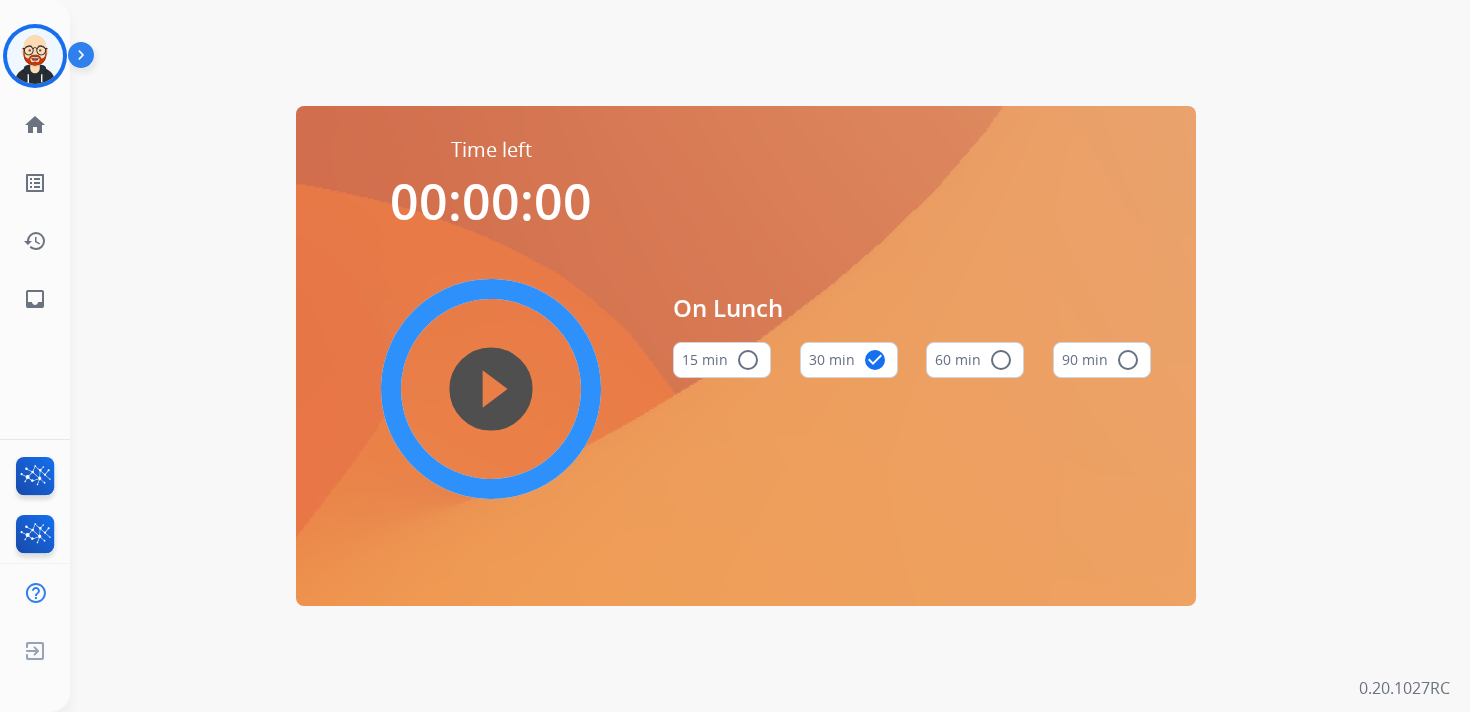 scroll, scrollTop: 0, scrollLeft: 0, axis: both 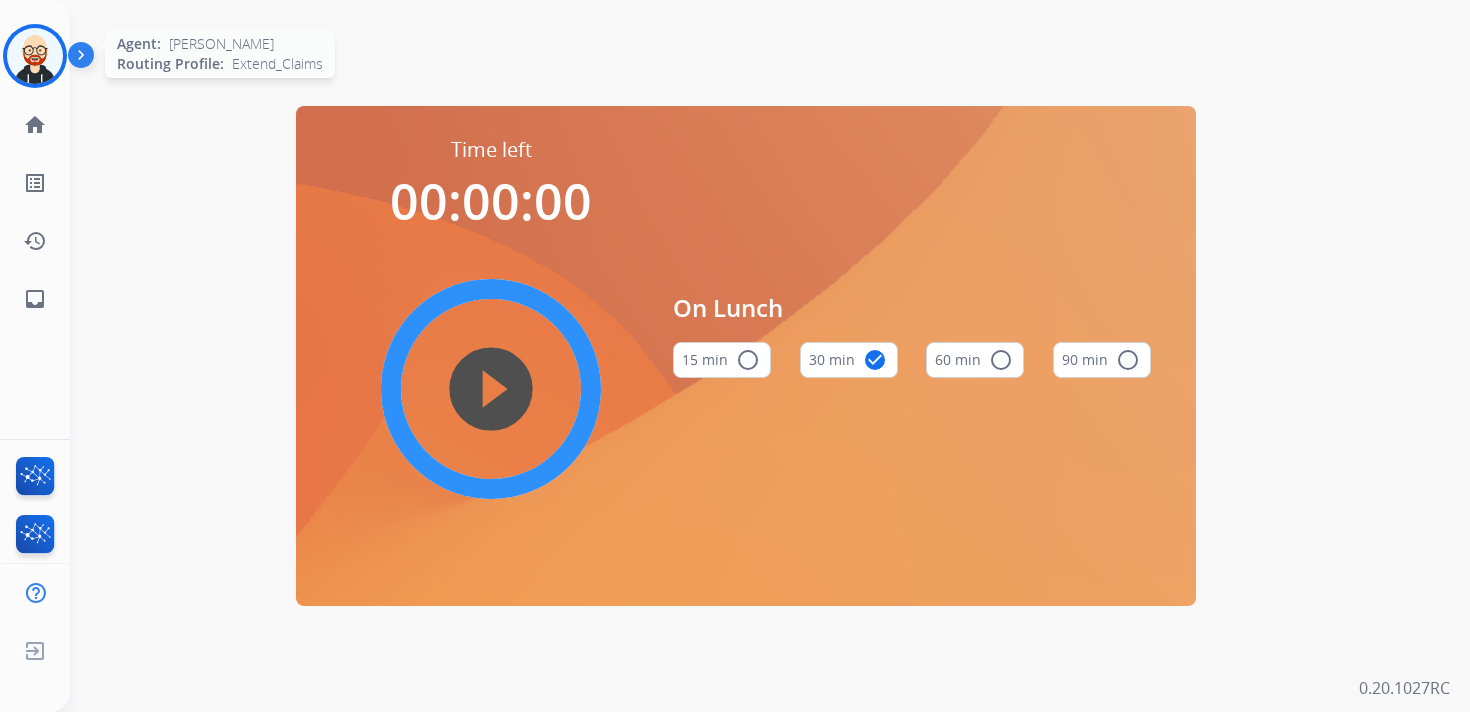 click at bounding box center [35, 56] 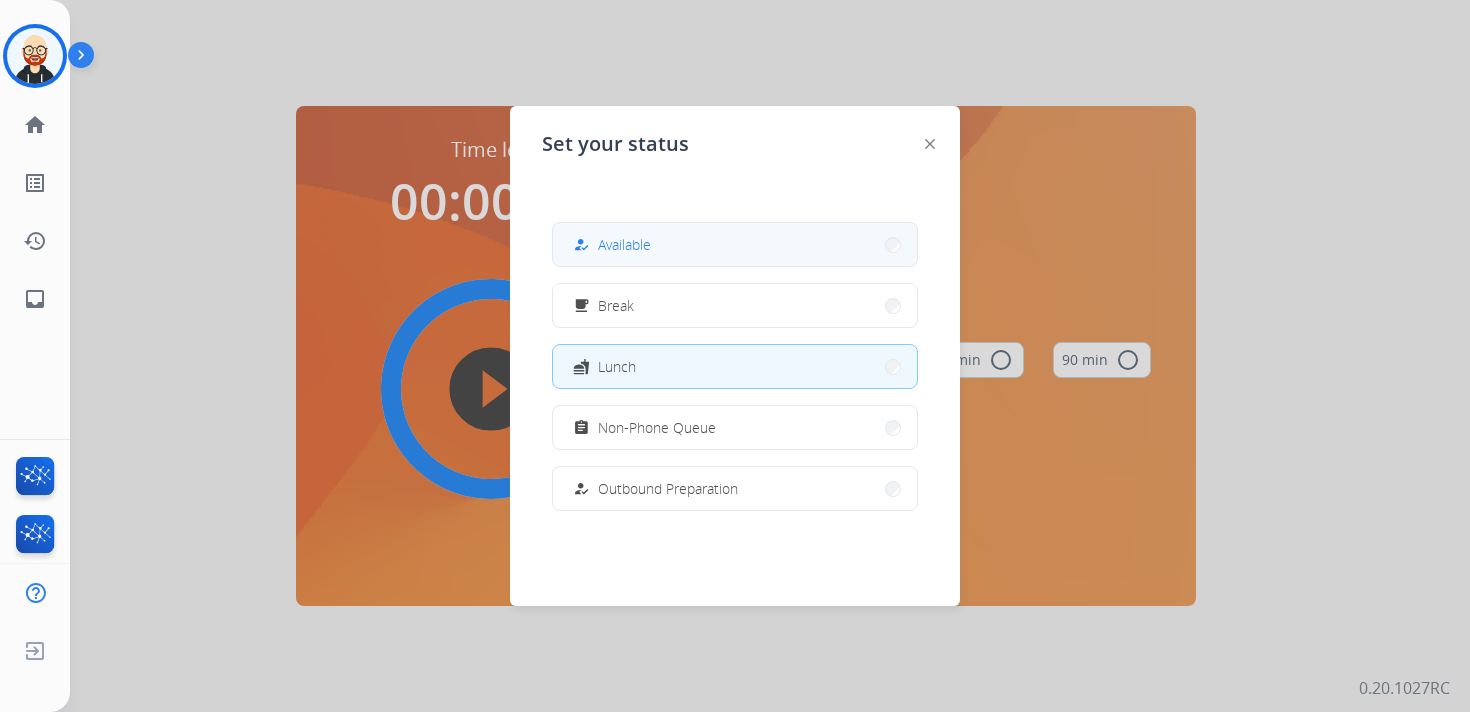 click on "how_to_reg Available" at bounding box center [735, 244] 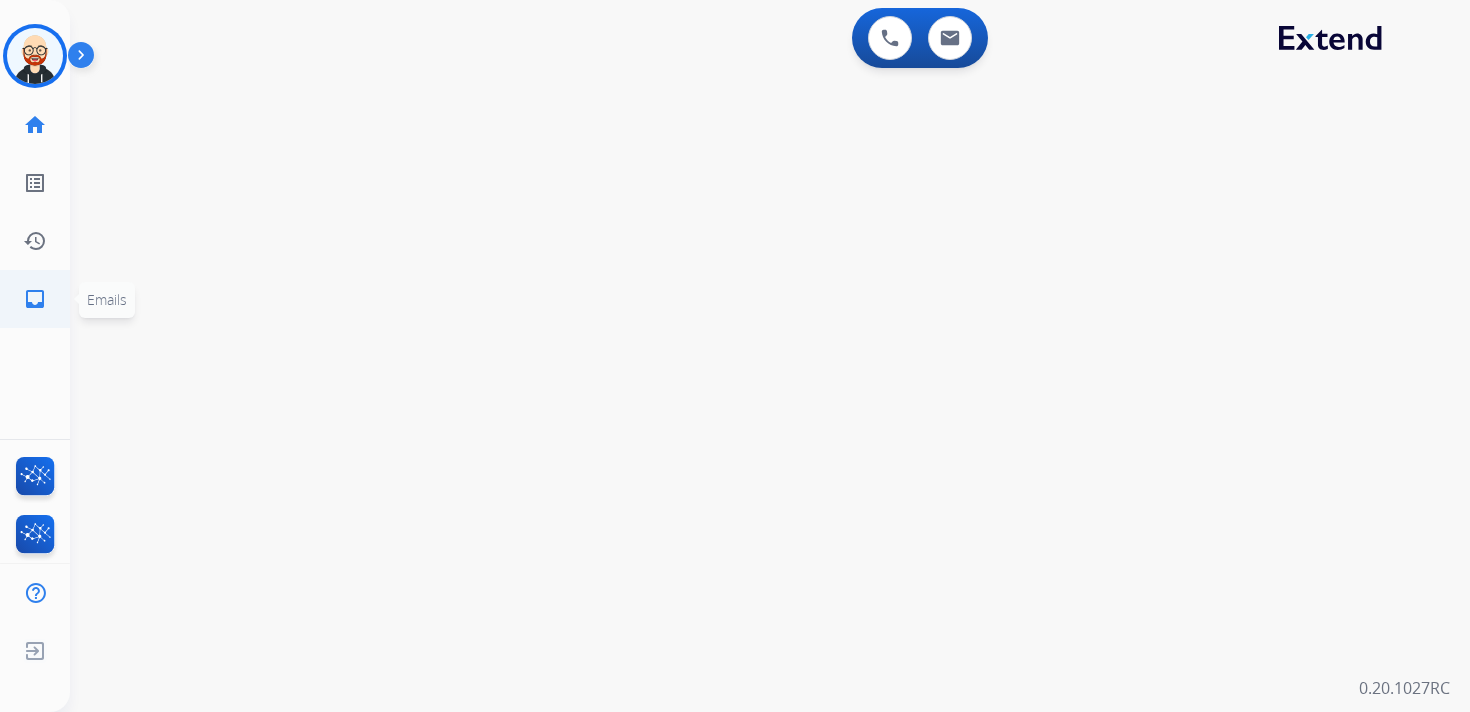 click on "inbox" 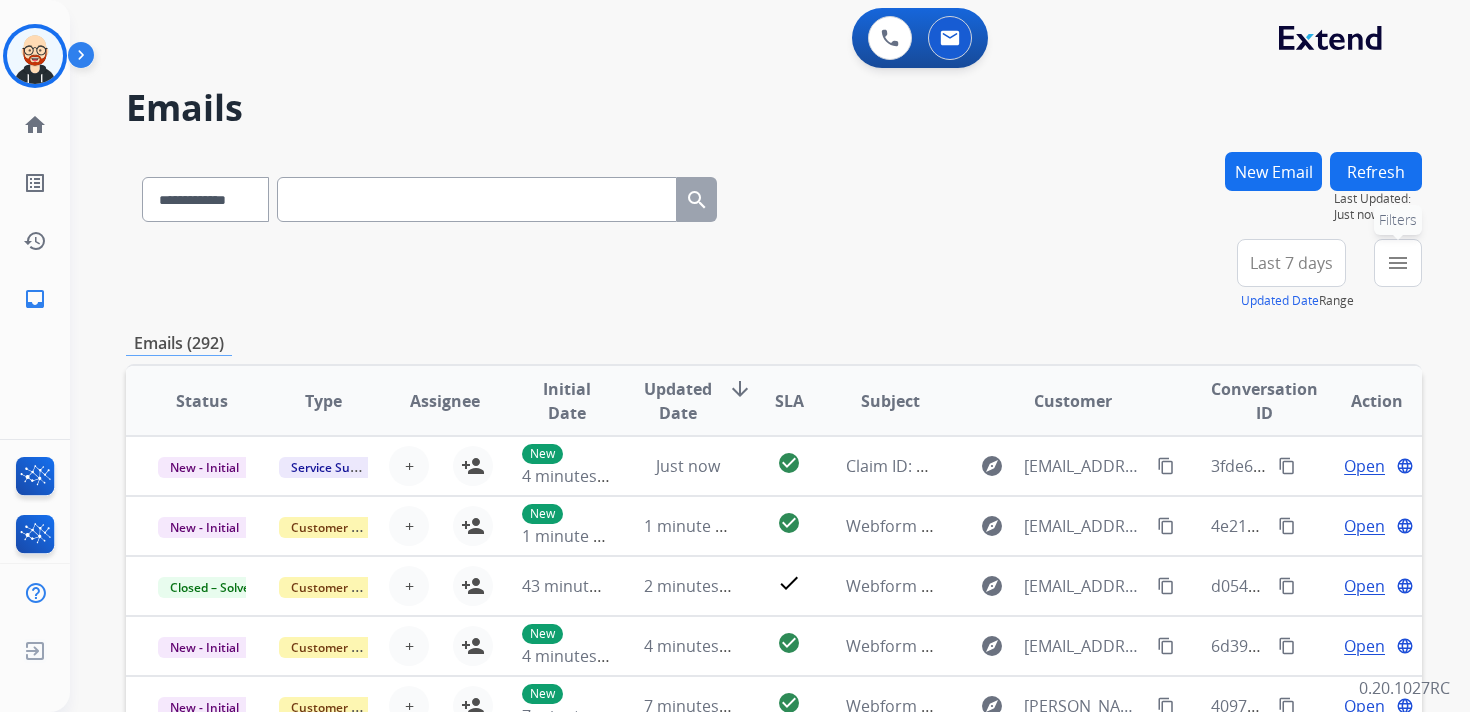 click on "menu  Filters" at bounding box center (1398, 263) 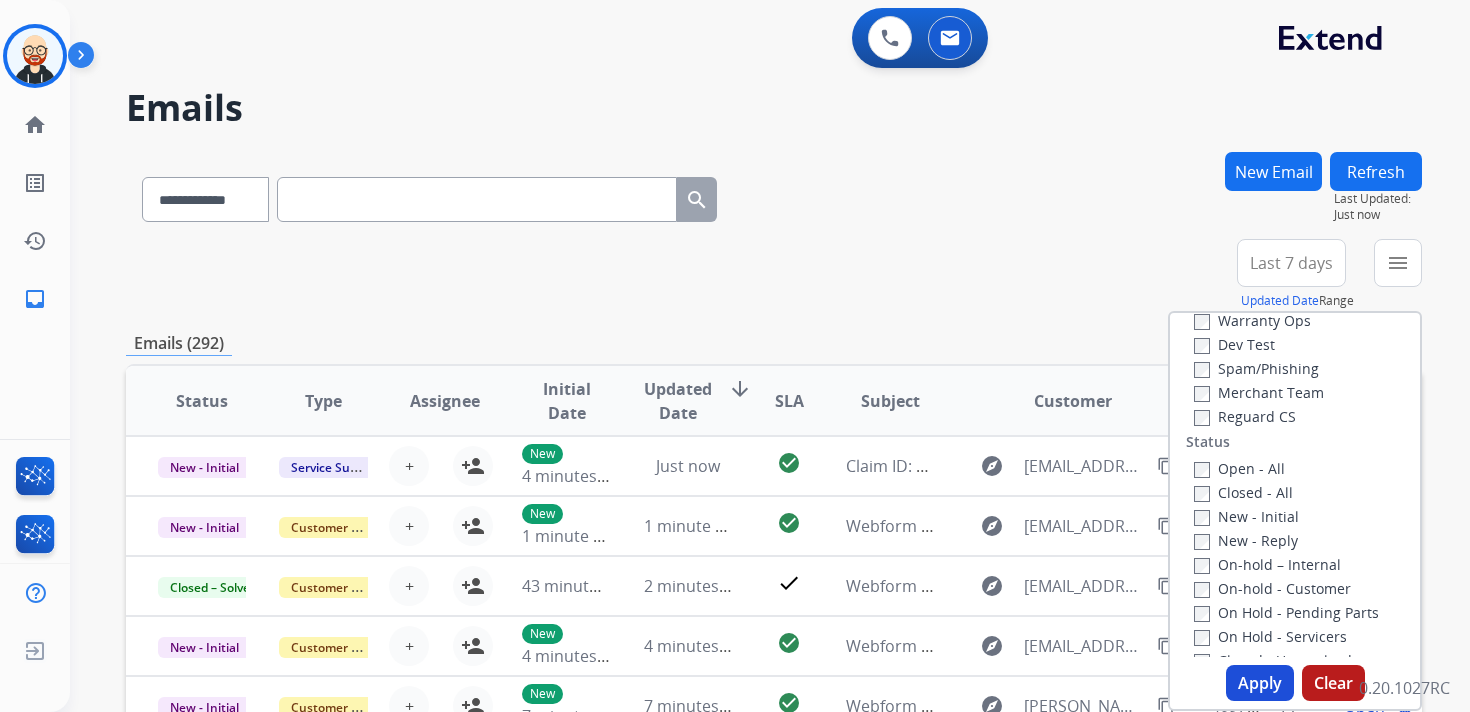 scroll, scrollTop: 162, scrollLeft: 0, axis: vertical 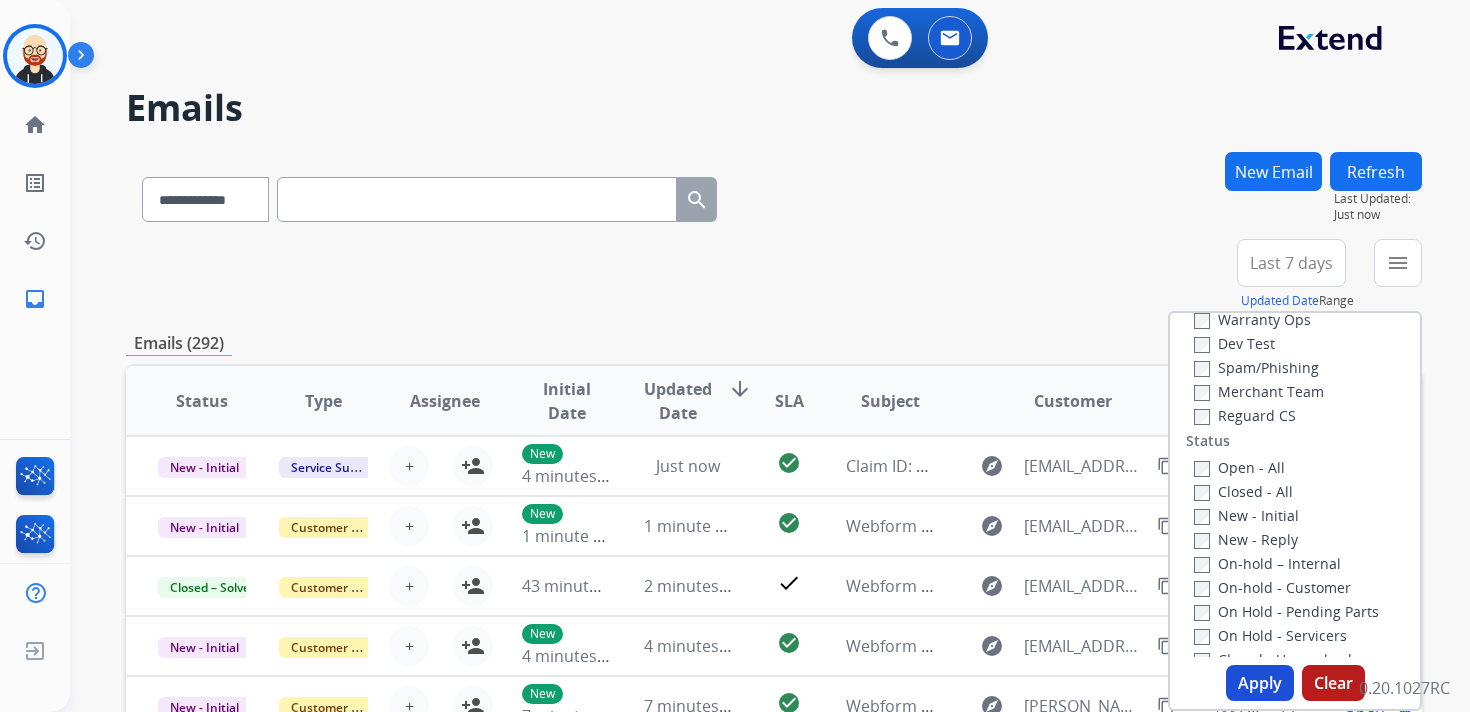 click on "New - Initial" at bounding box center [1246, 515] 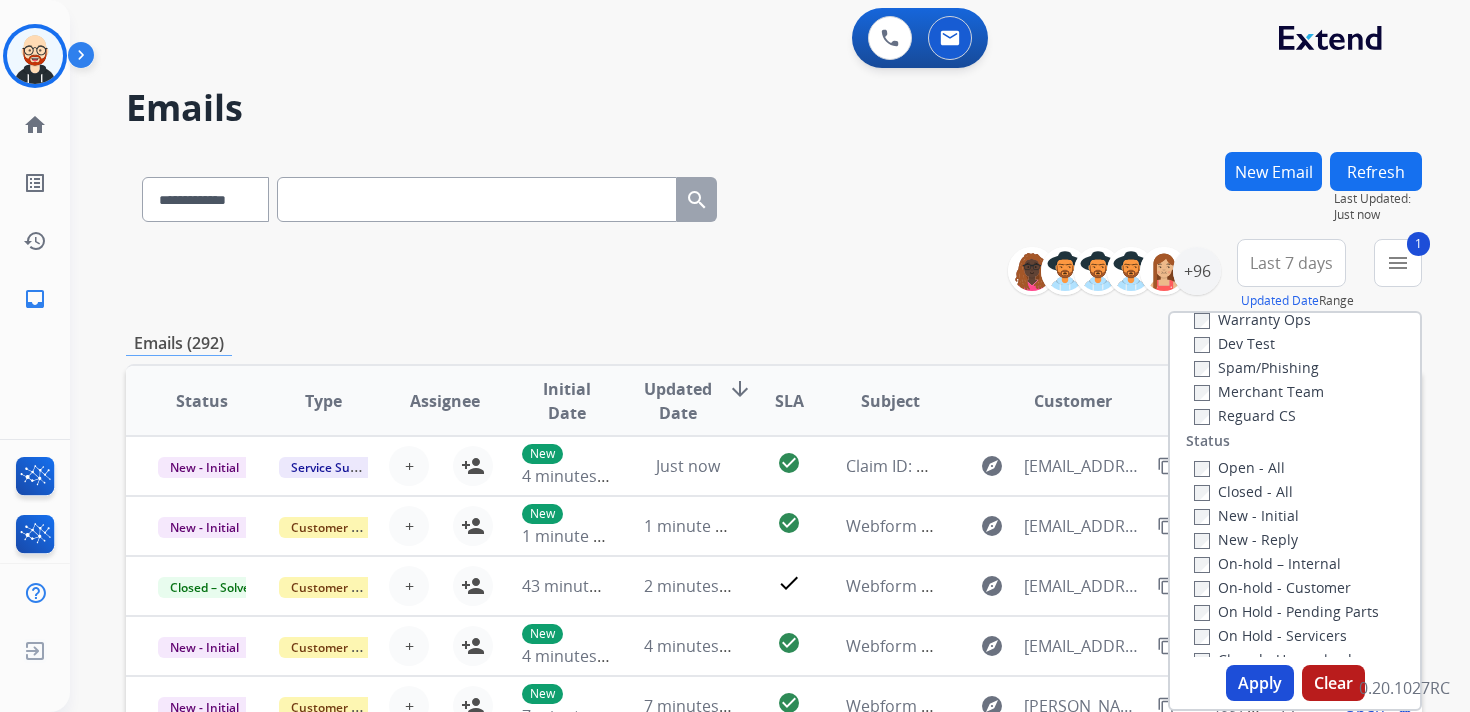 click on "On-hold – Internal" at bounding box center [1299, 563] 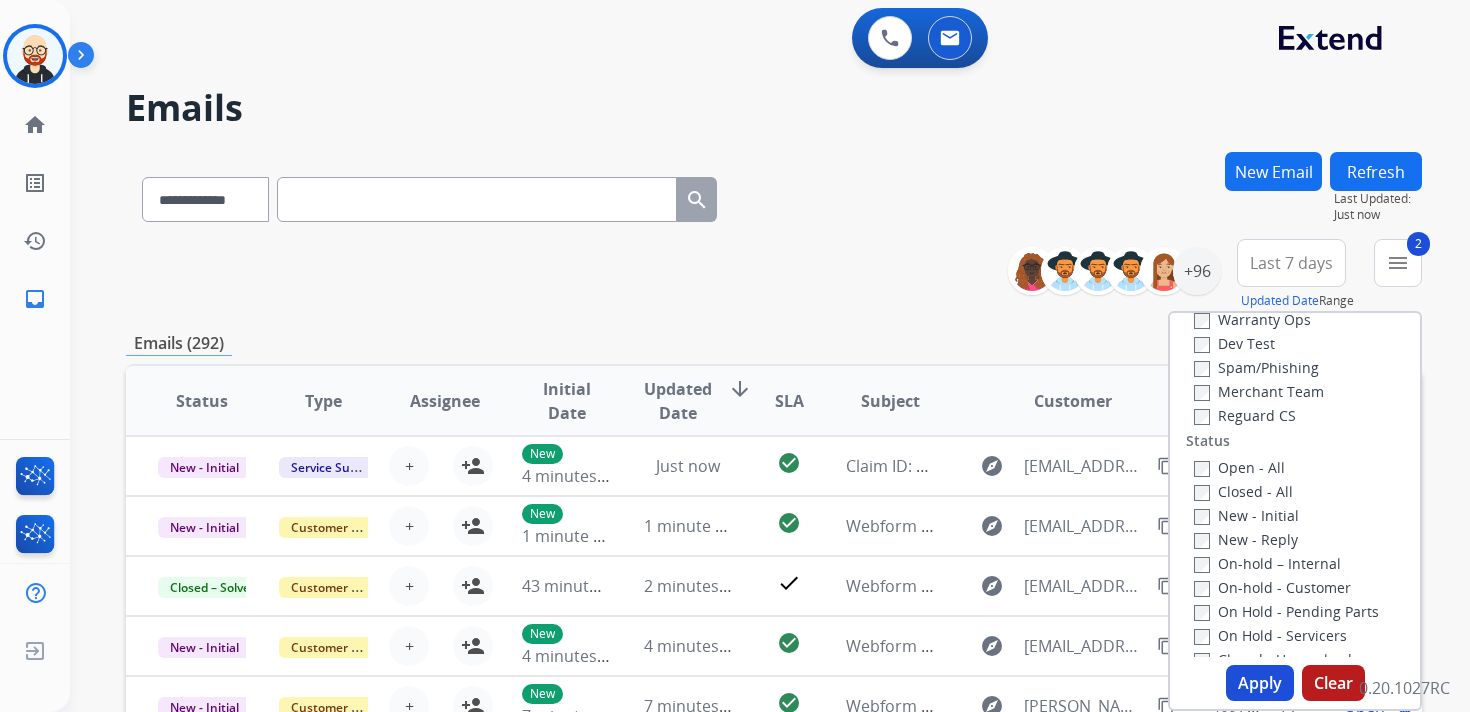 click on "Apply" at bounding box center [1260, 683] 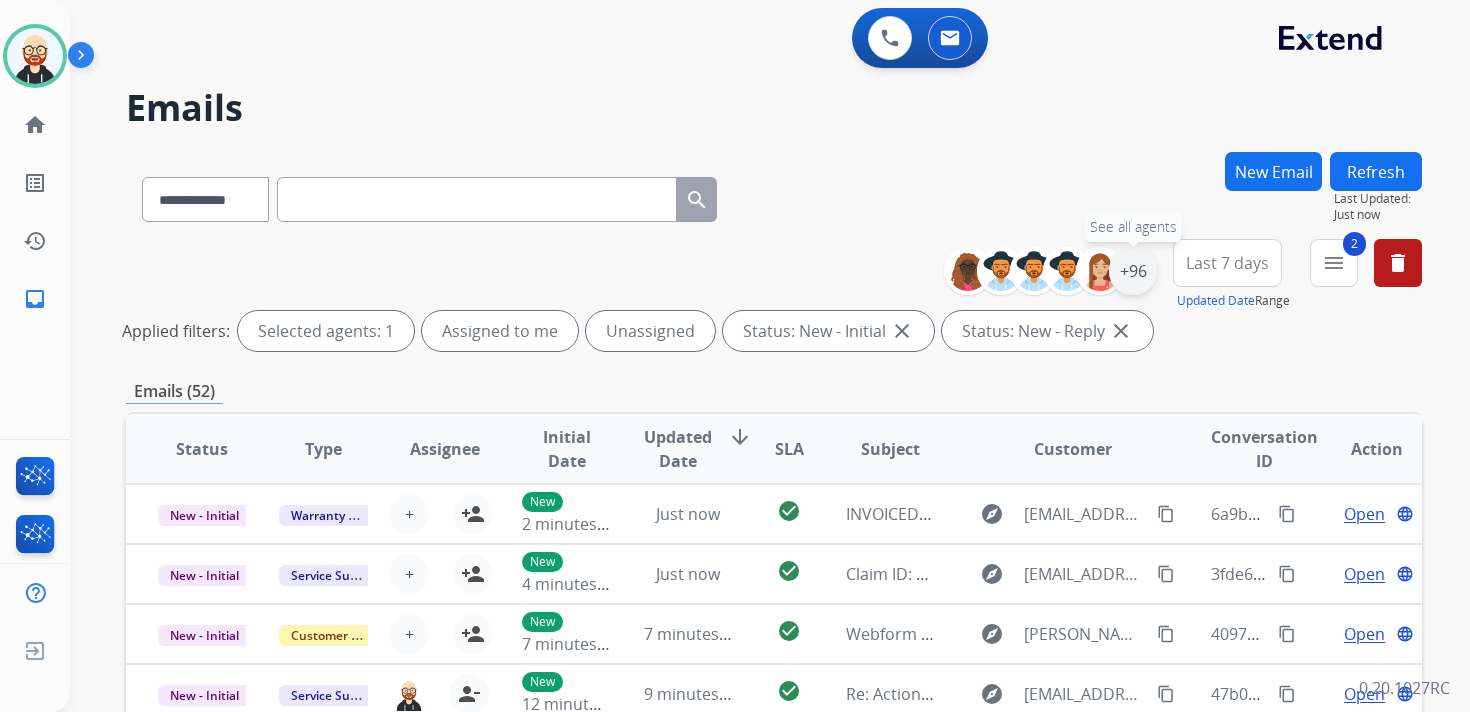 click on "+96" at bounding box center [1133, 271] 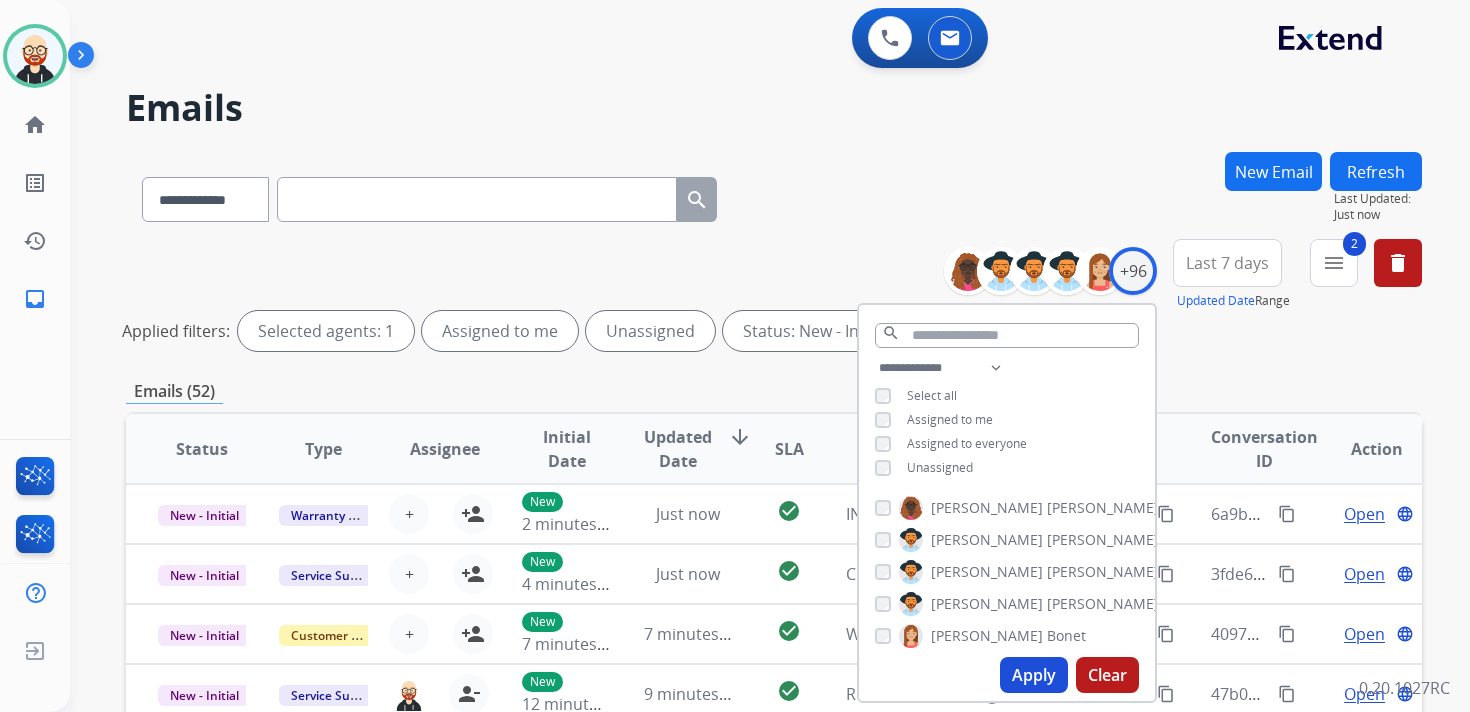 click on "Unassigned" at bounding box center [940, 467] 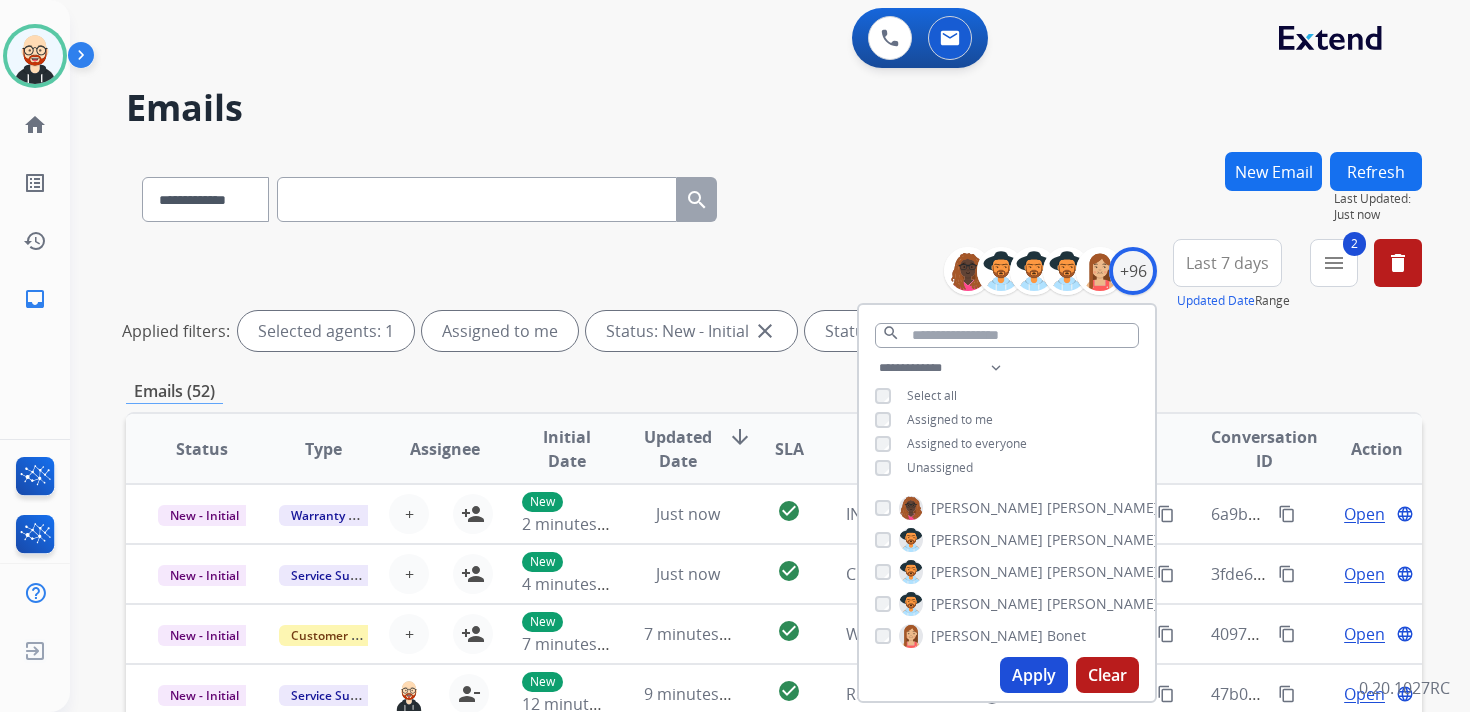 click on "Apply Clear" at bounding box center [1007, 675] 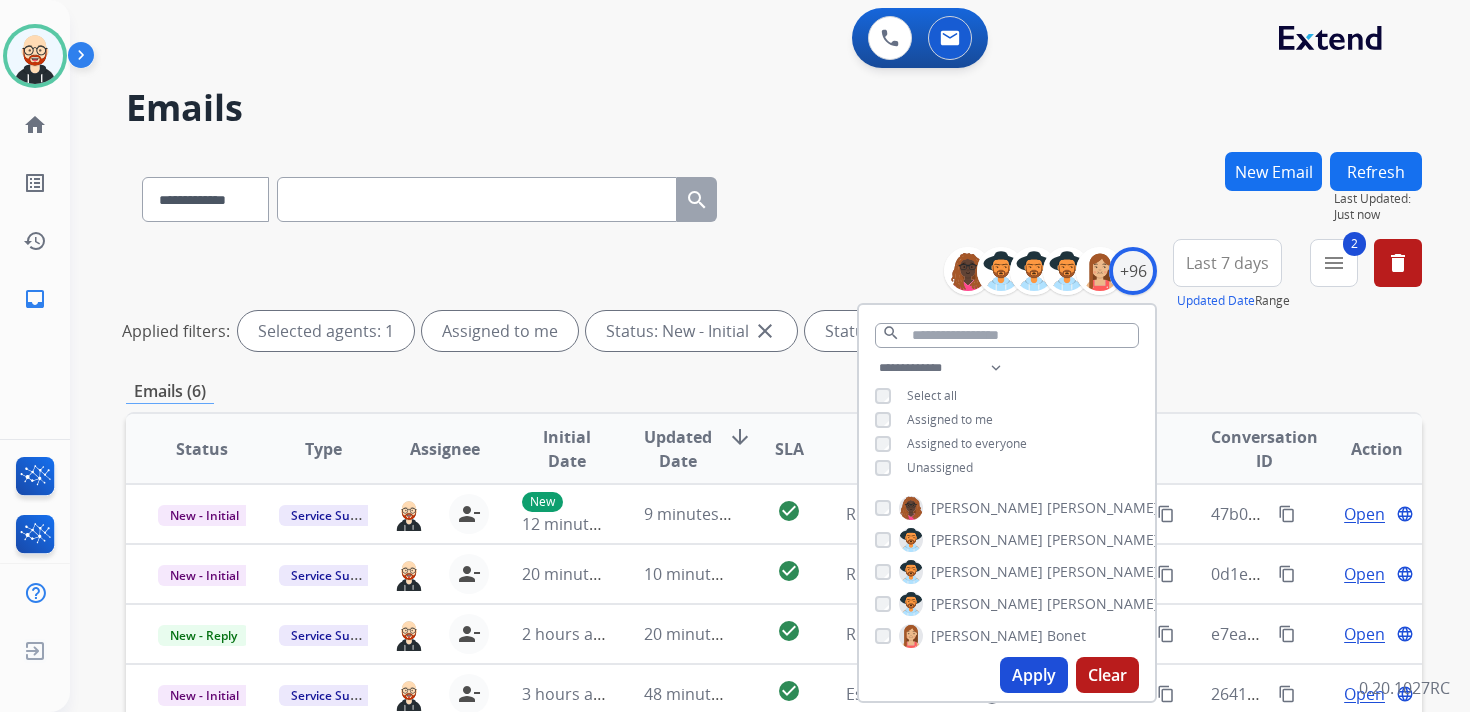 click on "Last 7 days" at bounding box center [1227, 263] 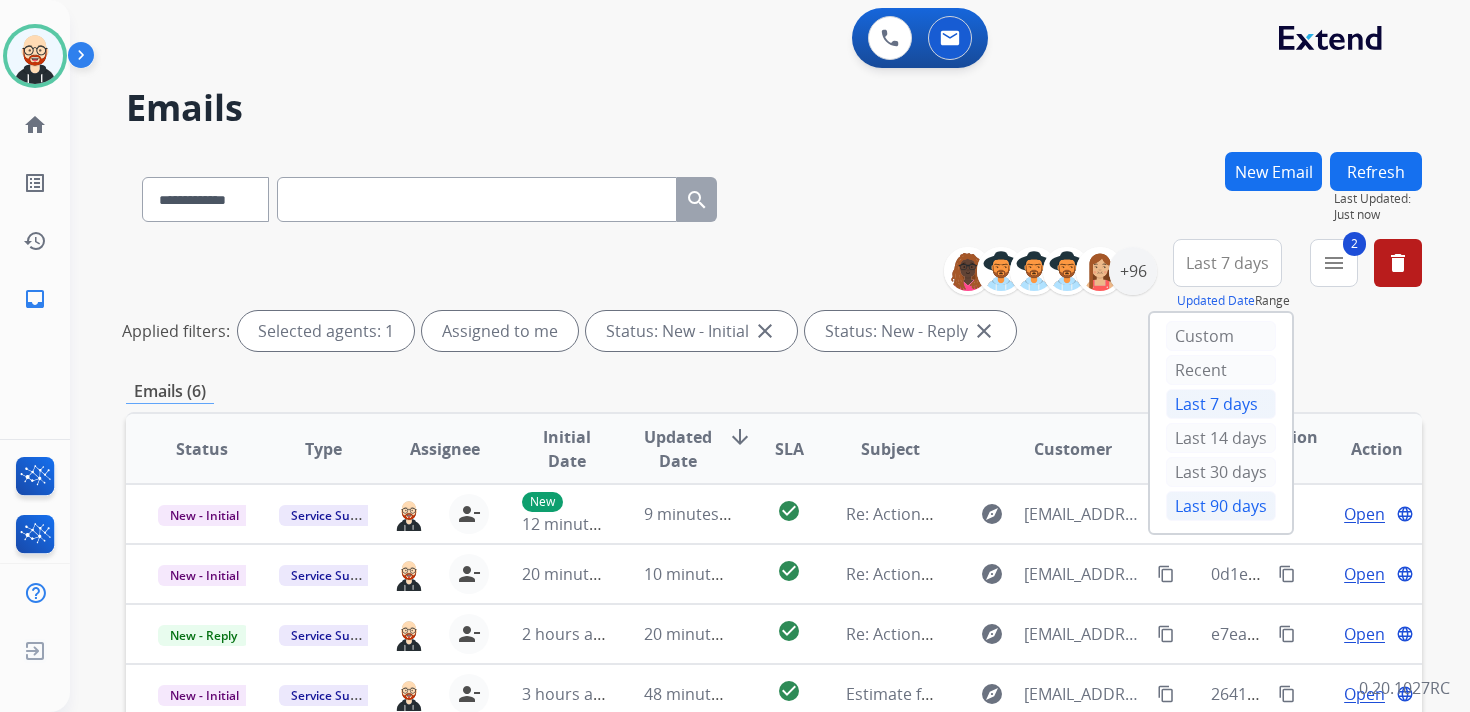 click on "Last 90 days" at bounding box center [1221, 506] 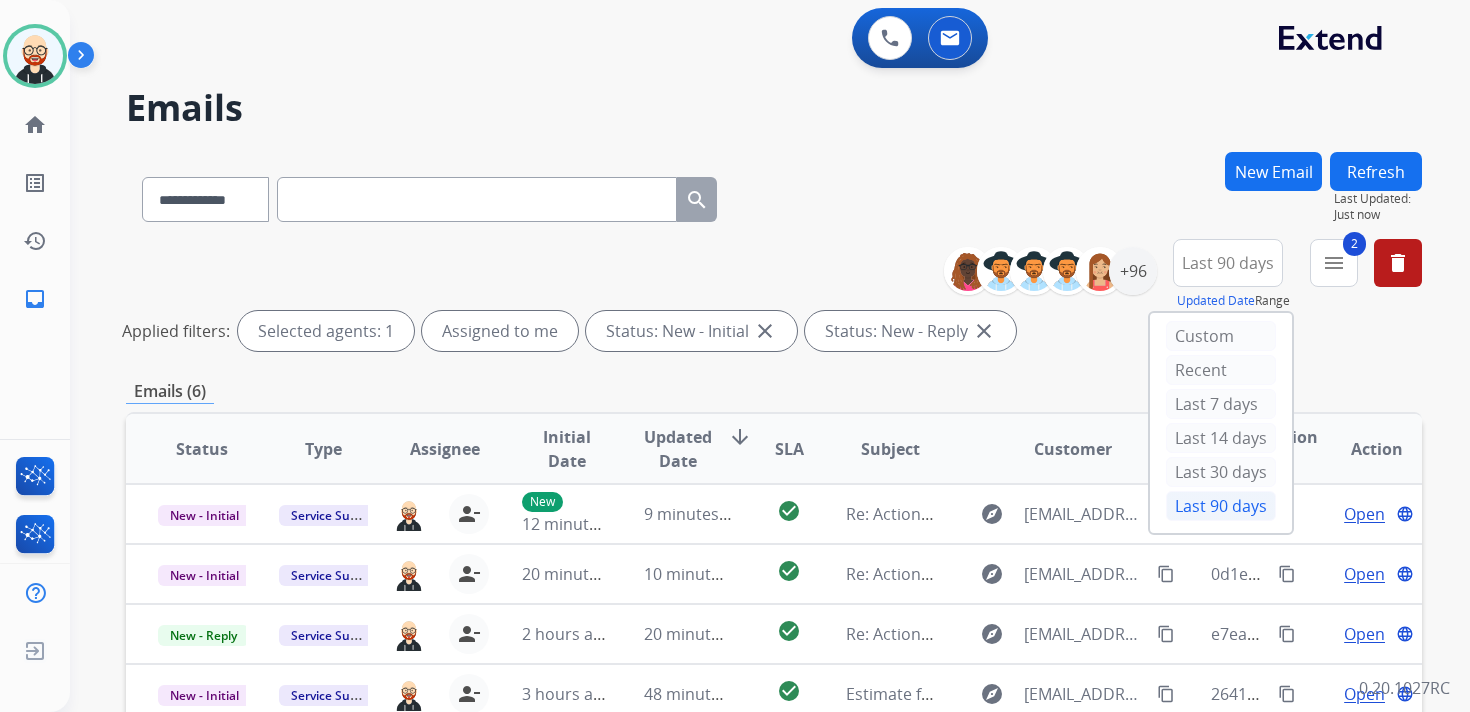 click on "Updated Date" at bounding box center [678, 449] 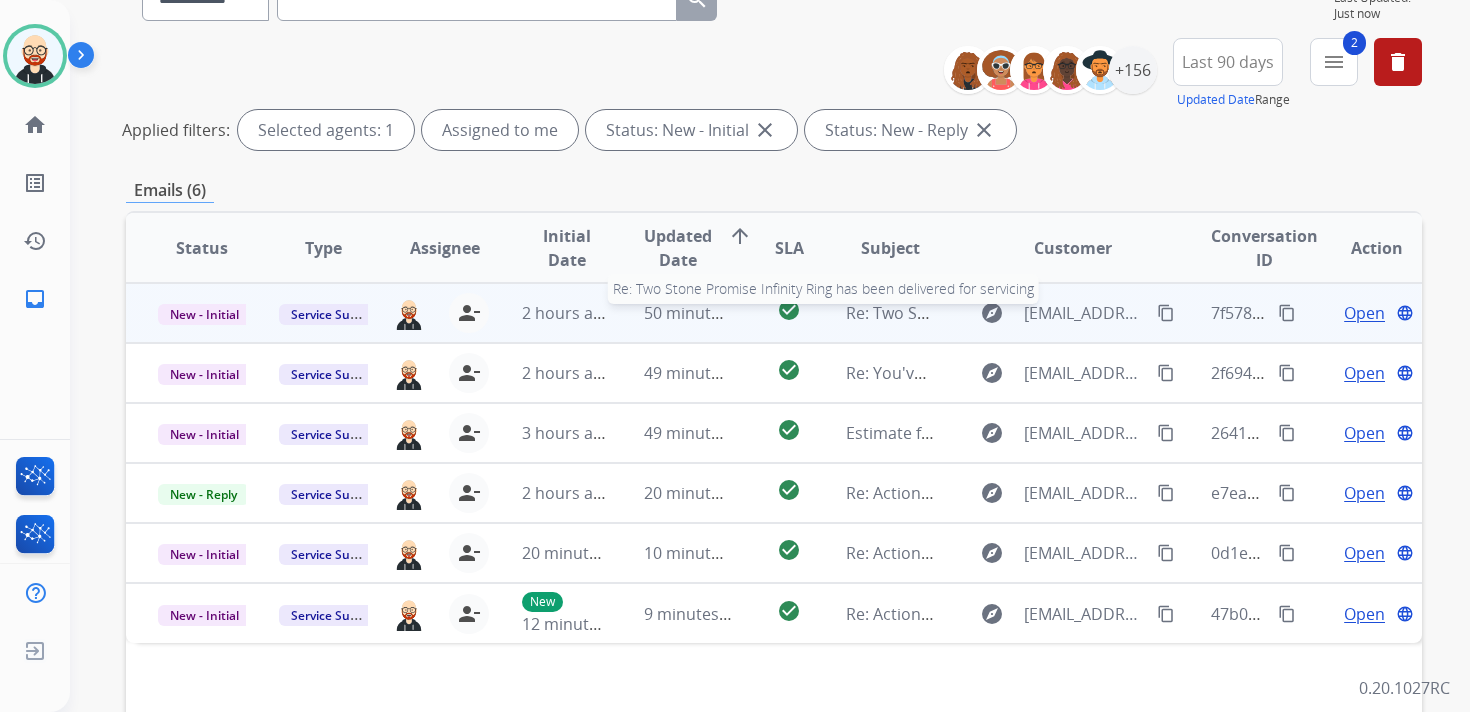 scroll, scrollTop: 208, scrollLeft: 0, axis: vertical 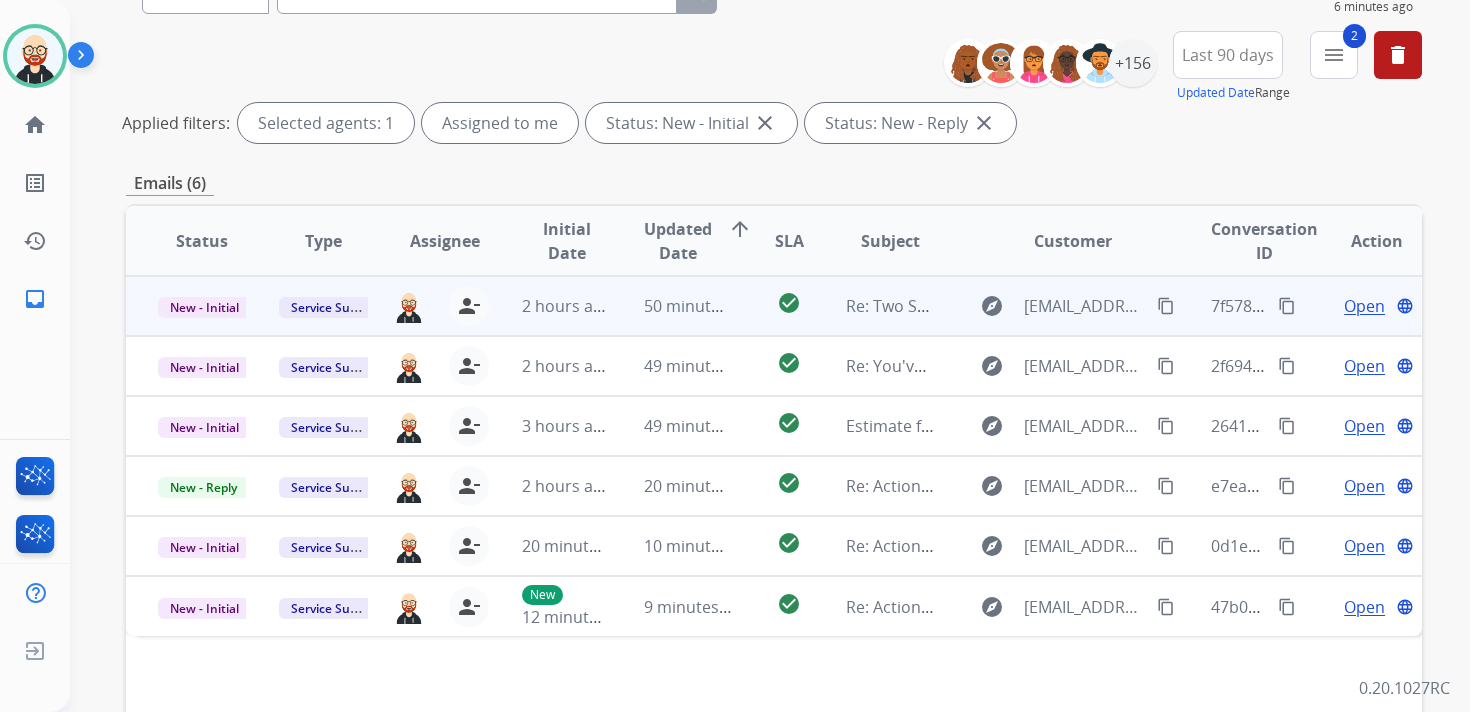 click on "Open" at bounding box center (1364, 306) 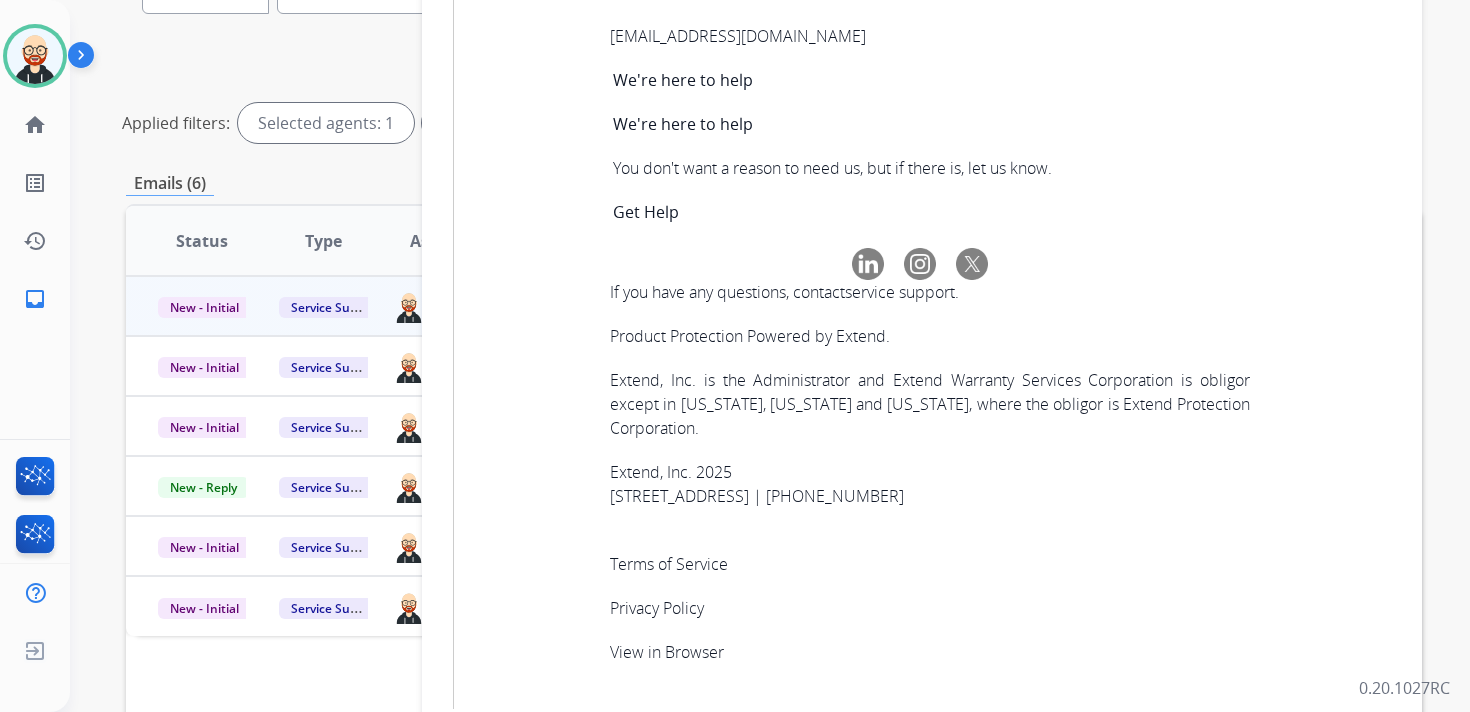 scroll, scrollTop: 6827, scrollLeft: 0, axis: vertical 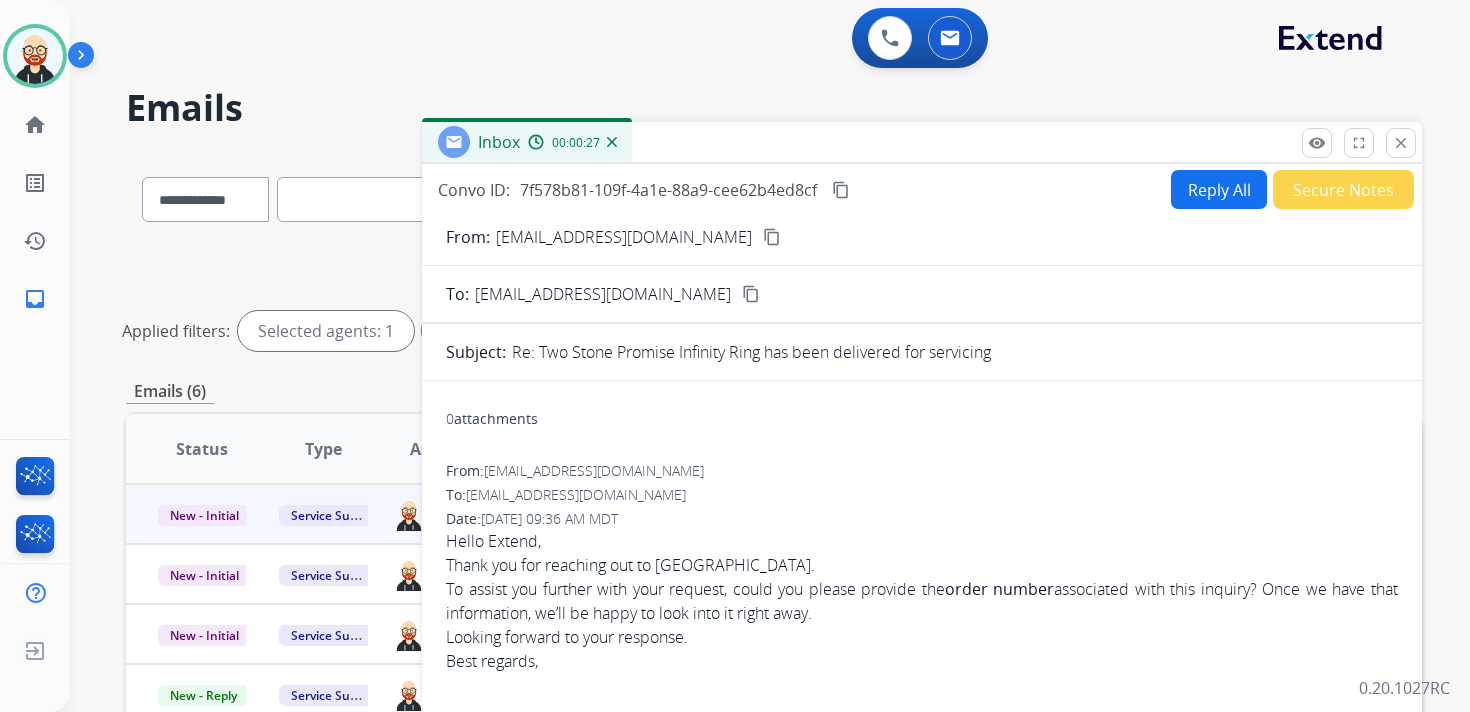 click on "Reply All" at bounding box center [1219, 189] 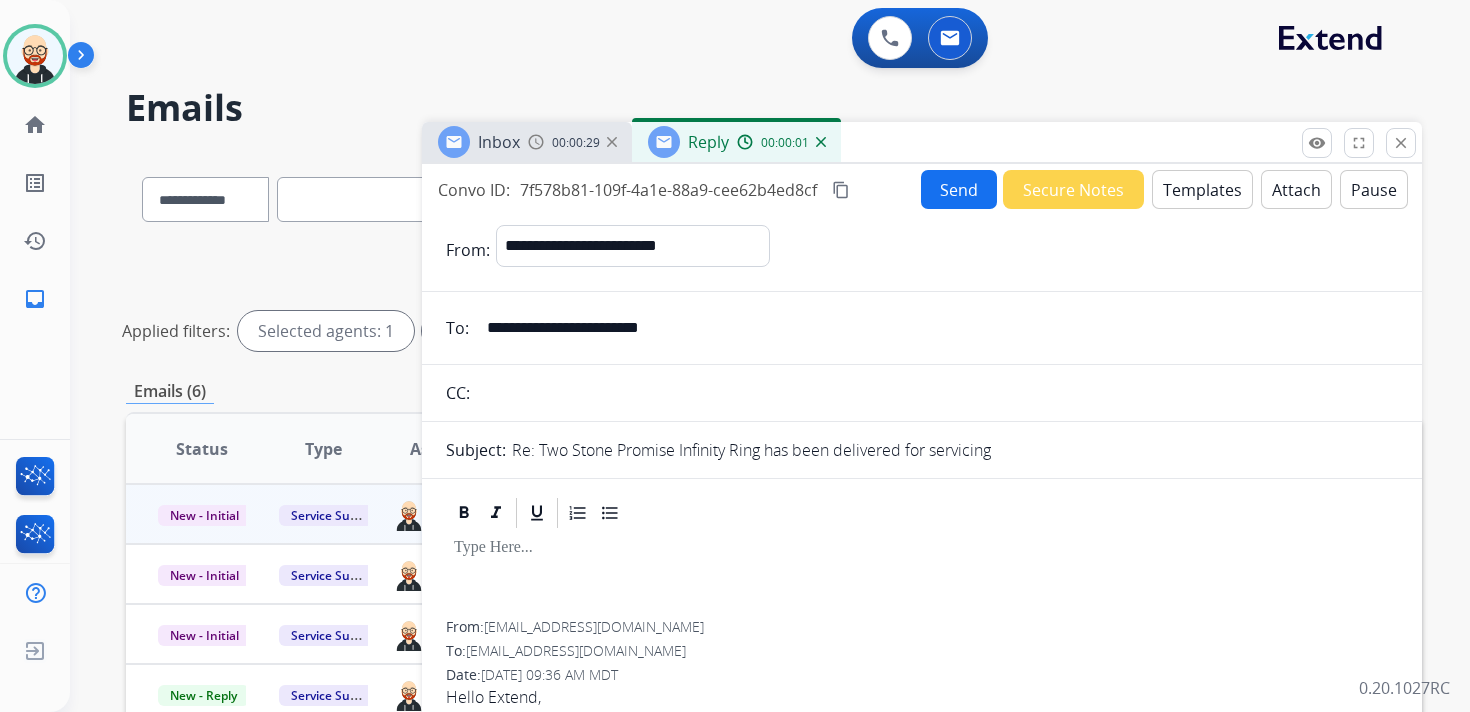 click at bounding box center (922, 548) 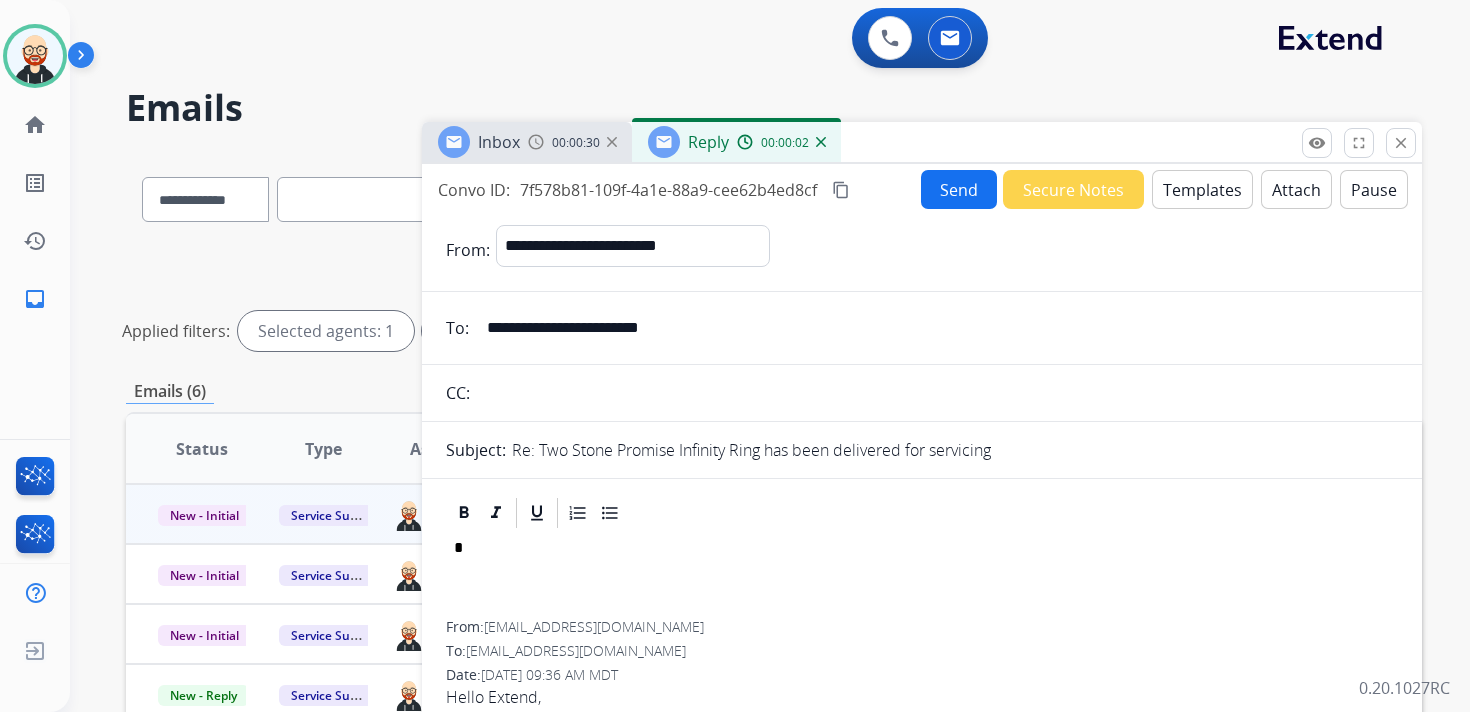 scroll, scrollTop: 5, scrollLeft: 0, axis: vertical 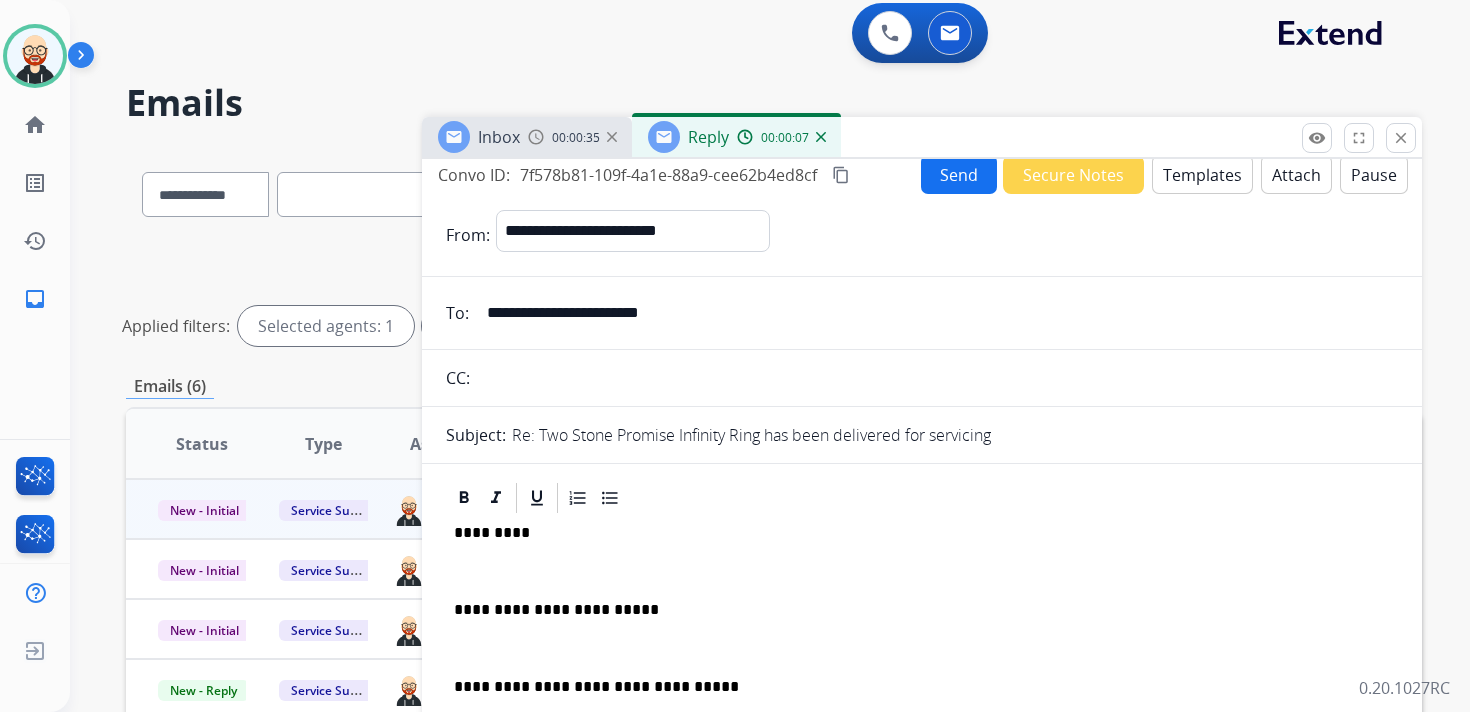 click on "*********" at bounding box center (914, 533) 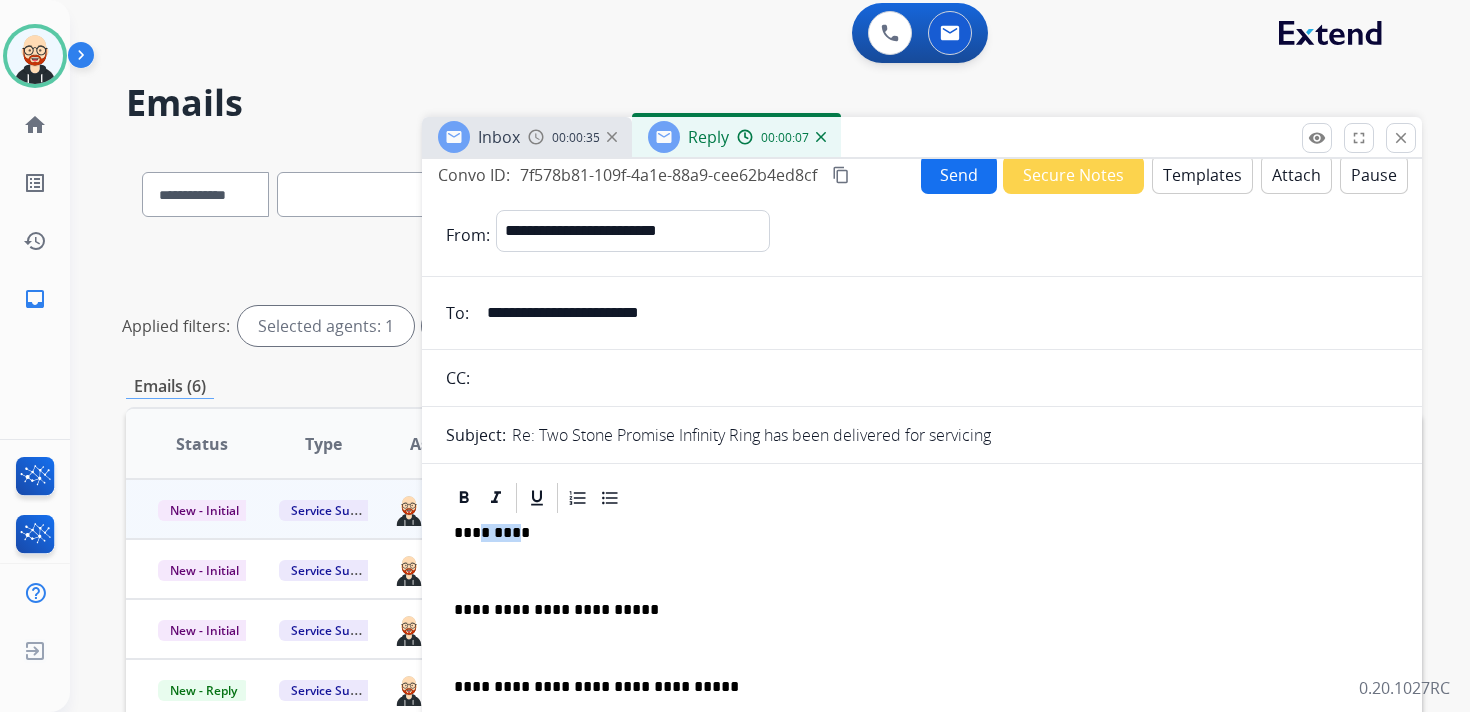 click on "*********" at bounding box center [914, 533] 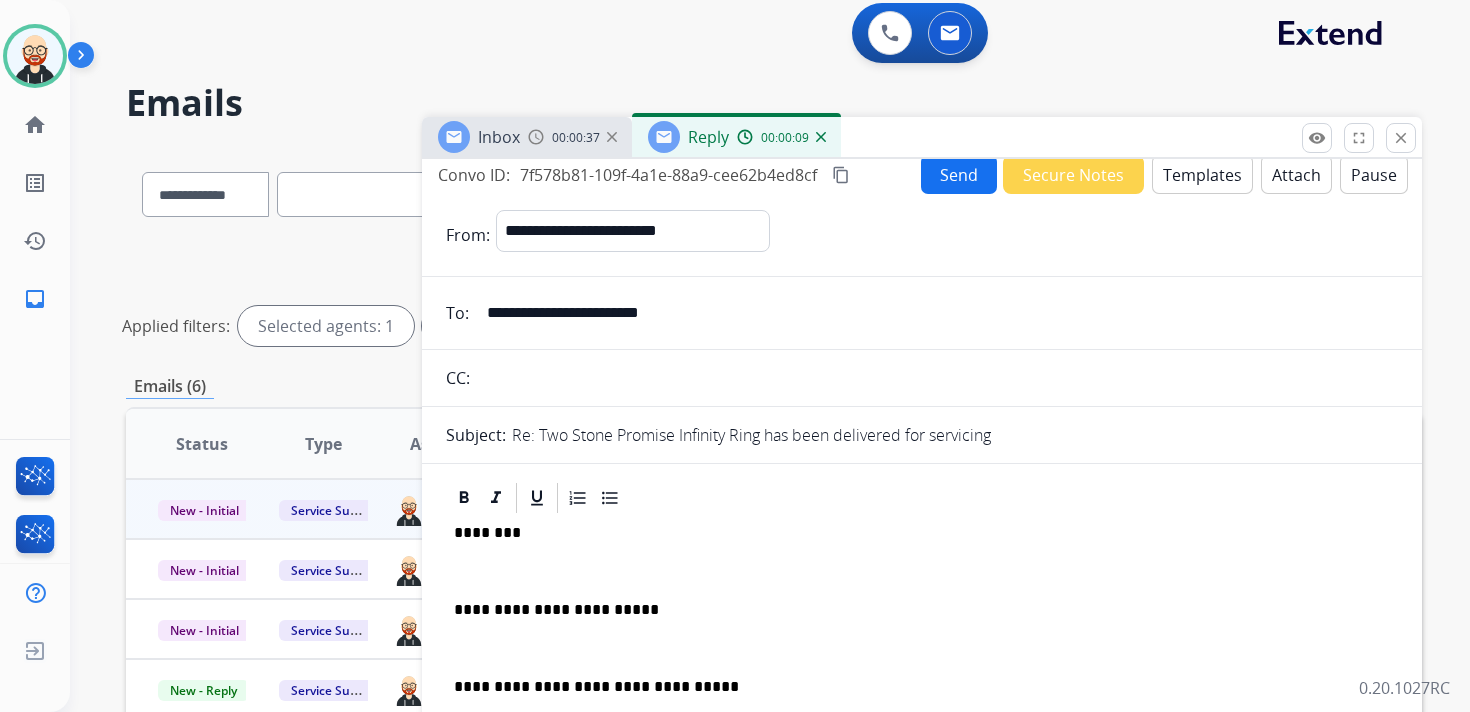 click on "**********" at bounding box center (922, 657) 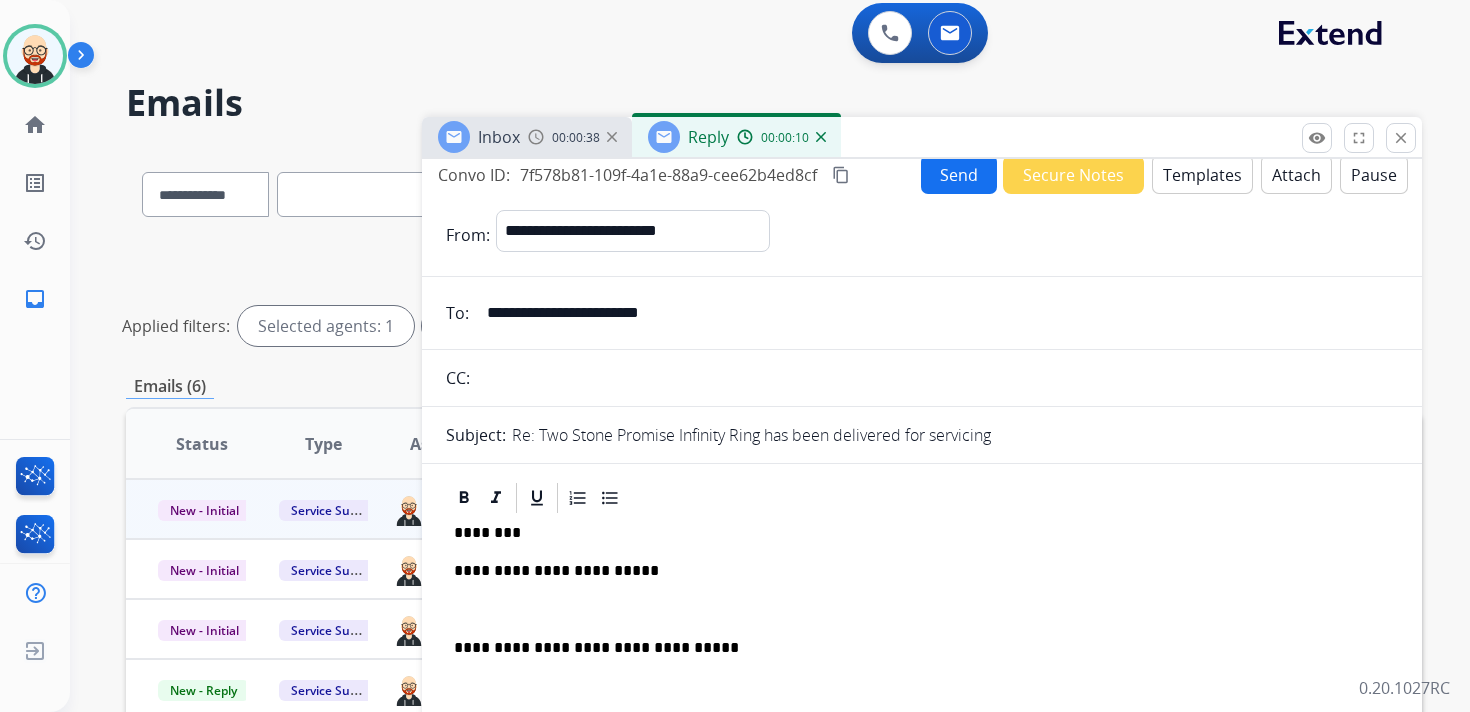 click on "**********" at bounding box center [922, 638] 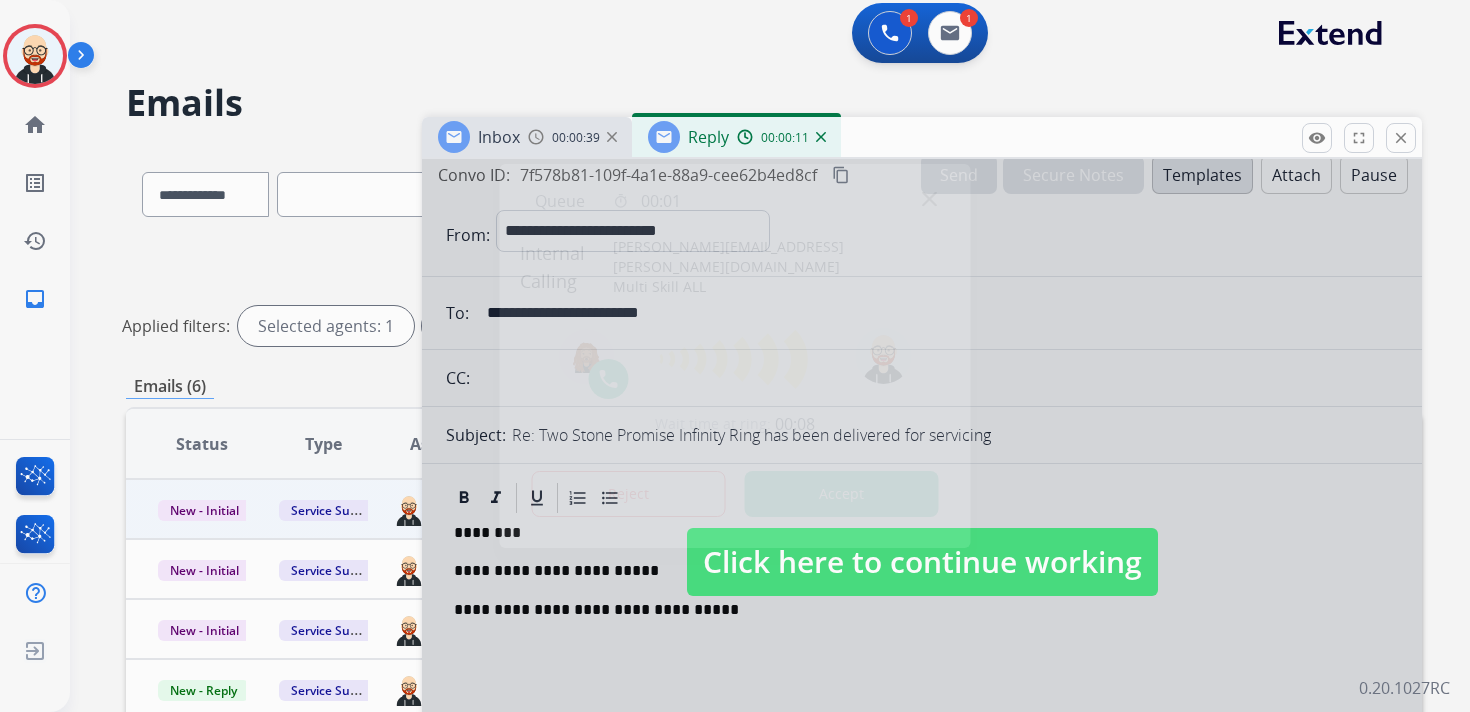 click on "Accept" at bounding box center [842, 494] 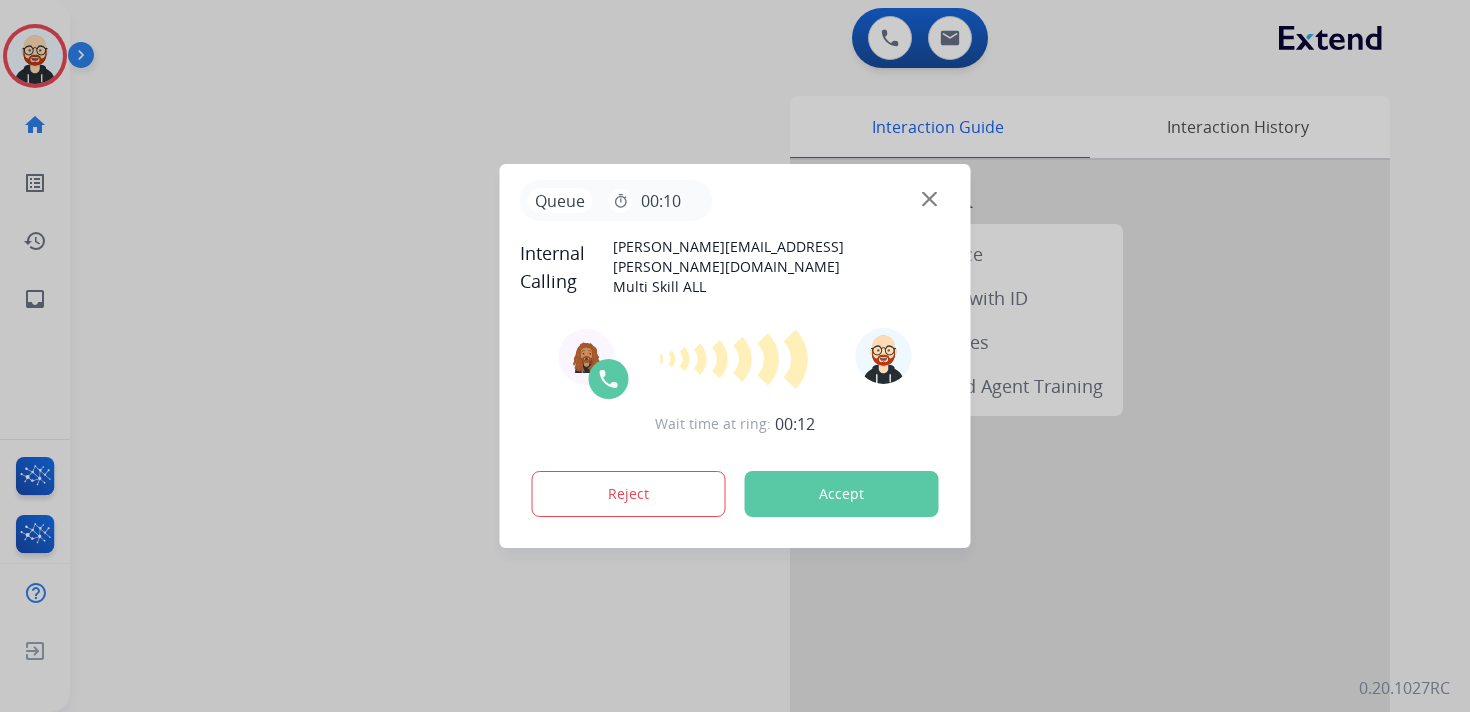 click on "Accept" at bounding box center [842, 494] 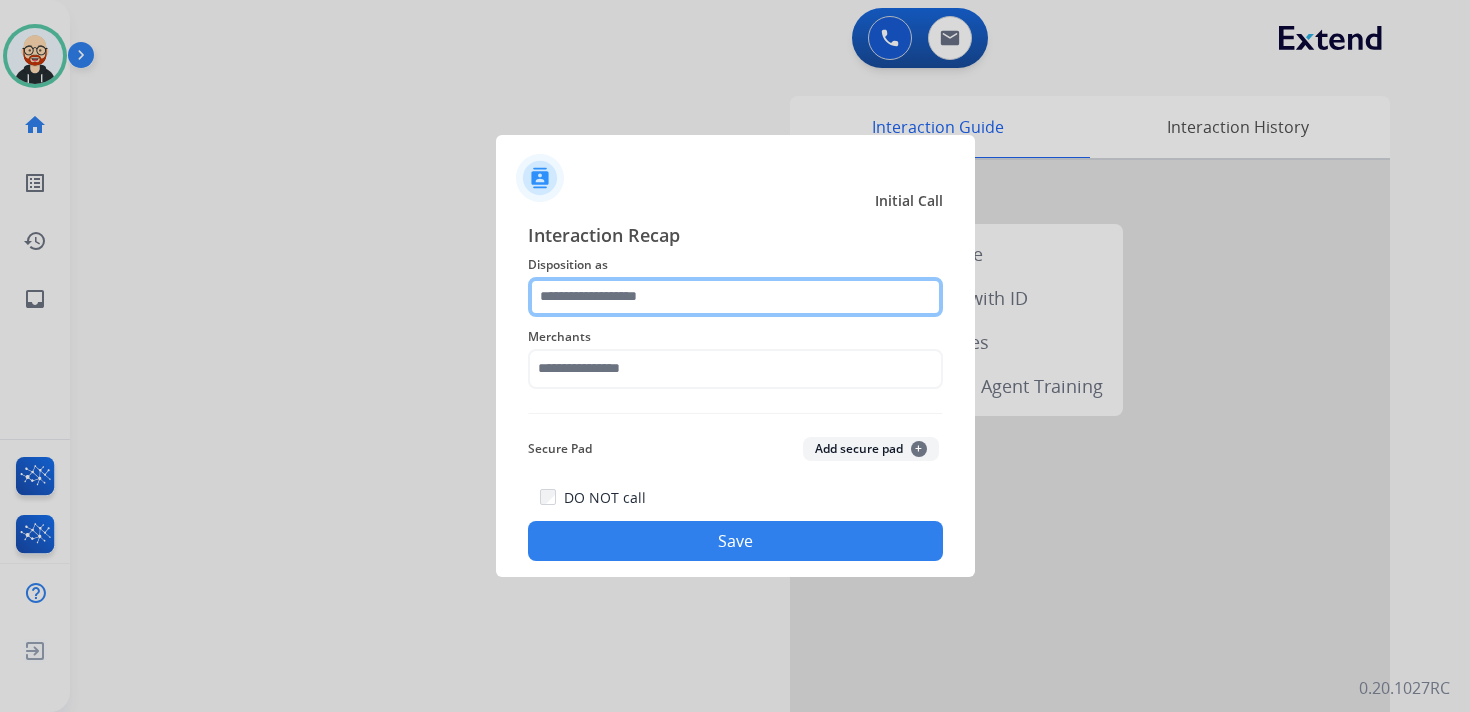 click 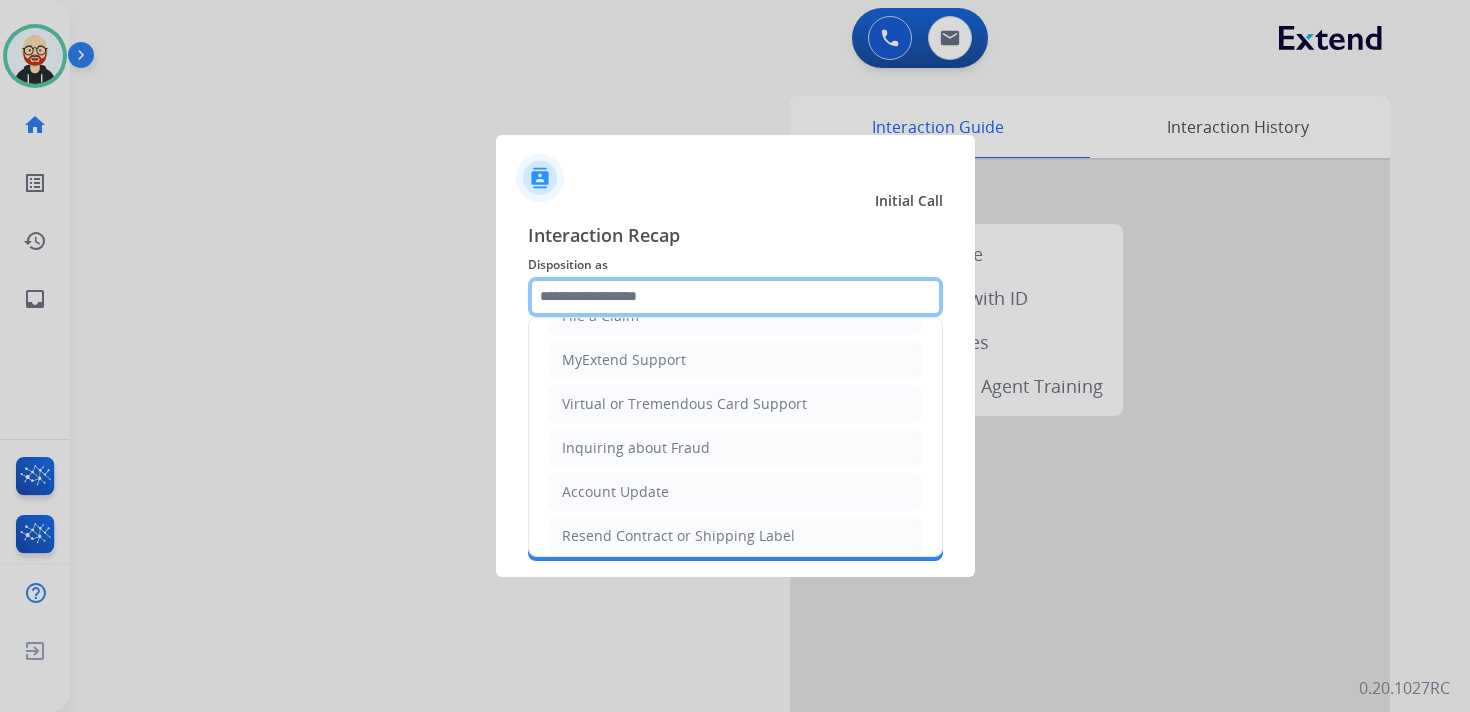scroll, scrollTop: 300, scrollLeft: 0, axis: vertical 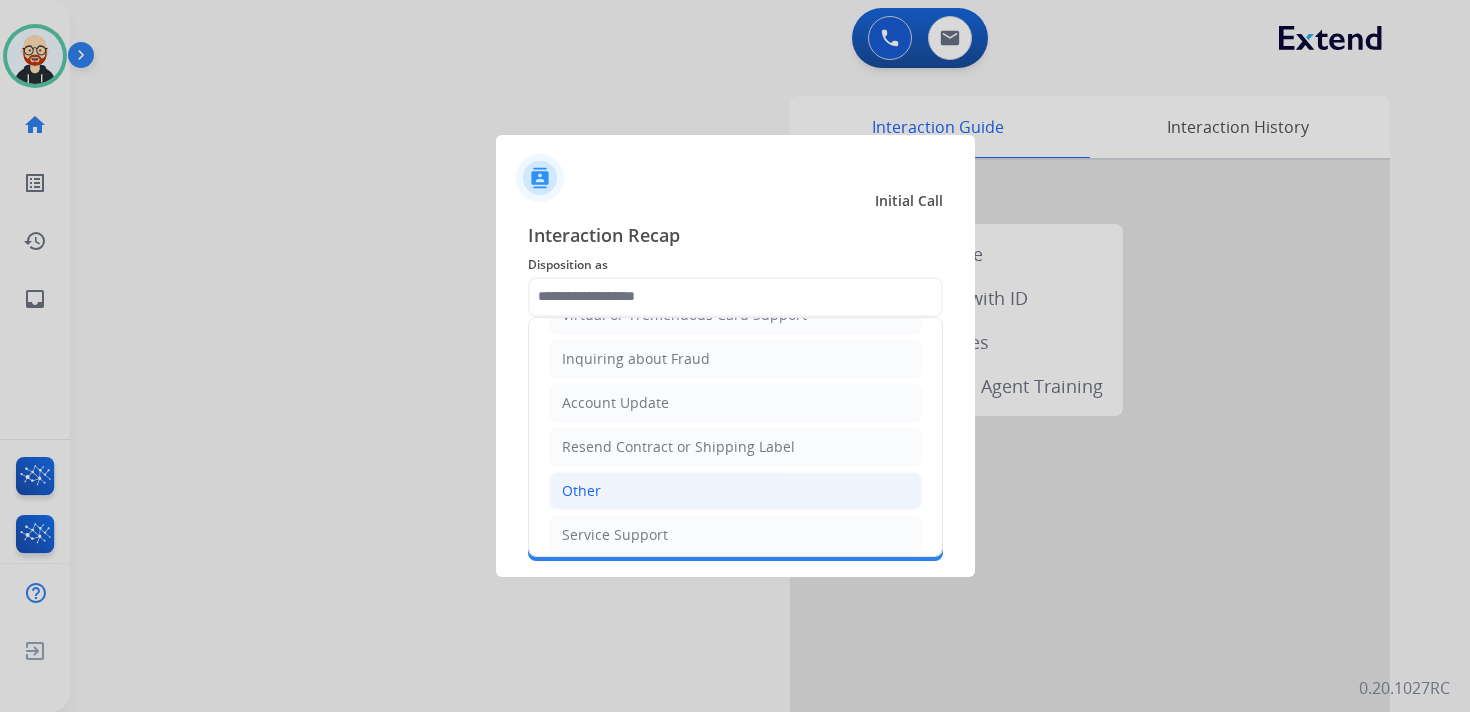 click on "Other" 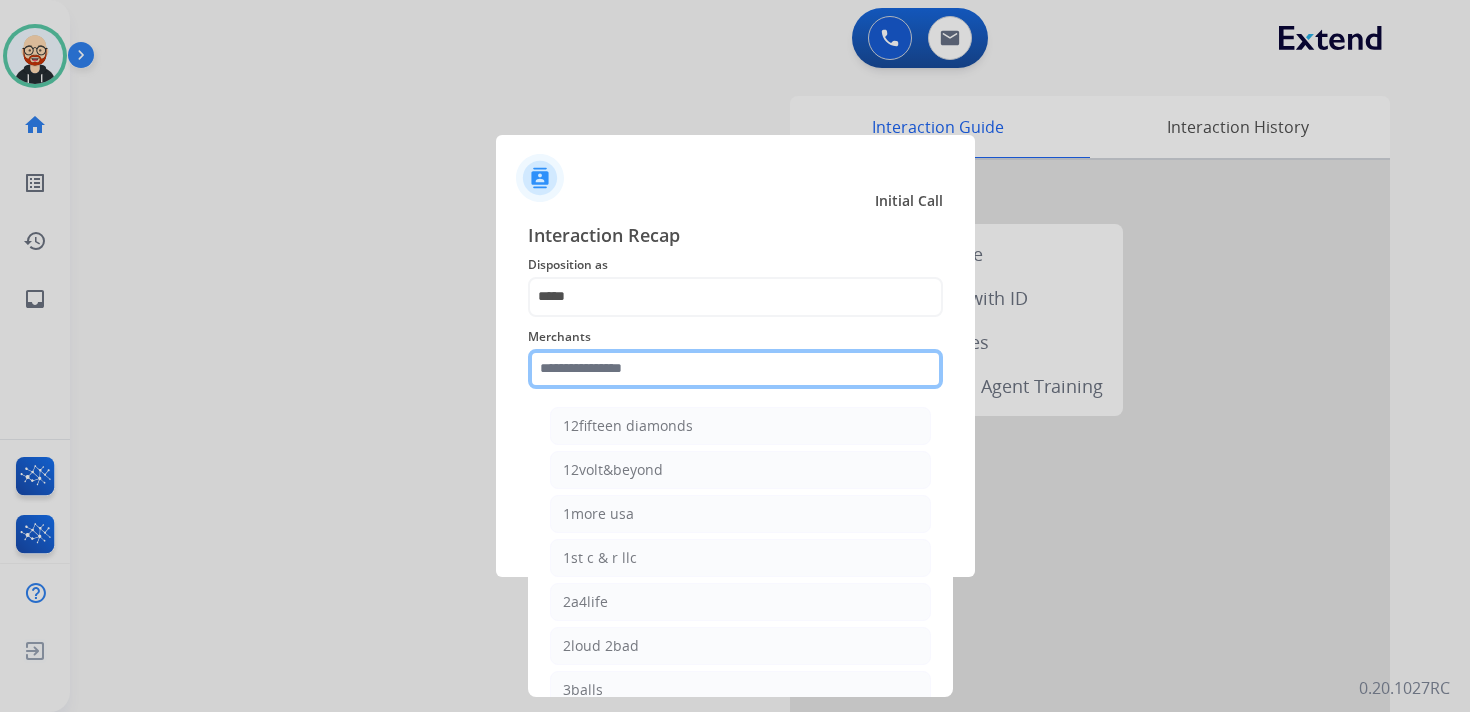 click 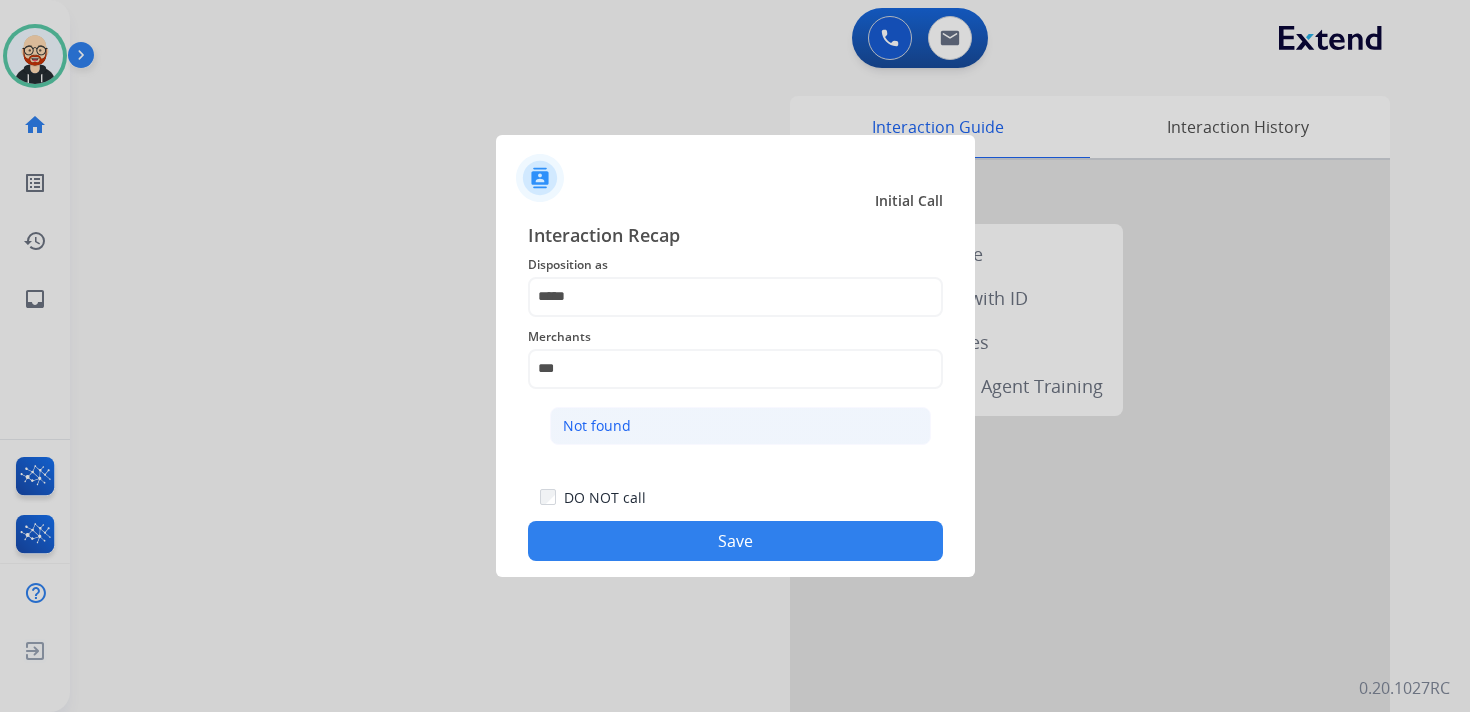 click on "Not found" 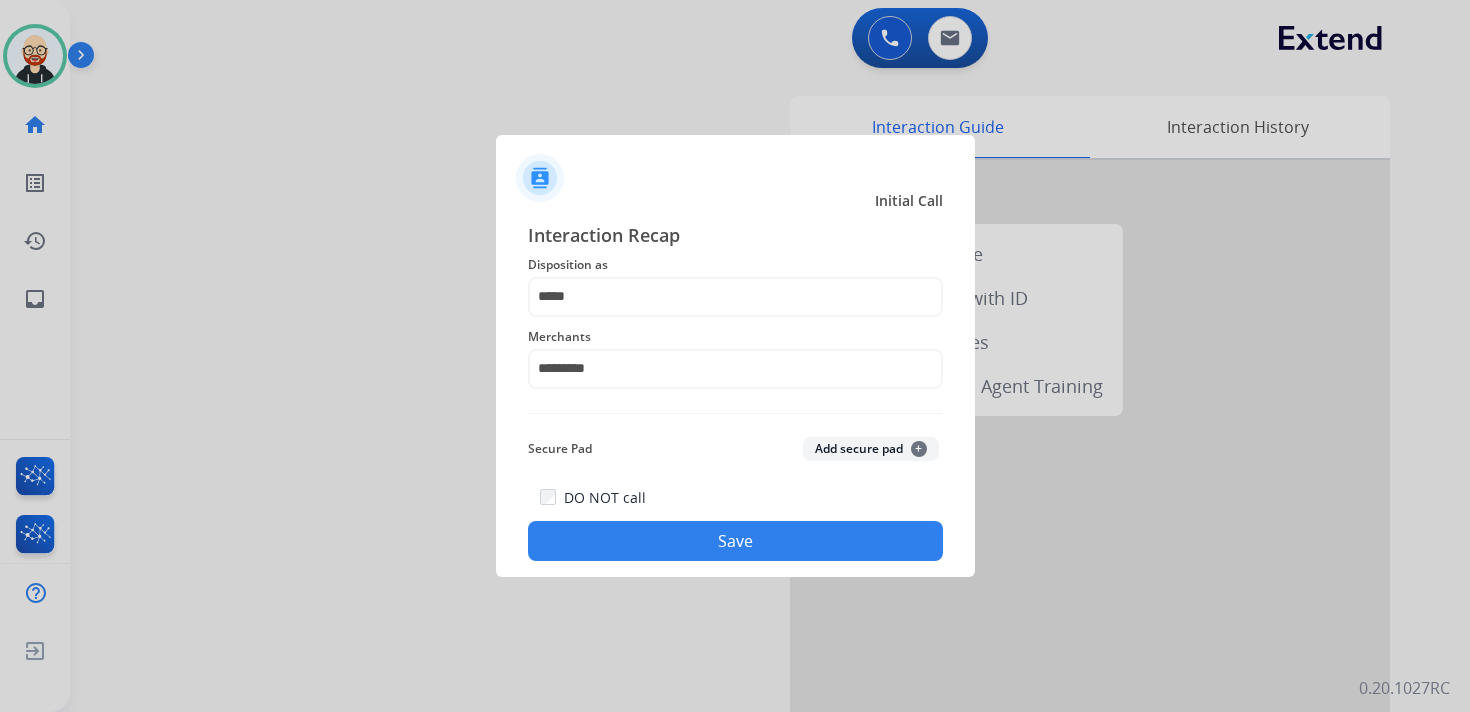 click on "Save" 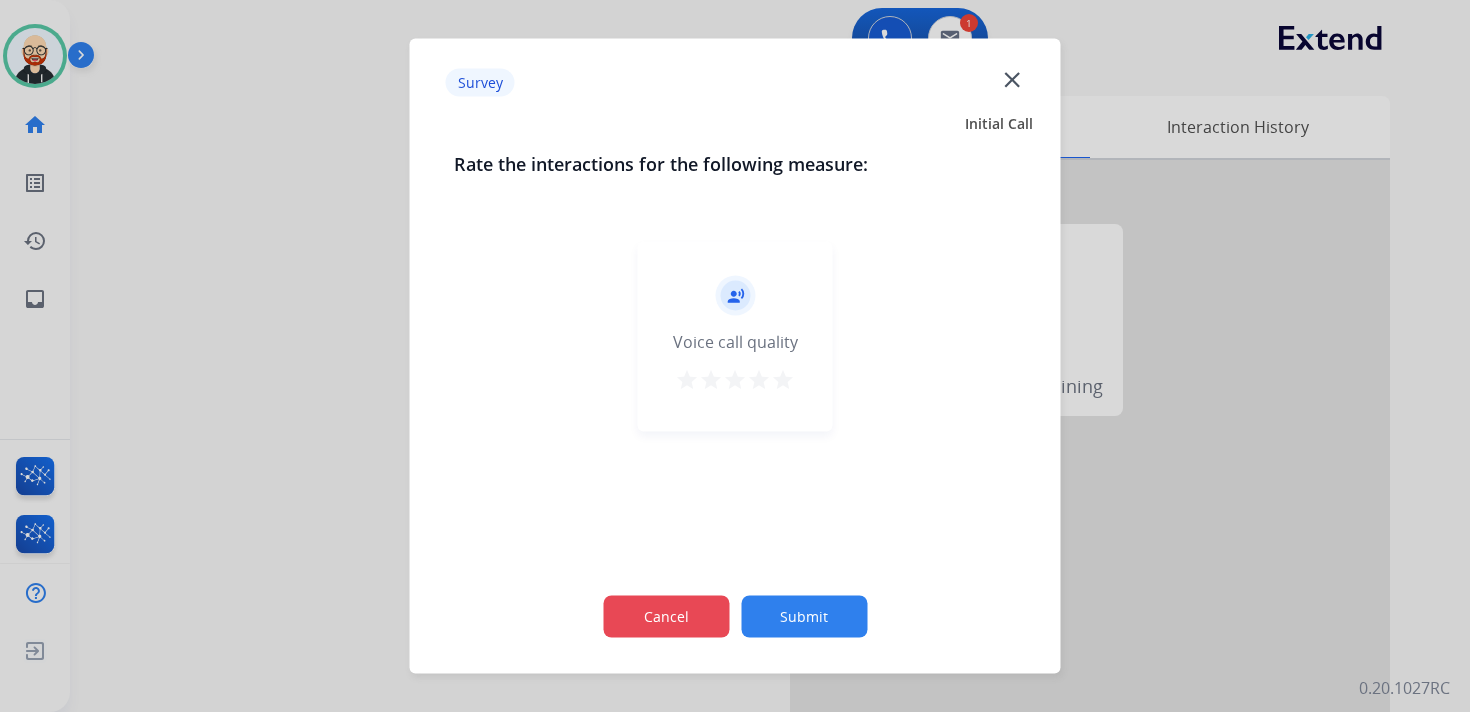 click on "Cancel" 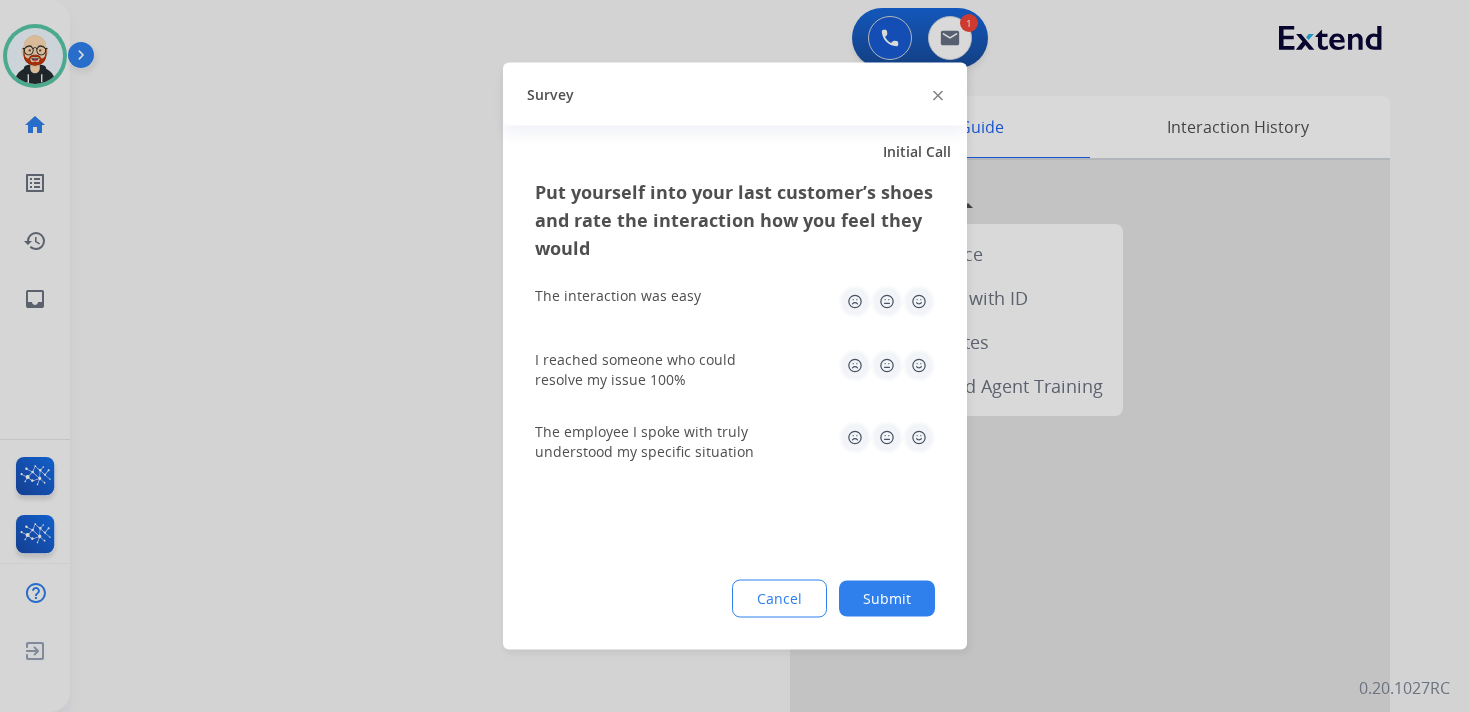 click on "Put yourself into your last customer’s shoes and rate the interaction how you feel they would  The interaction was easy   I reached someone who could resolve my issue 100%   The employee I spoke with truly understood my specific situation  Cancel Submit" 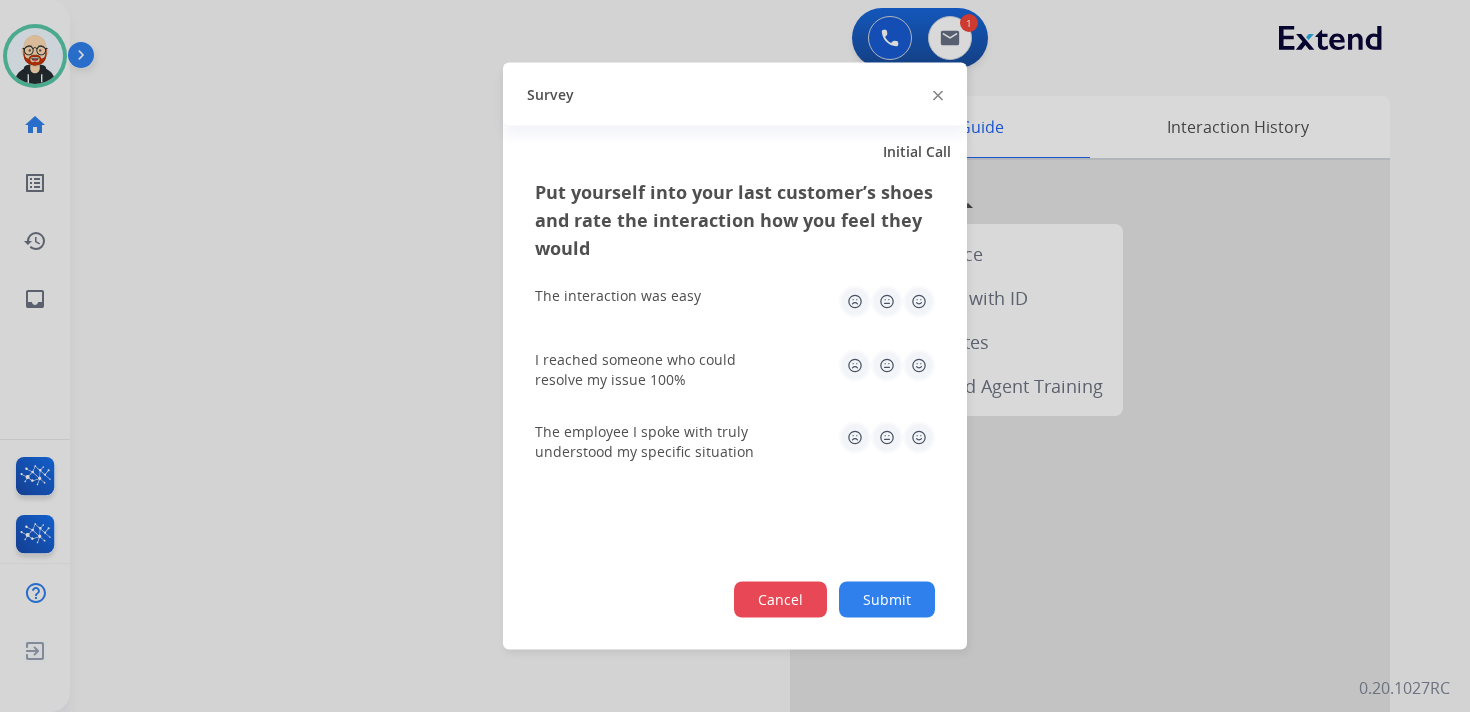 click on "Cancel" 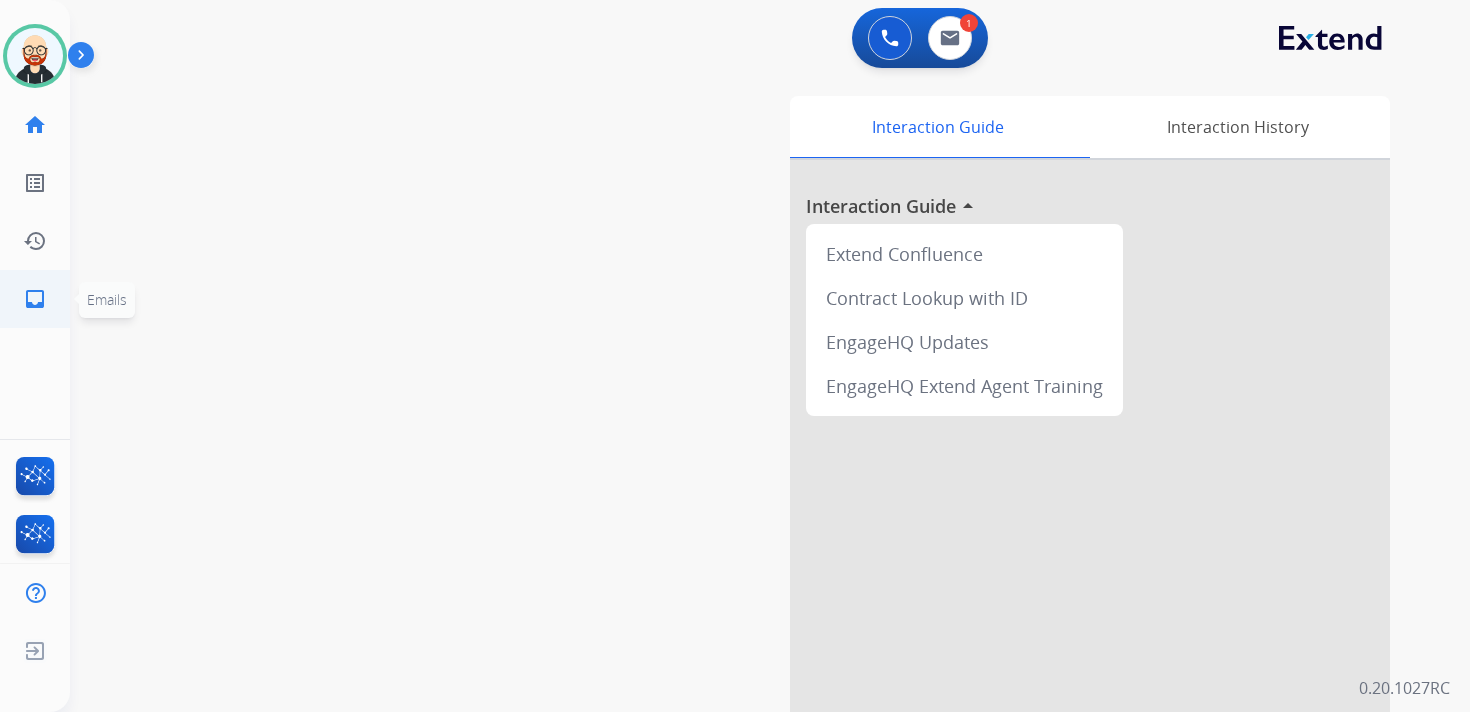 click on "inbox  Emails" 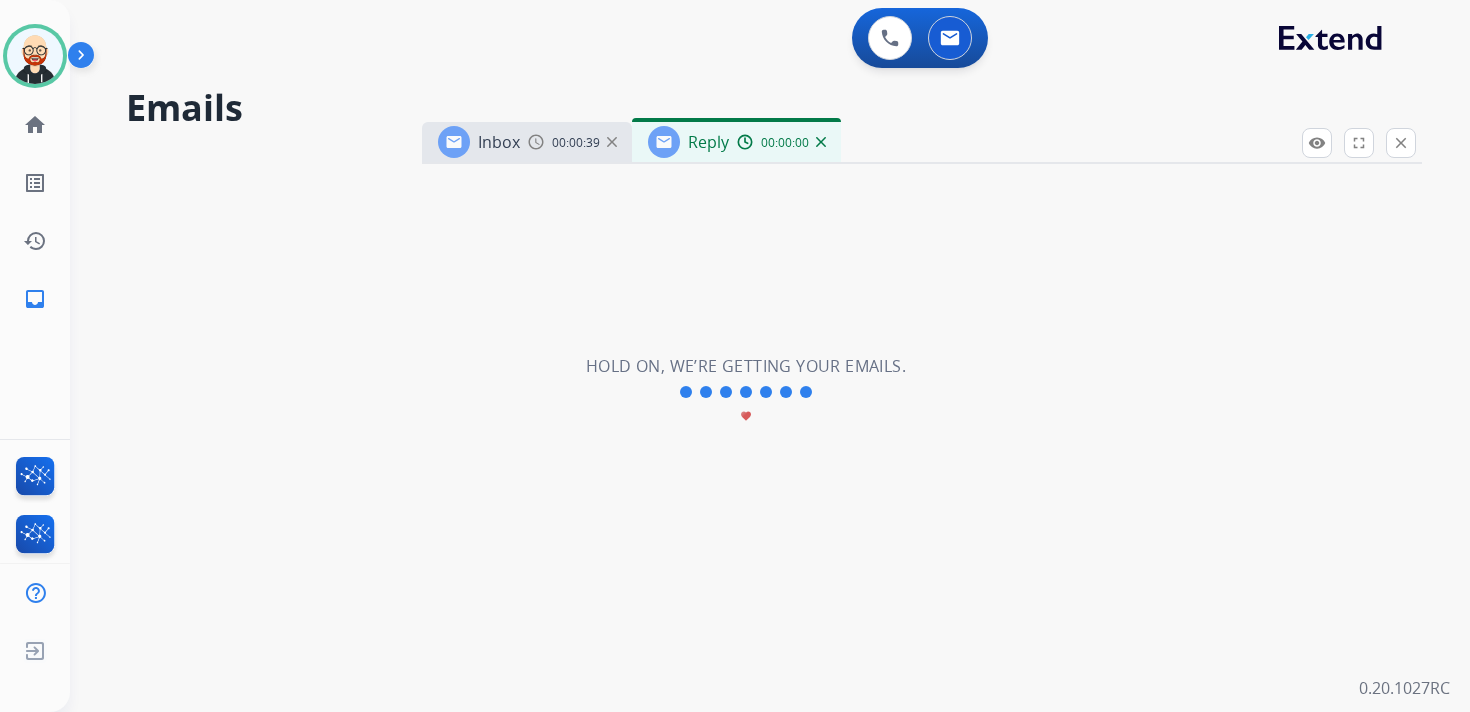 select on "**********" 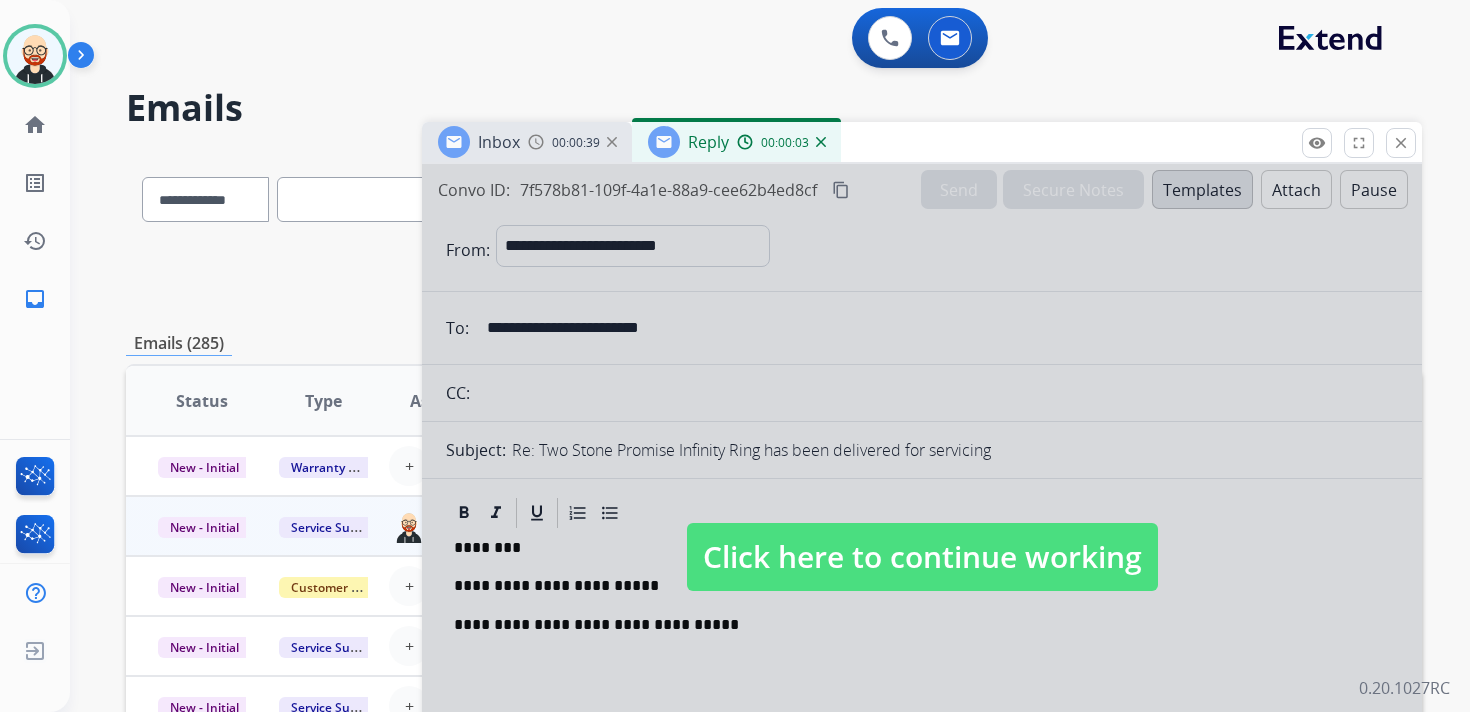 click on "Click here to continue working" at bounding box center [922, 557] 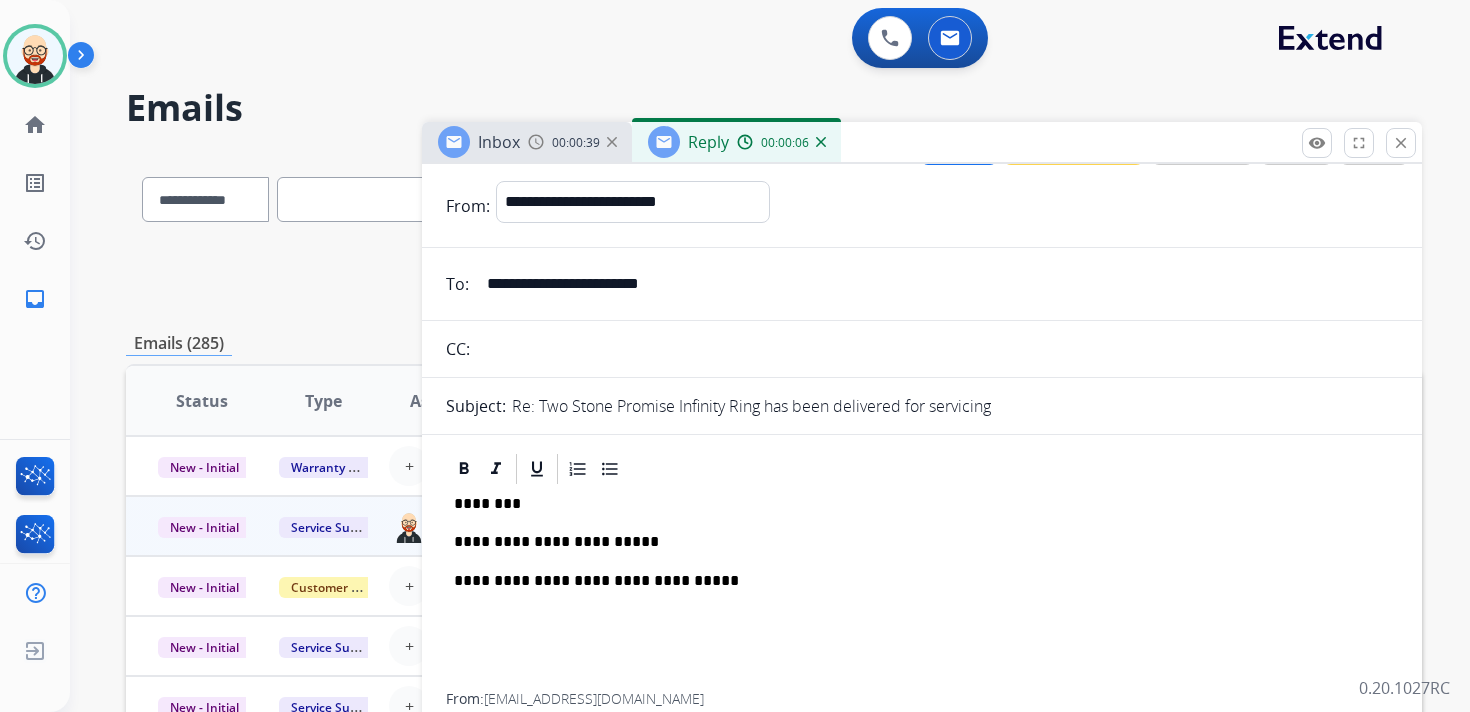 scroll, scrollTop: 49, scrollLeft: 0, axis: vertical 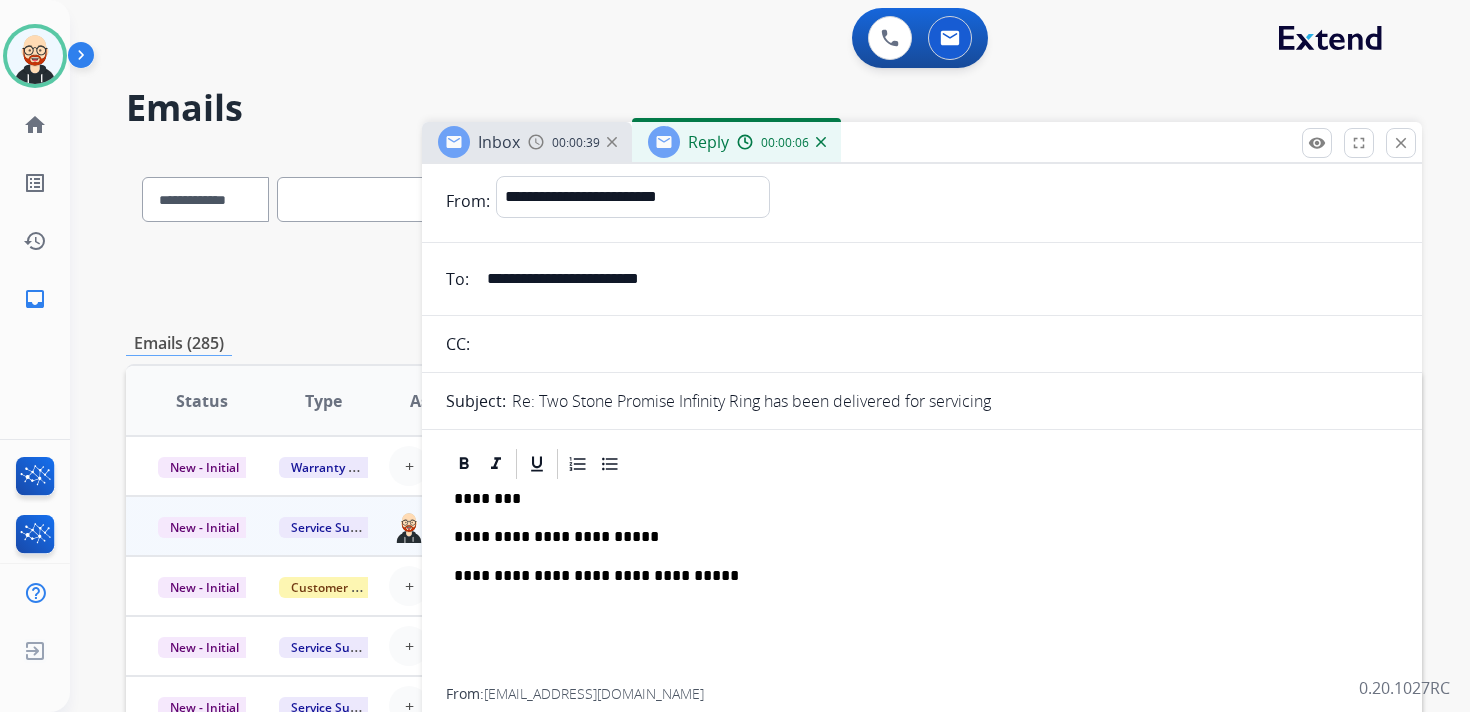 click on "**********" at bounding box center (914, 537) 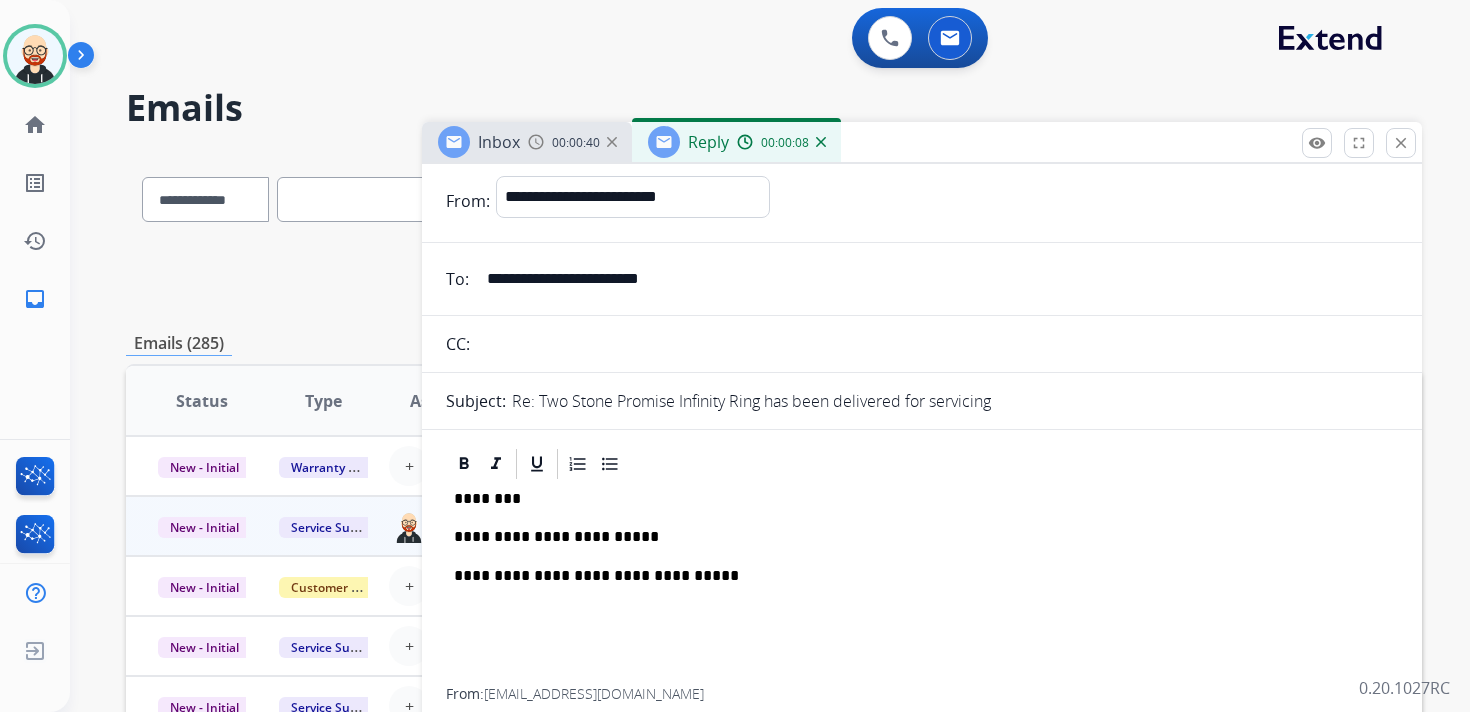 type 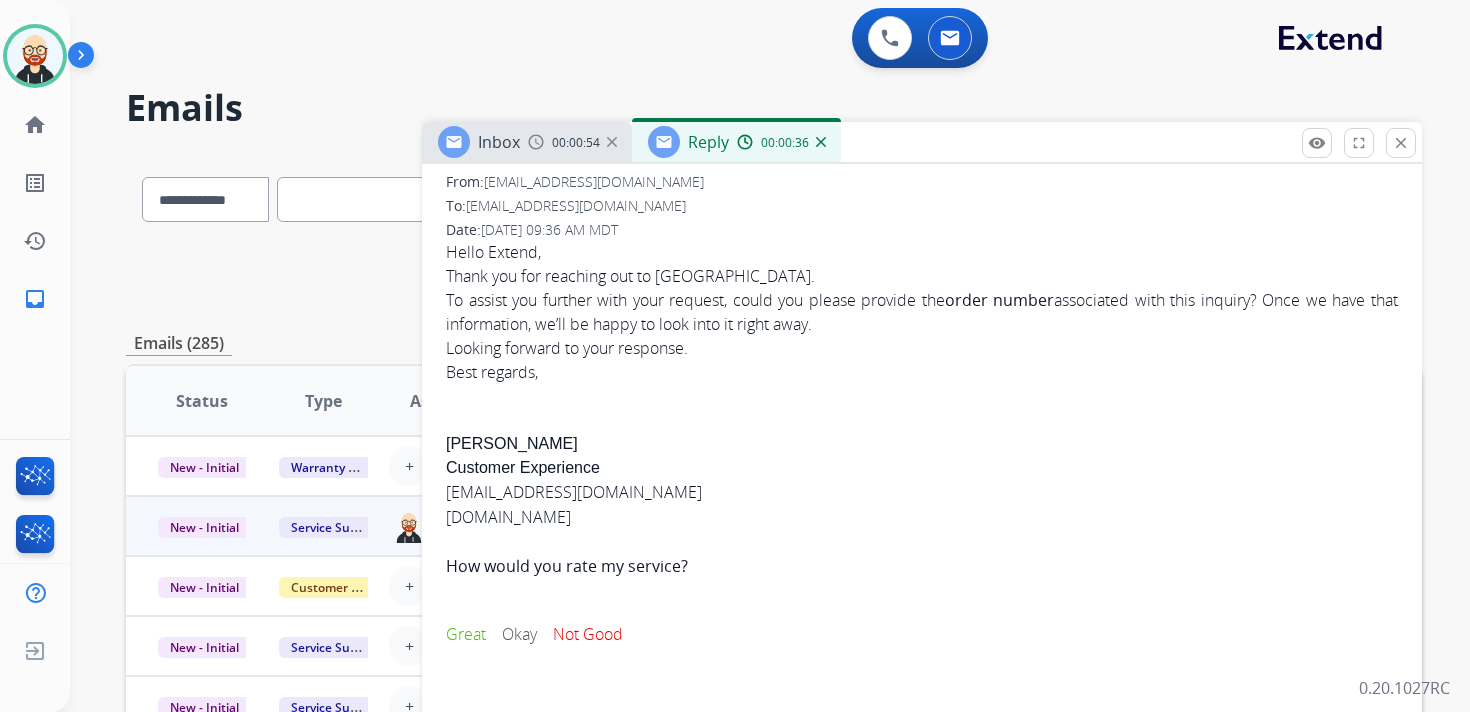 scroll, scrollTop: 0, scrollLeft: 0, axis: both 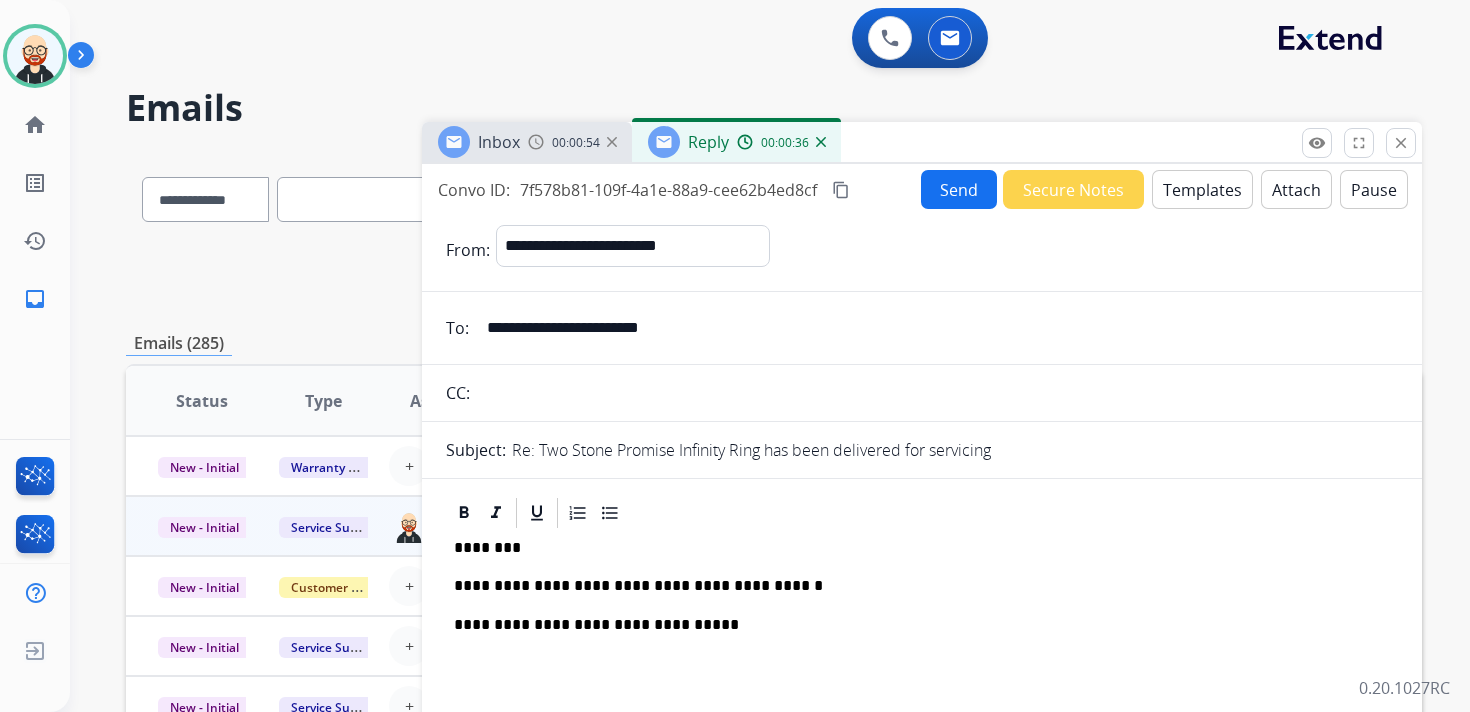 click on "Send" at bounding box center [959, 189] 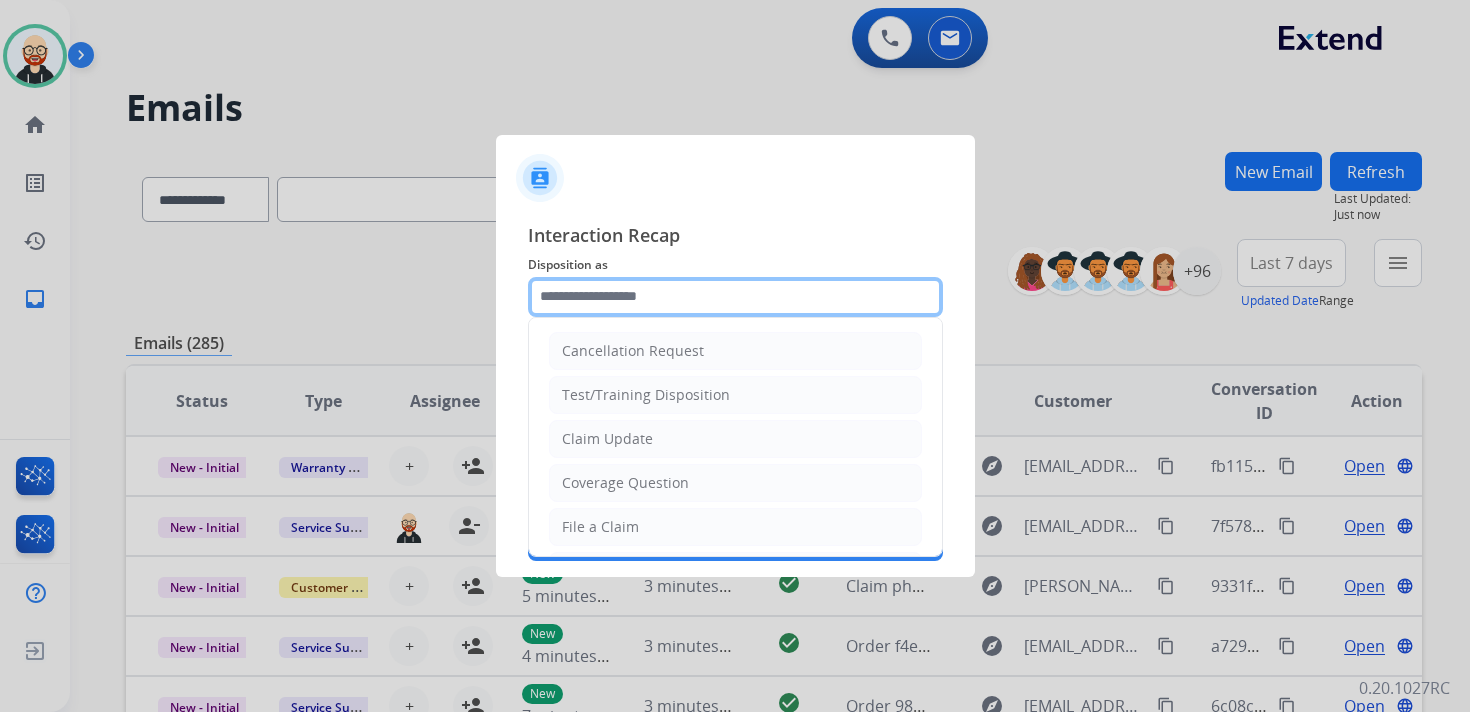 click 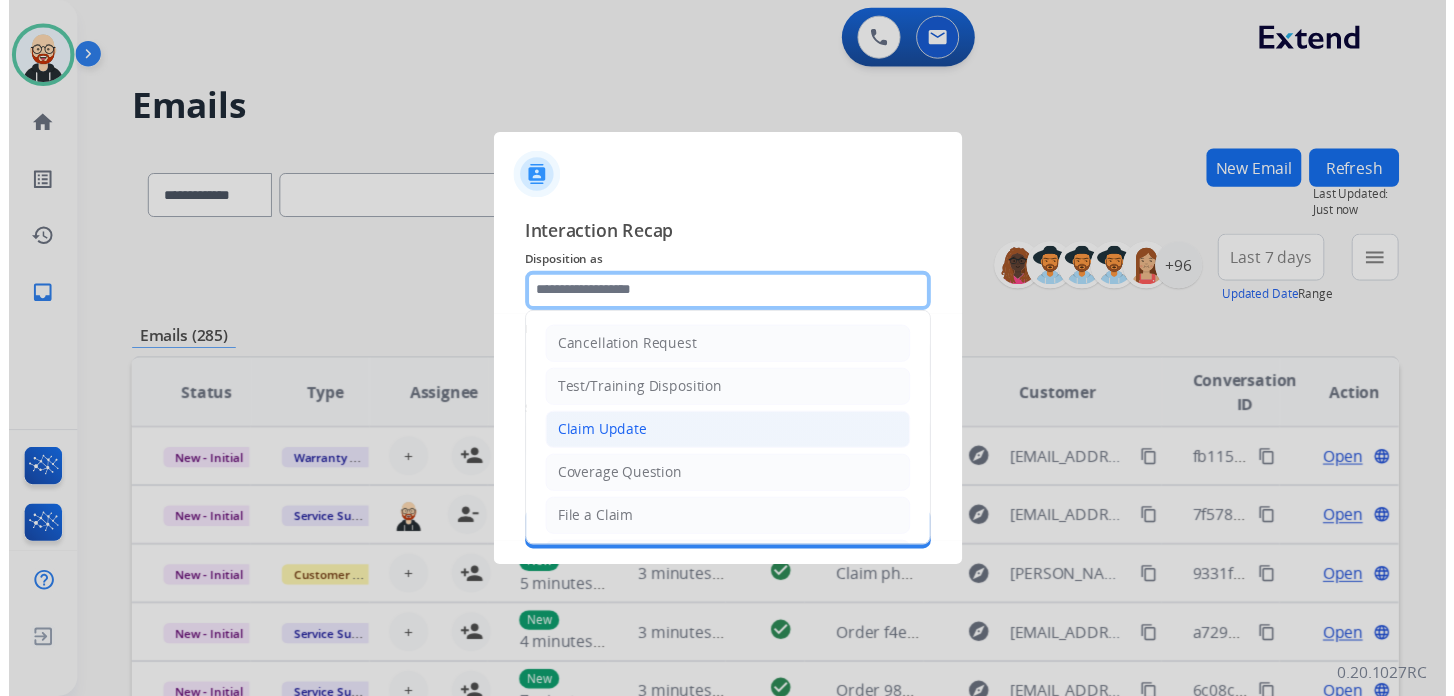 scroll, scrollTop: 300, scrollLeft: 0, axis: vertical 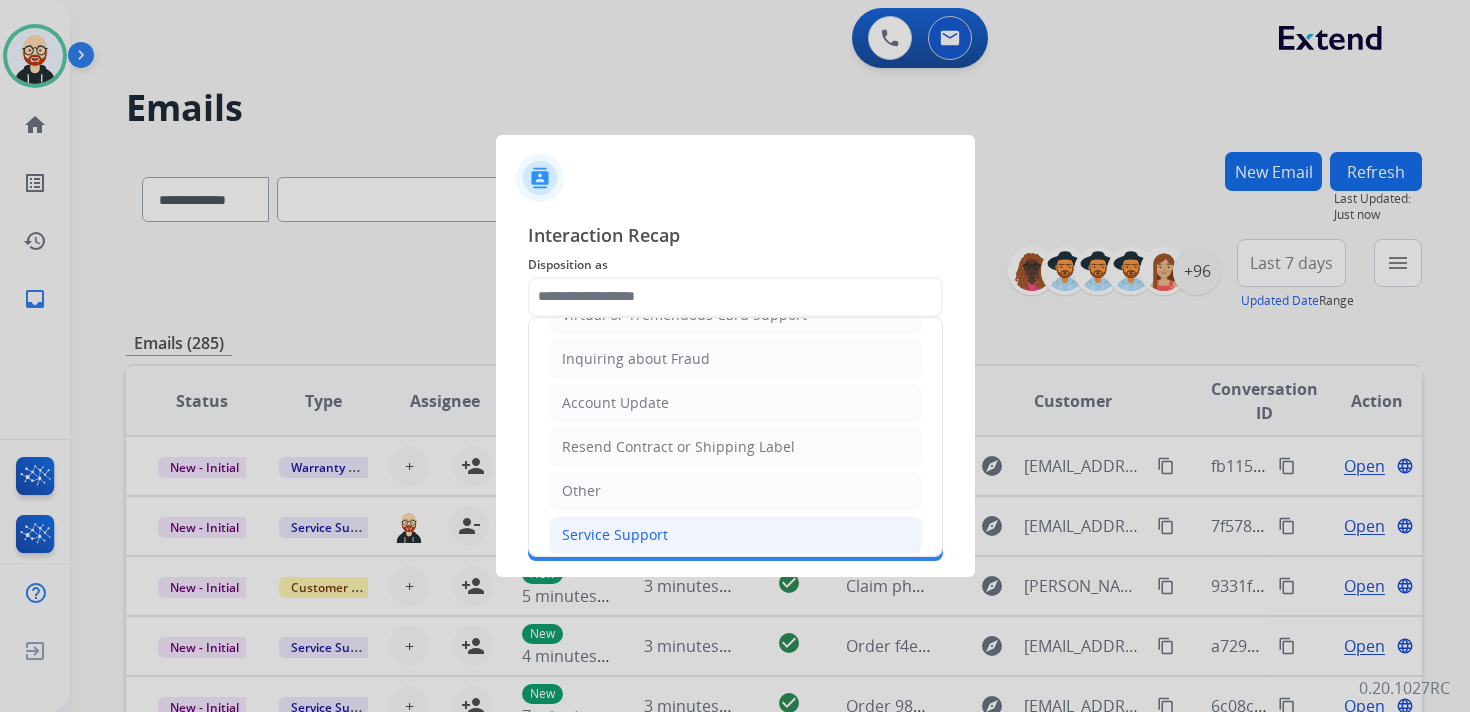 click on "Service Support" 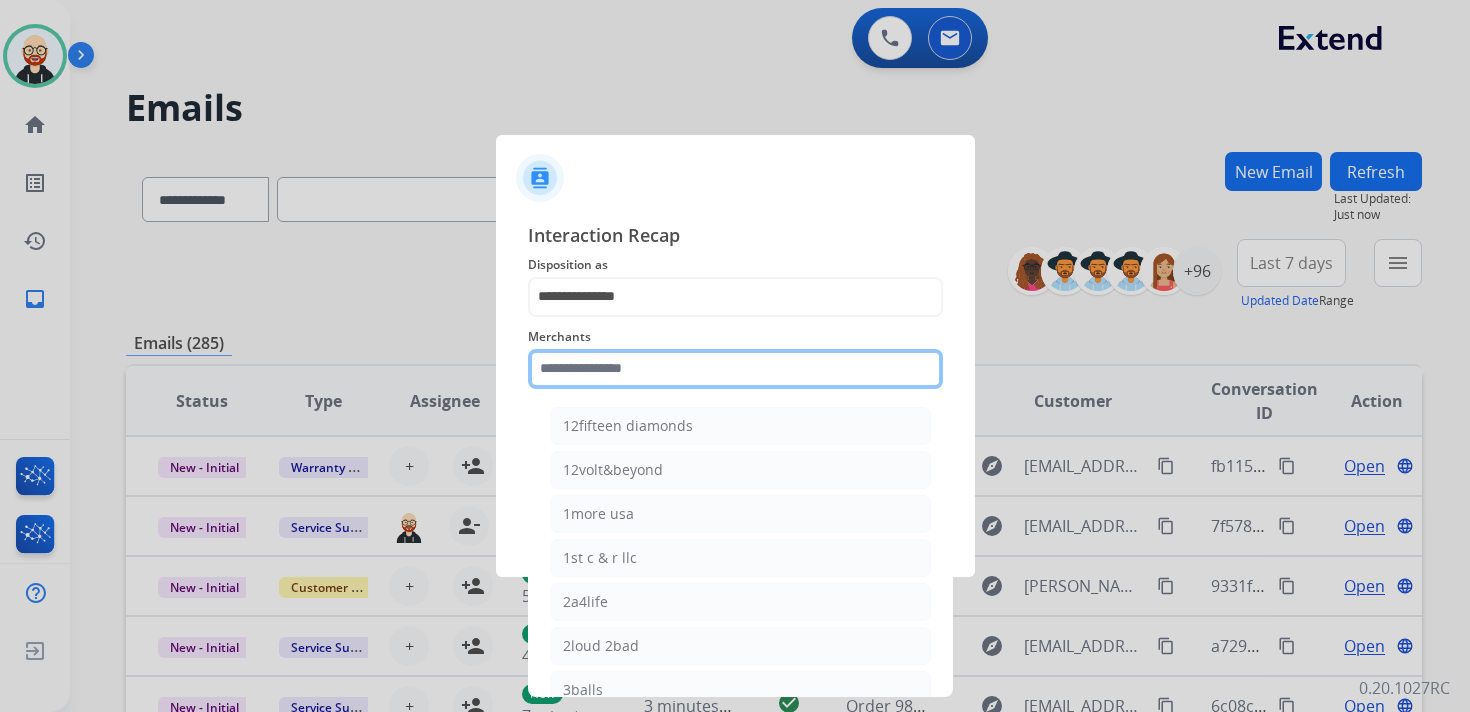 click 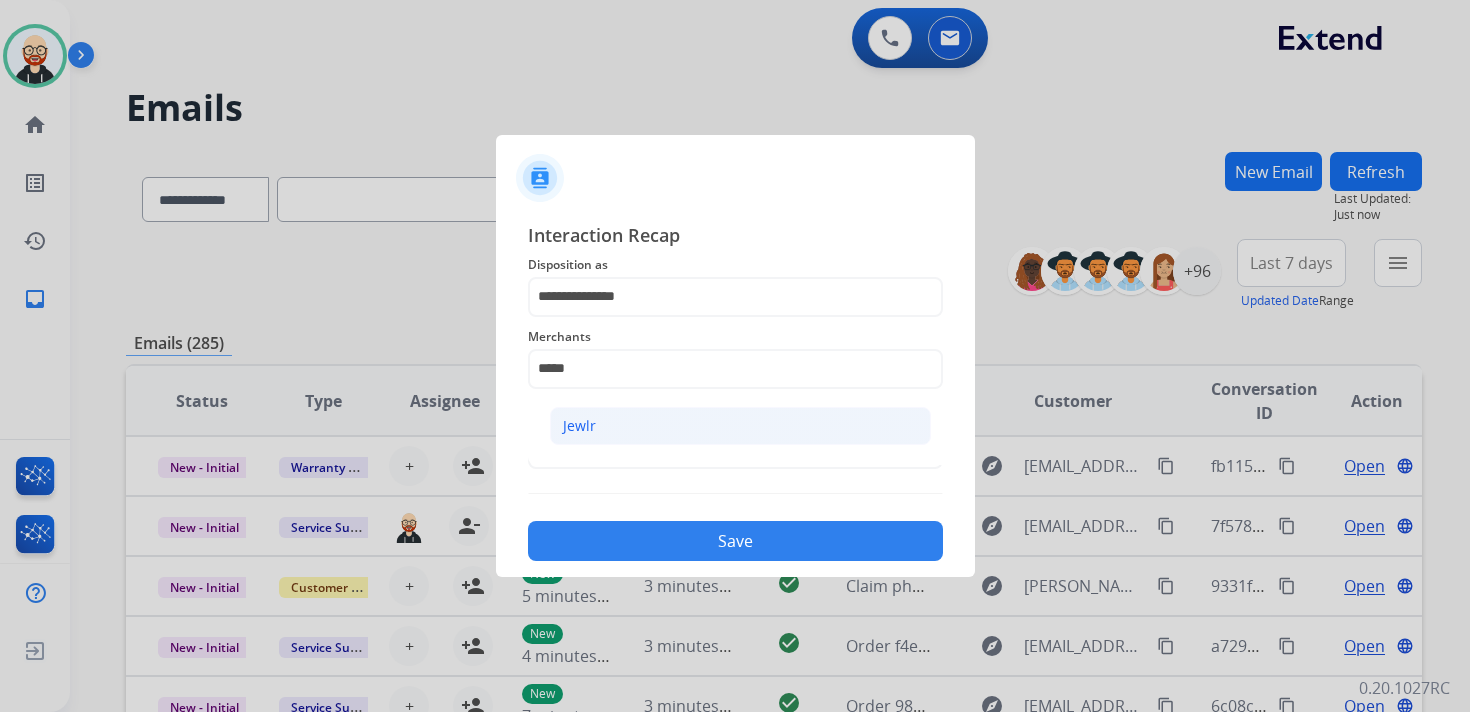 click on "Jewlr" 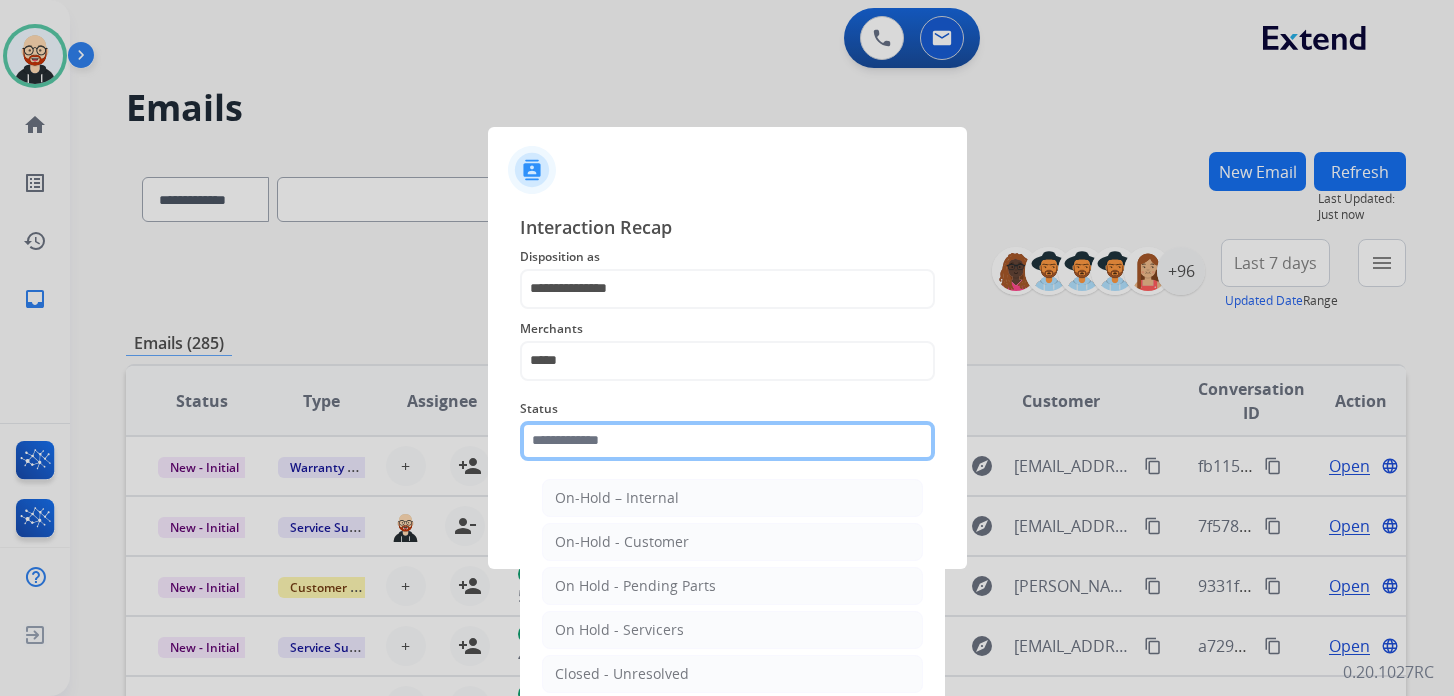 click 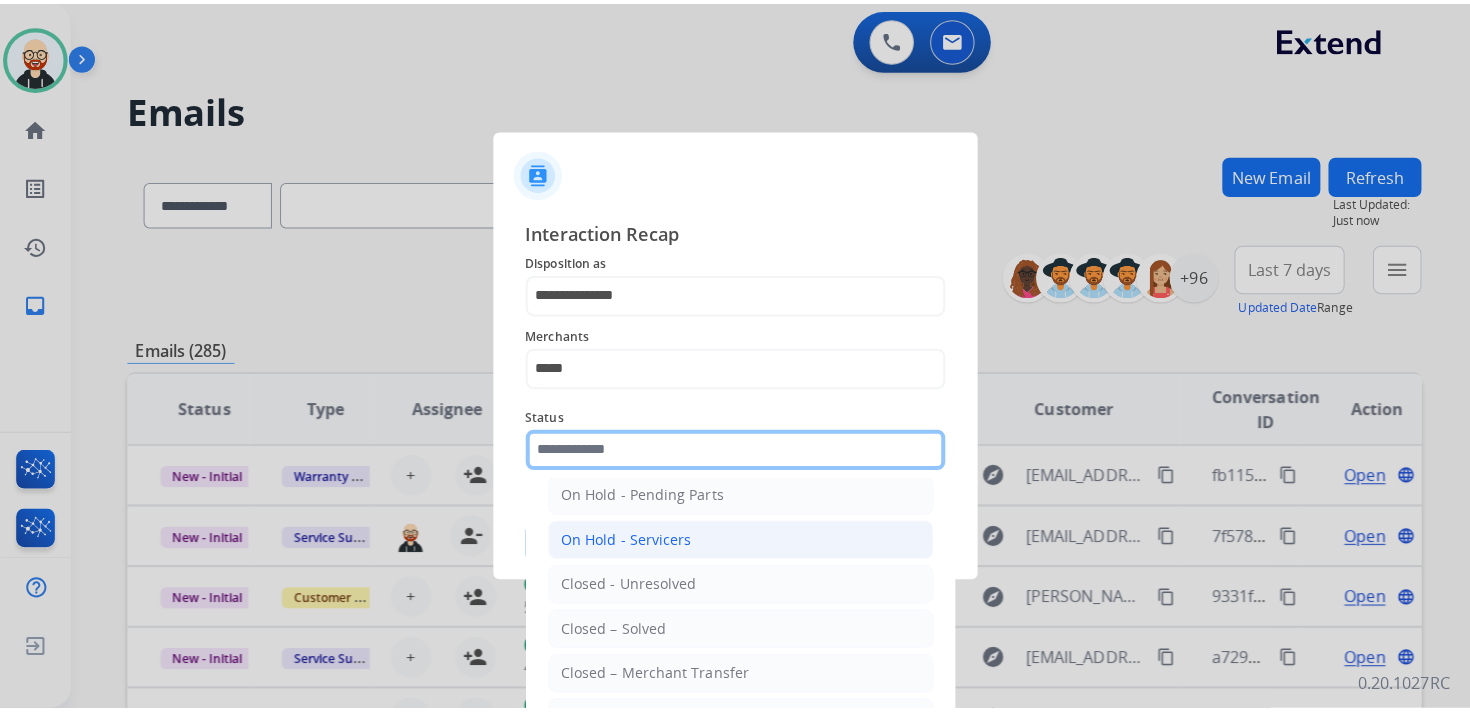 scroll, scrollTop: 111, scrollLeft: 0, axis: vertical 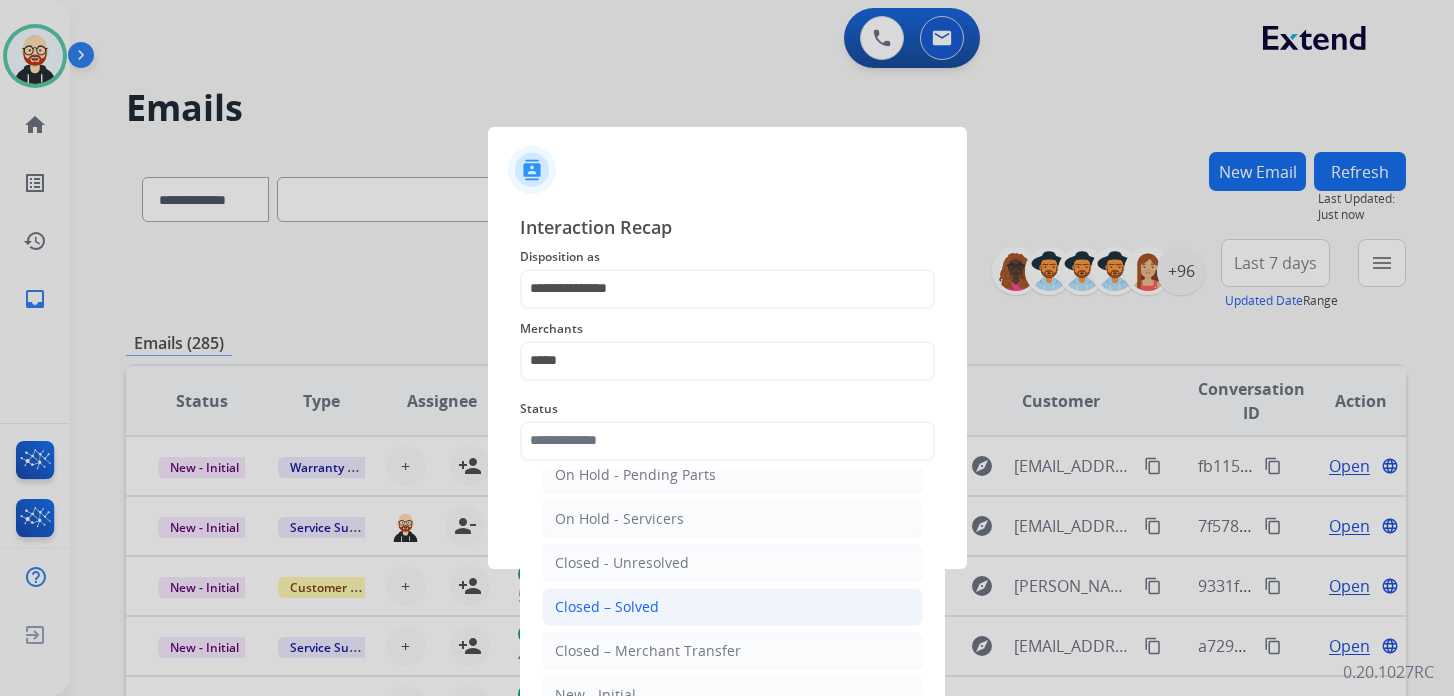 click on "Closed – Solved" 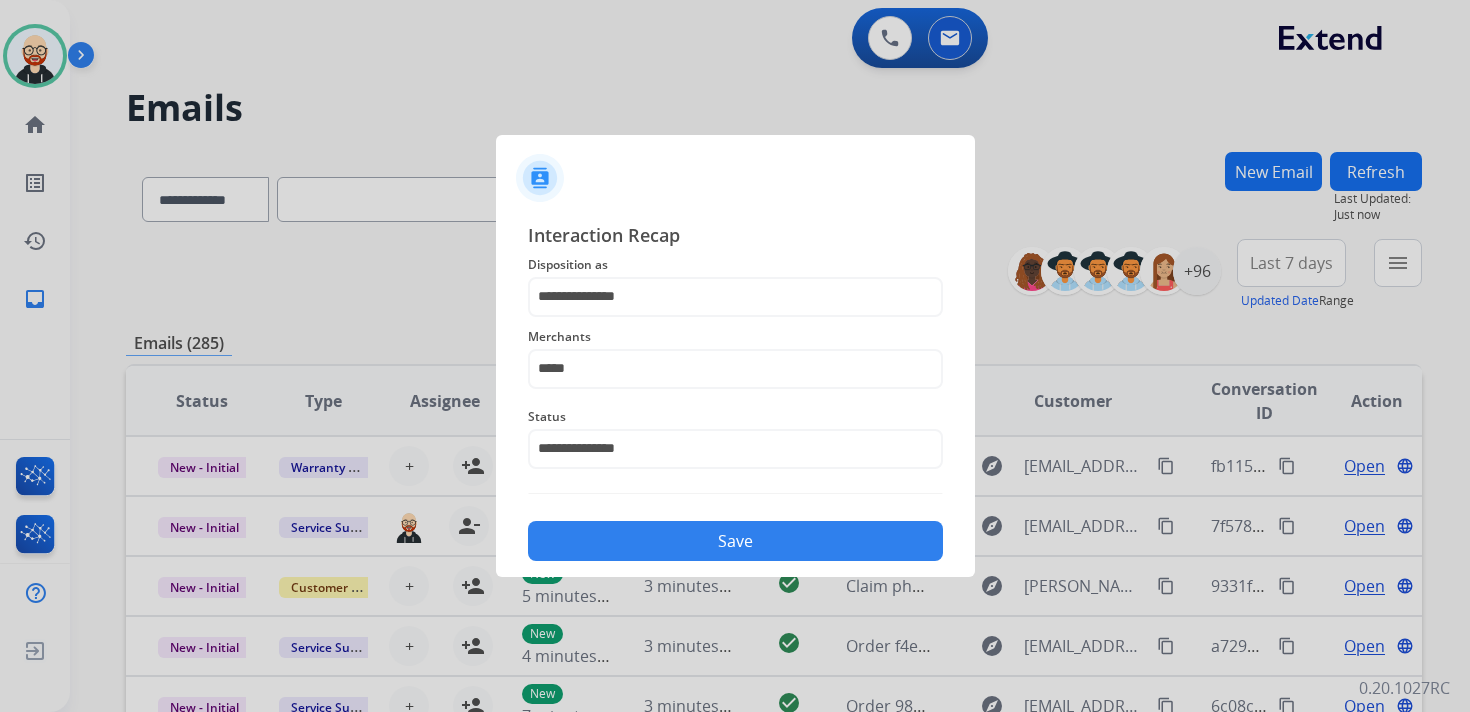 click on "Save" 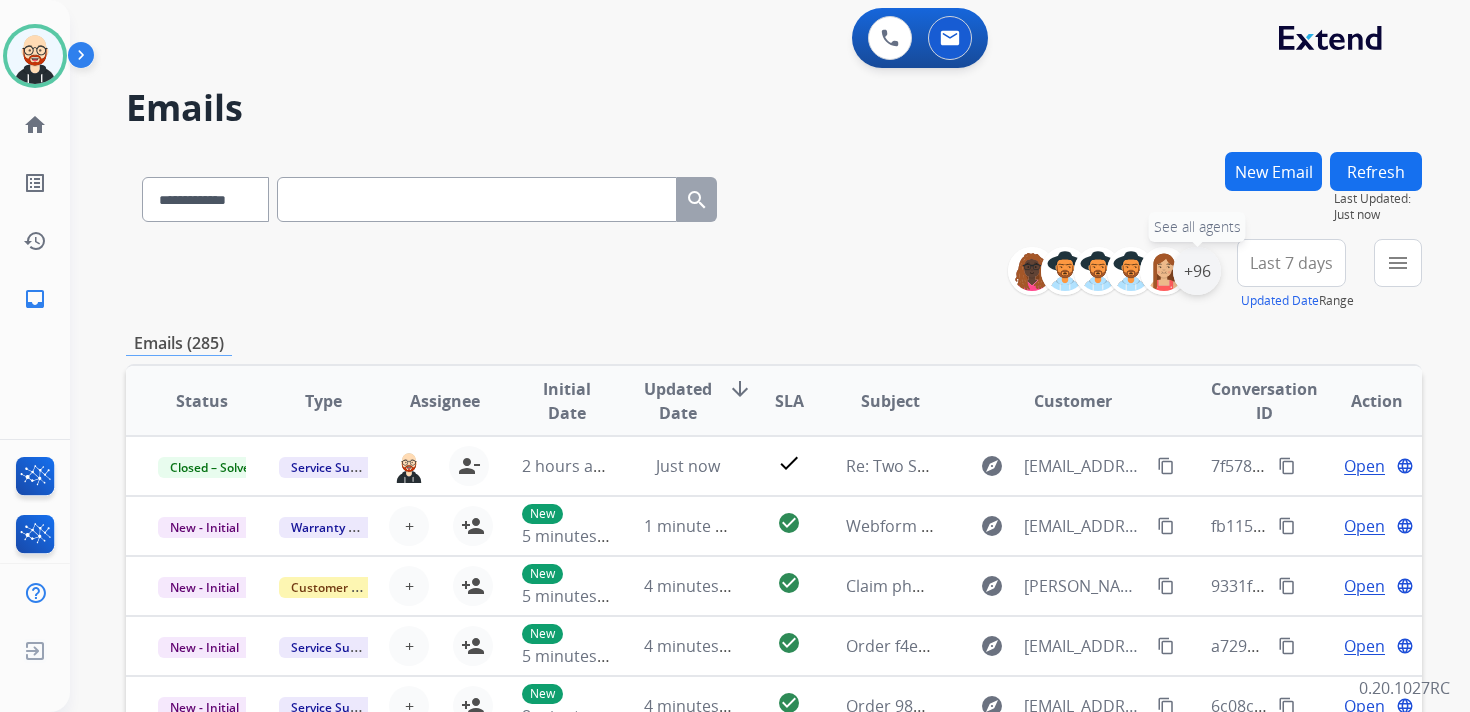 click on "+96" at bounding box center [1197, 271] 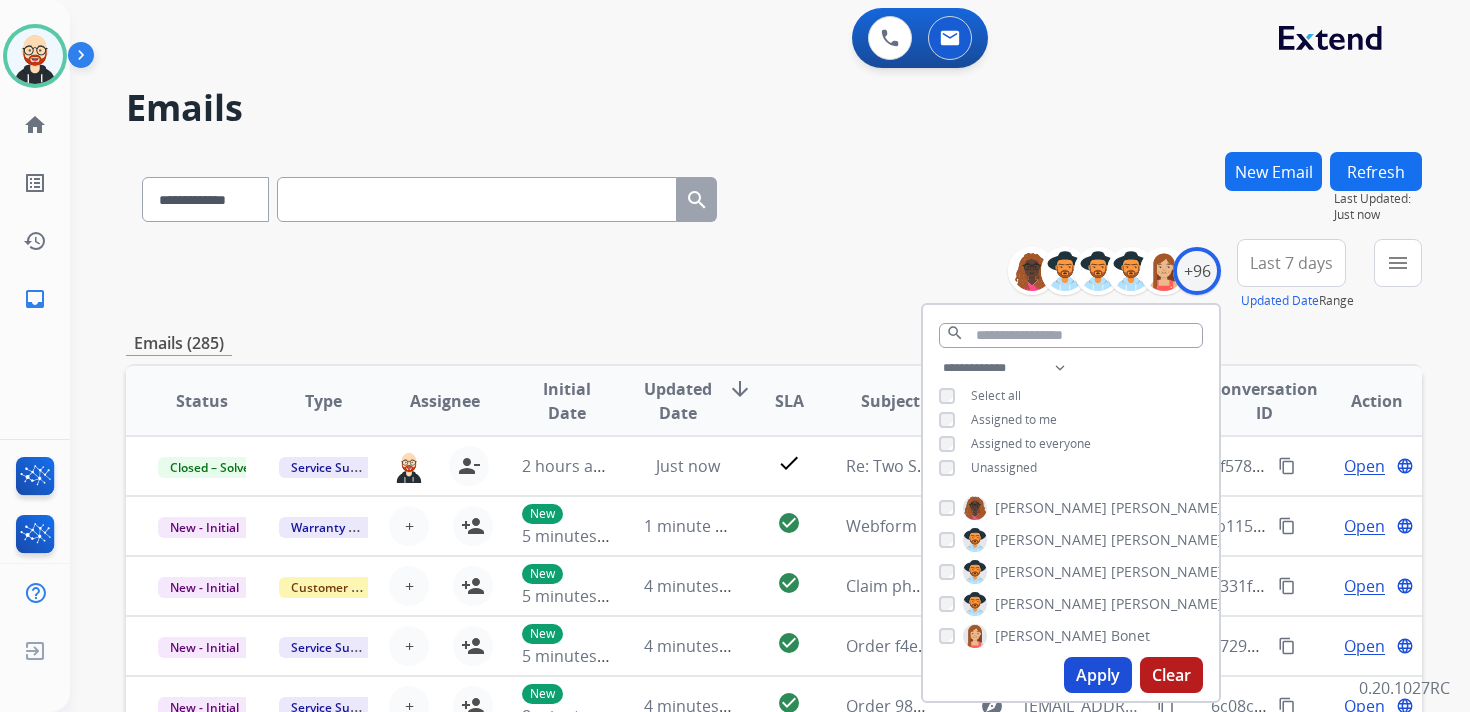 click on "Unassigned" at bounding box center (1004, 467) 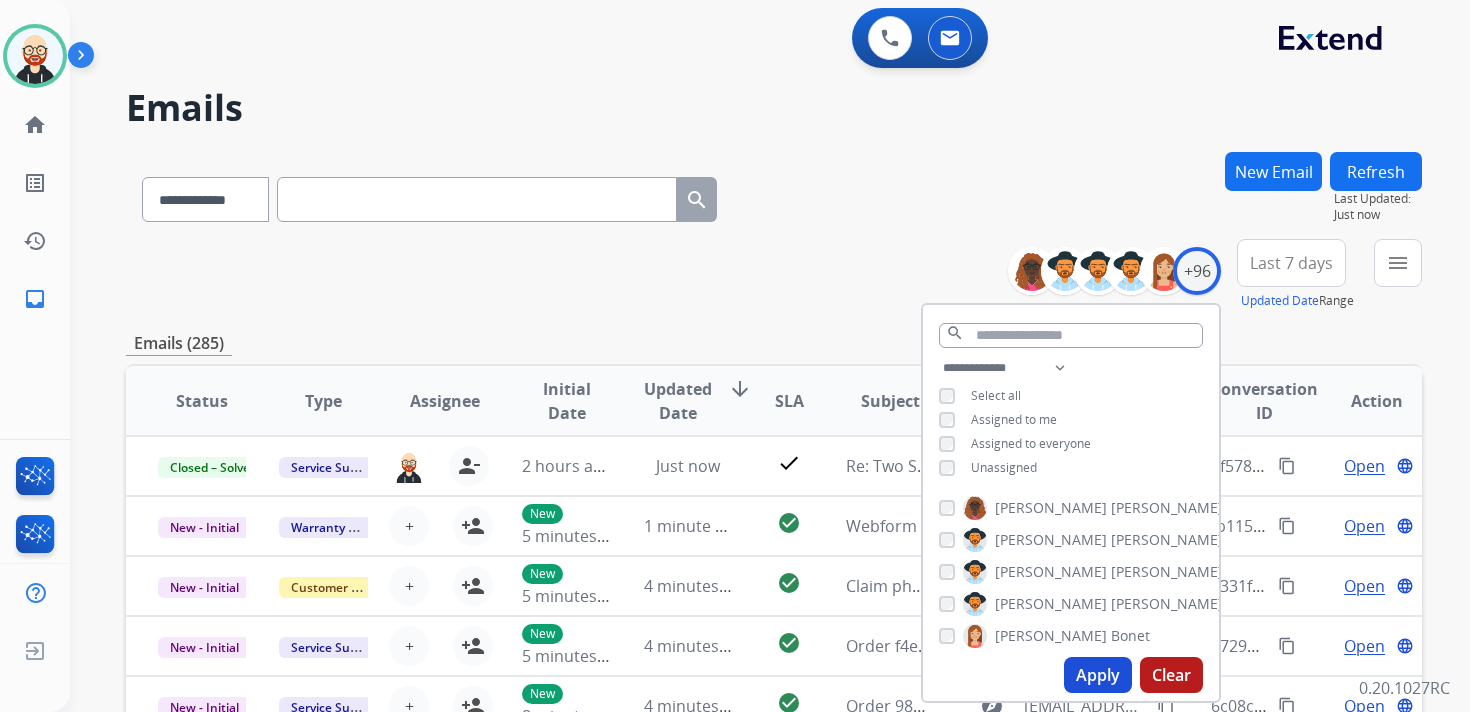 click on "Apply" at bounding box center [1098, 675] 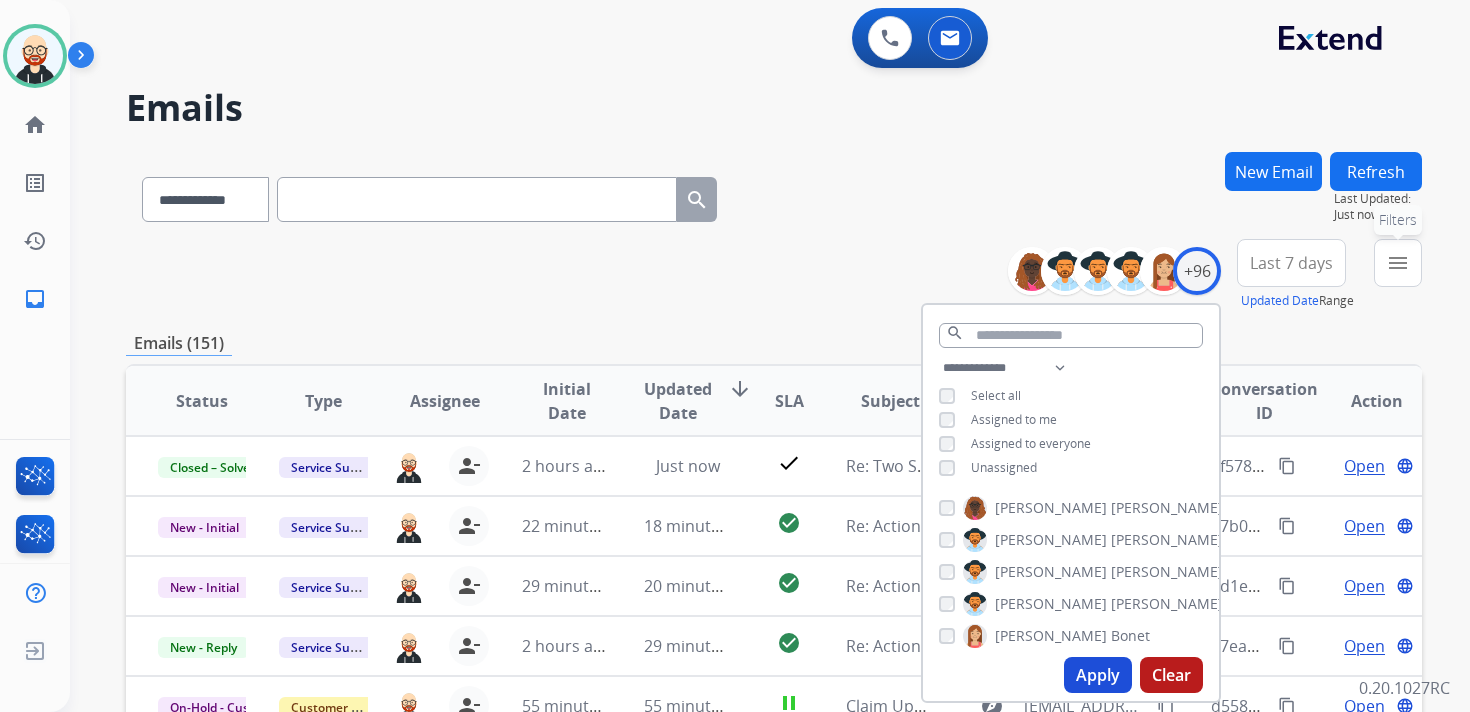 click on "menu  Filters" at bounding box center (1398, 263) 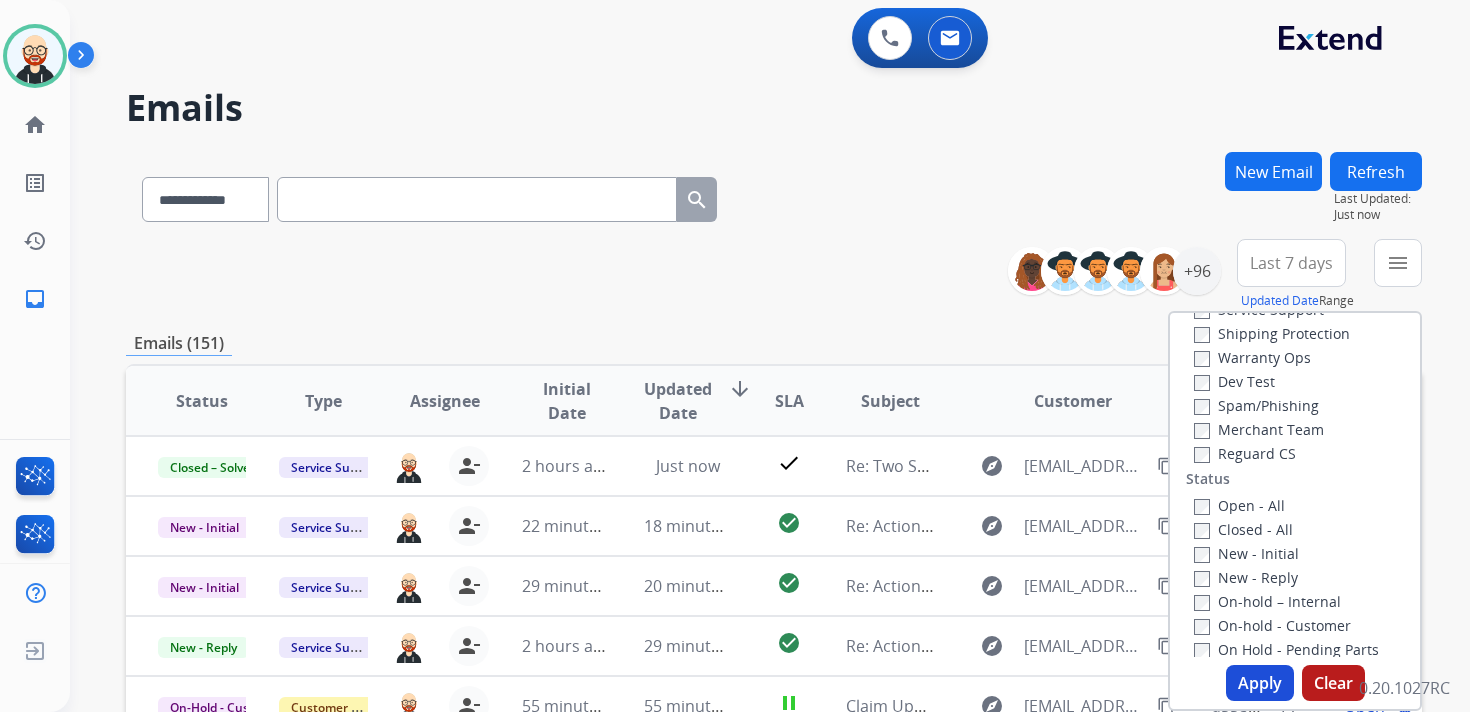 scroll, scrollTop: 144, scrollLeft: 0, axis: vertical 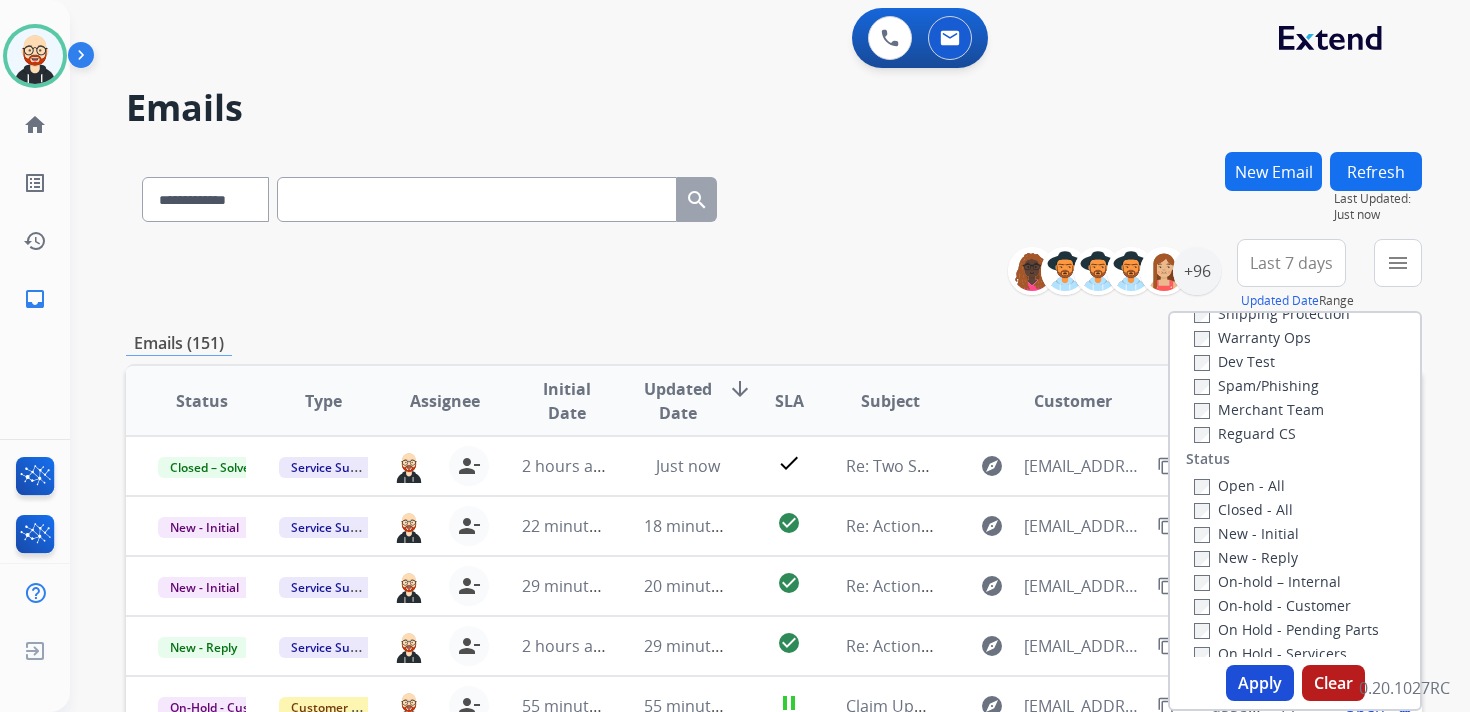 click on "New - Initial" at bounding box center [1246, 533] 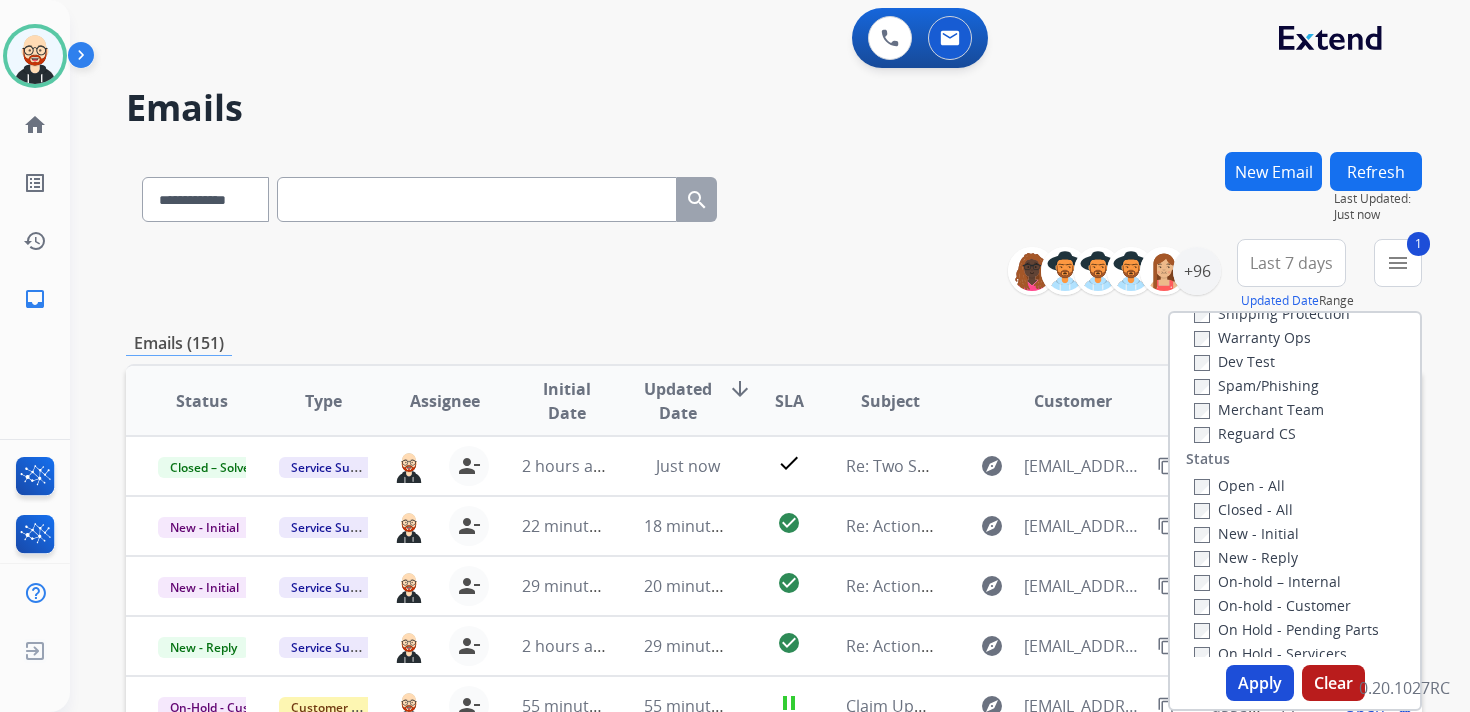 click on "New - Reply" at bounding box center (1246, 557) 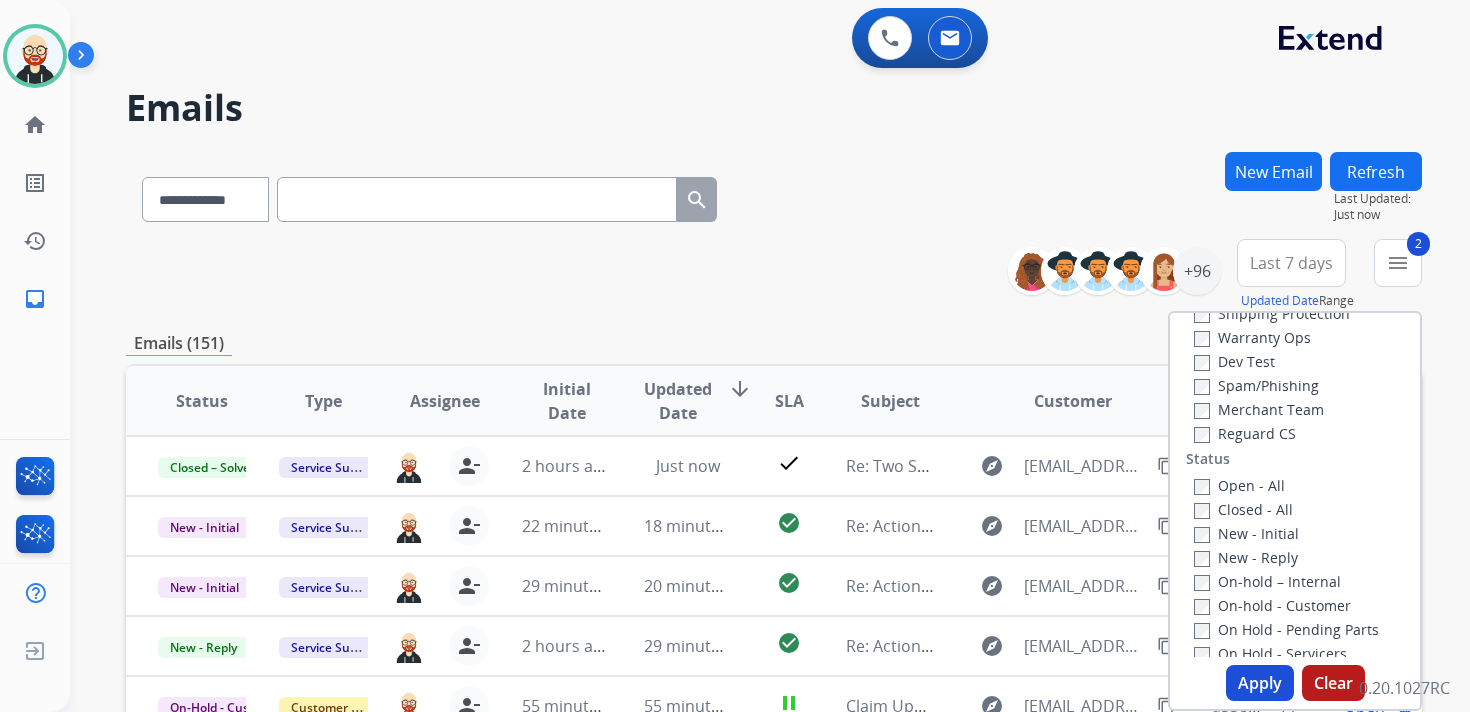 click on "Apply" at bounding box center [1260, 683] 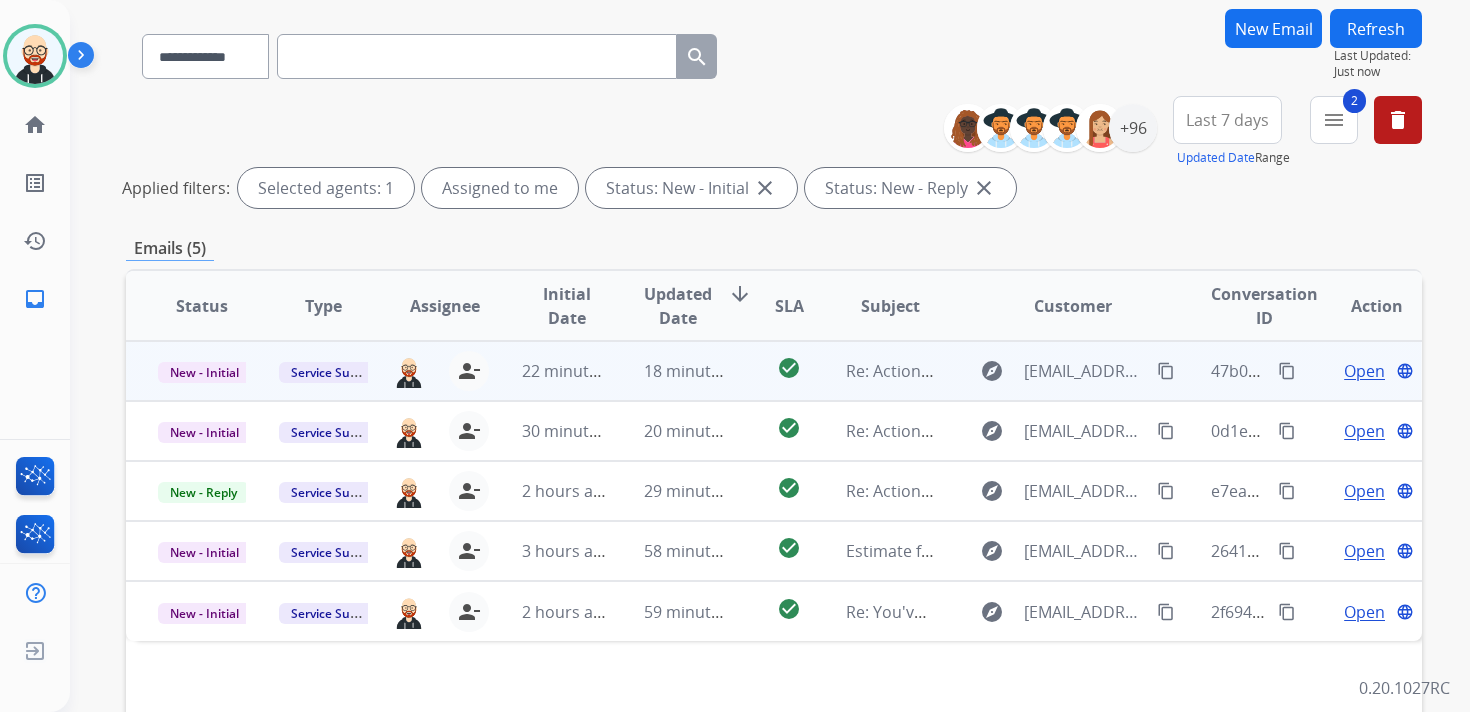 scroll, scrollTop: 157, scrollLeft: 0, axis: vertical 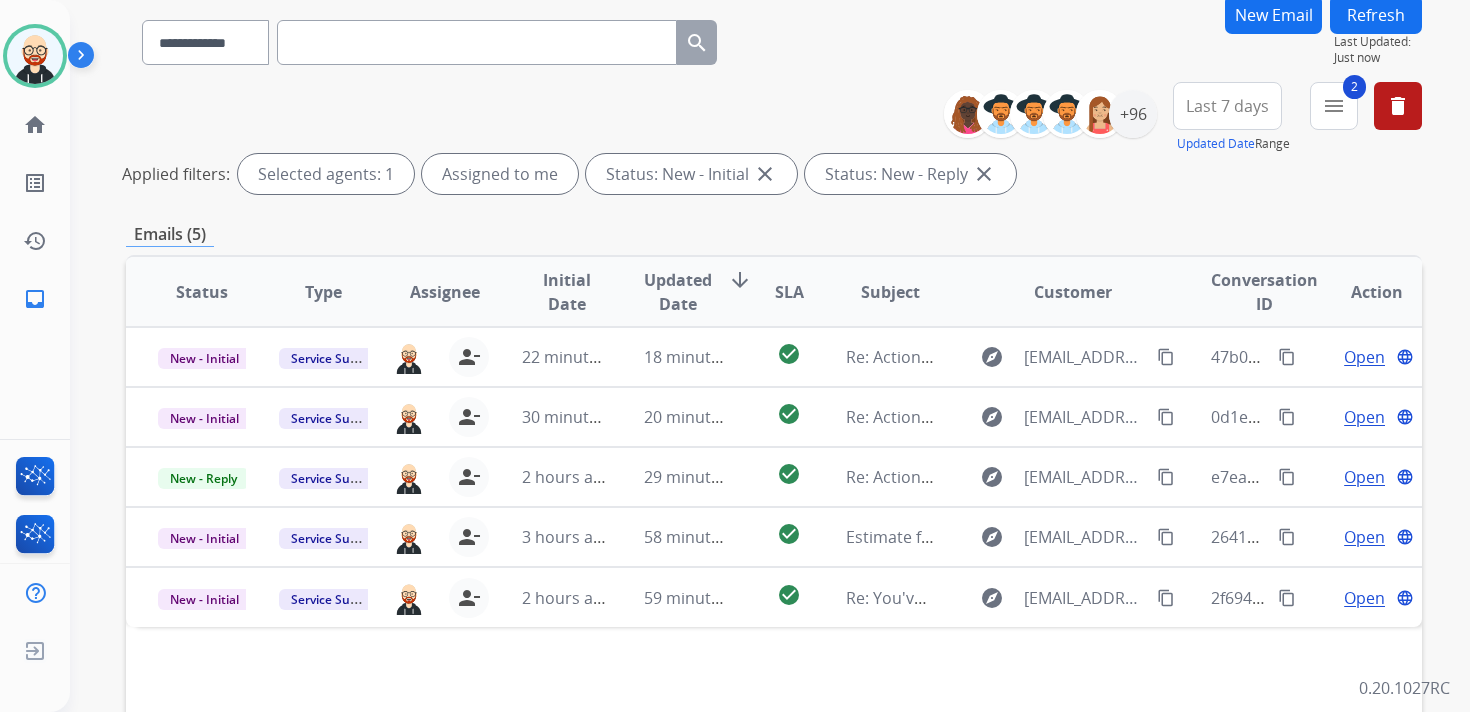 click on "Updated Date" at bounding box center (678, 292) 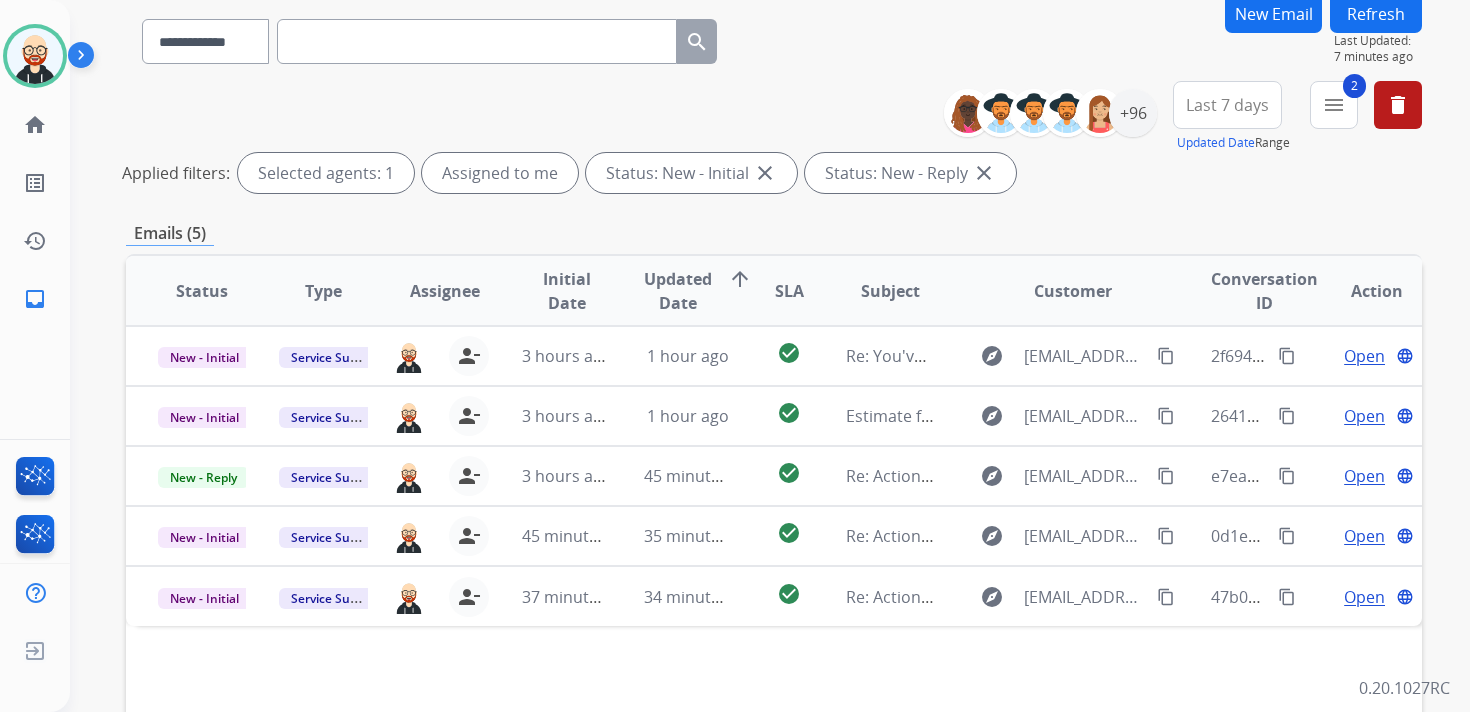 scroll, scrollTop: 161, scrollLeft: 0, axis: vertical 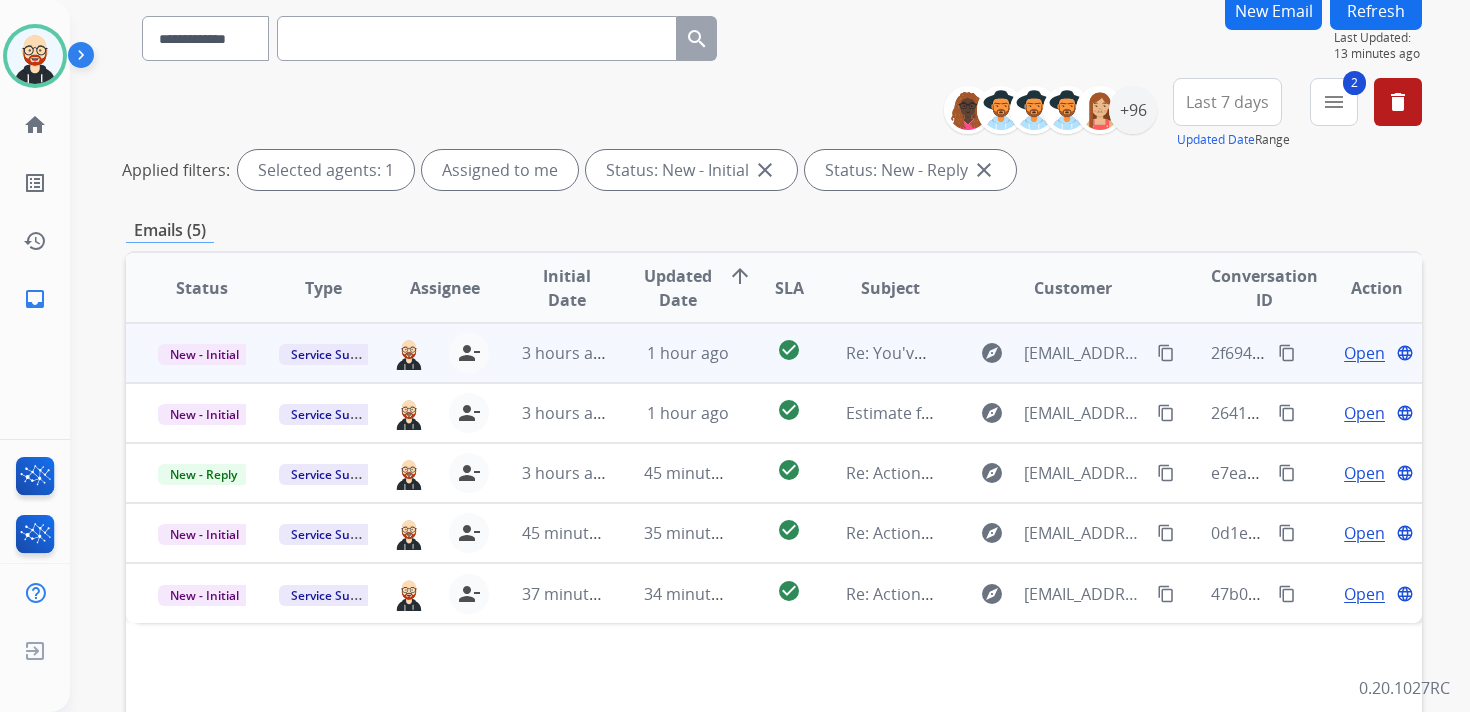 click on "Open" at bounding box center [1364, 353] 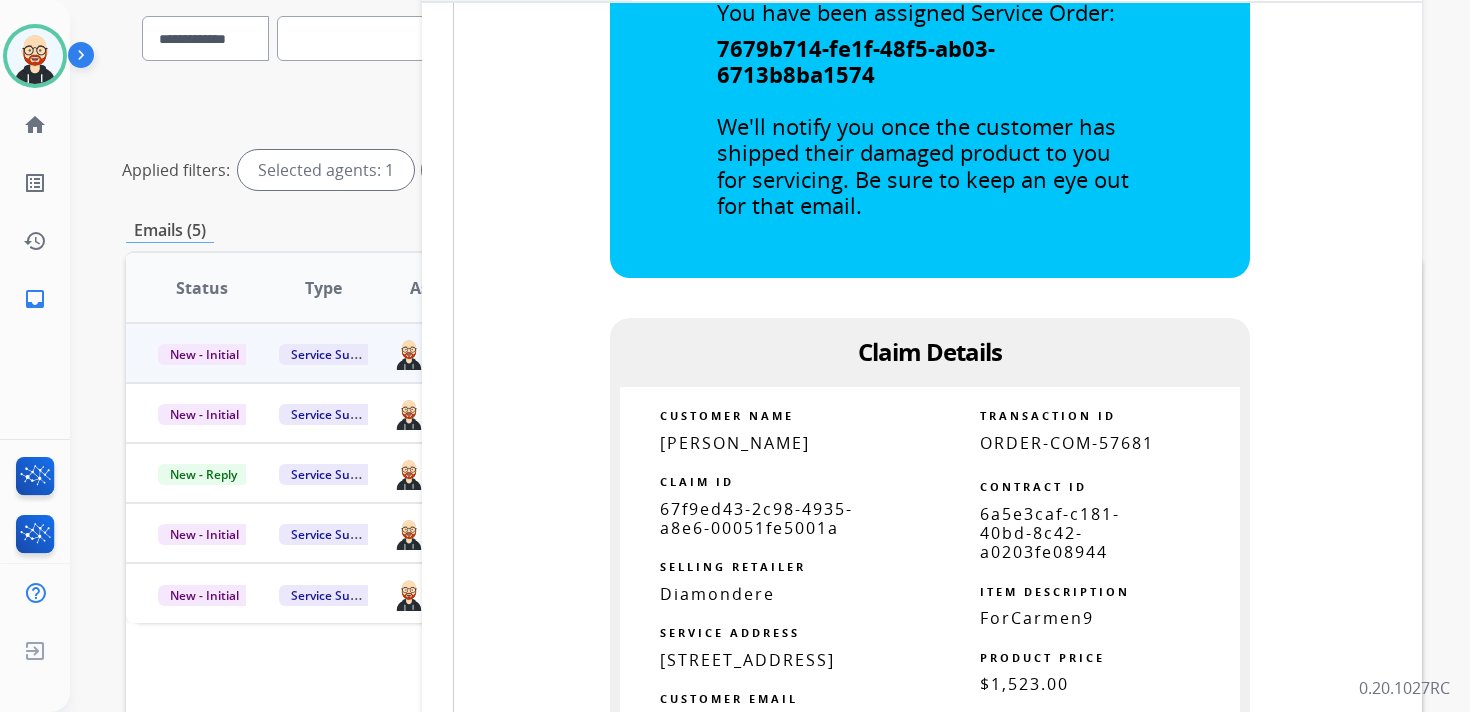 scroll, scrollTop: 1215, scrollLeft: 0, axis: vertical 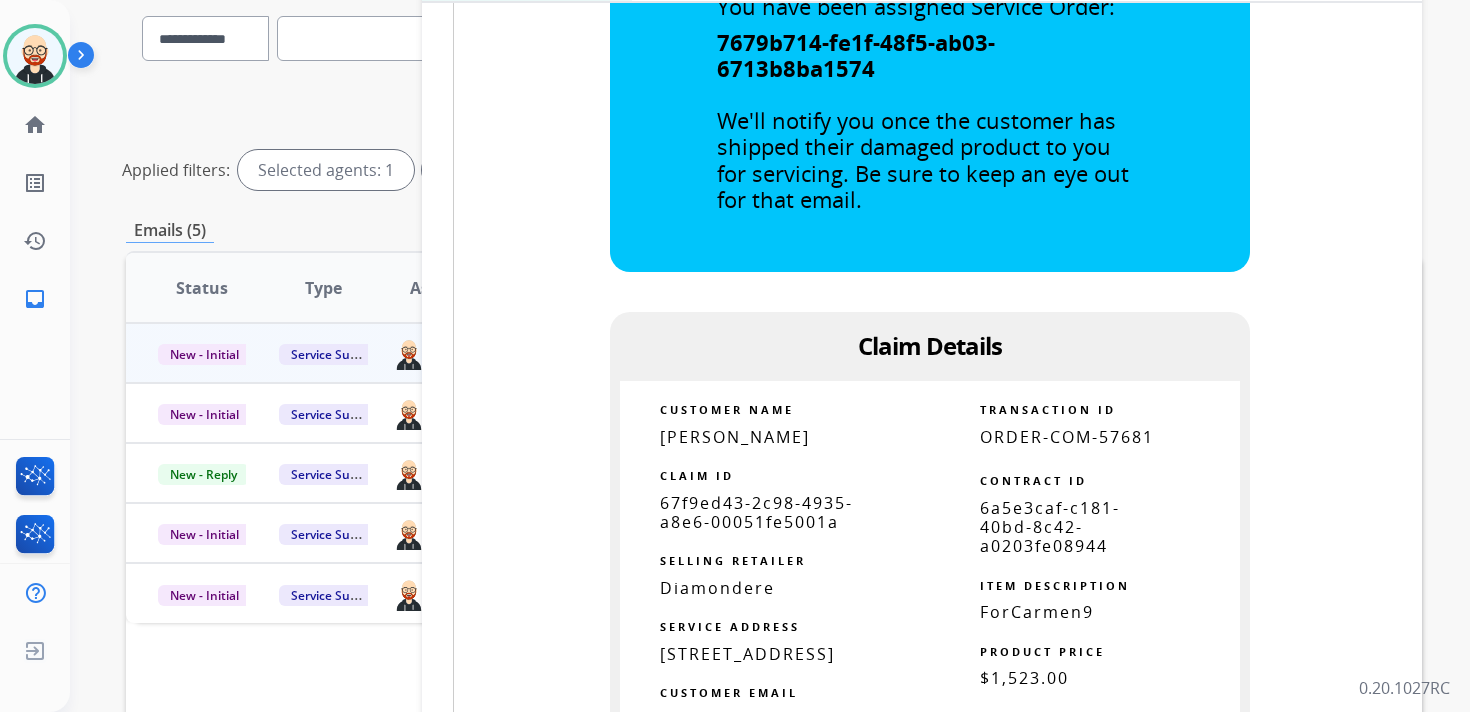 click on "67f9ed43-2c98-4935-a8e6-00051fe5001a" at bounding box center [756, 512] 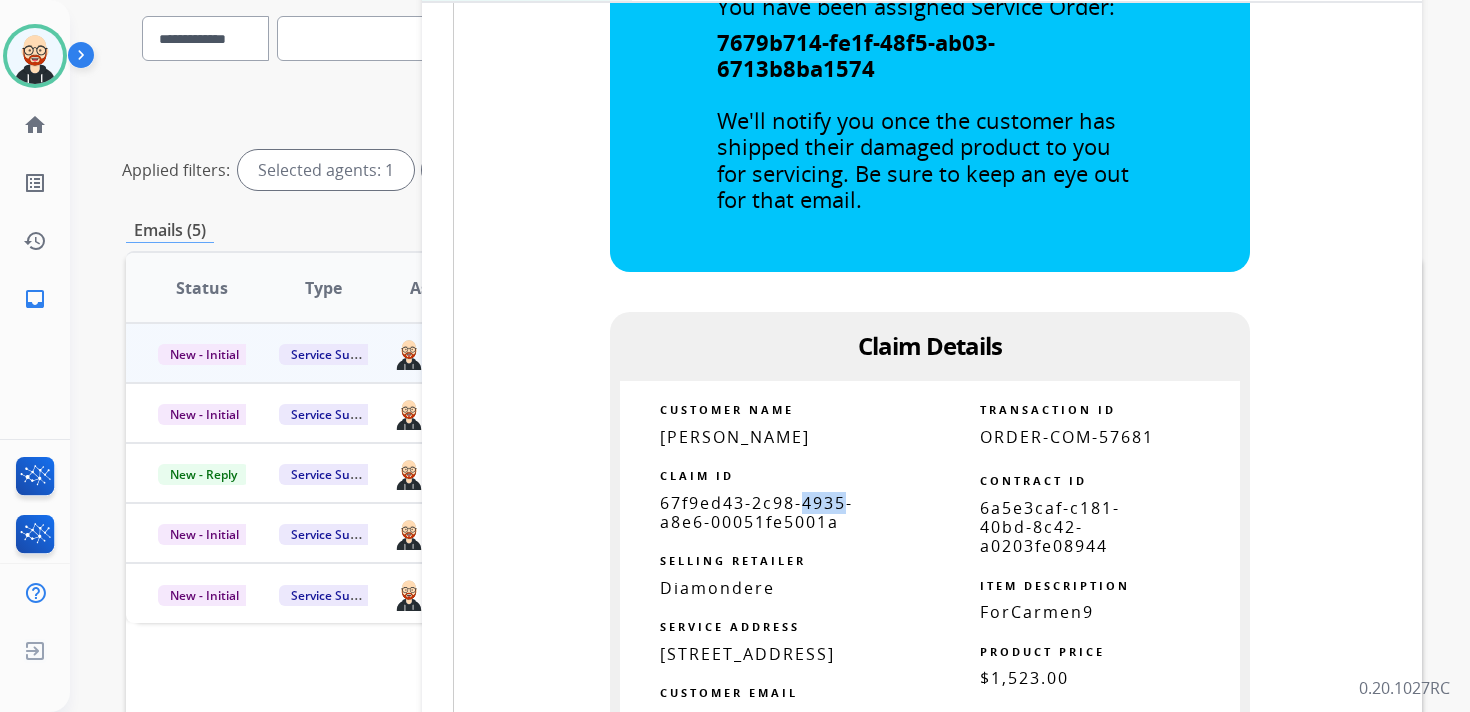 click on "67f9ed43-2c98-4935-a8e6-00051fe5001a" at bounding box center (756, 512) 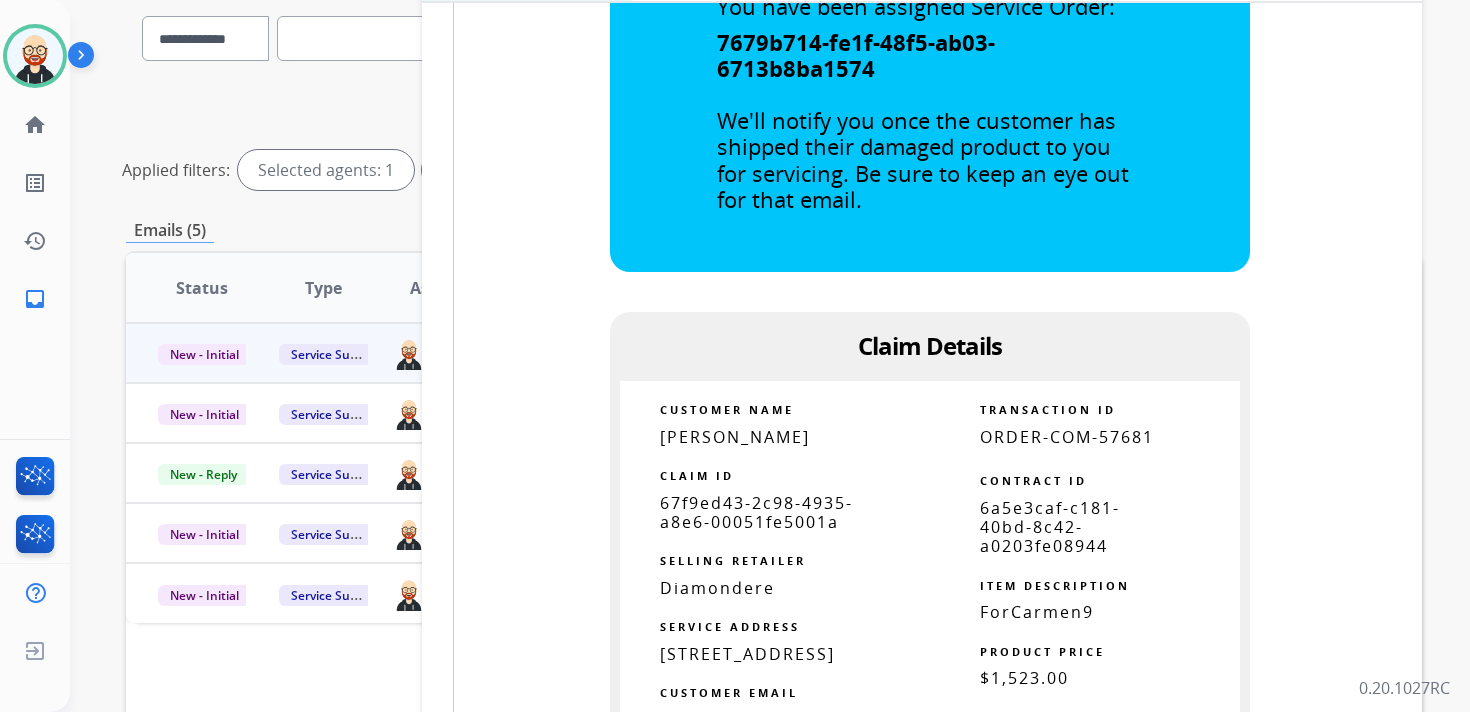 click on "67f9ed43-2c98-4935-a8e6-00051fe5001a" at bounding box center [756, 512] 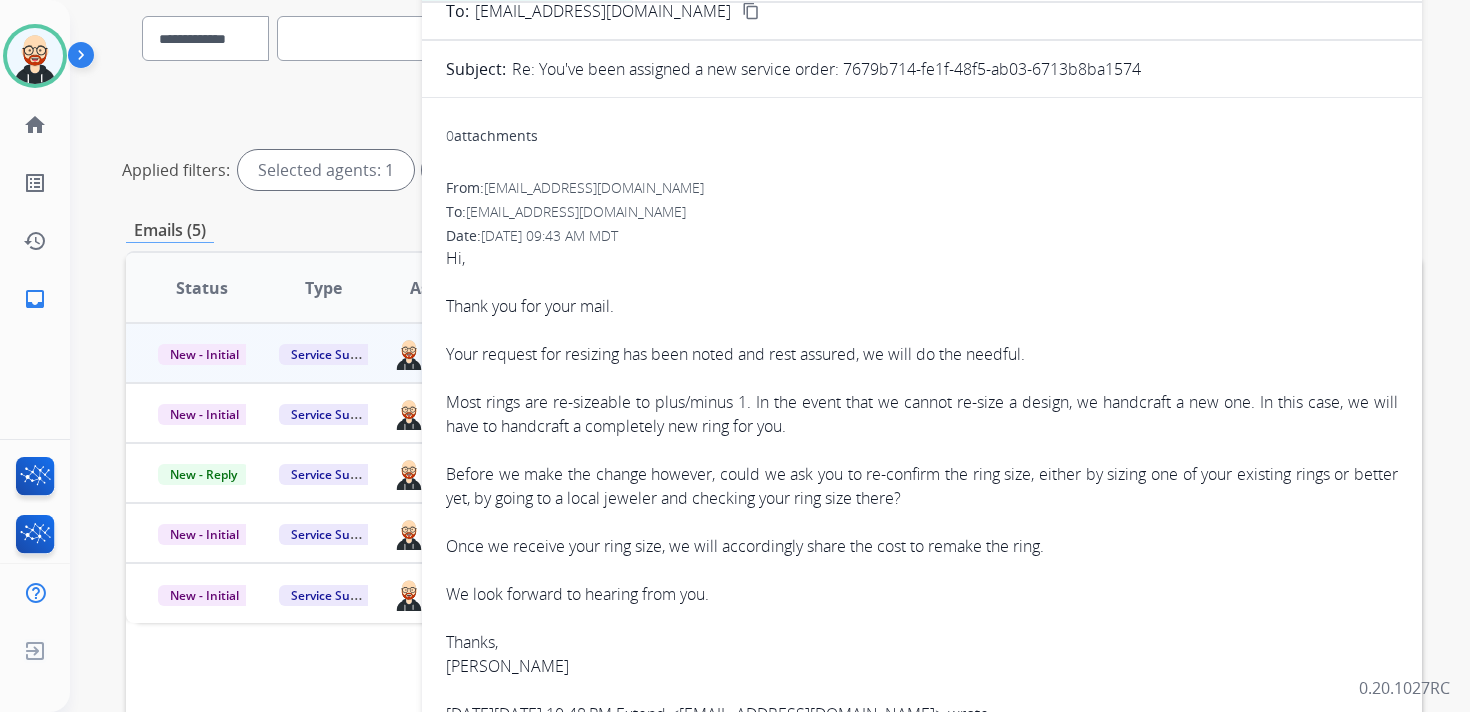 scroll, scrollTop: 0, scrollLeft: 0, axis: both 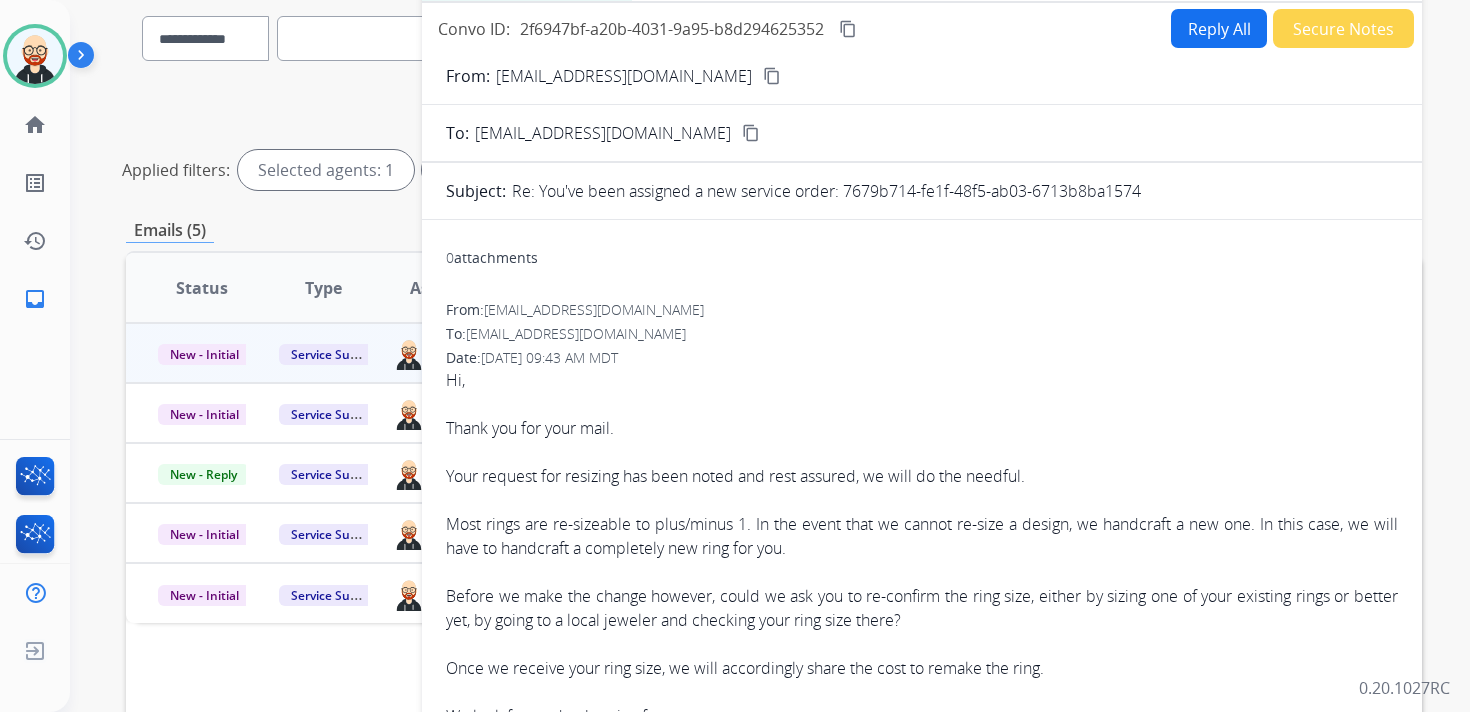 click on "Reply All" at bounding box center [1219, 28] 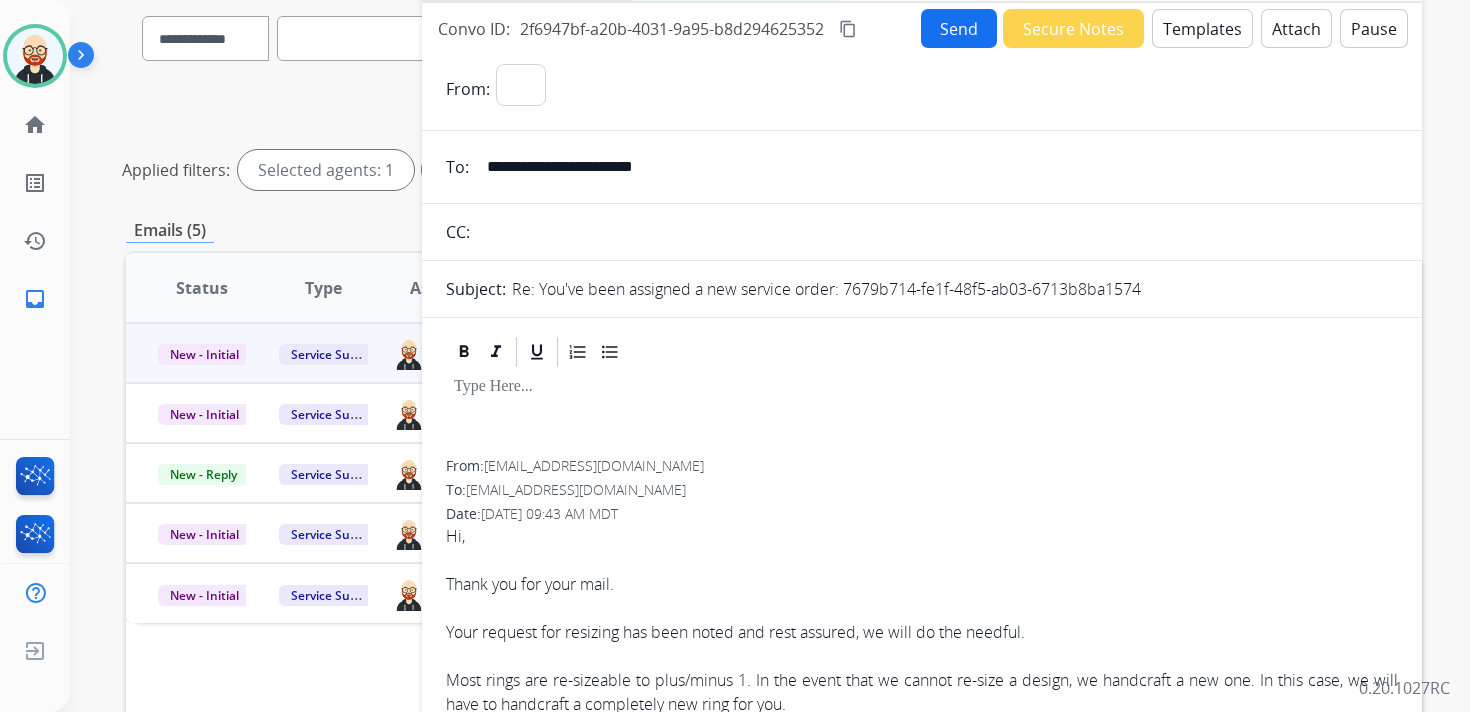 select on "**********" 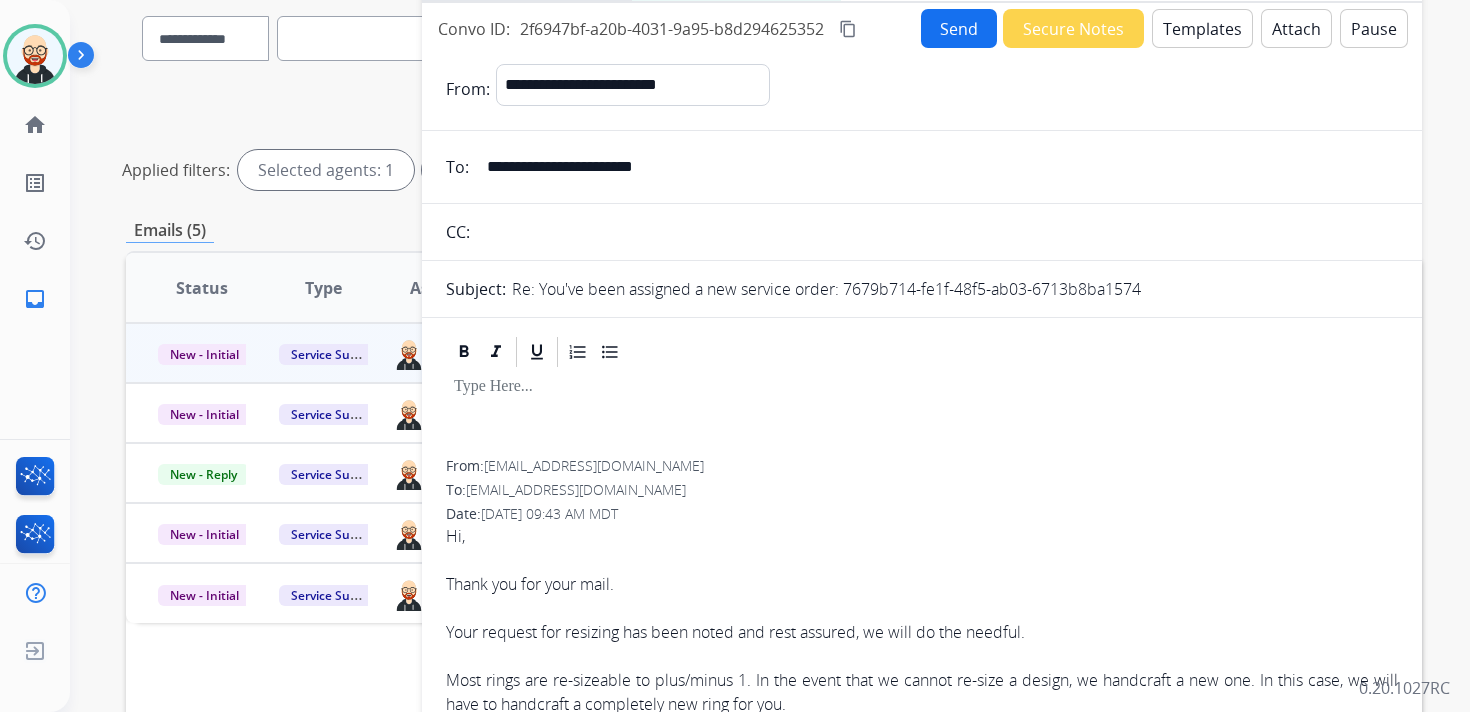 click at bounding box center [922, 415] 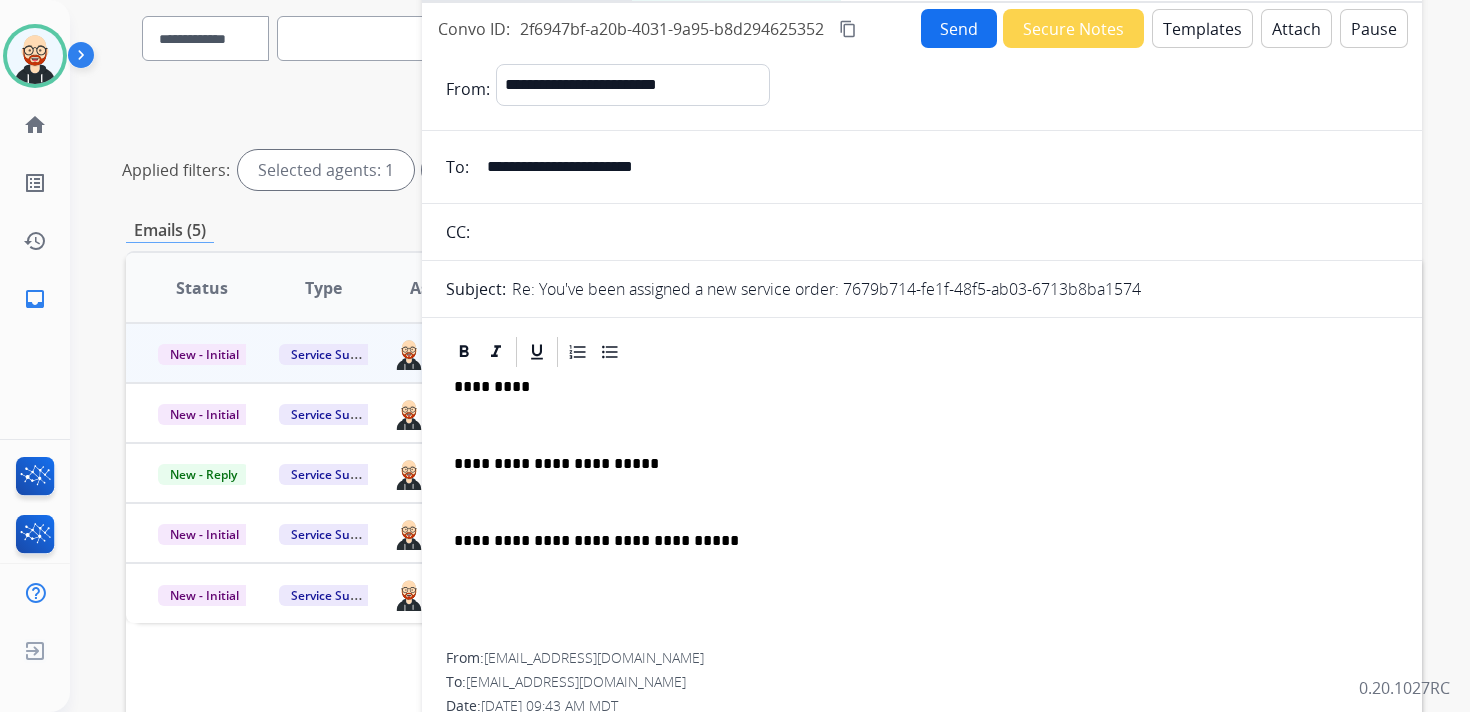 click on "**********" at bounding box center [914, 464] 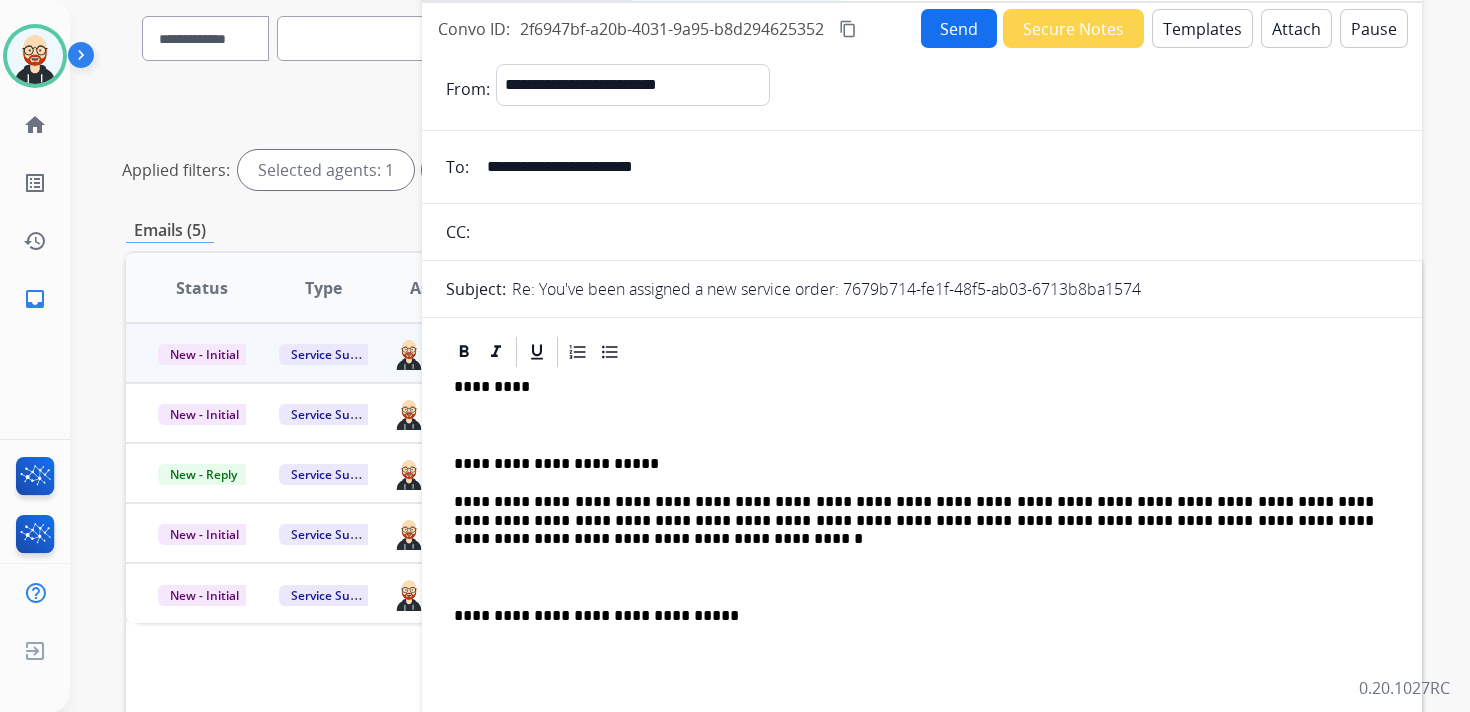 click on "**********" at bounding box center (914, 520) 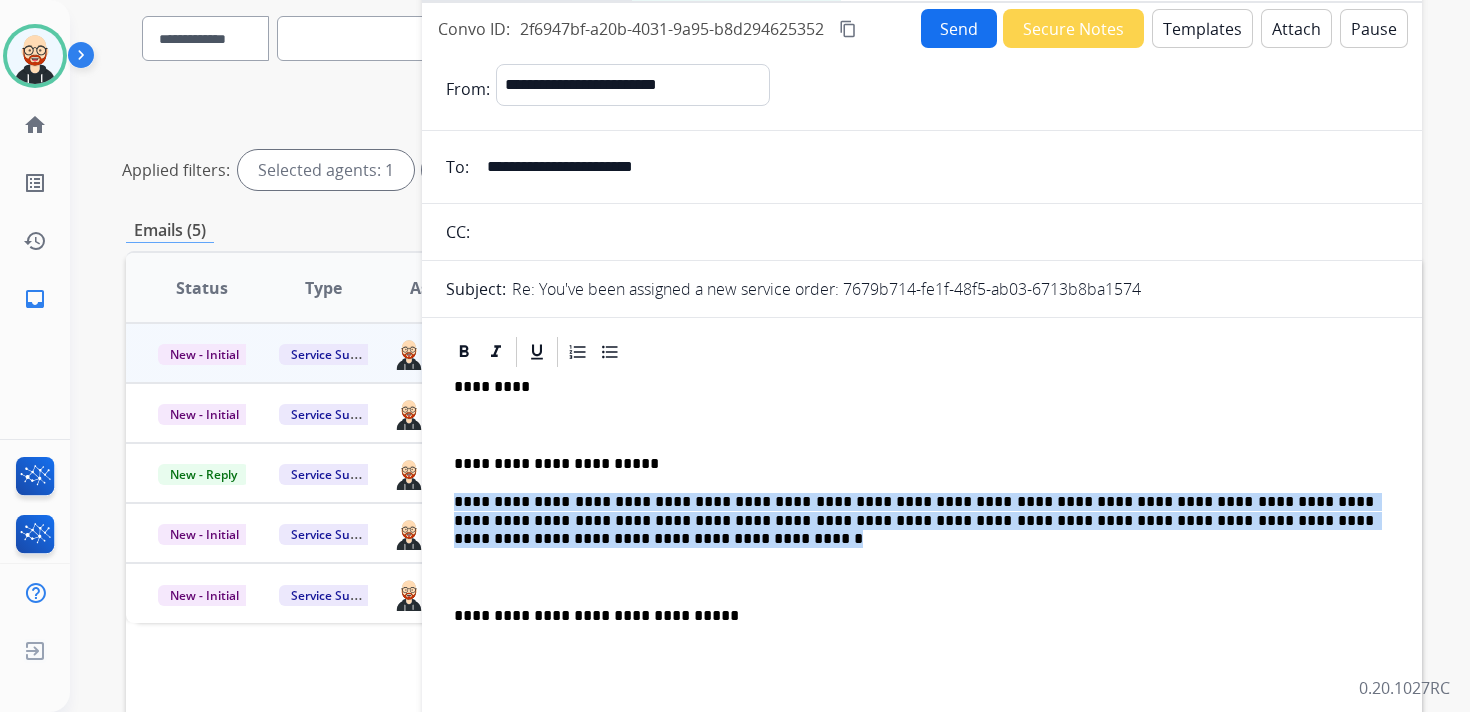 click on "**********" at bounding box center [914, 520] 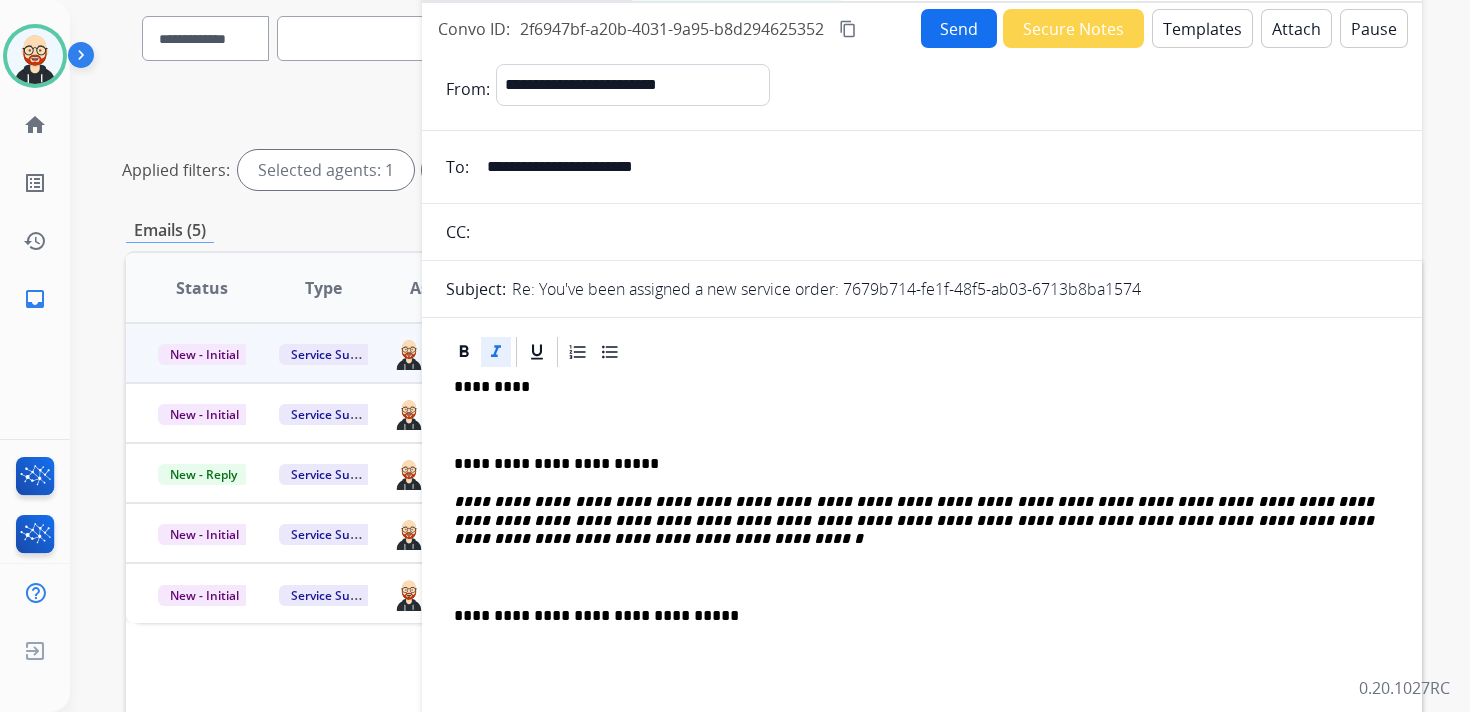 click on "**********" at bounding box center (916, 520) 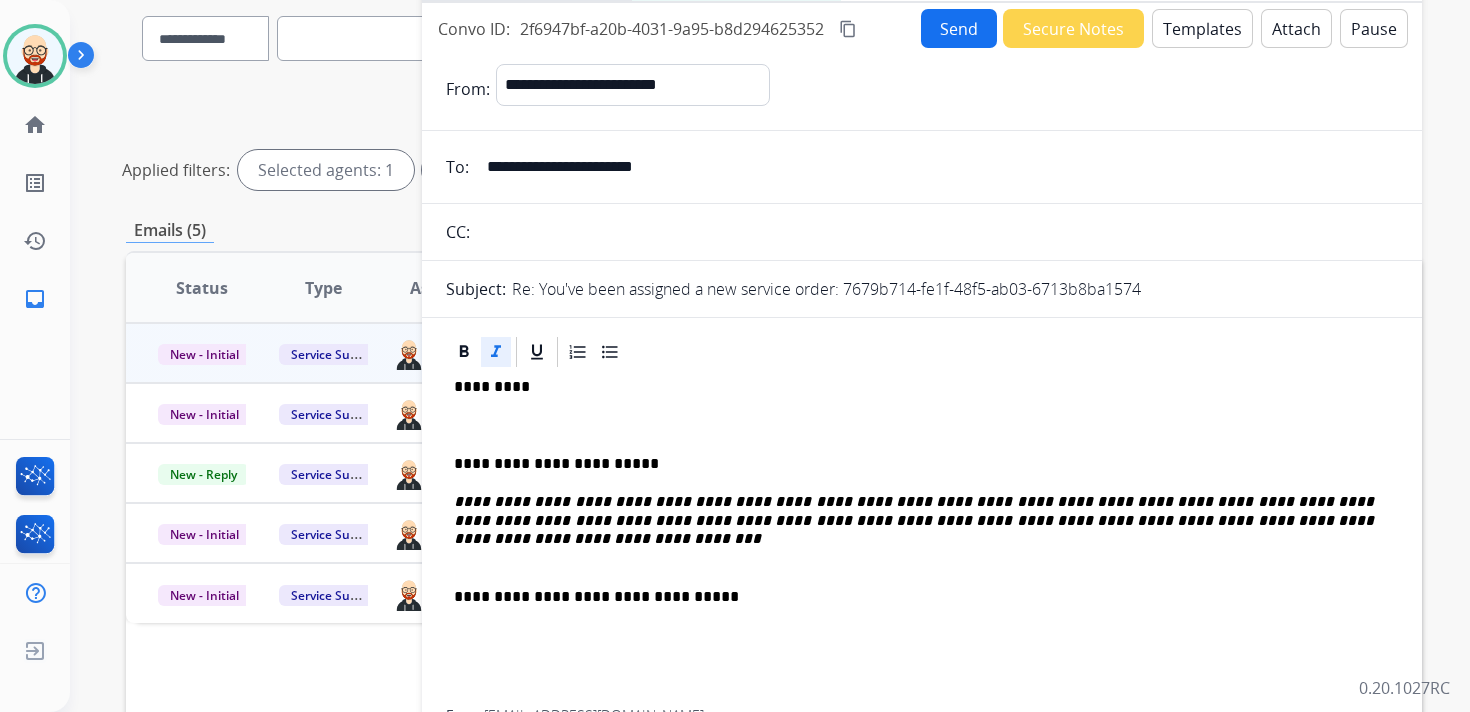 click on "**********" at bounding box center (914, 464) 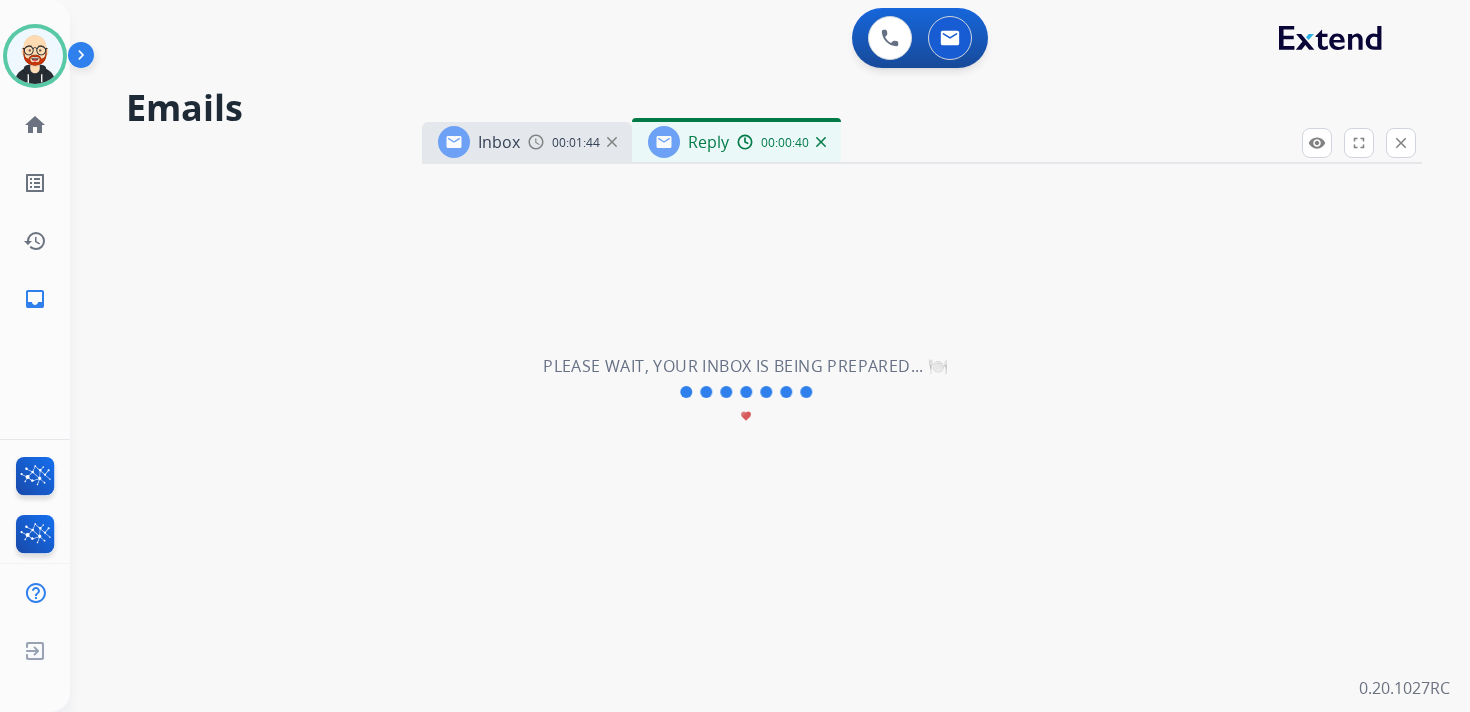 scroll, scrollTop: 0, scrollLeft: 0, axis: both 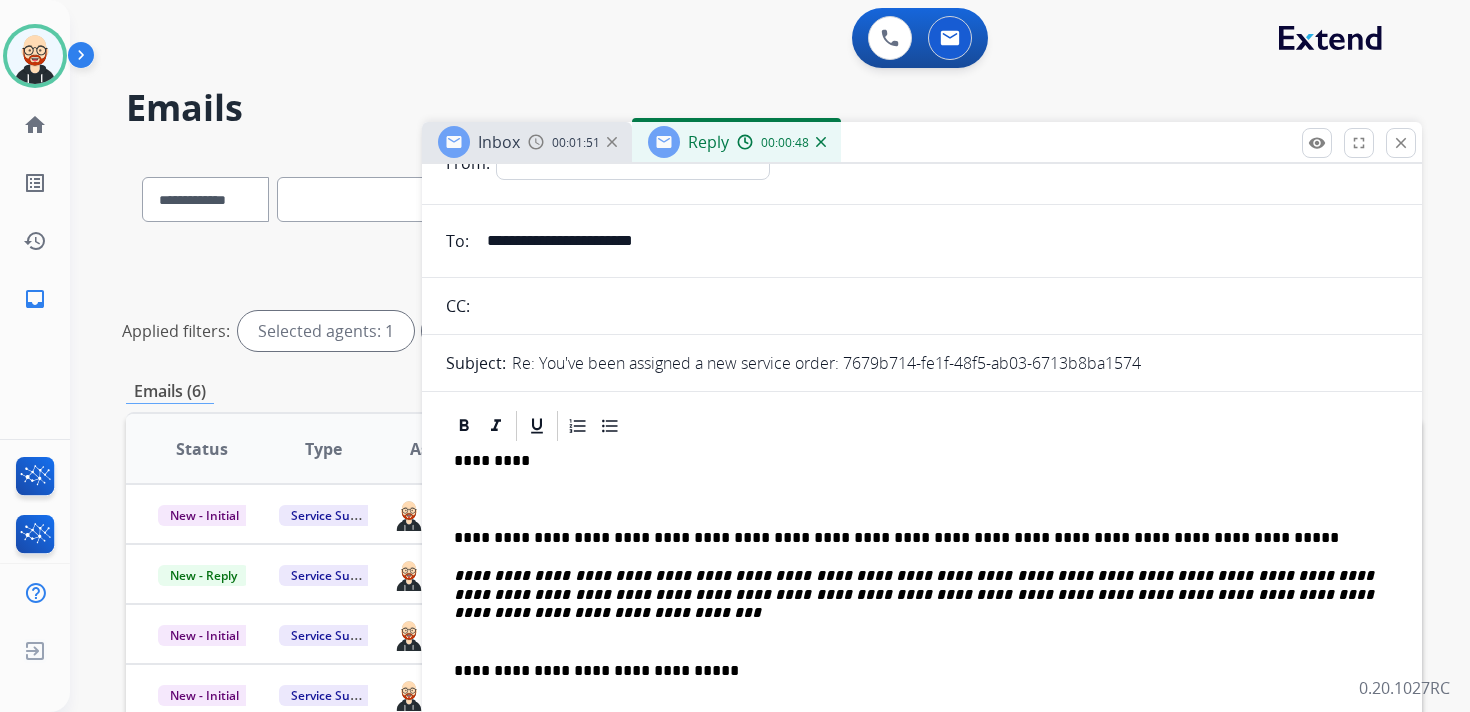click on "*********" at bounding box center [914, 461] 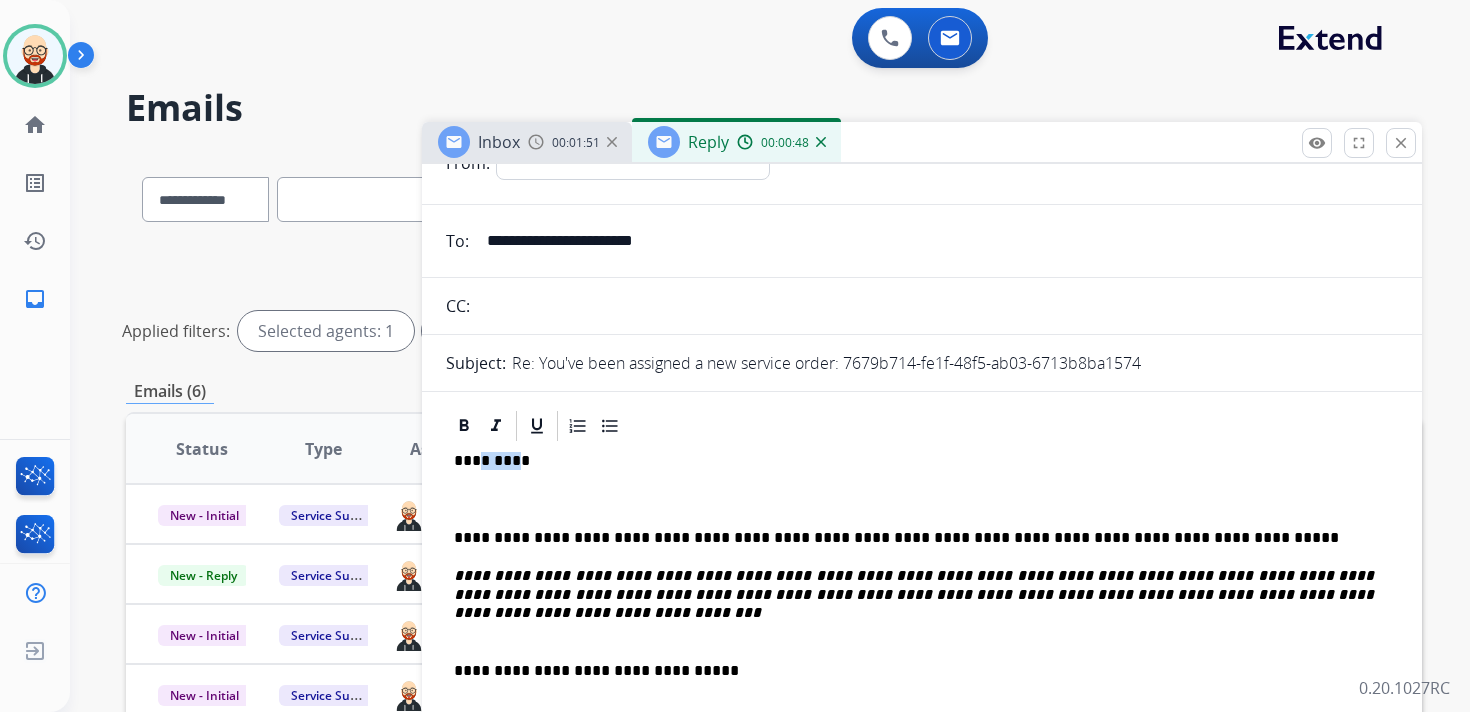click on "*********" at bounding box center [914, 461] 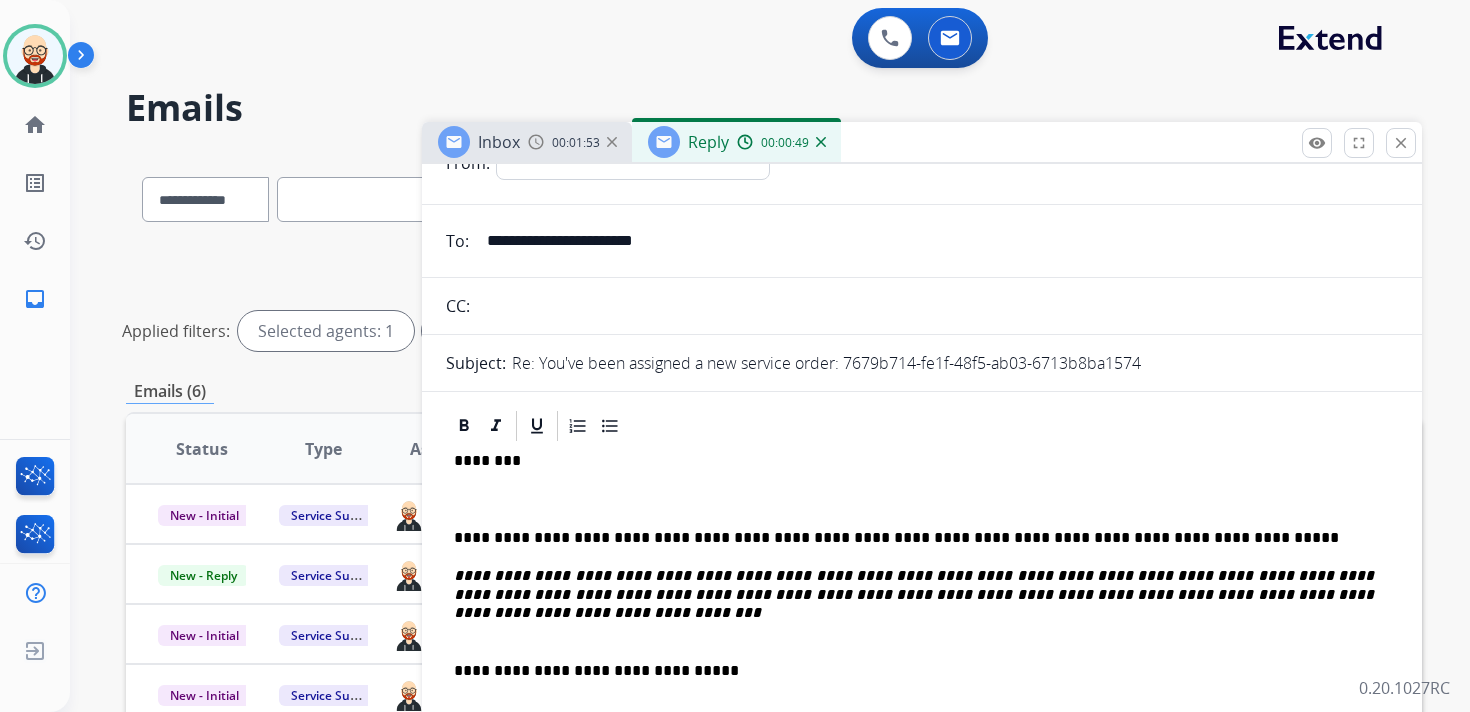 click at bounding box center (922, 499) 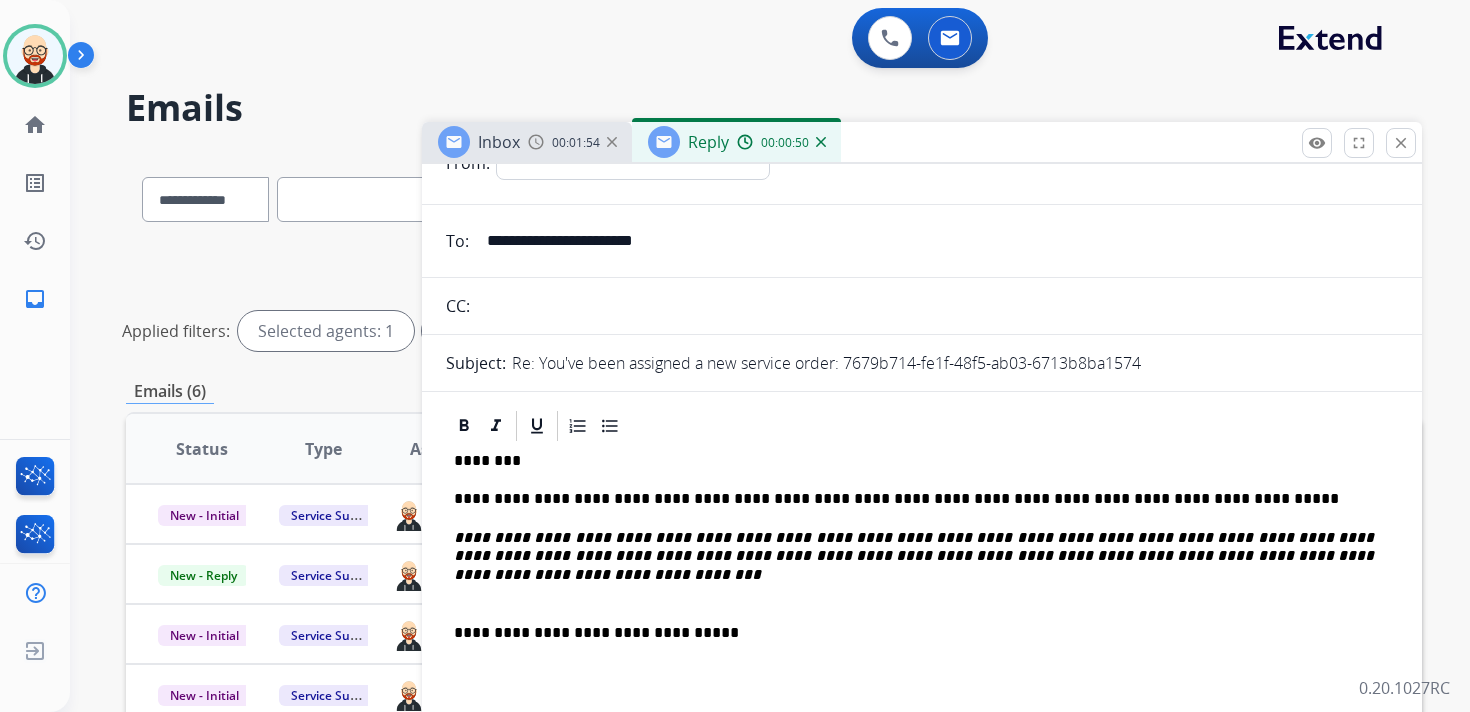 click on "**********" at bounding box center (922, 594) 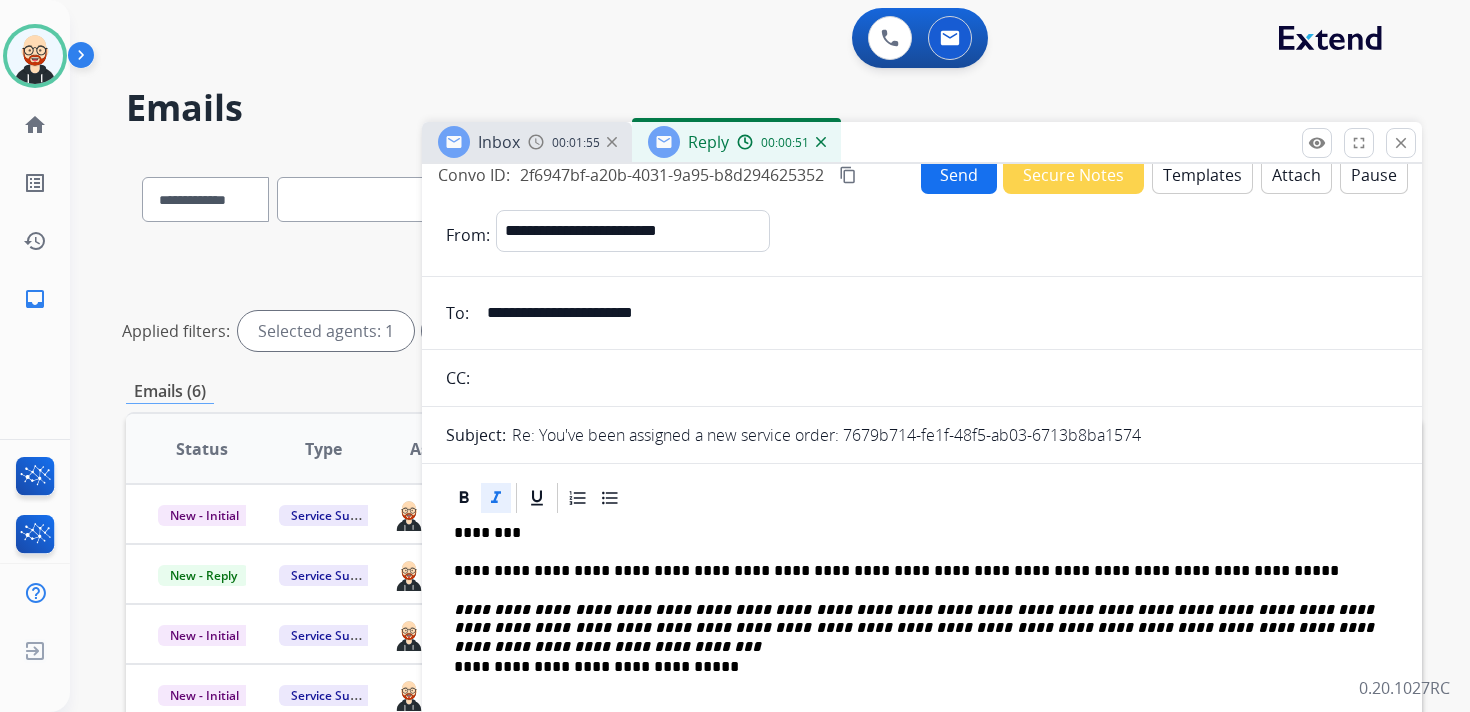 scroll, scrollTop: 0, scrollLeft: 0, axis: both 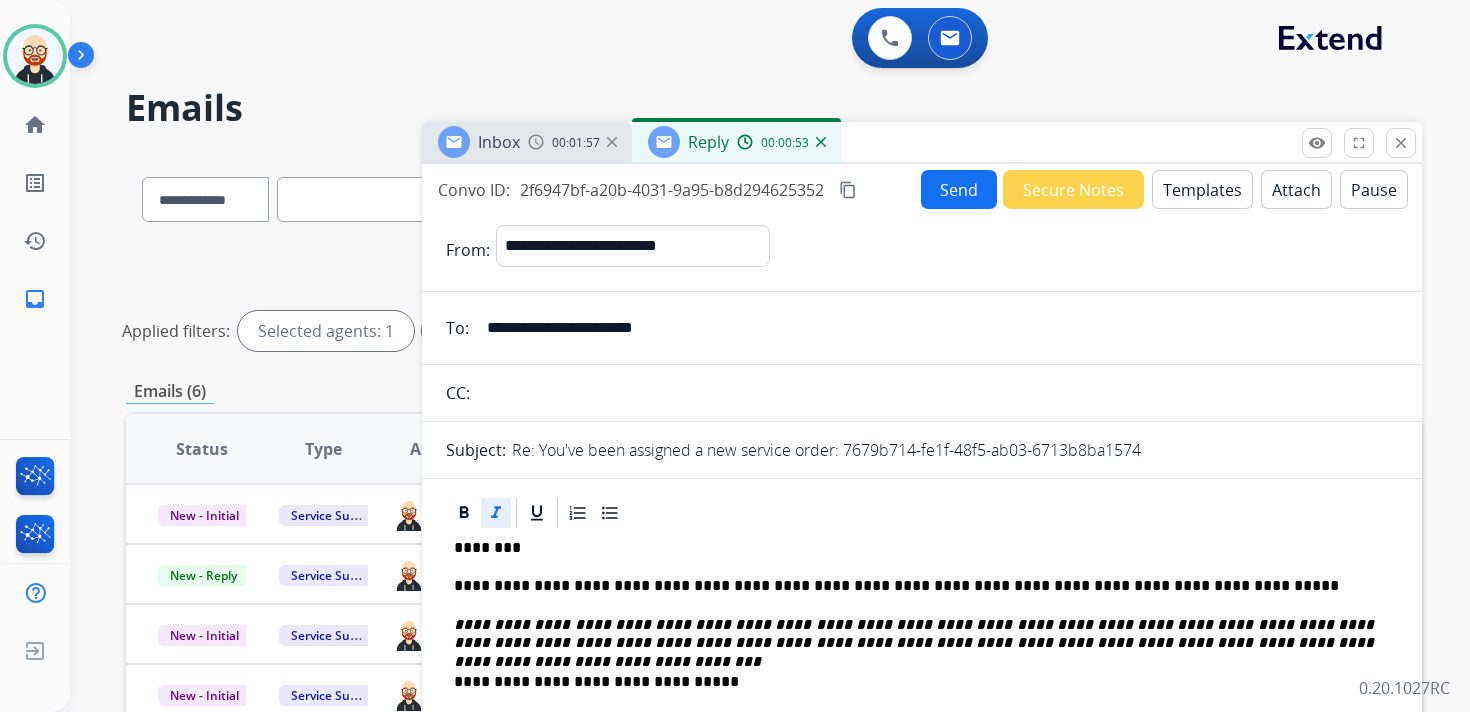 click on "content_copy" at bounding box center [848, 190] 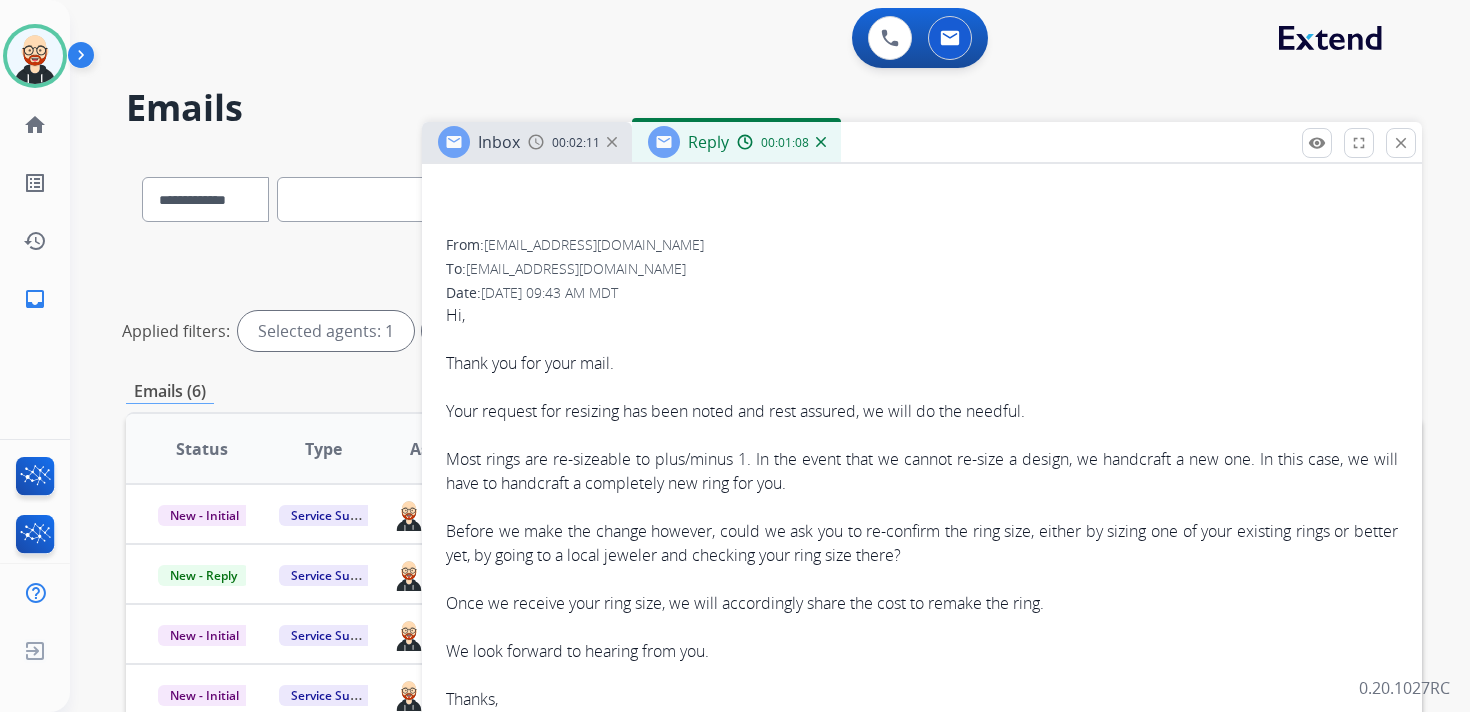 scroll, scrollTop: 0, scrollLeft: 0, axis: both 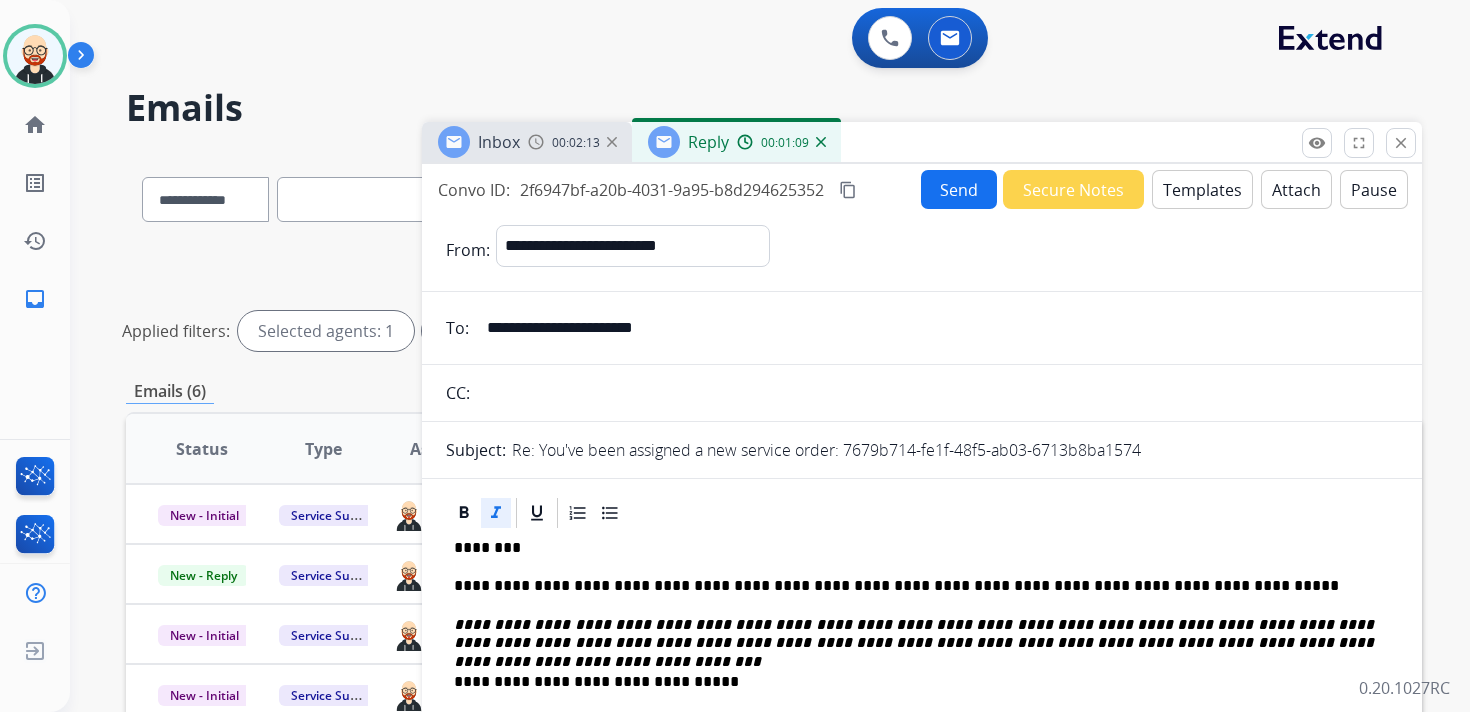 click on "Send" at bounding box center (959, 189) 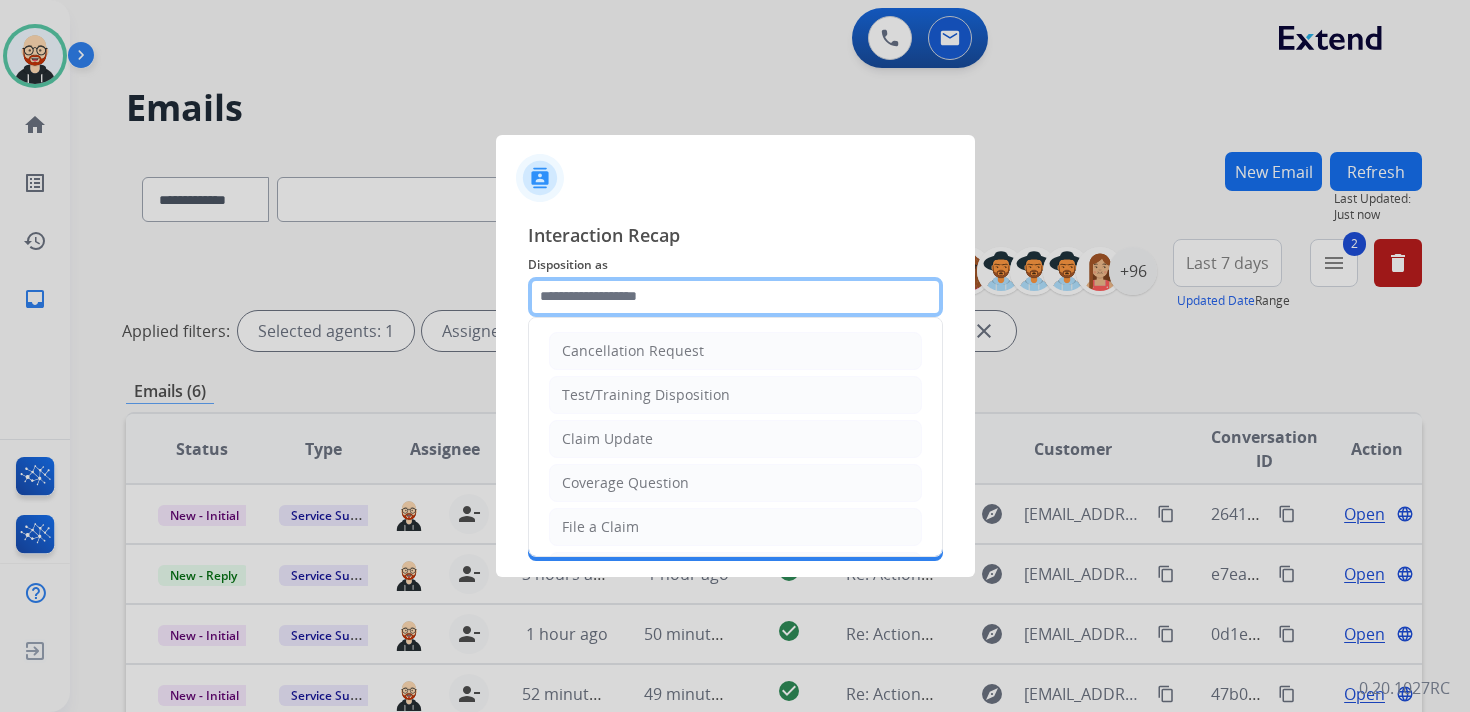 click 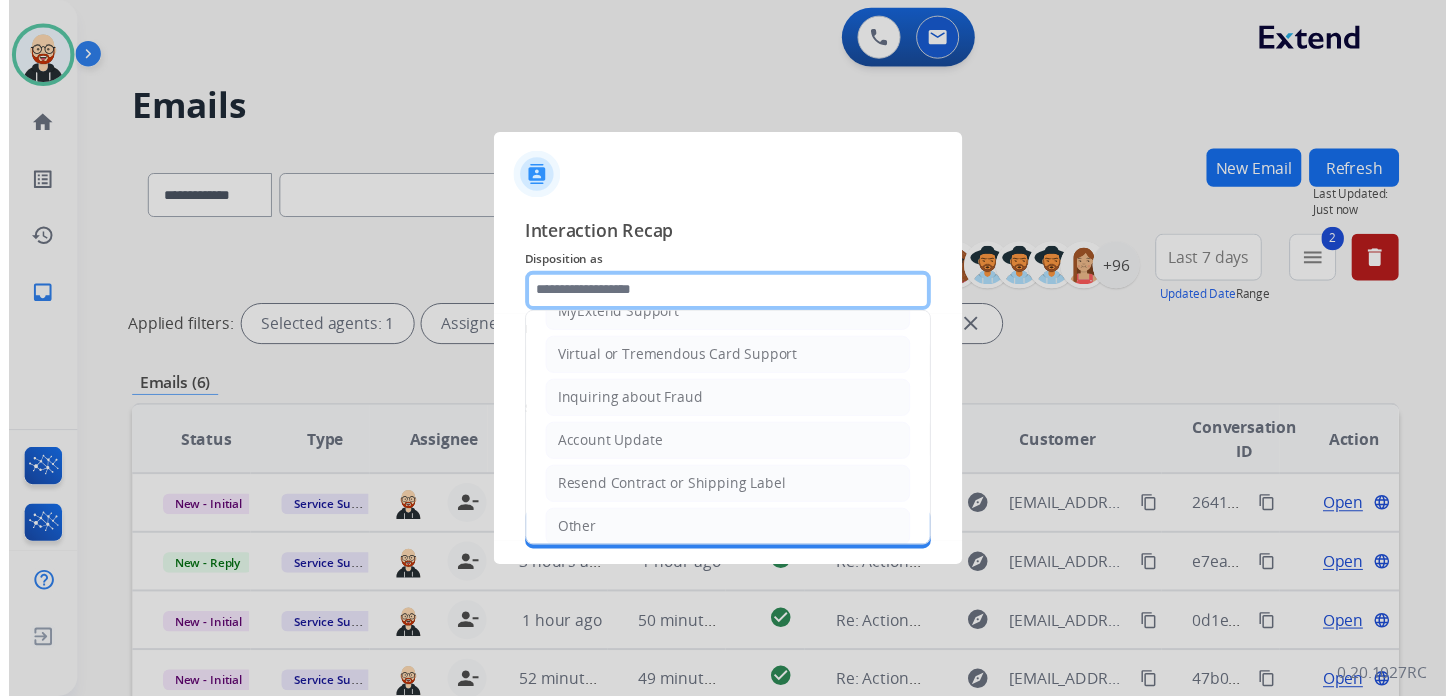 scroll, scrollTop: 300, scrollLeft: 0, axis: vertical 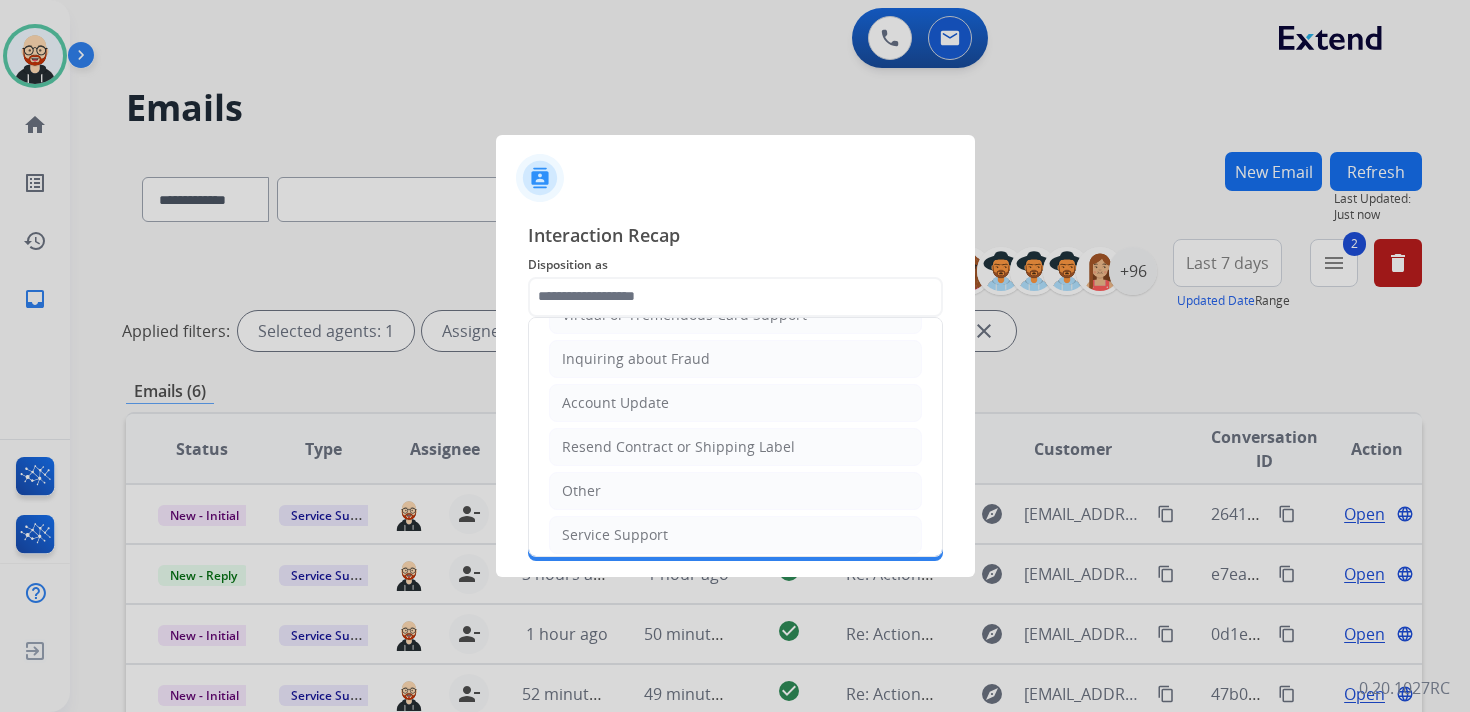 click on "Service Support" 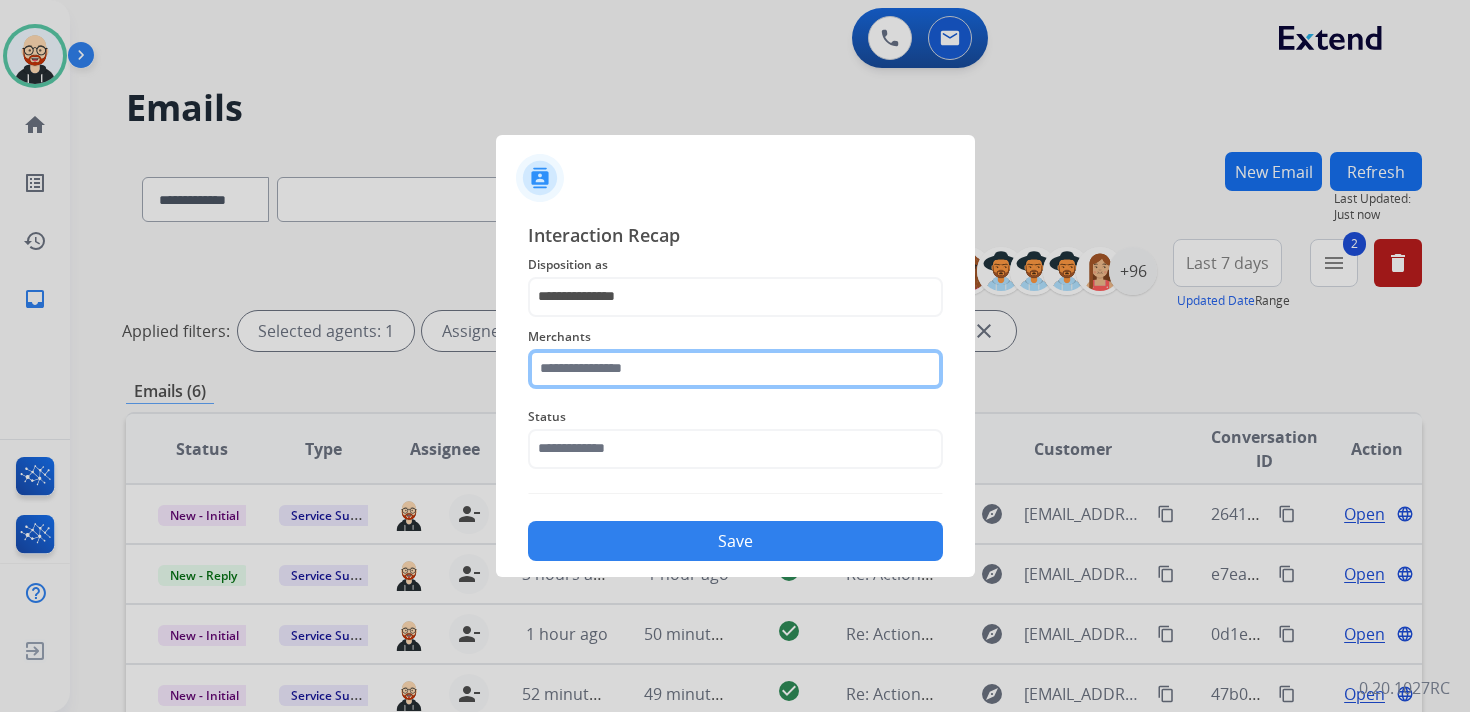 click 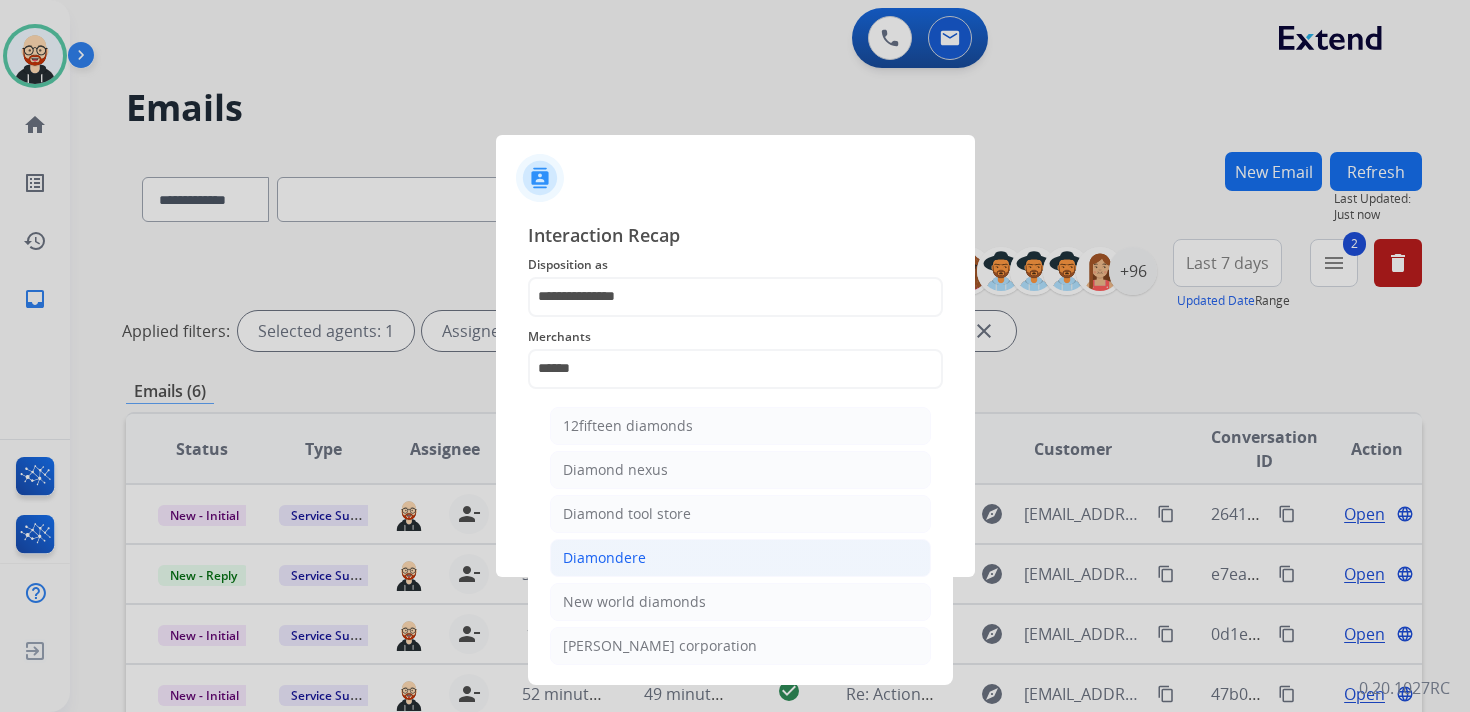 click on "Diamondere" 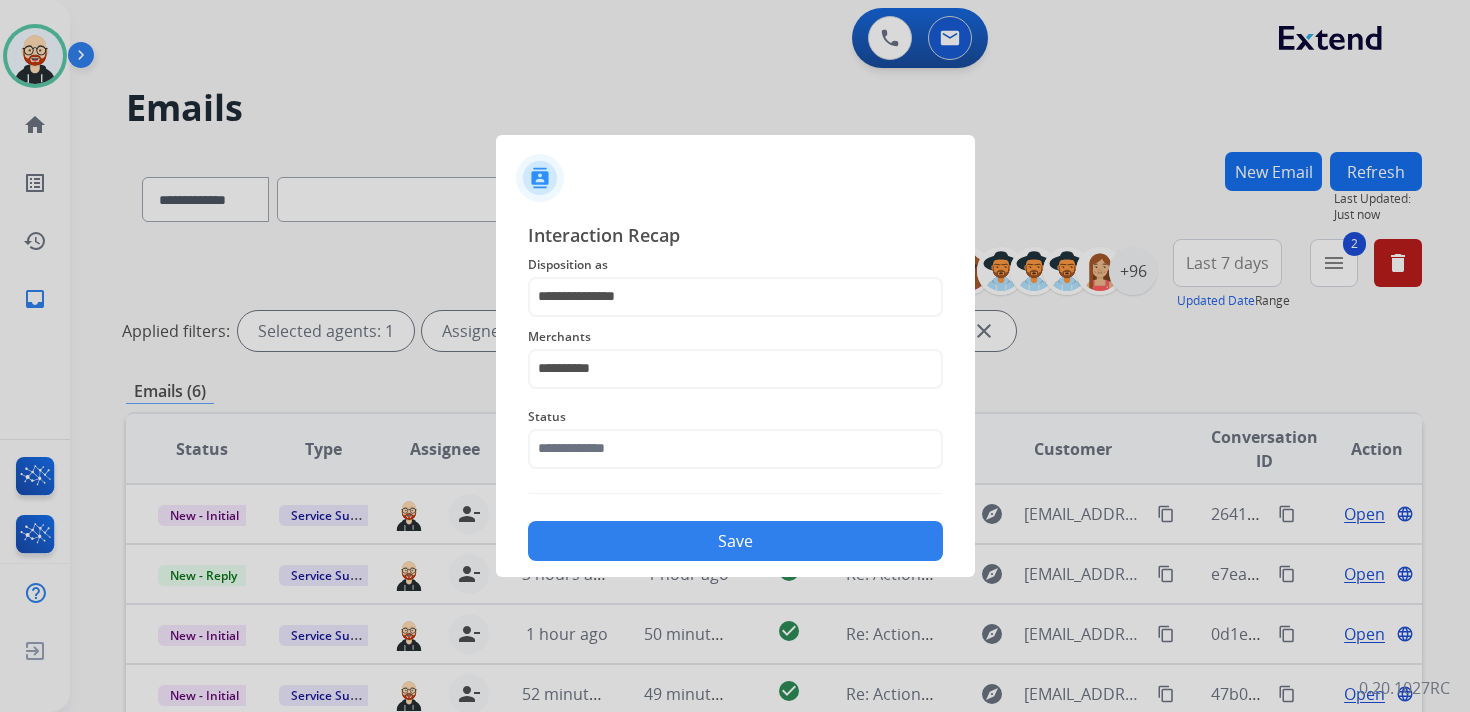 click on "Status" 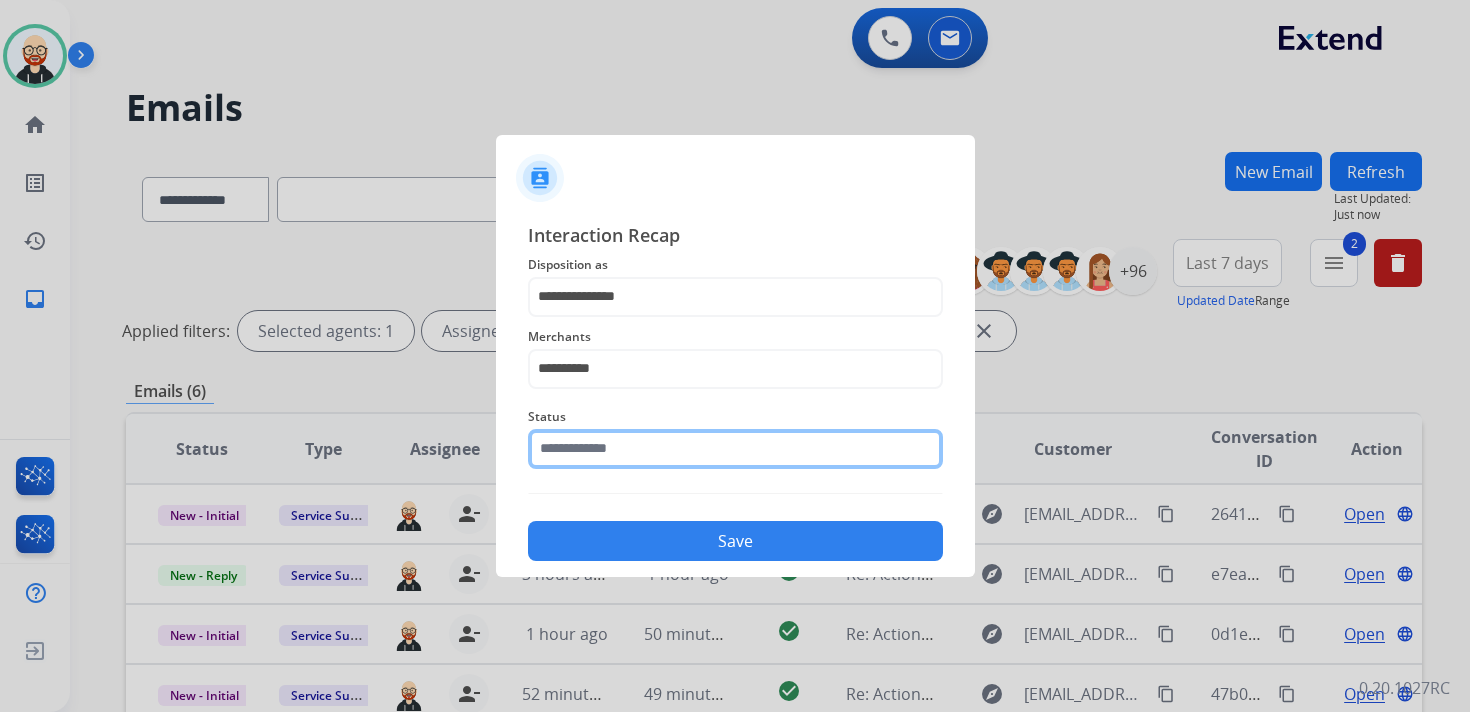 click 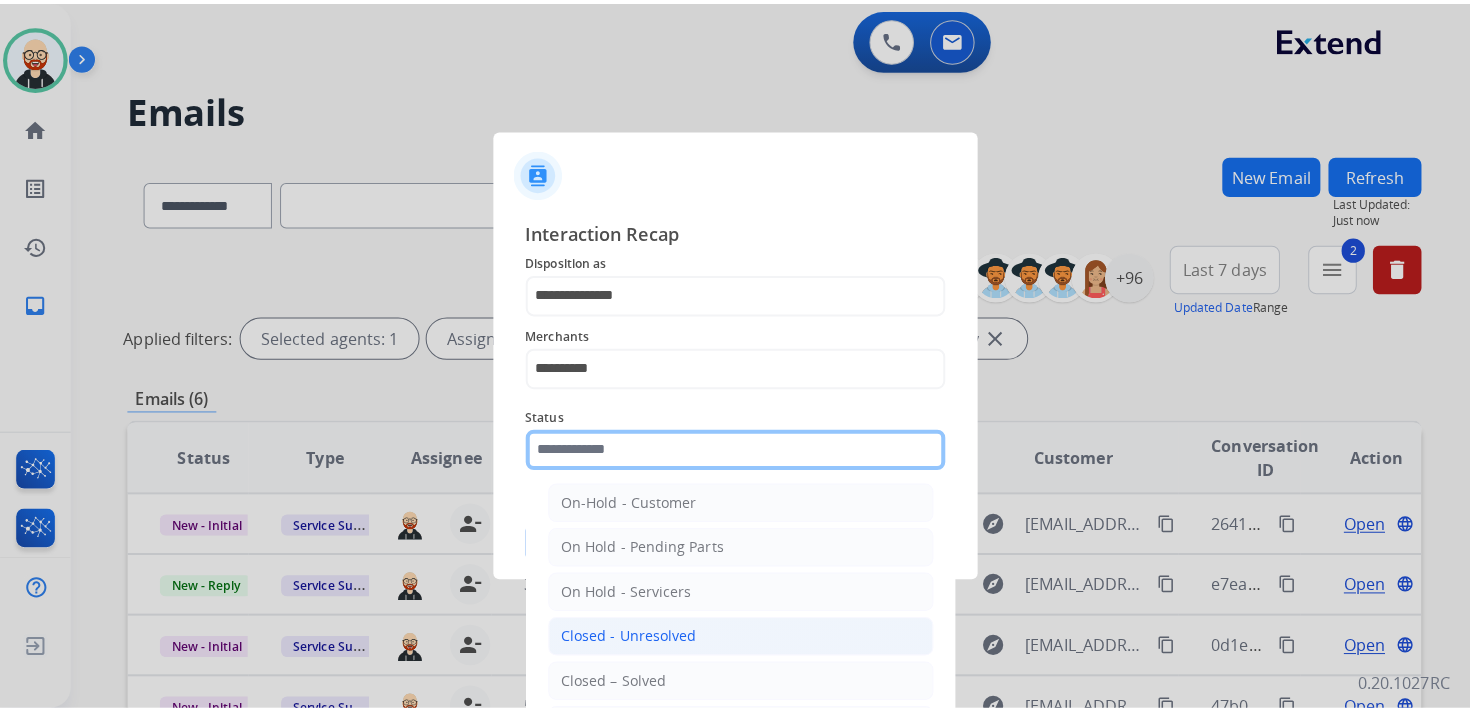 scroll, scrollTop: 52, scrollLeft: 0, axis: vertical 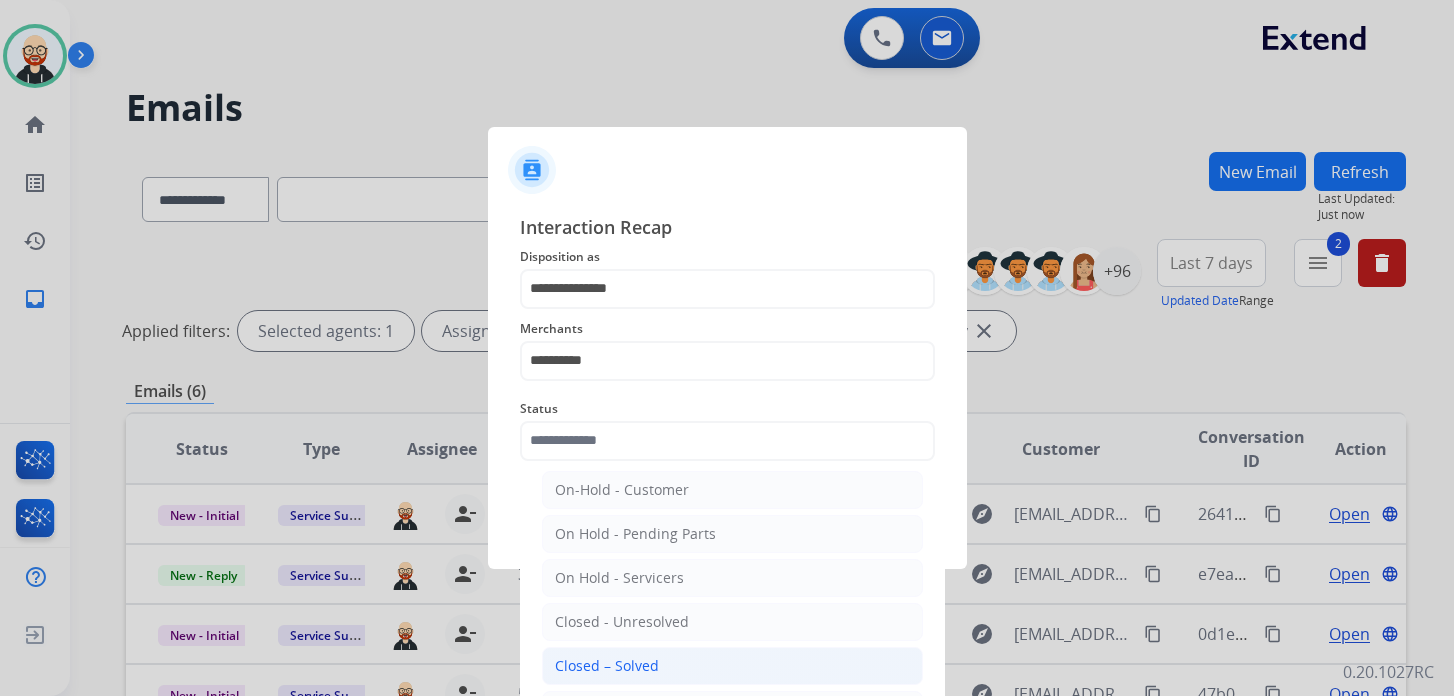 click on "Closed – Solved" 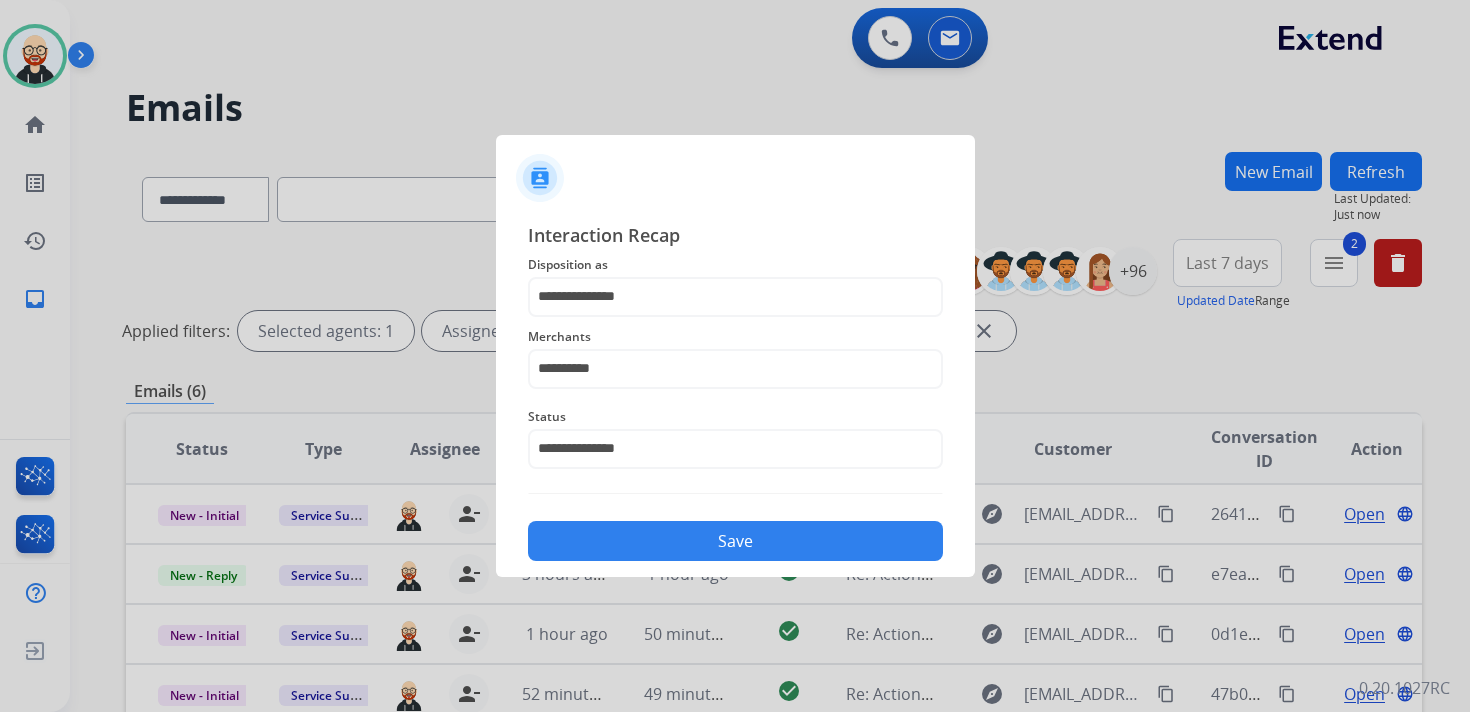 click on "Save" 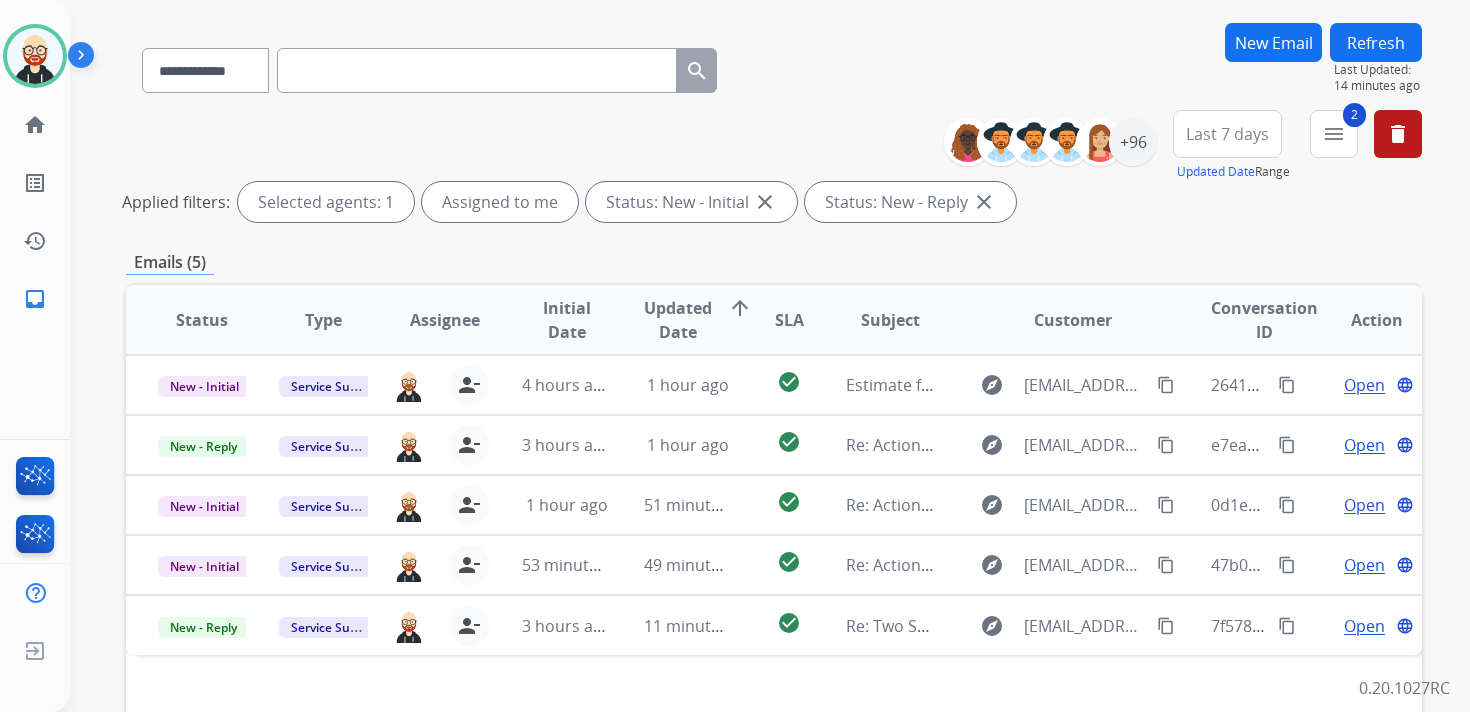 scroll, scrollTop: 0, scrollLeft: 0, axis: both 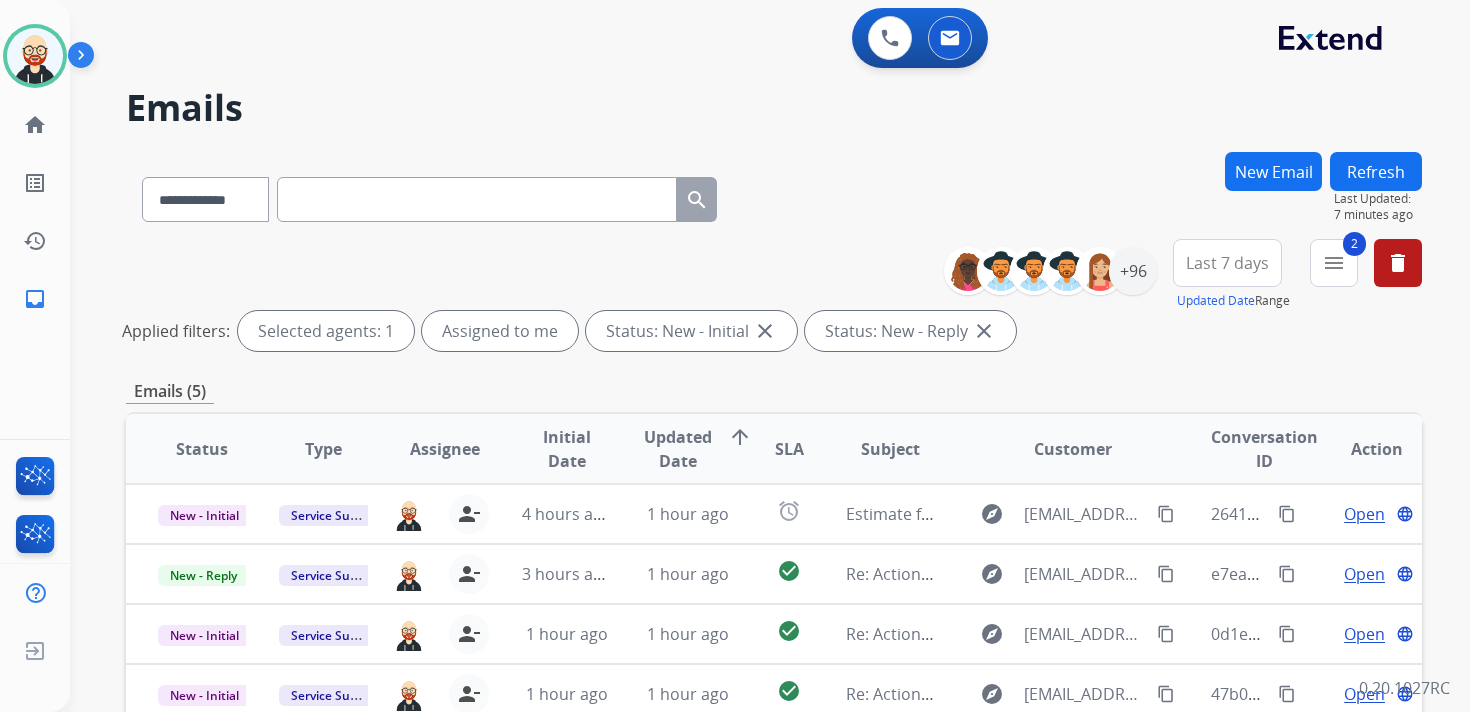 click on "Refresh" at bounding box center [1376, 171] 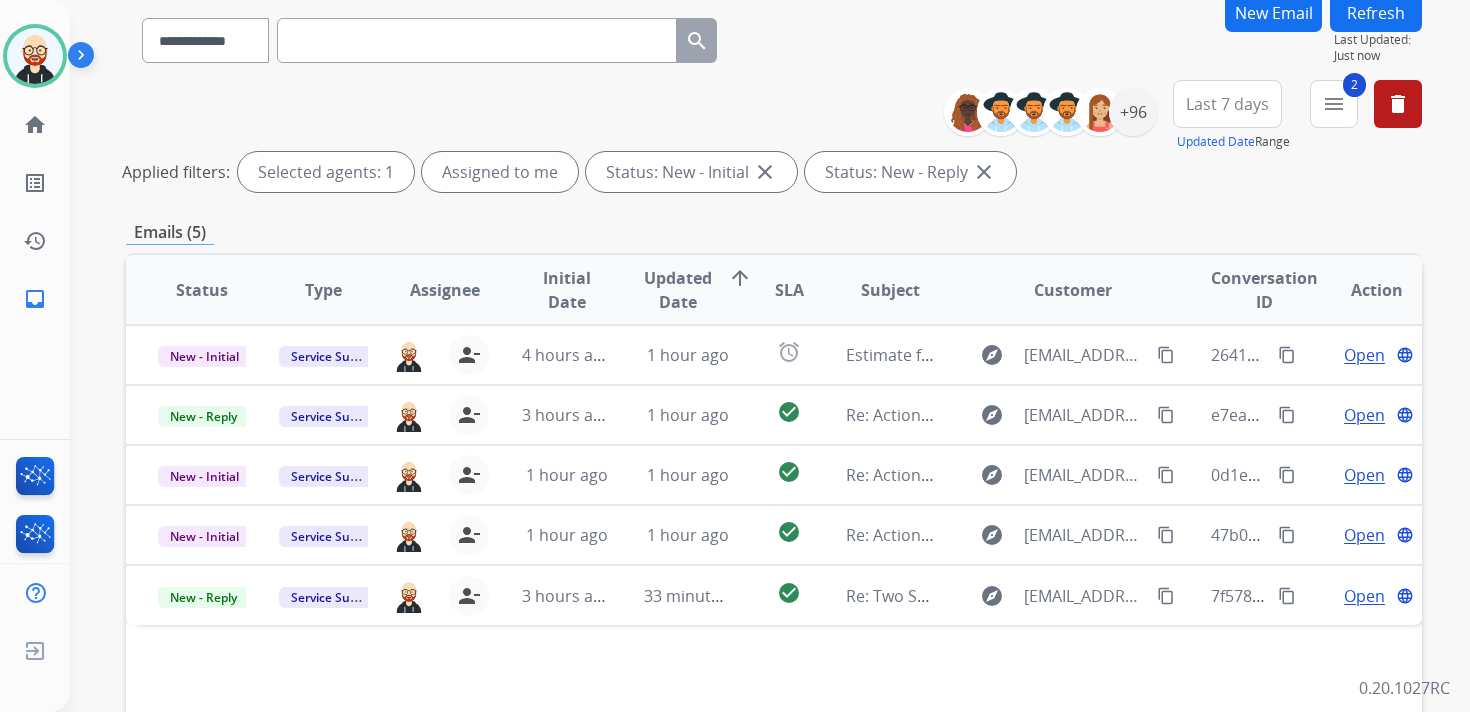 scroll, scrollTop: 172, scrollLeft: 0, axis: vertical 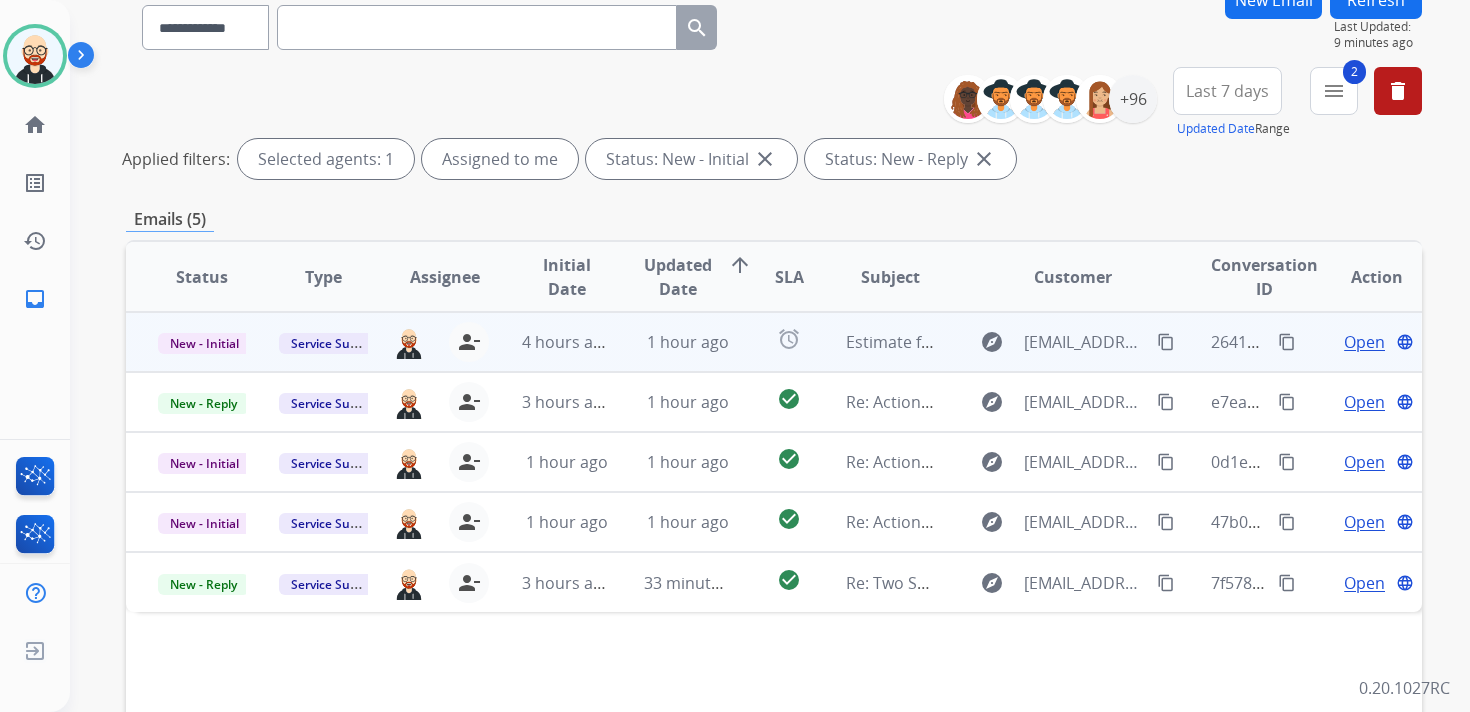 click on "Open" at bounding box center [1364, 342] 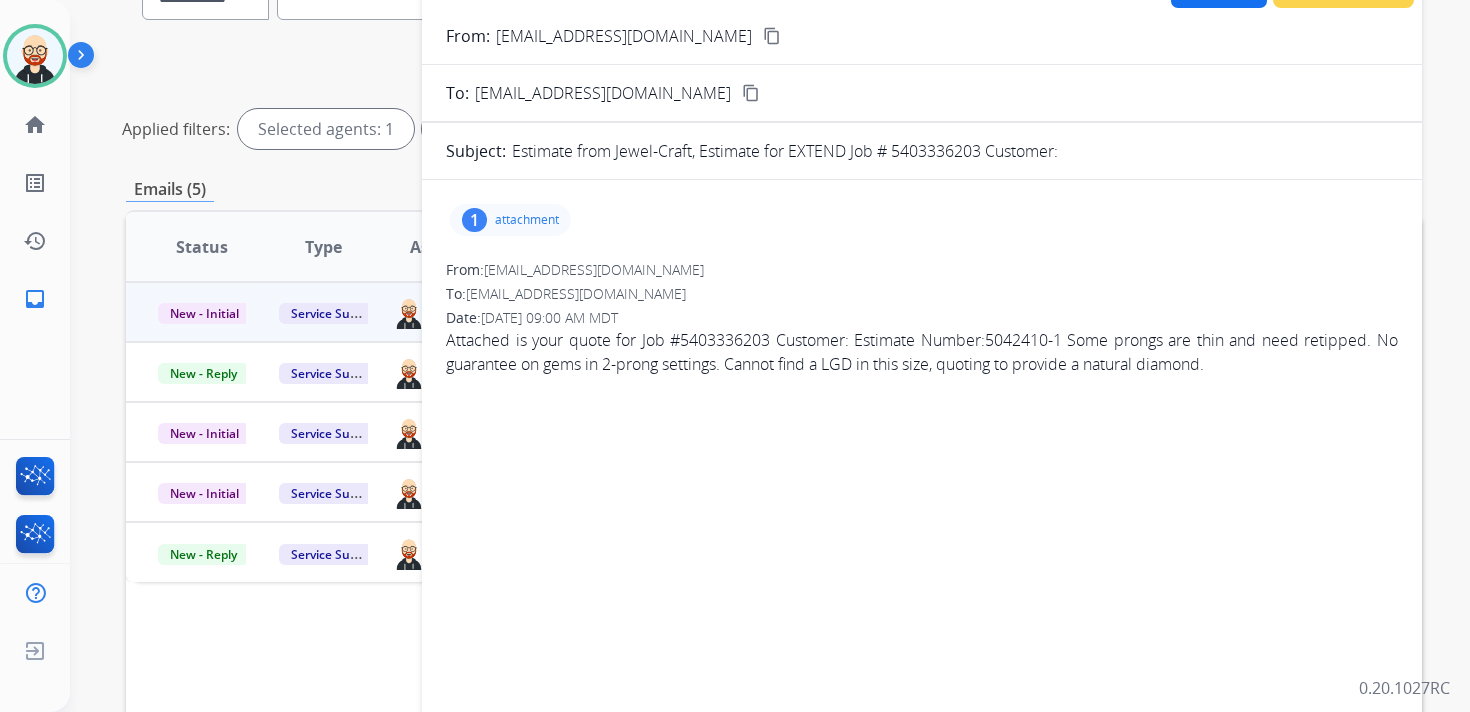 scroll, scrollTop: 196, scrollLeft: 0, axis: vertical 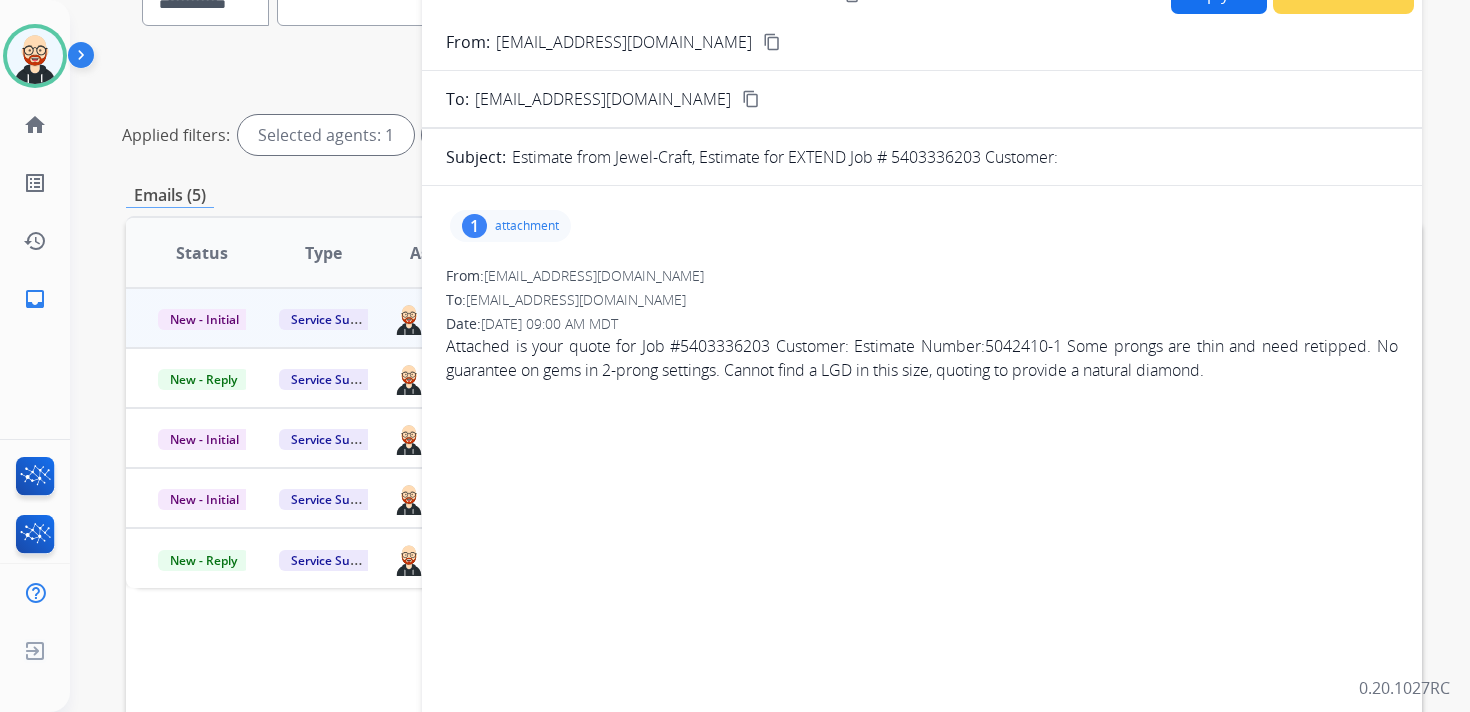 click on "attachment" at bounding box center [527, 226] 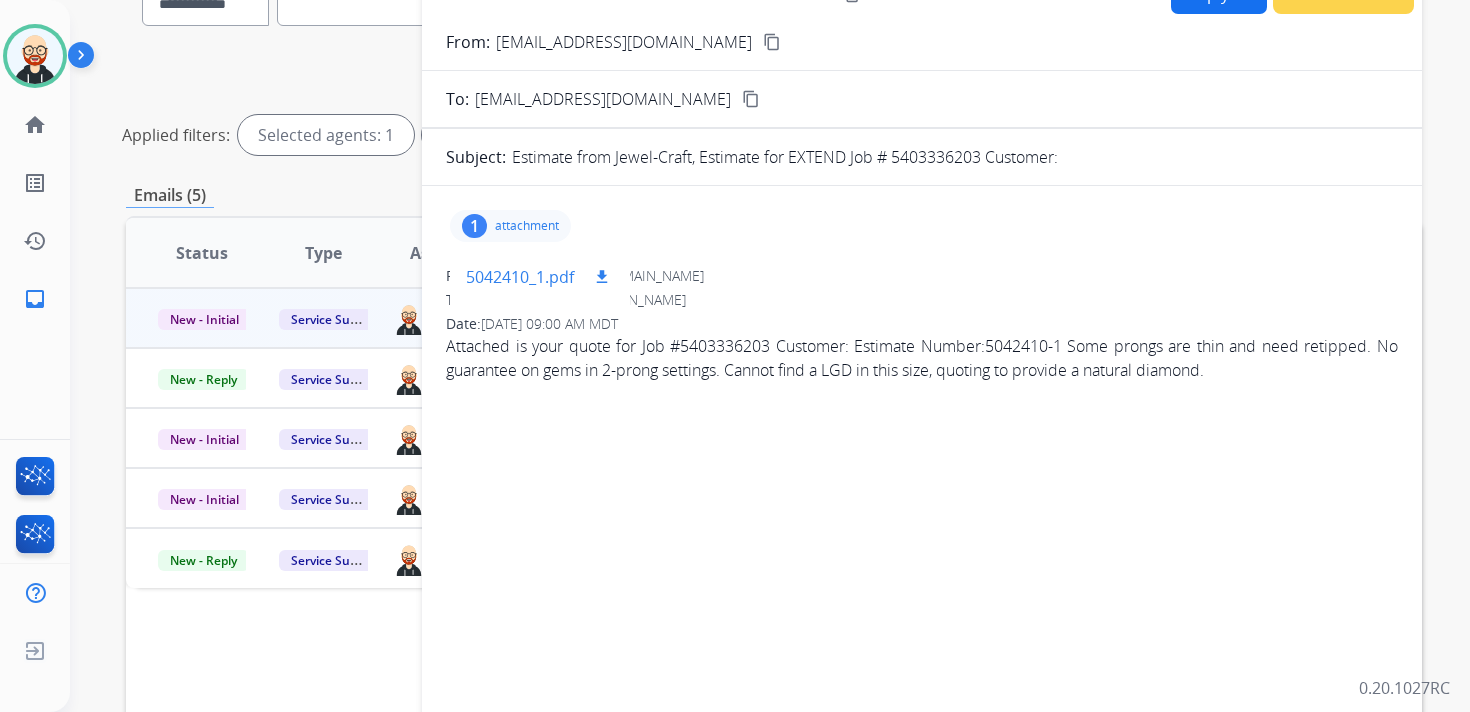 click on "5042410_1.pdf" at bounding box center [520, 277] 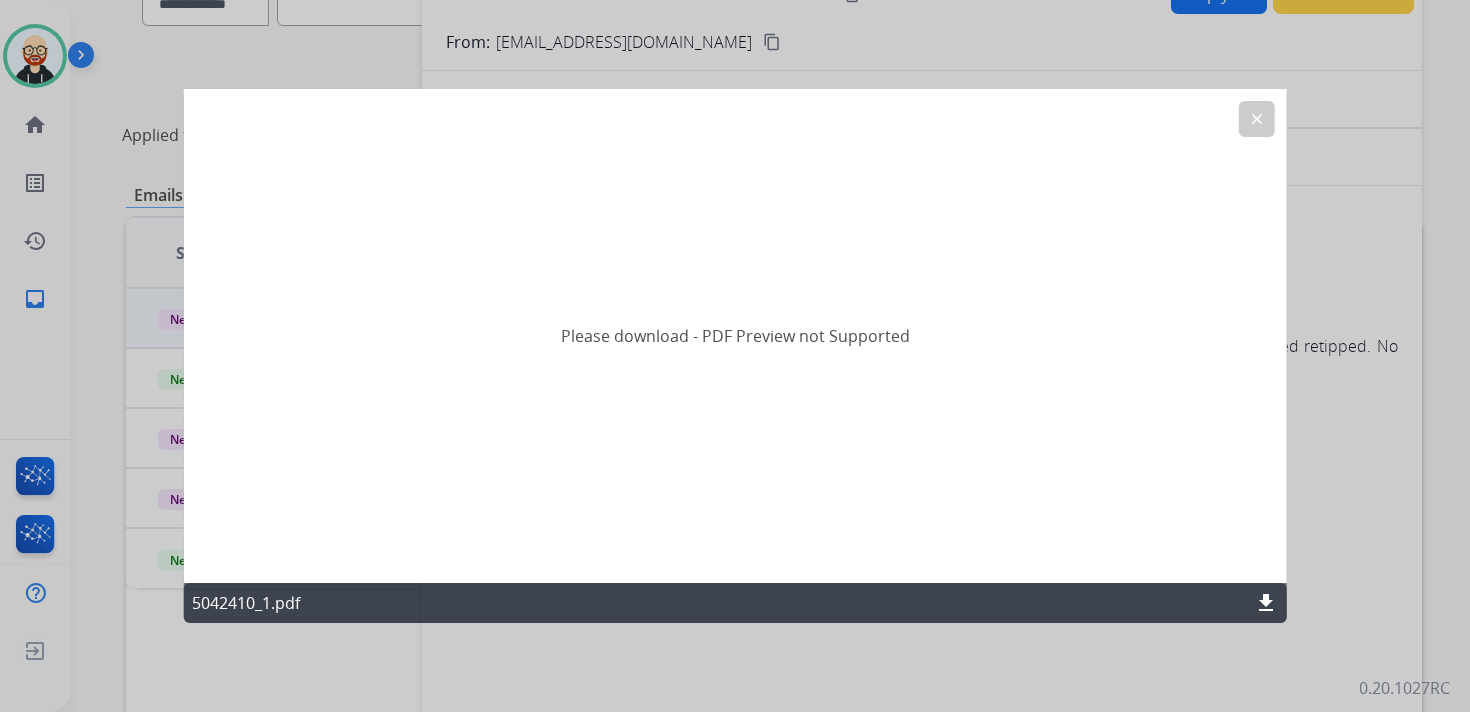 click on "download" 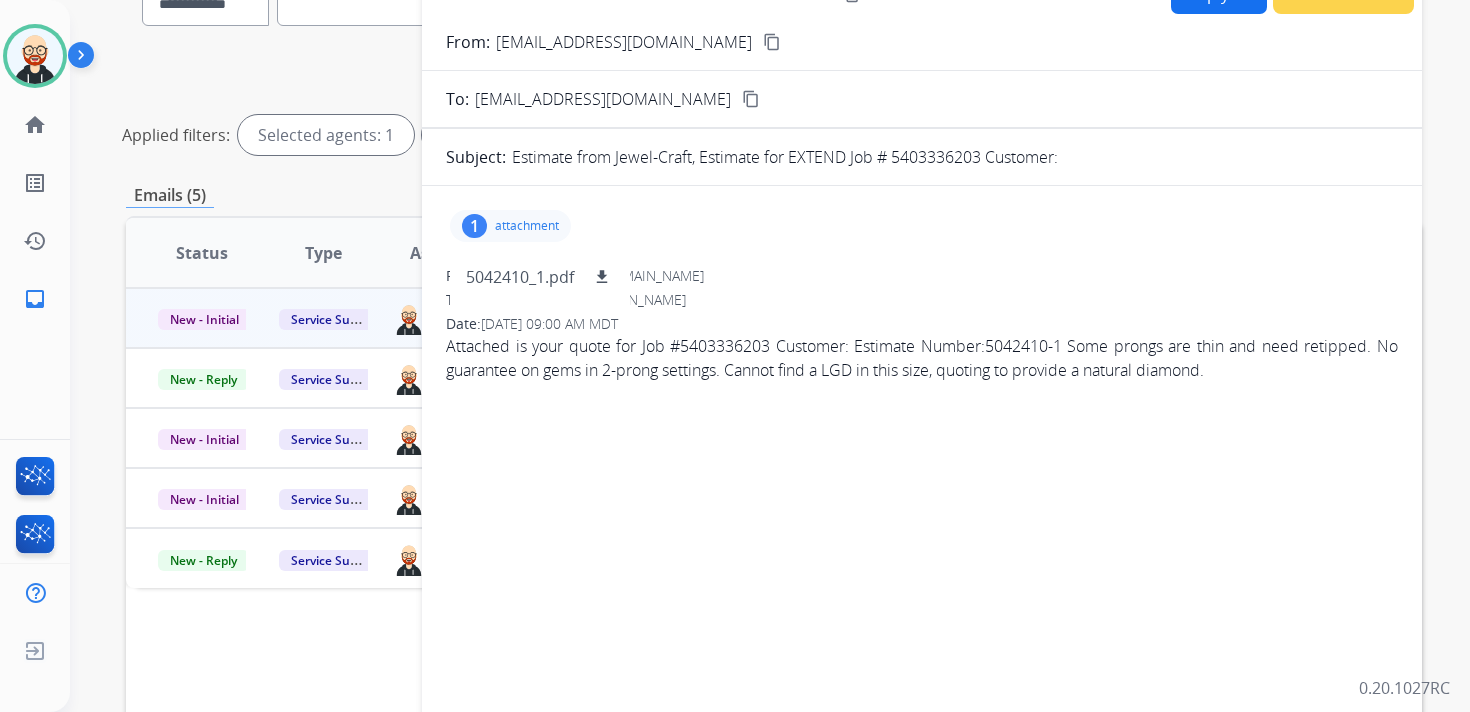 click on "Attached is your quote for Job #5403336203 Customer:                                          Estimate Number:5042410-1
Some prongs are thin and need retipped. No guarantee on gems in 2-prong settings. Cannot find a LGD in this size, quoting to provide a natural diamond." at bounding box center (922, 358) 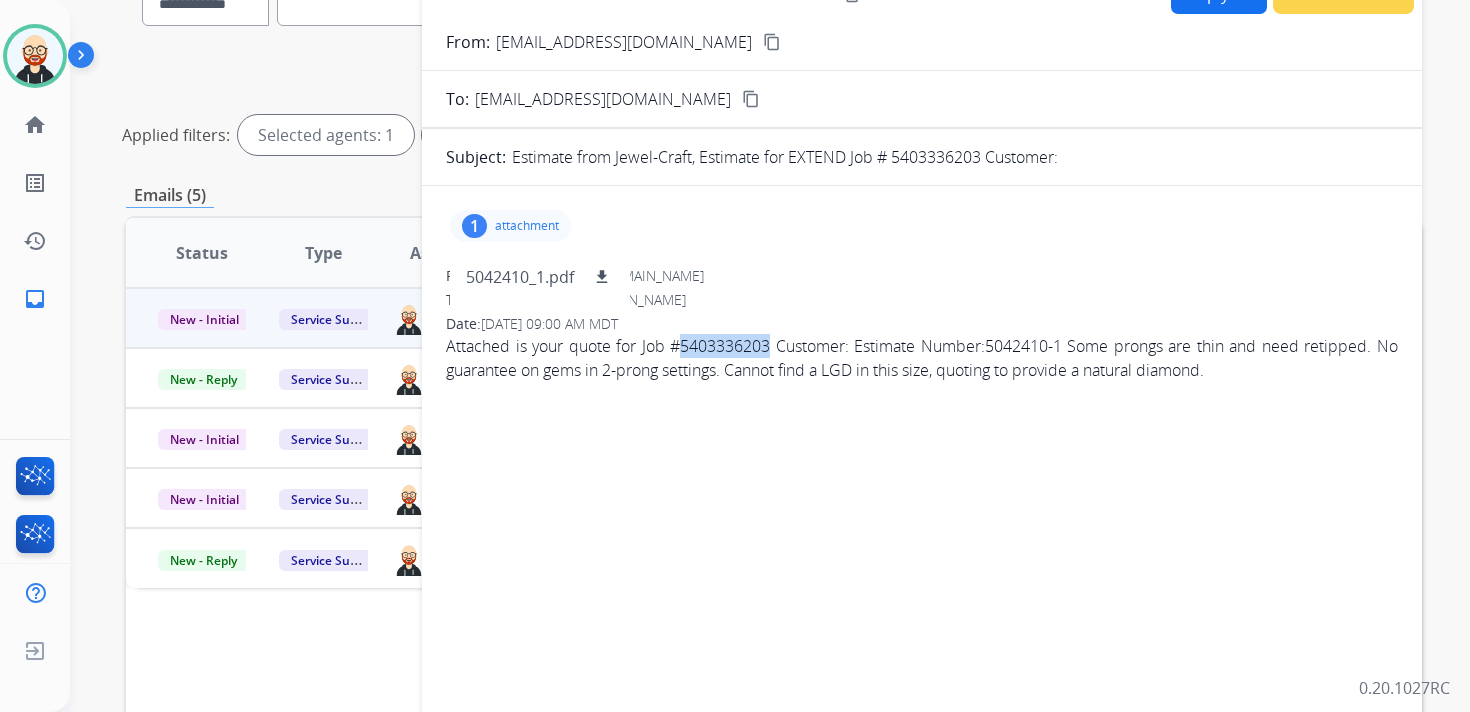 click on "Attached is your quote for Job #5403336203 Customer:                                          Estimate Number:5042410-1
Some prongs are thin and need retipped. No guarantee on gems in 2-prong settings. Cannot find a LGD in this size, quoting to provide a natural diamond." at bounding box center [922, 358] 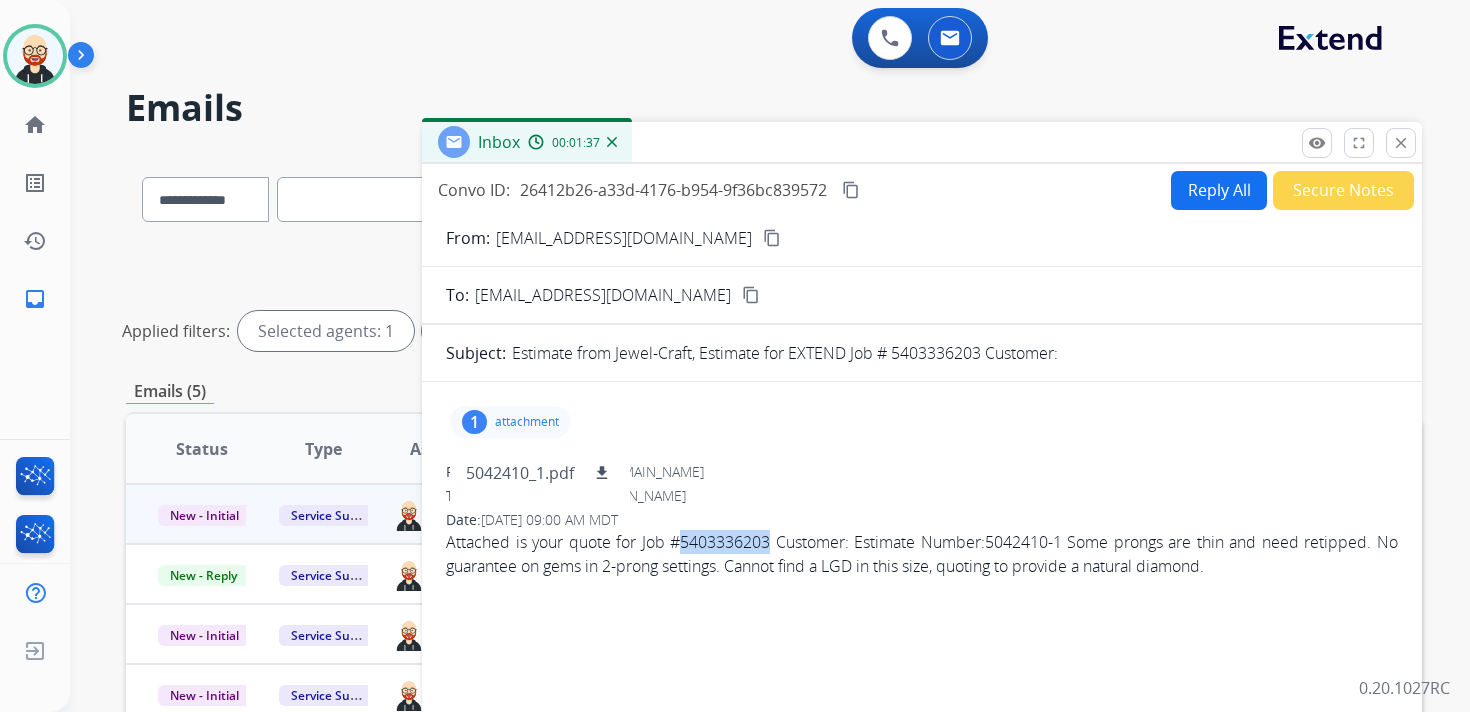 click on "content_copy" at bounding box center (851, 190) 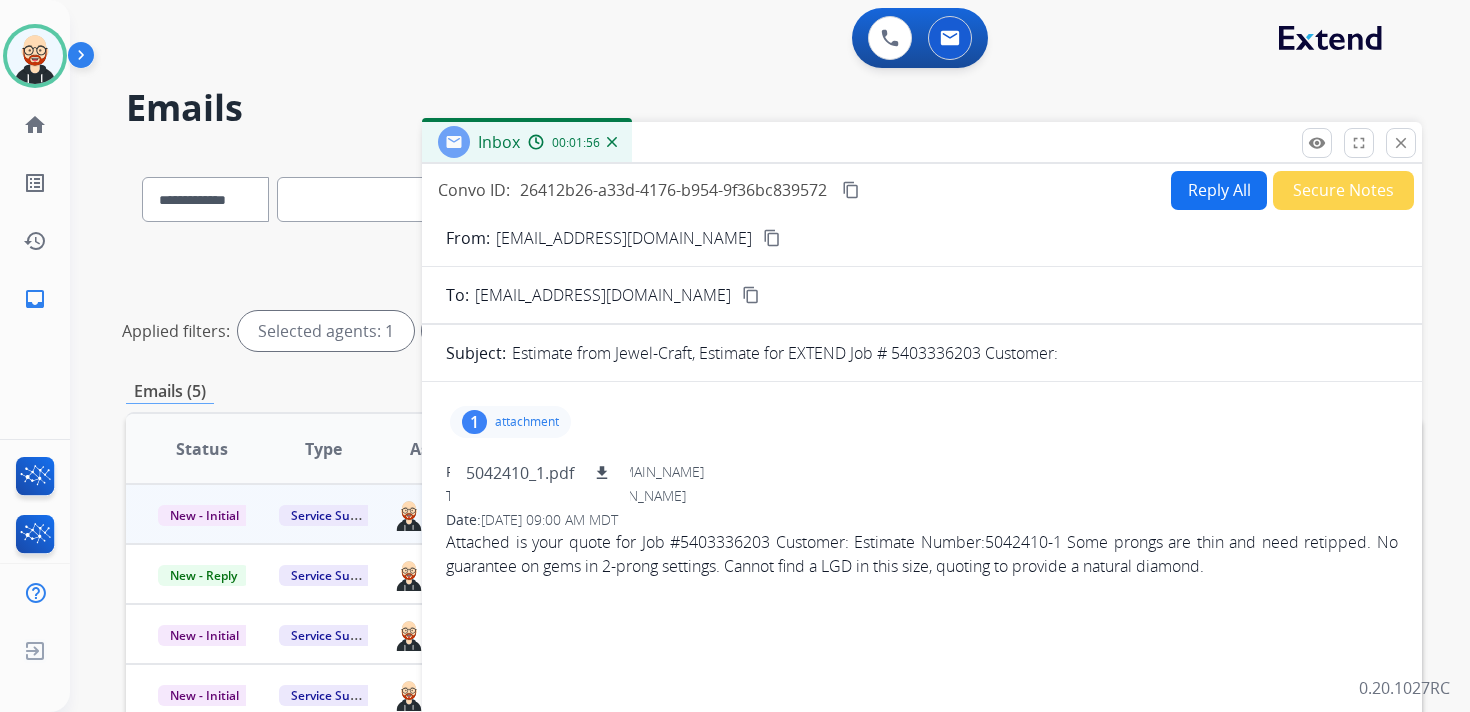 click on "Attached is your quote for Job #5403336203 Customer:                                          Estimate Number:5042410-1
Some prongs are thin and need retipped. No guarantee on gems in 2-prong settings. Cannot find a LGD in this size, quoting to provide a natural diamond." at bounding box center (922, 554) 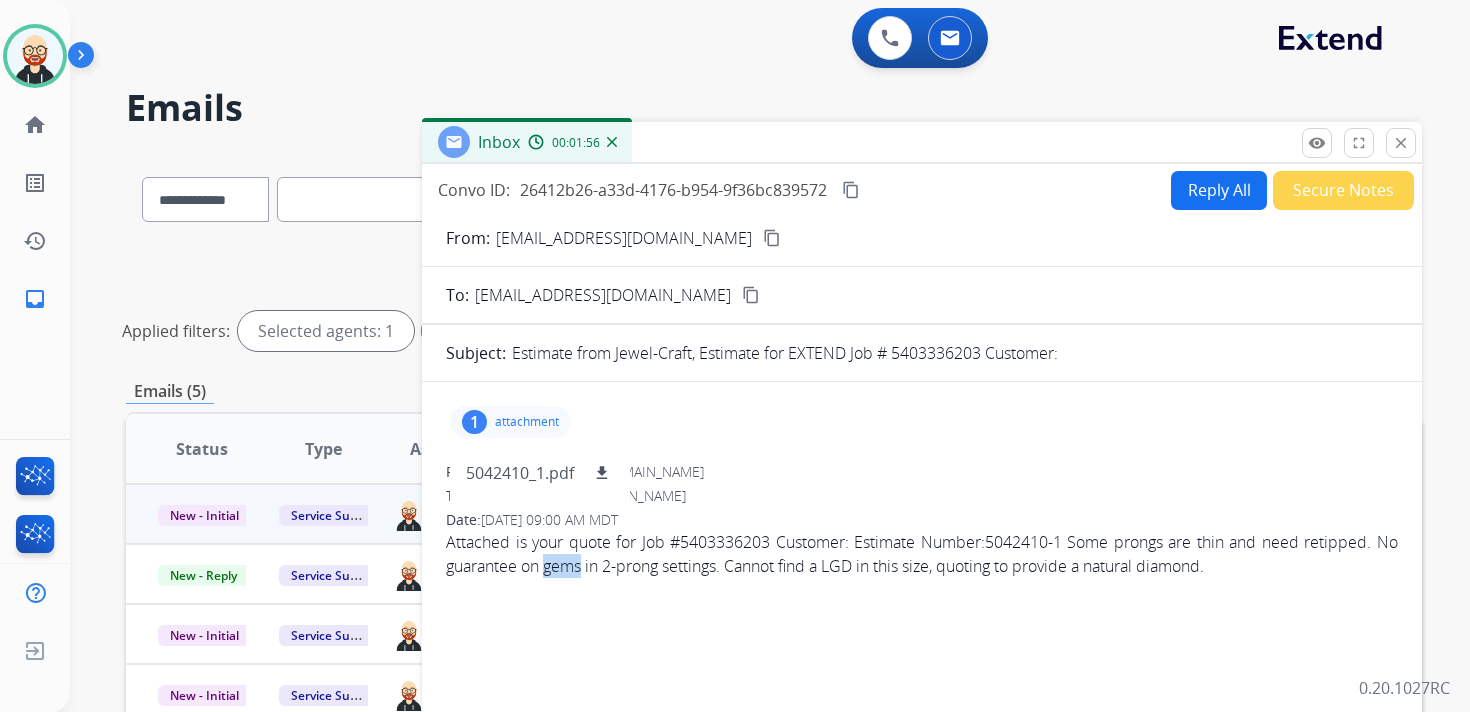 click on "Attached is your quote for Job #5403336203 Customer:                                          Estimate Number:5042410-1
Some prongs are thin and need retipped. No guarantee on gems in 2-prong settings. Cannot find a LGD in this size, quoting to provide a natural diamond." at bounding box center (922, 554) 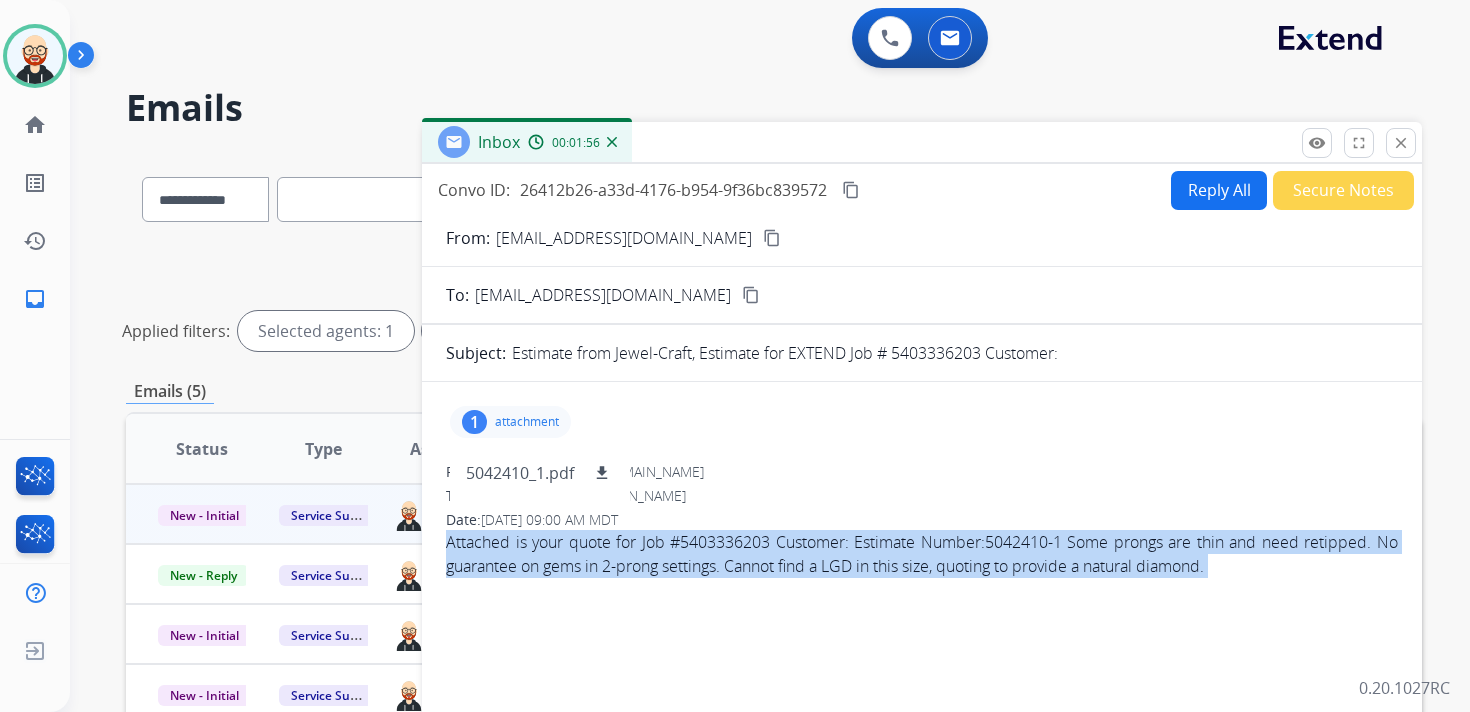 click on "Attached is your quote for Job #5403336203 Customer:                                          Estimate Number:5042410-1
Some prongs are thin and need retipped. No guarantee on gems in 2-prong settings. Cannot find a LGD in this size, quoting to provide a natural diamond." at bounding box center (922, 554) 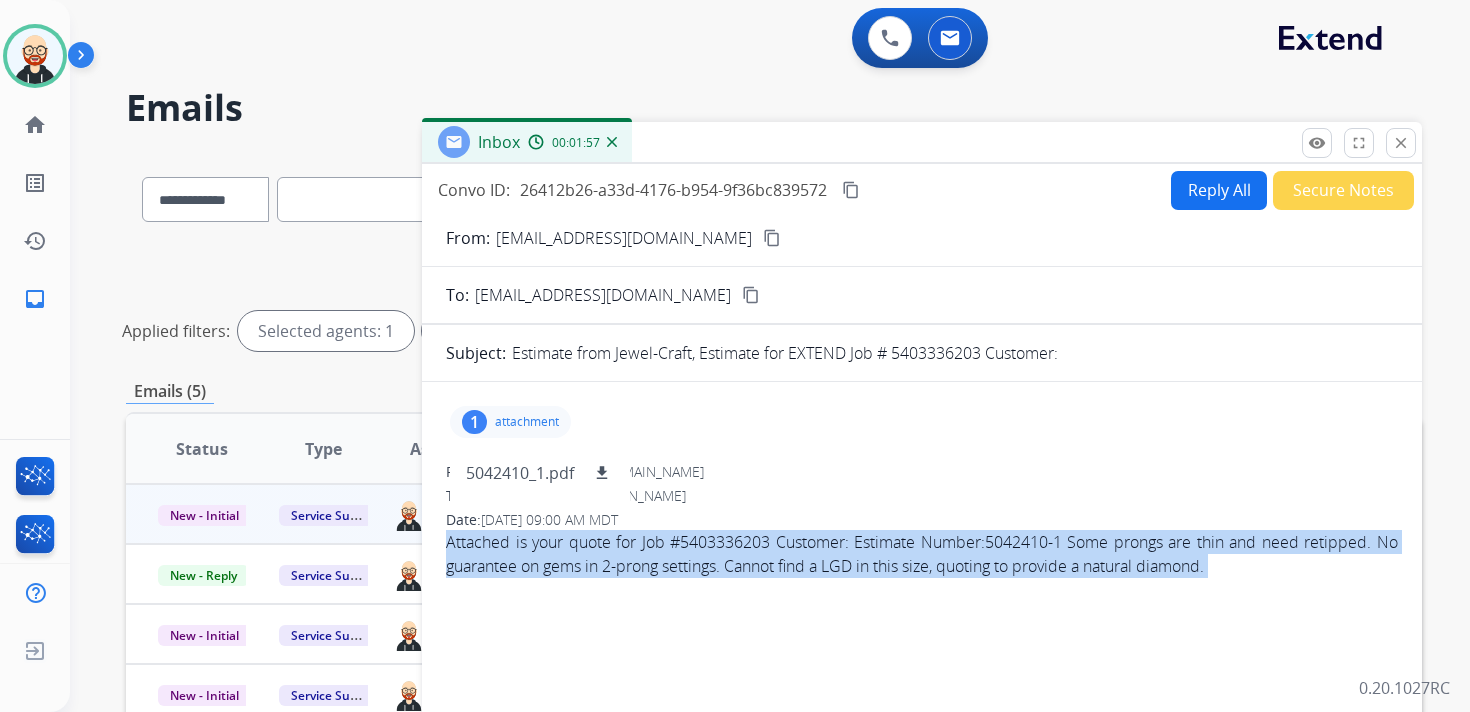 copy on "Attached is your quote for Job #5403336203 Customer:                                          Estimate Number:5042410-1
Some prongs are thin and need retipped. No guarantee on gems in 2-prong settings. Cannot find a LGD in this size, quoting to provide a natural diamond.
remove_red_eye Logs fullscreen Expand close Close Tidying up your inbox... 📧 favorite" 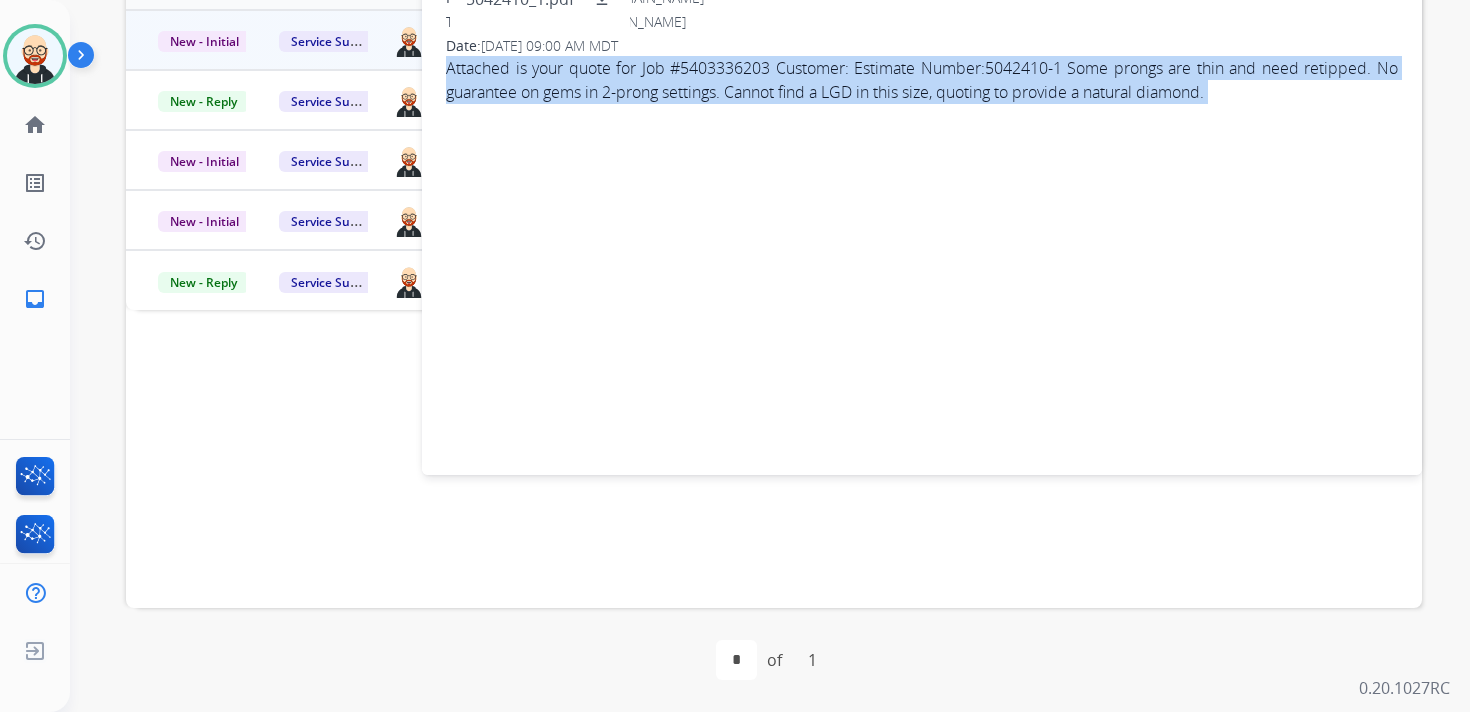 scroll, scrollTop: 0, scrollLeft: 0, axis: both 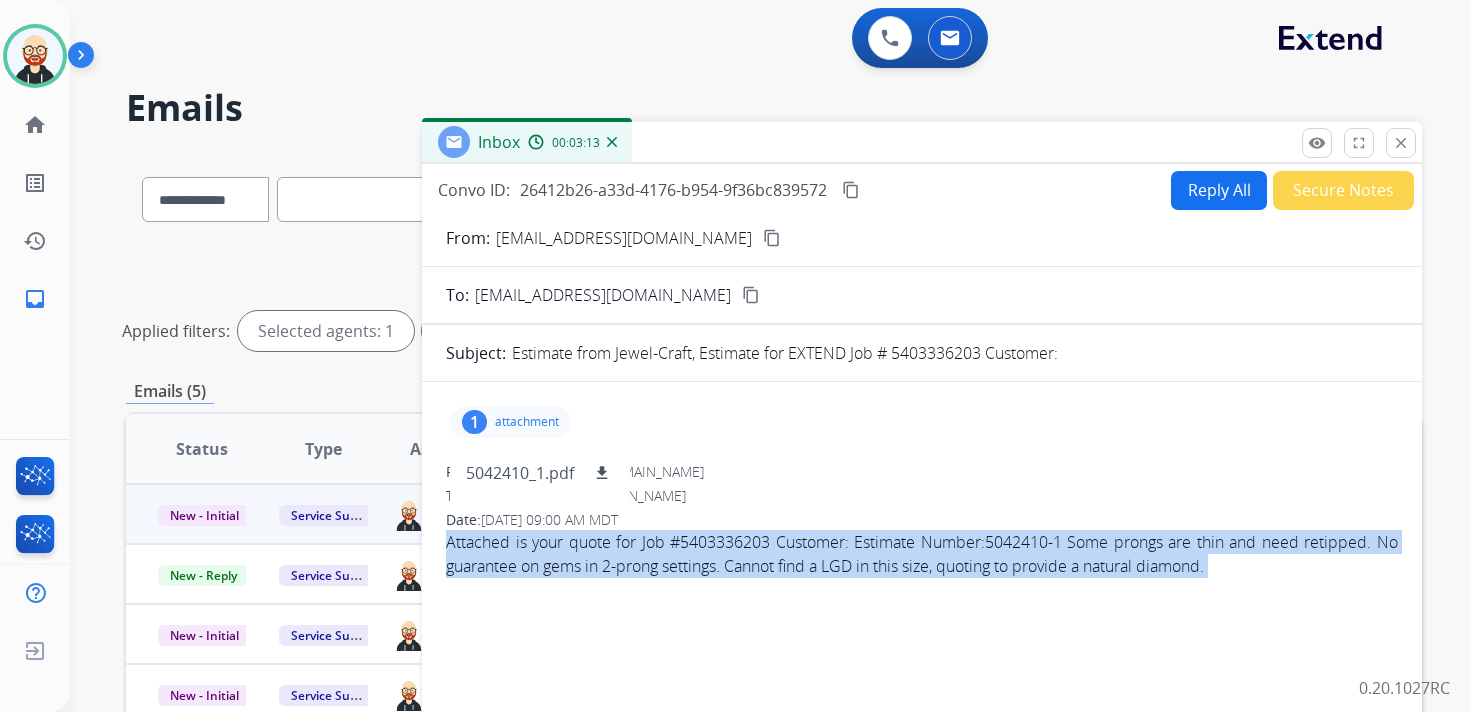 click on "Reply All" at bounding box center [1219, 190] 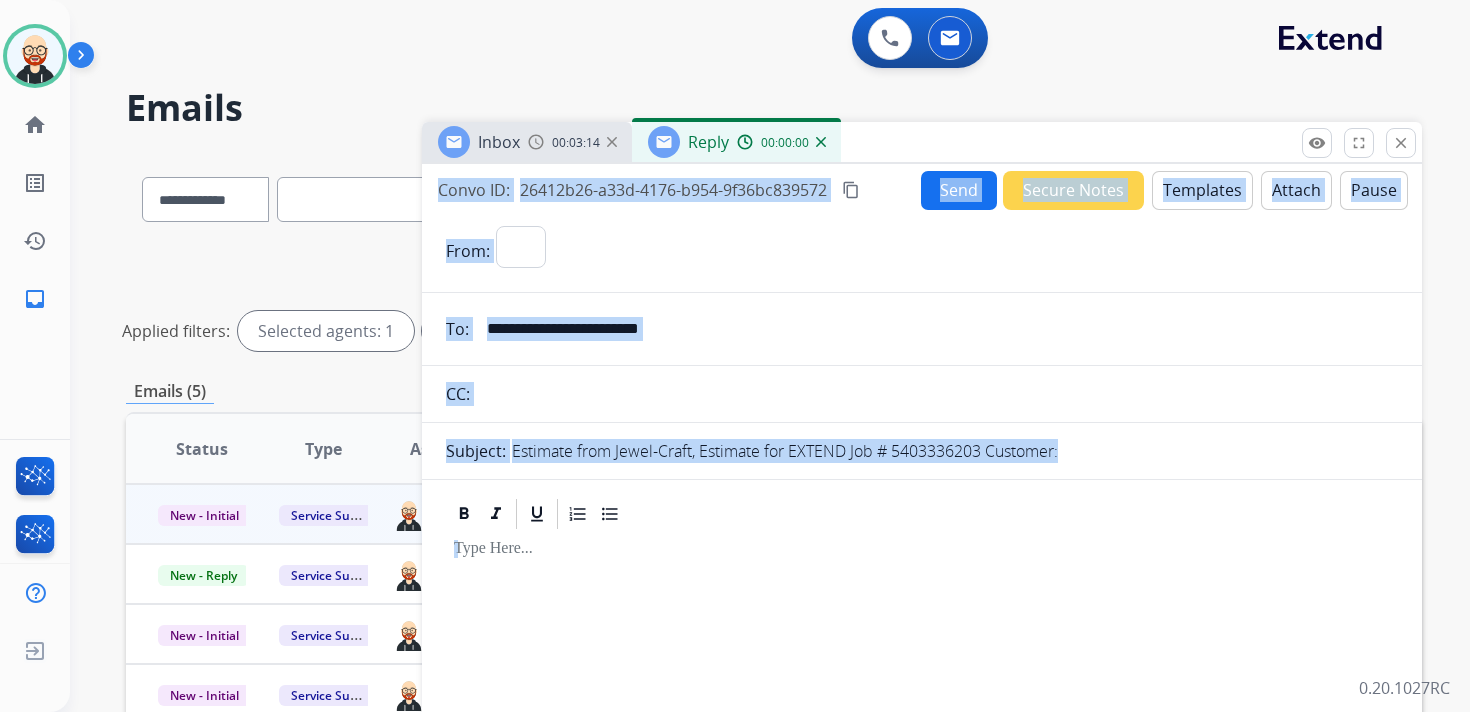 select on "**********" 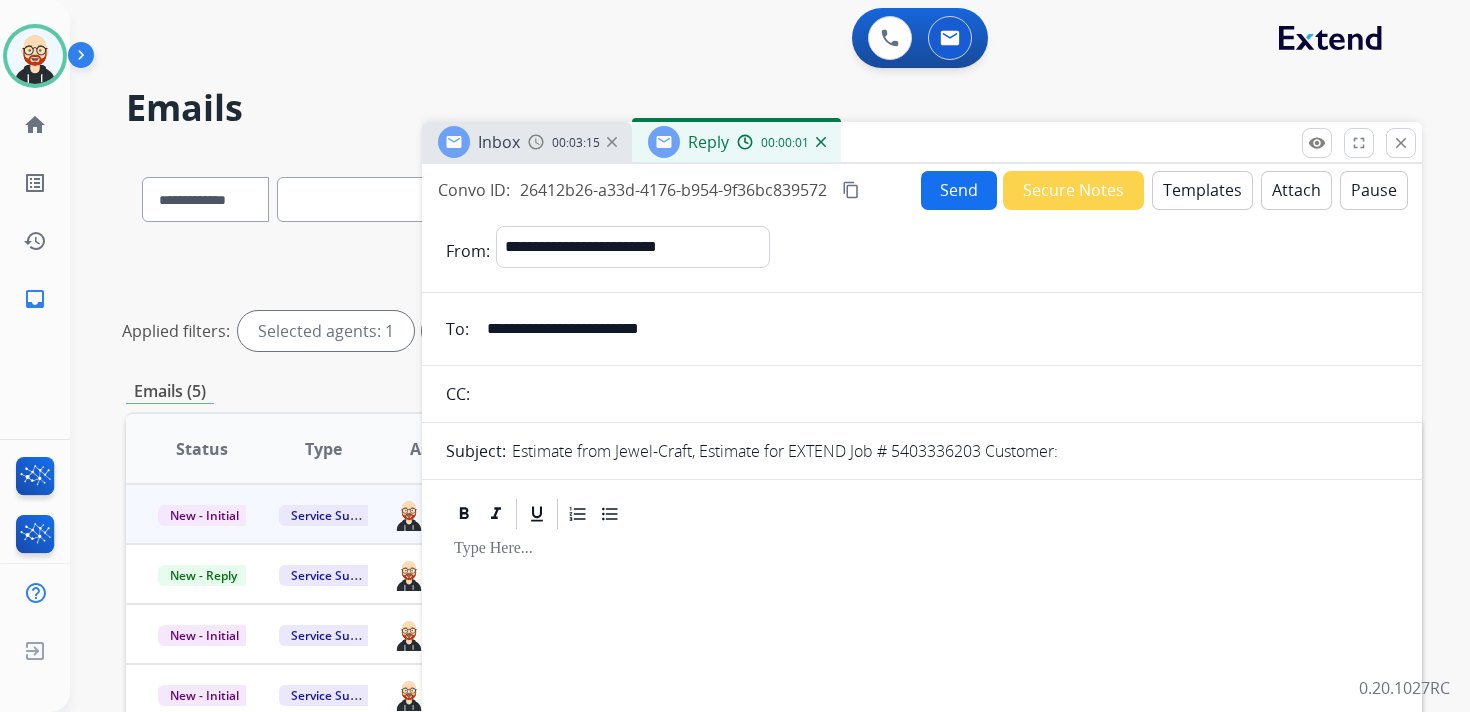 click at bounding box center (922, 549) 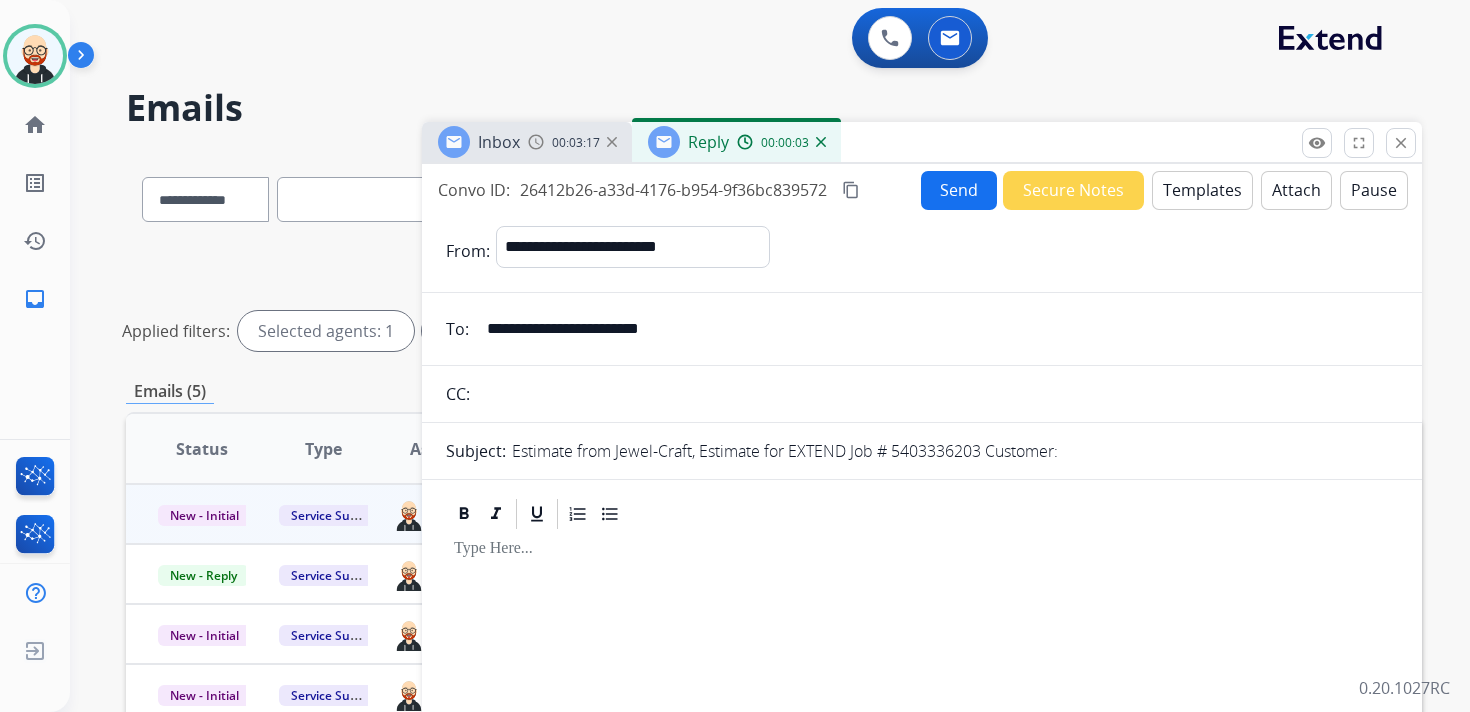 type 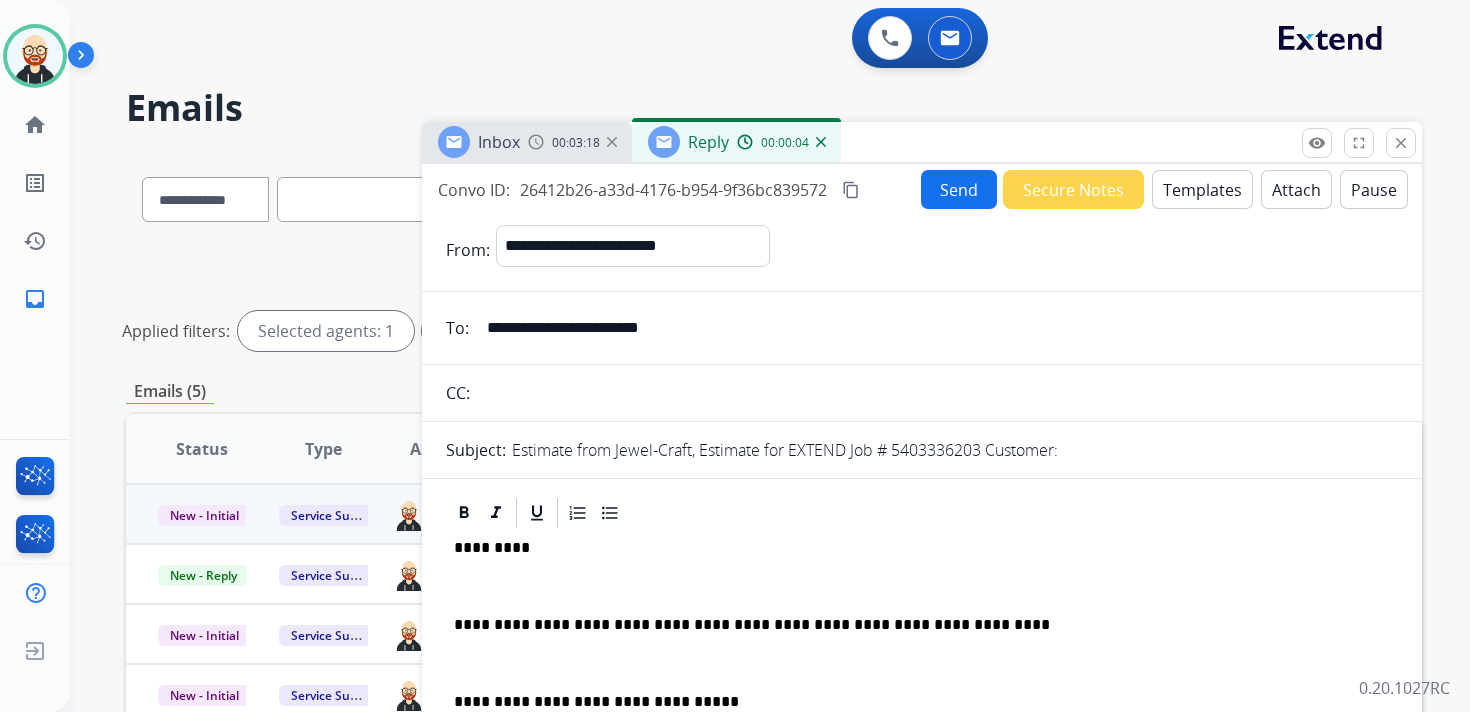 scroll, scrollTop: 5, scrollLeft: 0, axis: vertical 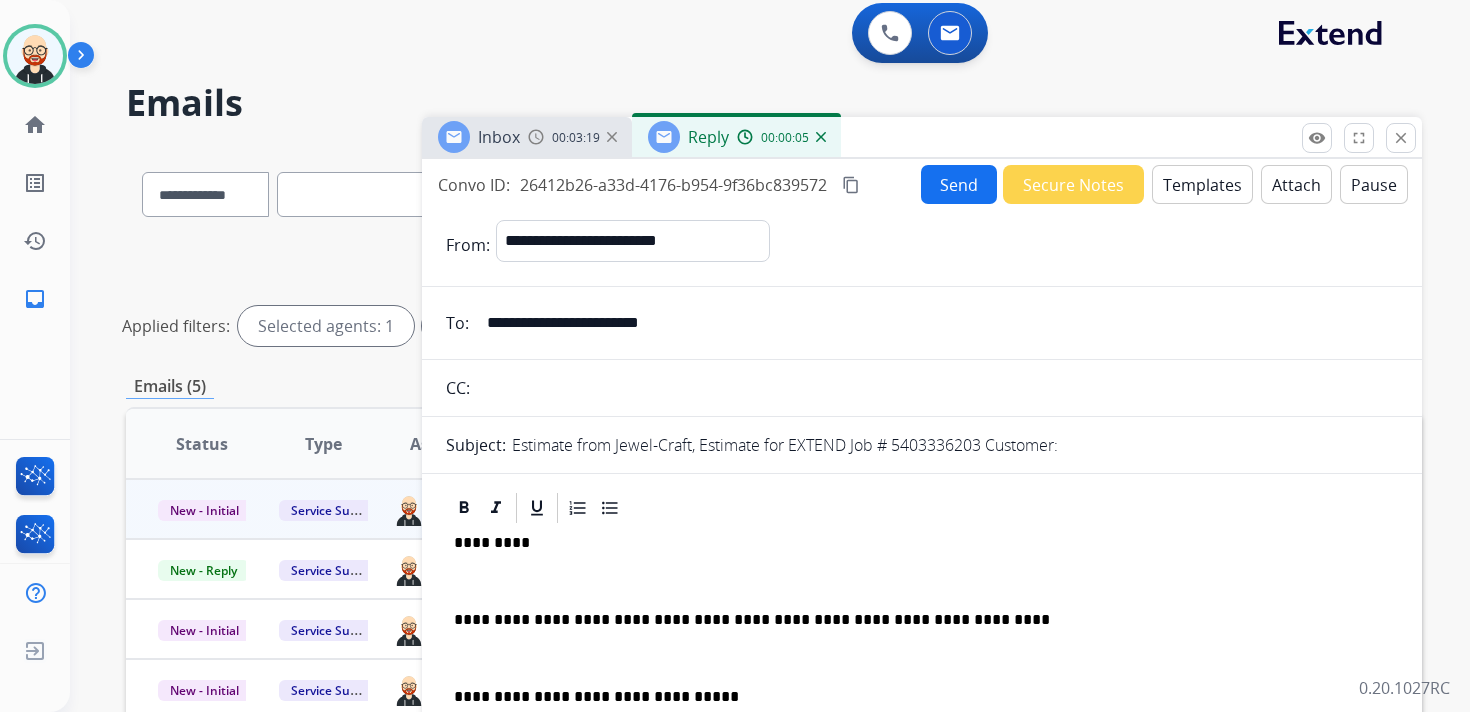 click on "**********" at bounding box center [922, 667] 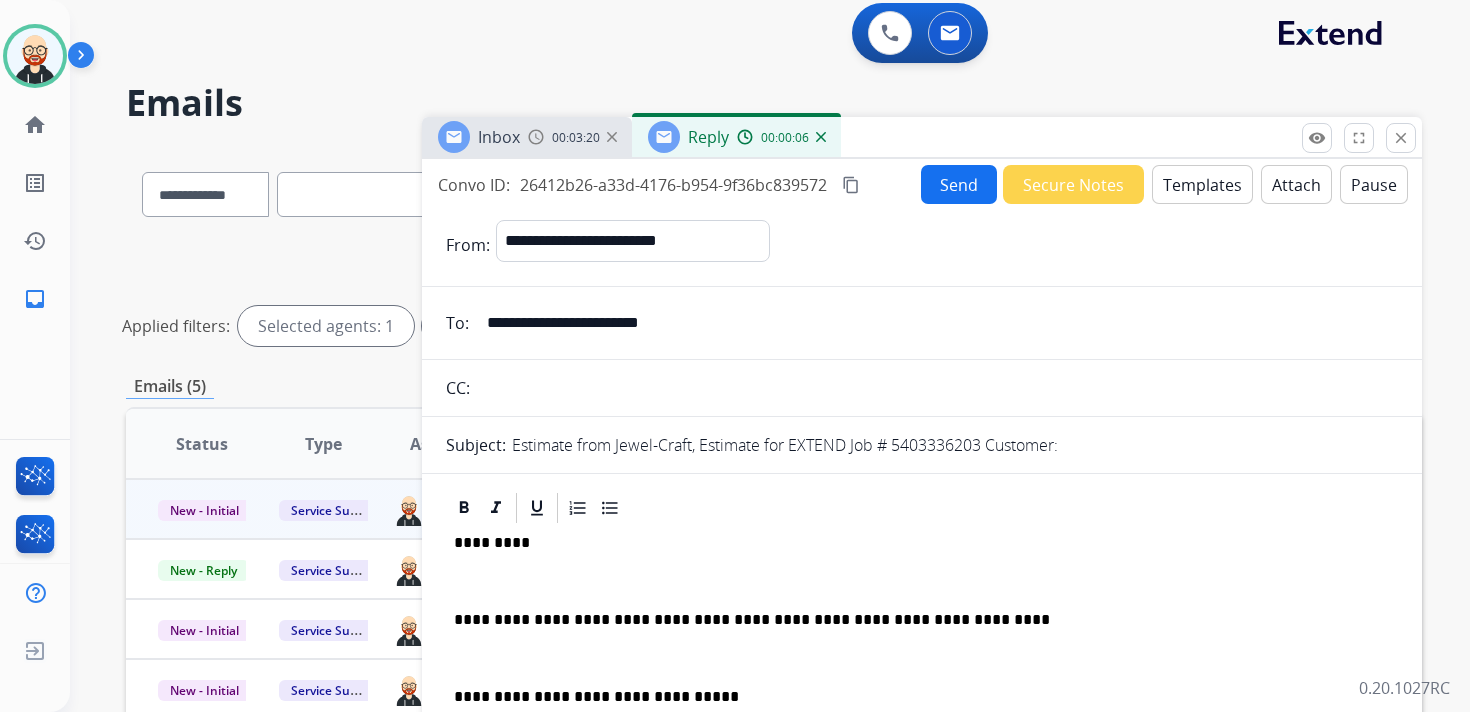 scroll, scrollTop: 6, scrollLeft: 0, axis: vertical 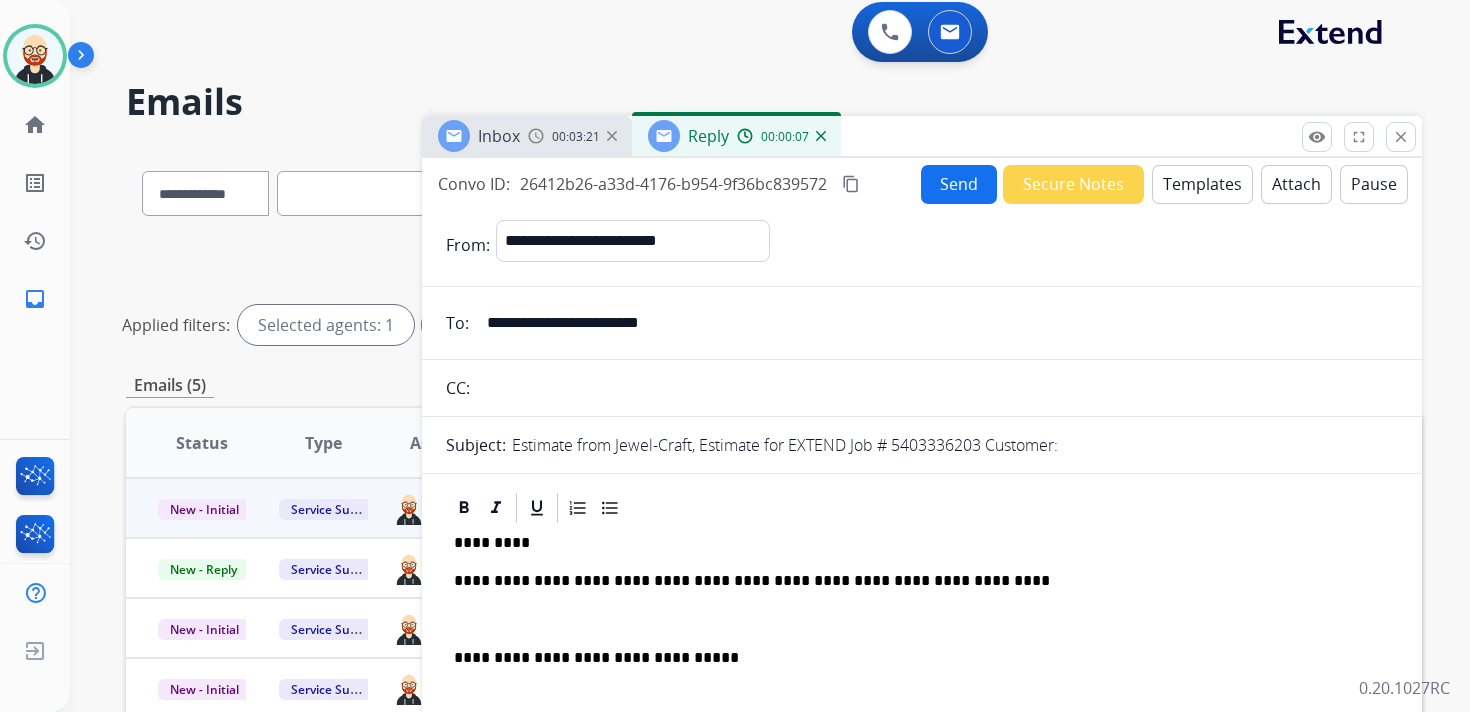click at bounding box center [922, 620] 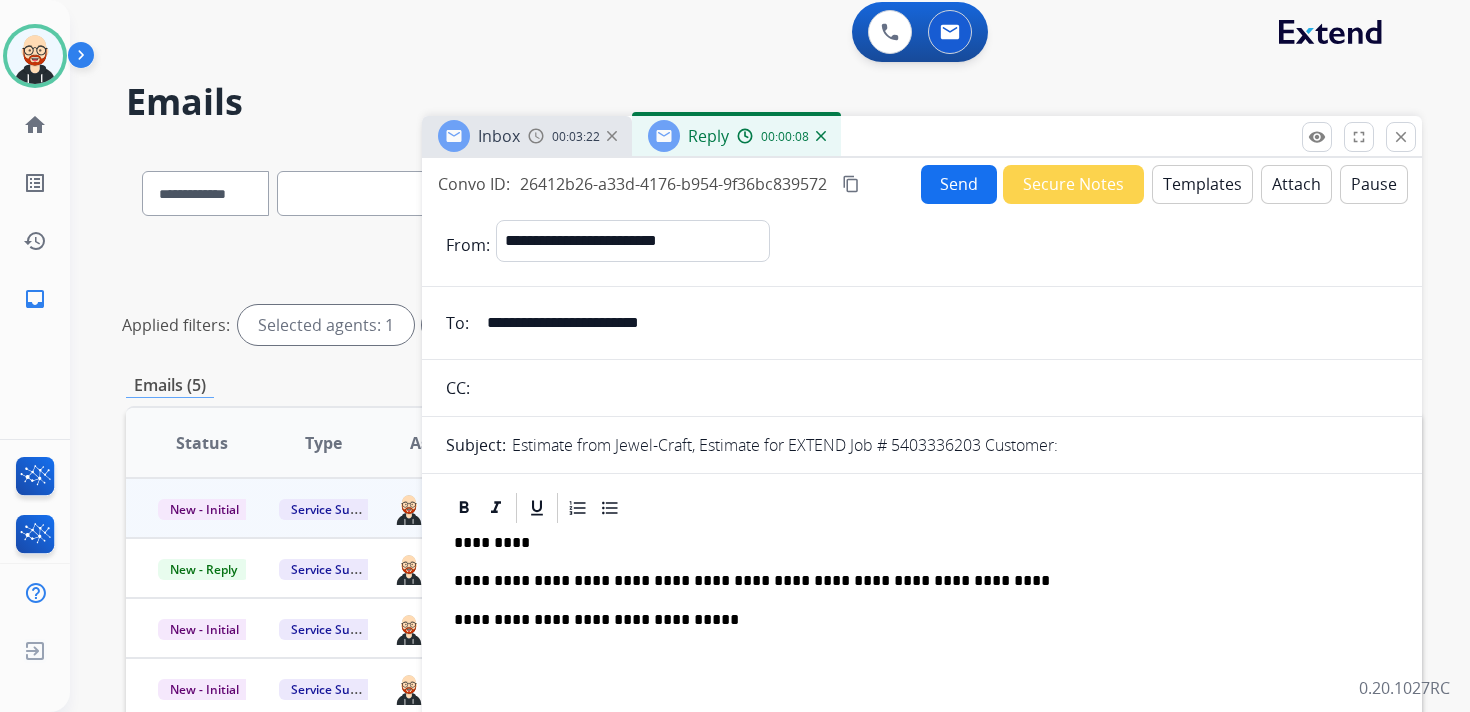 click on "Send" at bounding box center [959, 184] 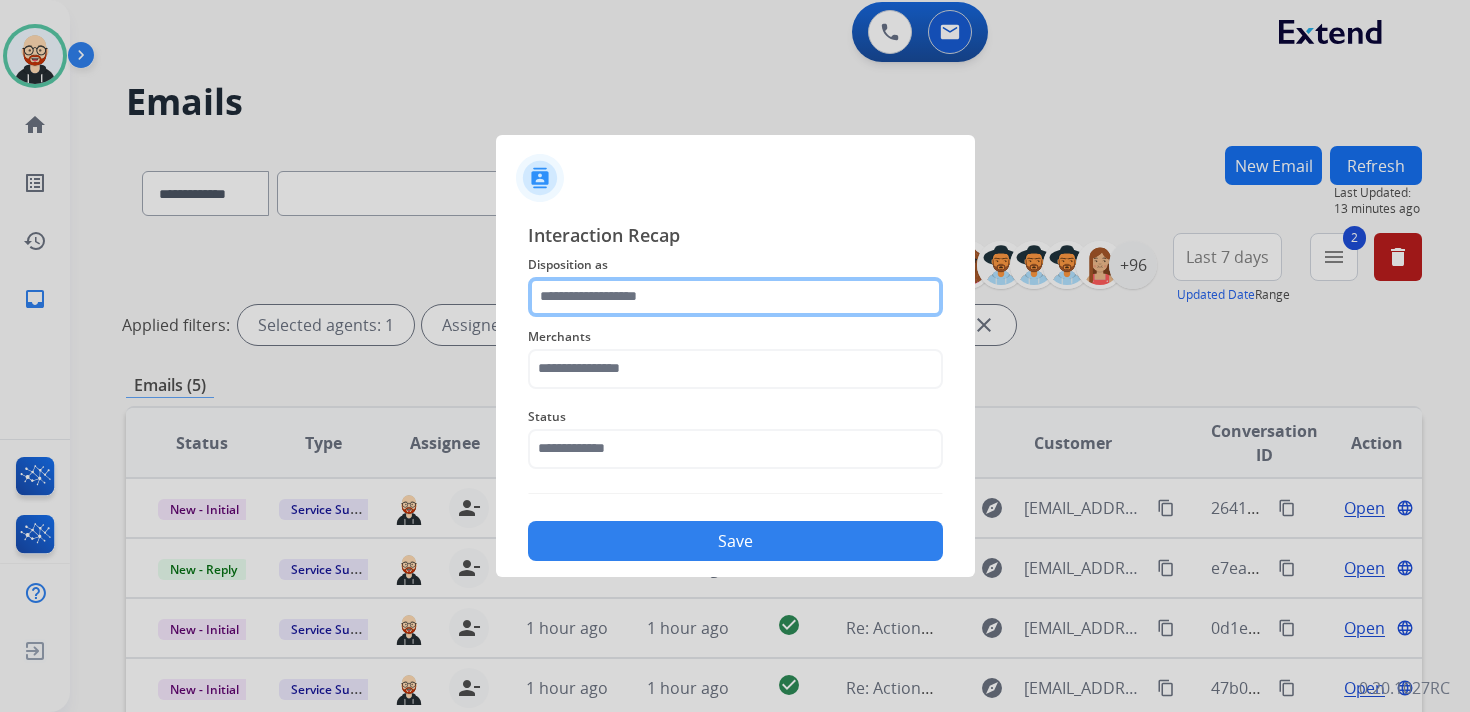 click 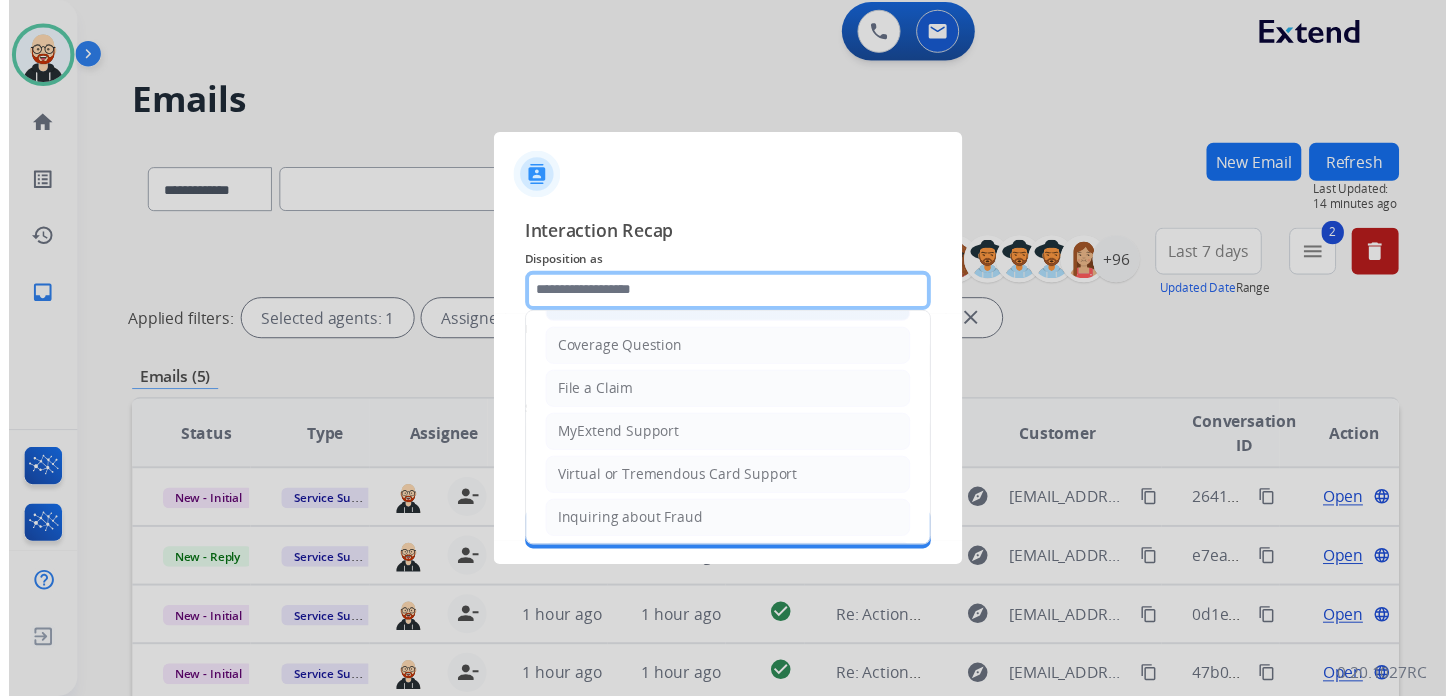 scroll, scrollTop: 300, scrollLeft: 0, axis: vertical 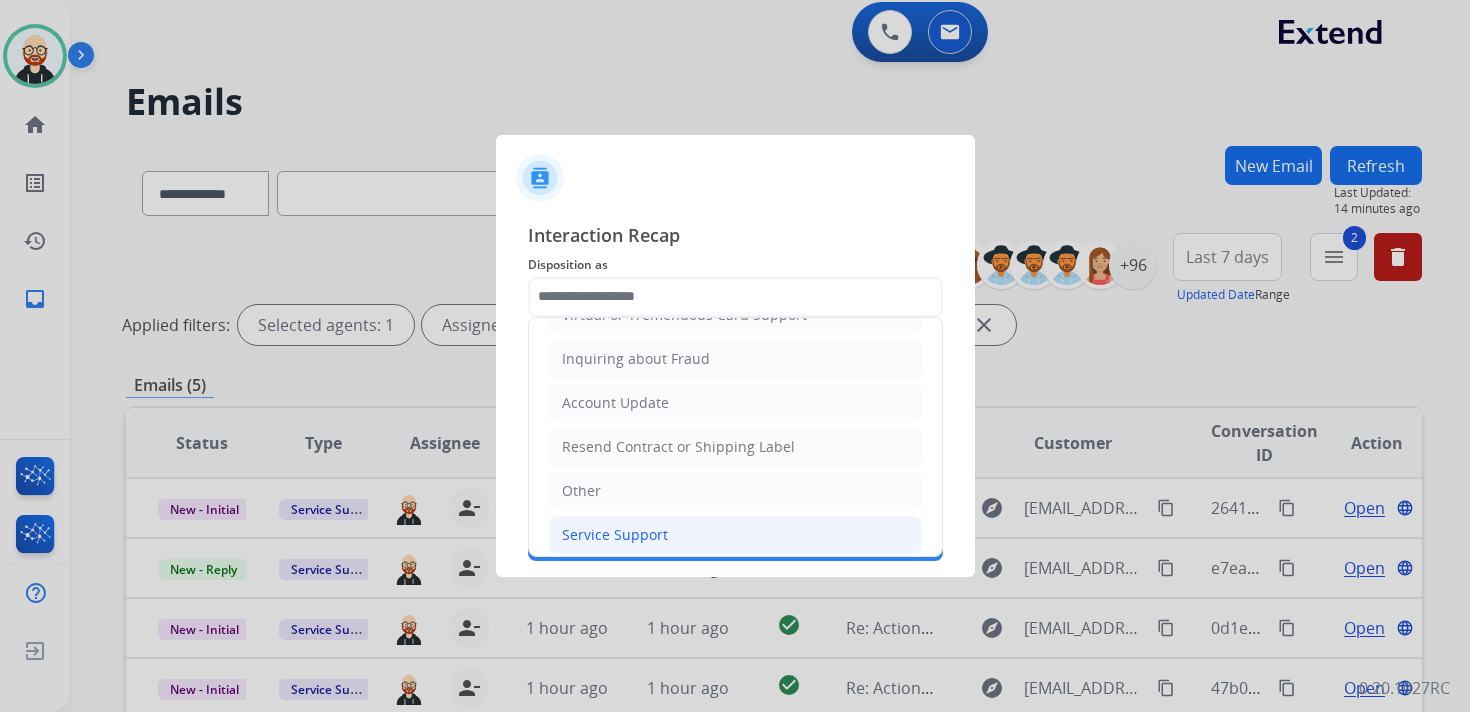 click on "Service Support" 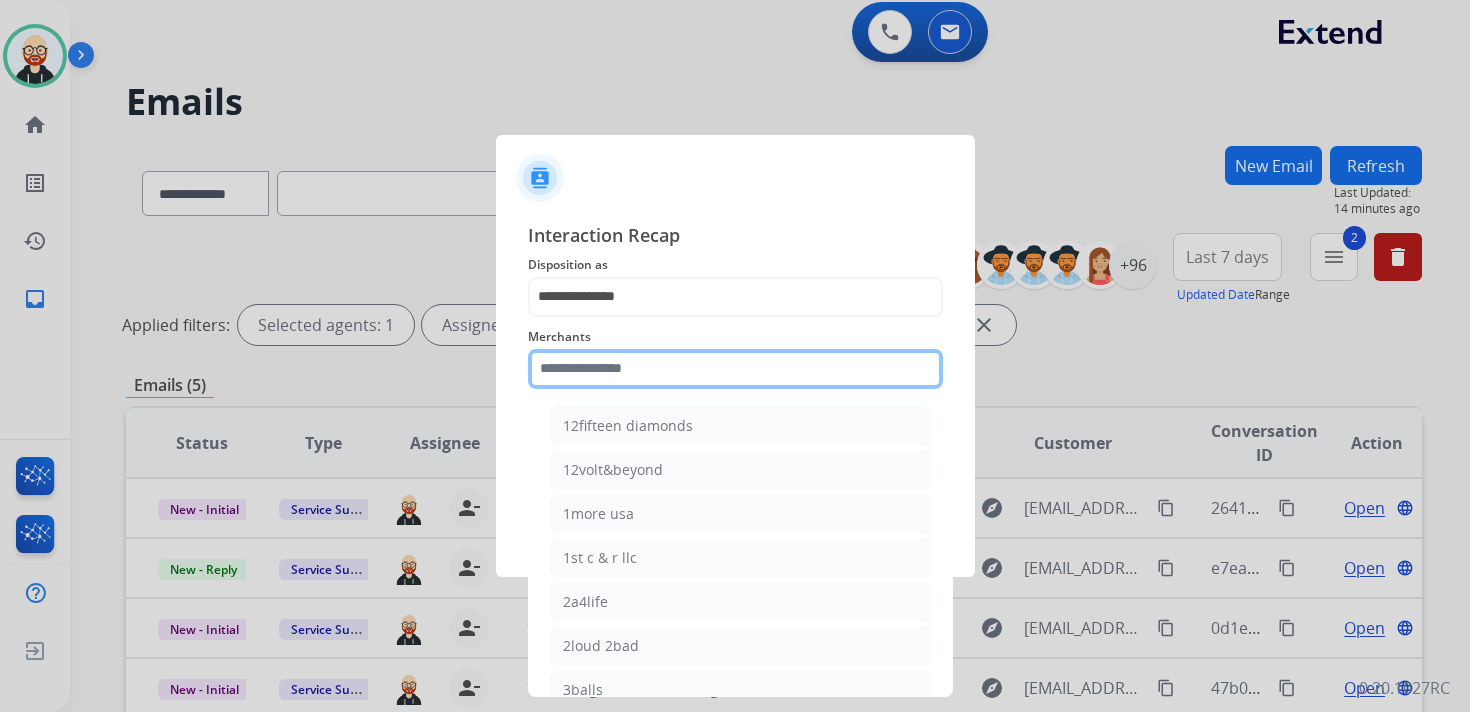 click 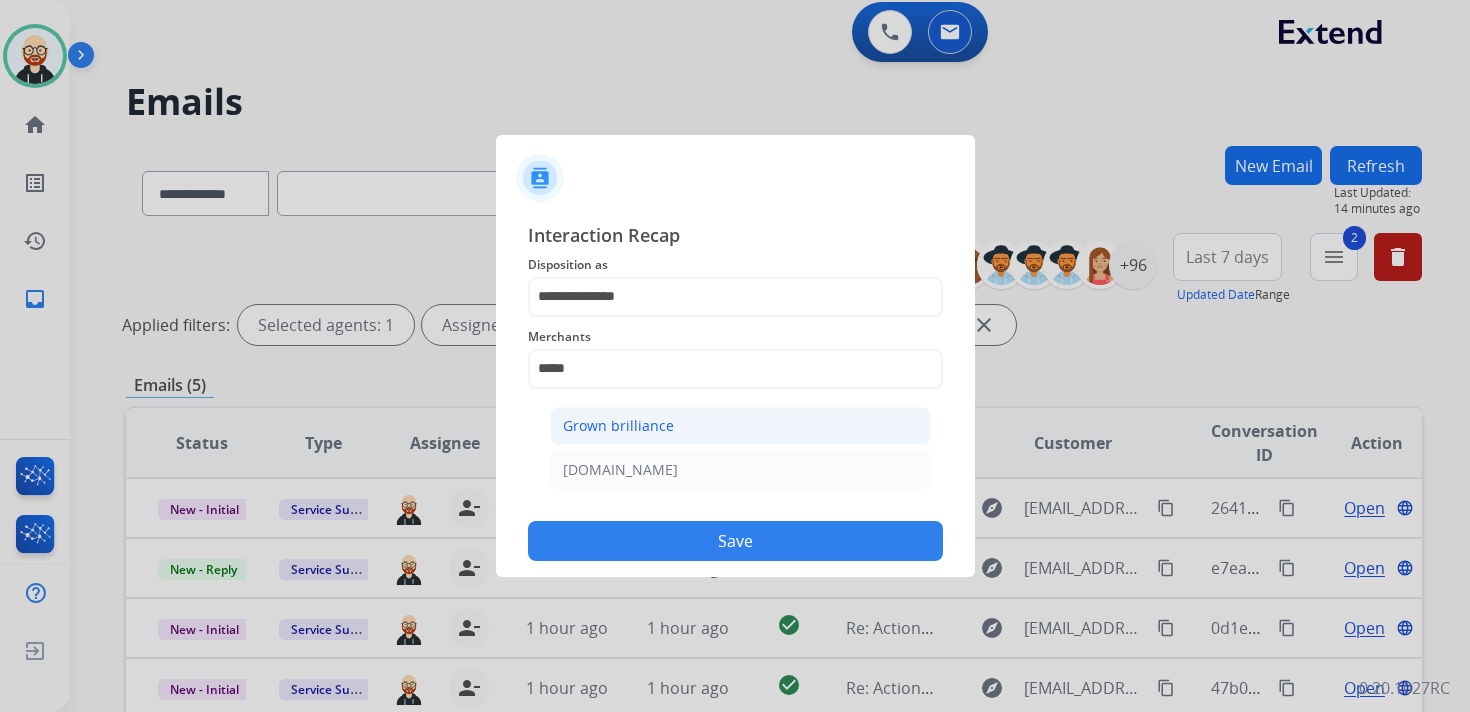 click on "Grown brilliance" 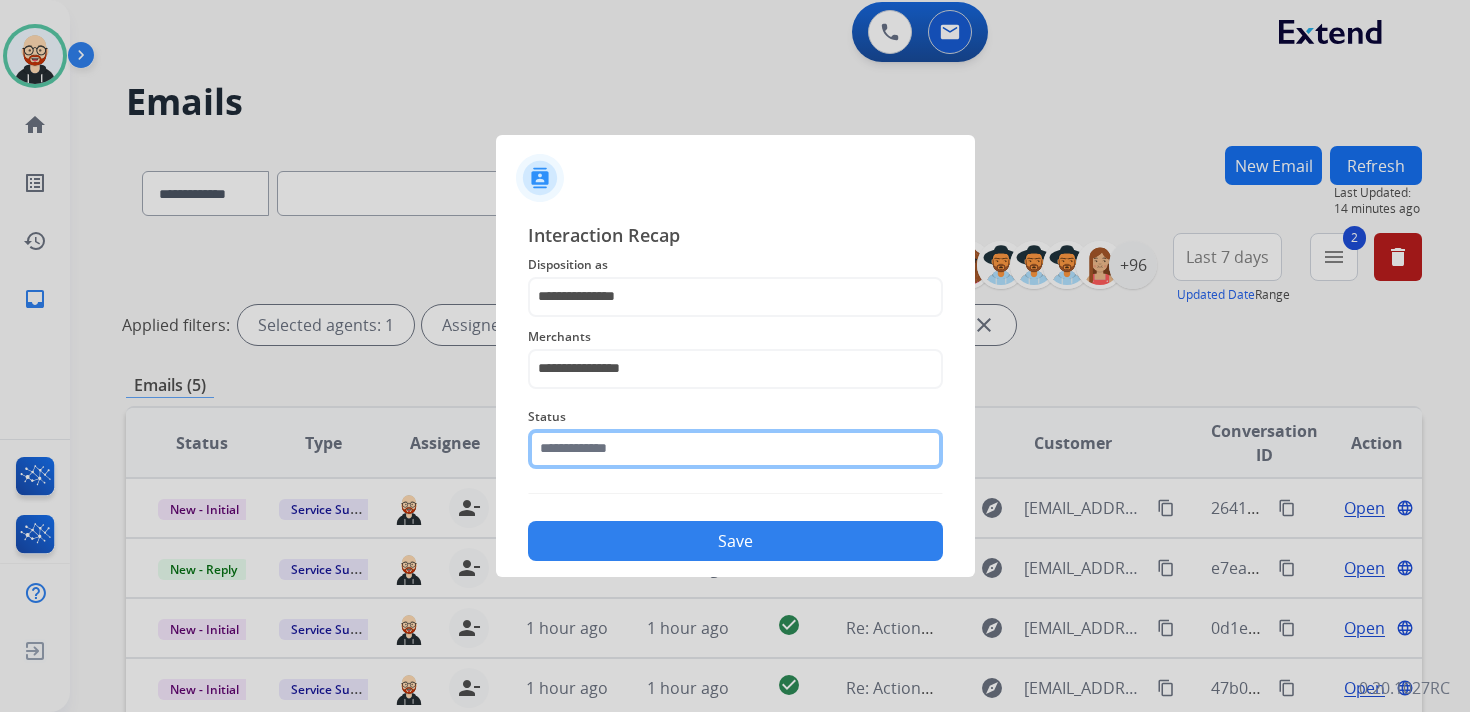 click 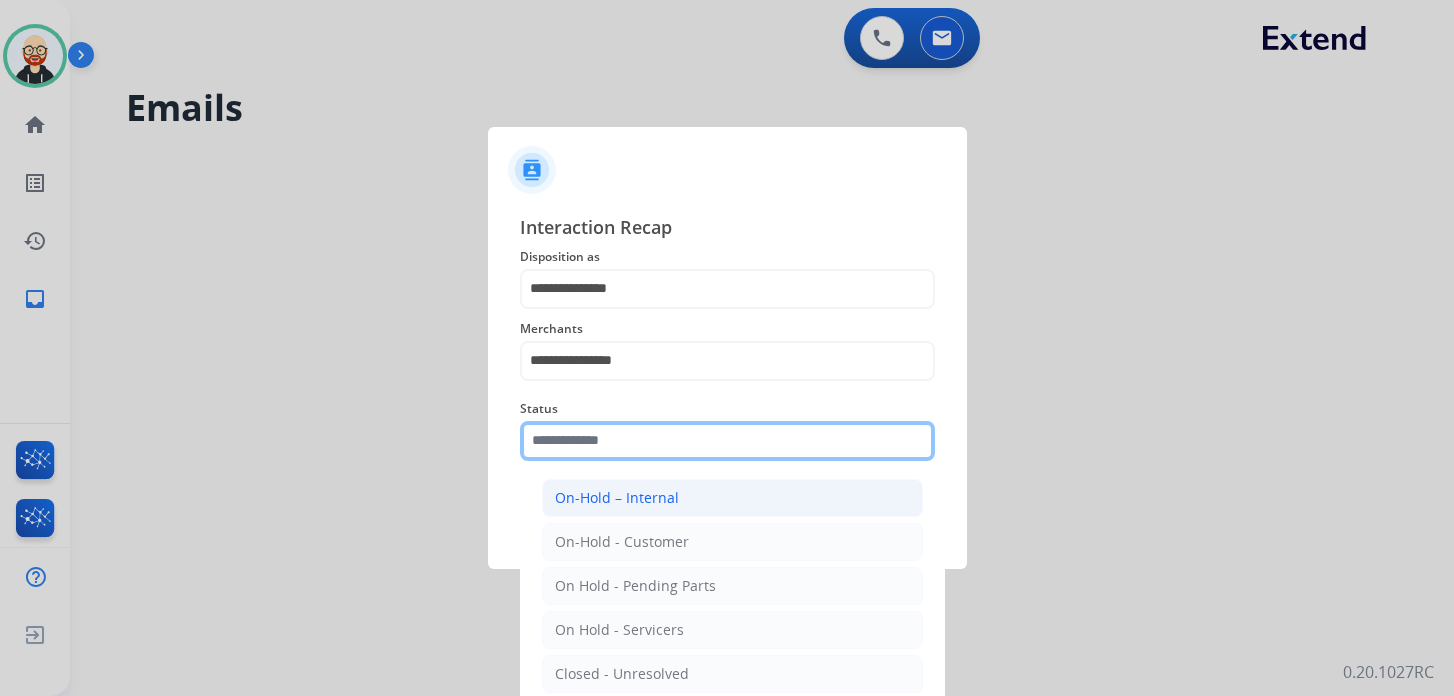 scroll, scrollTop: 0, scrollLeft: 0, axis: both 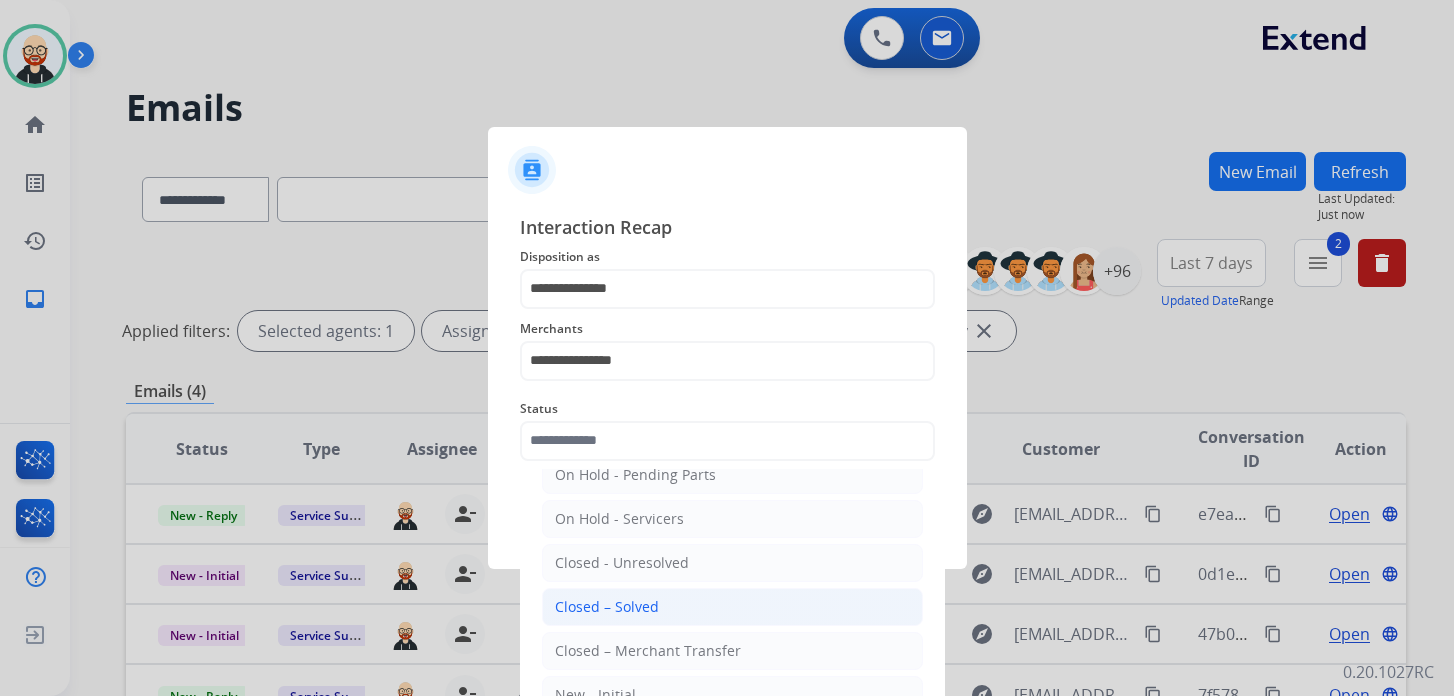 click on "Closed – Solved" 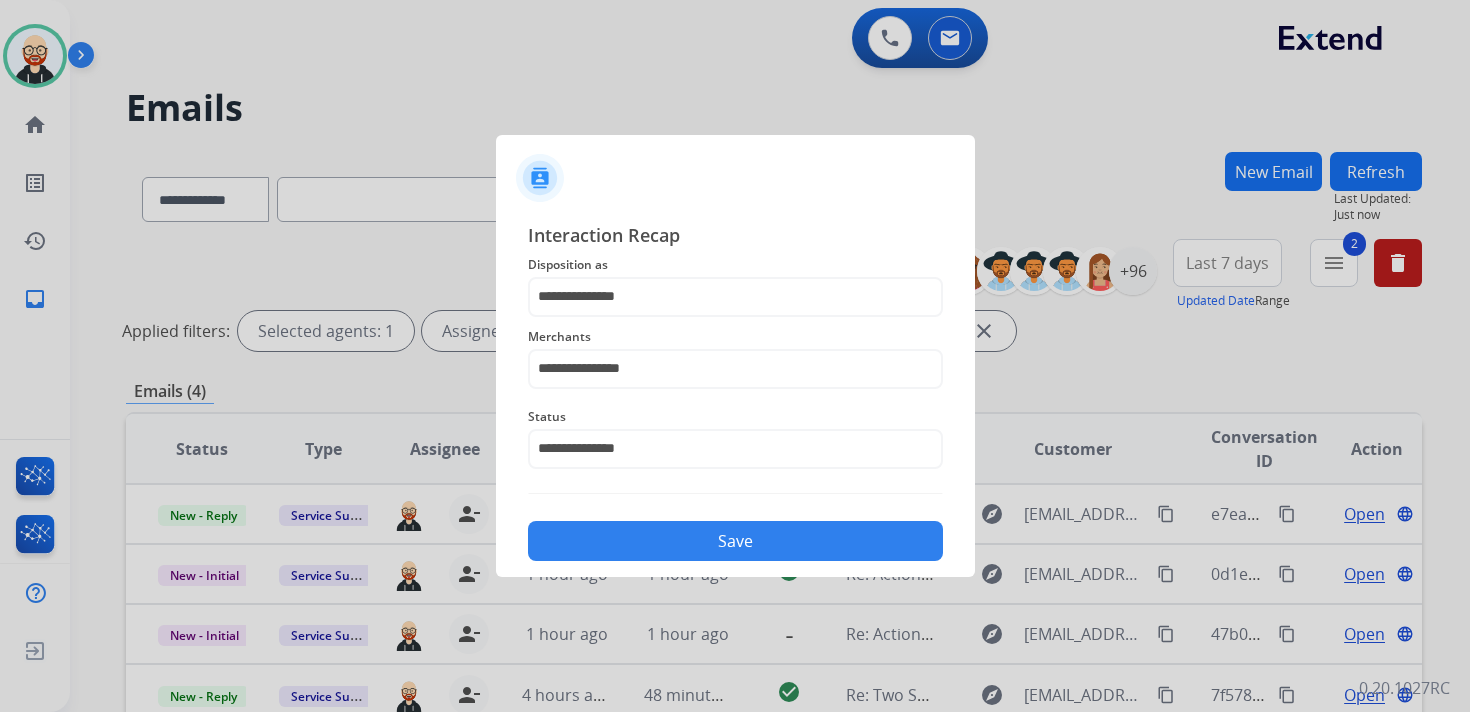 click on "Save" 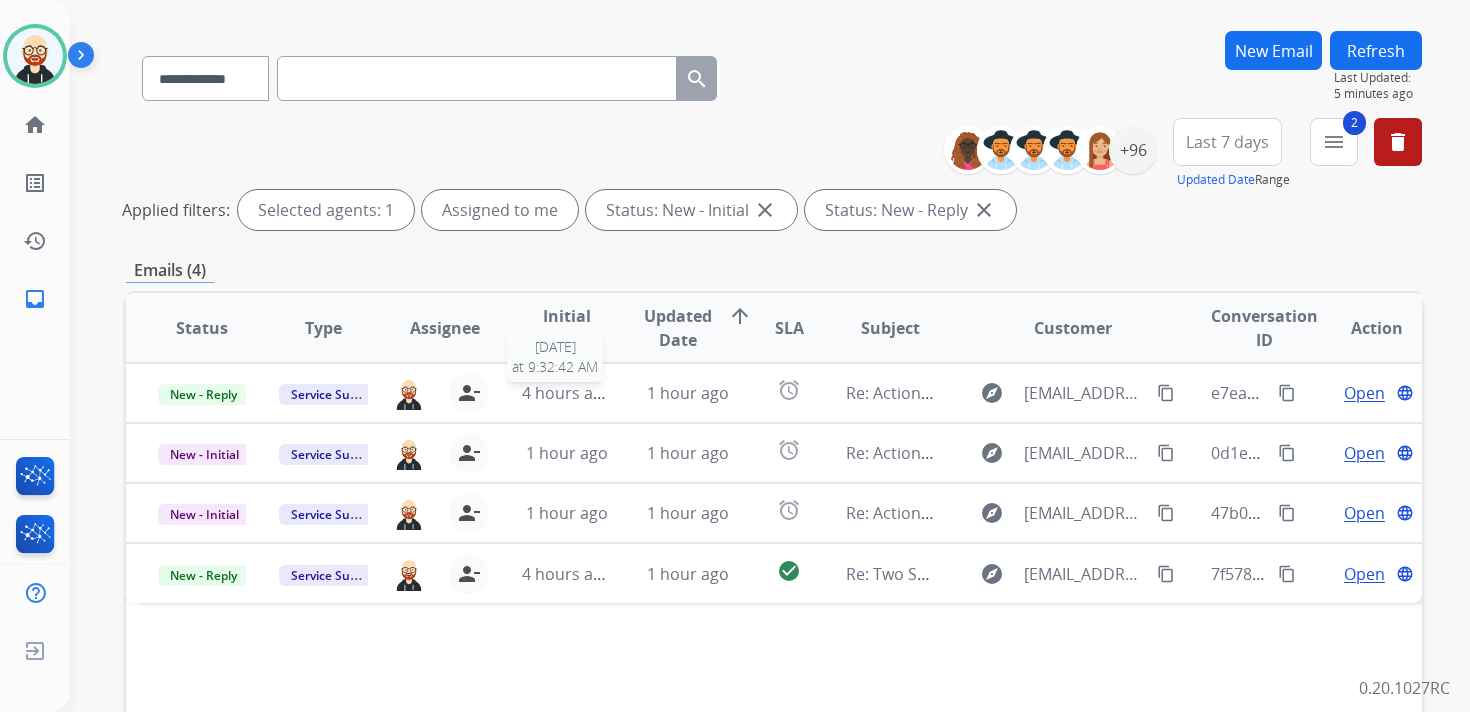 scroll, scrollTop: 124, scrollLeft: 0, axis: vertical 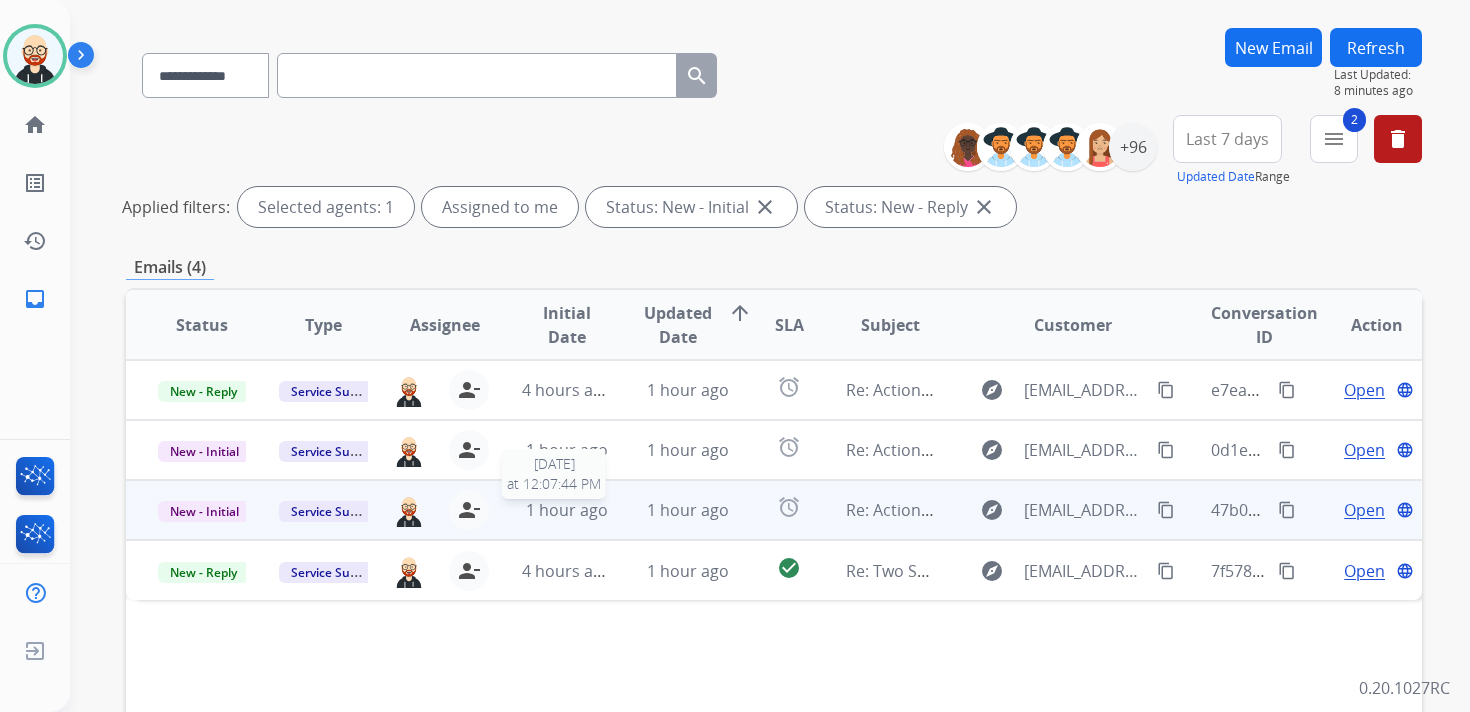 click on "1 hour ago" at bounding box center (567, 510) 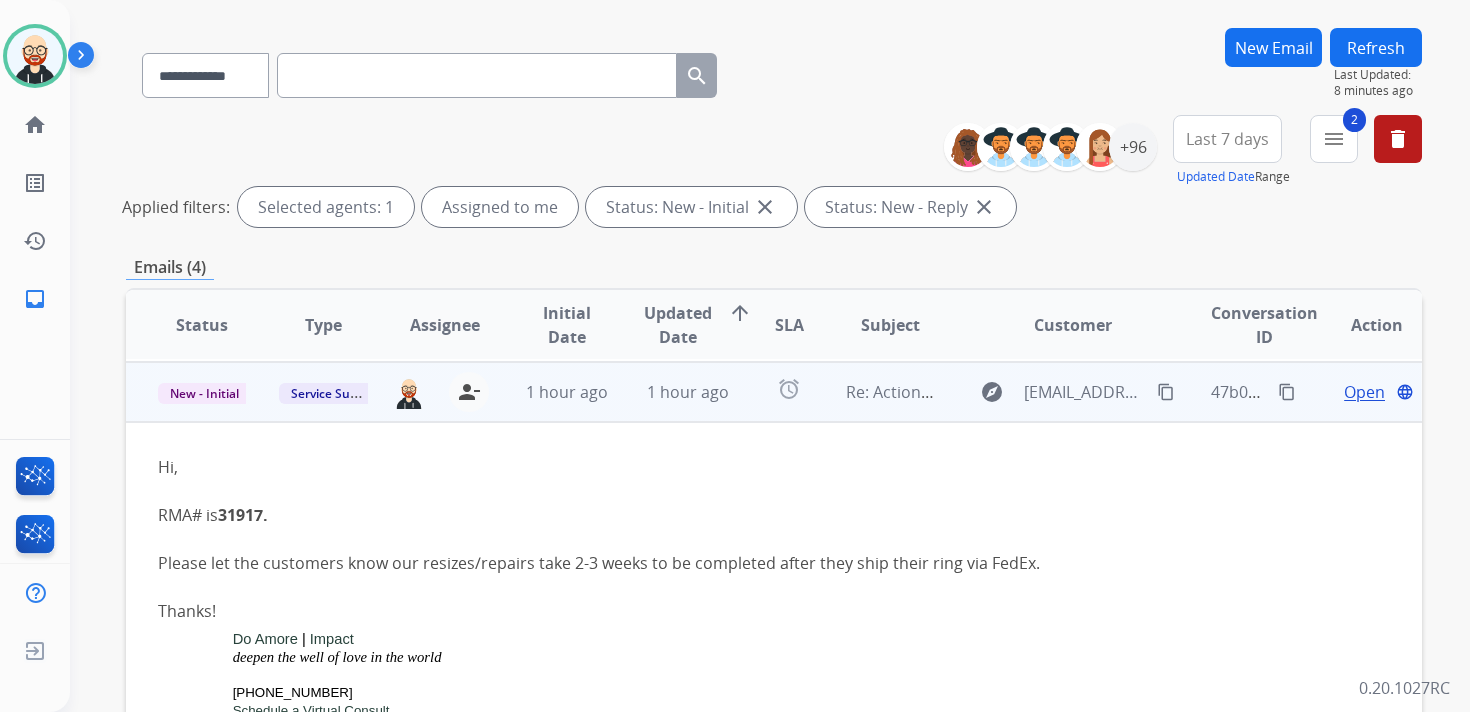 scroll, scrollTop: 120, scrollLeft: 0, axis: vertical 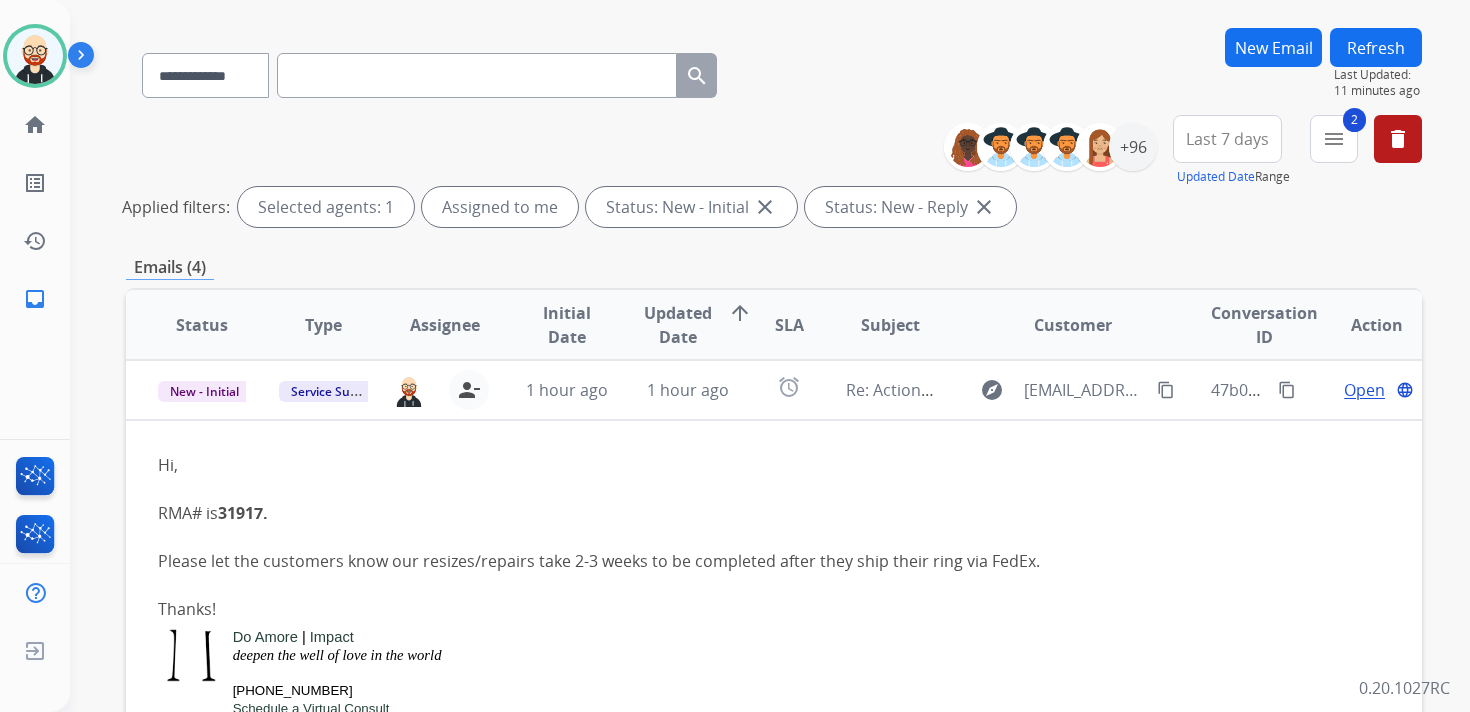 click on "**********" at bounding box center (746, 304) 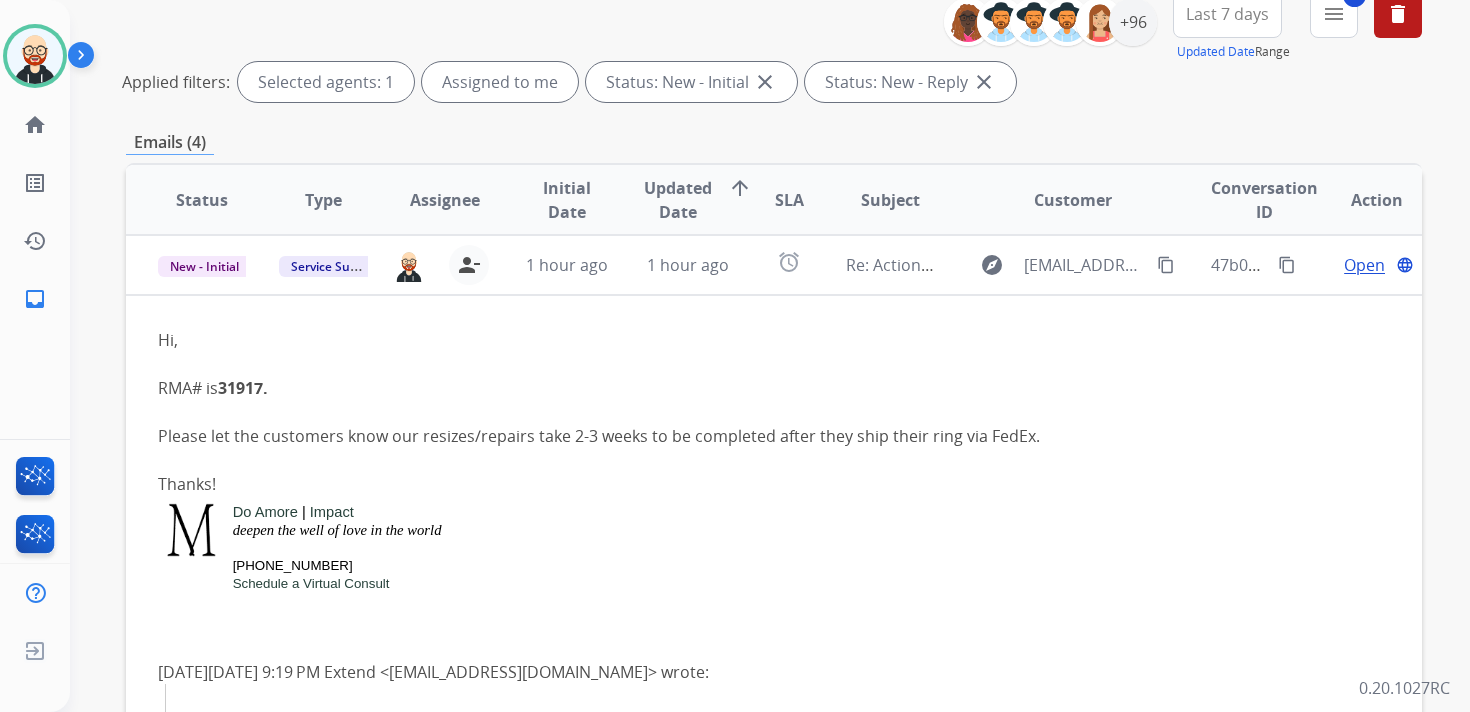 scroll, scrollTop: 251, scrollLeft: 0, axis: vertical 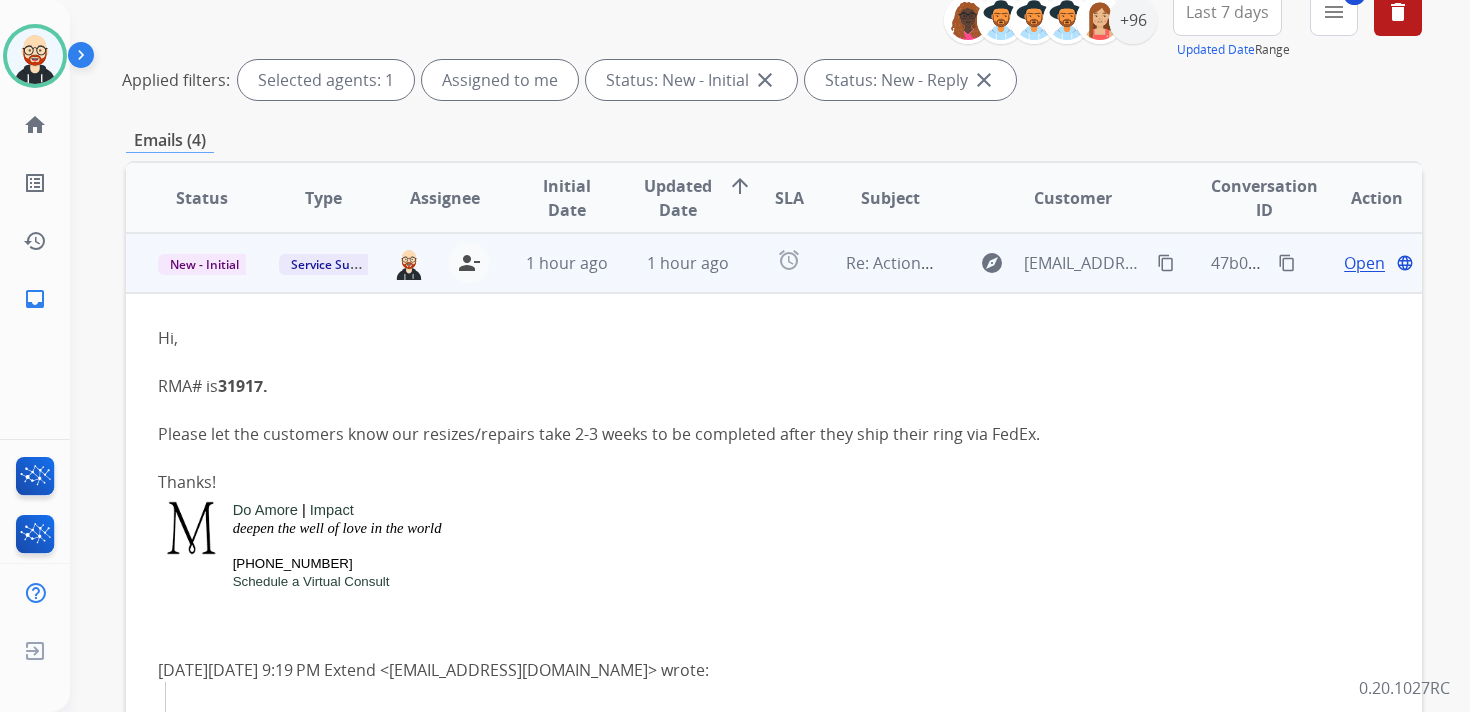 click on "explore care@doamore.com content_copy" at bounding box center (1057, 263) 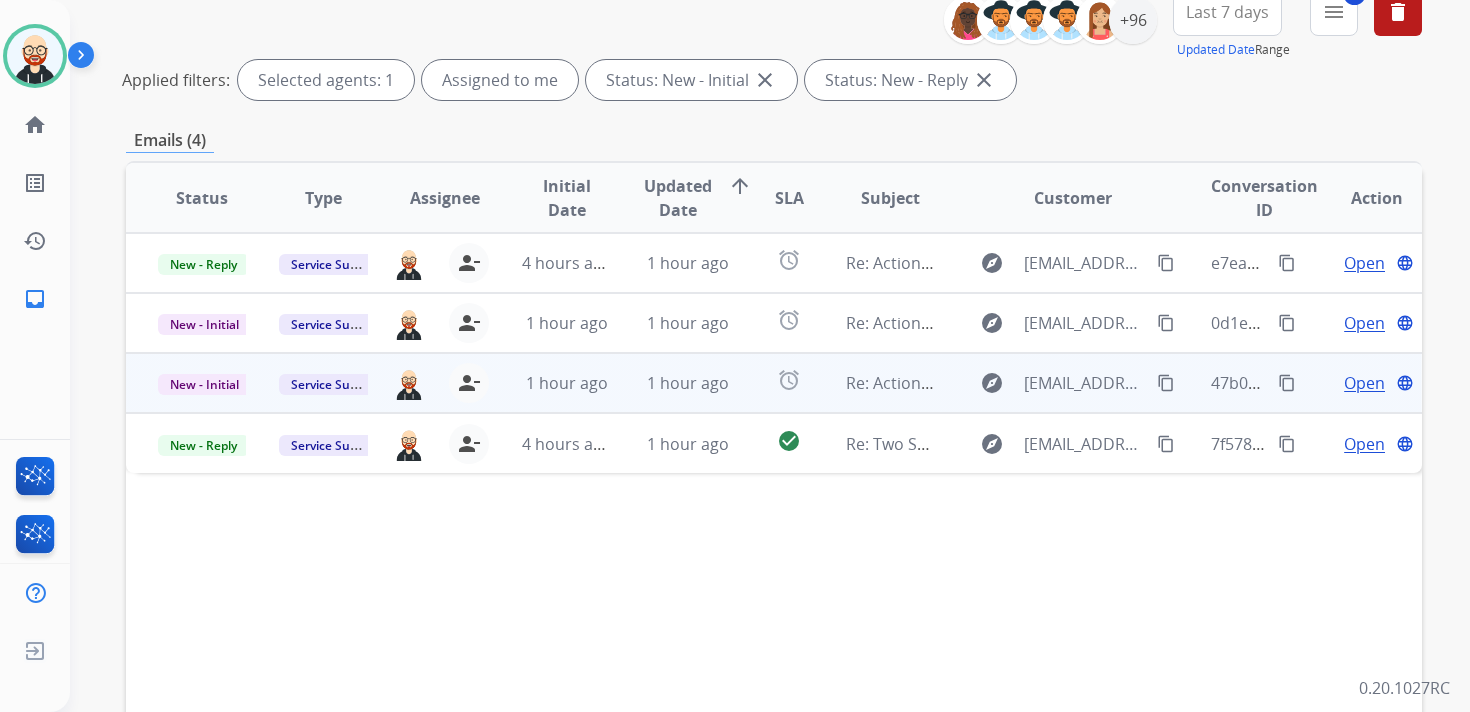 scroll, scrollTop: 0, scrollLeft: 0, axis: both 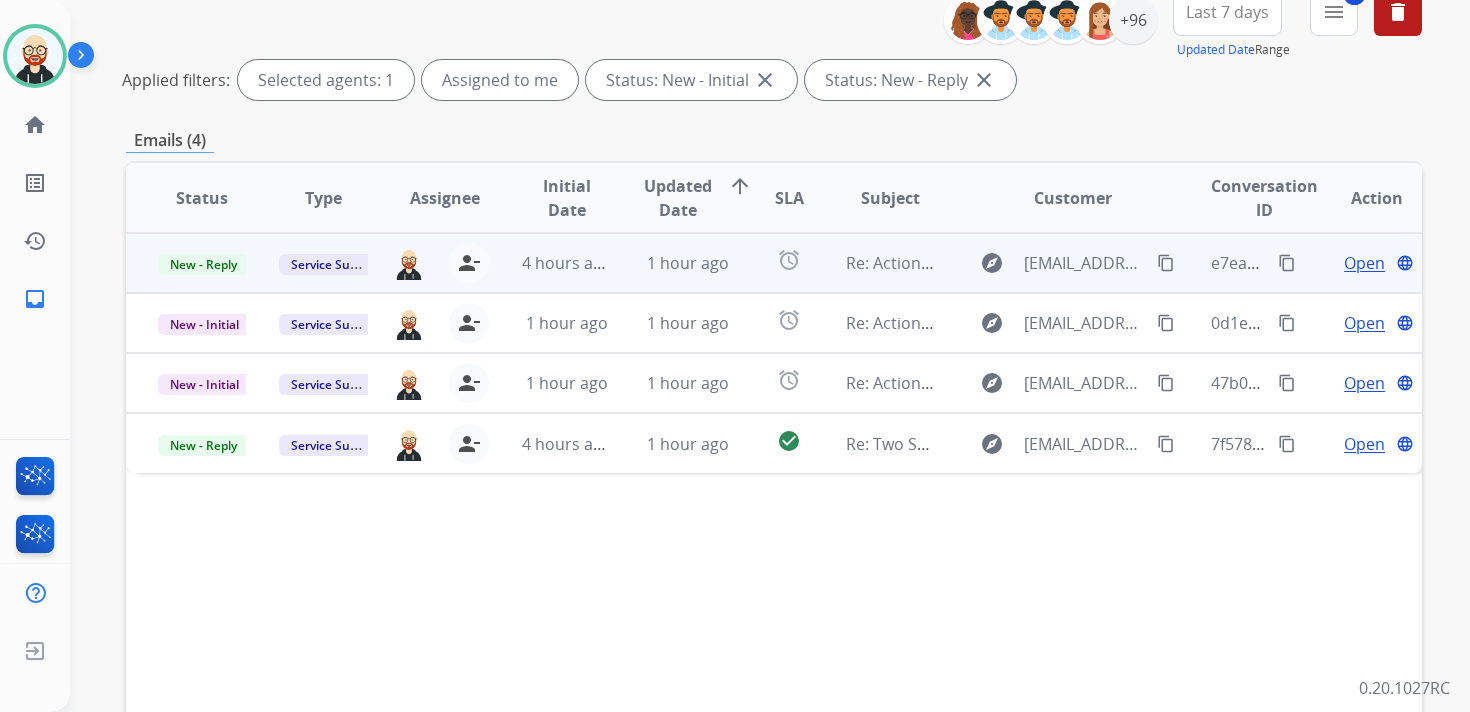 click on "Open" at bounding box center [1364, 263] 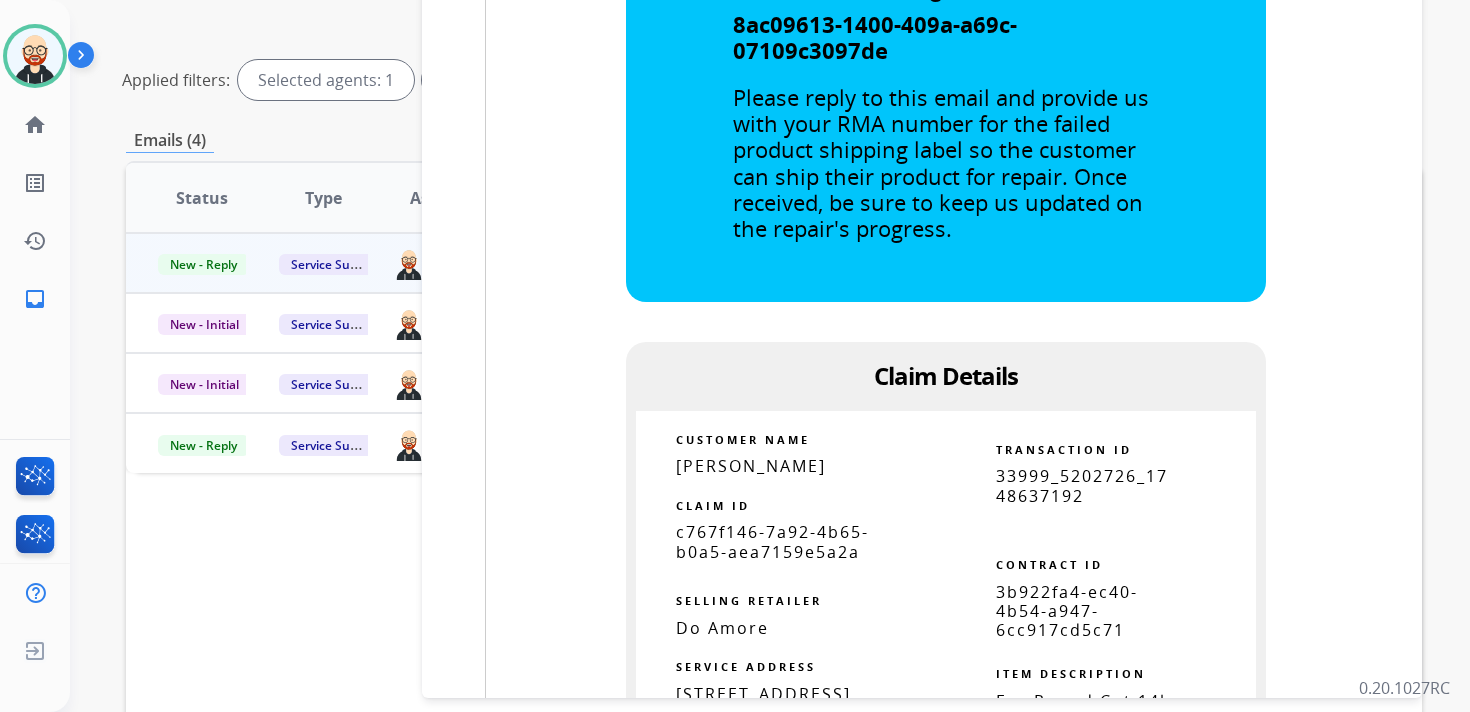 scroll, scrollTop: 1780, scrollLeft: 0, axis: vertical 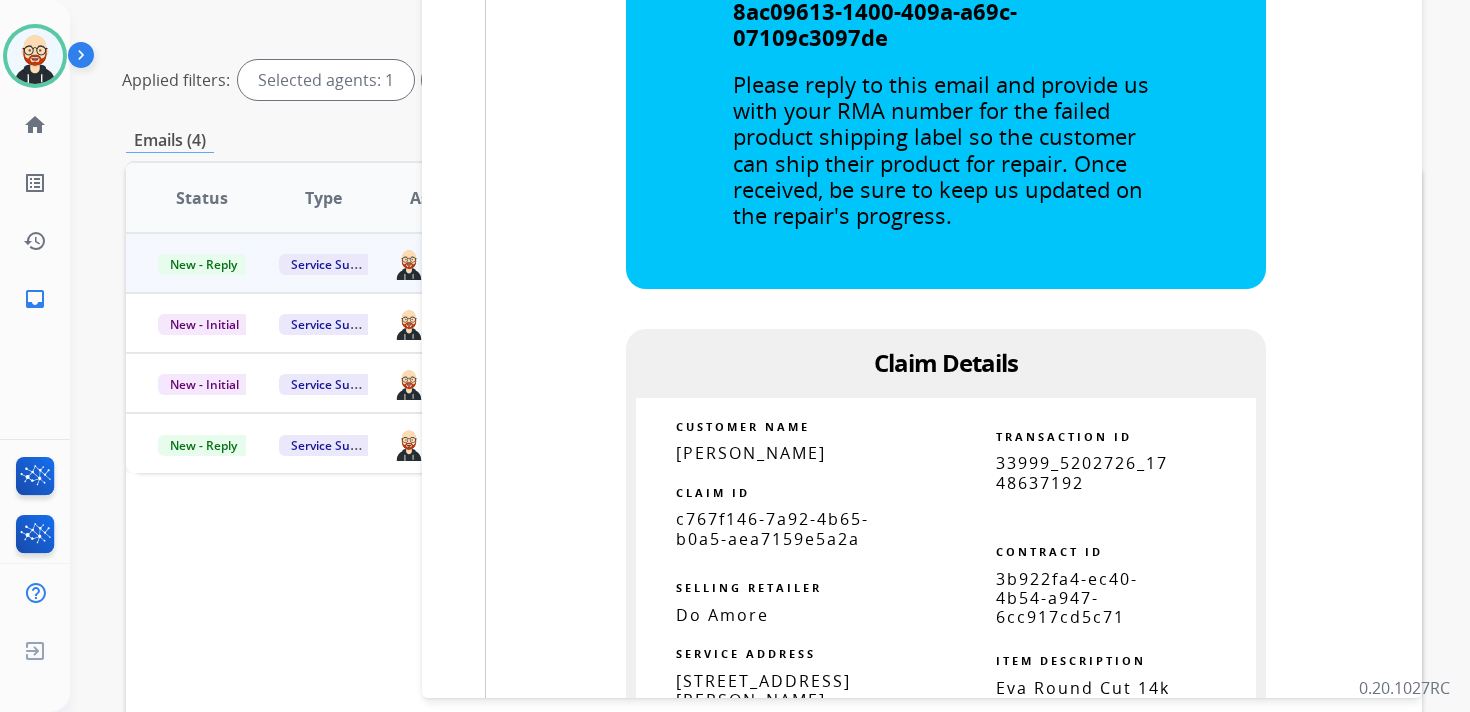 click on "c767f146-7a92-4b65-b0a5-aea7159e5a2a" at bounding box center [772, 528] 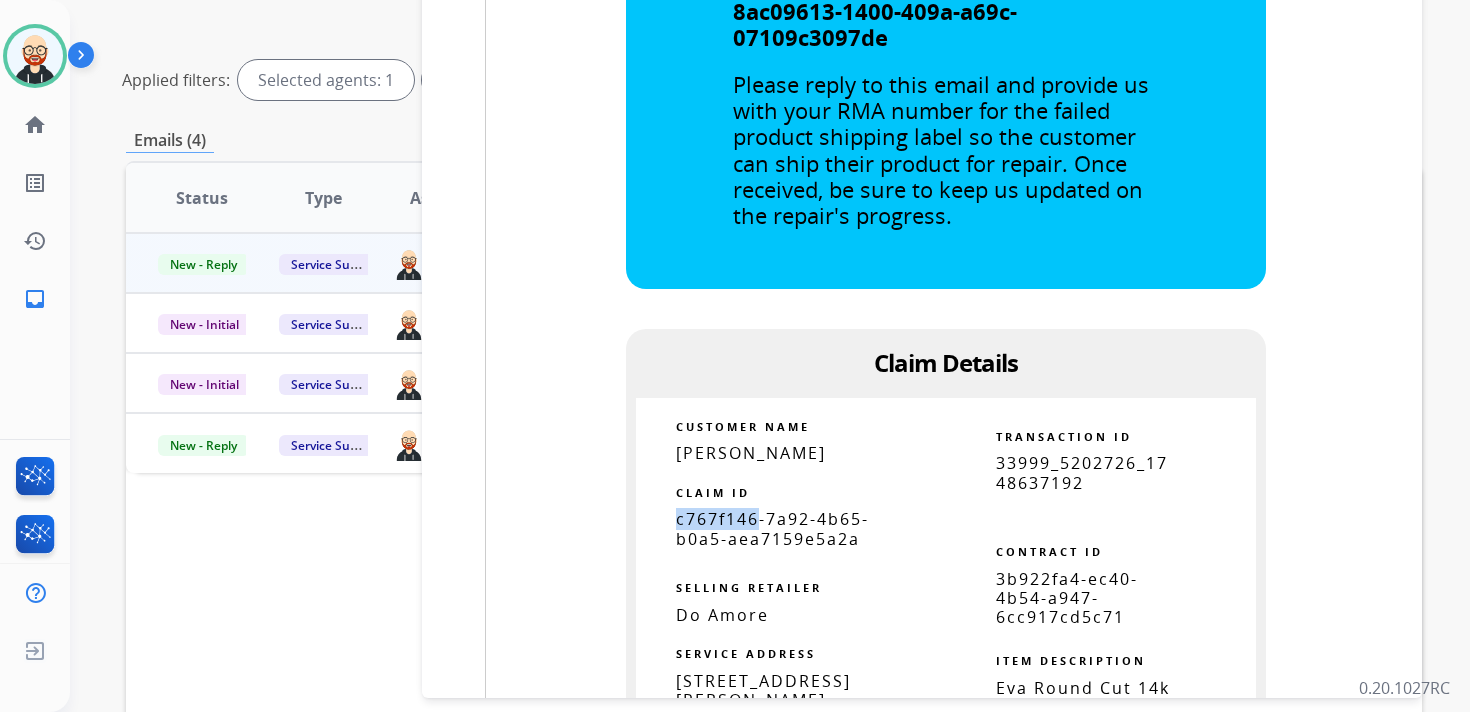 click on "c767f146-7a92-4b65-b0a5-aea7159e5a2a" at bounding box center (772, 528) 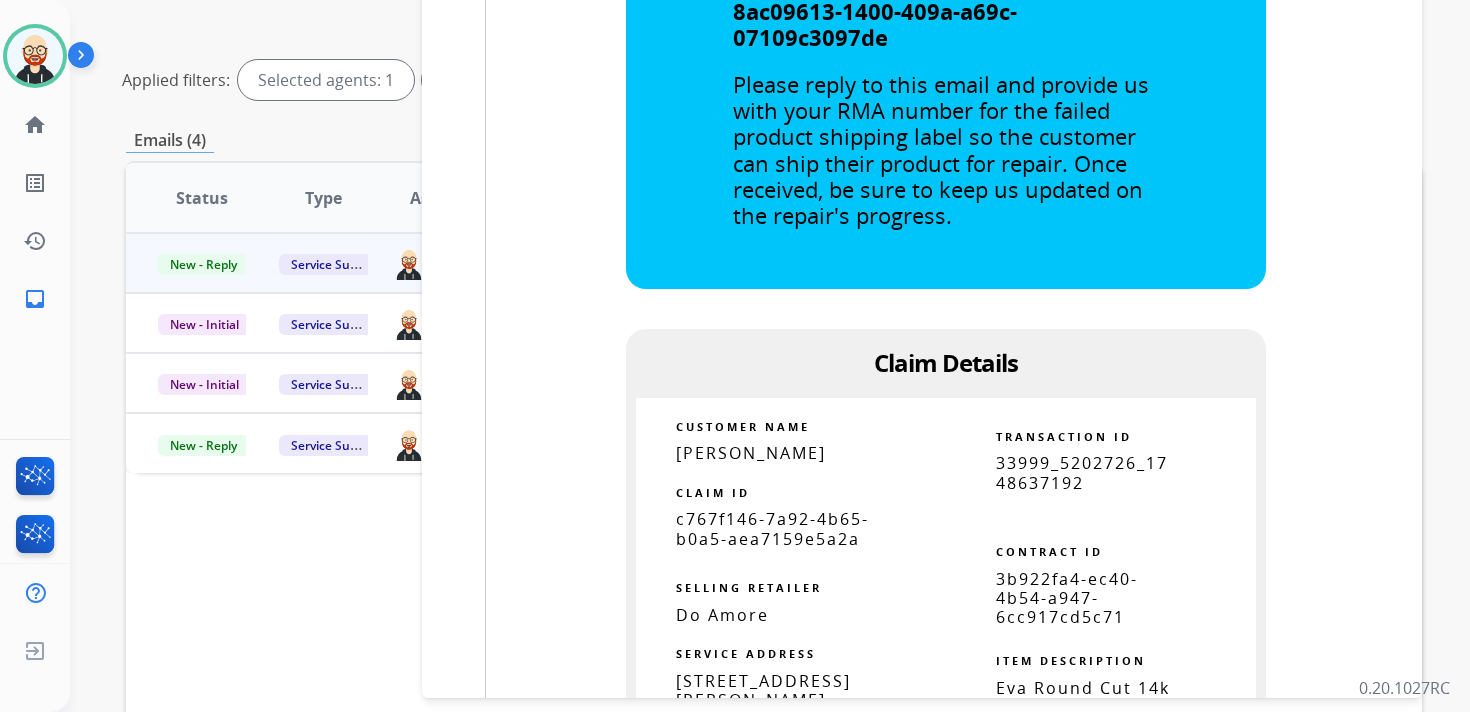 click on "c767f146-7a92-4b65-b0a5-aea7159e5a2a" at bounding box center [772, 528] 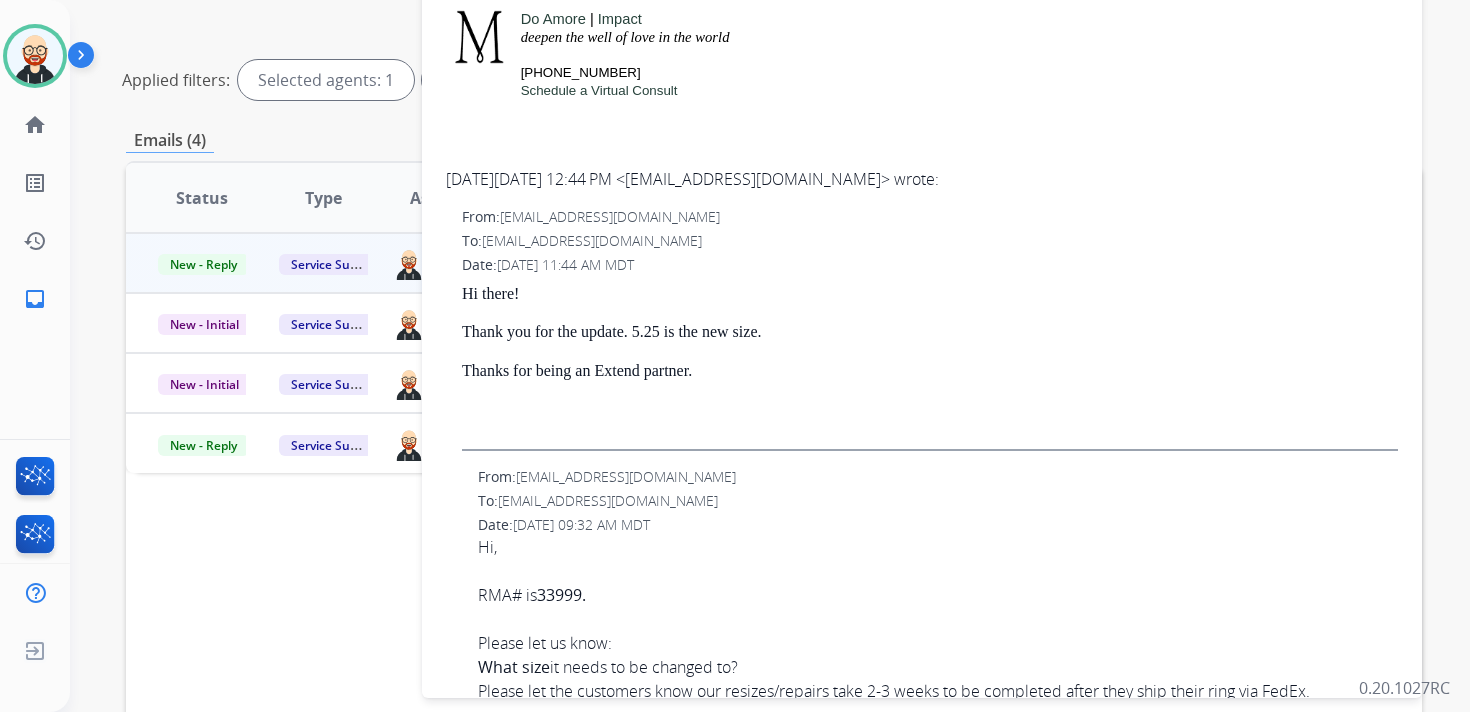 scroll, scrollTop: 0, scrollLeft: 0, axis: both 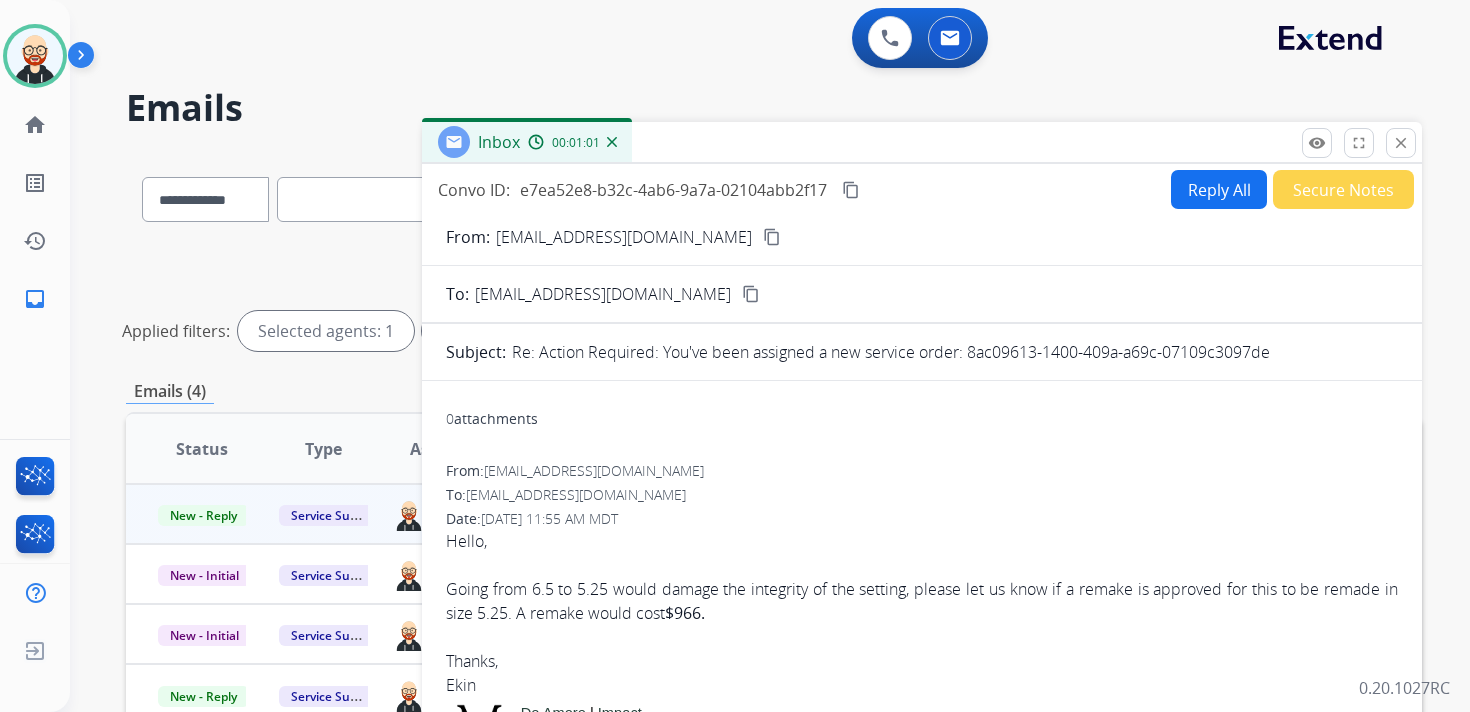 click on "content_copy" at bounding box center (851, 190) 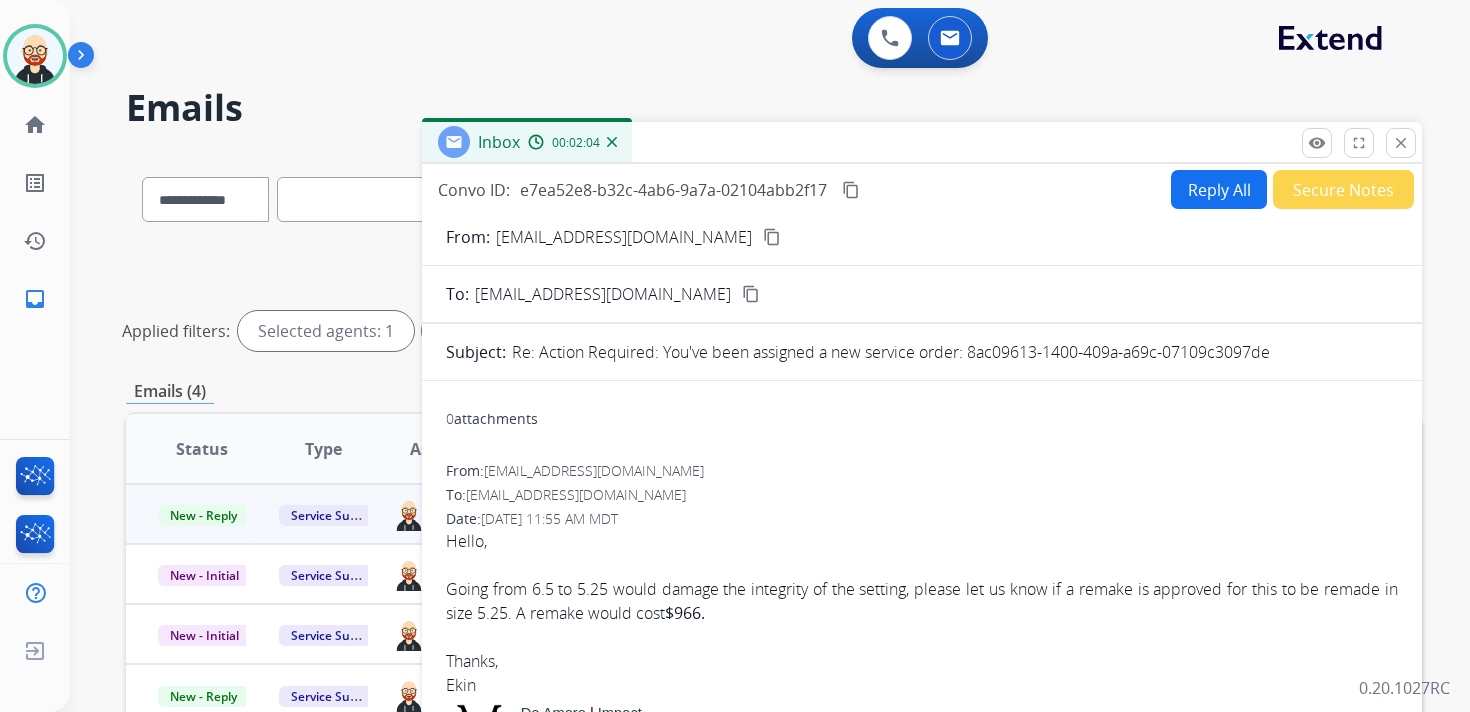 scroll, scrollTop: 60, scrollLeft: 0, axis: vertical 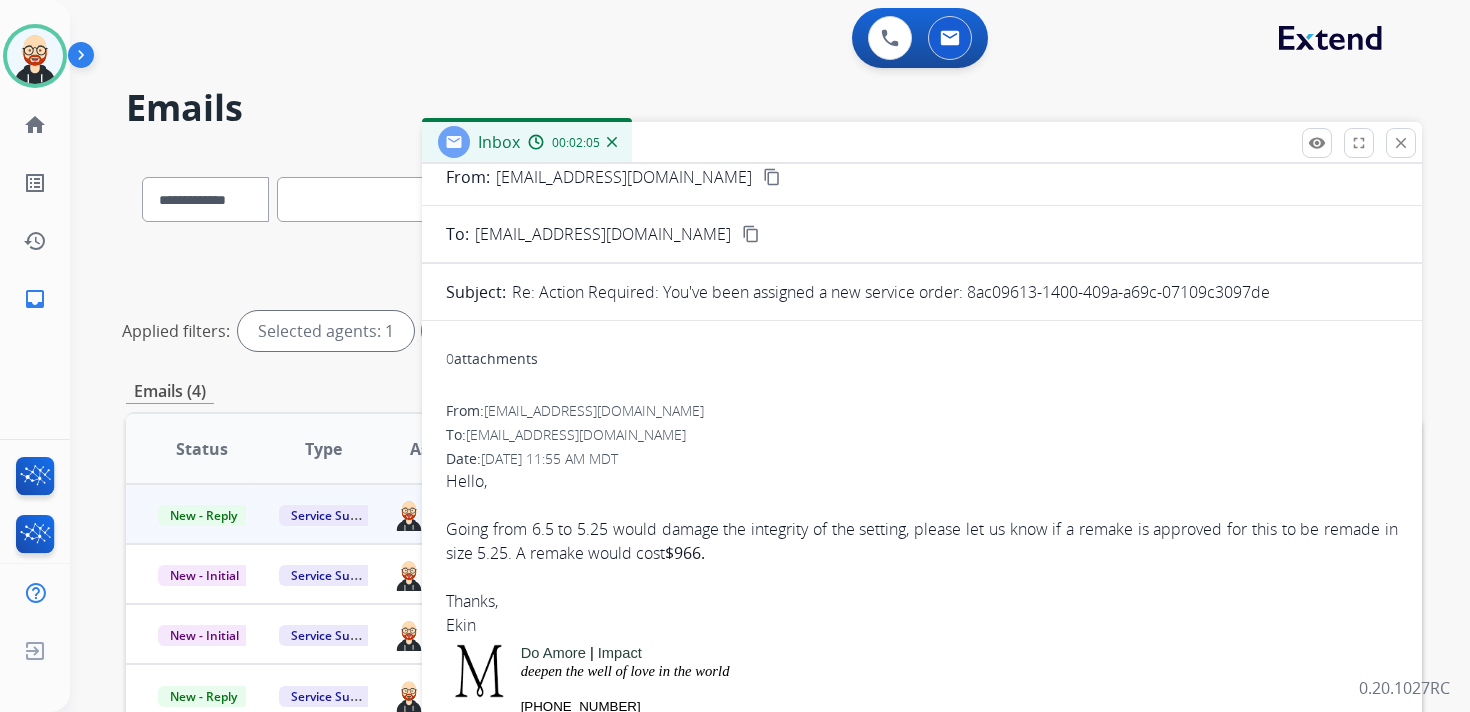click on "Hello, Going from 6.5 to 5.25 would damage the integrity of the setting, please let us know if a remake is approved for this to be remade in size 5.25. A remake would cost  $966. Thanks, Ekin" at bounding box center [922, 553] 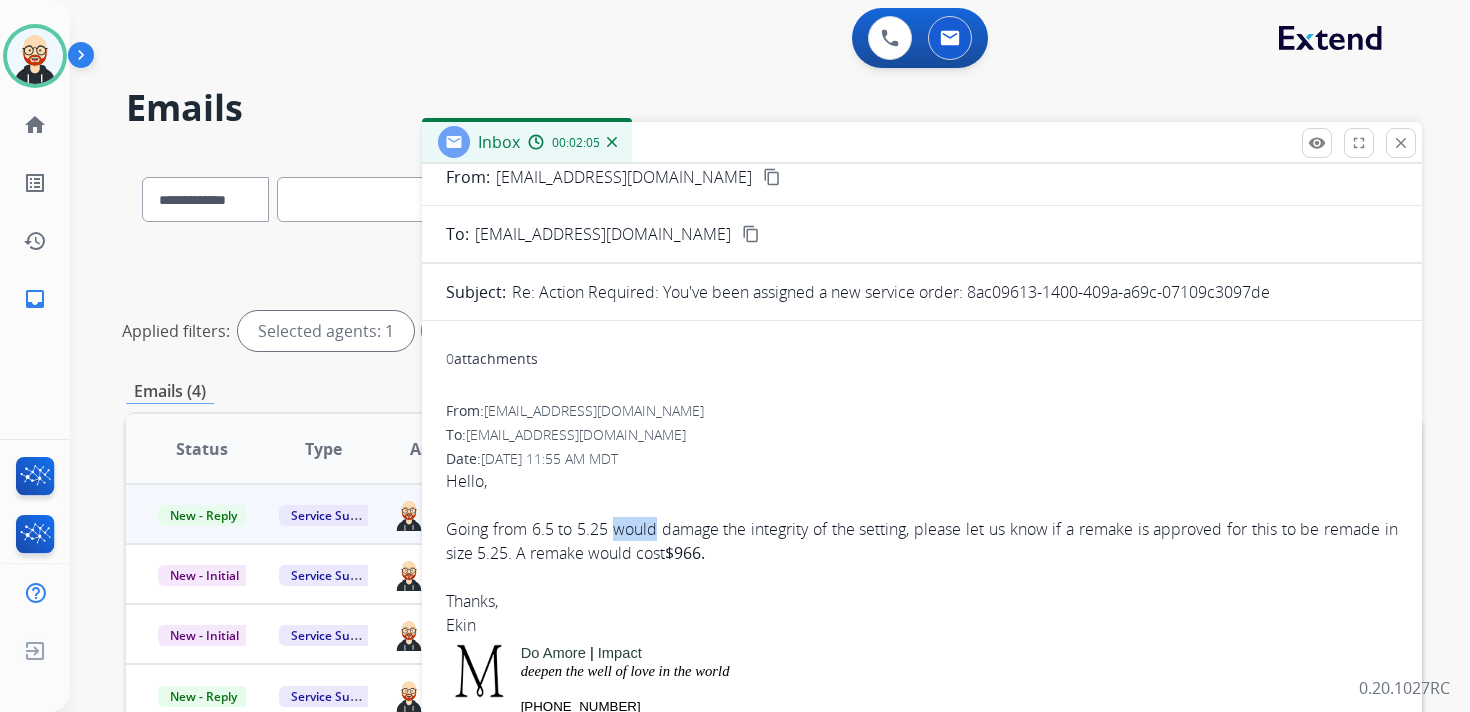 click on "Hello, Going from 6.5 to 5.25 would damage the integrity of the setting, please let us know if a remake is approved for this to be remade in size 5.25. A remake would cost  $966. Thanks, Ekin" at bounding box center [922, 553] 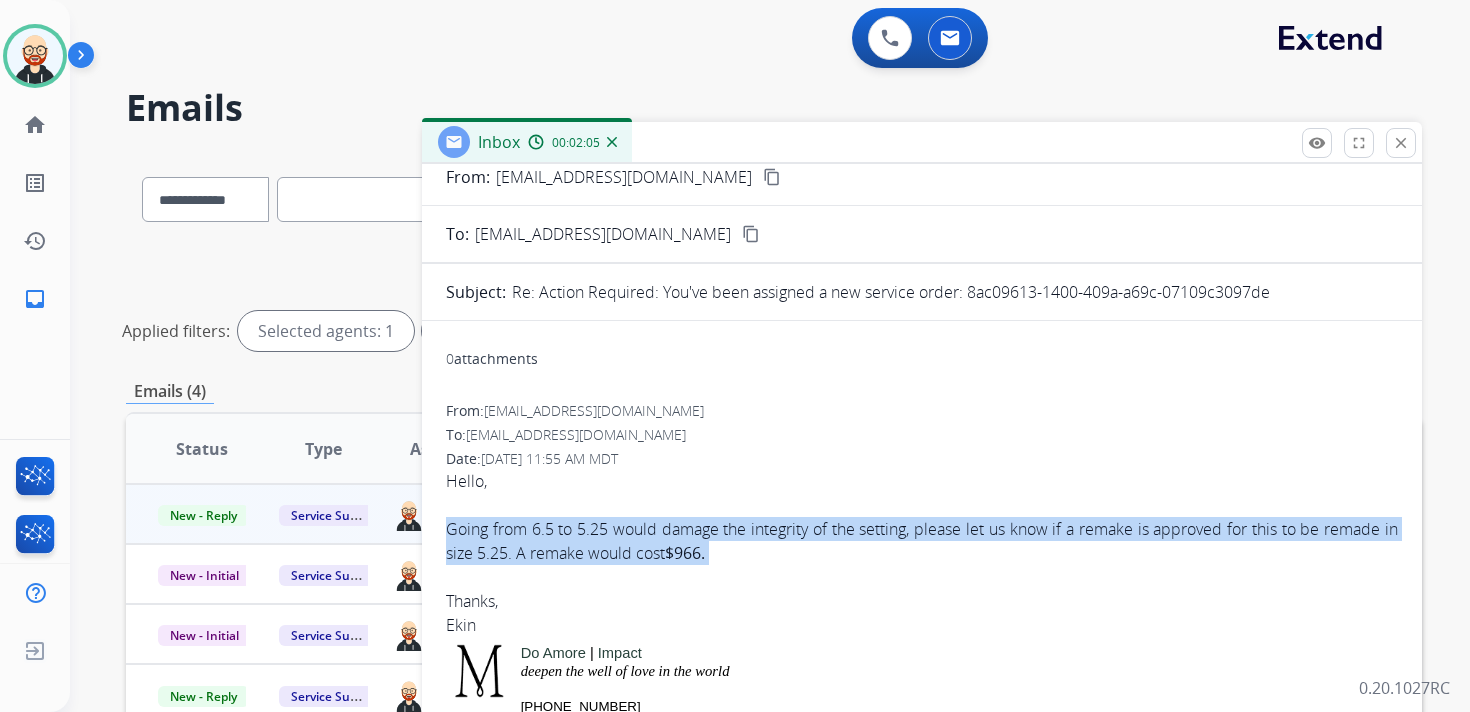 click on "Hello, Going from 6.5 to 5.25 would damage the integrity of the setting, please let us know if a remake is approved for this to be remade in size 5.25. A remake would cost  $966. Thanks, Ekin" at bounding box center (922, 553) 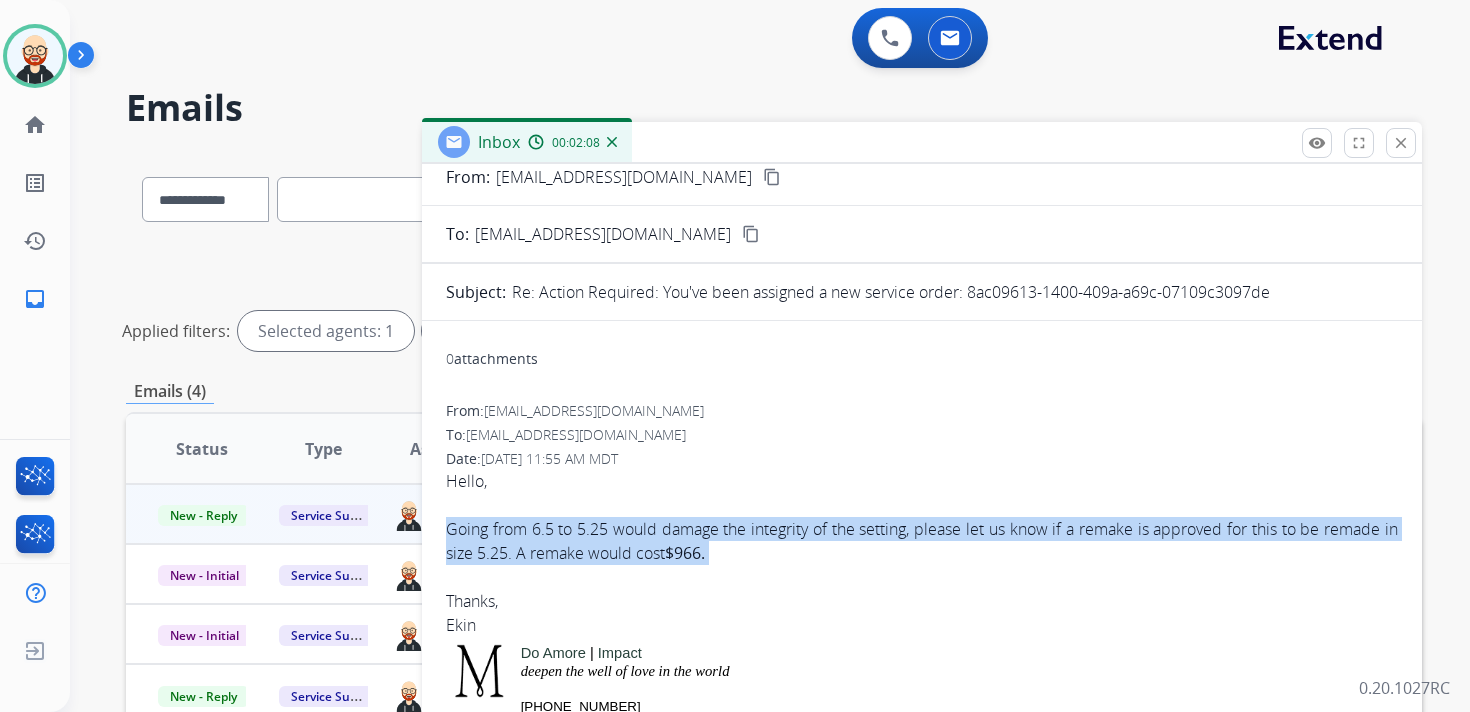 copy on "Going from 6.5 to 5.25 would damage the integrity of the setting, please let us know if a remake is approved for this to be remade in size 5.25. A remake would cost  $966." 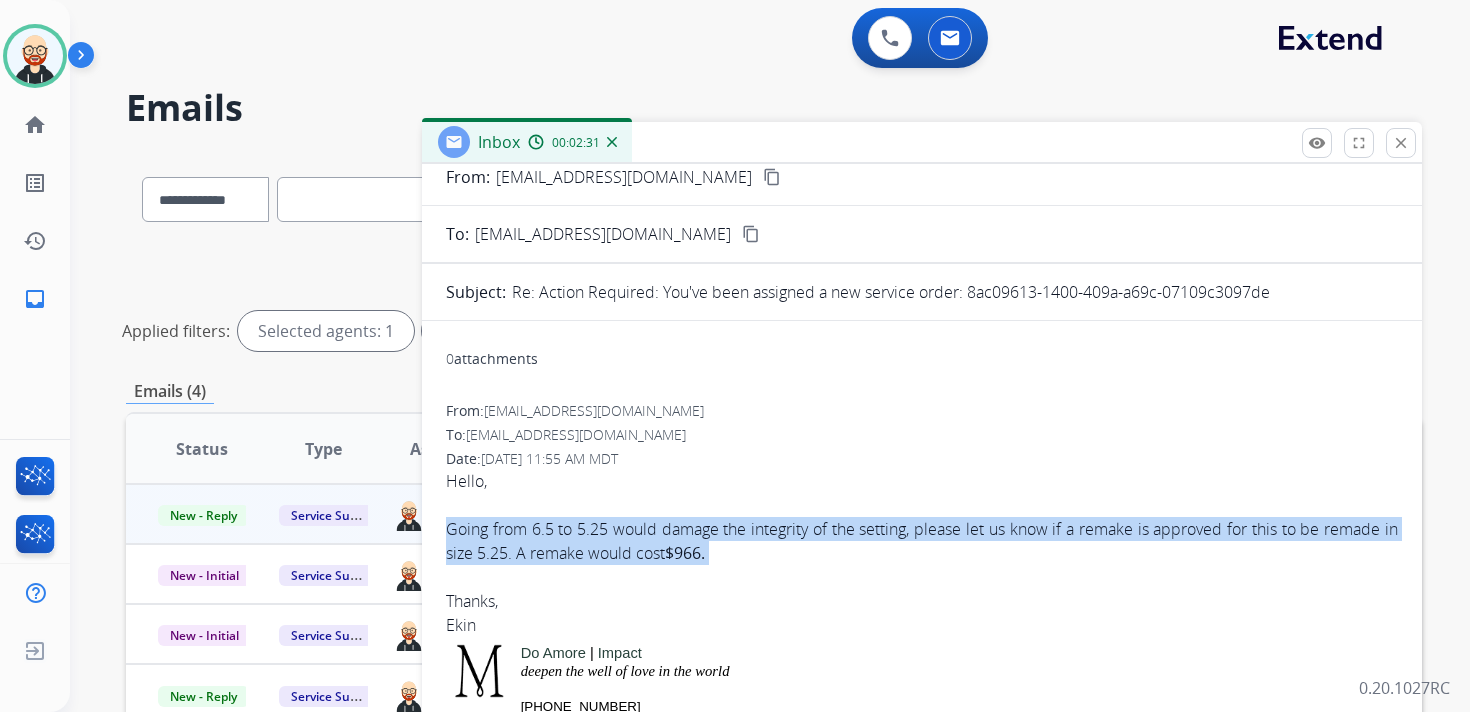 scroll, scrollTop: 0, scrollLeft: 0, axis: both 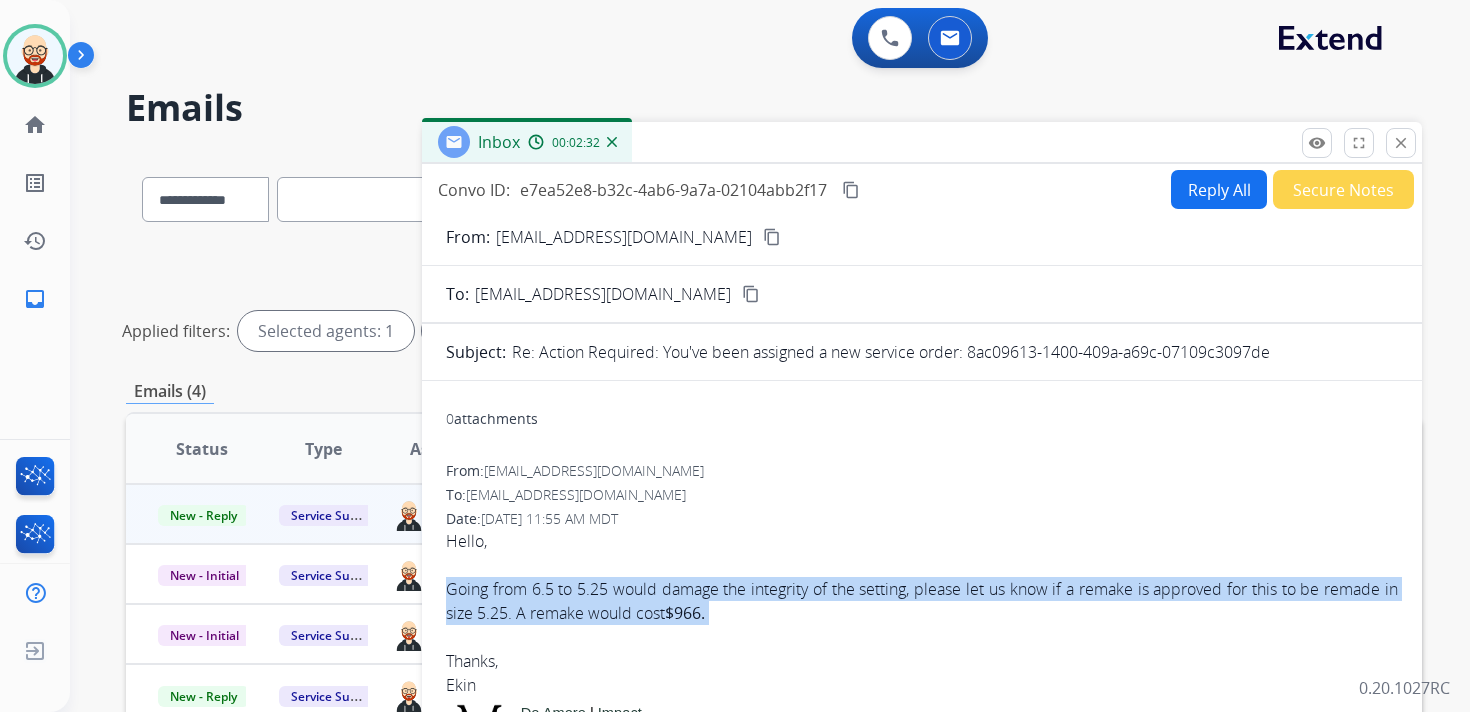 click on "Reply All" at bounding box center (1219, 189) 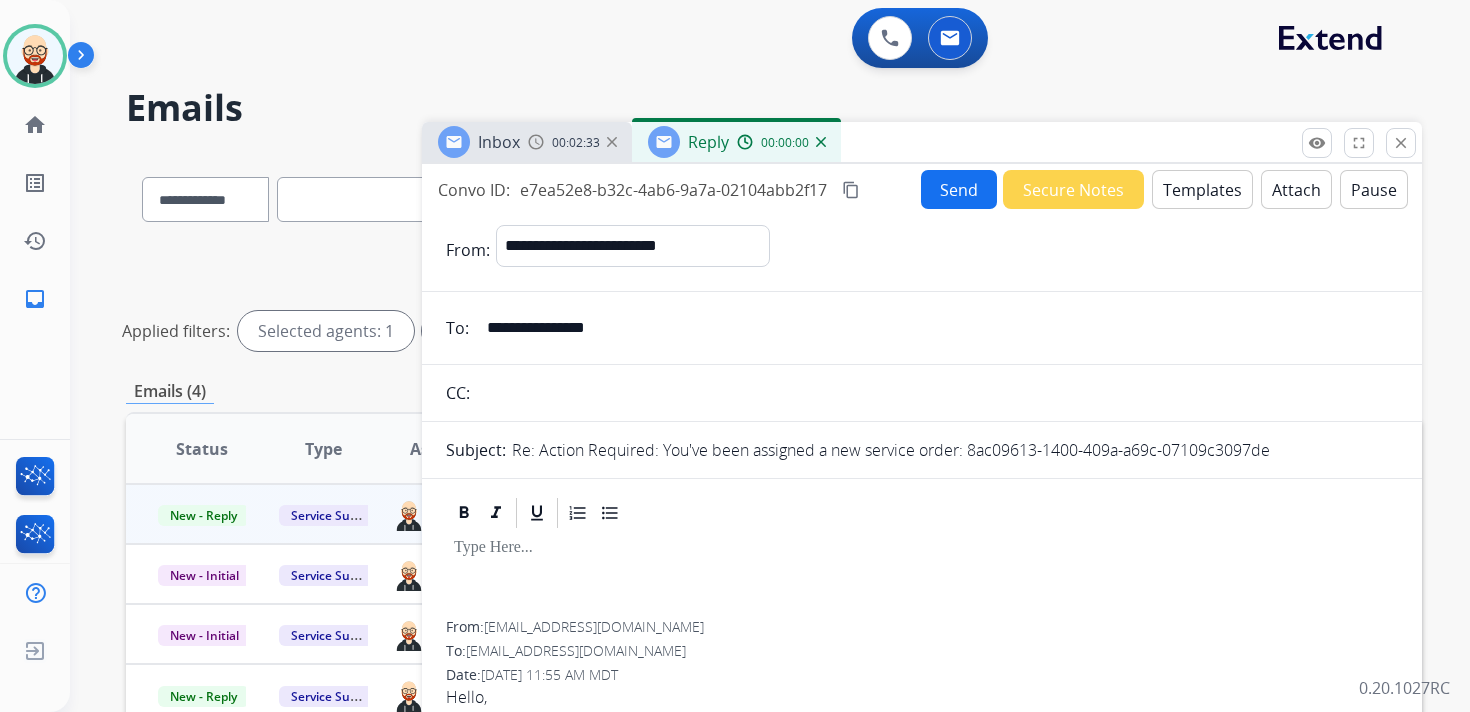 click at bounding box center (922, 576) 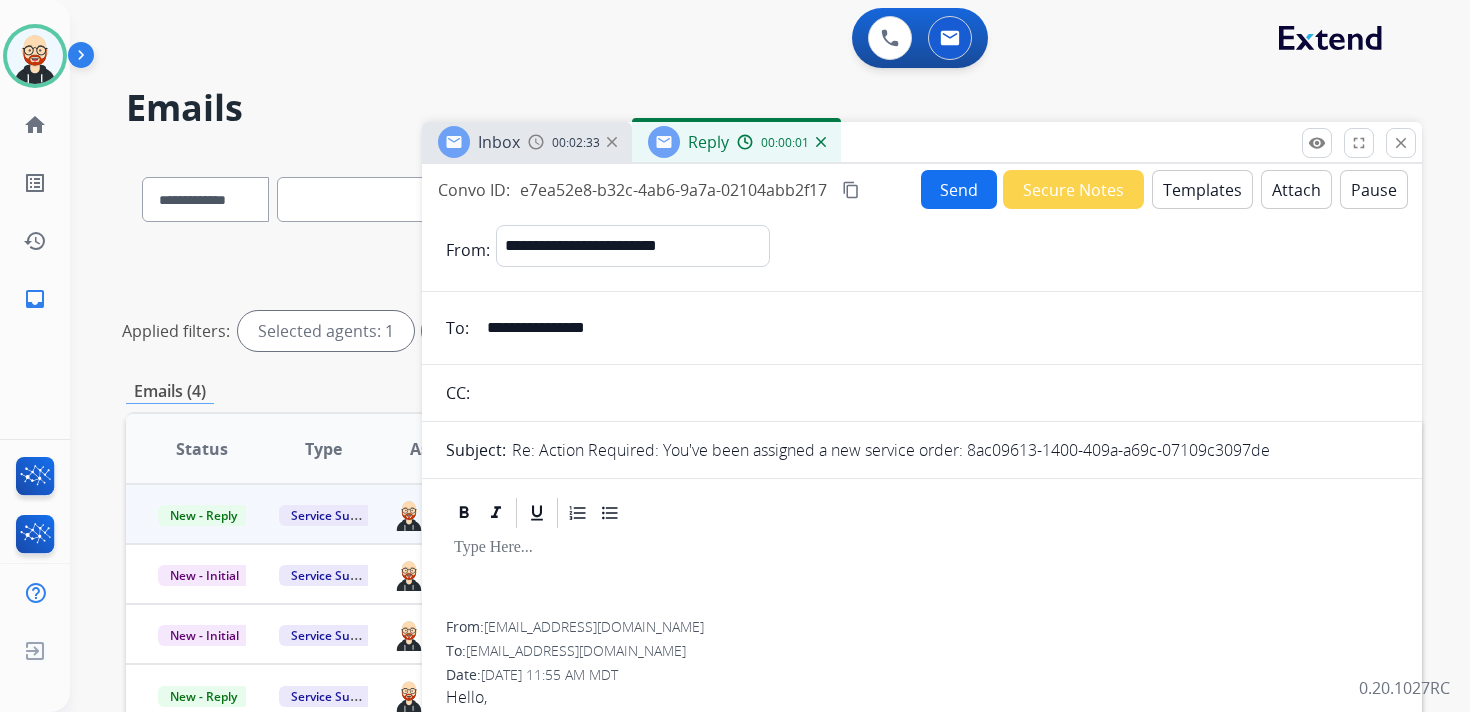 type 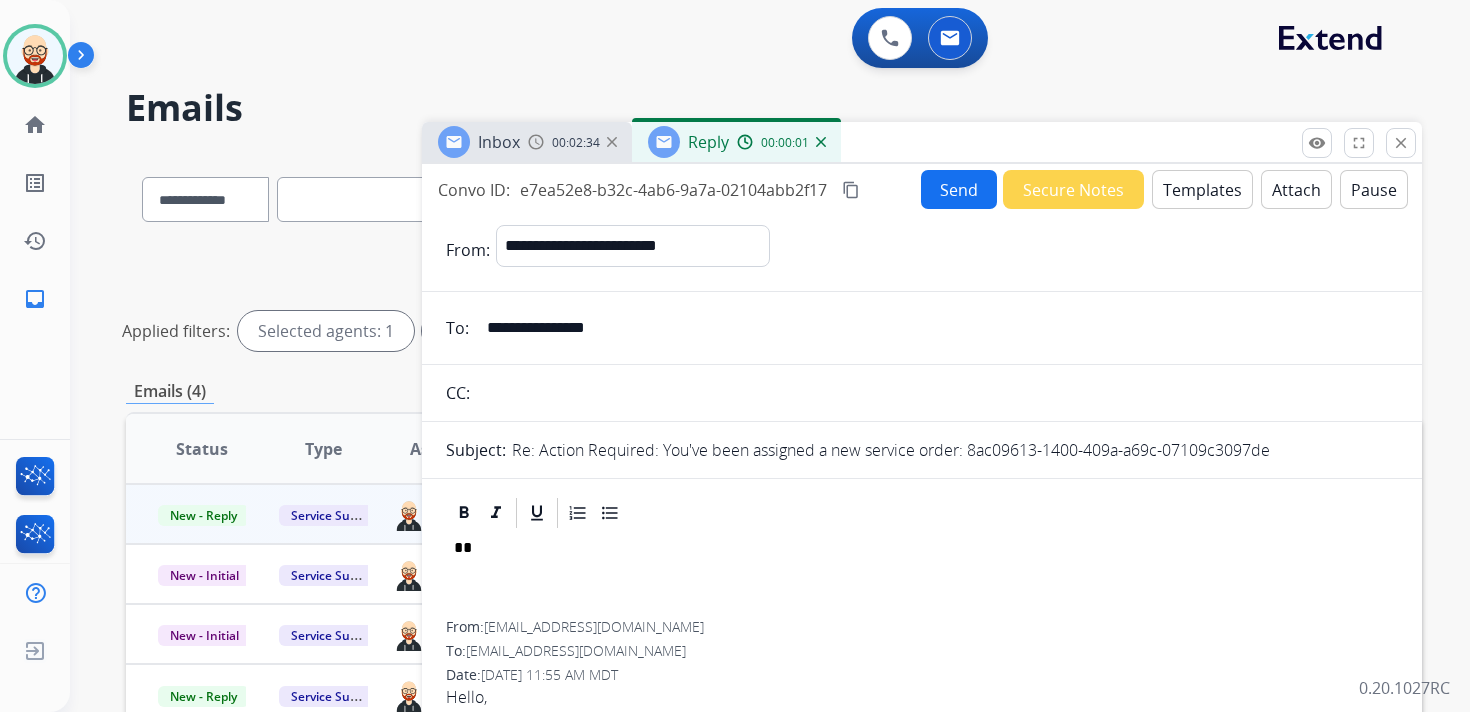 scroll, scrollTop: 5, scrollLeft: 0, axis: vertical 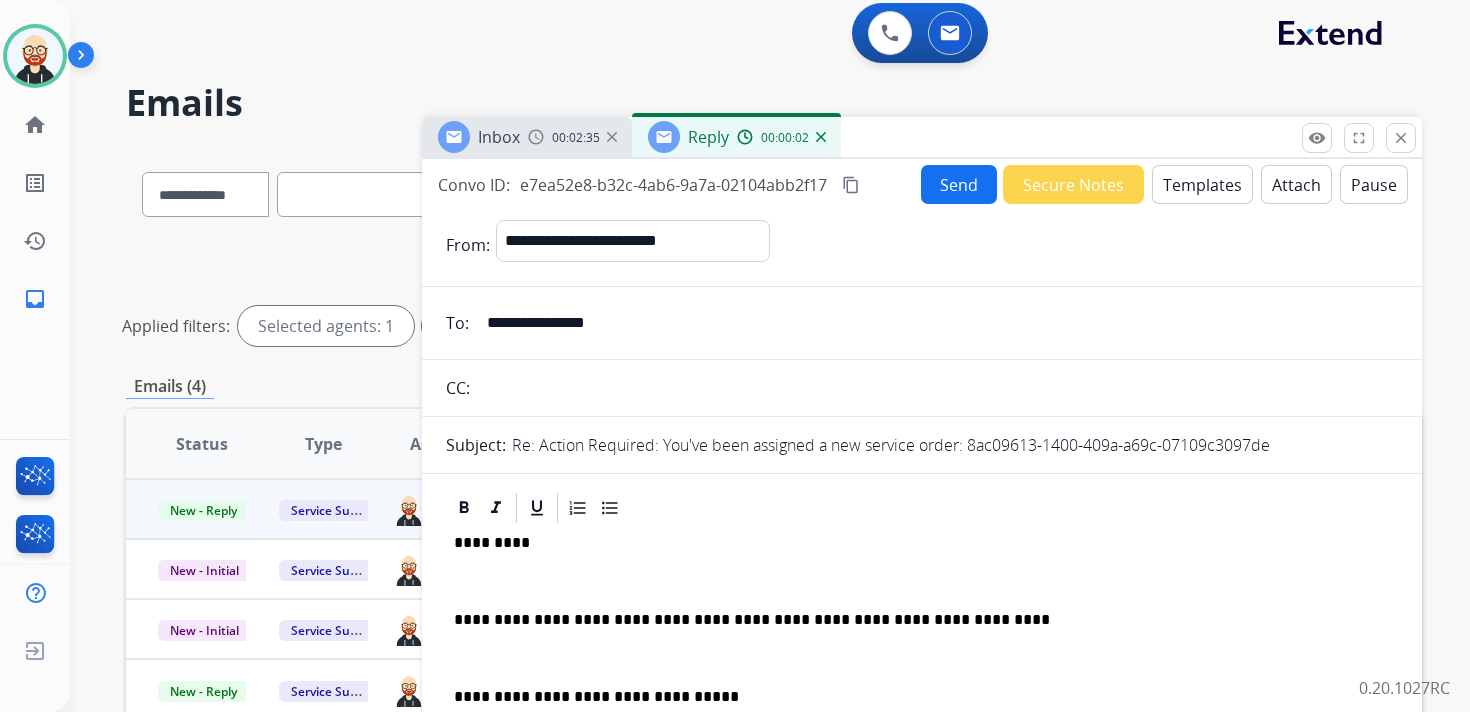 click at bounding box center [922, 581] 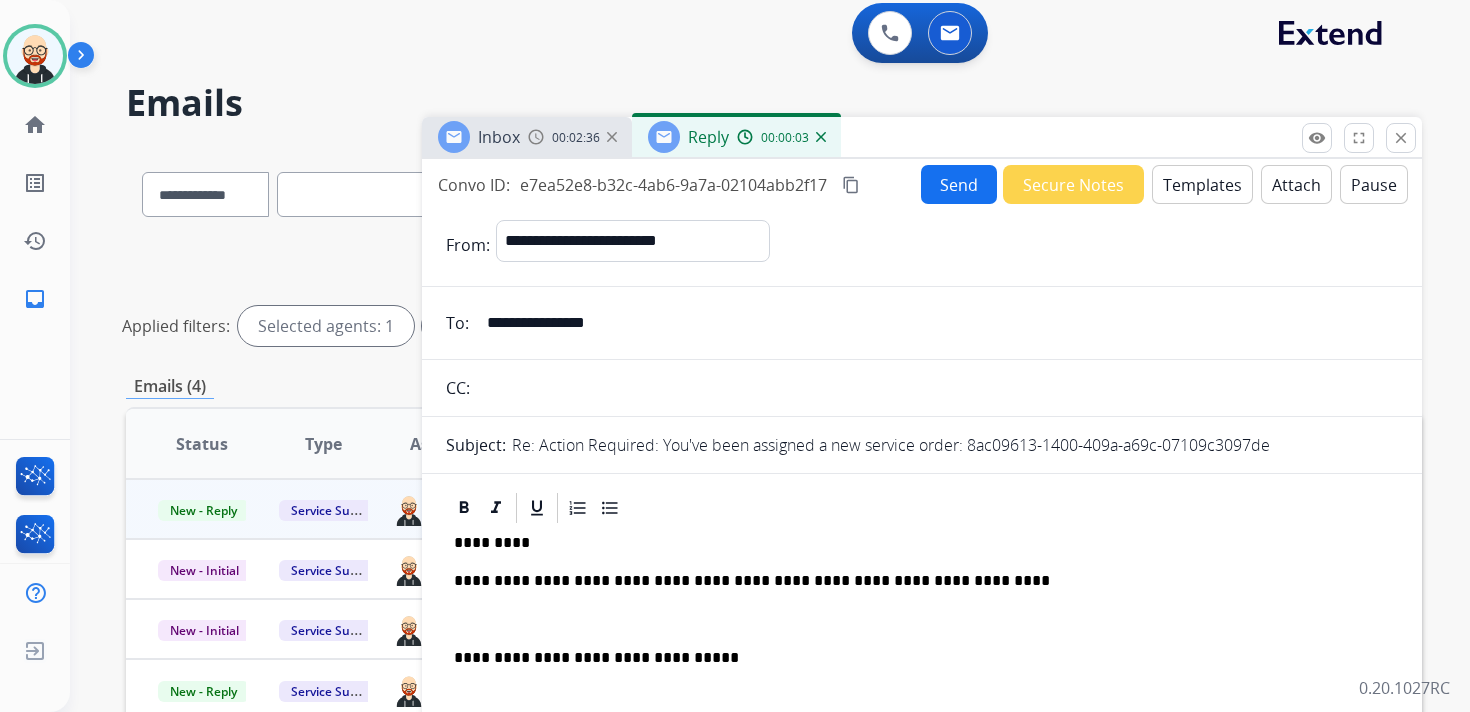 click at bounding box center [922, 620] 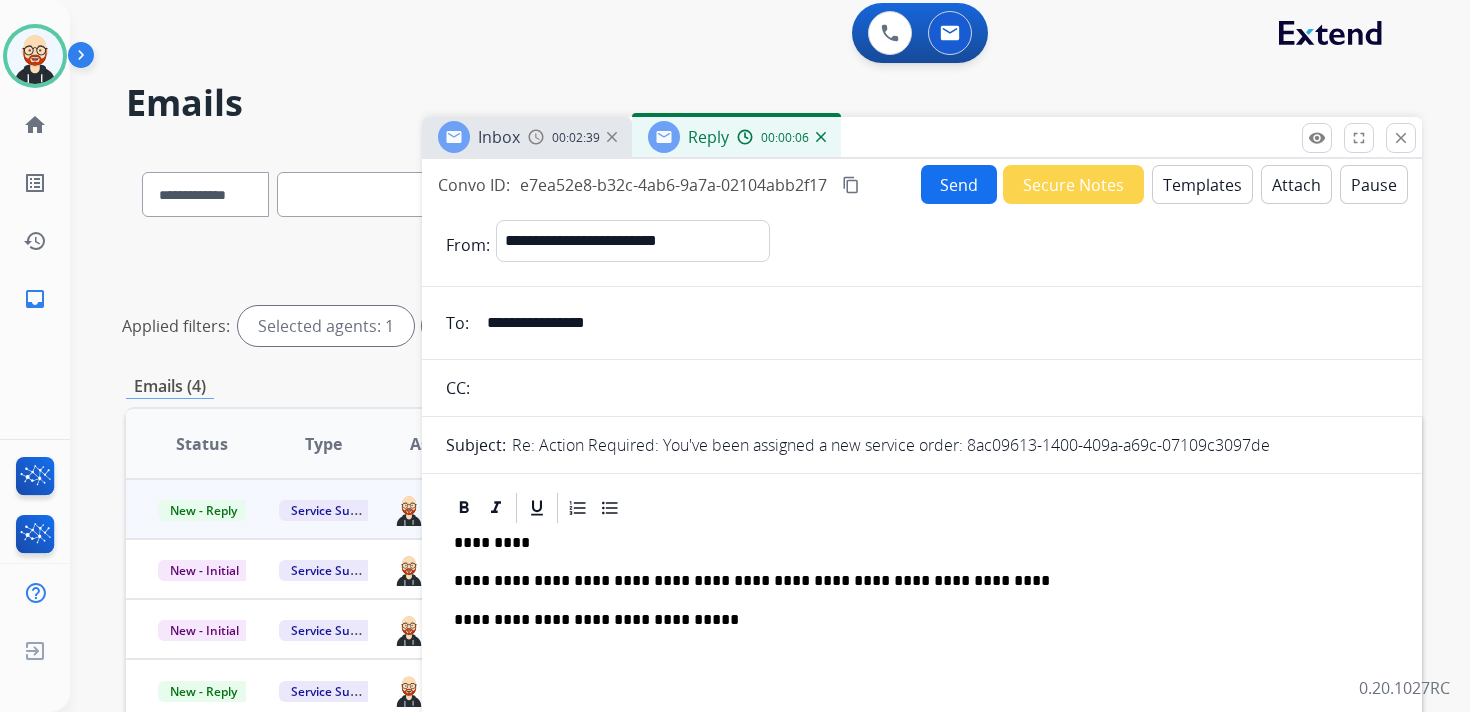 click on "Send" at bounding box center [959, 184] 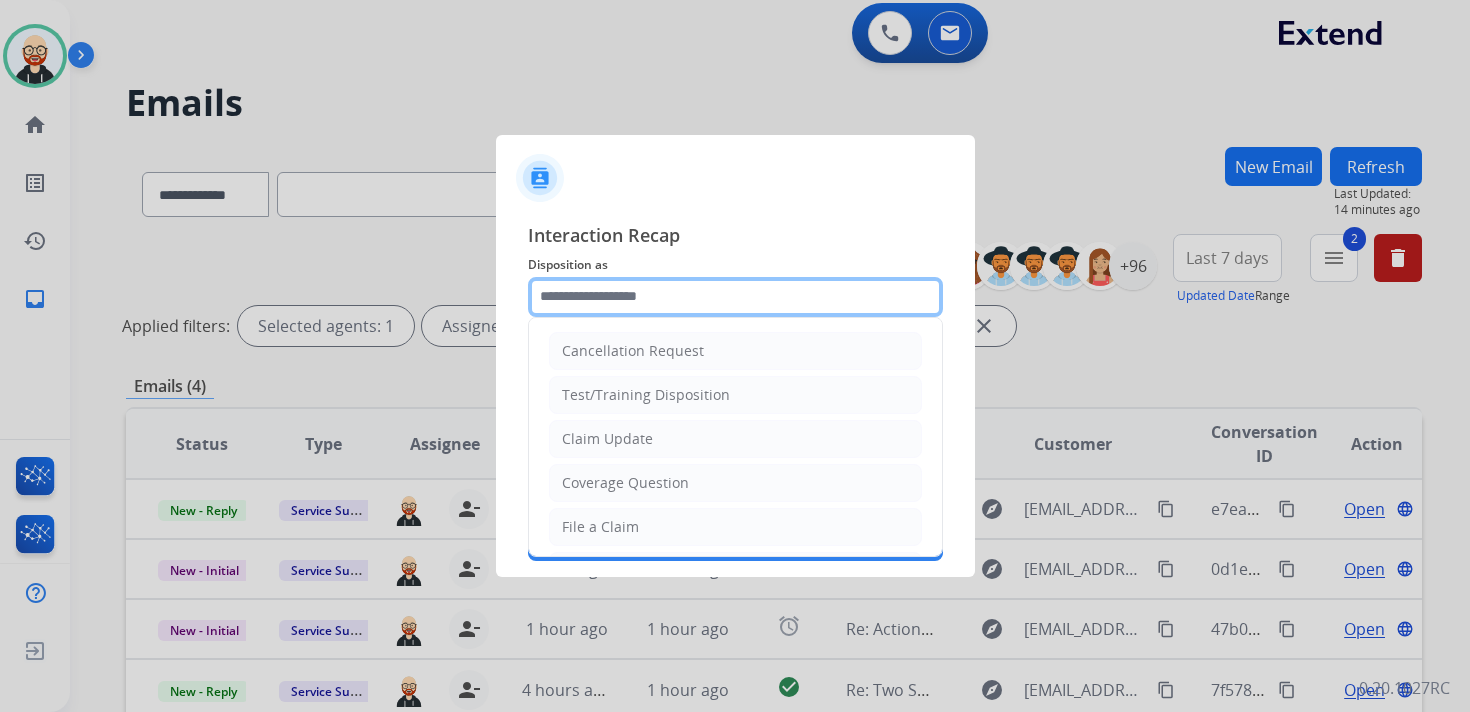 click 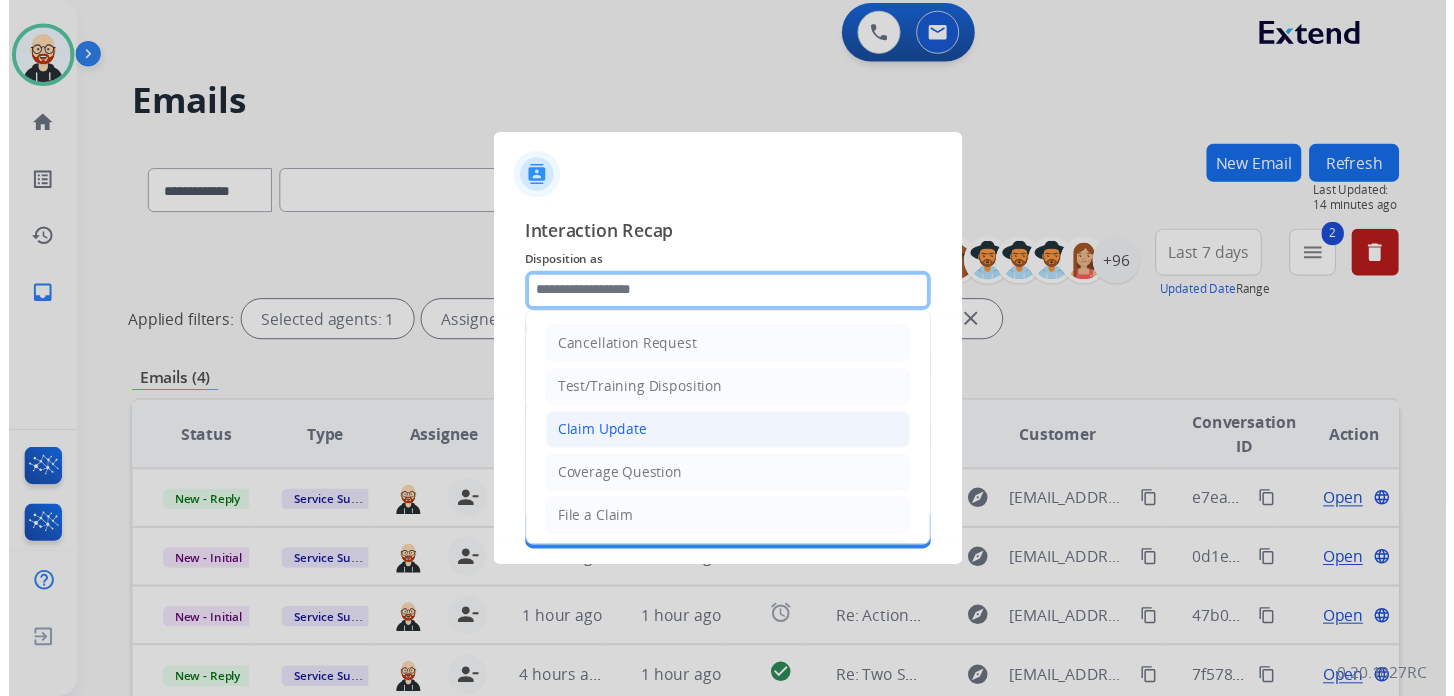 scroll, scrollTop: 300, scrollLeft: 0, axis: vertical 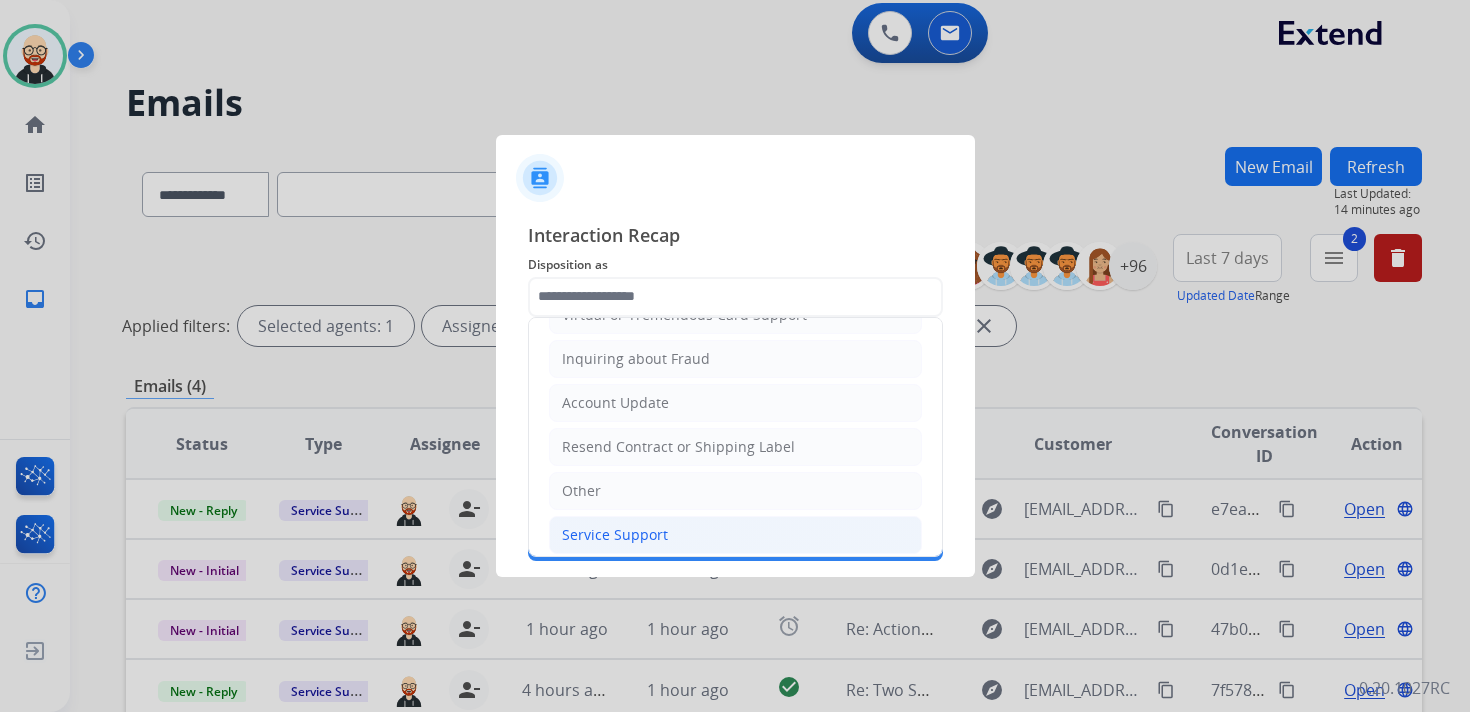 click on "Service Support" 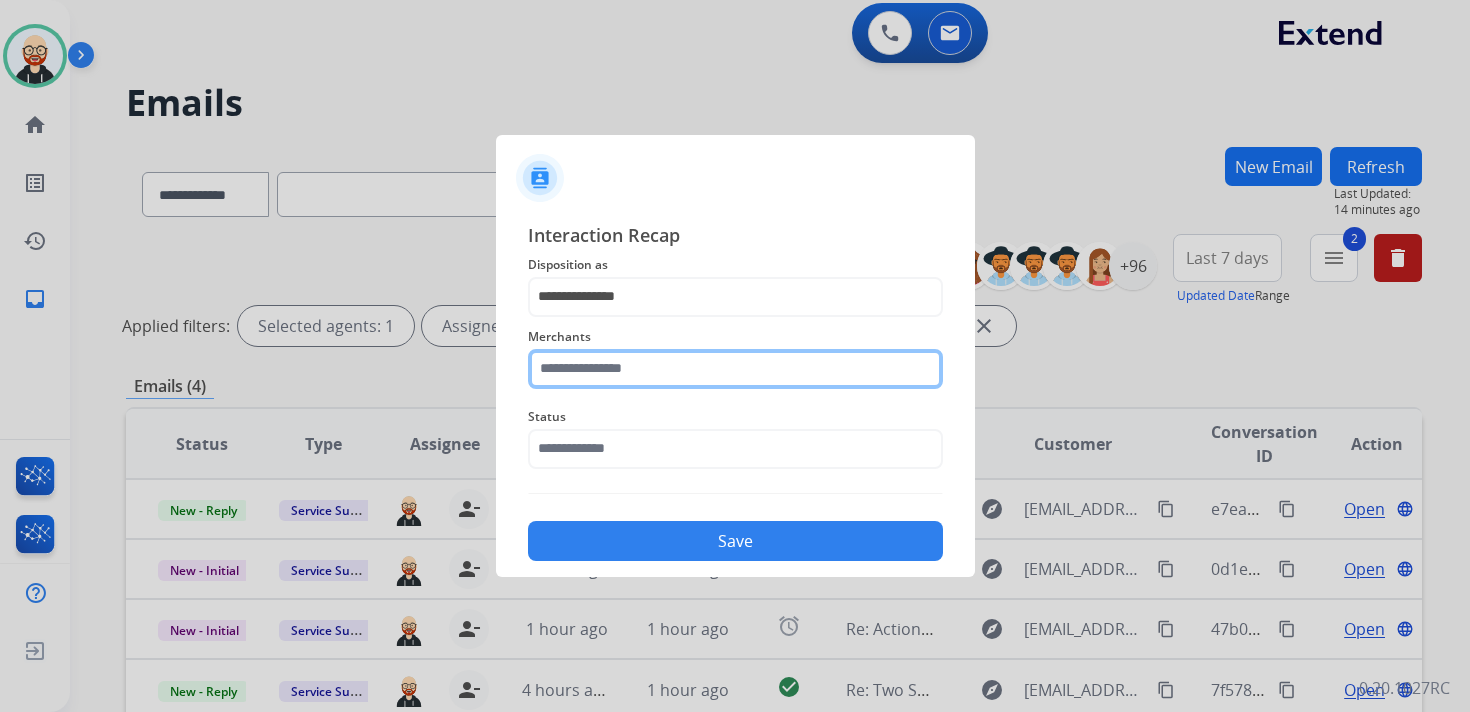 click 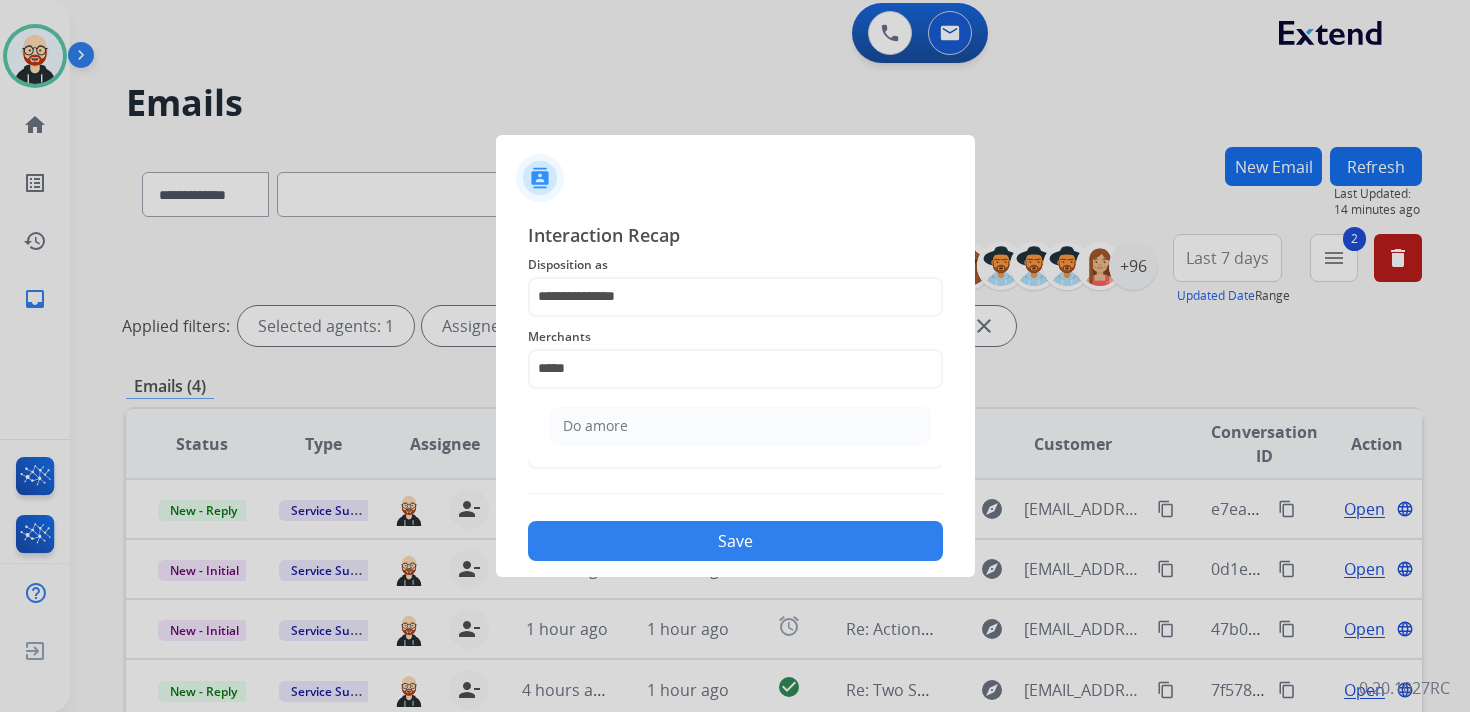 click on "Do amore" 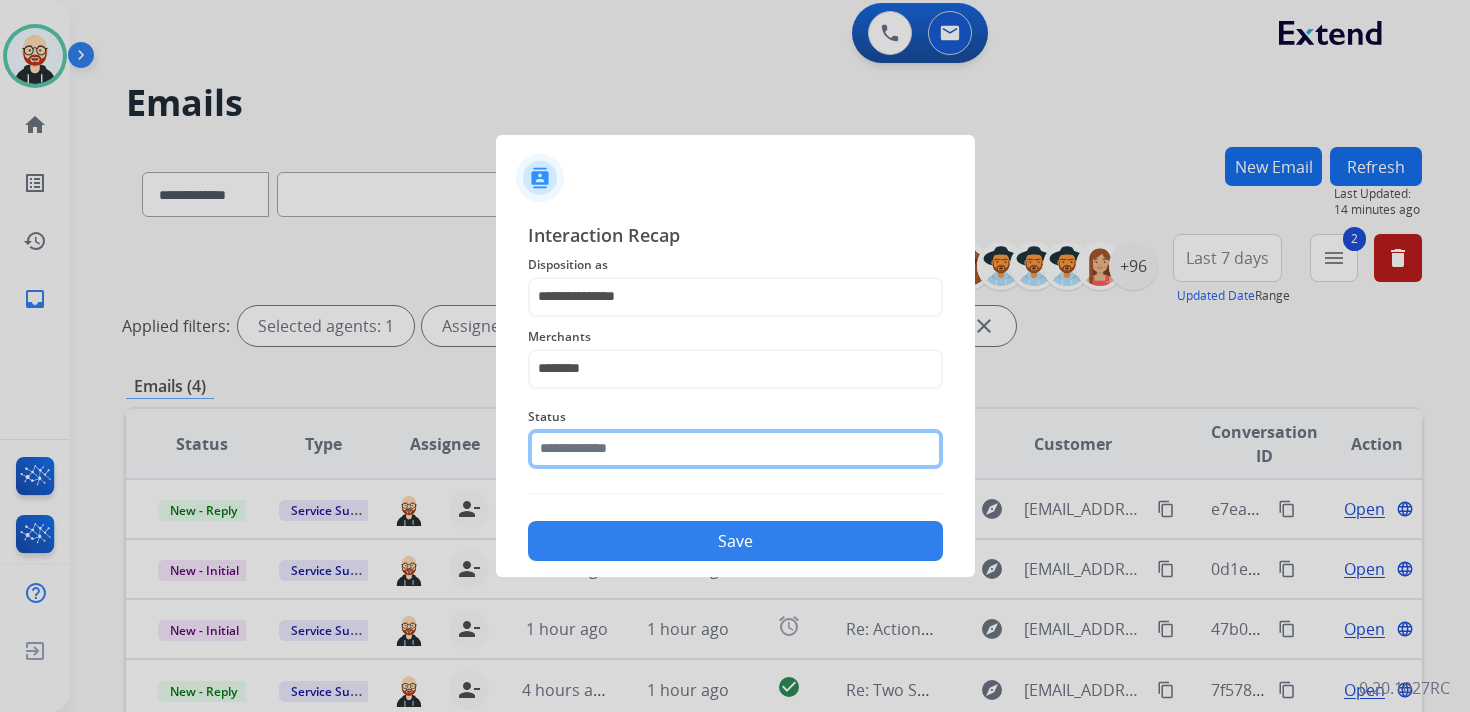 click on "Status" 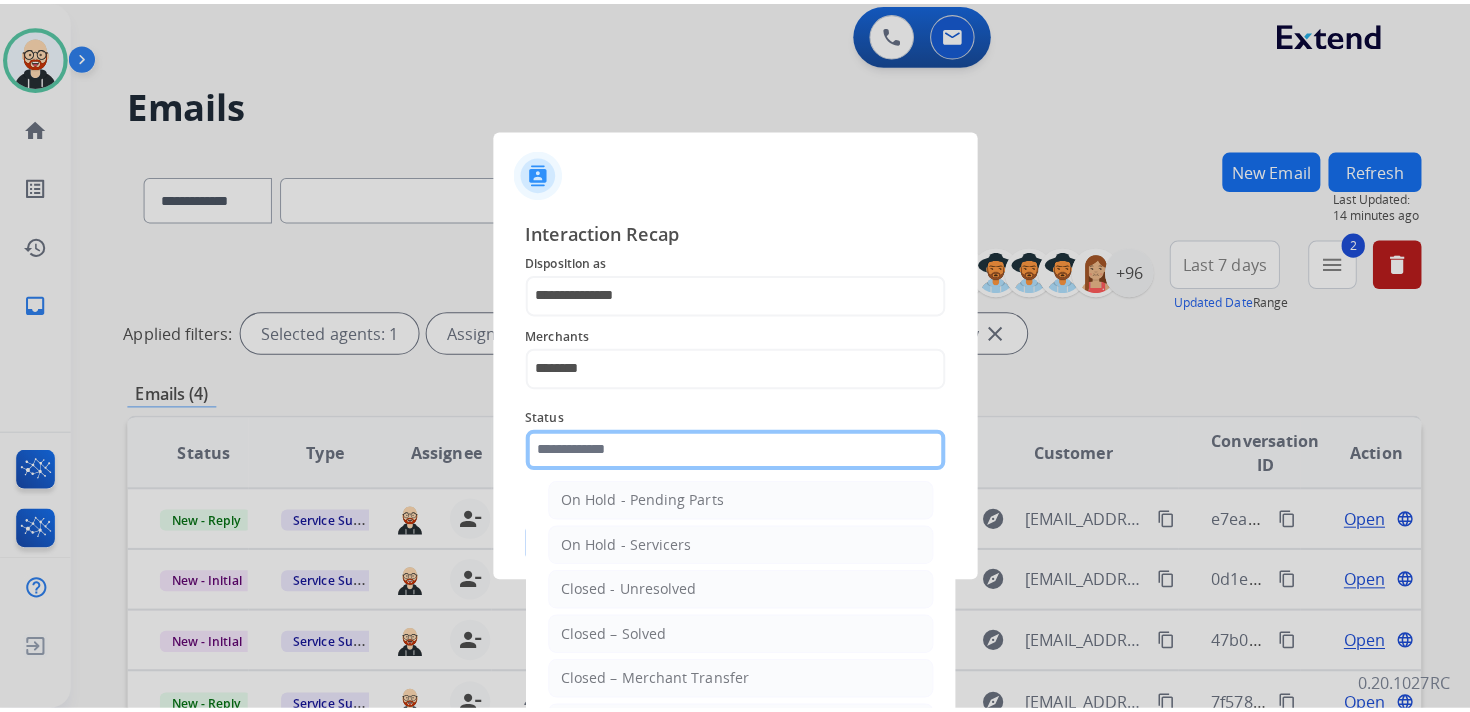 scroll, scrollTop: 111, scrollLeft: 0, axis: vertical 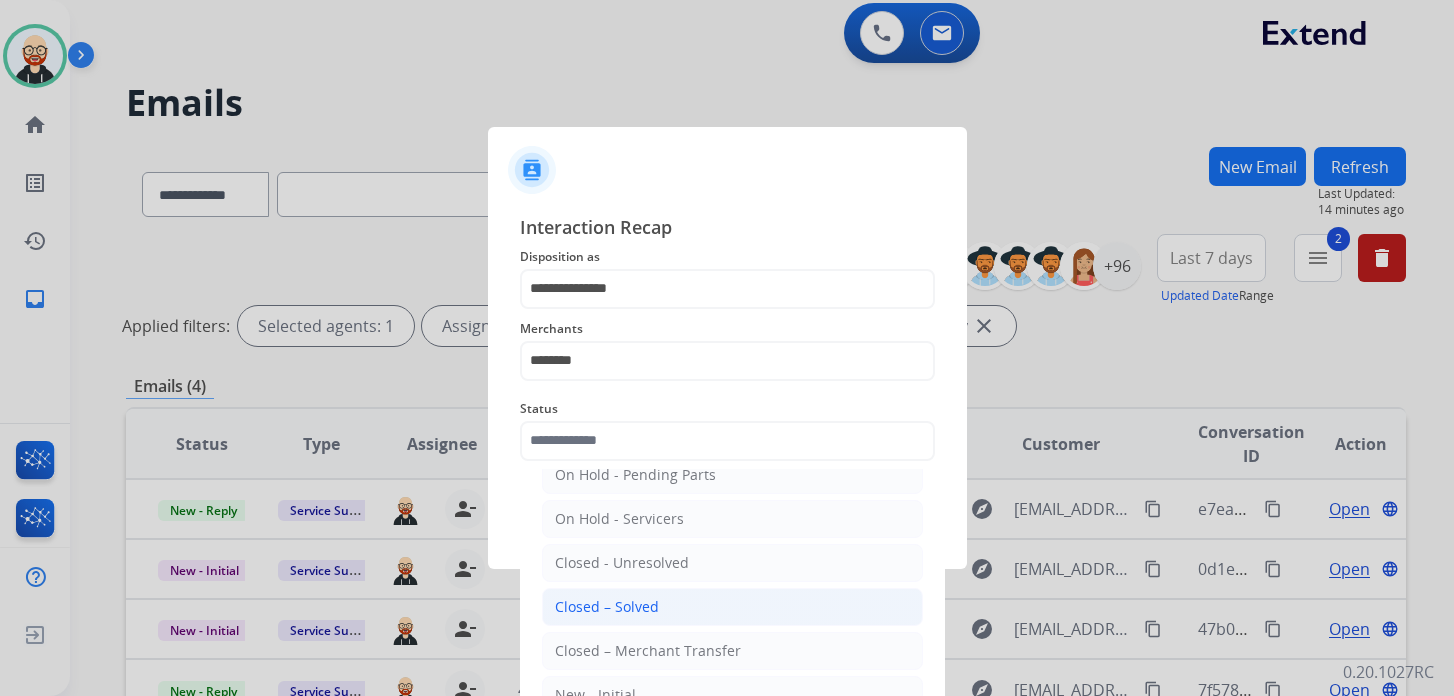 click on "Closed – Solved" 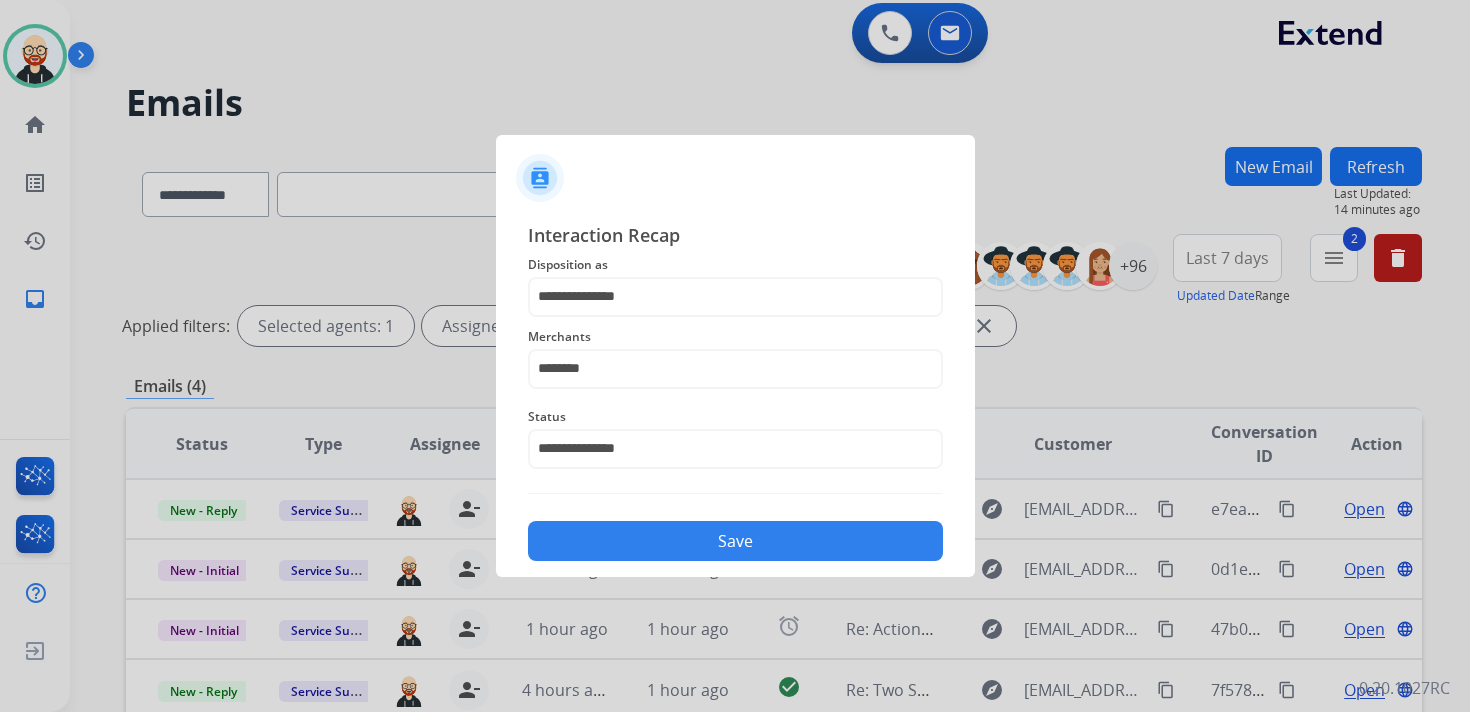 click on "Save" 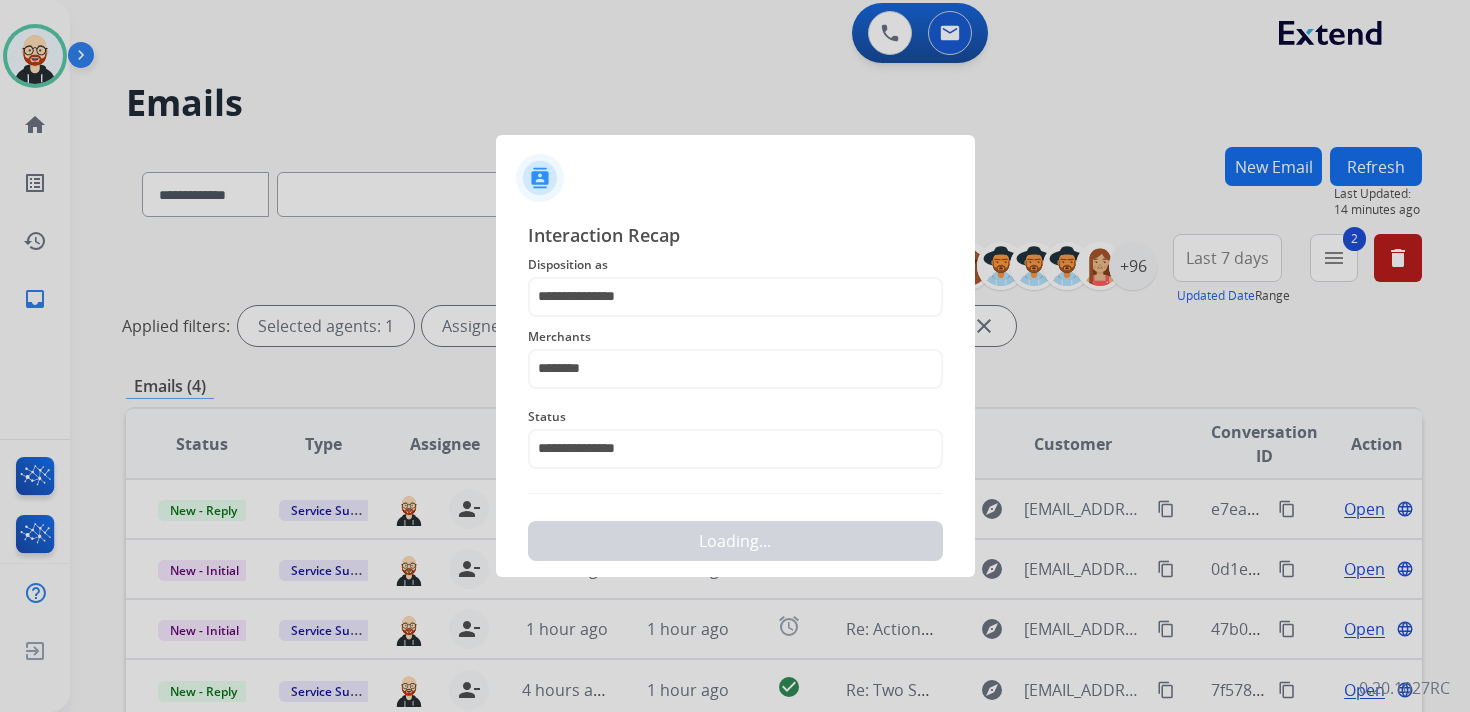 scroll, scrollTop: 0, scrollLeft: 0, axis: both 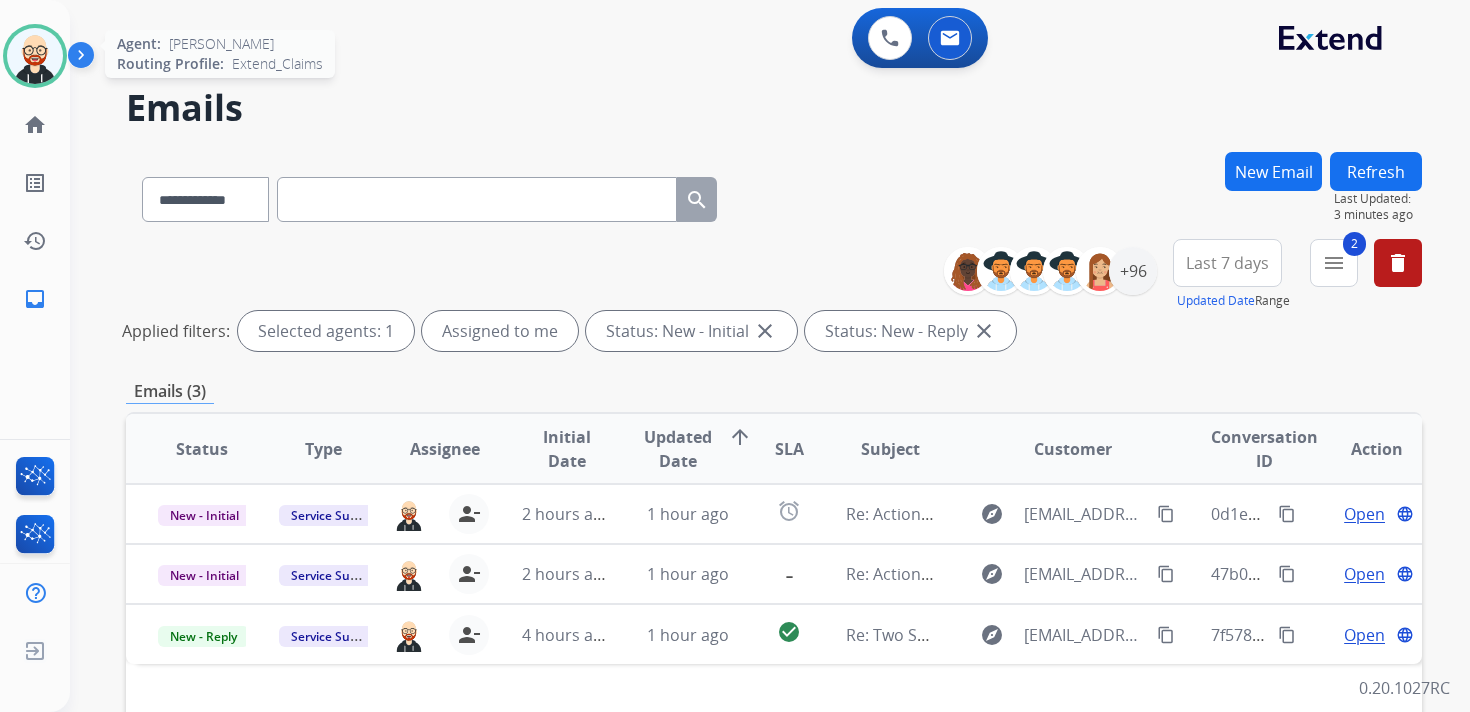 click at bounding box center [35, 56] 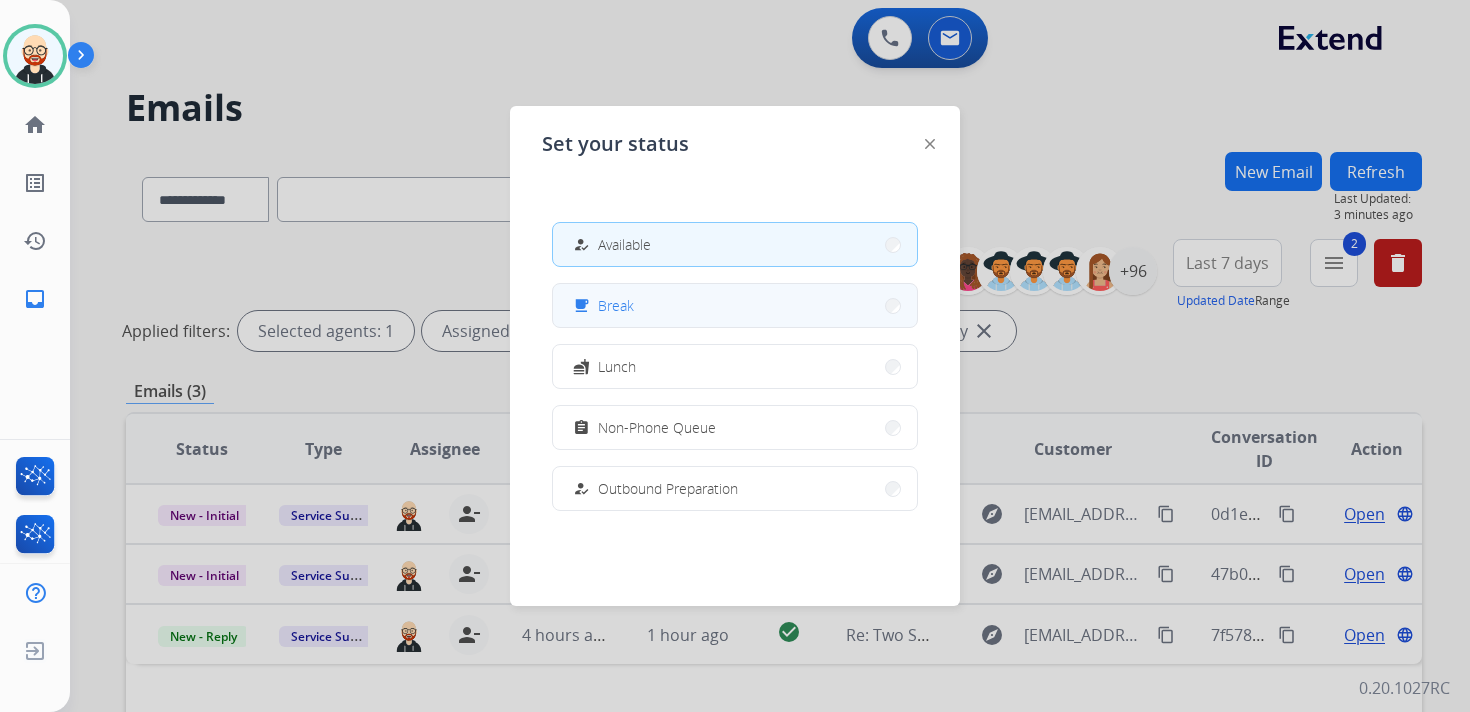 click on "free_breakfast Break" at bounding box center (735, 305) 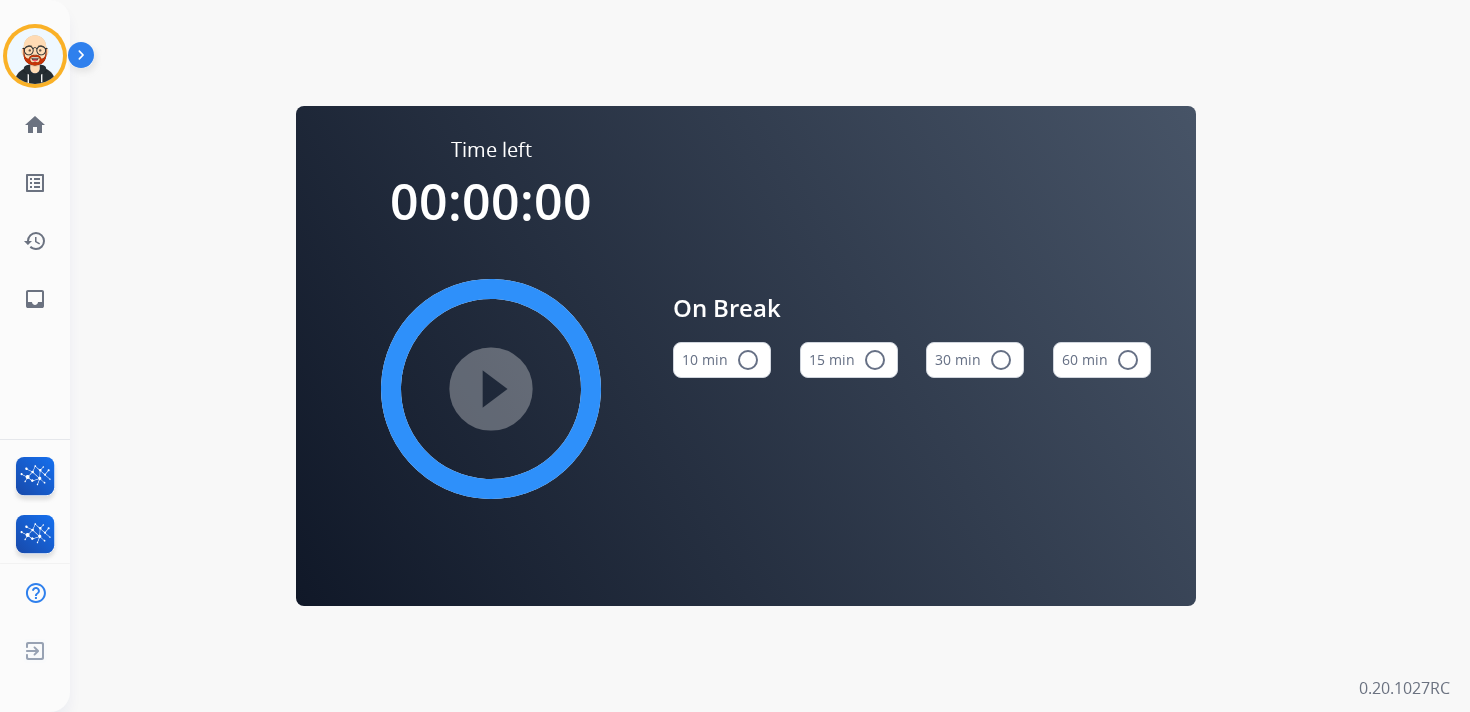 click on "10 min  radio_button_unchecked" at bounding box center (722, 360) 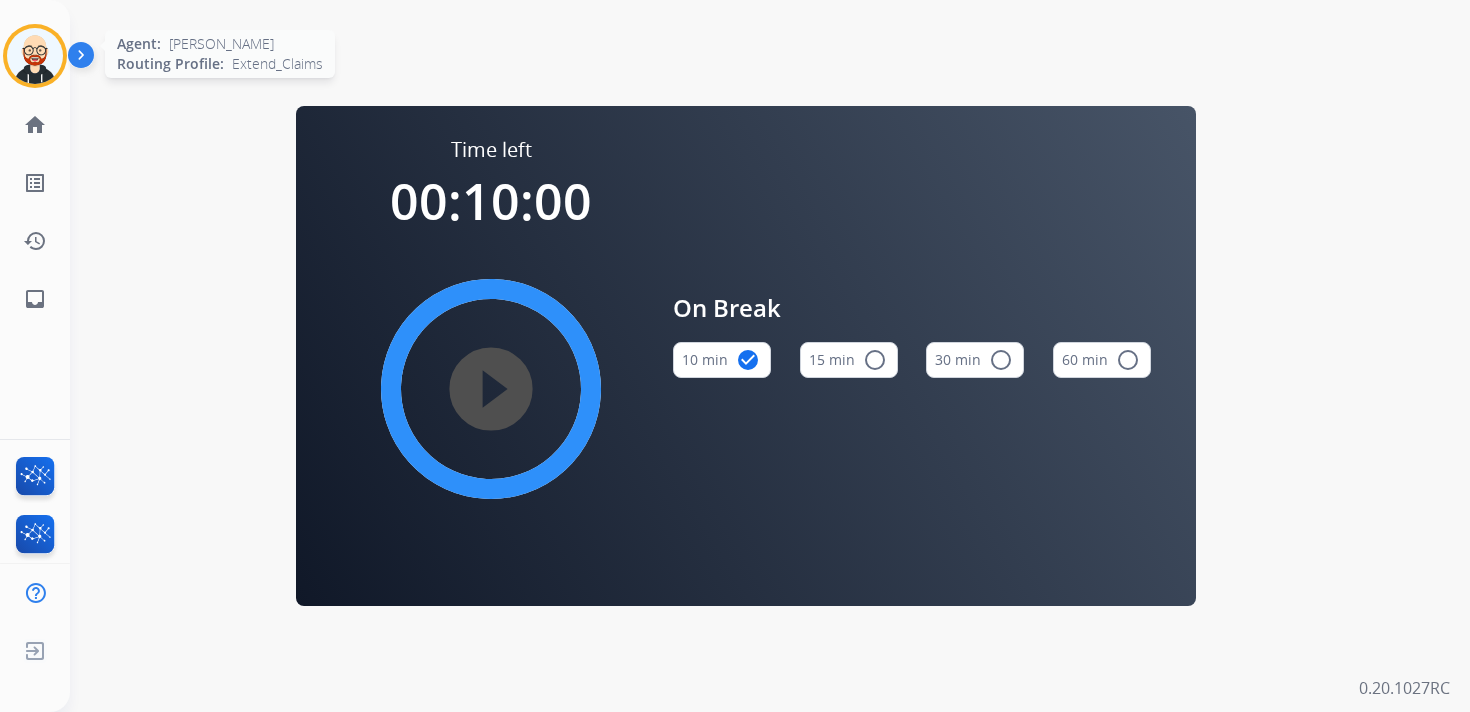 click at bounding box center (35, 56) 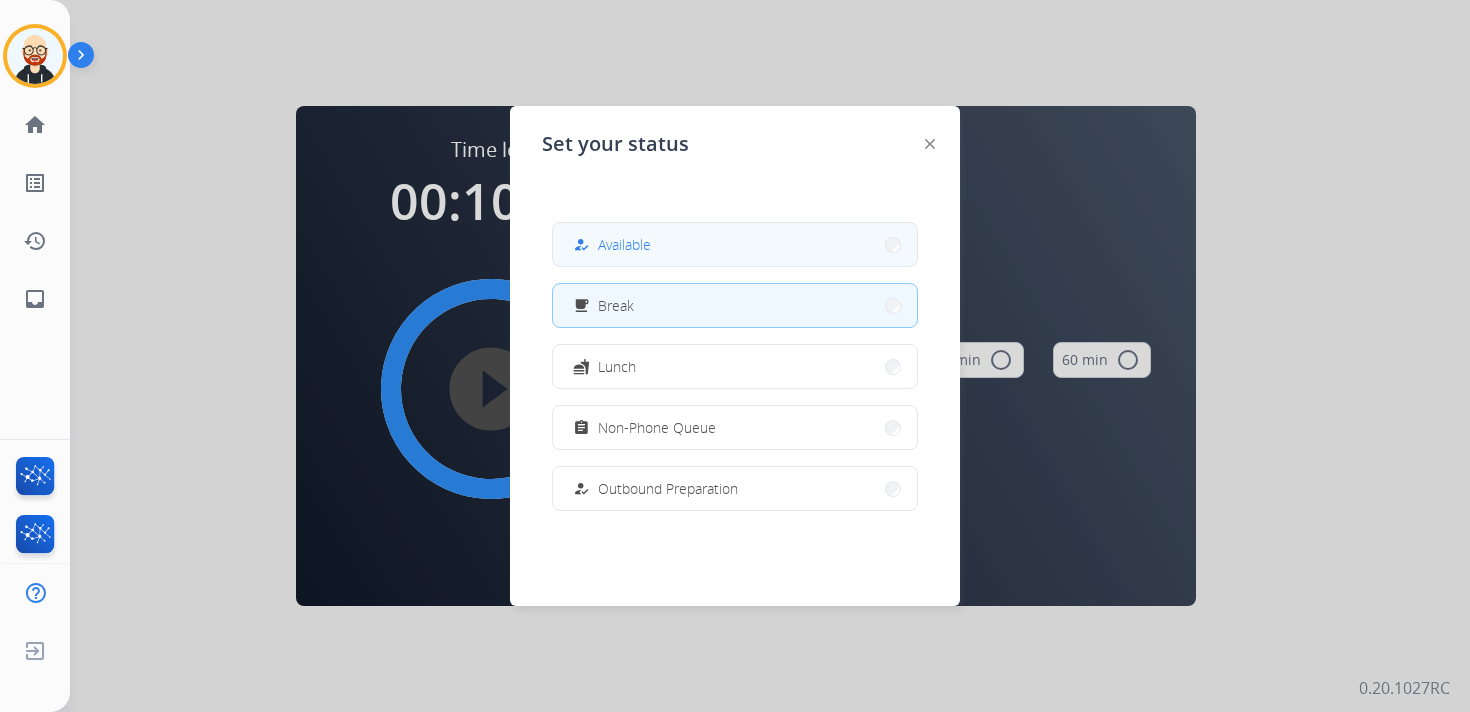 click on "how_to_reg Available" at bounding box center [610, 245] 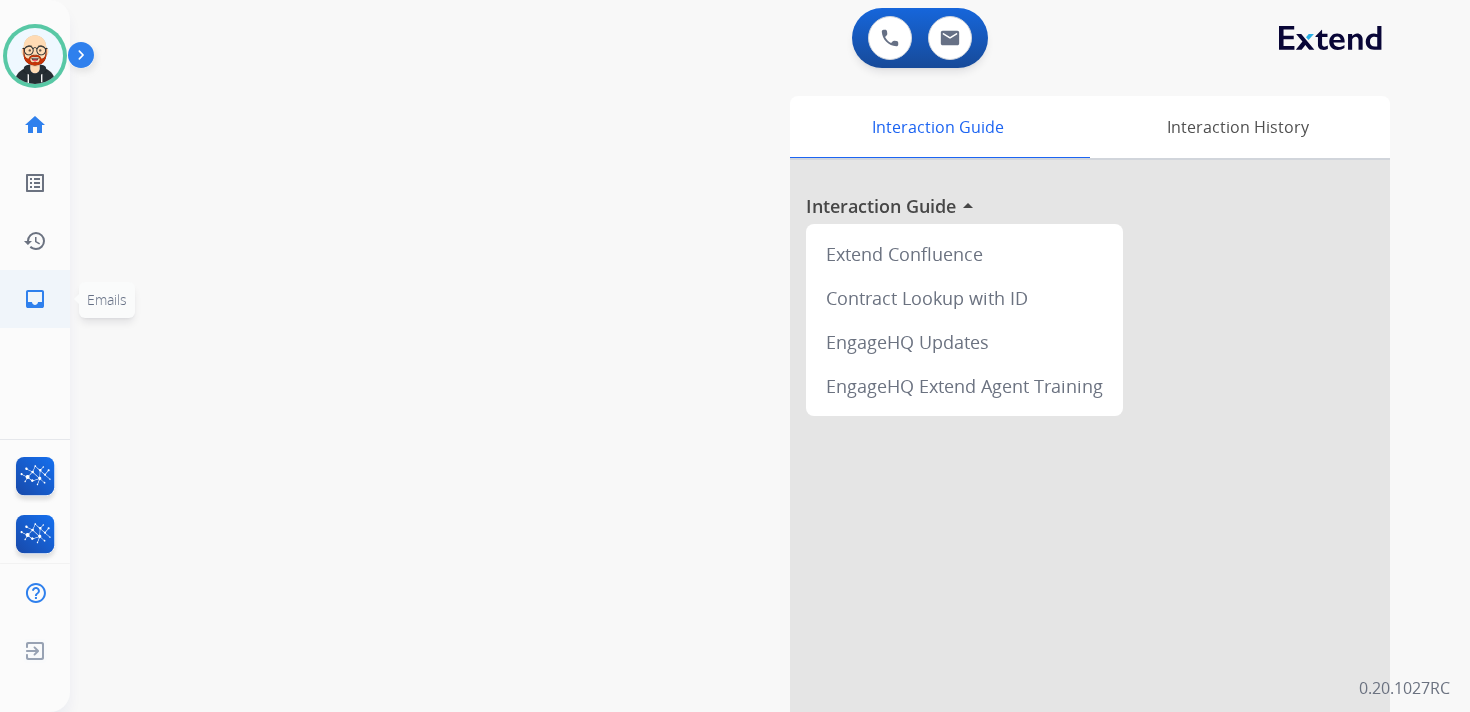 click on "inbox" 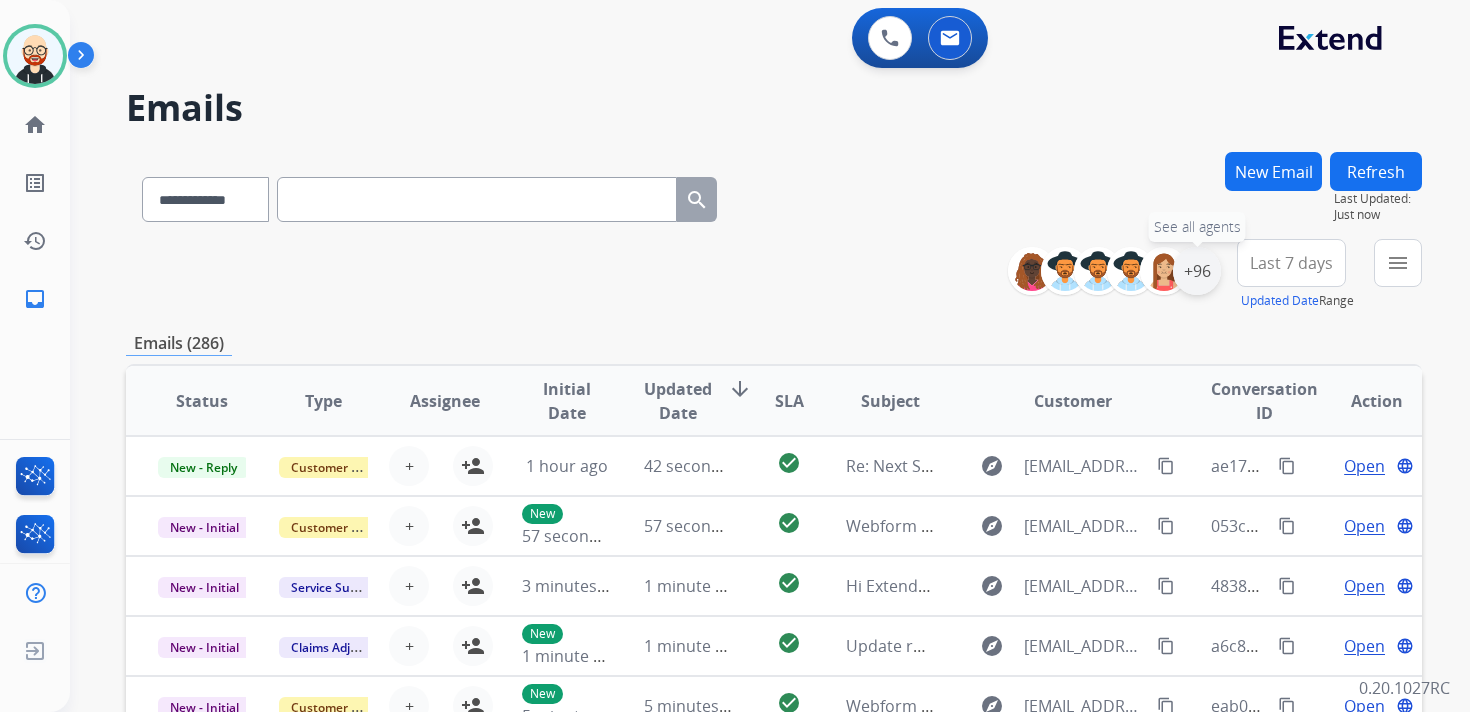click on "+96" at bounding box center (1197, 271) 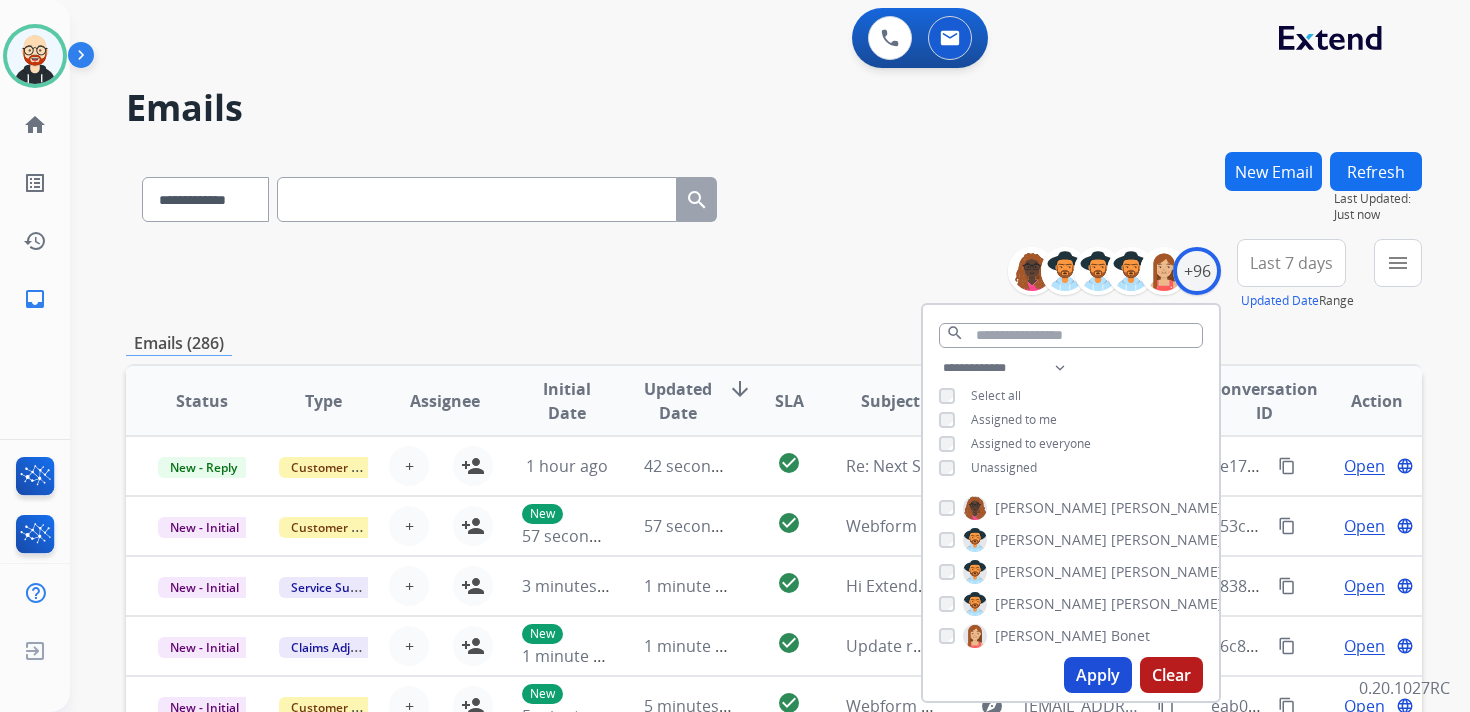 click on "Unassigned" at bounding box center [1004, 467] 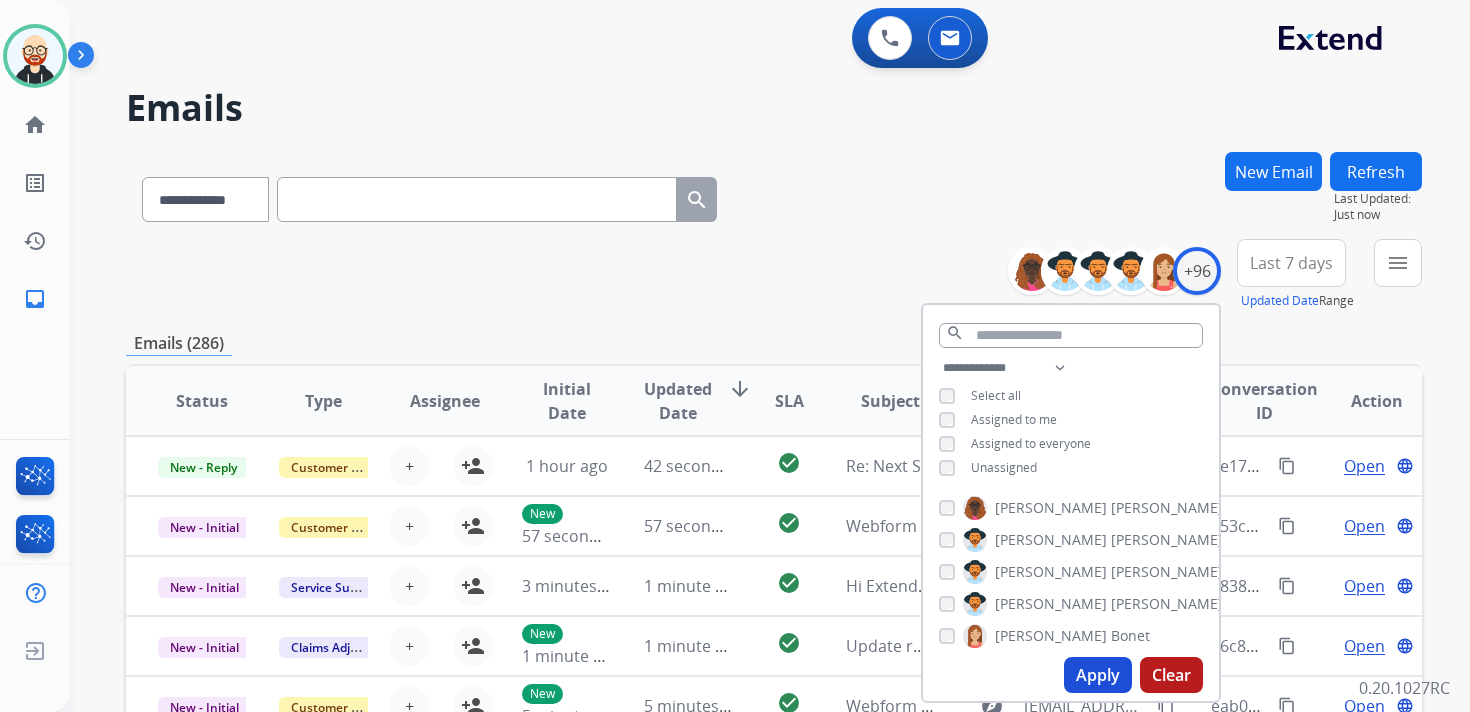 click on "Apply" at bounding box center [1098, 675] 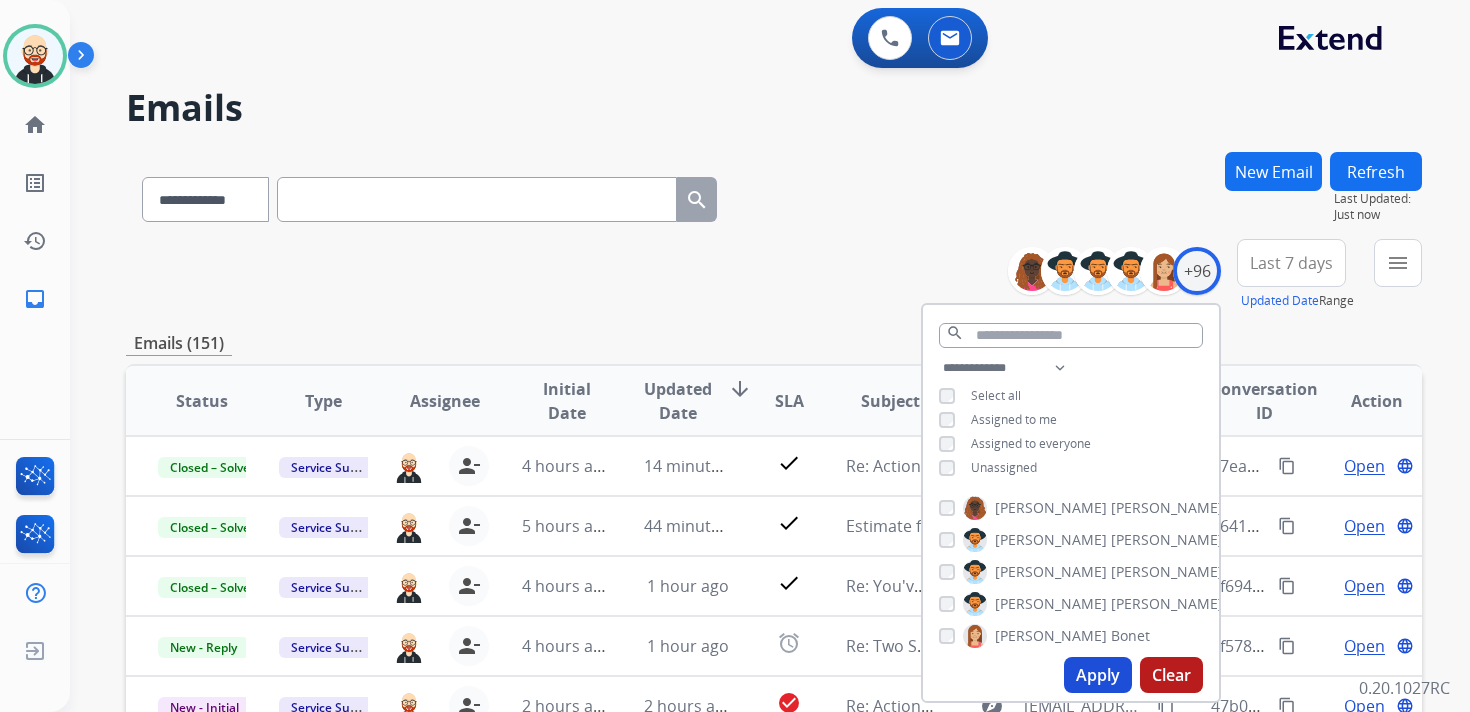 click on "Last 7 days" at bounding box center (1291, 263) 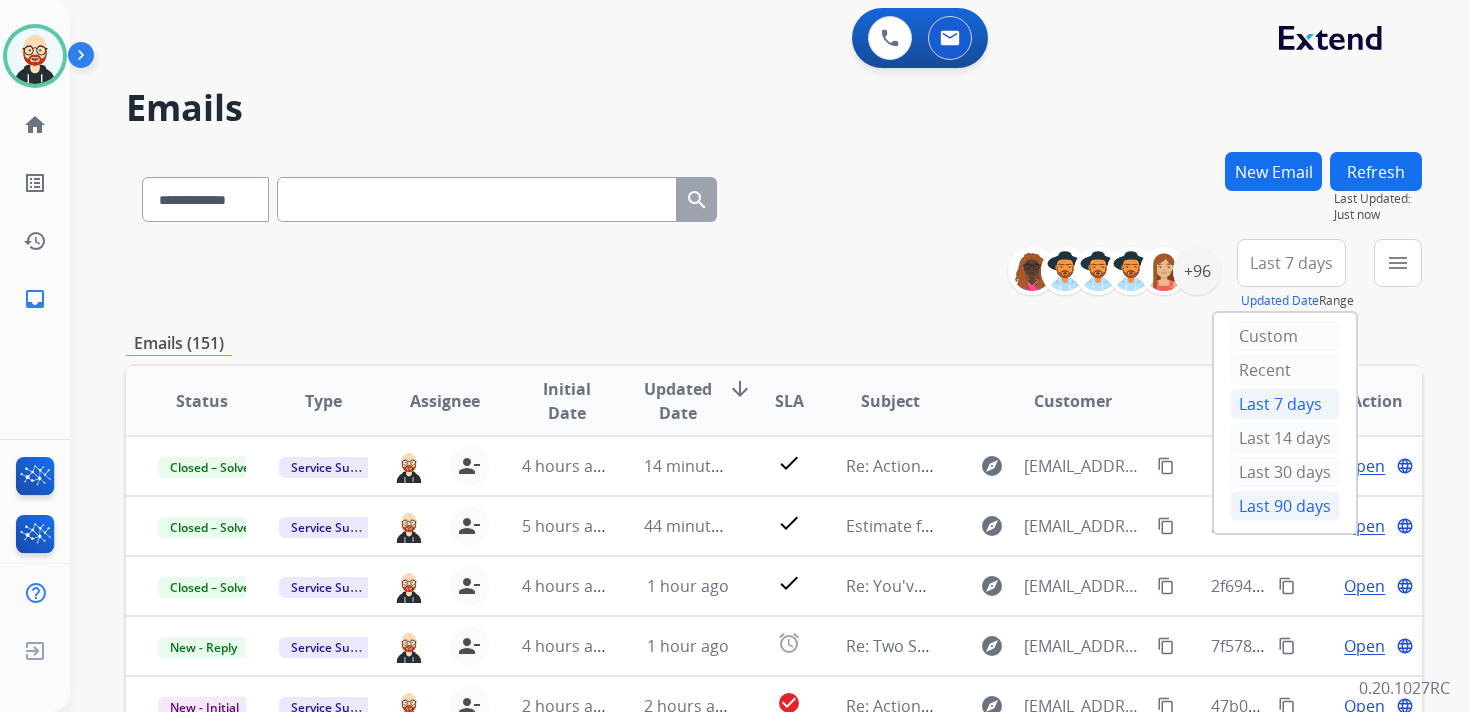 click on "Last 90 days" at bounding box center [1285, 506] 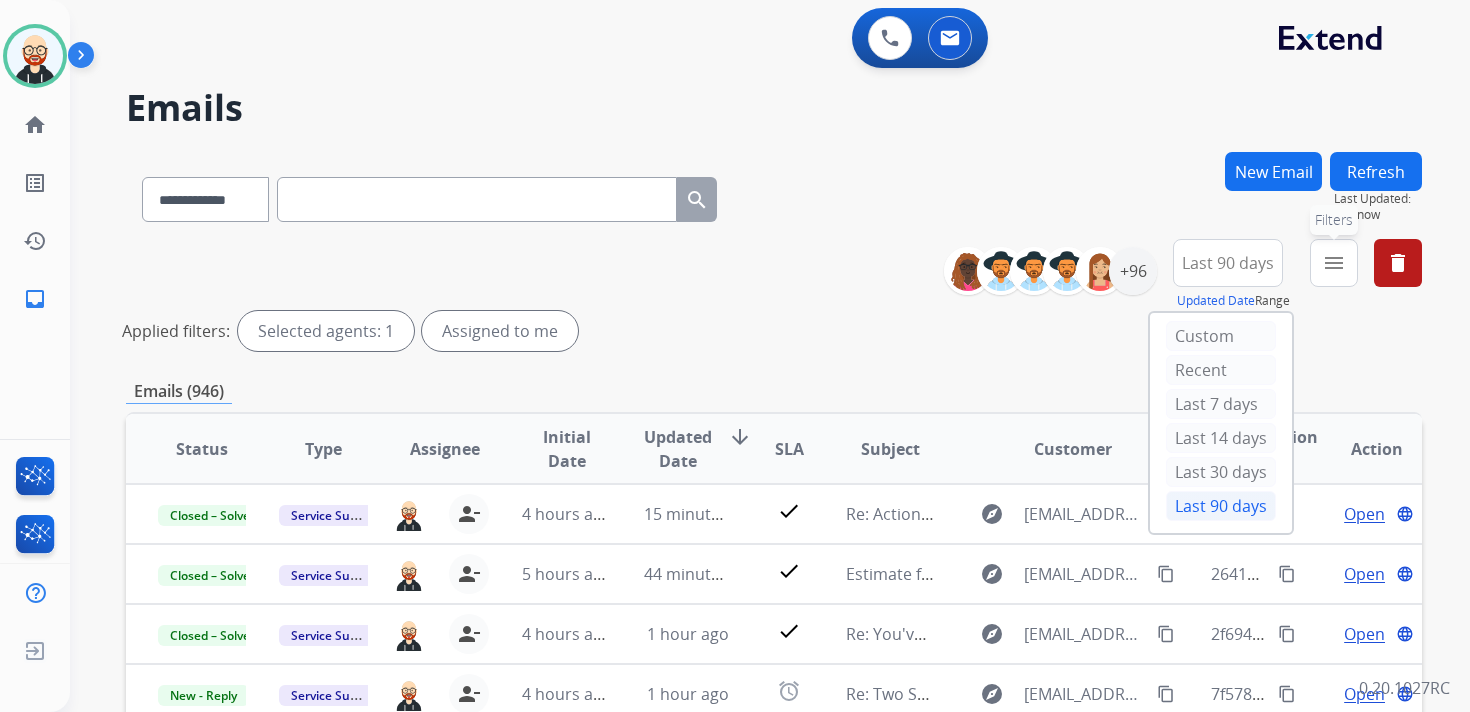 click on "menu" at bounding box center (1334, 263) 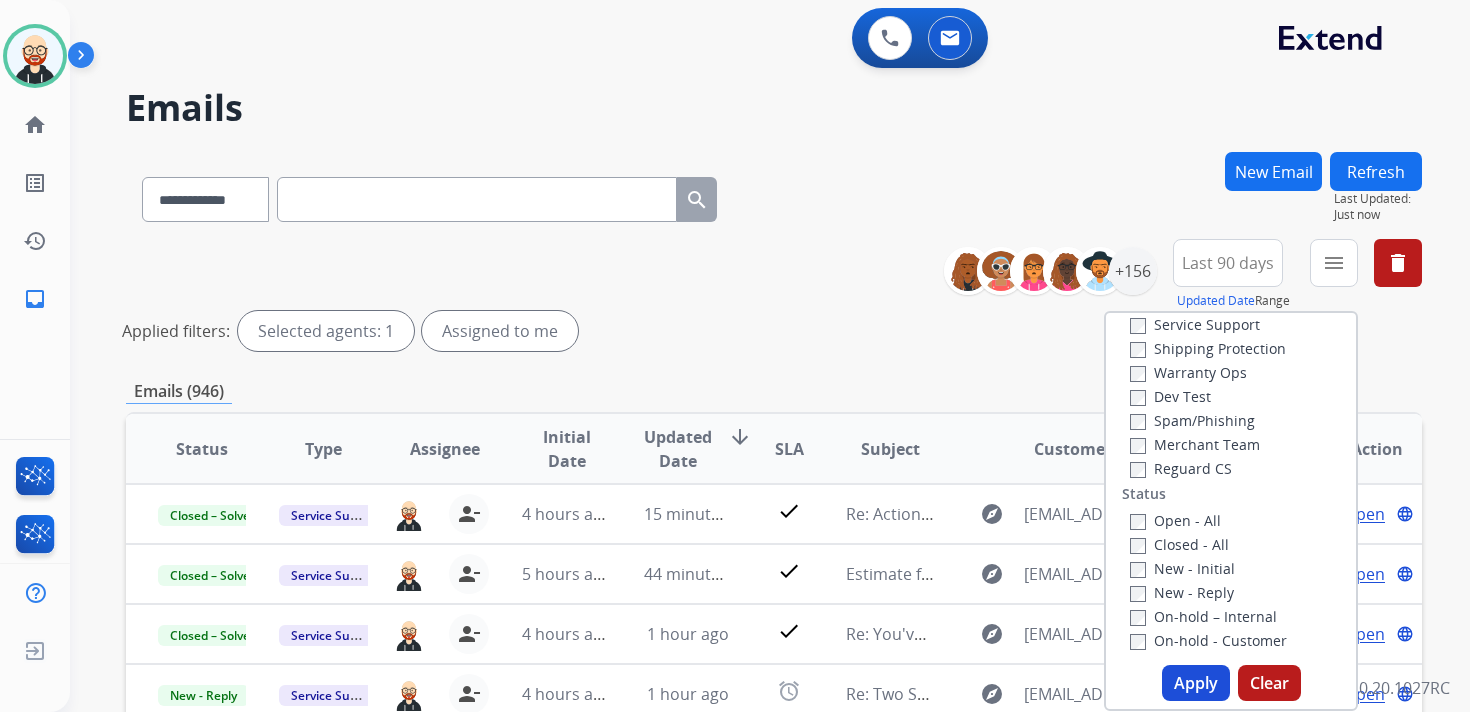 scroll, scrollTop: 183, scrollLeft: 0, axis: vertical 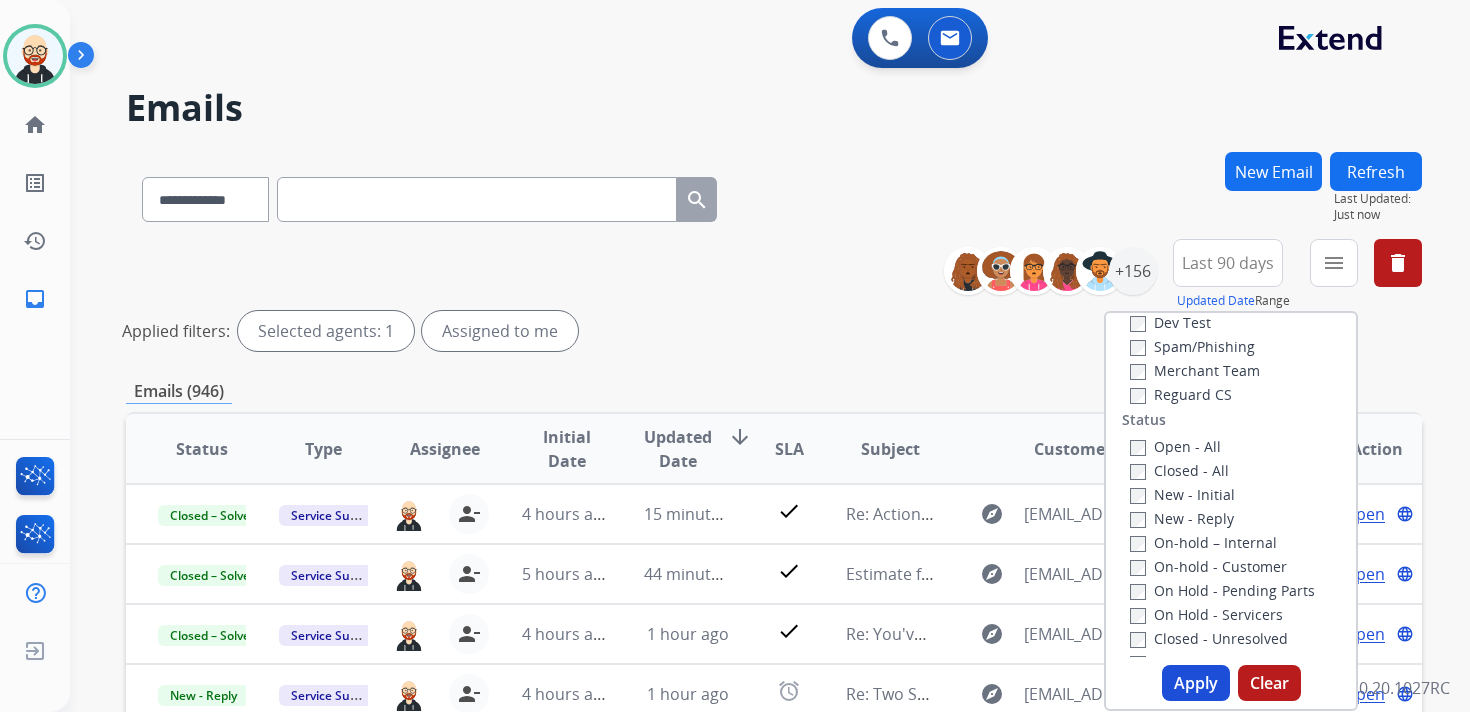 click on "New - Initial" at bounding box center (1182, 494) 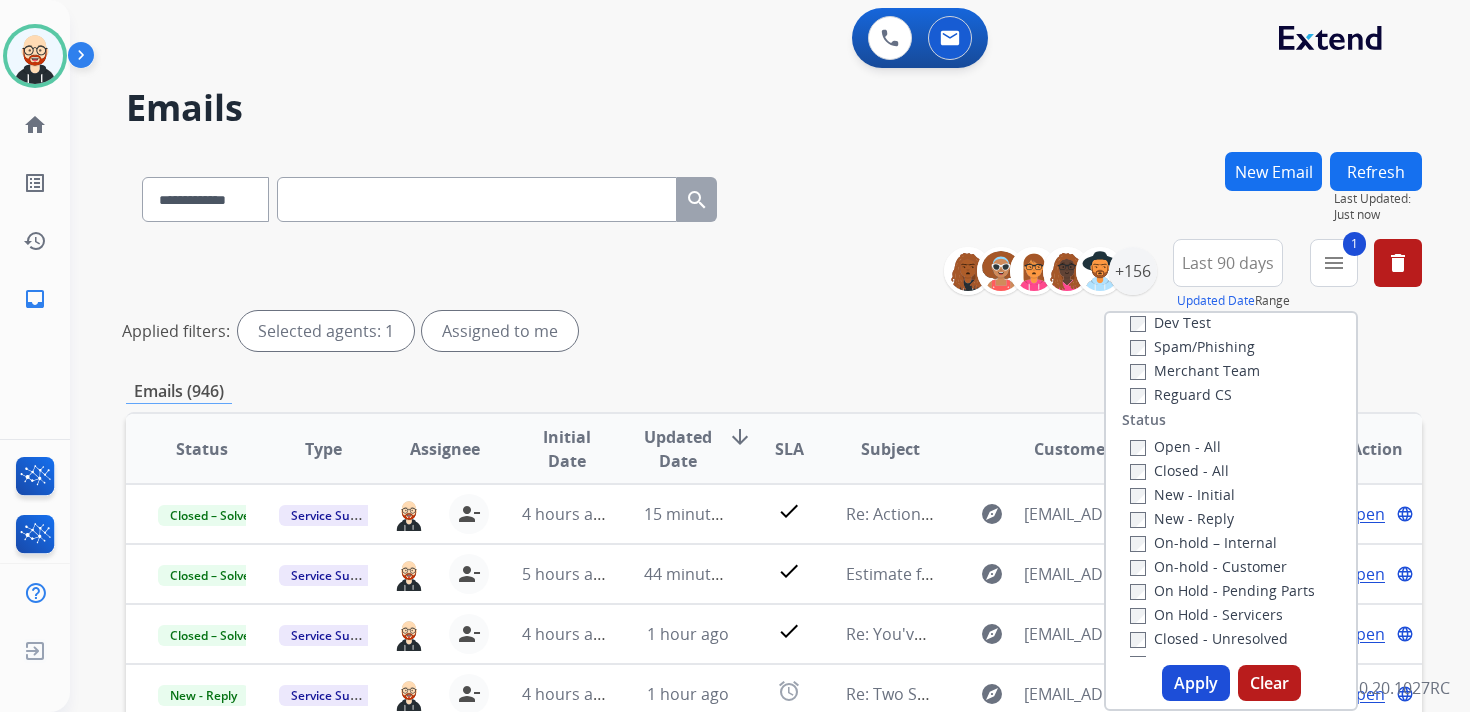 click on "New - Reply" at bounding box center [1182, 518] 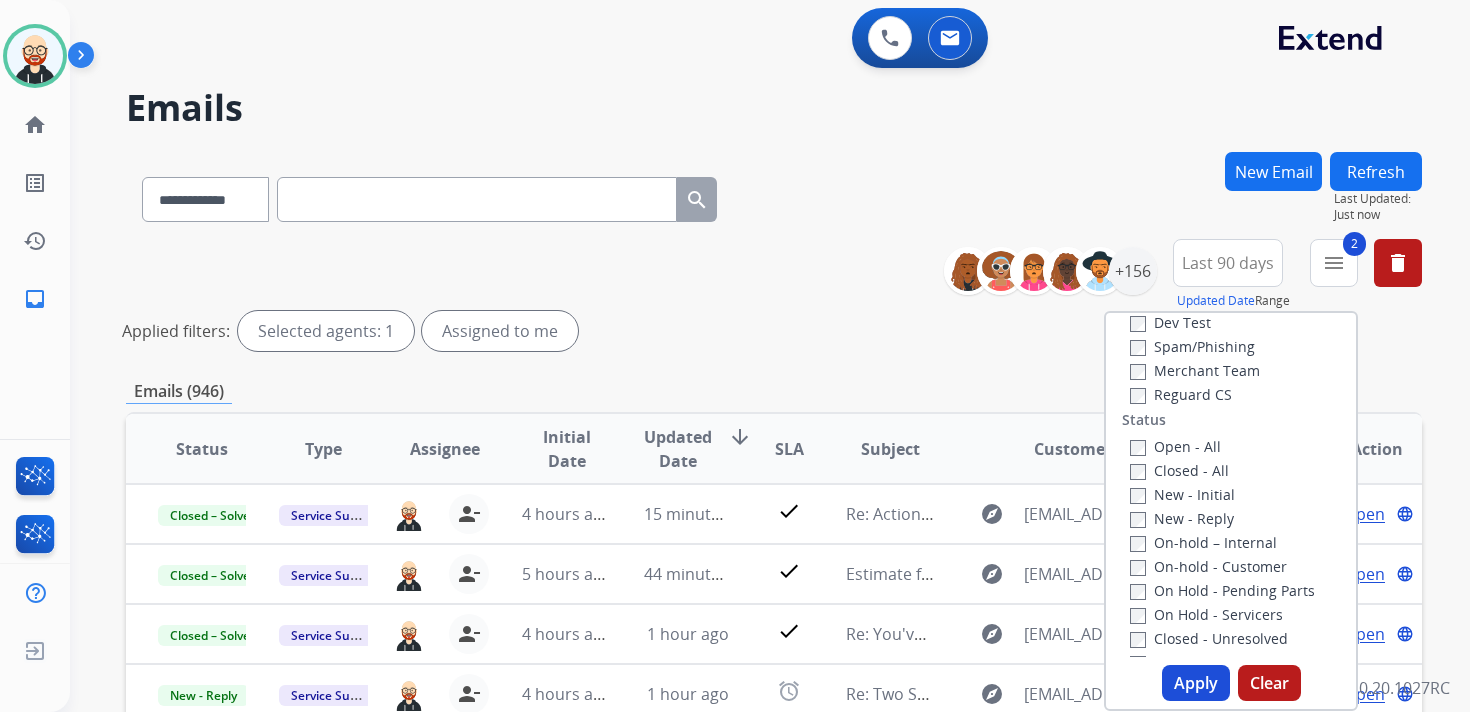 click on "Apply" at bounding box center (1196, 683) 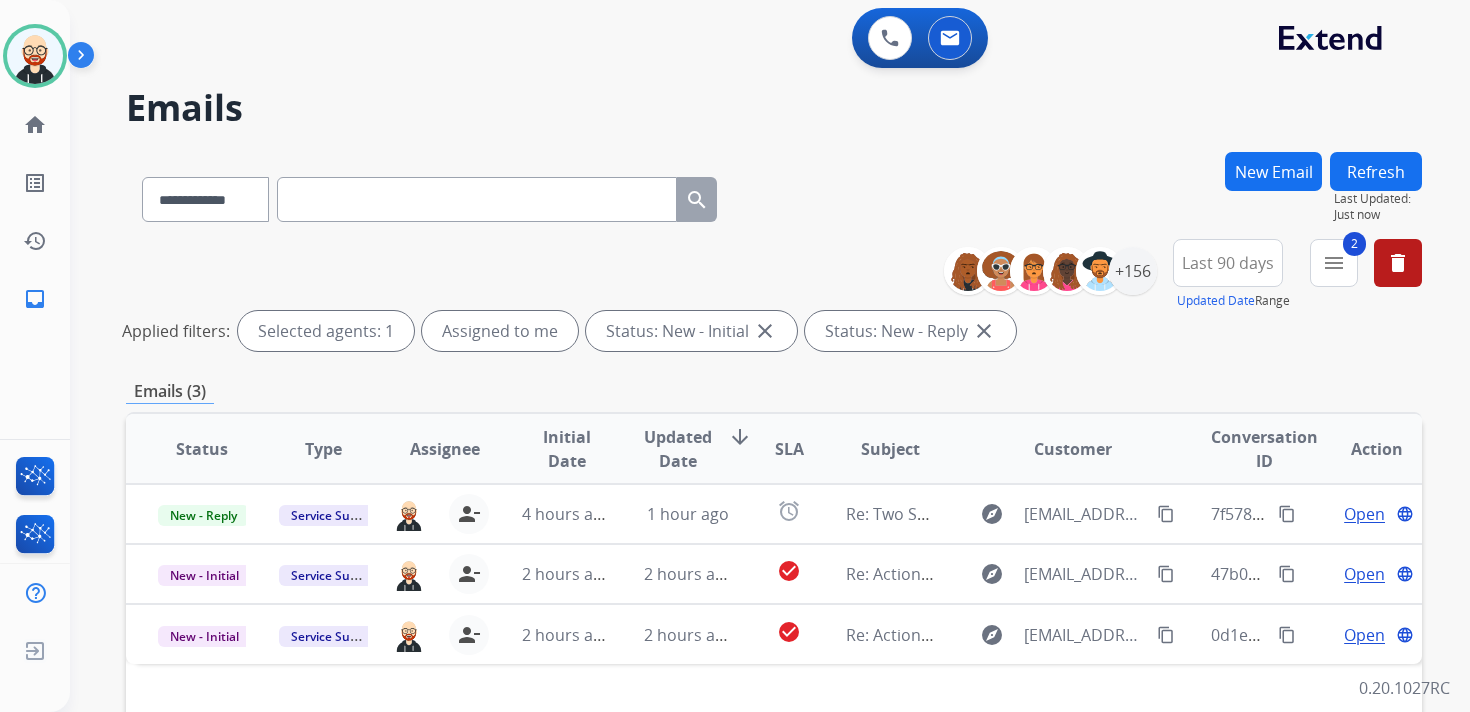 click on "Updated Date" at bounding box center [678, 449] 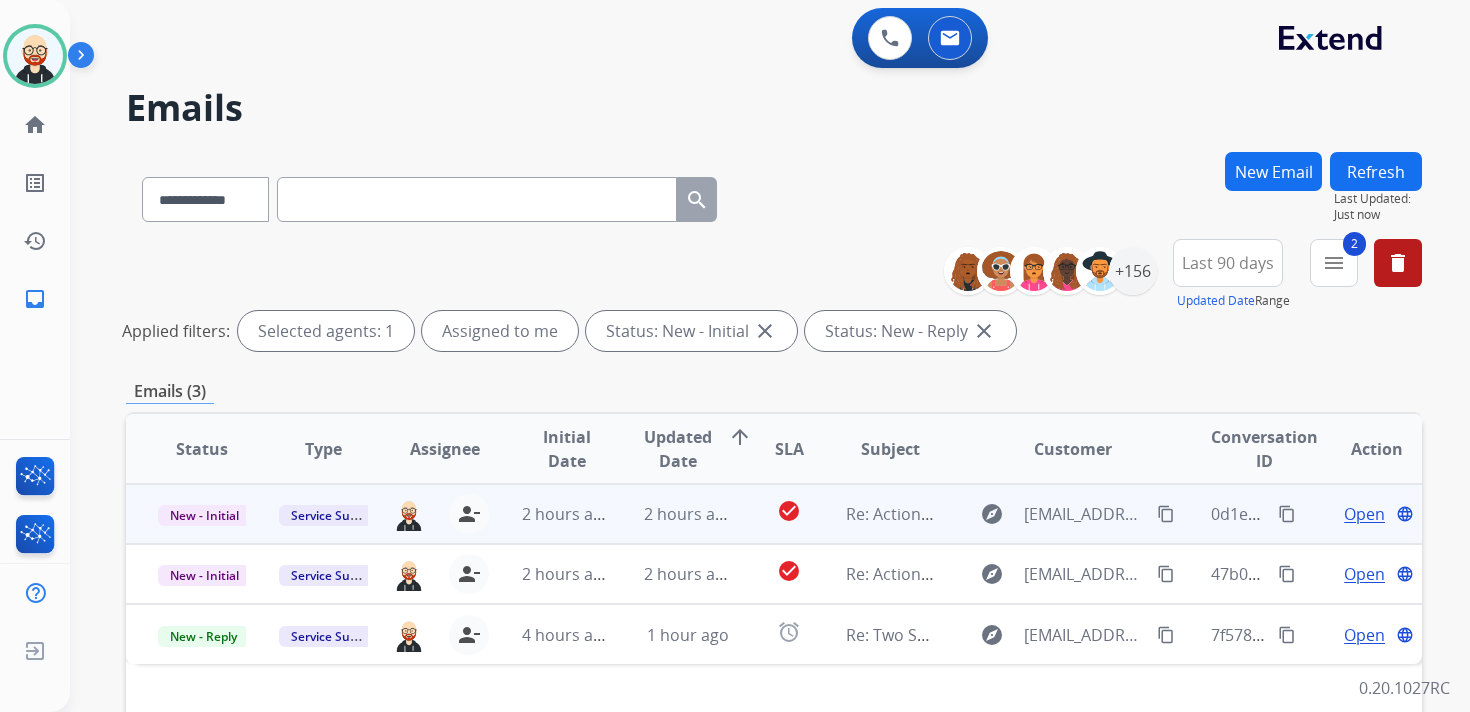 click on "Open" at bounding box center [1364, 514] 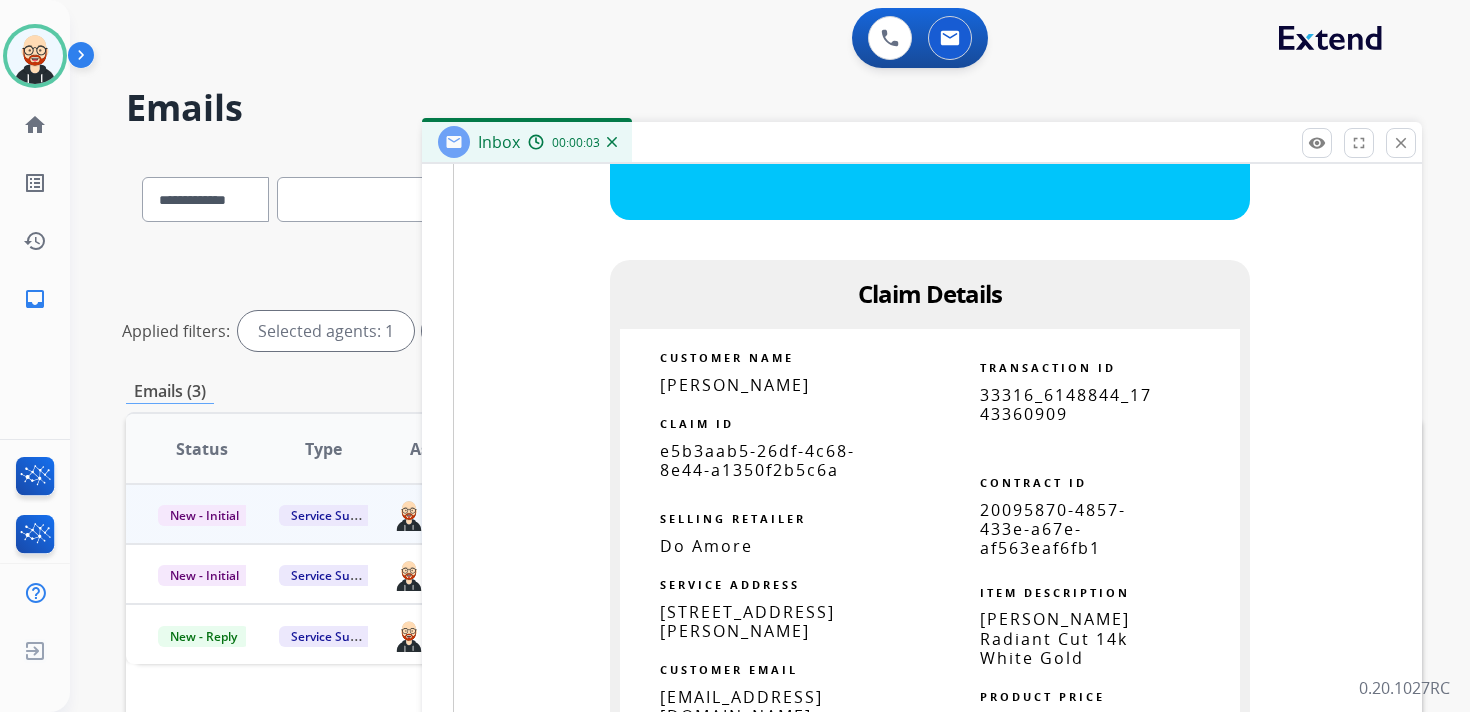 scroll, scrollTop: 1506, scrollLeft: 0, axis: vertical 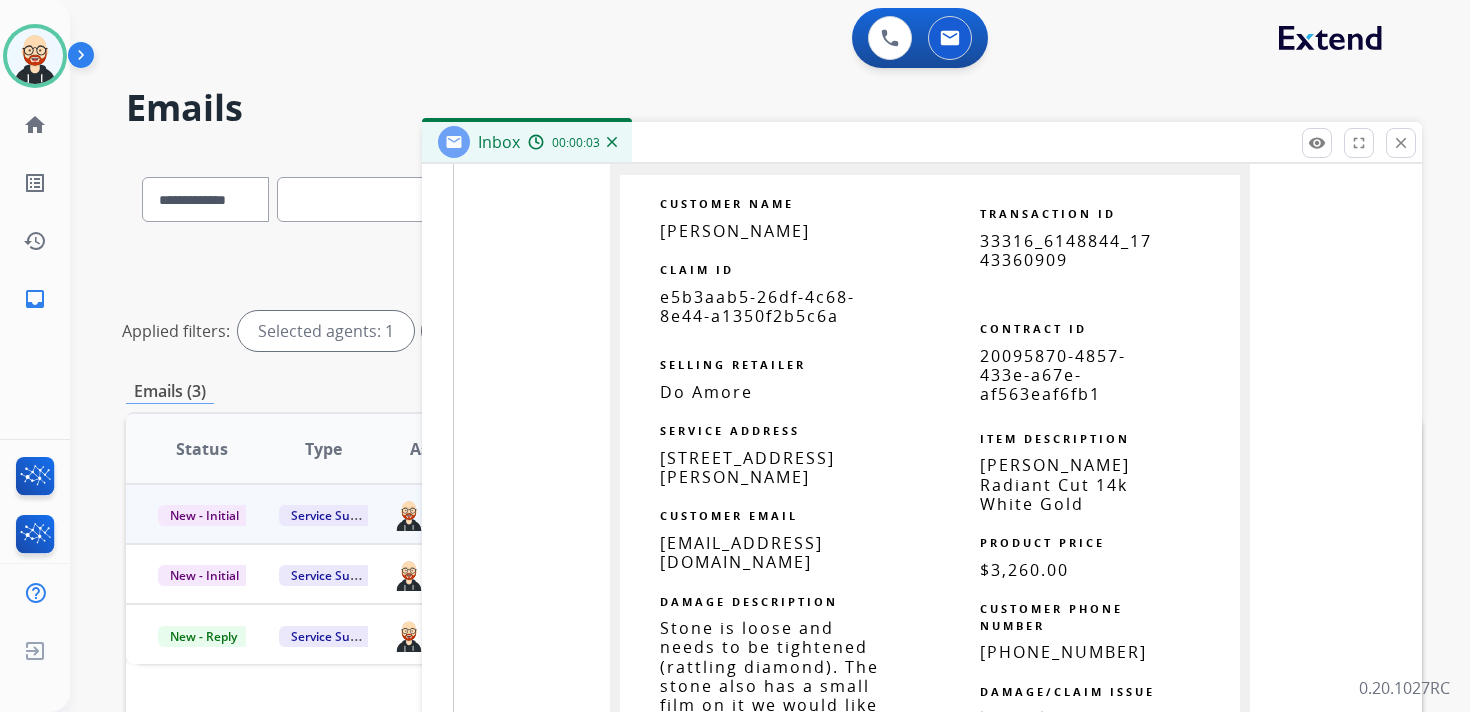 click on "e5b3aab5-26df-4c68-8e44-a1350f2b5c6a" at bounding box center [757, 306] 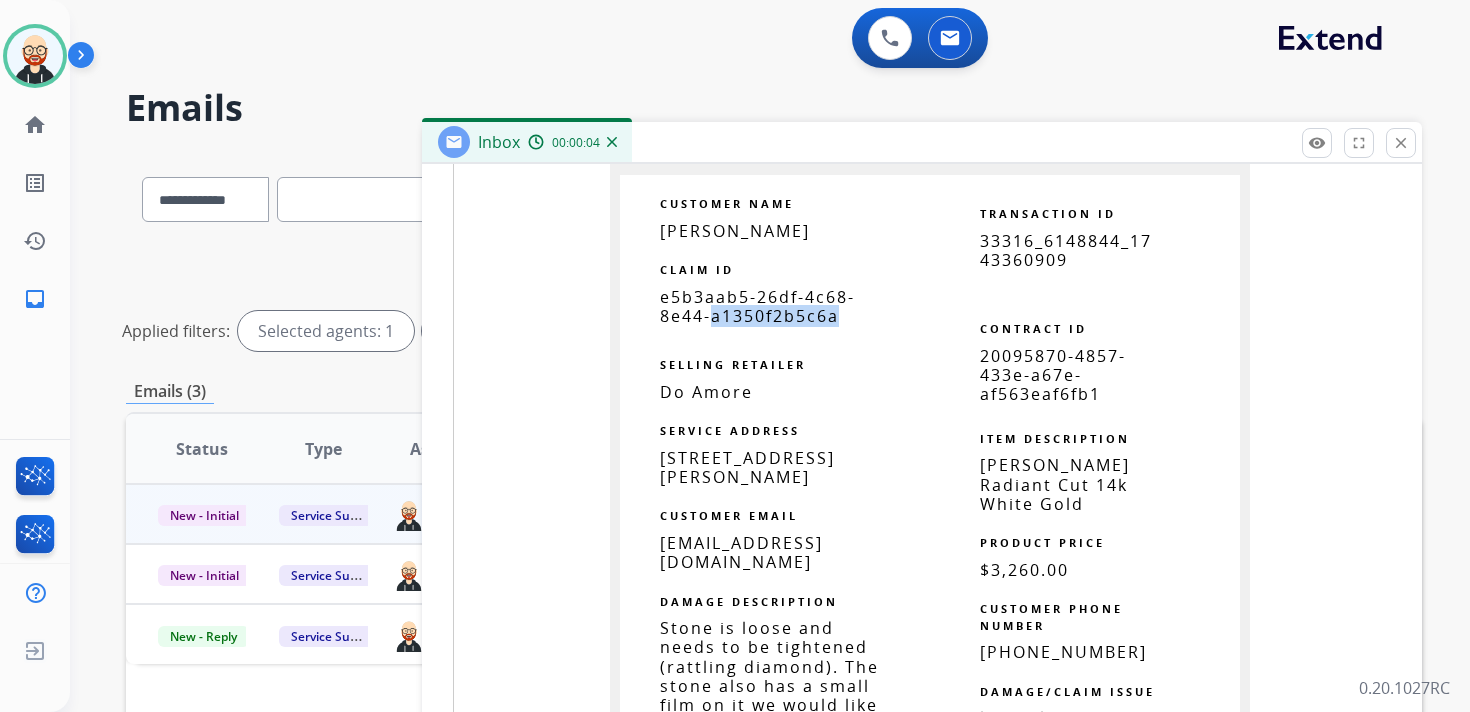 click on "e5b3aab5-26df-4c68-8e44-a1350f2b5c6a" at bounding box center (757, 306) 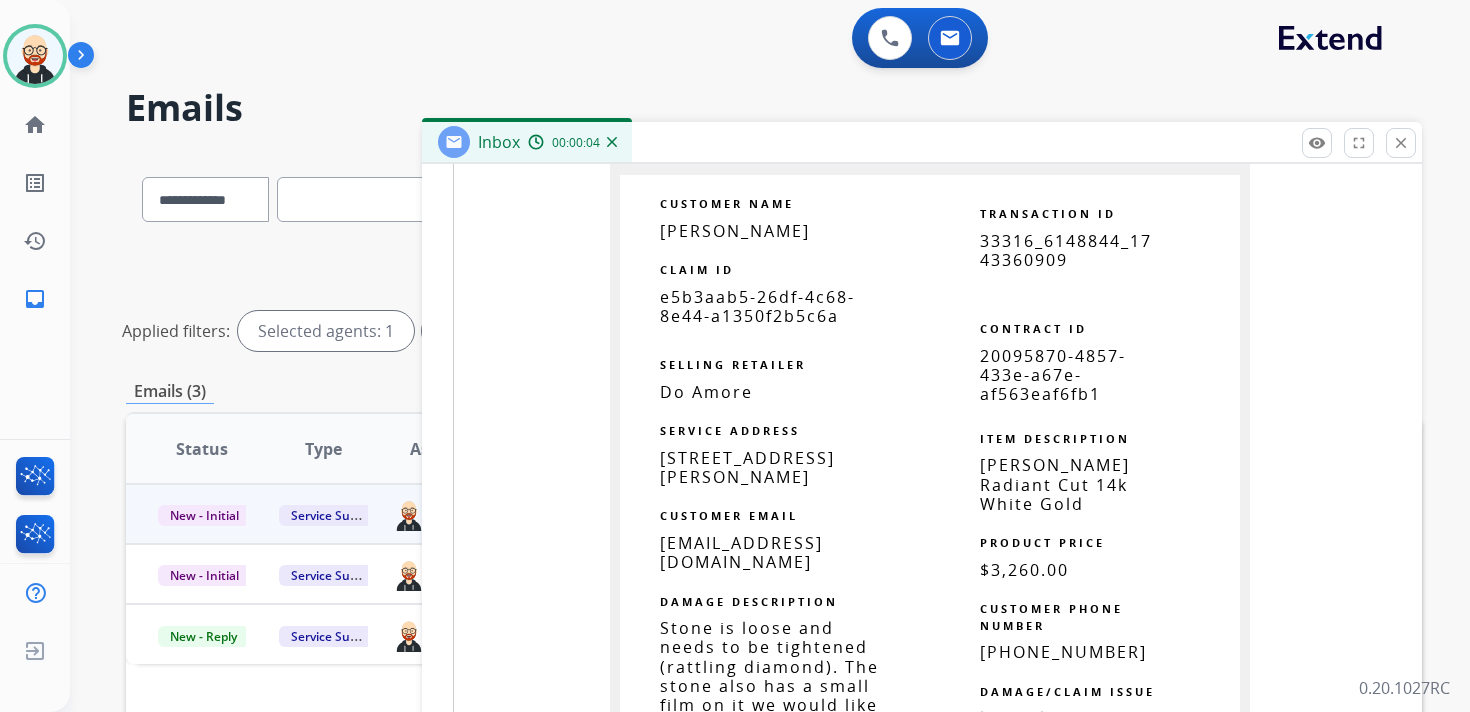 click on "e5b3aab5-26df-4c68-8e44-a1350f2b5c6a" at bounding box center (757, 306) 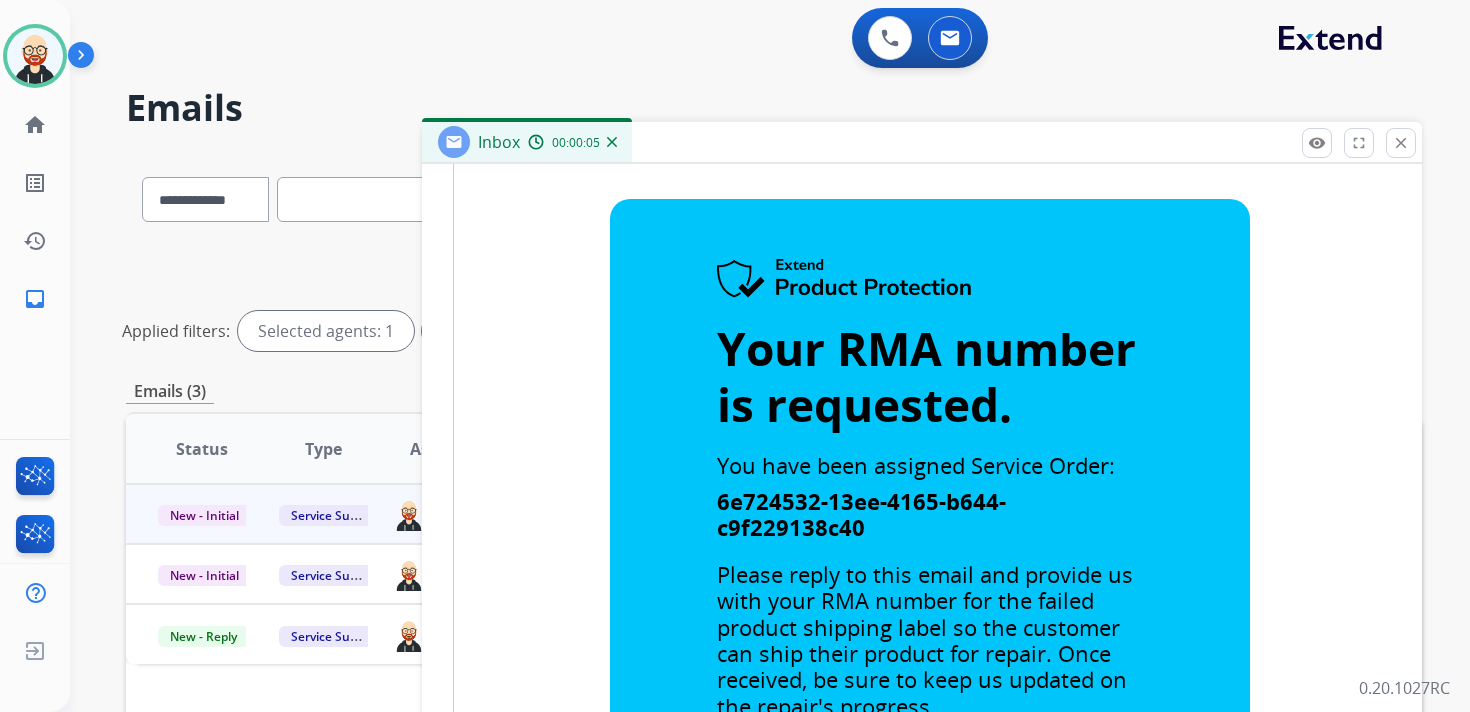 scroll, scrollTop: 0, scrollLeft: 0, axis: both 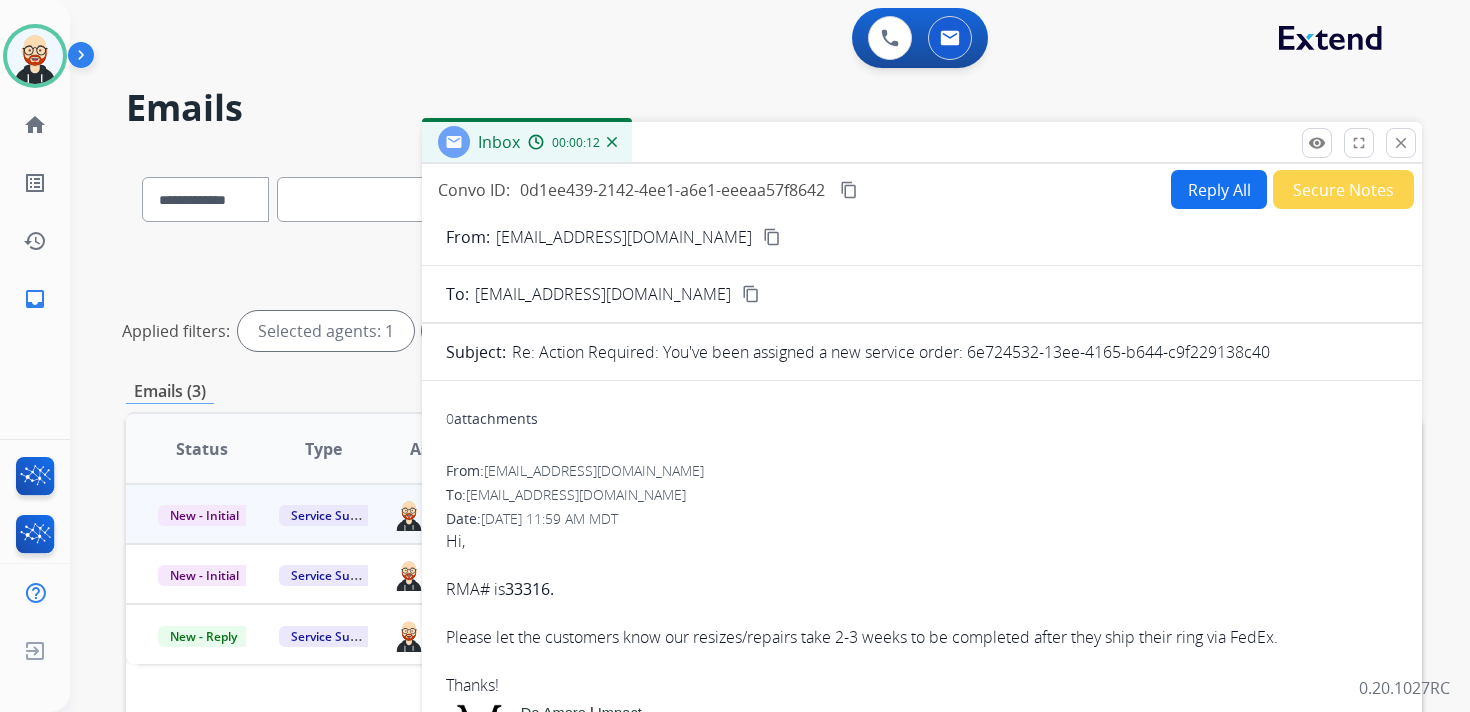 click on "content_copy" at bounding box center [849, 190] 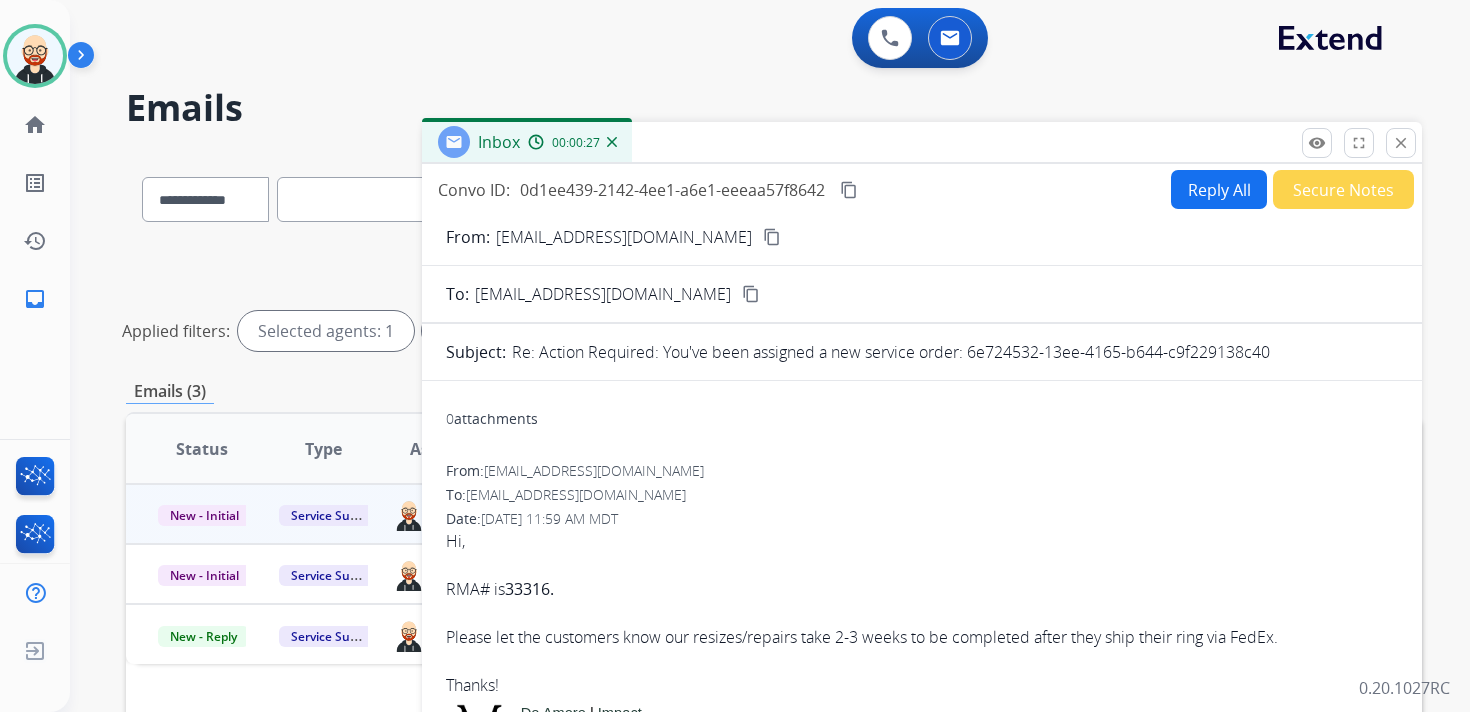 click on "Hi, RMA# is  33316." at bounding box center [922, 565] 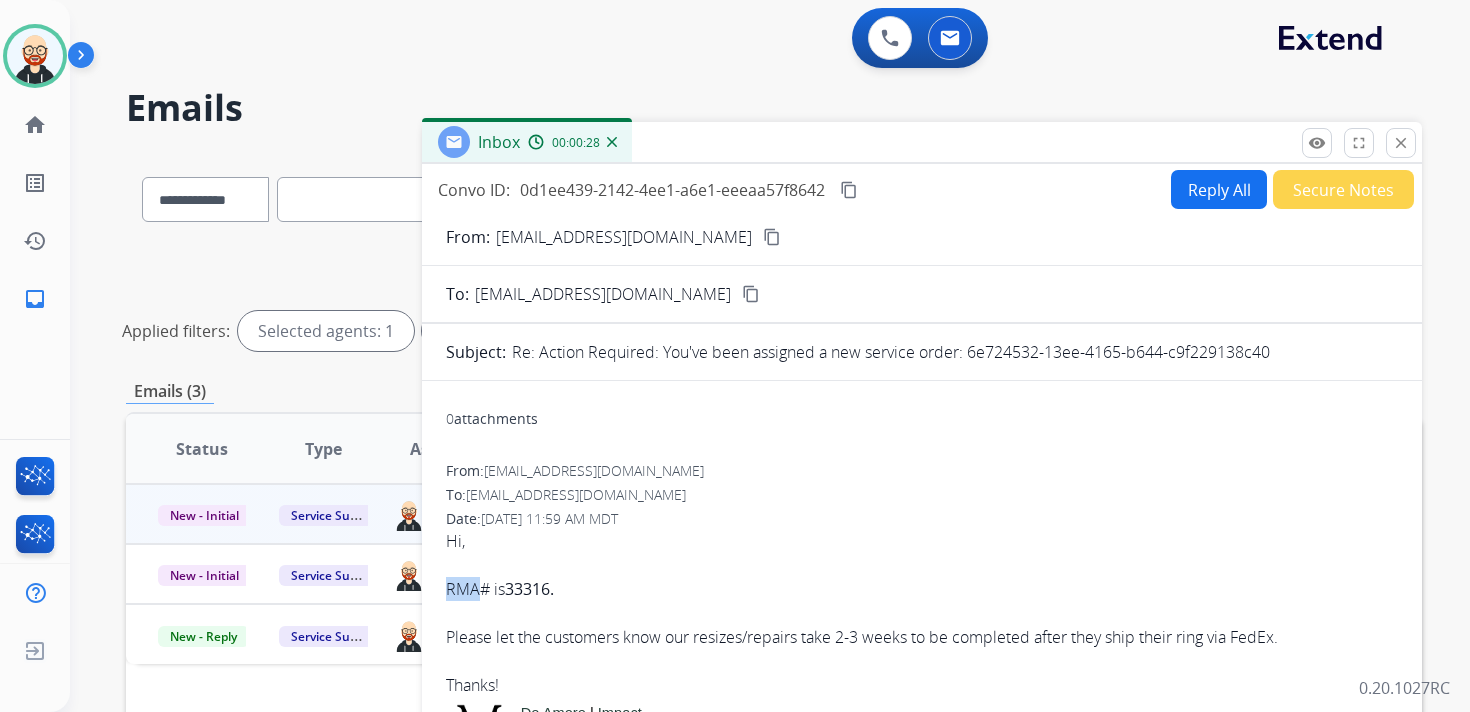 click on "Hi, RMA# is  33316." at bounding box center [922, 565] 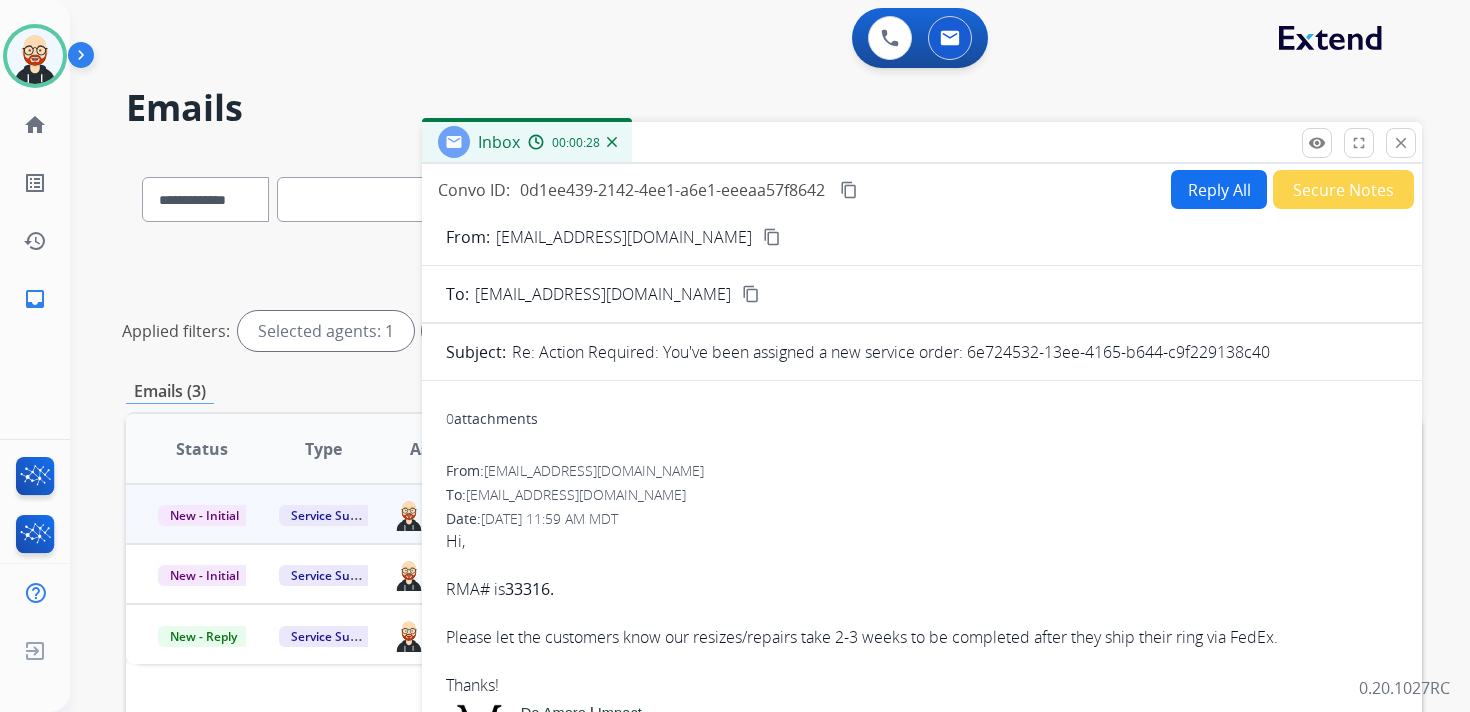 click on "Hi, RMA# is  33316." at bounding box center (922, 565) 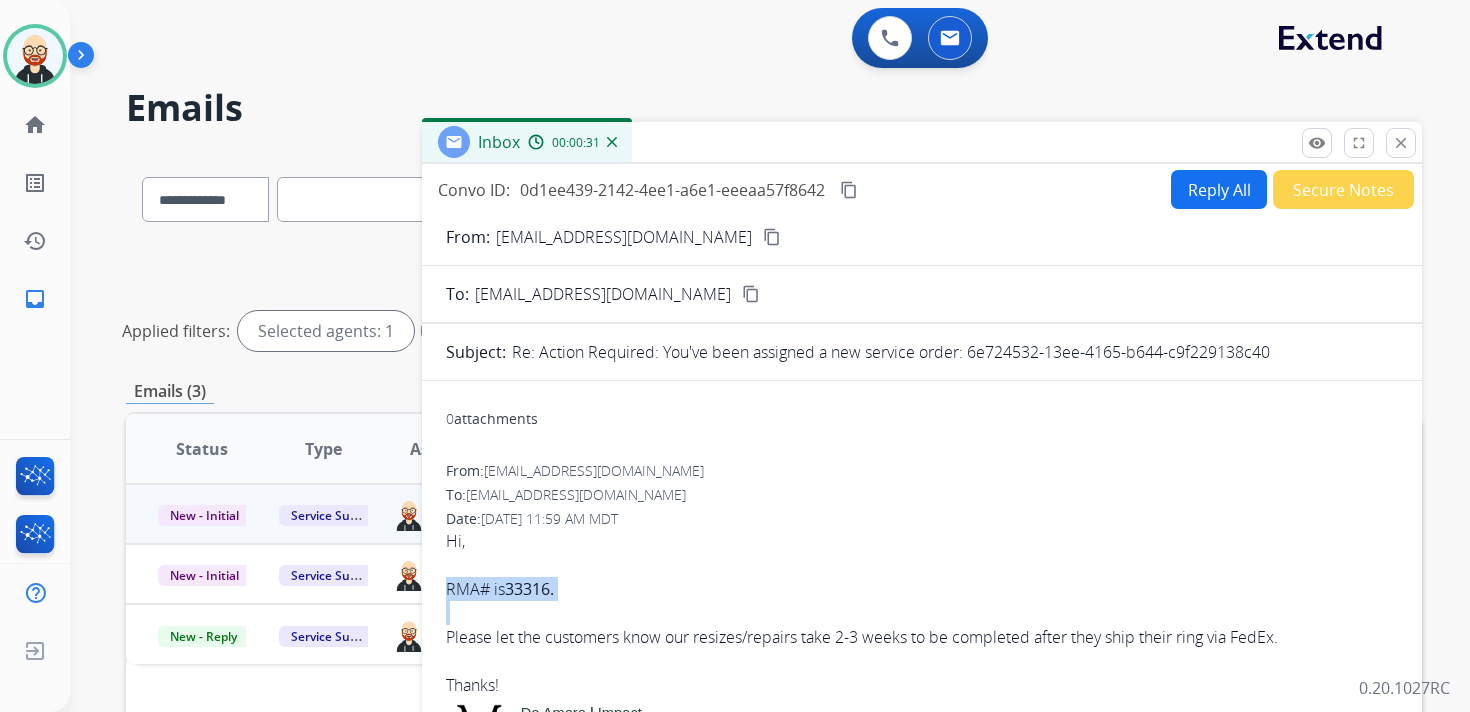 drag, startPoint x: 446, startPoint y: 588, endPoint x: 1268, endPoint y: 619, distance: 822.58435 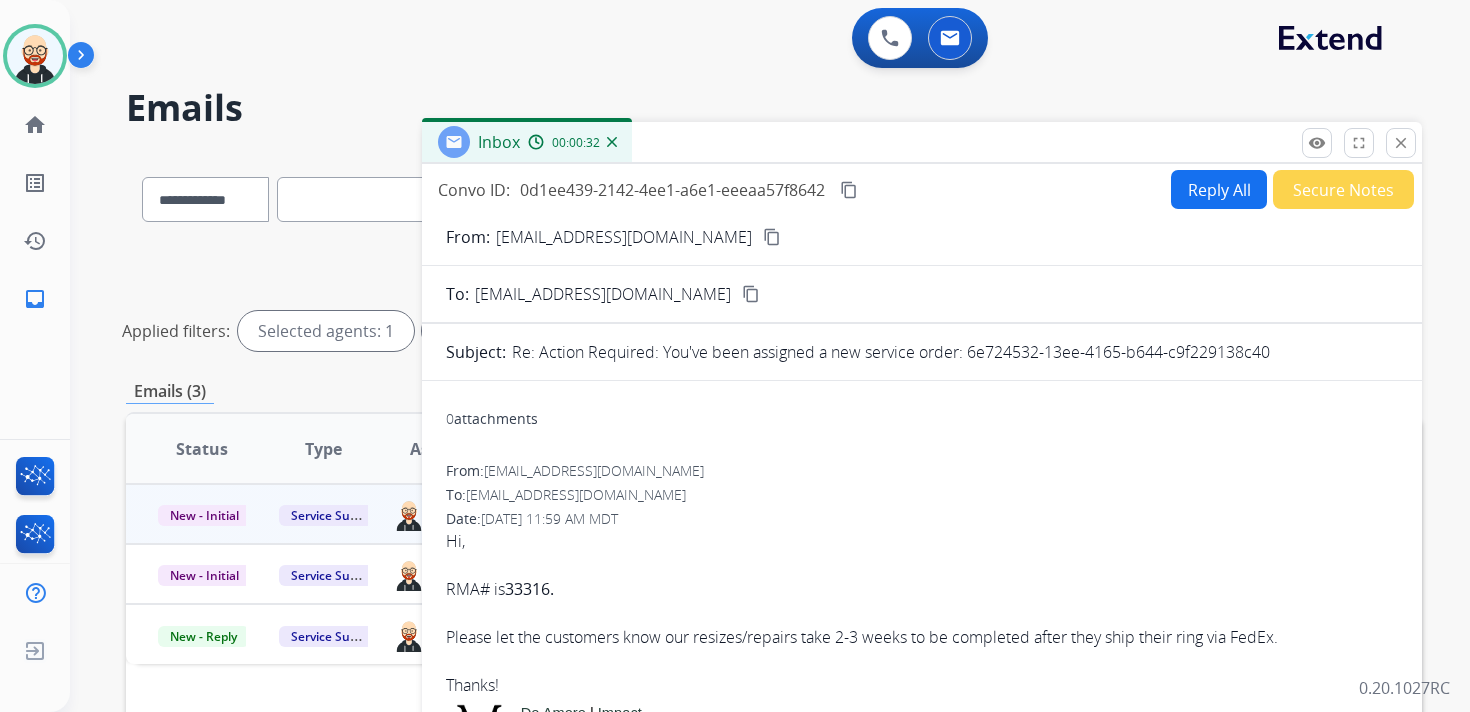click on "Please let the customers know our resizes/repairs take 2-3 weeks to be completed after they ship their ring via FedEx." at bounding box center [922, 649] 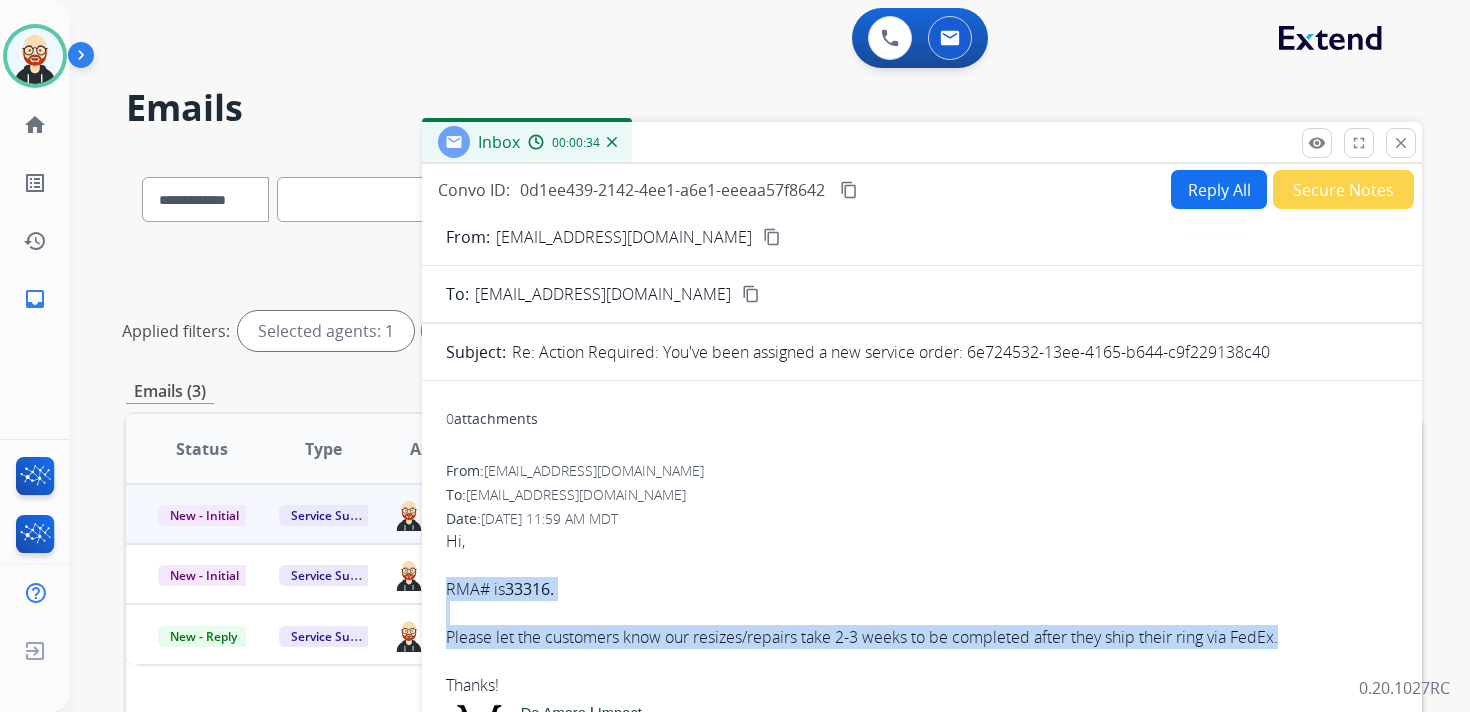 drag, startPoint x: 1301, startPoint y: 639, endPoint x: 445, endPoint y: 587, distance: 857.578 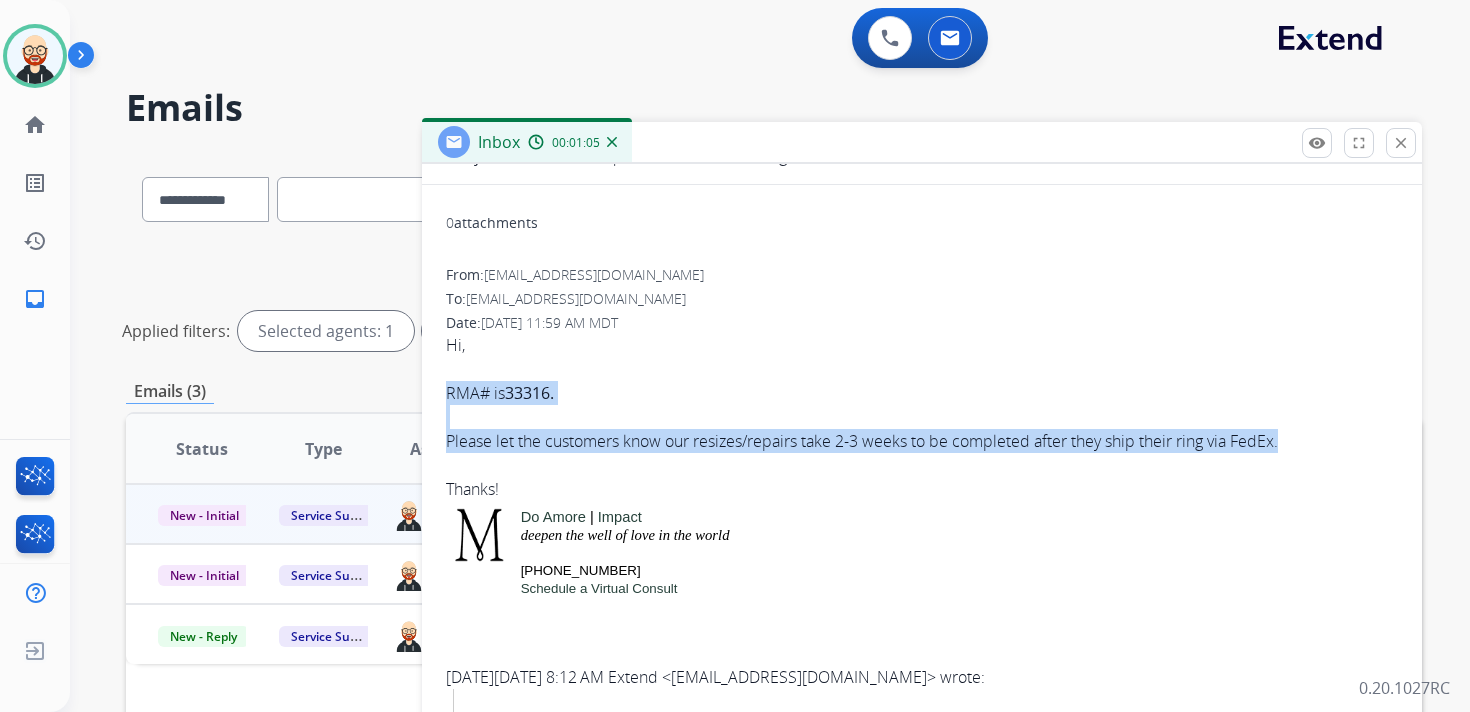 scroll, scrollTop: 0, scrollLeft: 0, axis: both 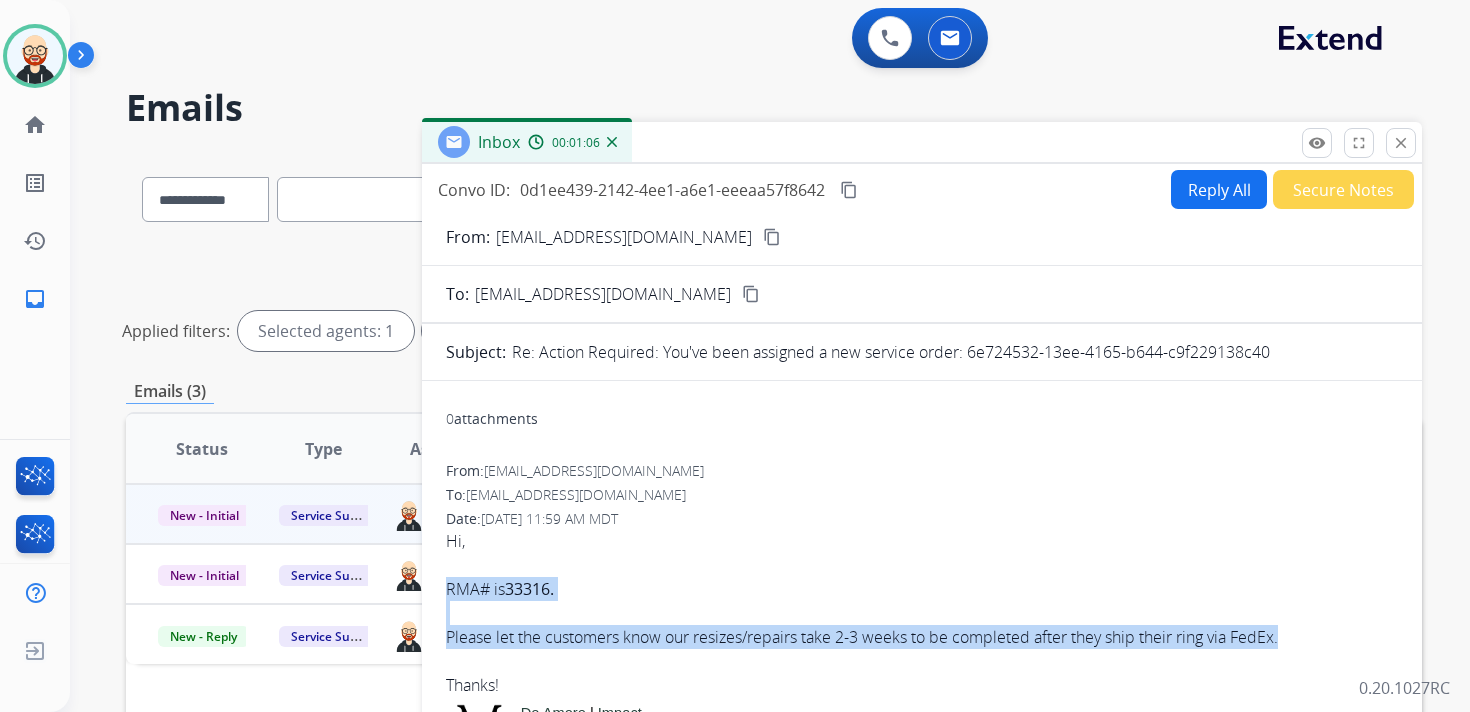 click on "Reply All" at bounding box center [1219, 189] 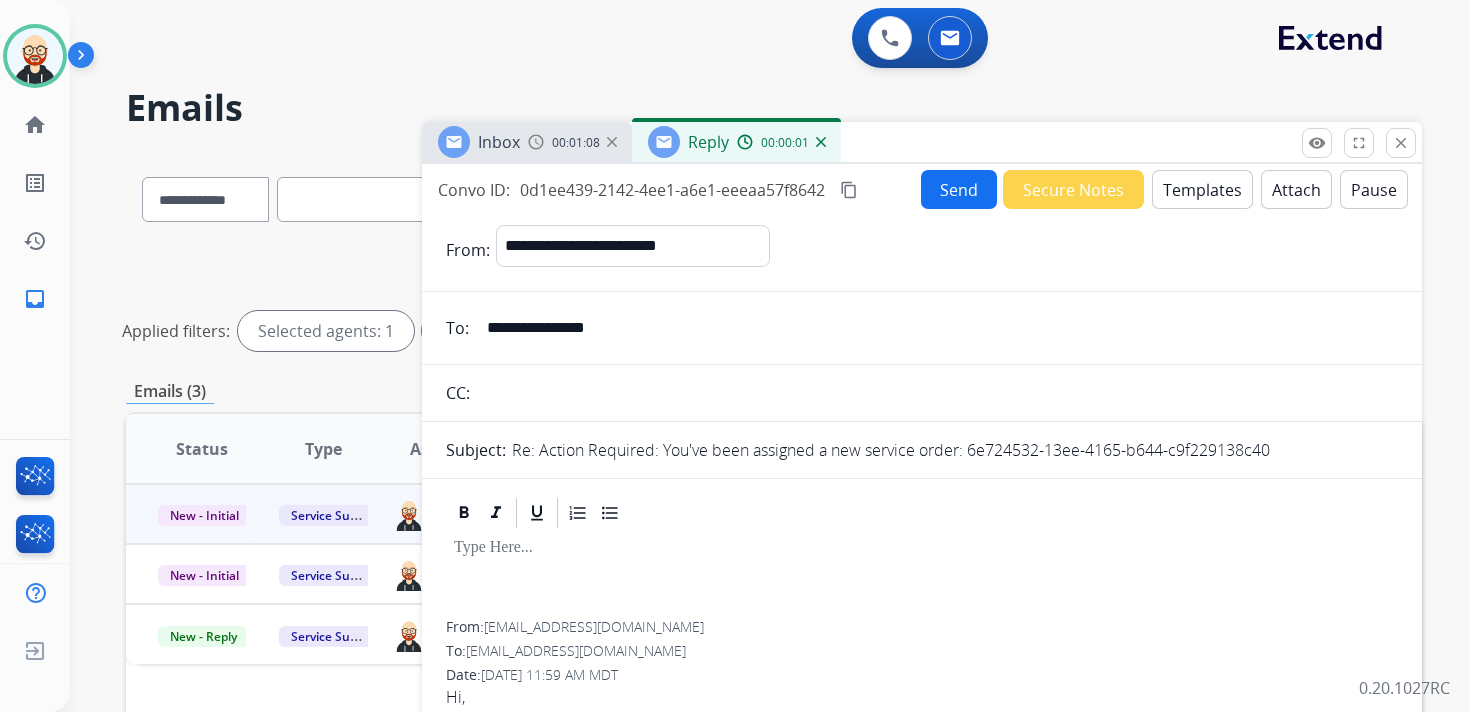 click at bounding box center [922, 576] 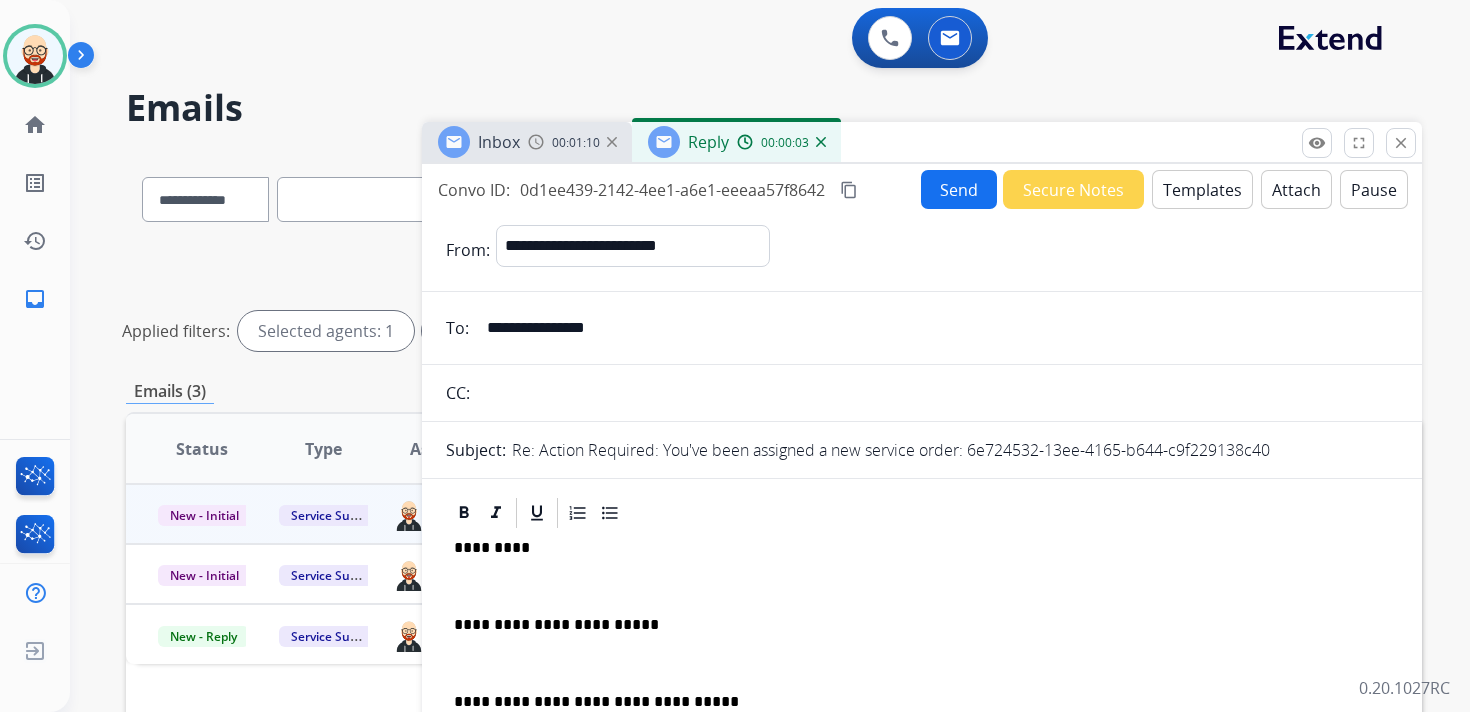 scroll, scrollTop: 5, scrollLeft: 0, axis: vertical 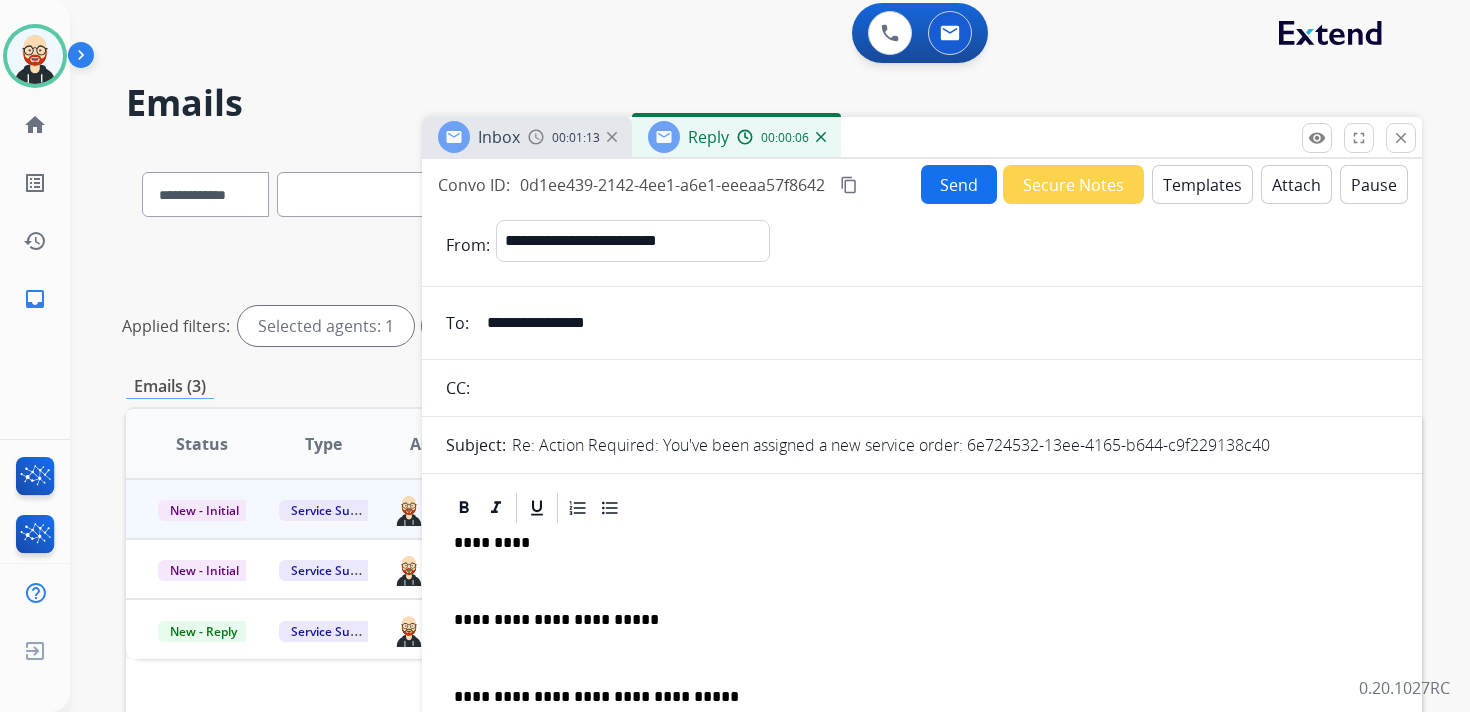 click at bounding box center [922, 581] 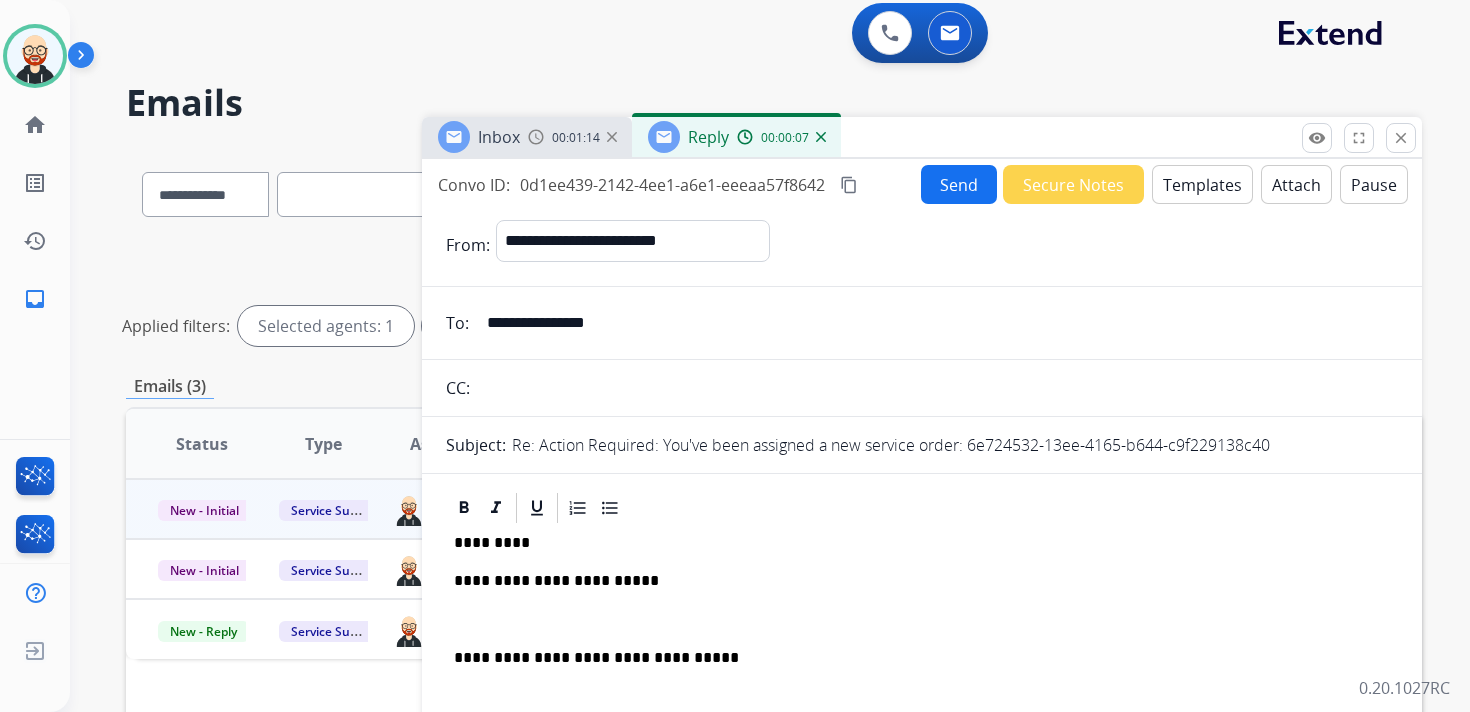 click at bounding box center [922, 620] 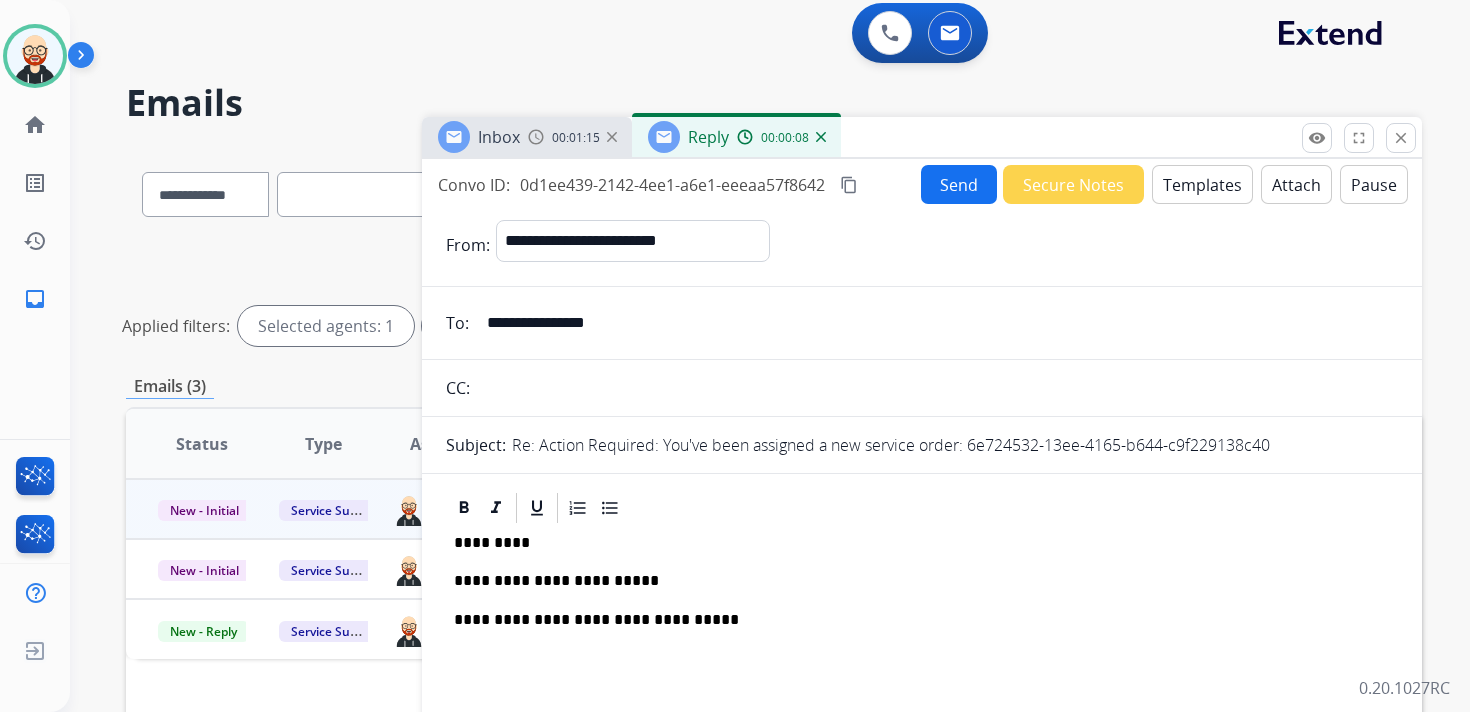 click on "Send" at bounding box center [959, 184] 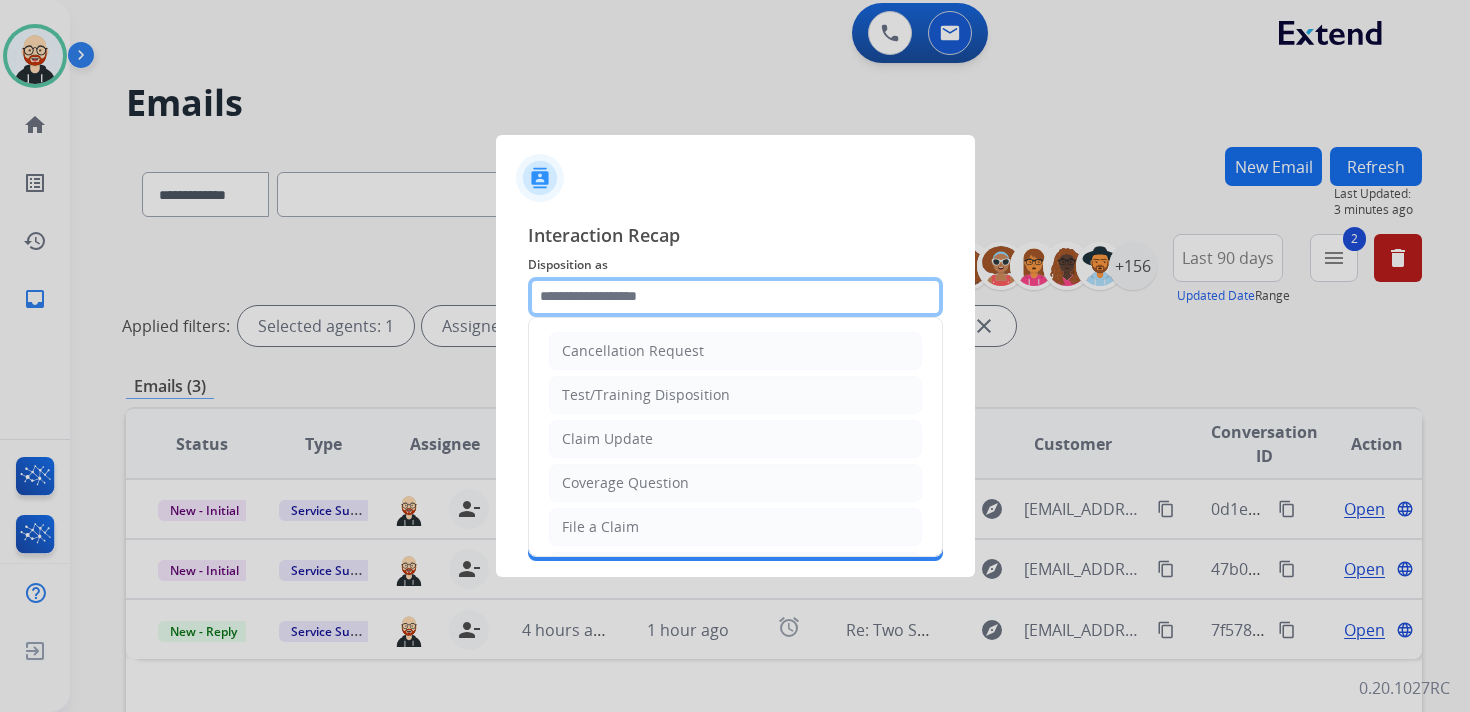click 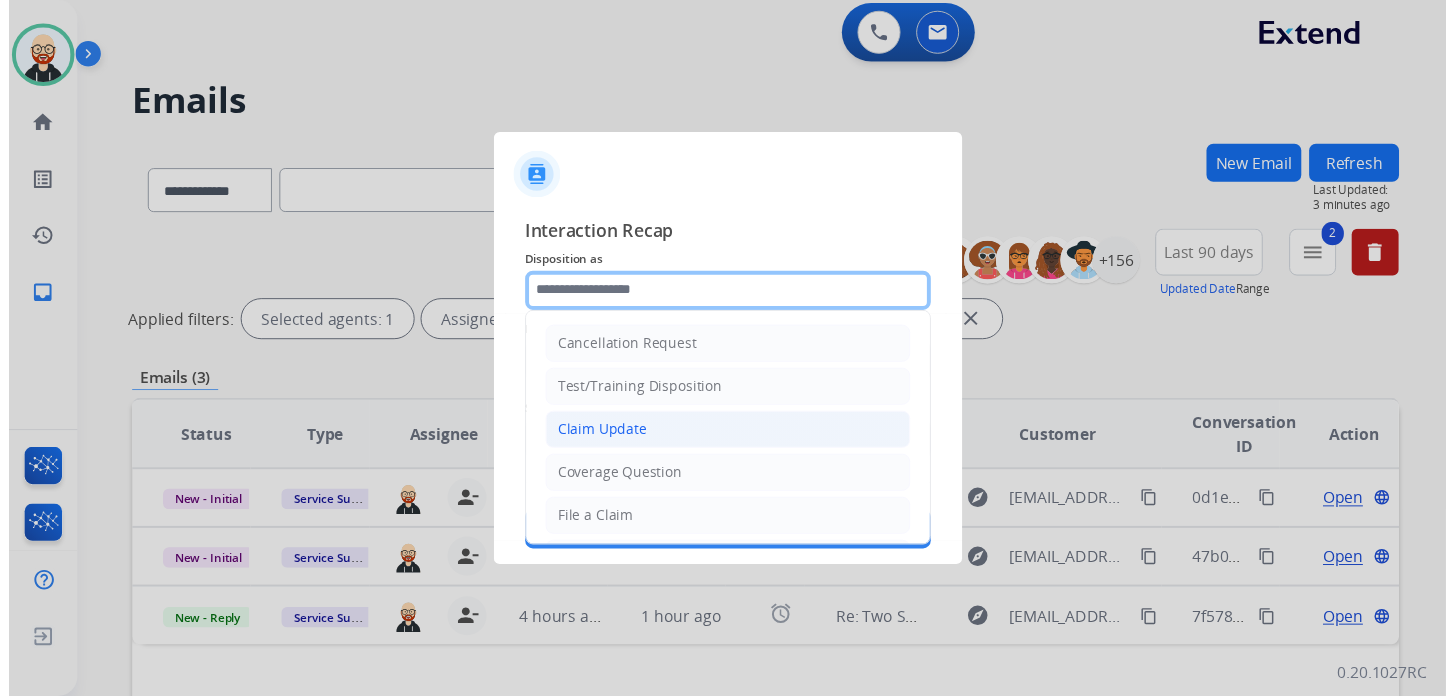 scroll, scrollTop: 300, scrollLeft: 0, axis: vertical 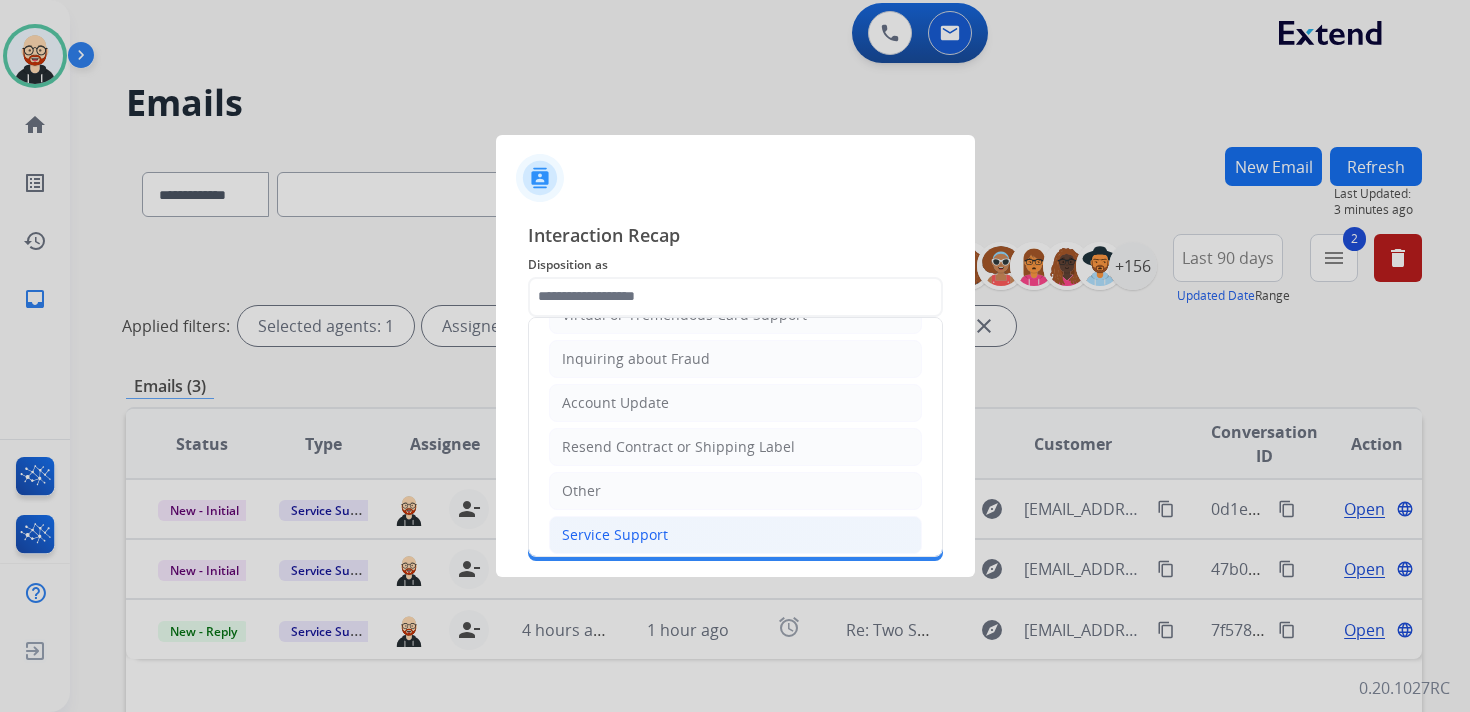 click on "Service Support" 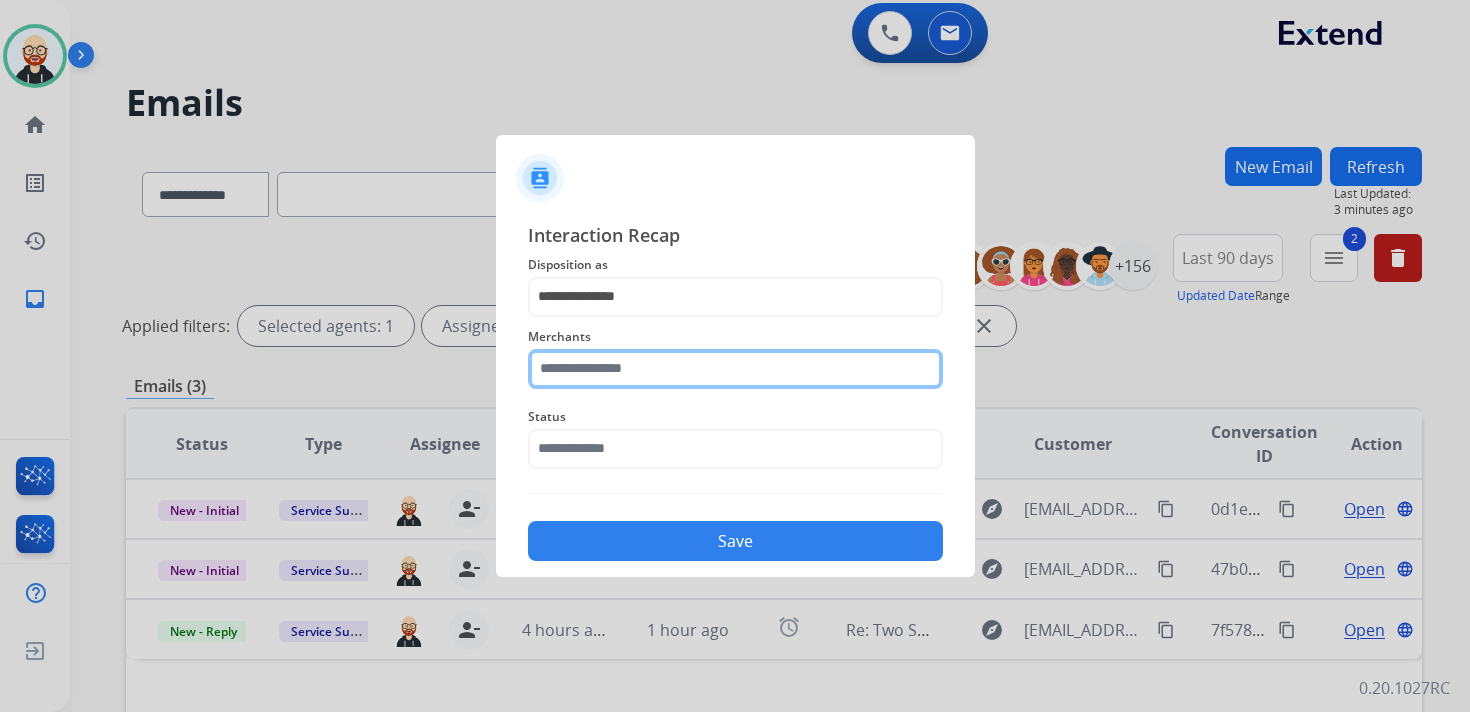 click 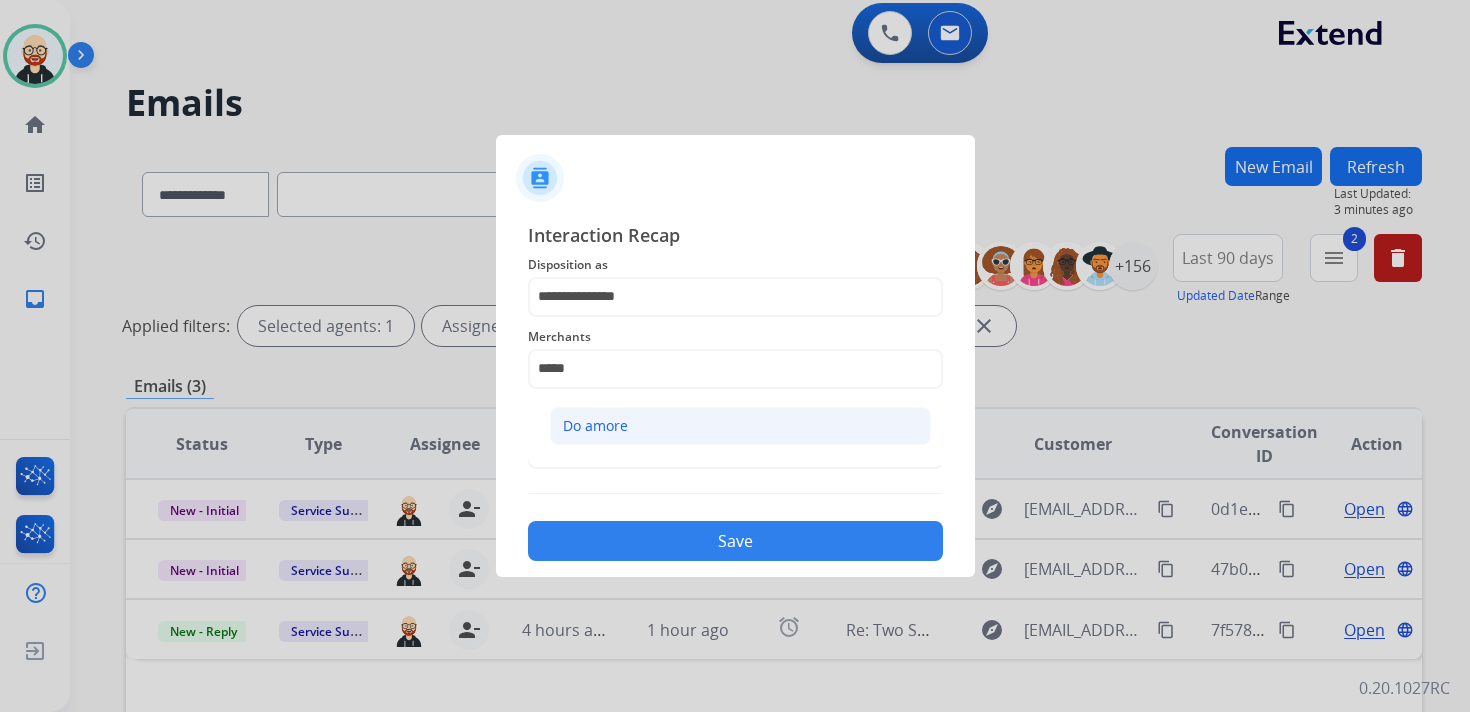 click on "Do amore" 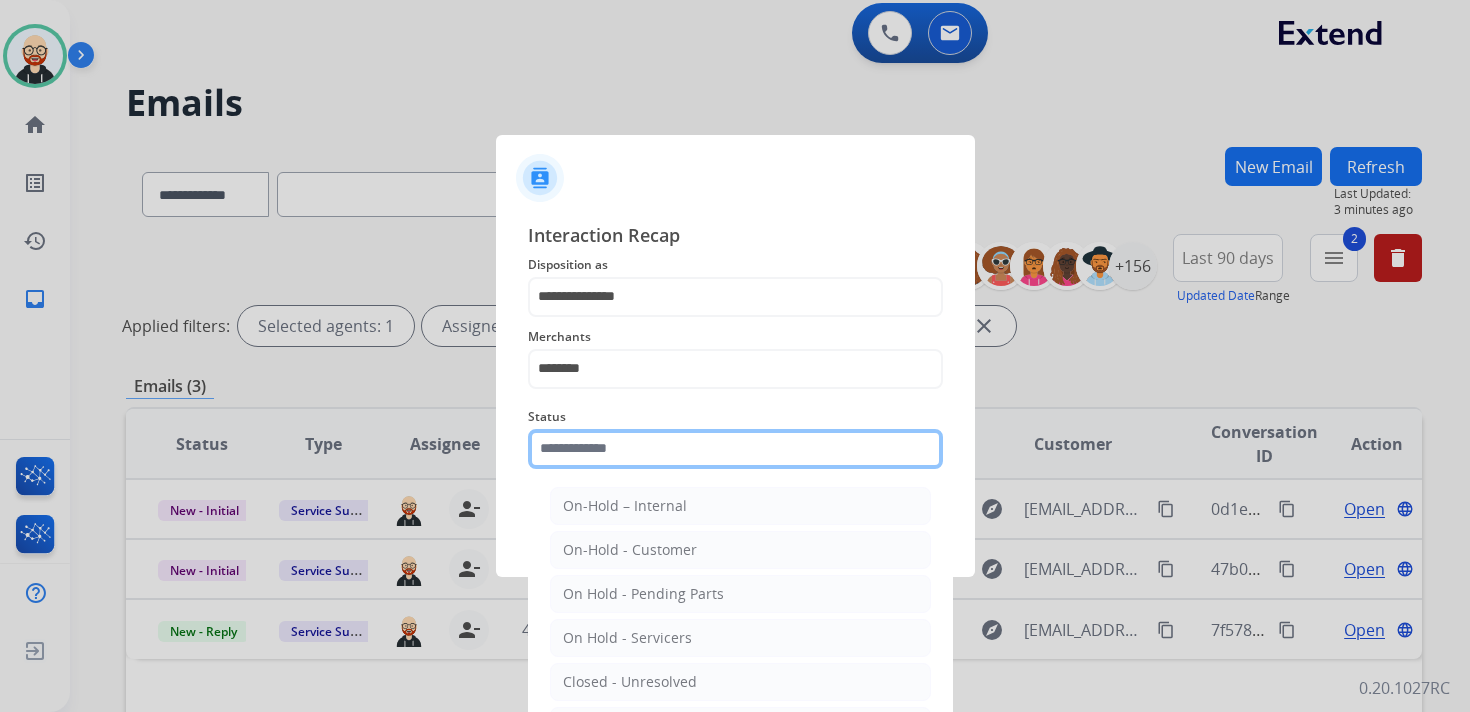 click 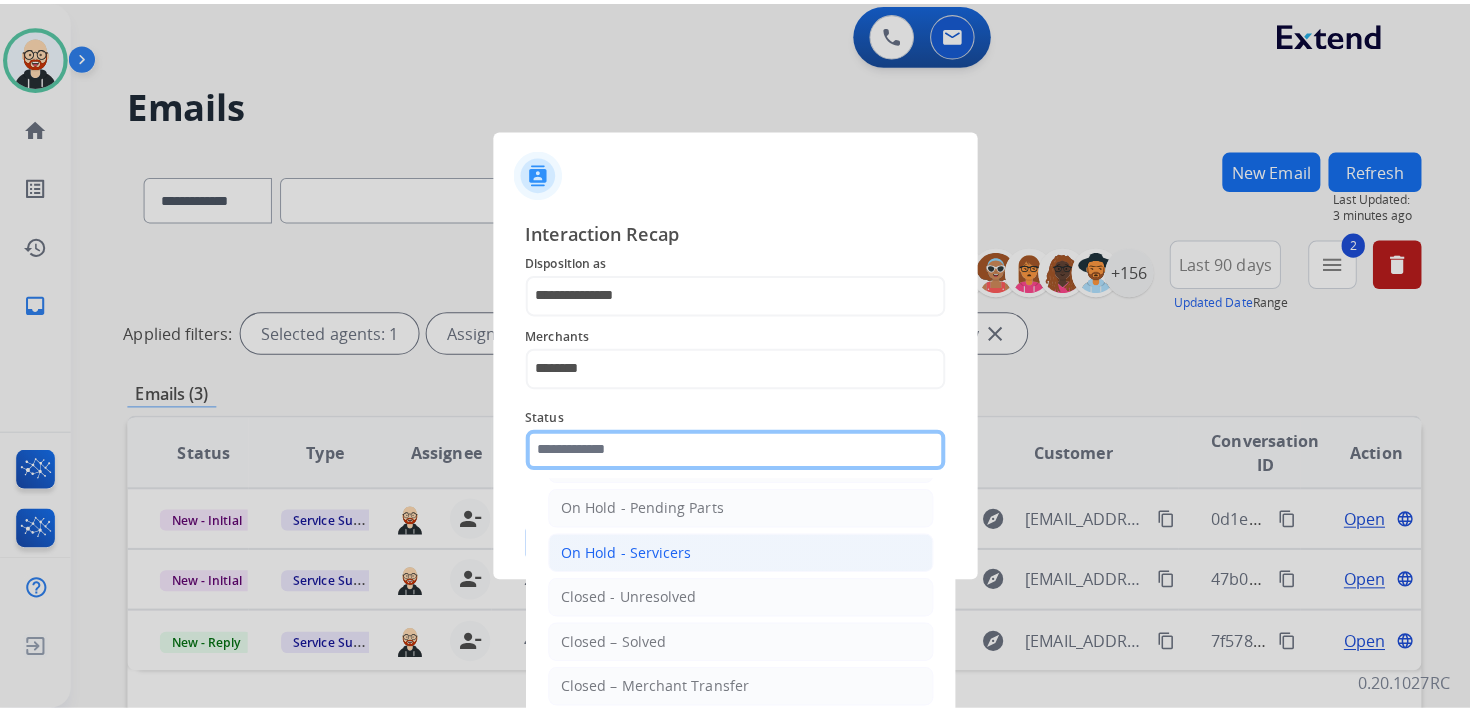 scroll, scrollTop: 89, scrollLeft: 0, axis: vertical 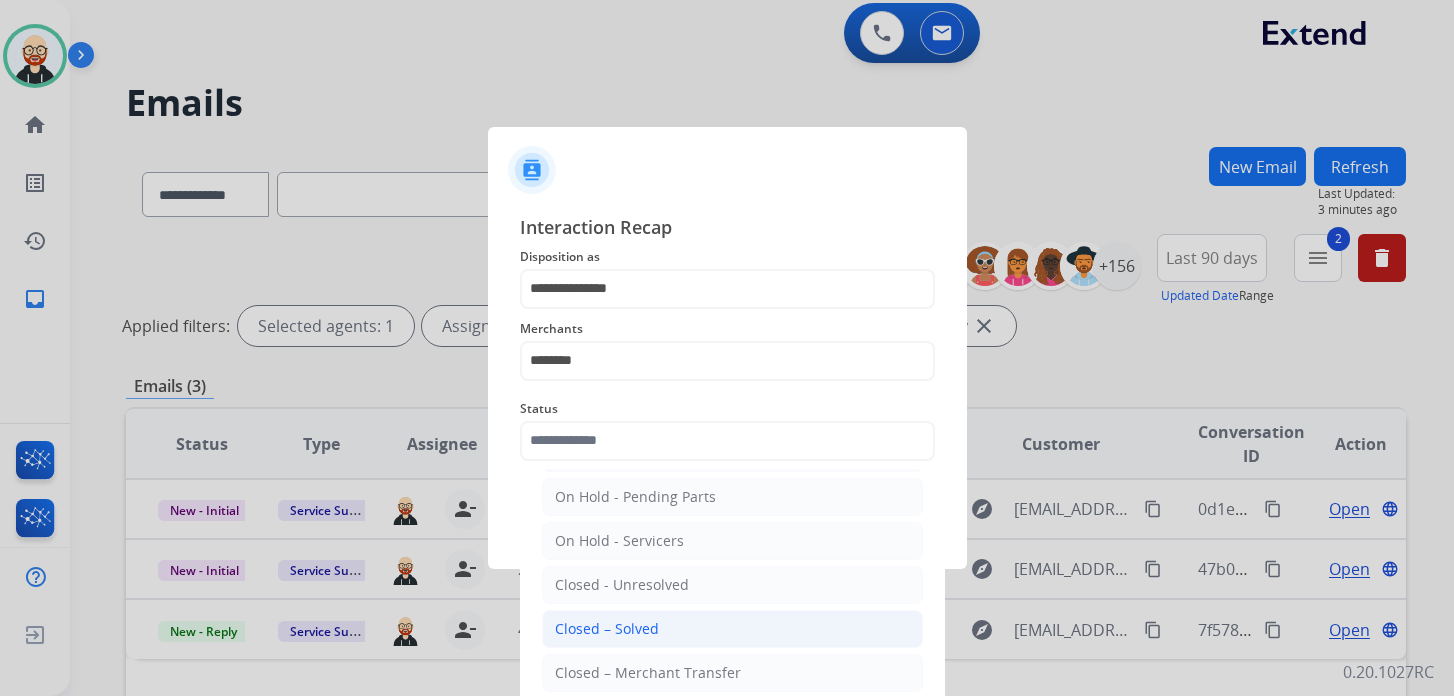 click on "Closed – Solved" 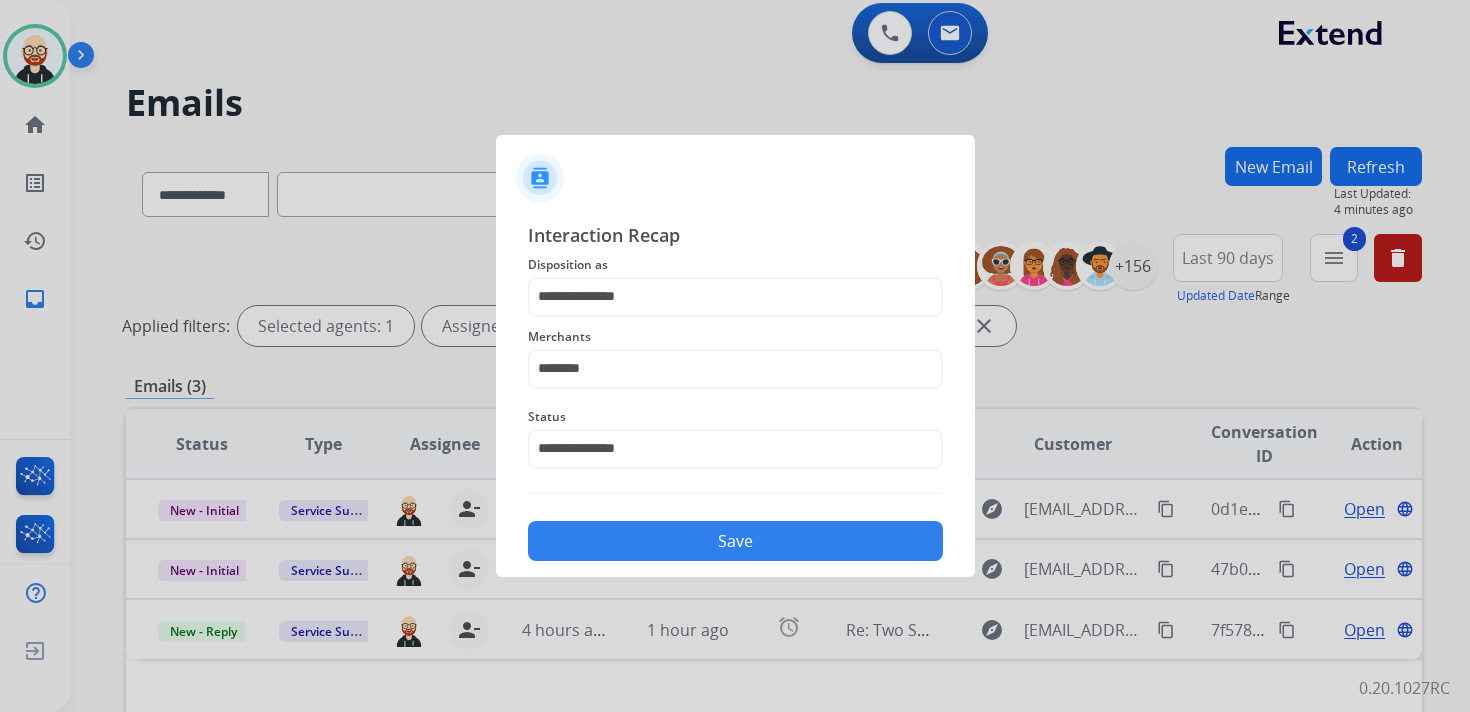 click on "Save" 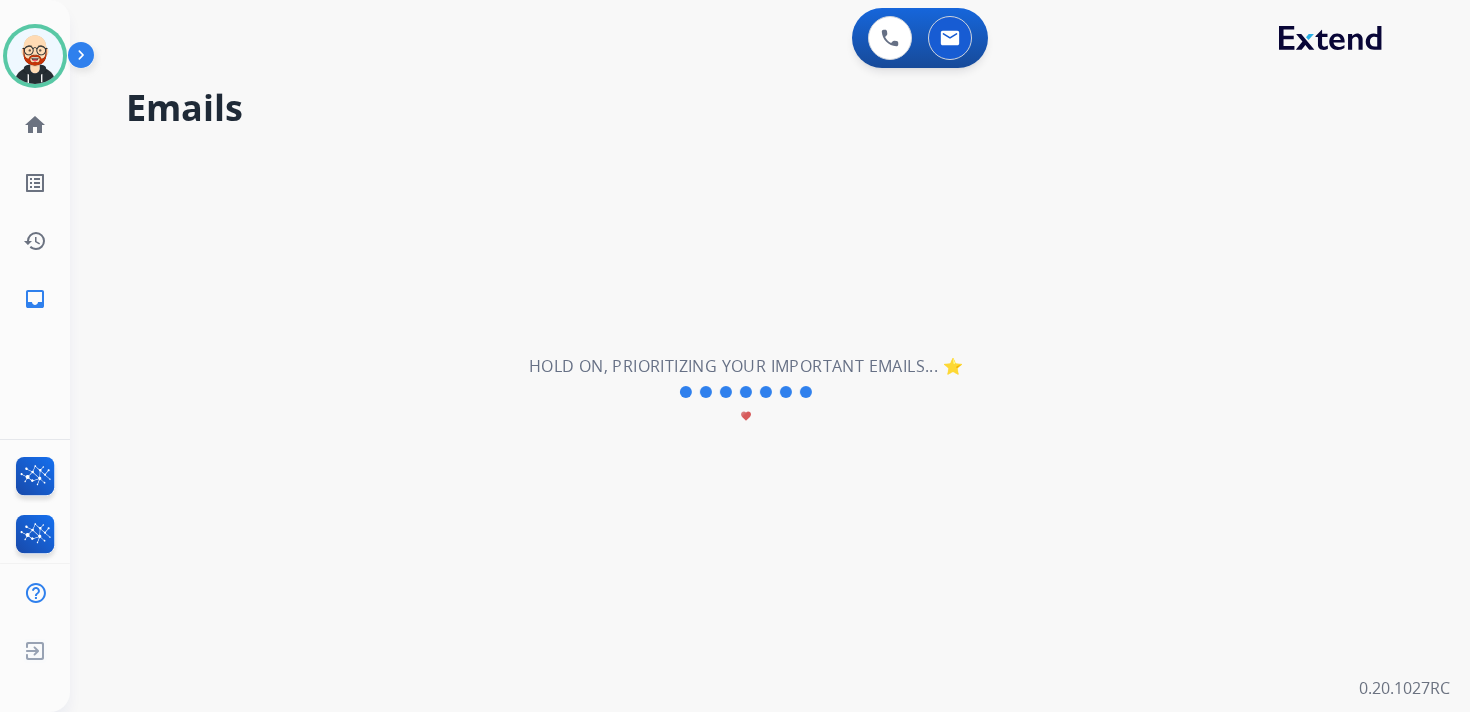 scroll, scrollTop: 0, scrollLeft: 0, axis: both 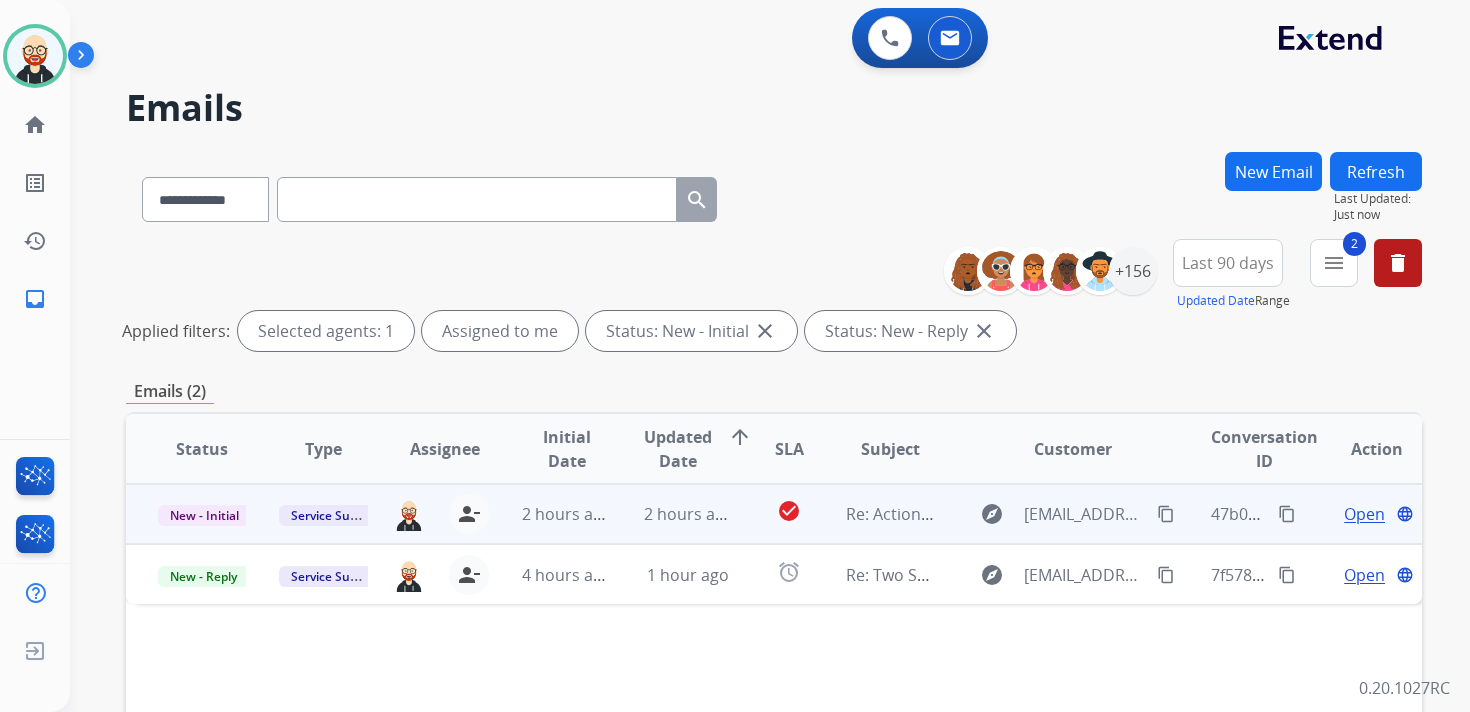 click on "Open" at bounding box center [1364, 514] 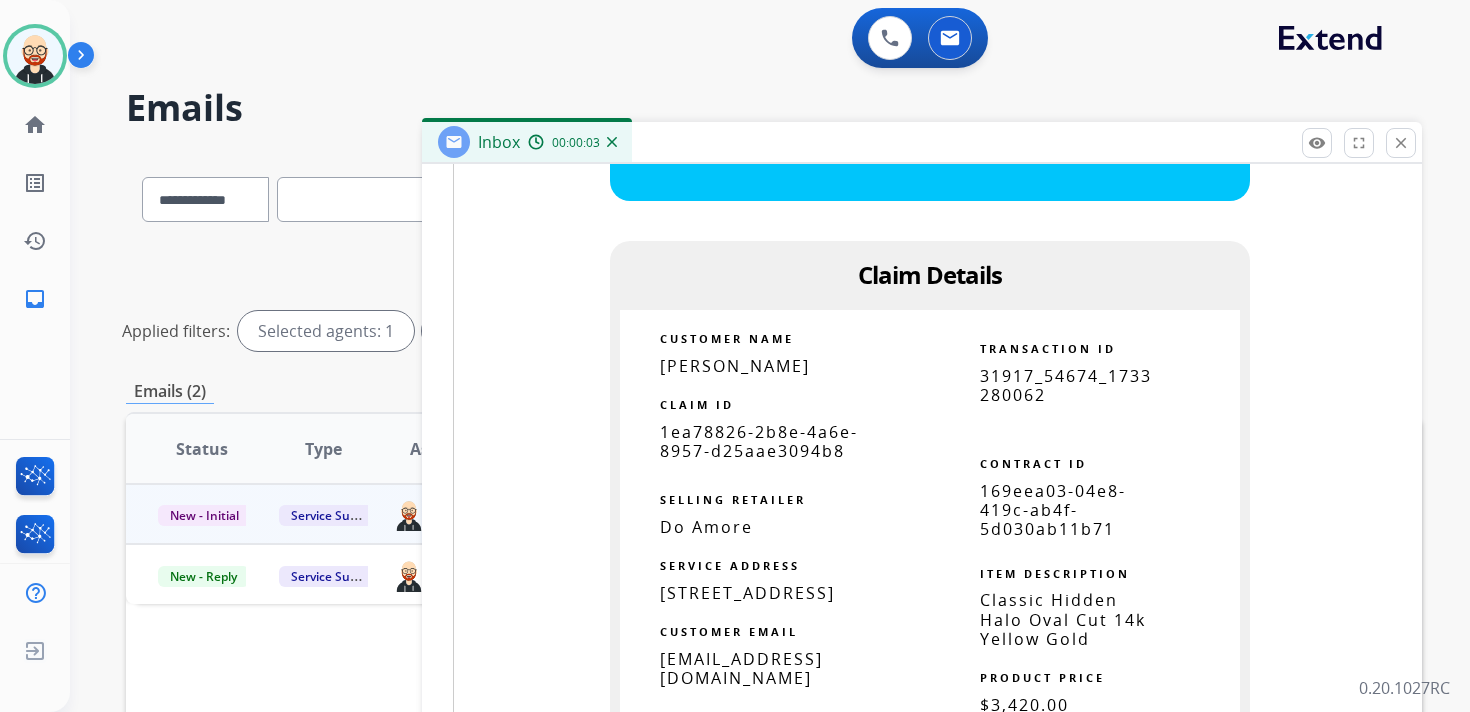 scroll, scrollTop: 1346, scrollLeft: 0, axis: vertical 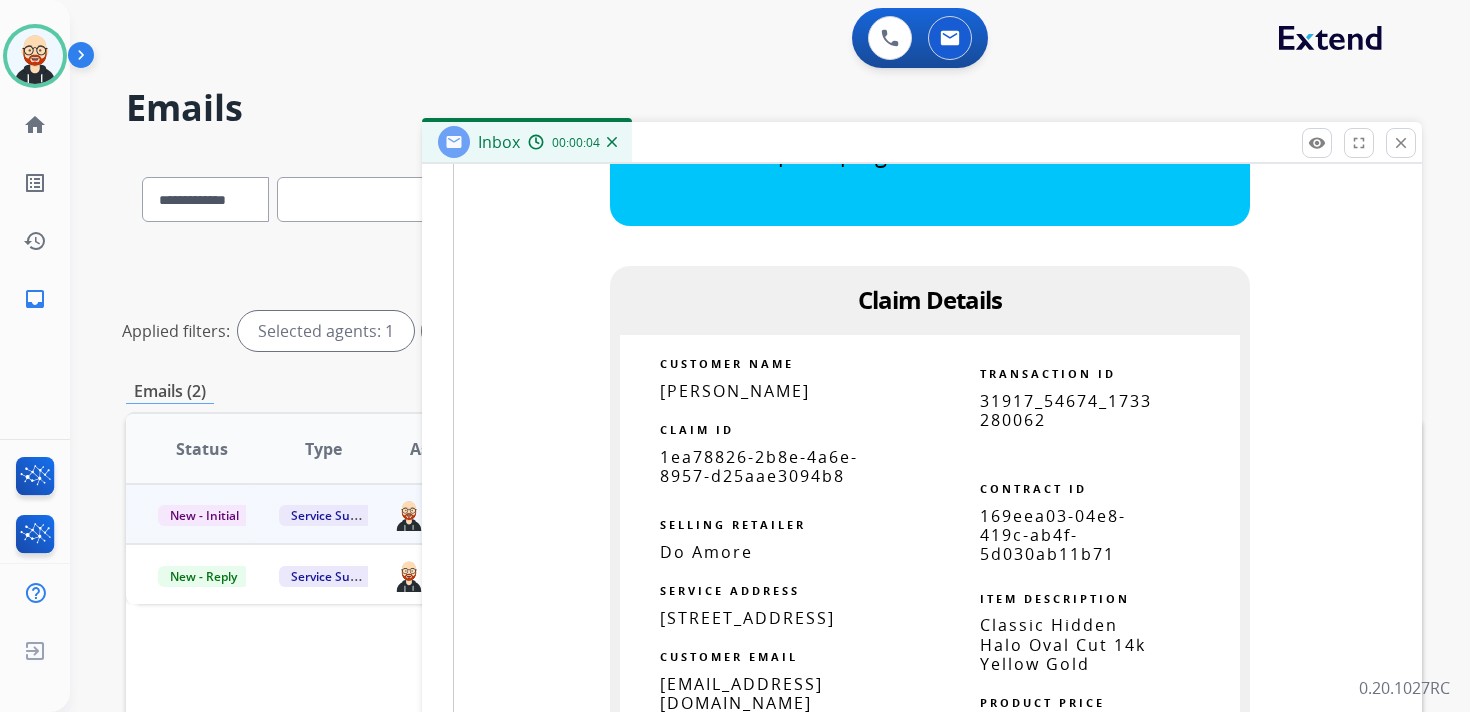 click on "1ea78826-2b8e-4a6e-8957-d25aae3094b8" at bounding box center (759, 466) 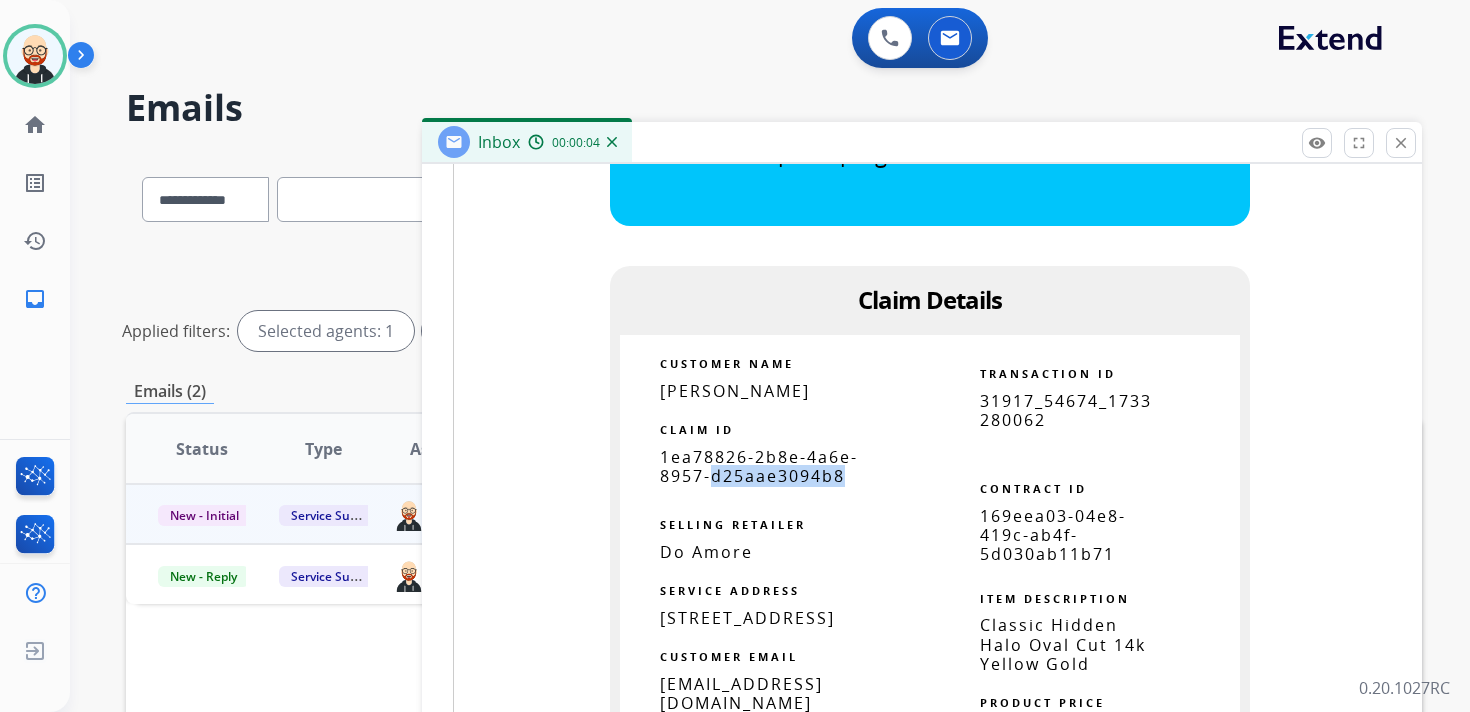 click on "1ea78826-2b8e-4a6e-8957-d25aae3094b8" at bounding box center (759, 466) 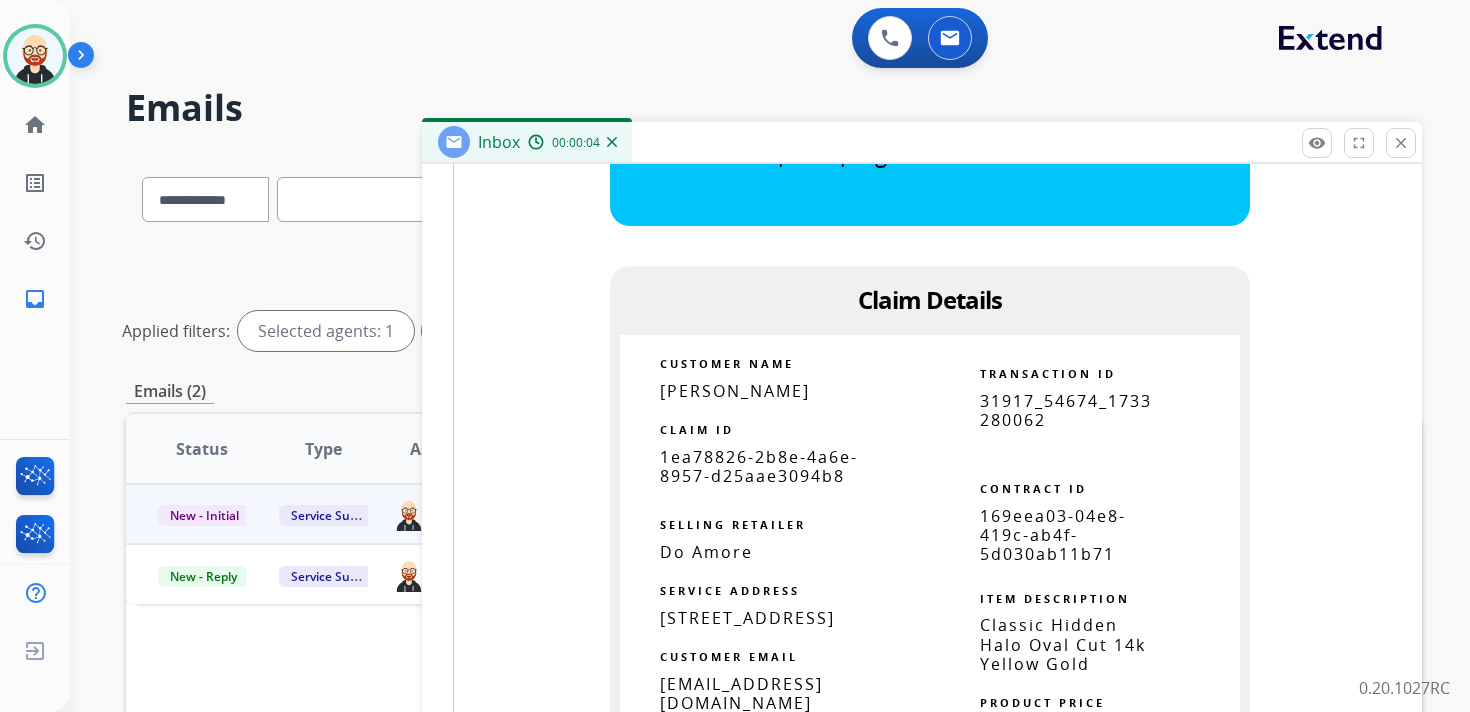 click on "1ea78826-2b8e-4a6e-8957-d25aae3094b8" at bounding box center (759, 466) 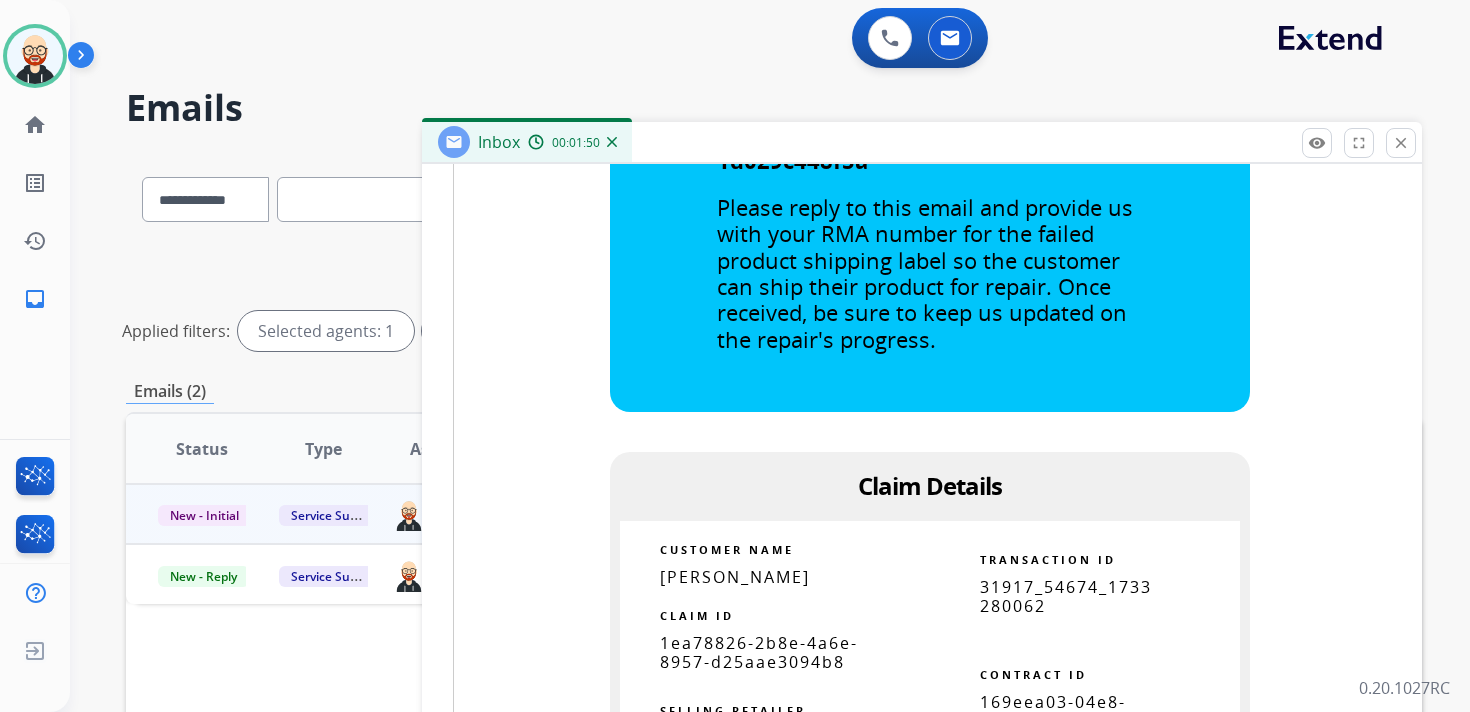 scroll, scrollTop: 1174, scrollLeft: 0, axis: vertical 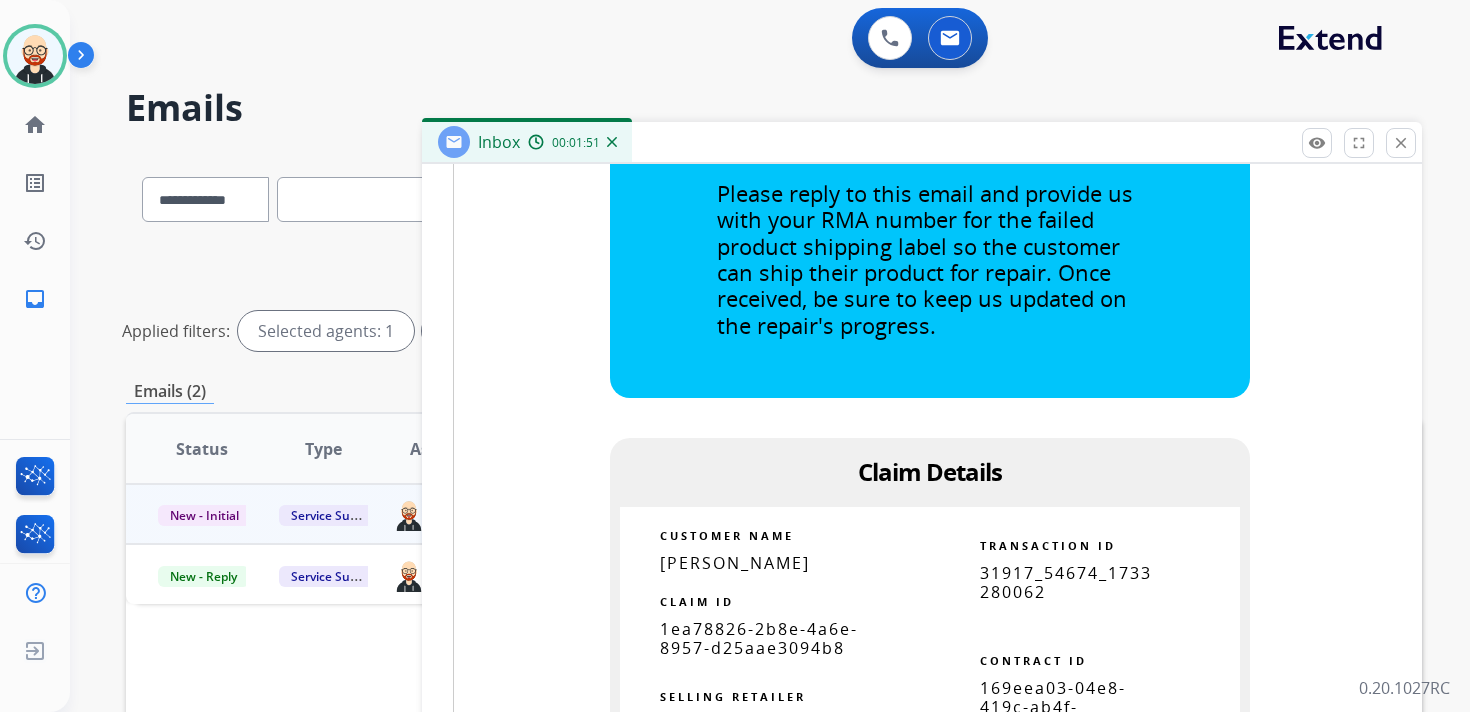 copy 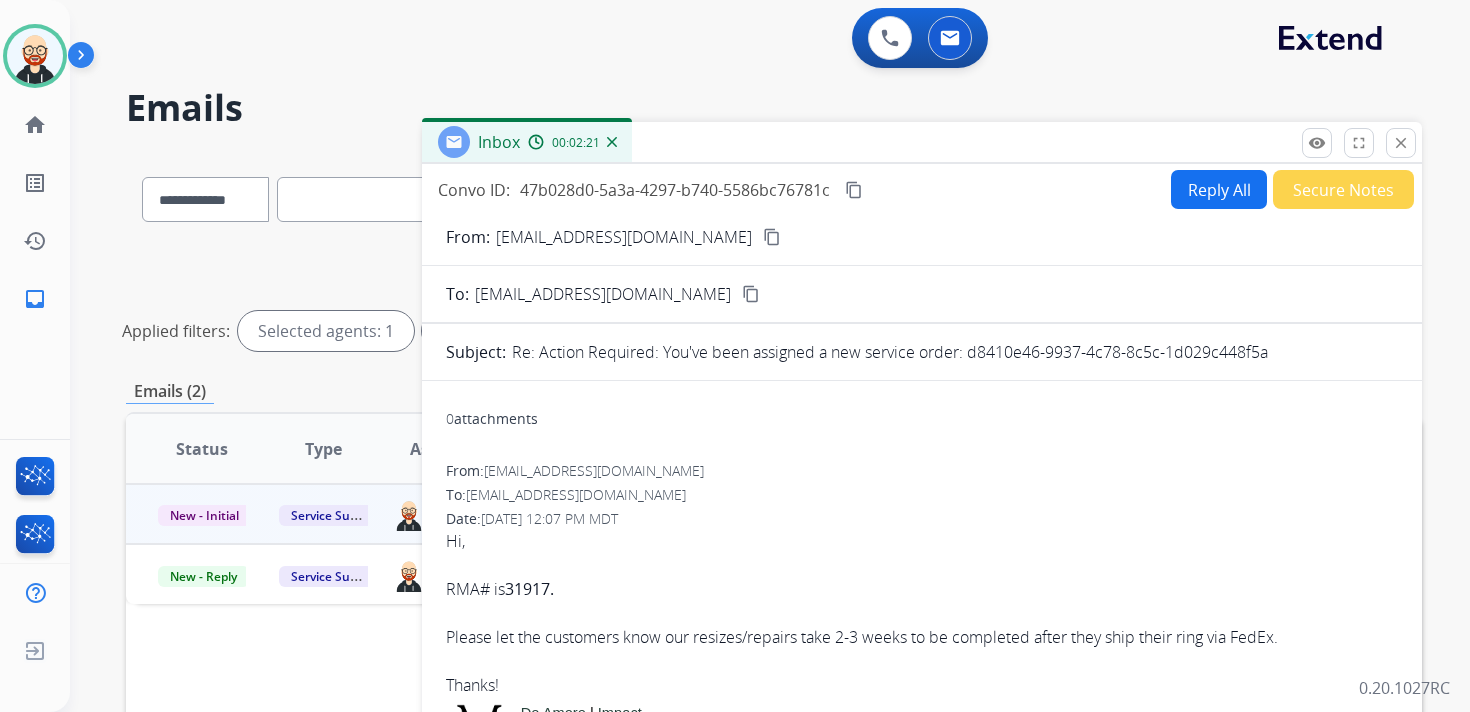 click on "31917." at bounding box center (529, 589) 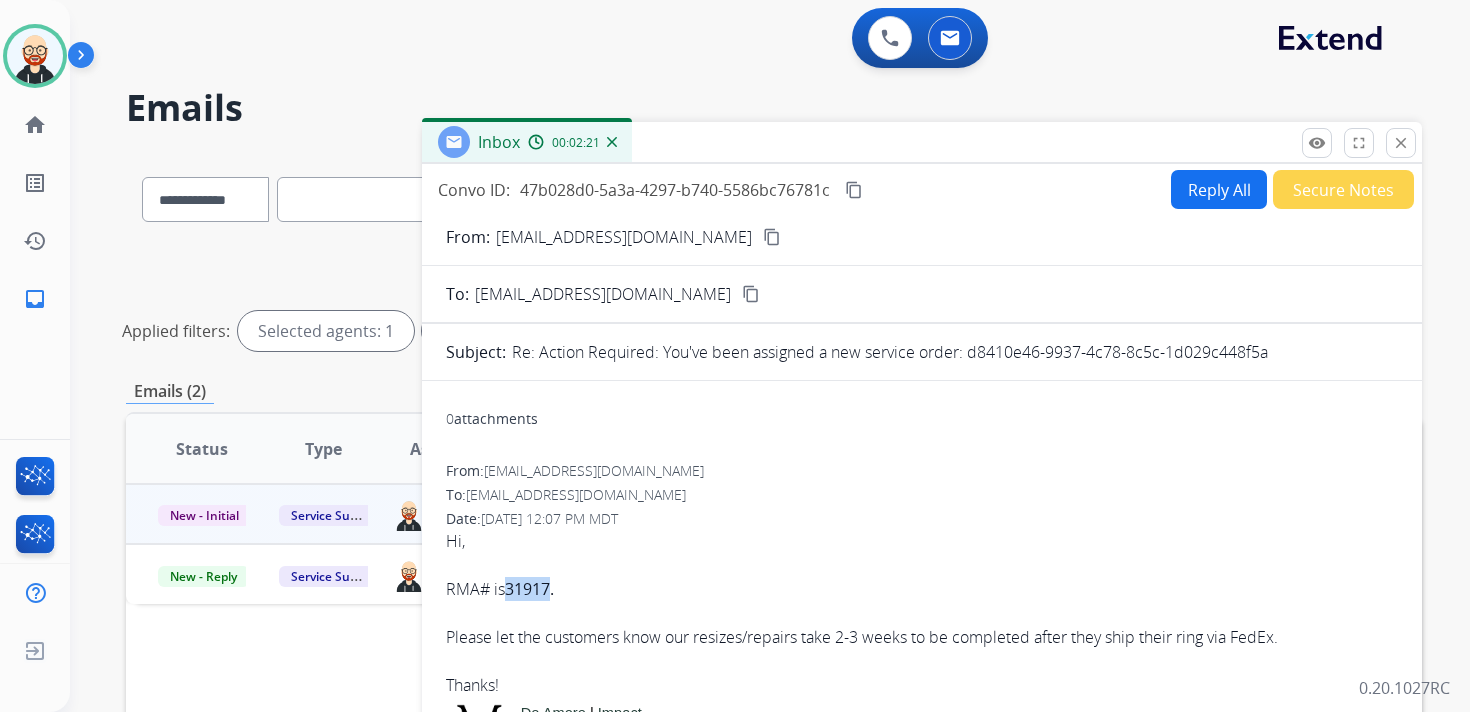 click on "31917." at bounding box center (529, 589) 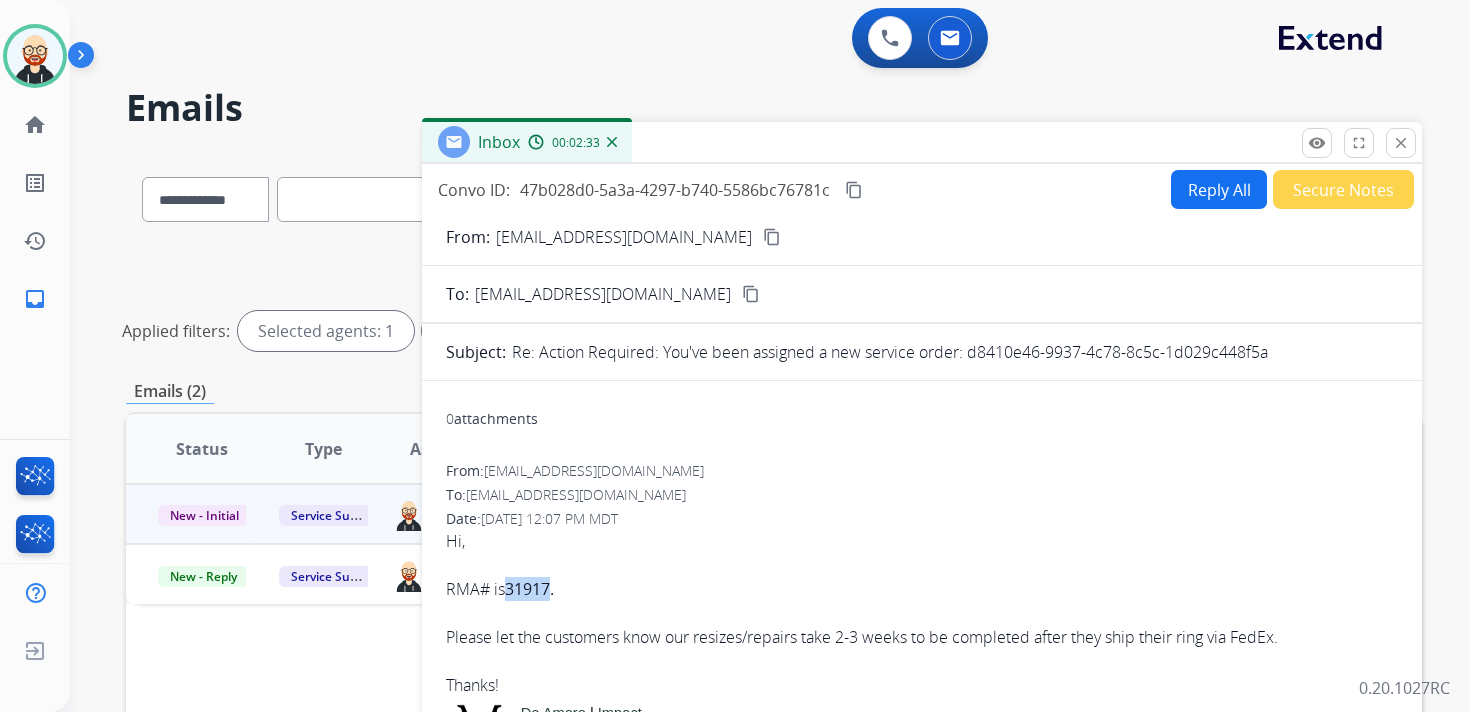 click on "content_copy" at bounding box center [854, 190] 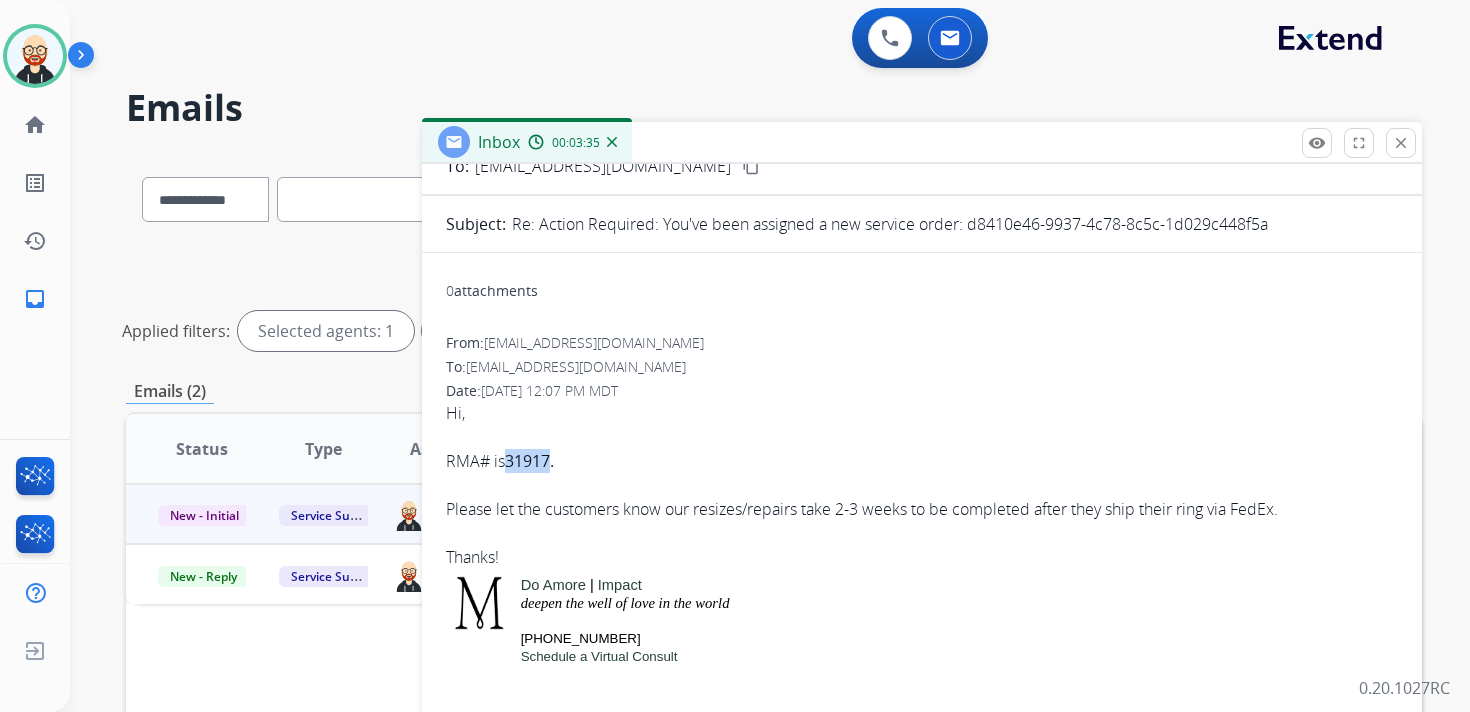scroll, scrollTop: 131, scrollLeft: 0, axis: vertical 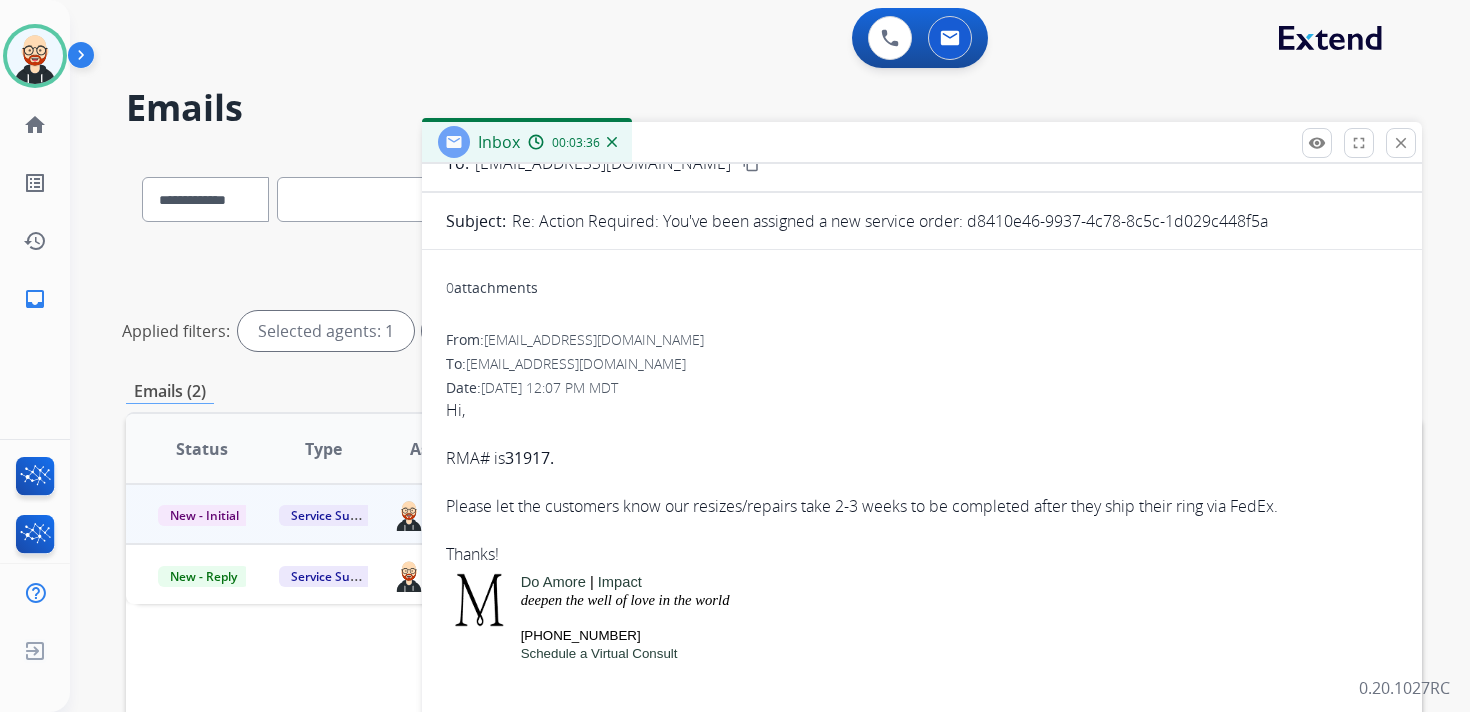 click on "Please let the customers know our resizes/repairs take 2-3 weeks to be completed after they ship their ring via FedEx." at bounding box center (922, 518) 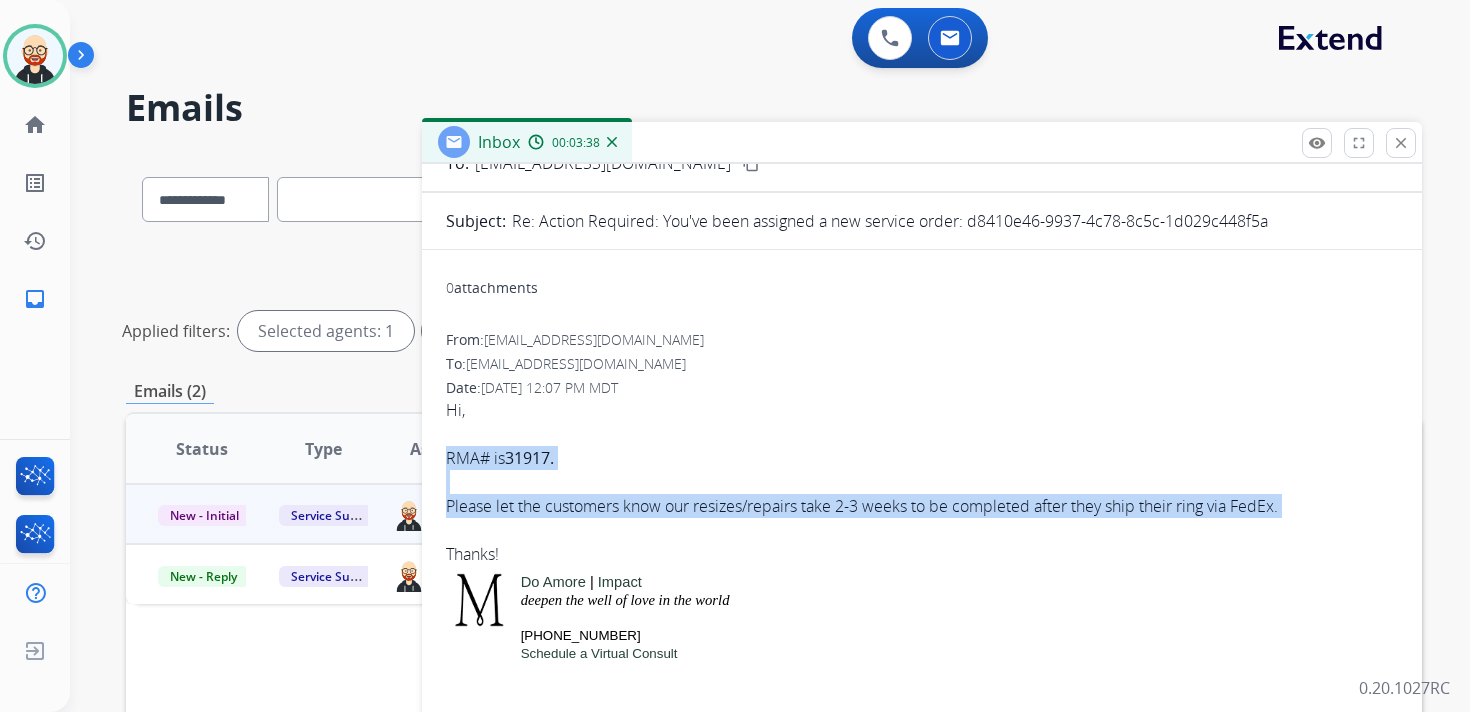 drag, startPoint x: 445, startPoint y: 455, endPoint x: 1294, endPoint y: 521, distance: 851.5615 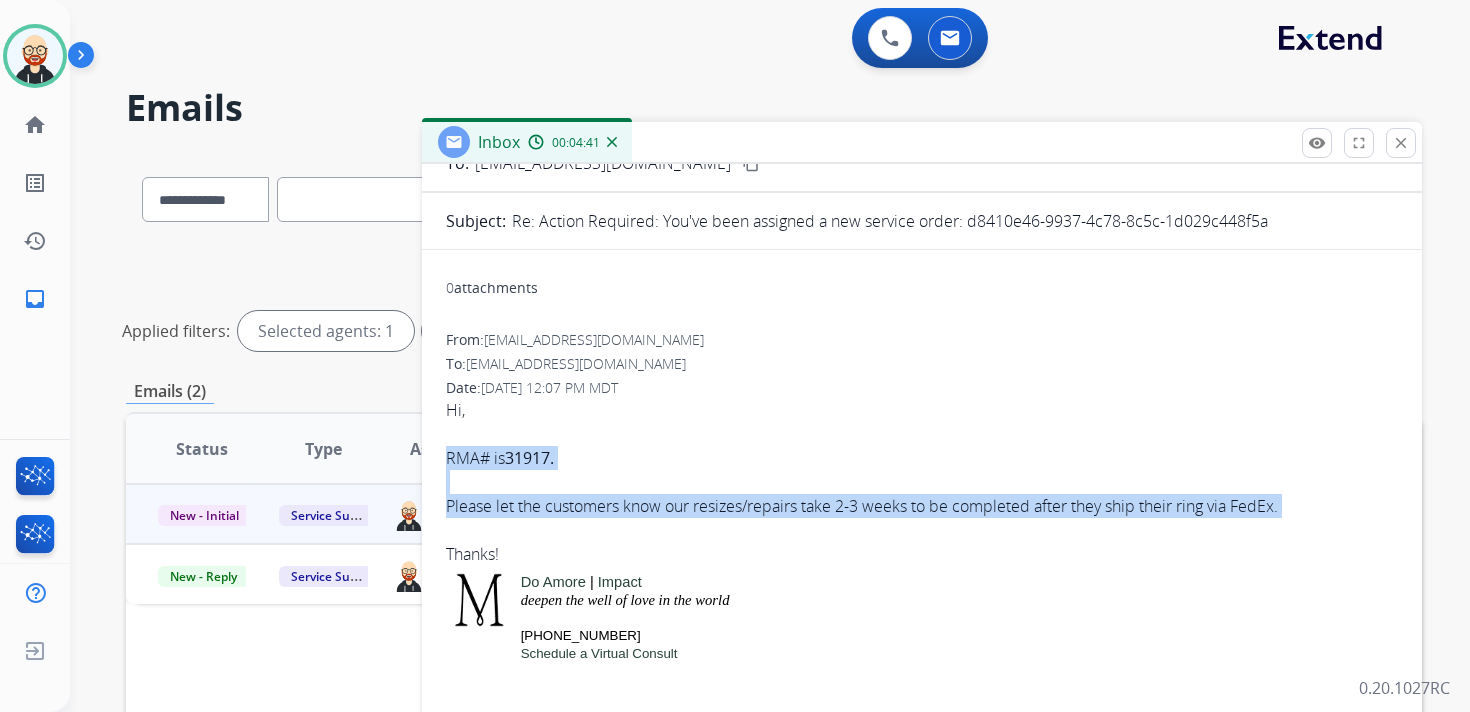 scroll, scrollTop: 0, scrollLeft: 0, axis: both 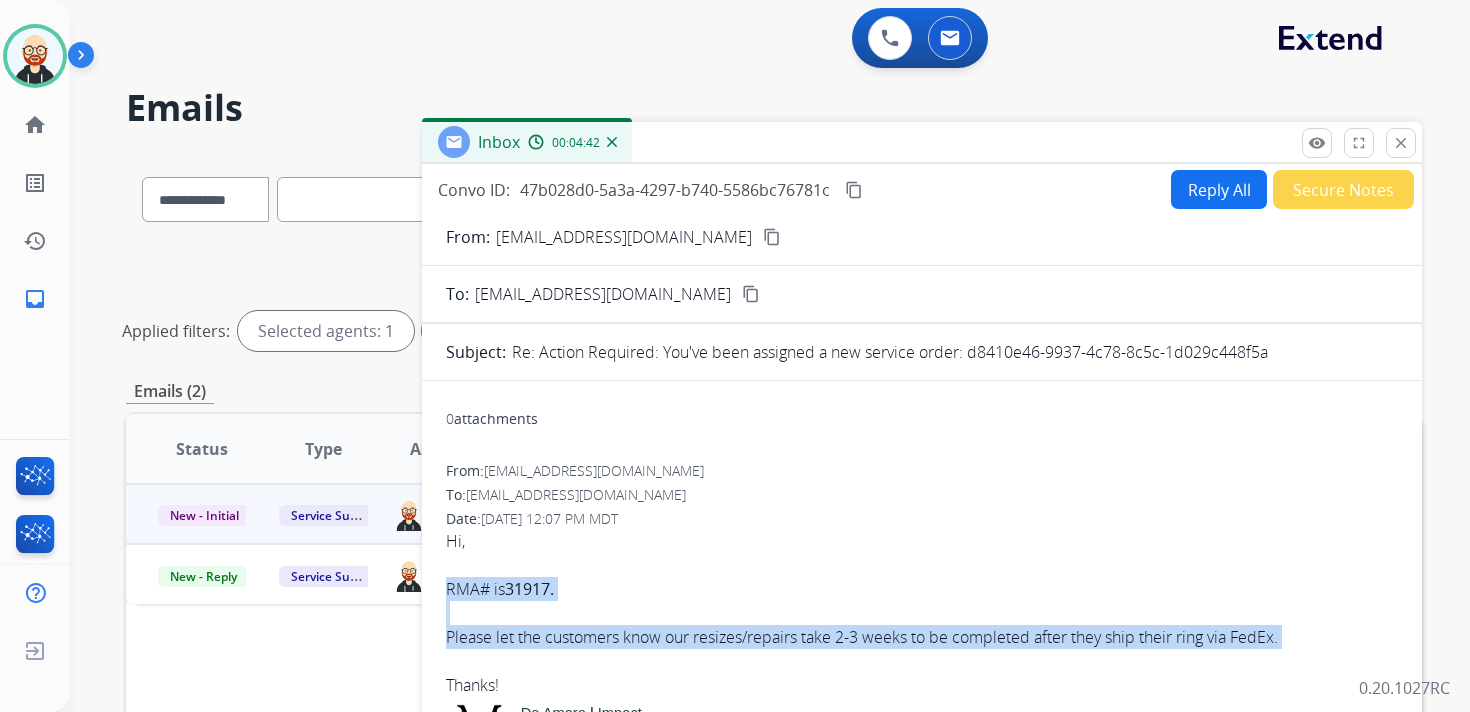 click on "Reply All" at bounding box center [1219, 189] 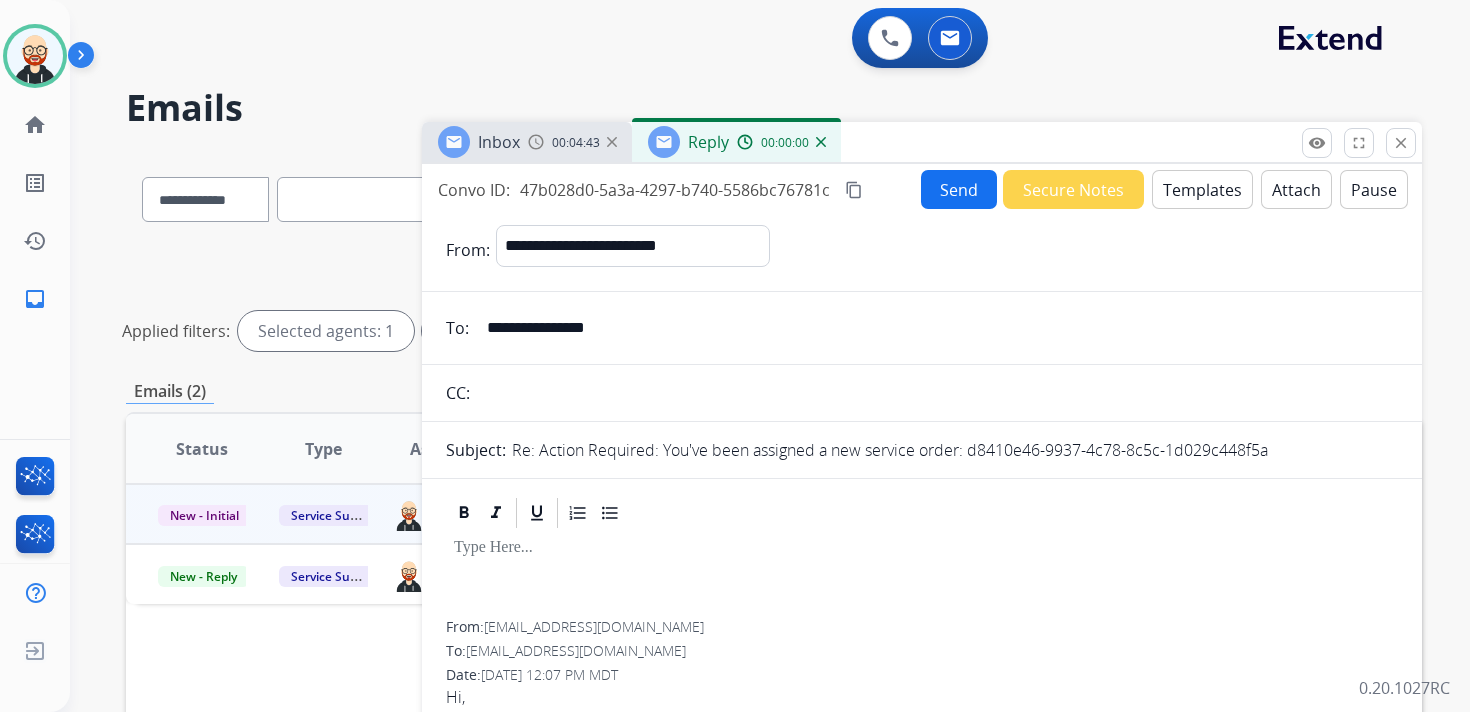 click at bounding box center [922, 548] 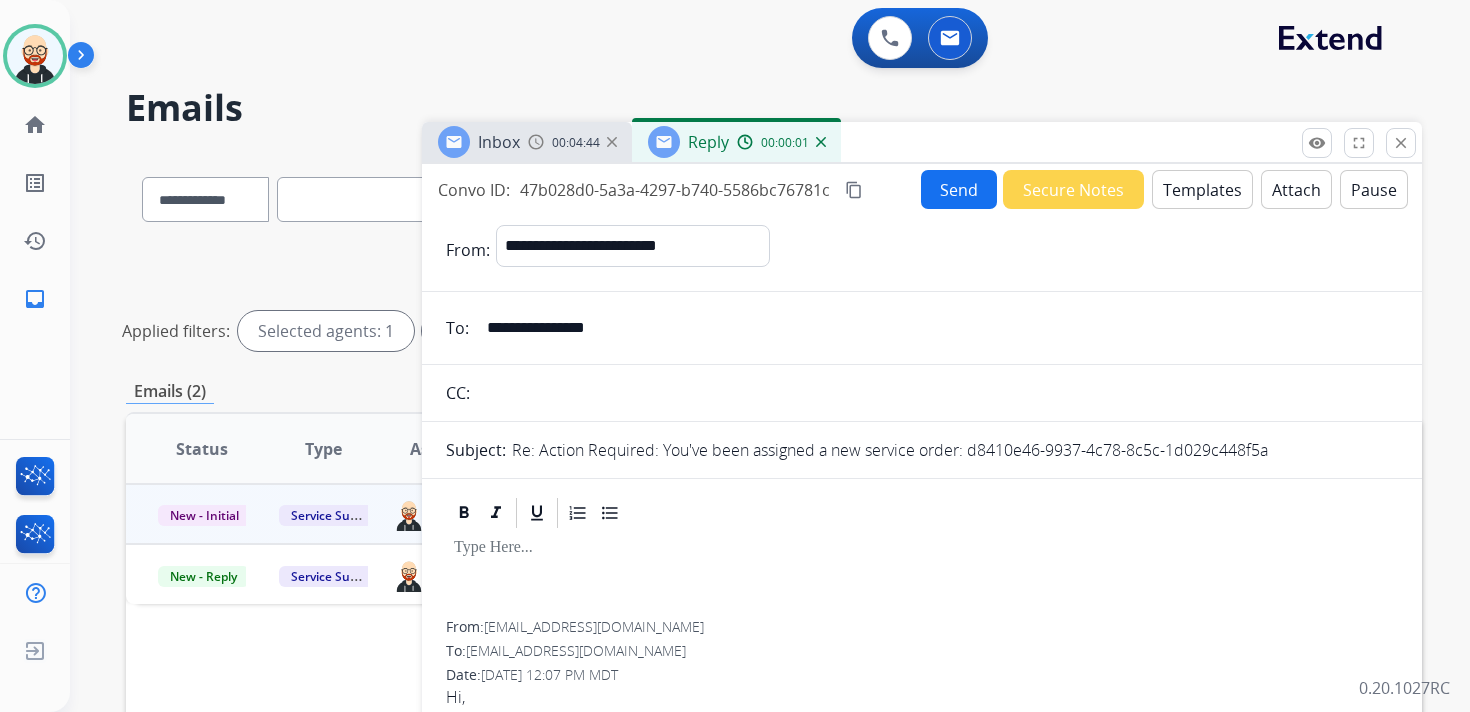 type 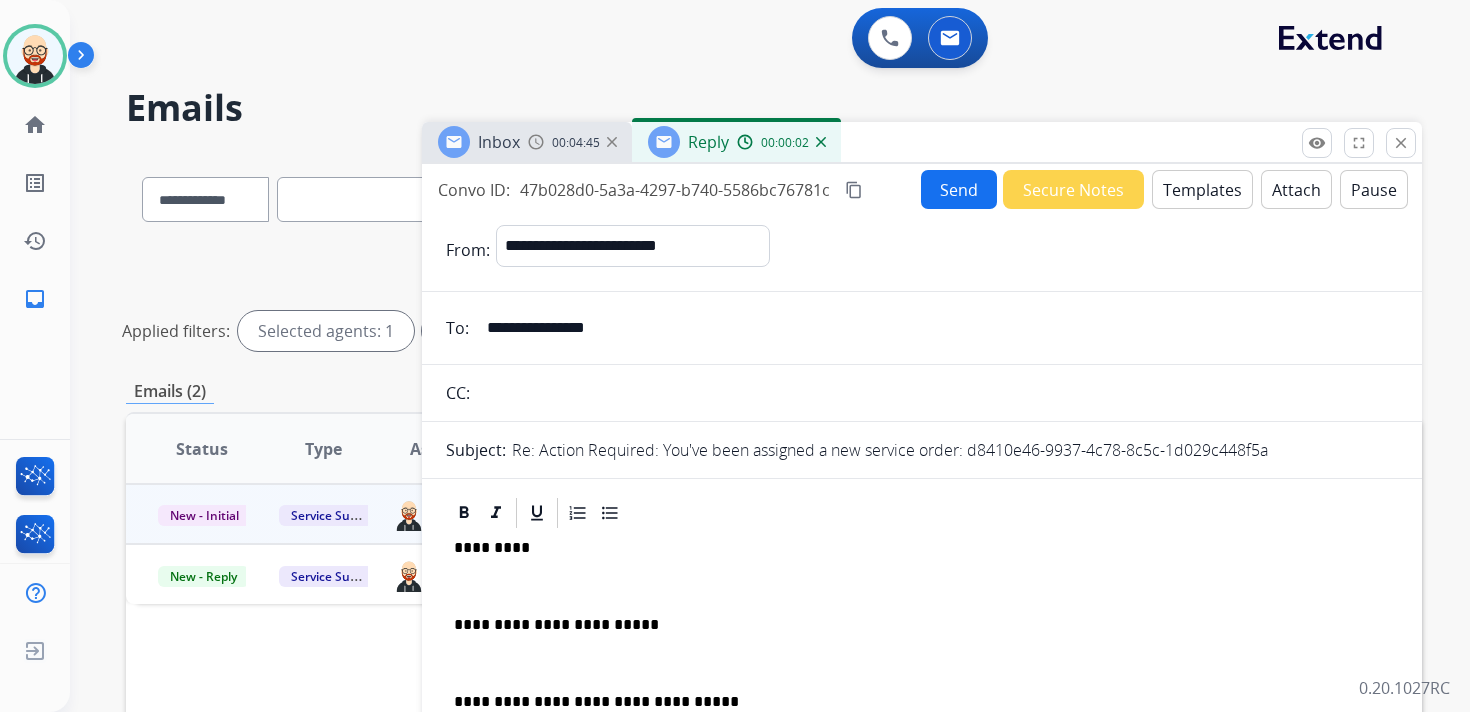 scroll, scrollTop: 5, scrollLeft: 0, axis: vertical 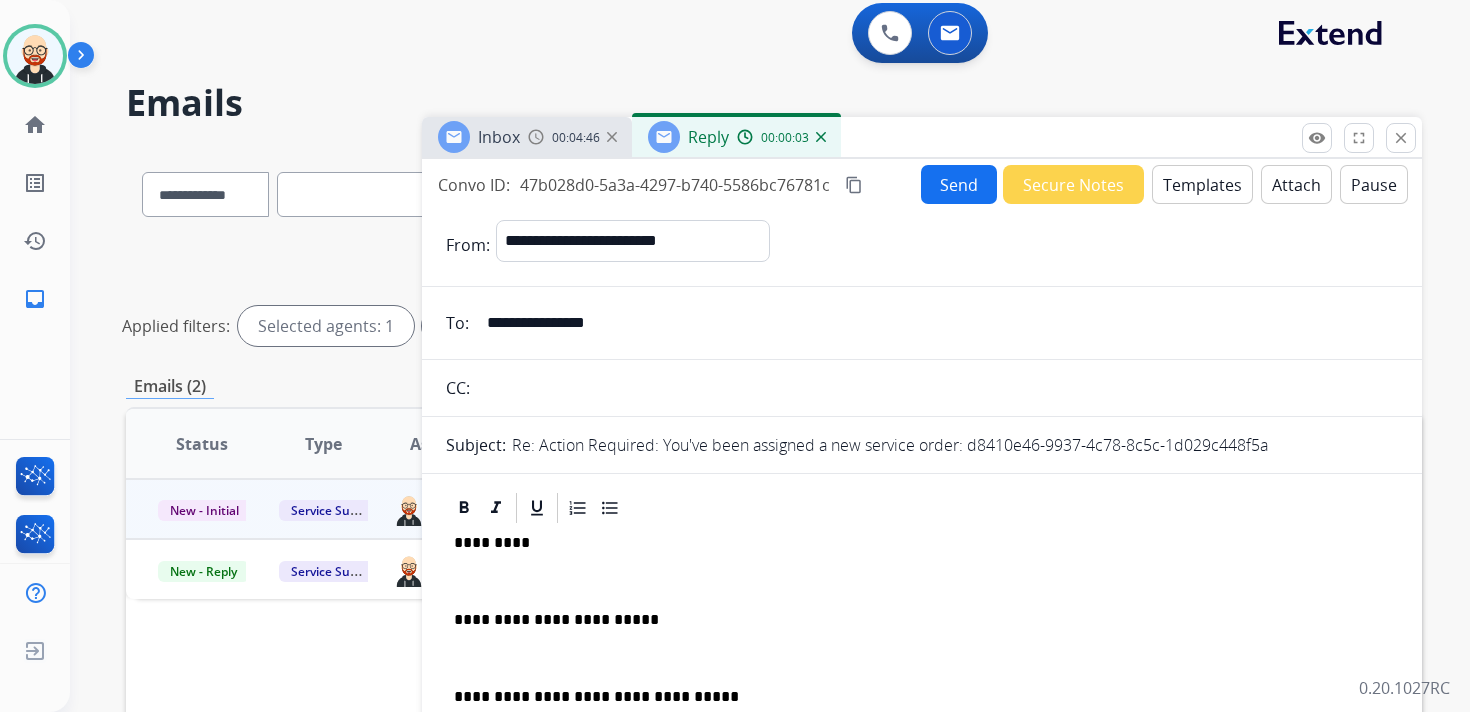 click at bounding box center (922, 581) 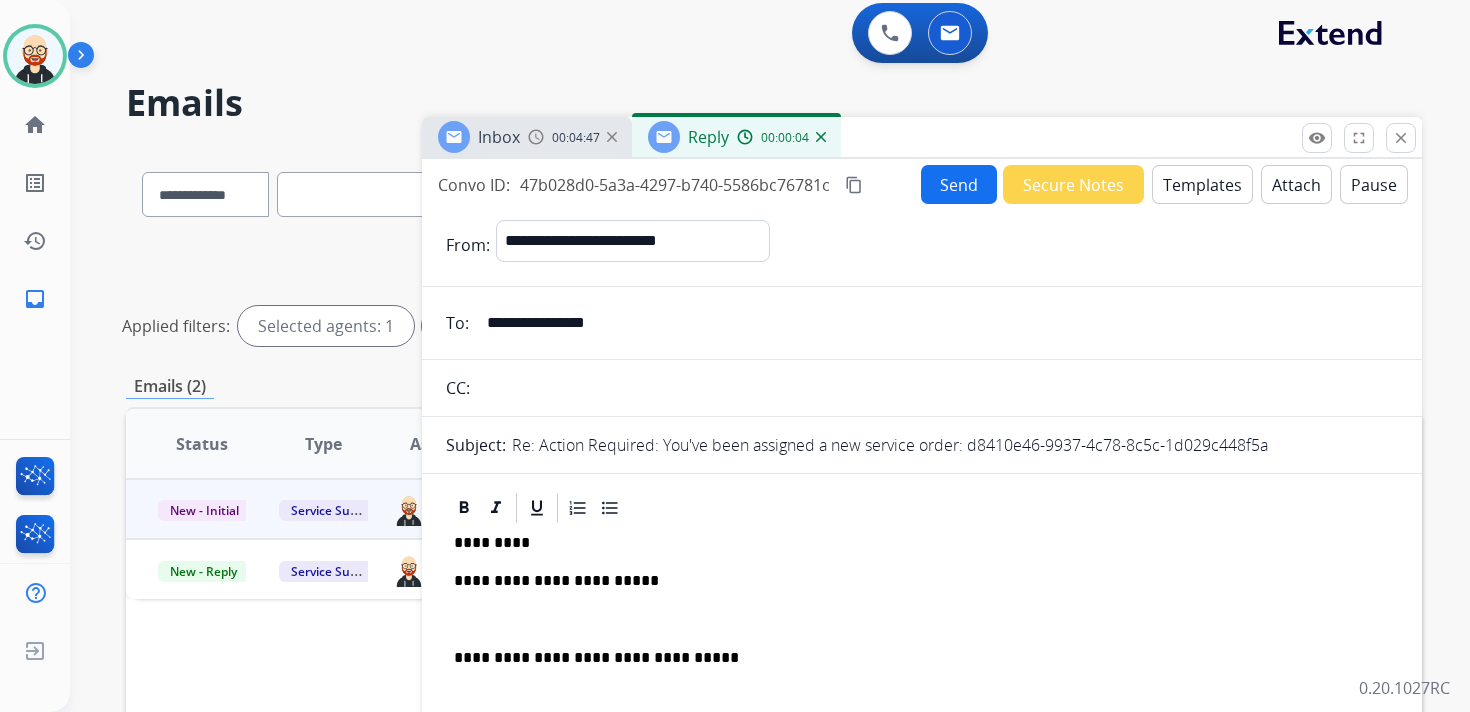 click at bounding box center (922, 620) 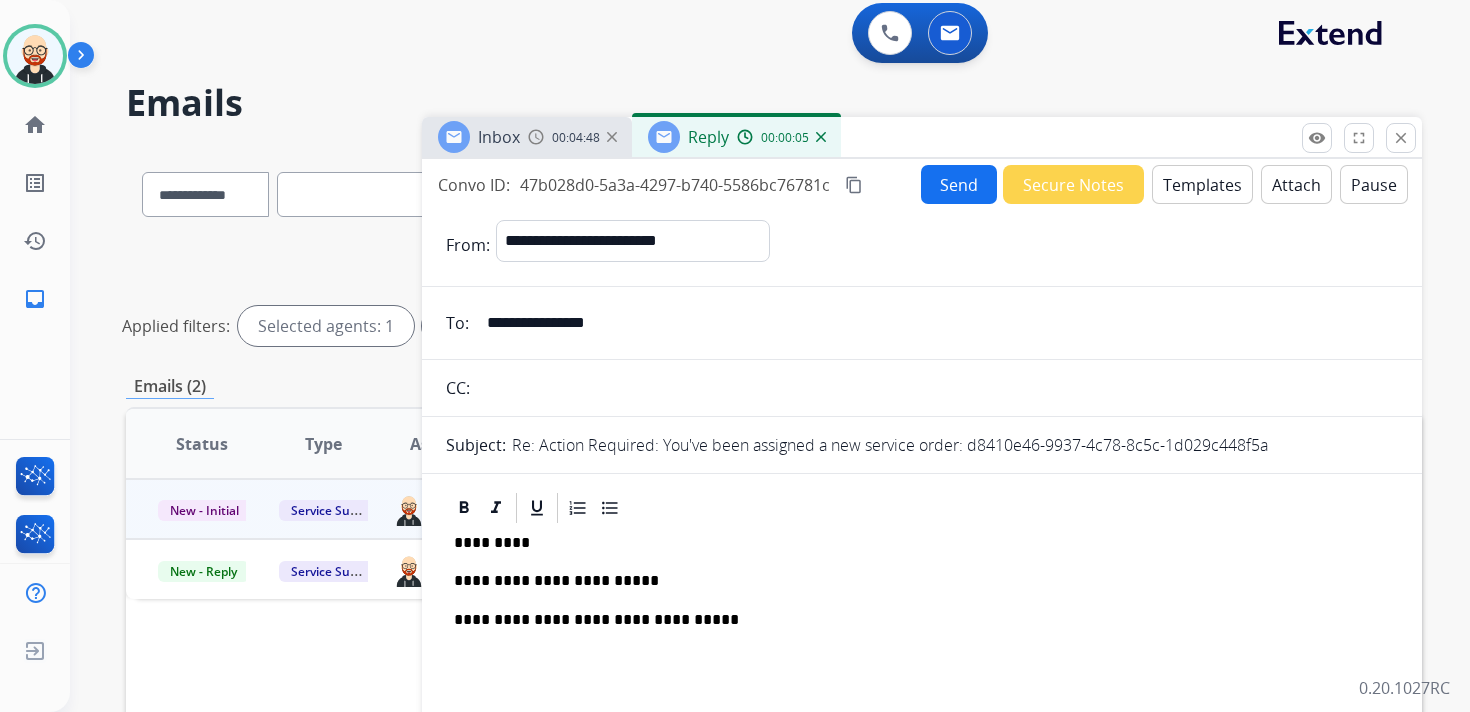 click on "Send" at bounding box center [959, 184] 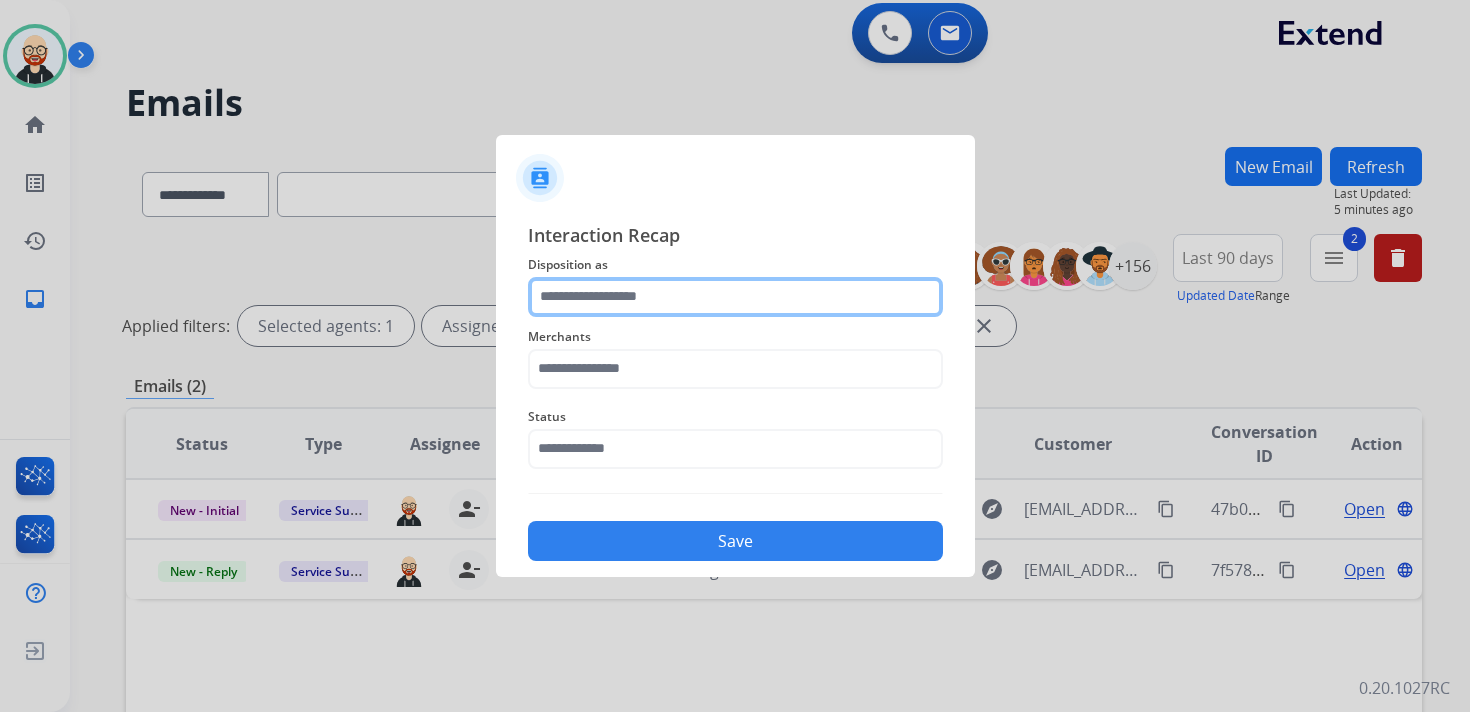 click 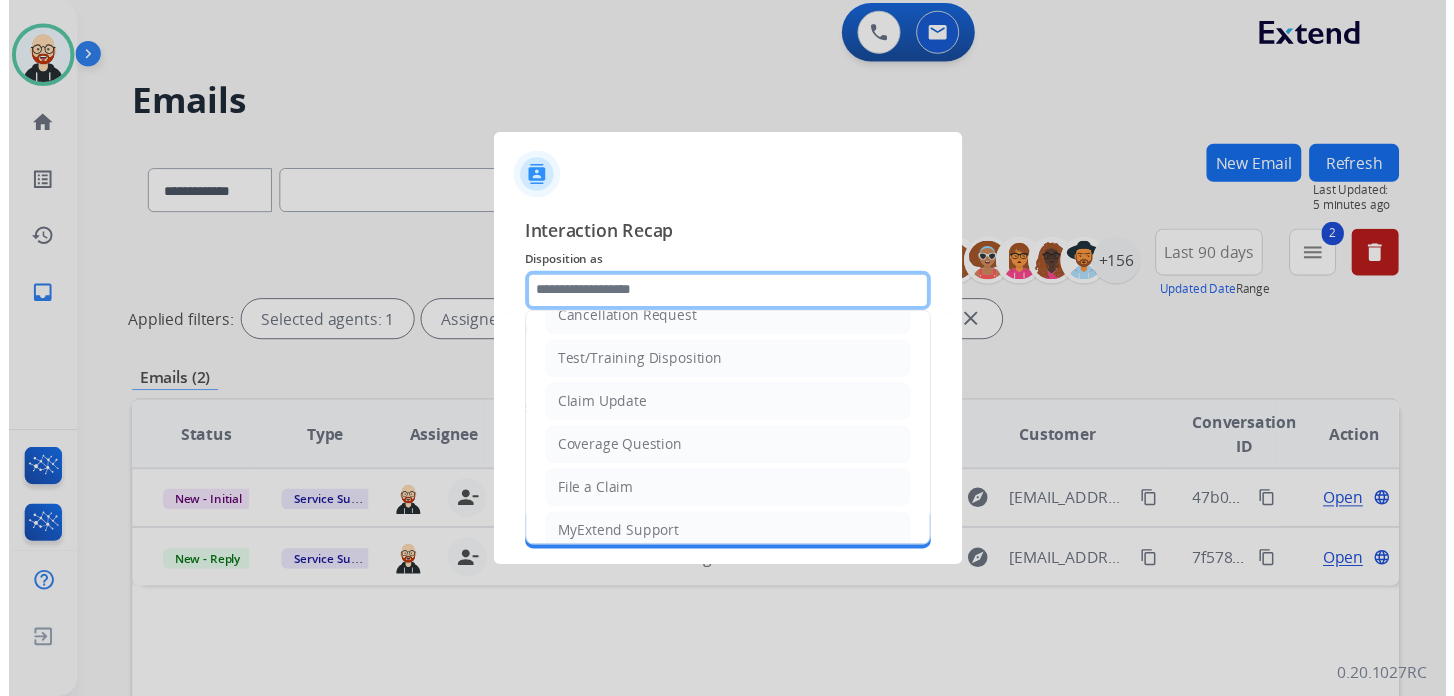 scroll, scrollTop: 300, scrollLeft: 0, axis: vertical 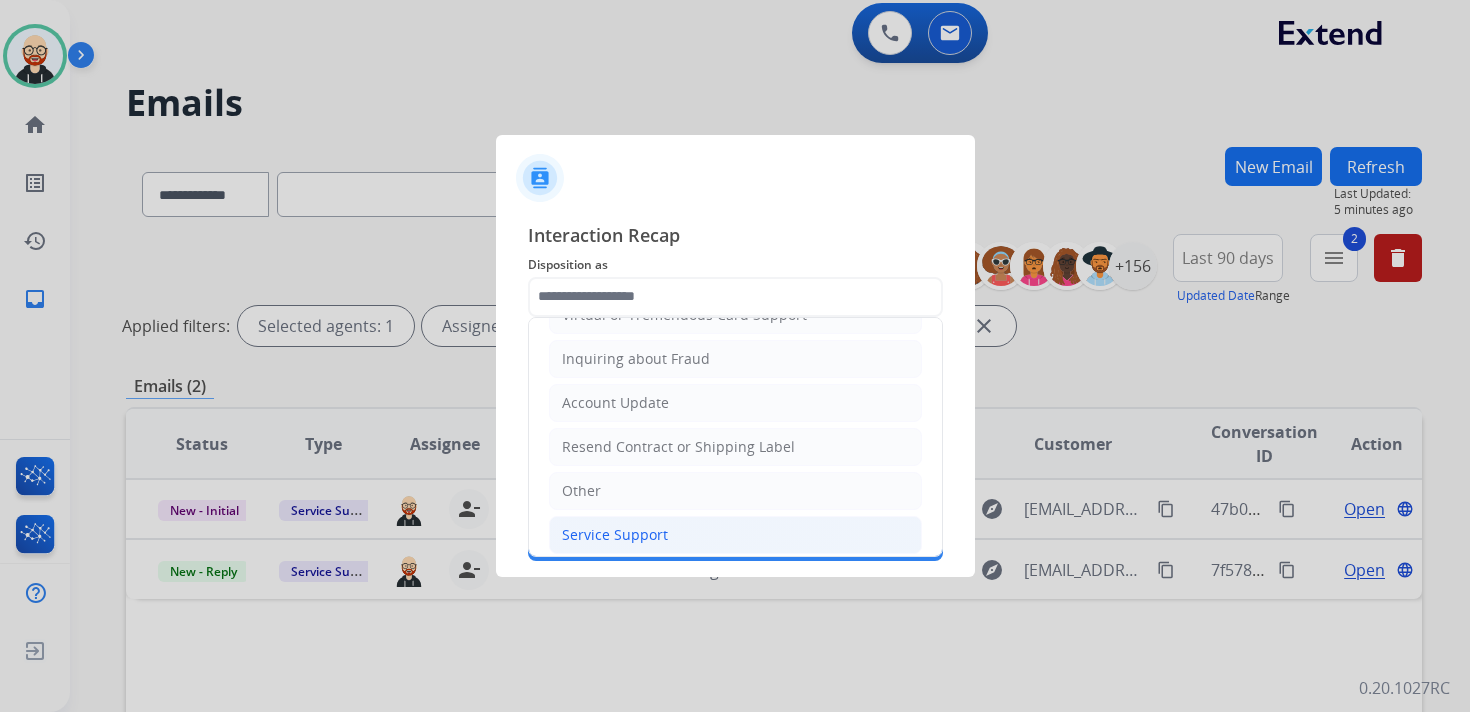 click on "Service Support" 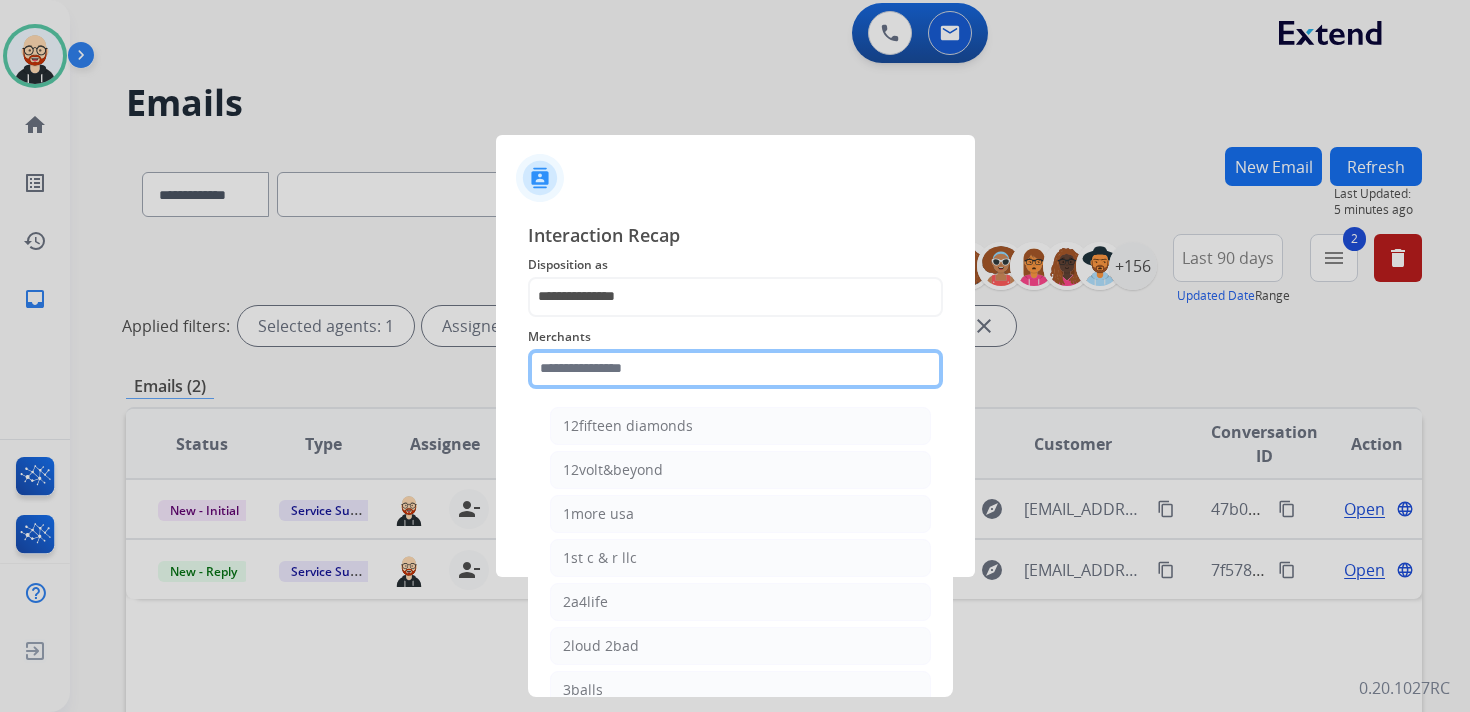 click 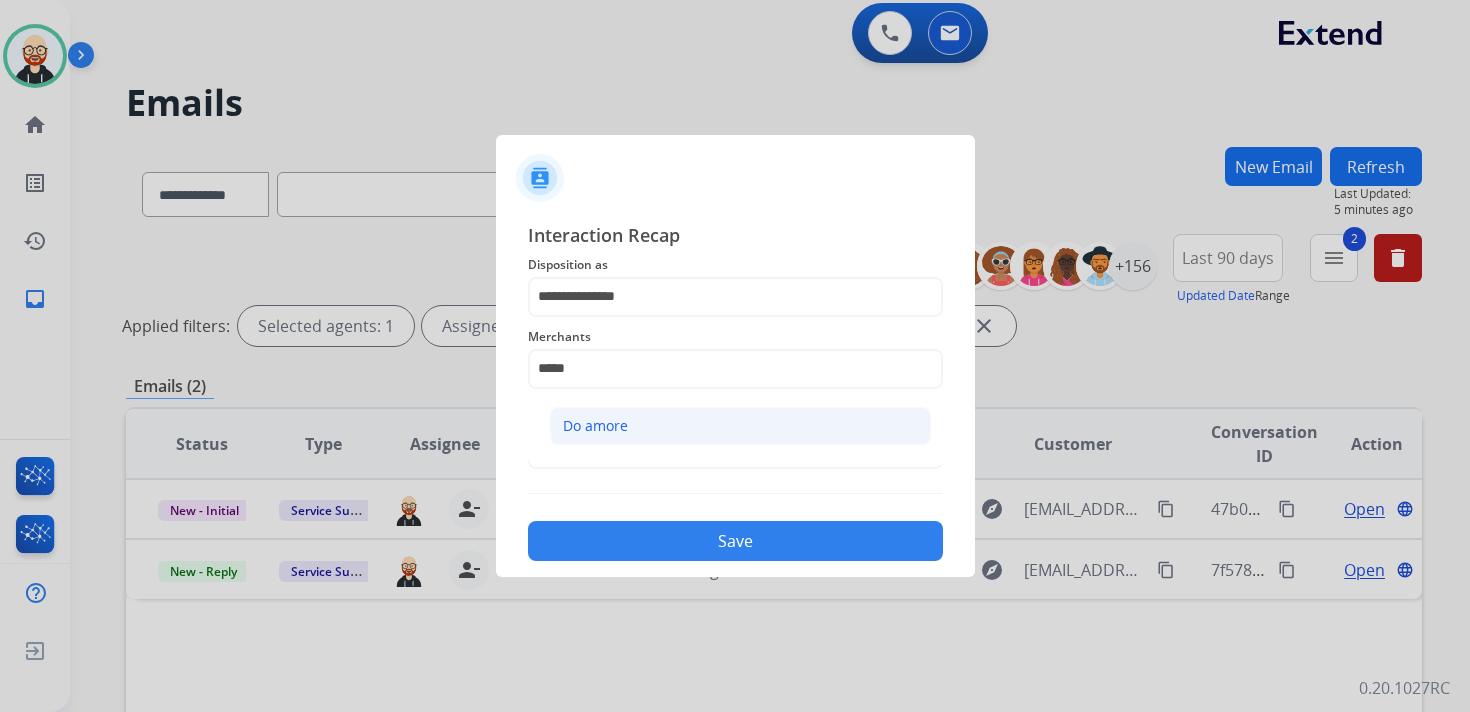 click on "Do amore" 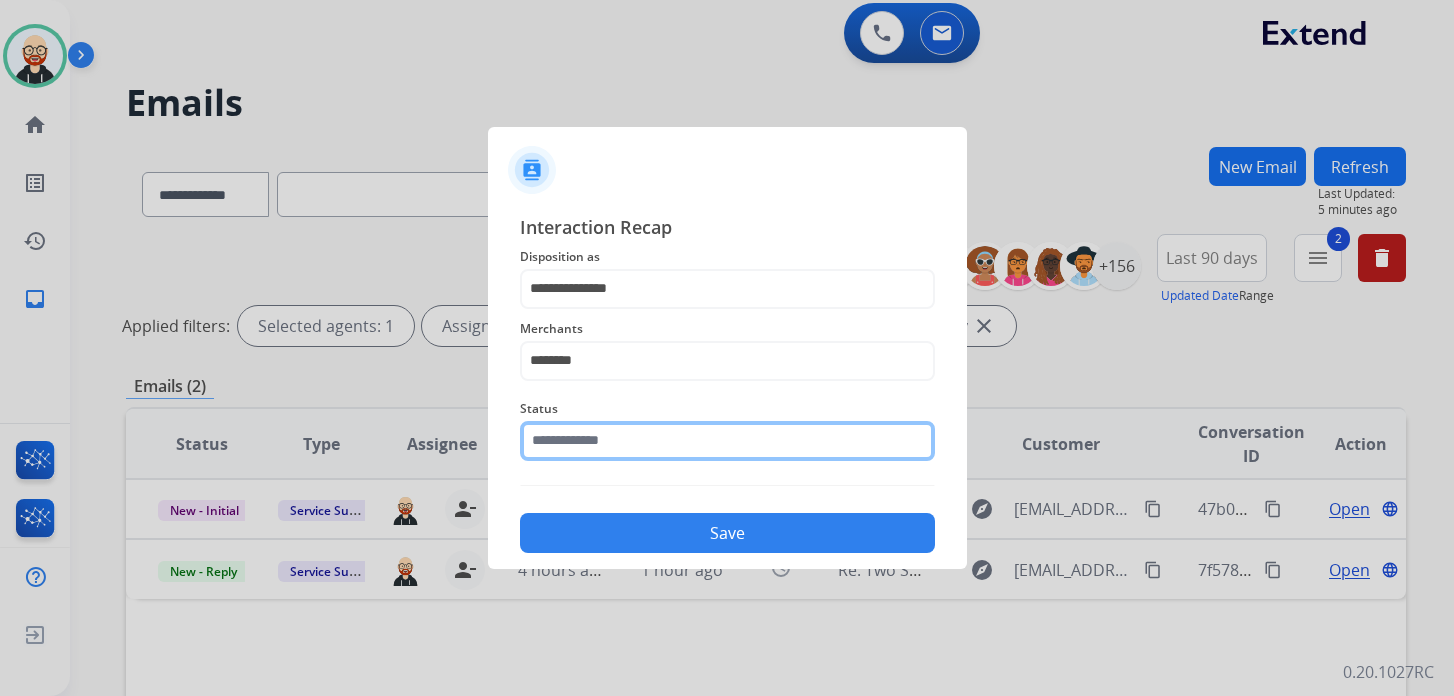 click 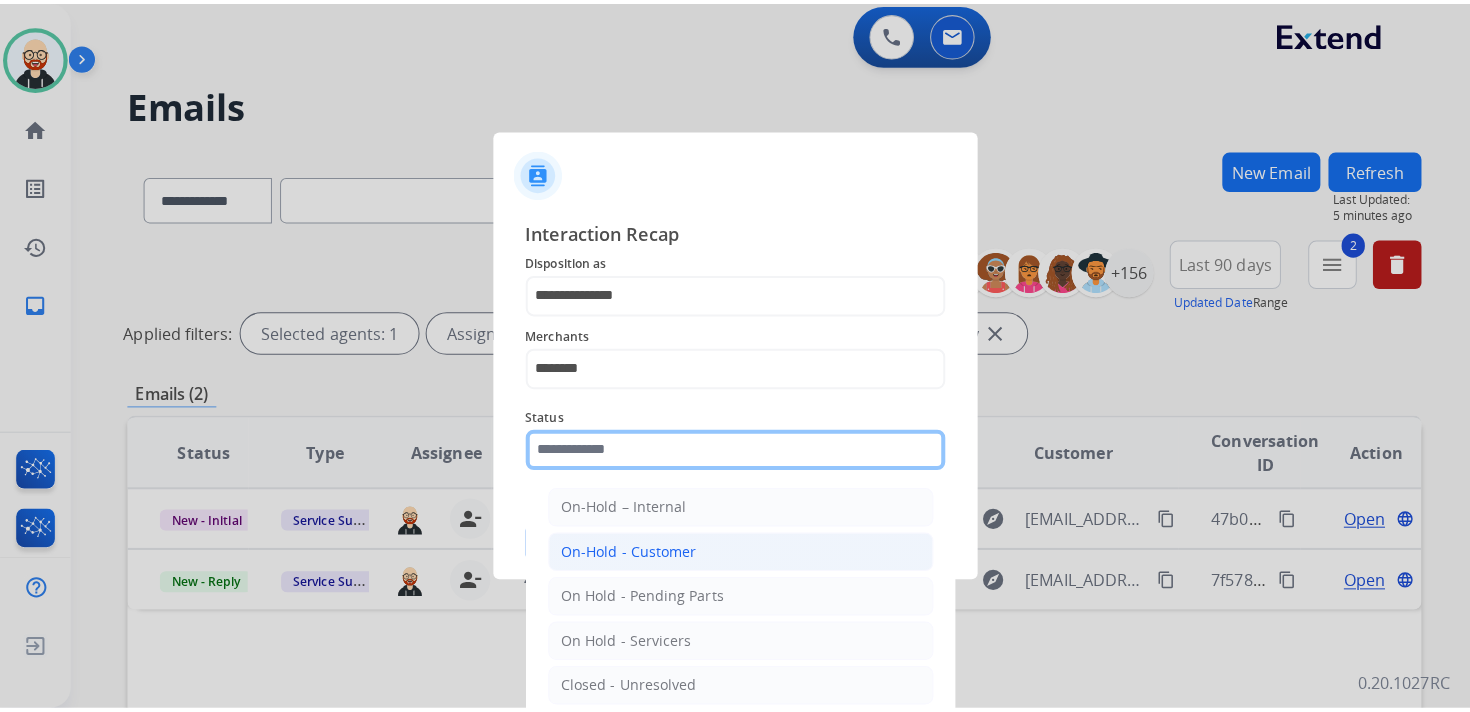 scroll, scrollTop: 111, scrollLeft: 0, axis: vertical 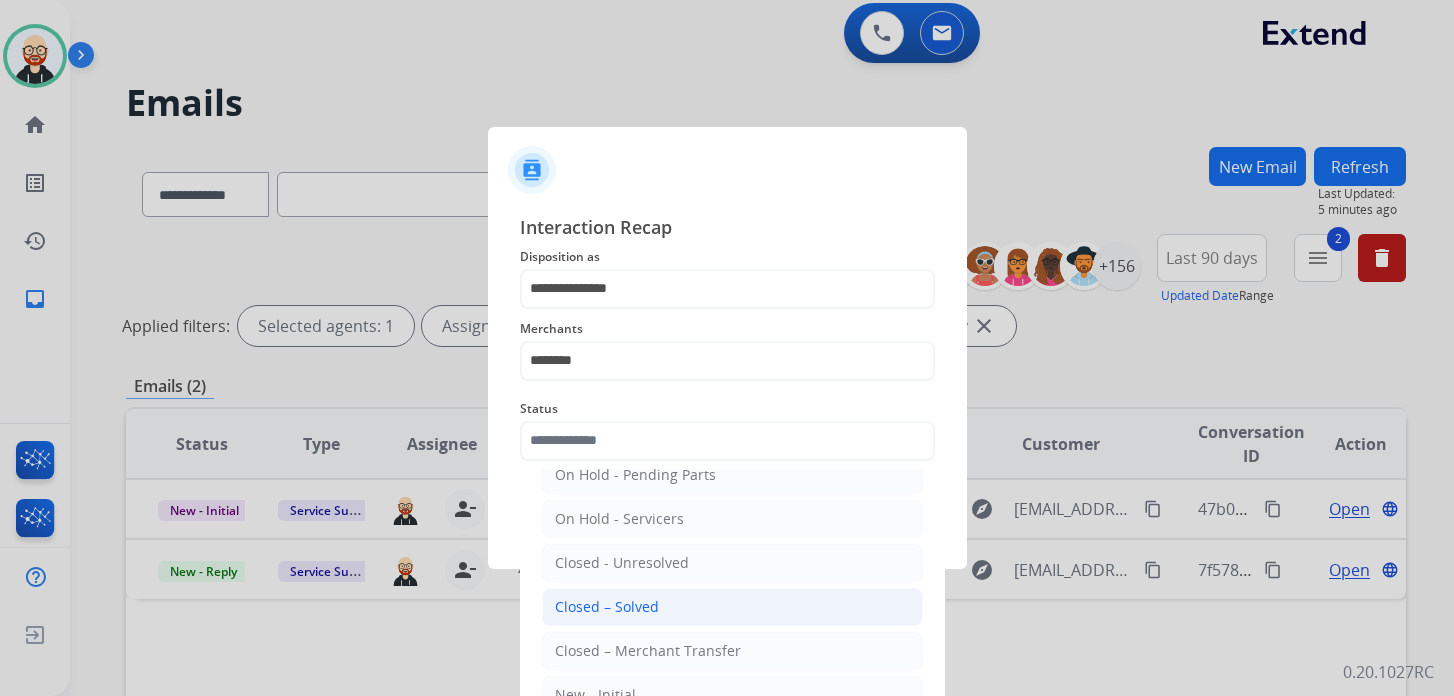 click on "Closed – Solved" 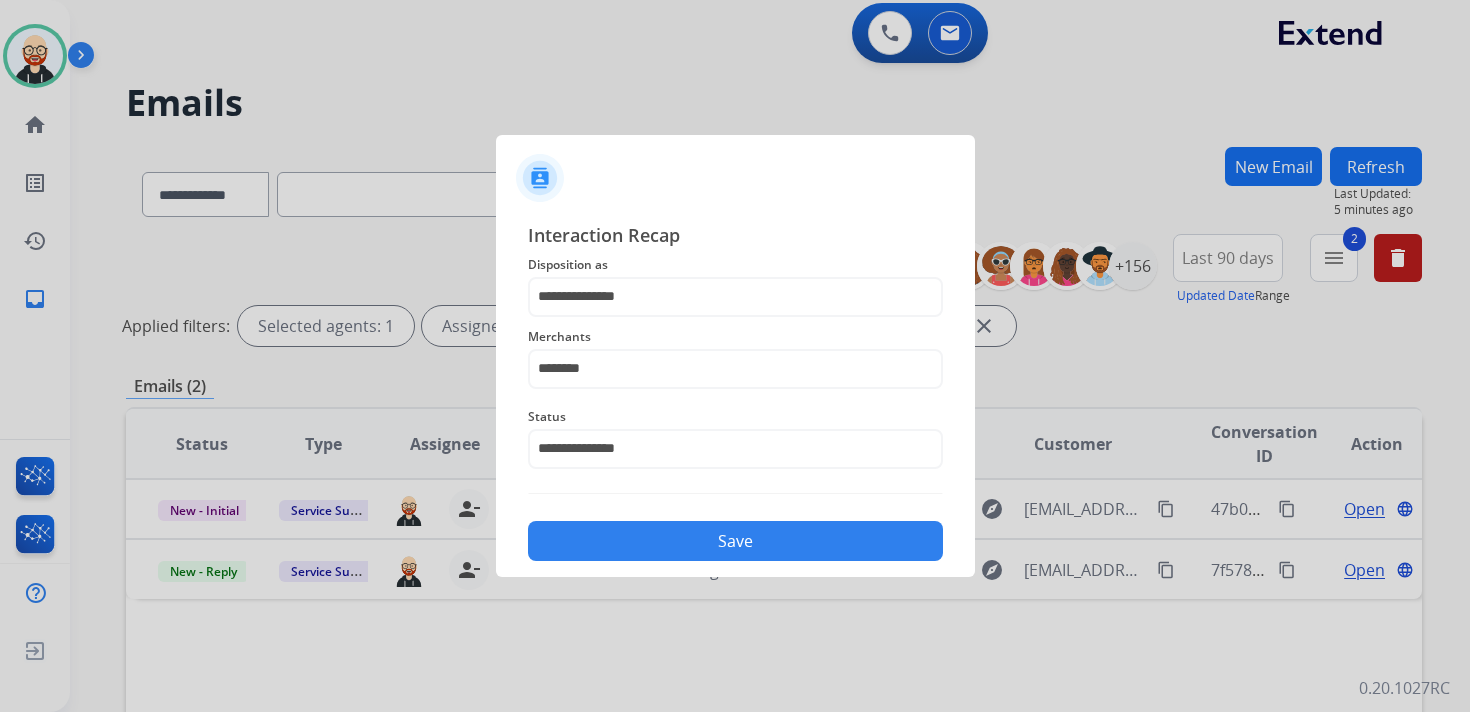 click on "Save" 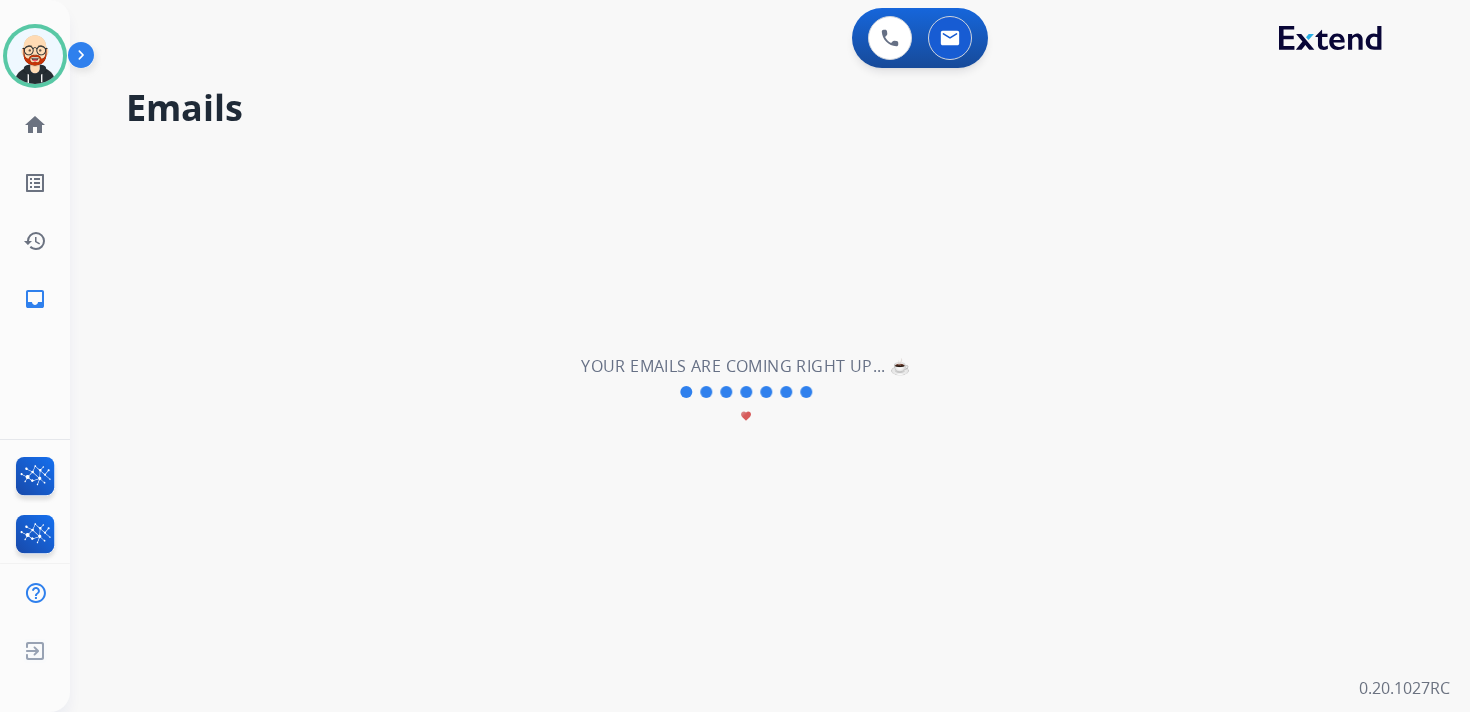 scroll, scrollTop: 0, scrollLeft: 0, axis: both 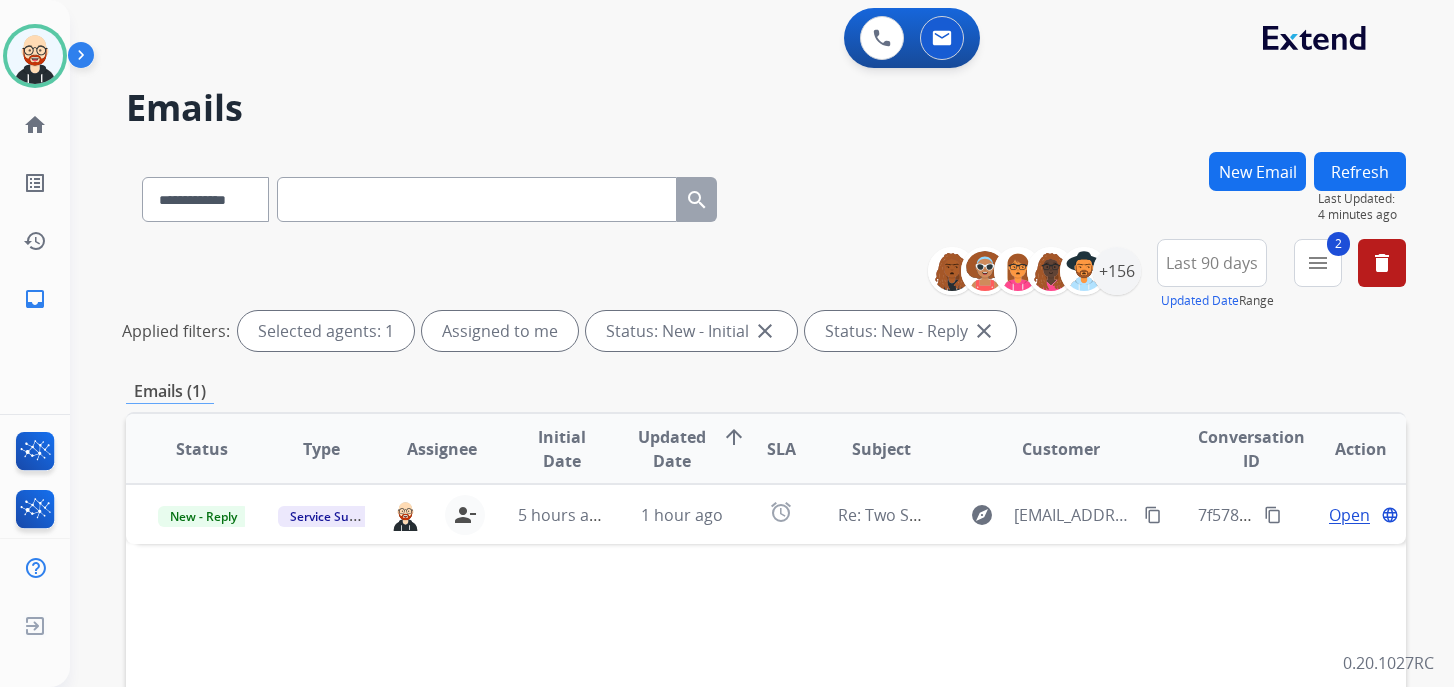 click on "**********" at bounding box center (766, 669) 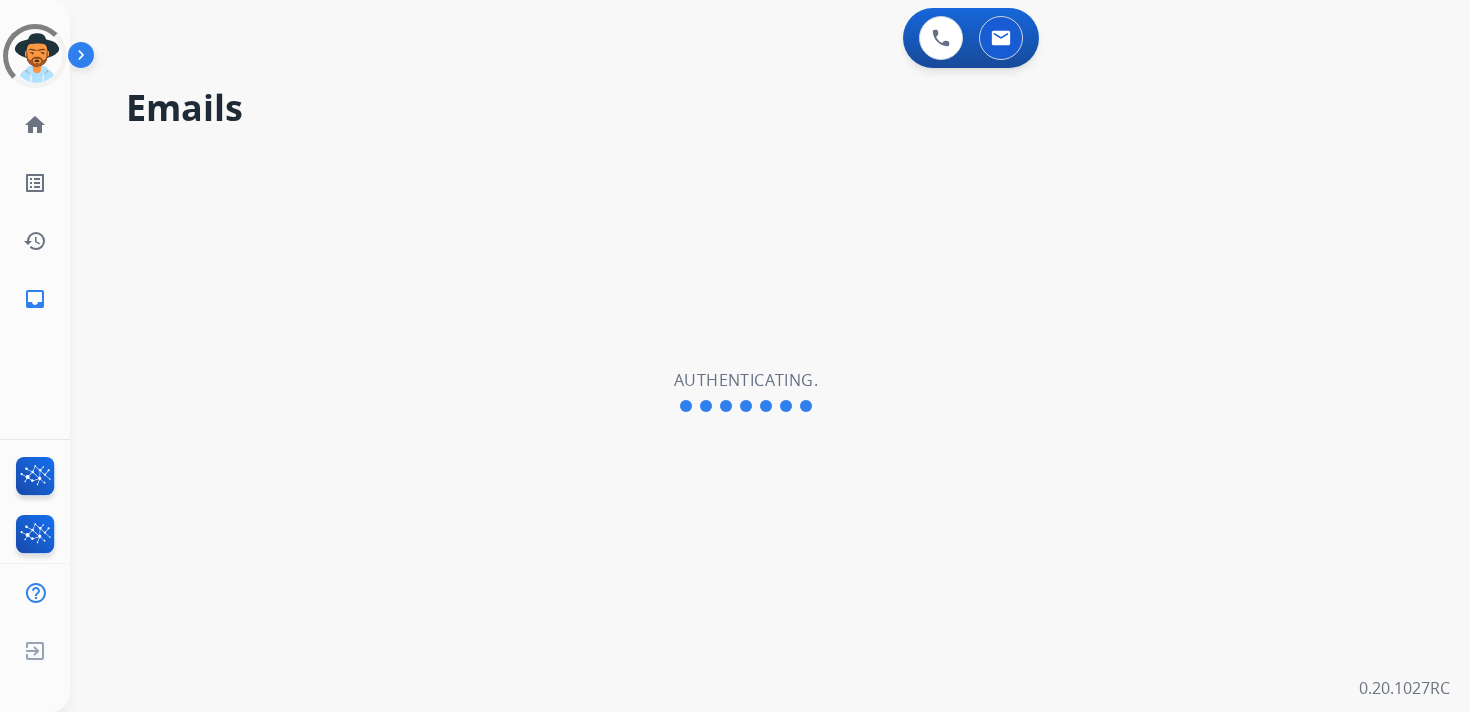 scroll, scrollTop: 0, scrollLeft: 0, axis: both 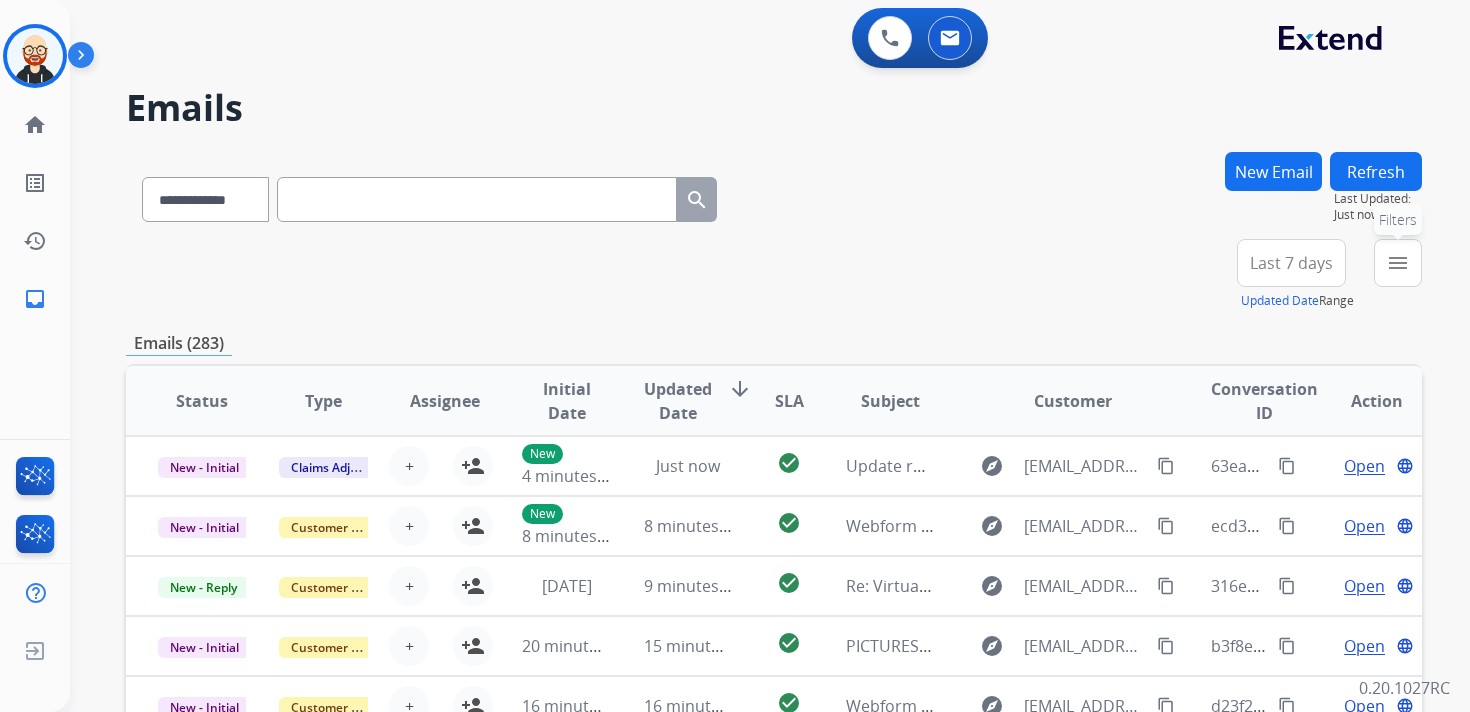 click on "menu" at bounding box center (1398, 263) 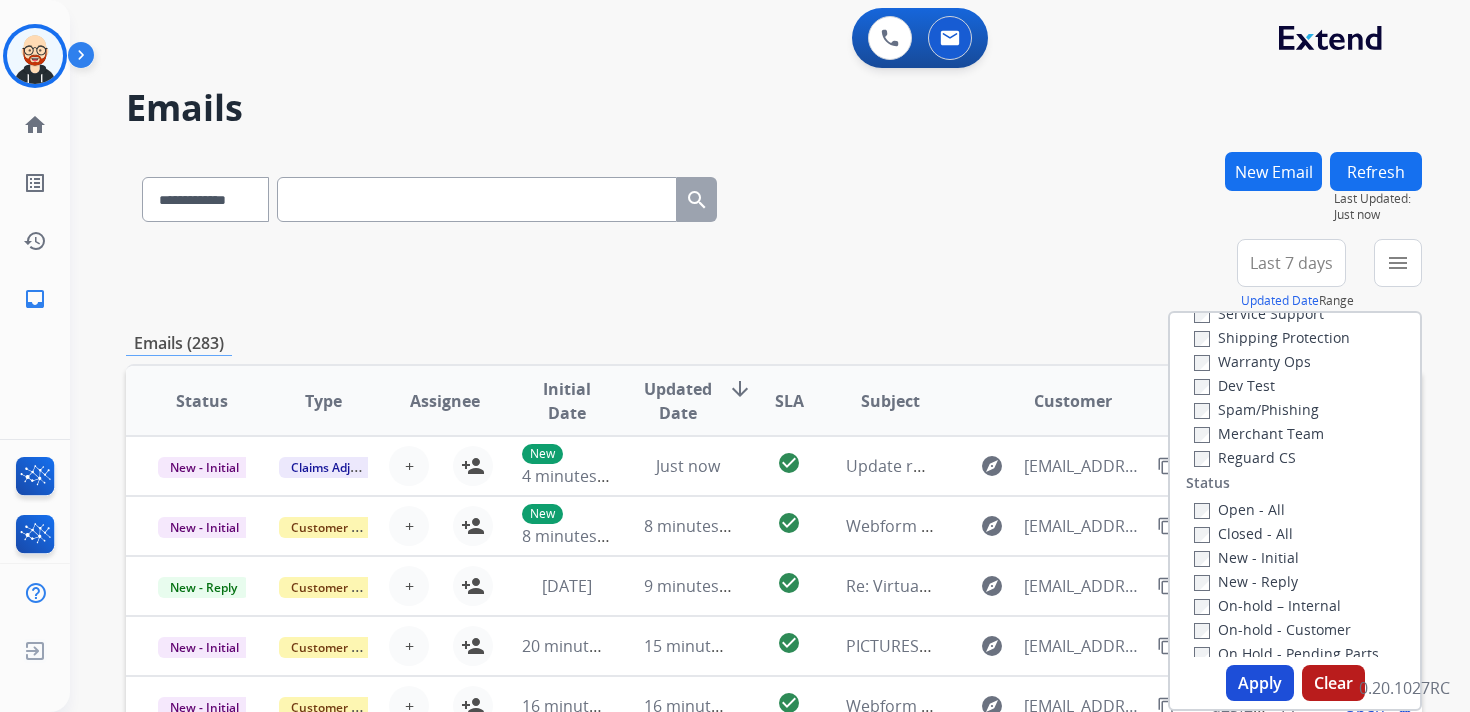 scroll, scrollTop: 122, scrollLeft: 0, axis: vertical 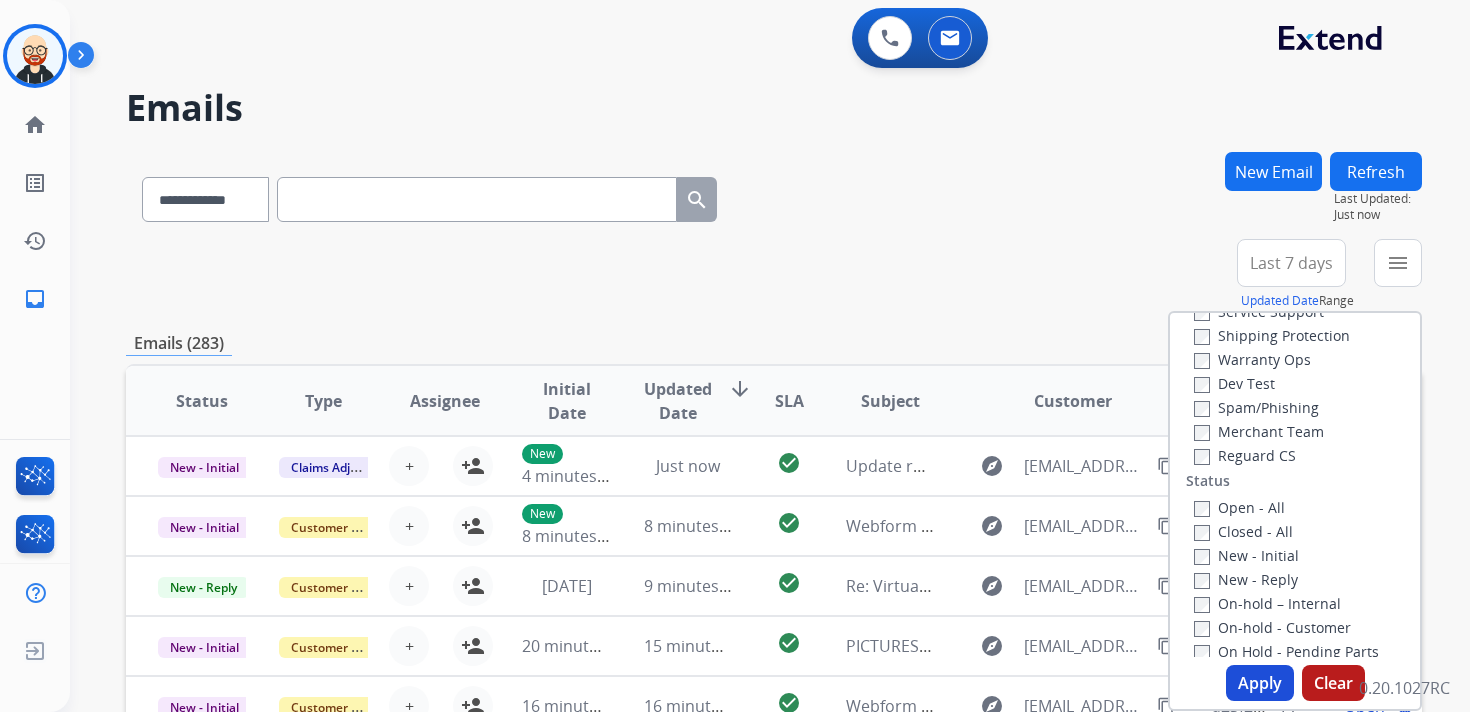 click on "New - Initial" at bounding box center (1246, 555) 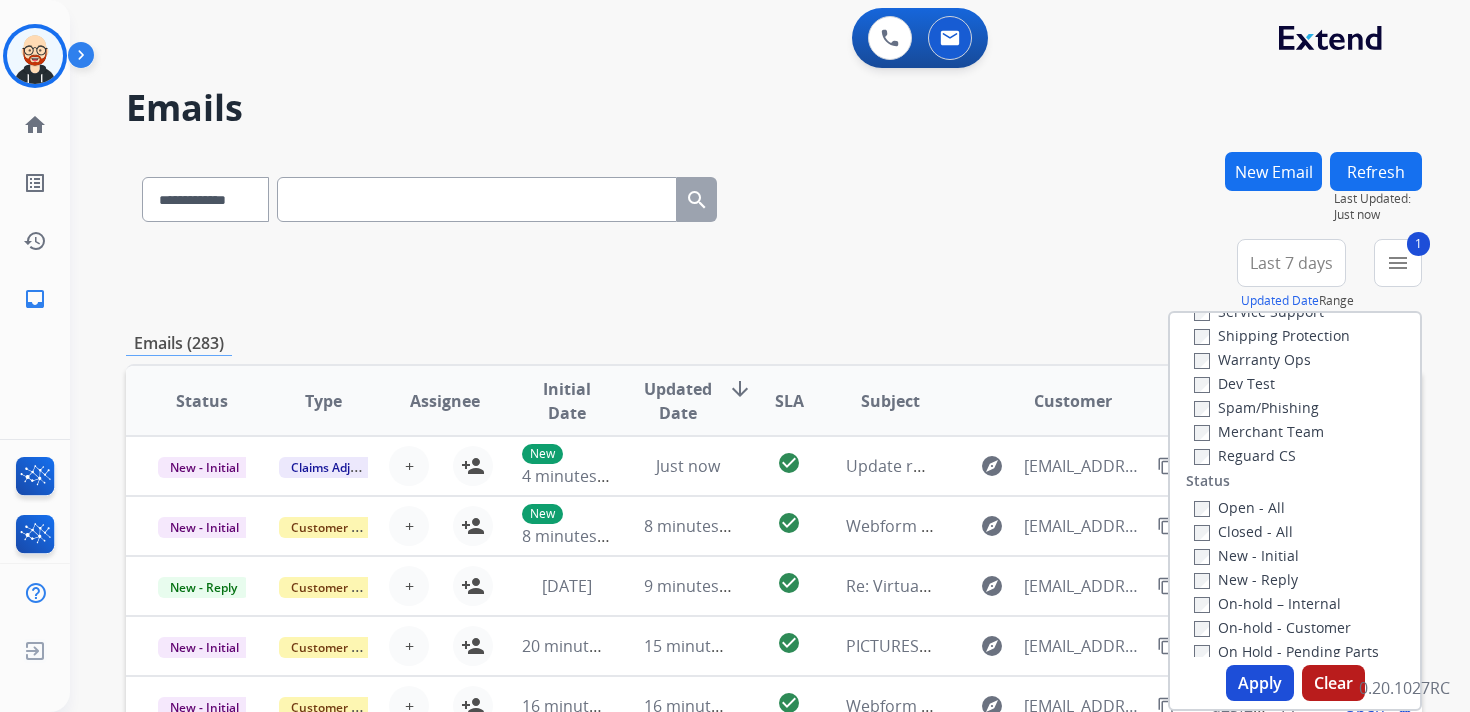 click on "New - Reply" at bounding box center [1246, 579] 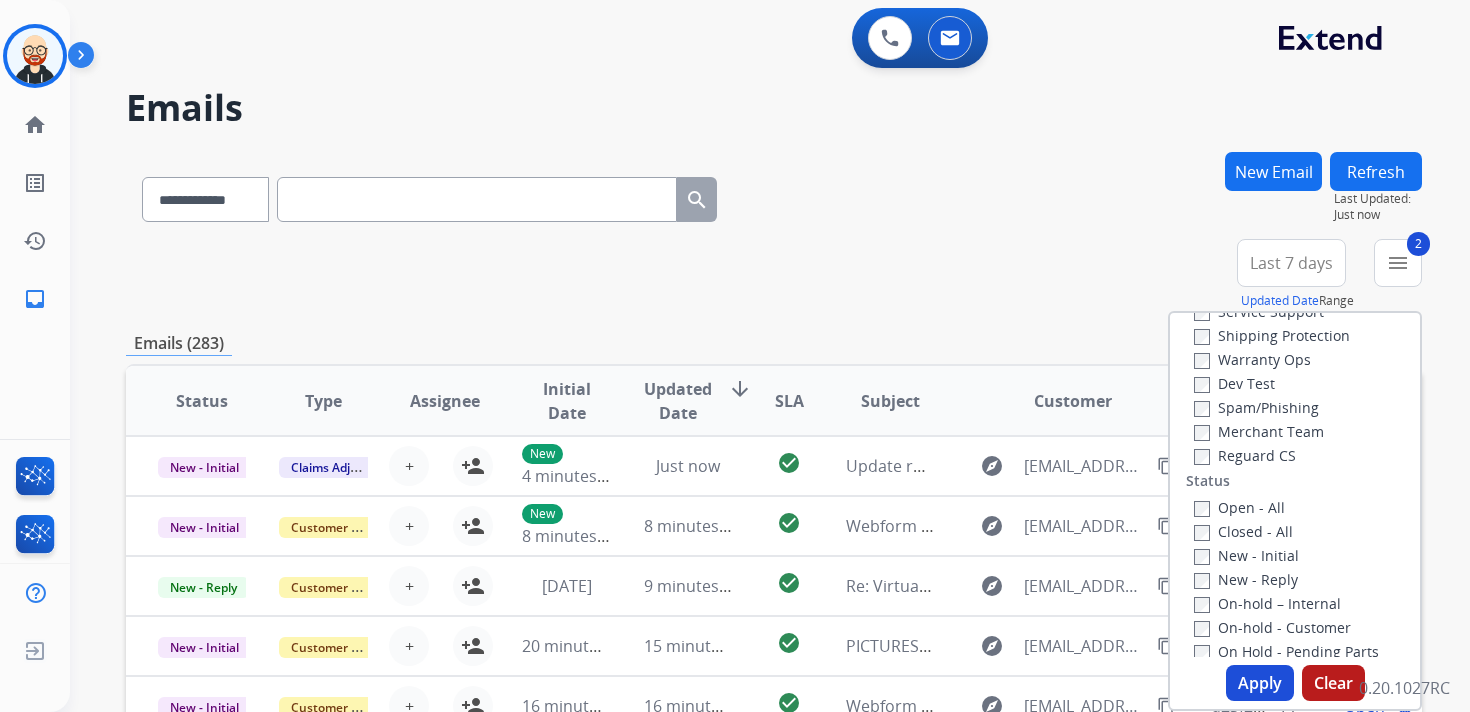 click on "Apply" at bounding box center [1260, 683] 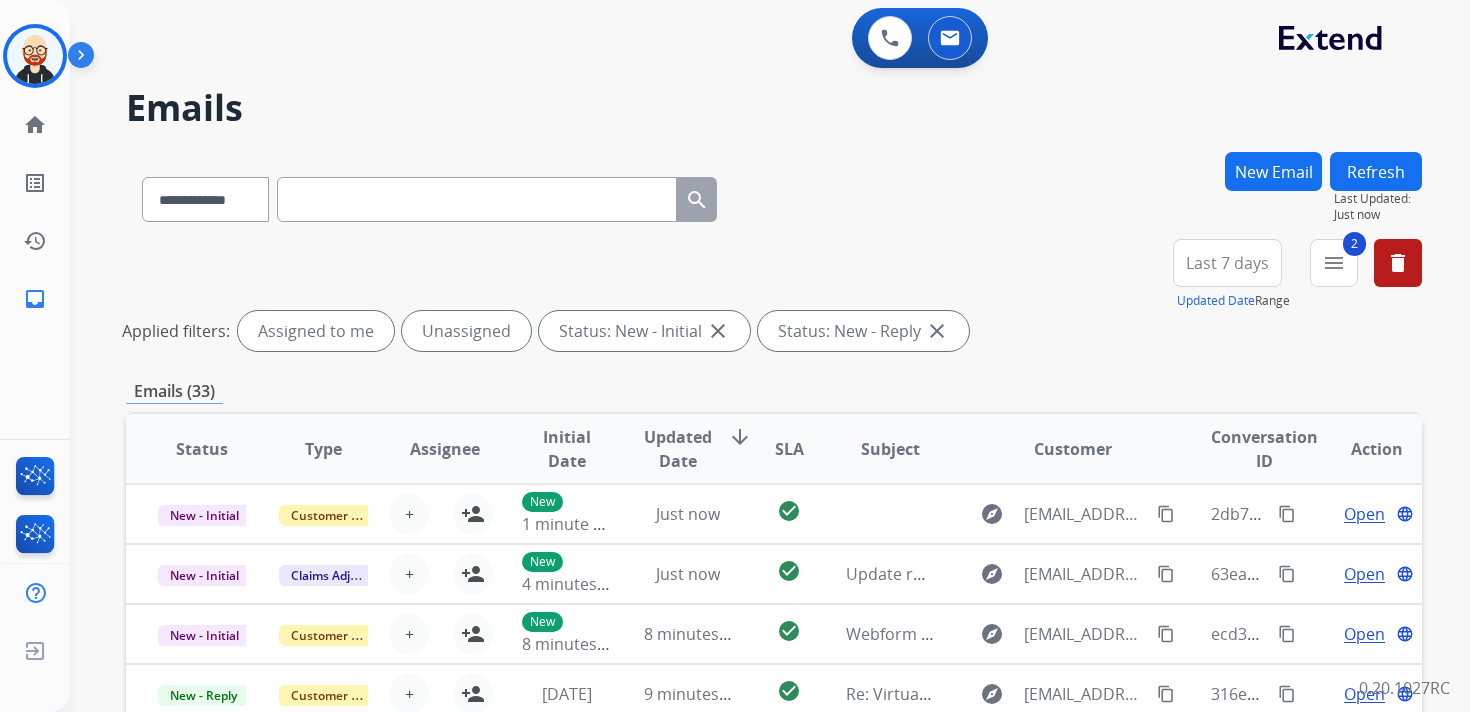 click on "Last 7 days" at bounding box center [1227, 263] 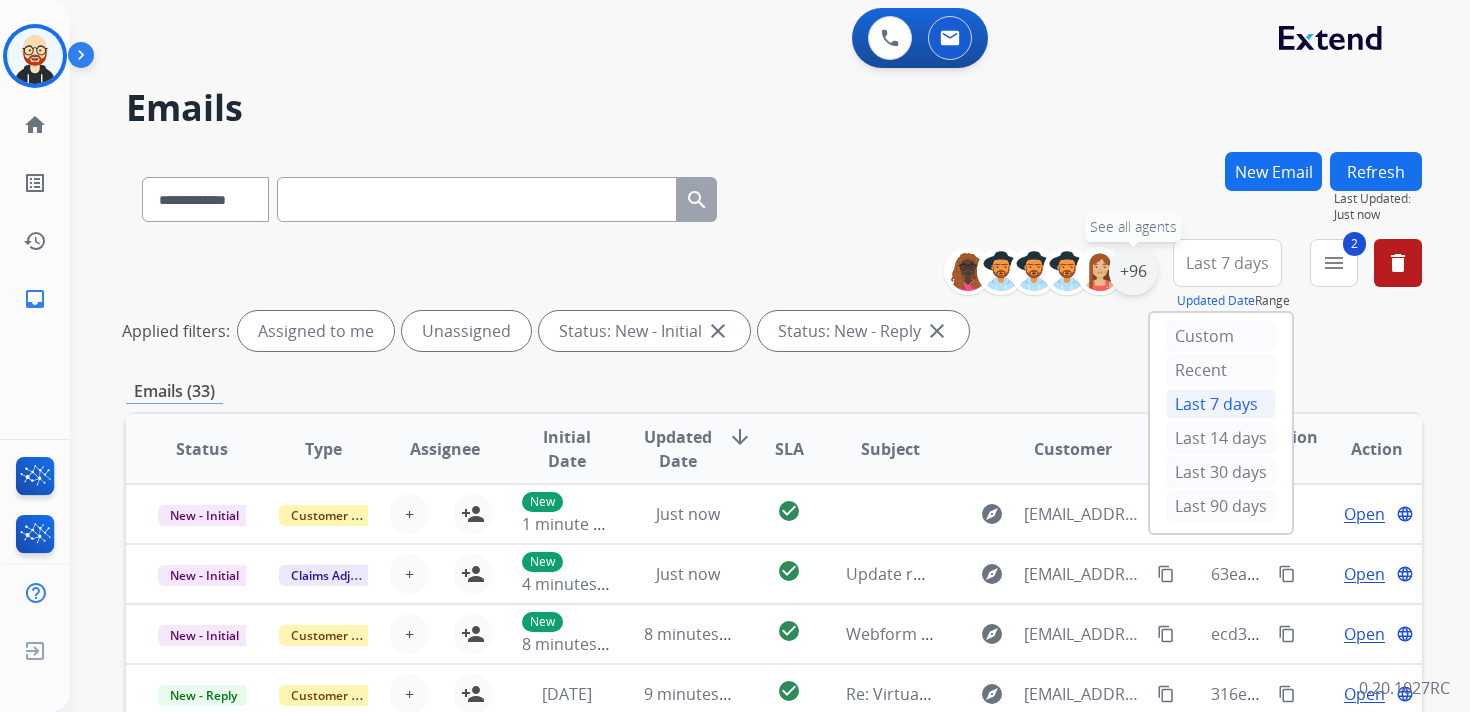 click on "+96" at bounding box center [1133, 271] 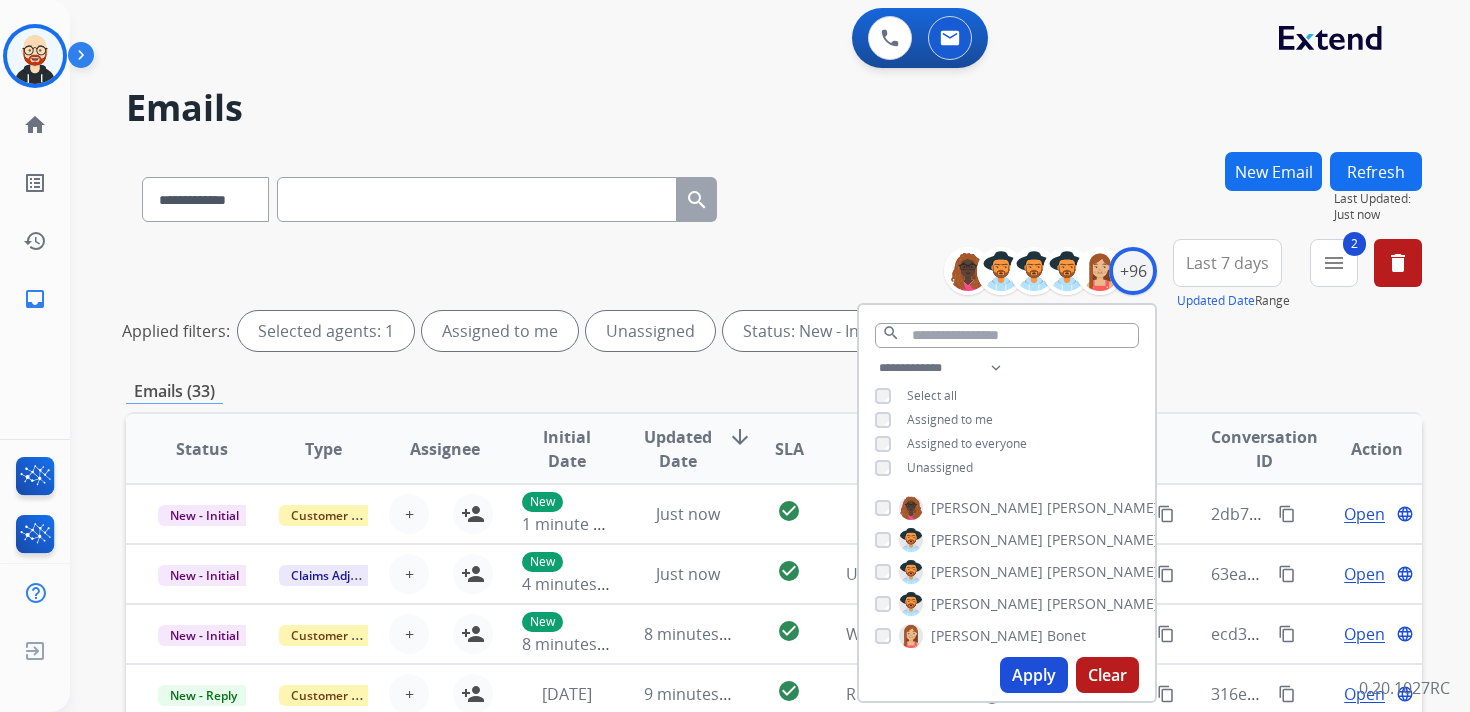 click on "Unassigned" at bounding box center [940, 467] 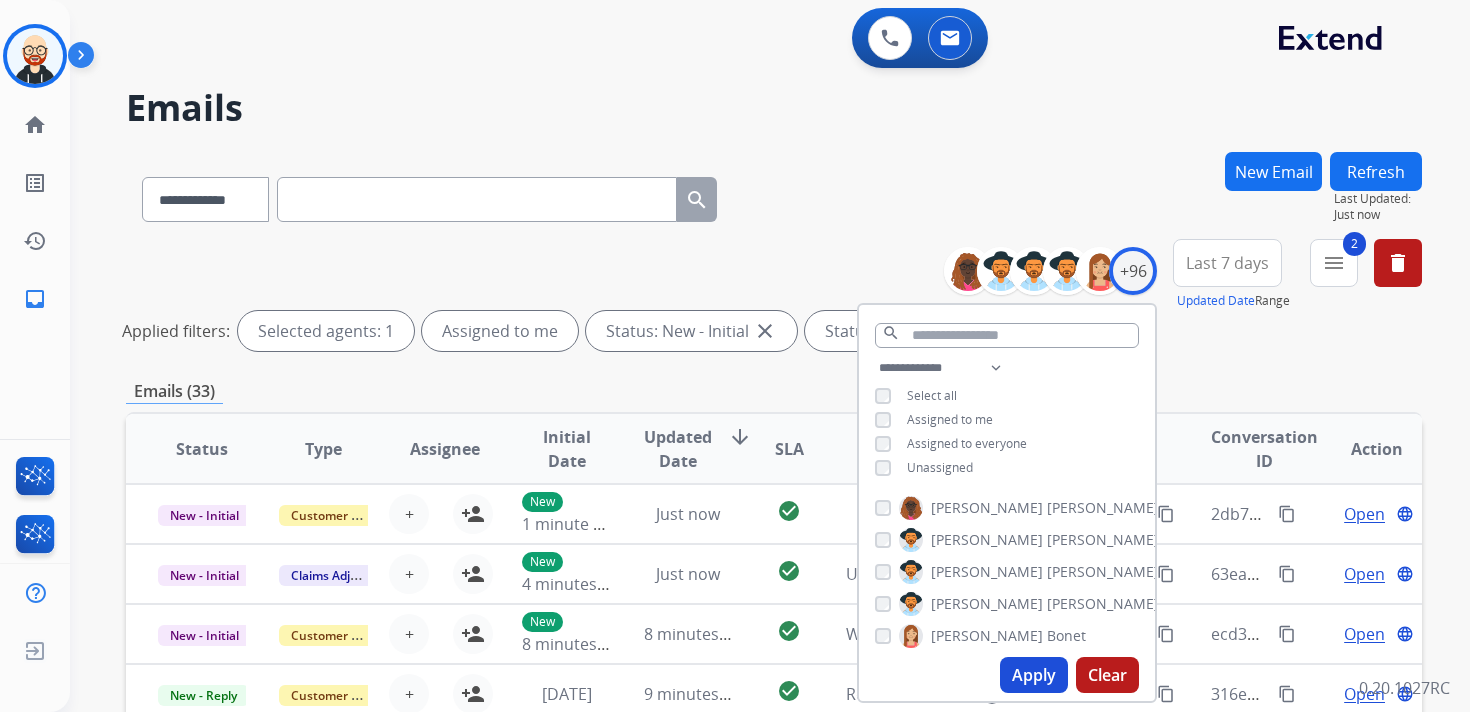 click on "Apply" at bounding box center (1034, 675) 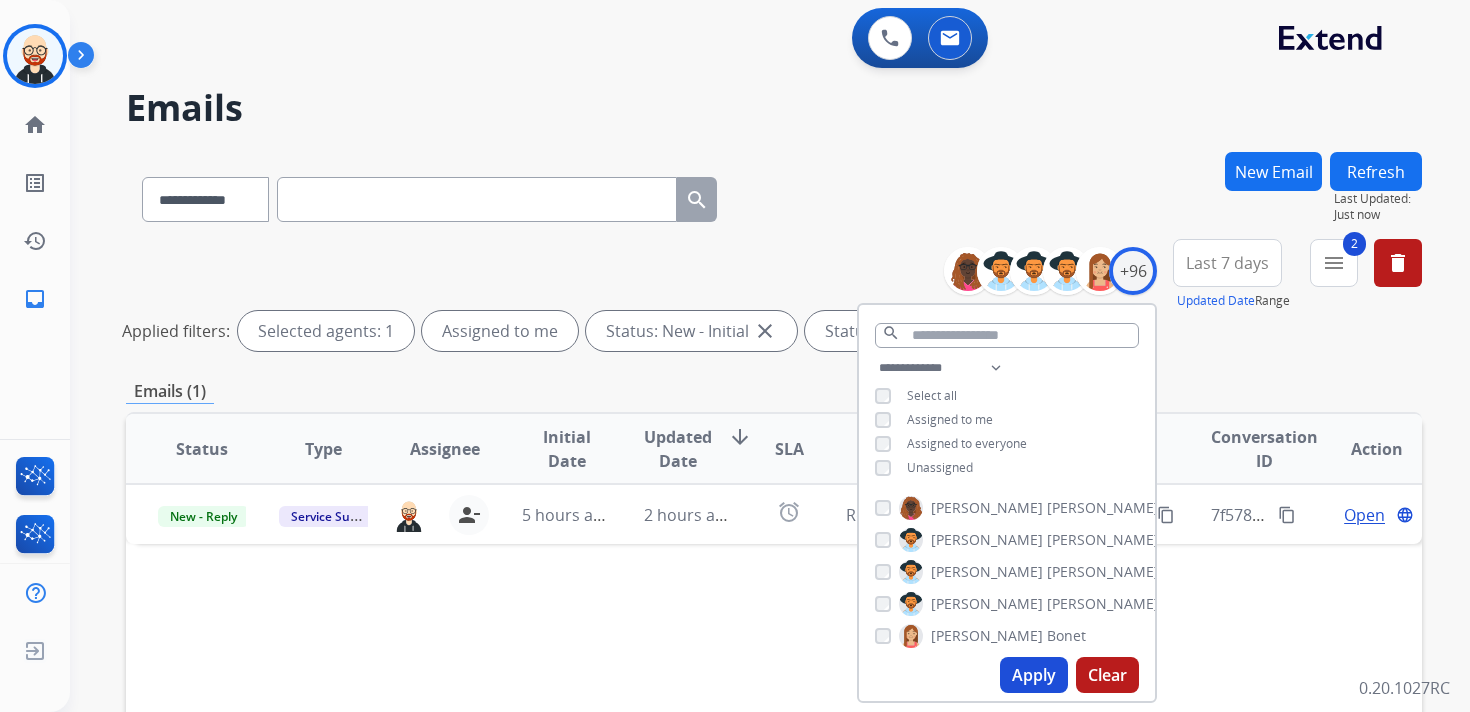 click on "**********" at bounding box center [774, 669] 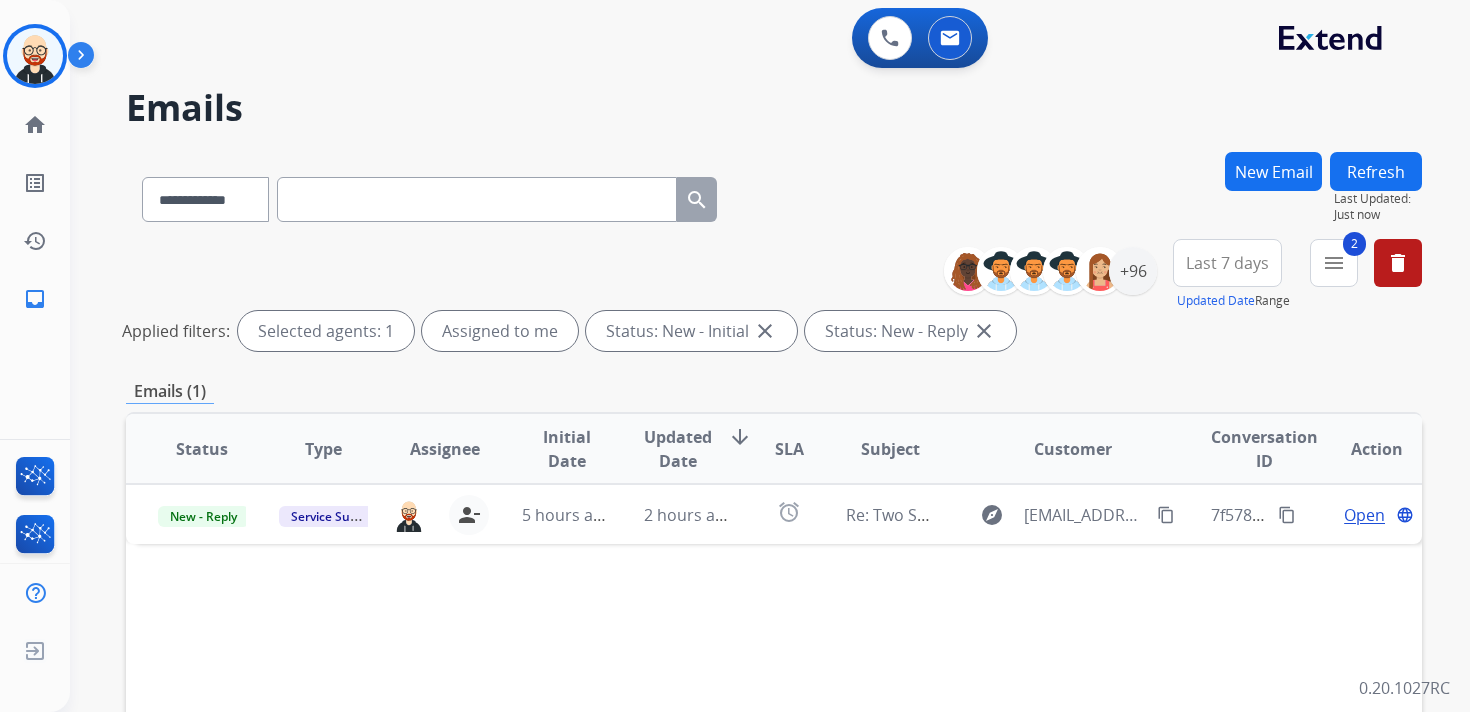click on "Updated Date" at bounding box center [678, 449] 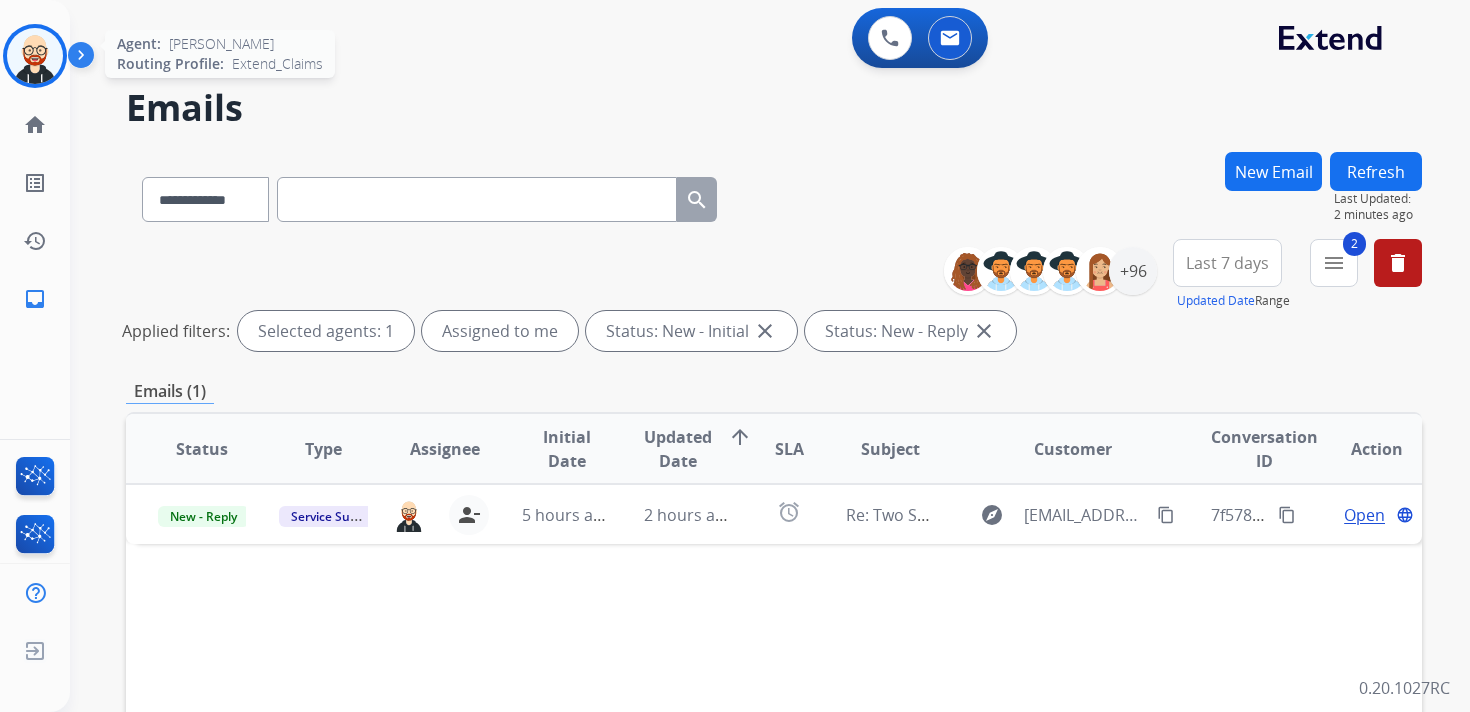 click at bounding box center (35, 56) 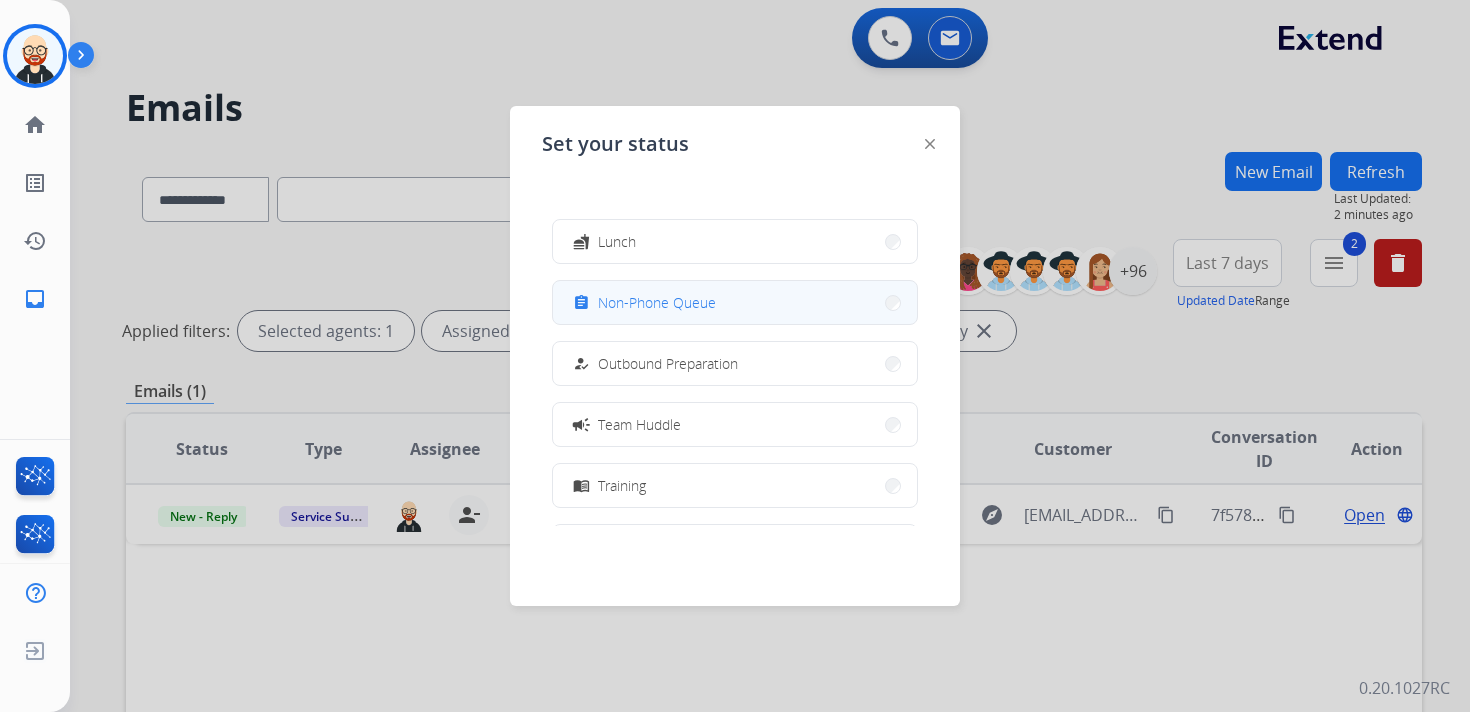 scroll, scrollTop: 109, scrollLeft: 0, axis: vertical 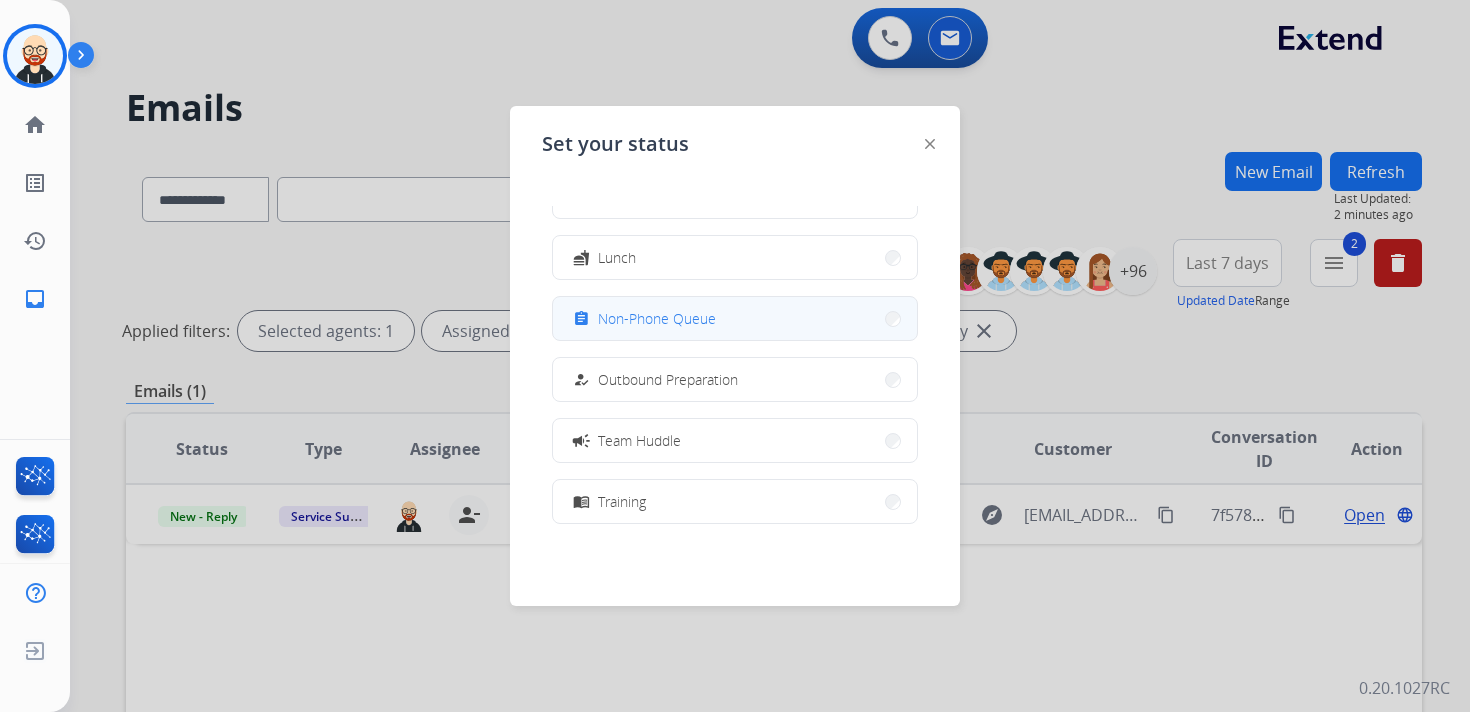 click on "Non-Phone Queue" at bounding box center (657, 318) 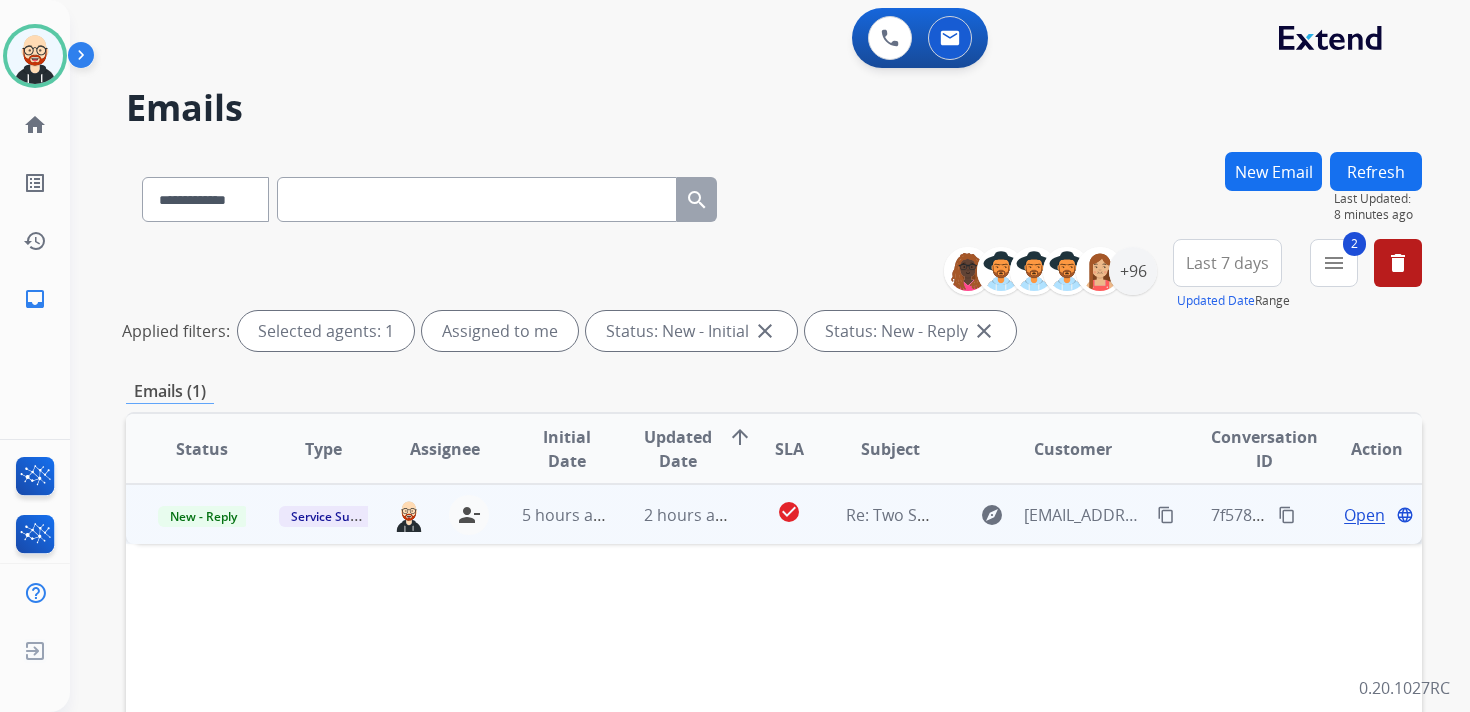 click on "Open" at bounding box center (1364, 515) 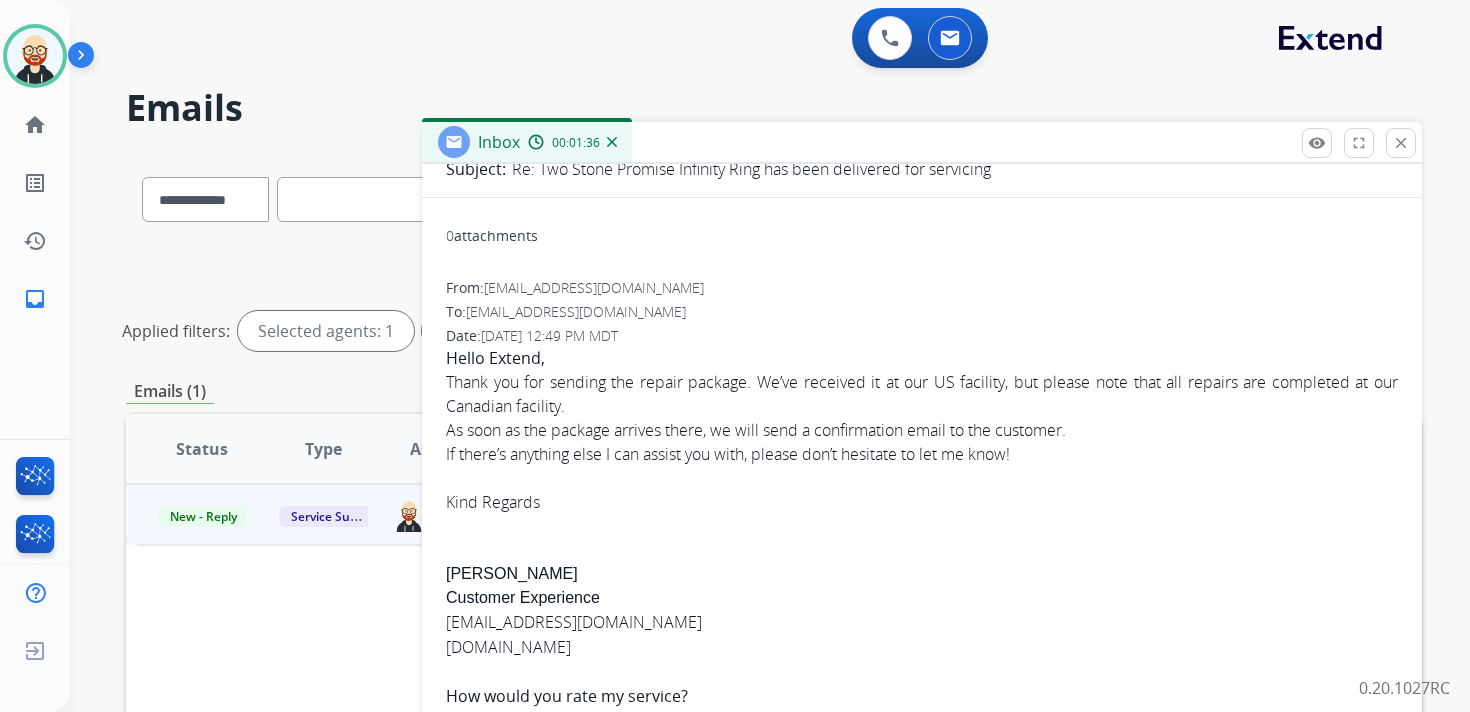 scroll, scrollTop: 0, scrollLeft: 0, axis: both 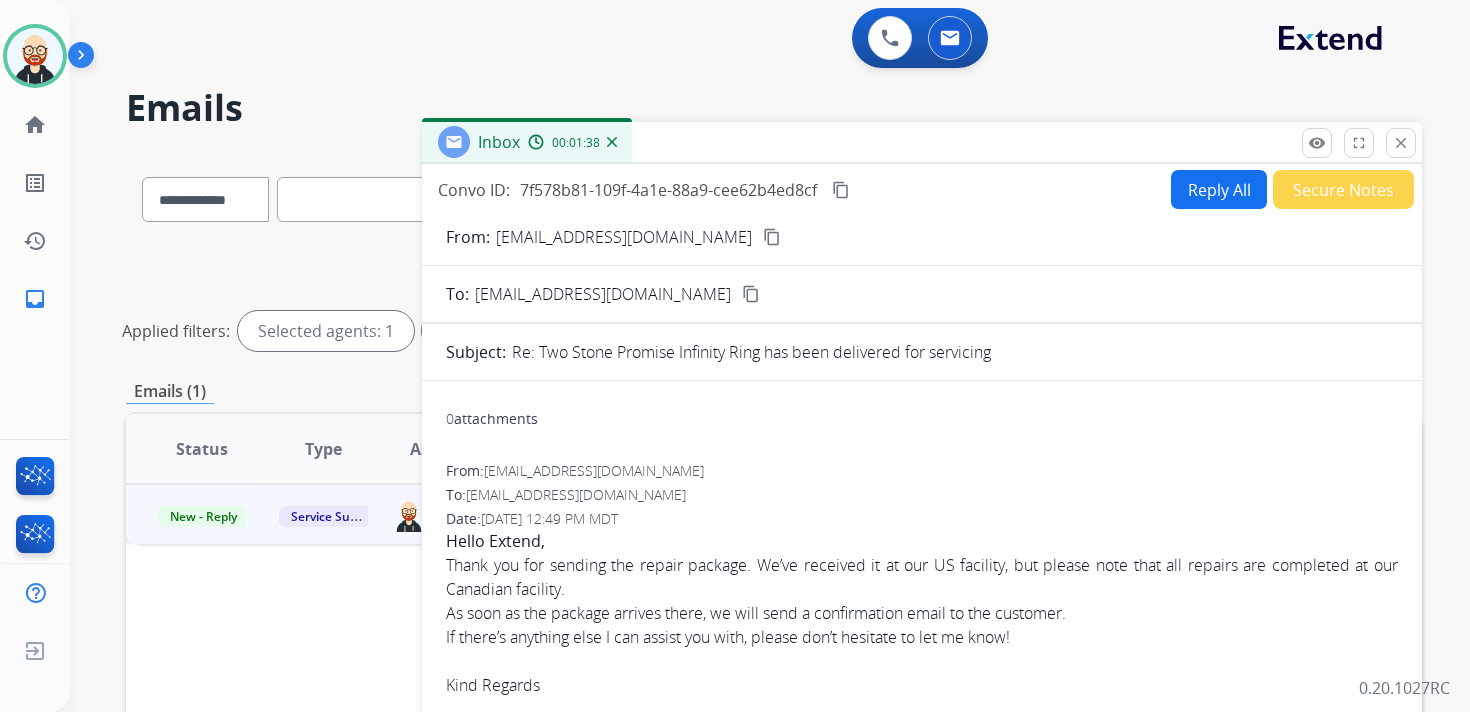 click on "Reply All" at bounding box center (1219, 189) 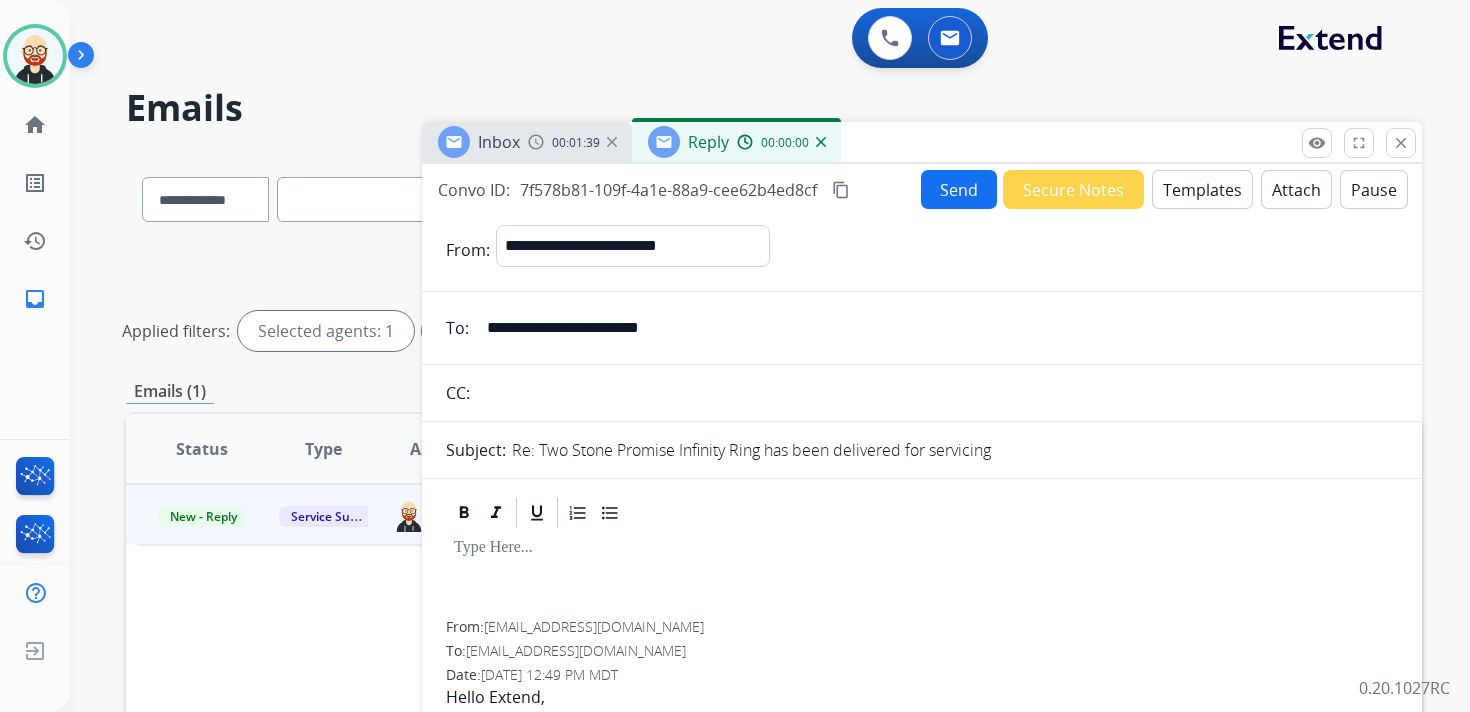 click at bounding box center [922, 548] 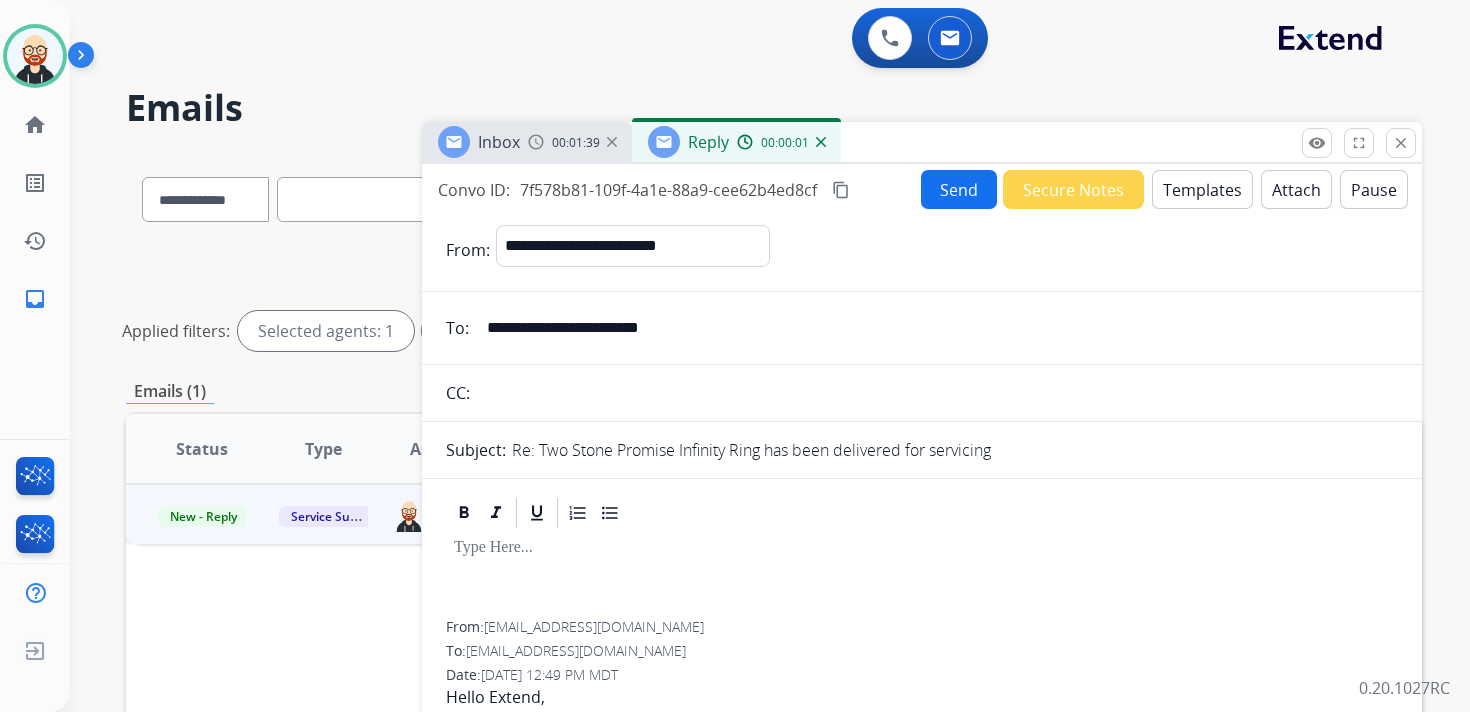 type 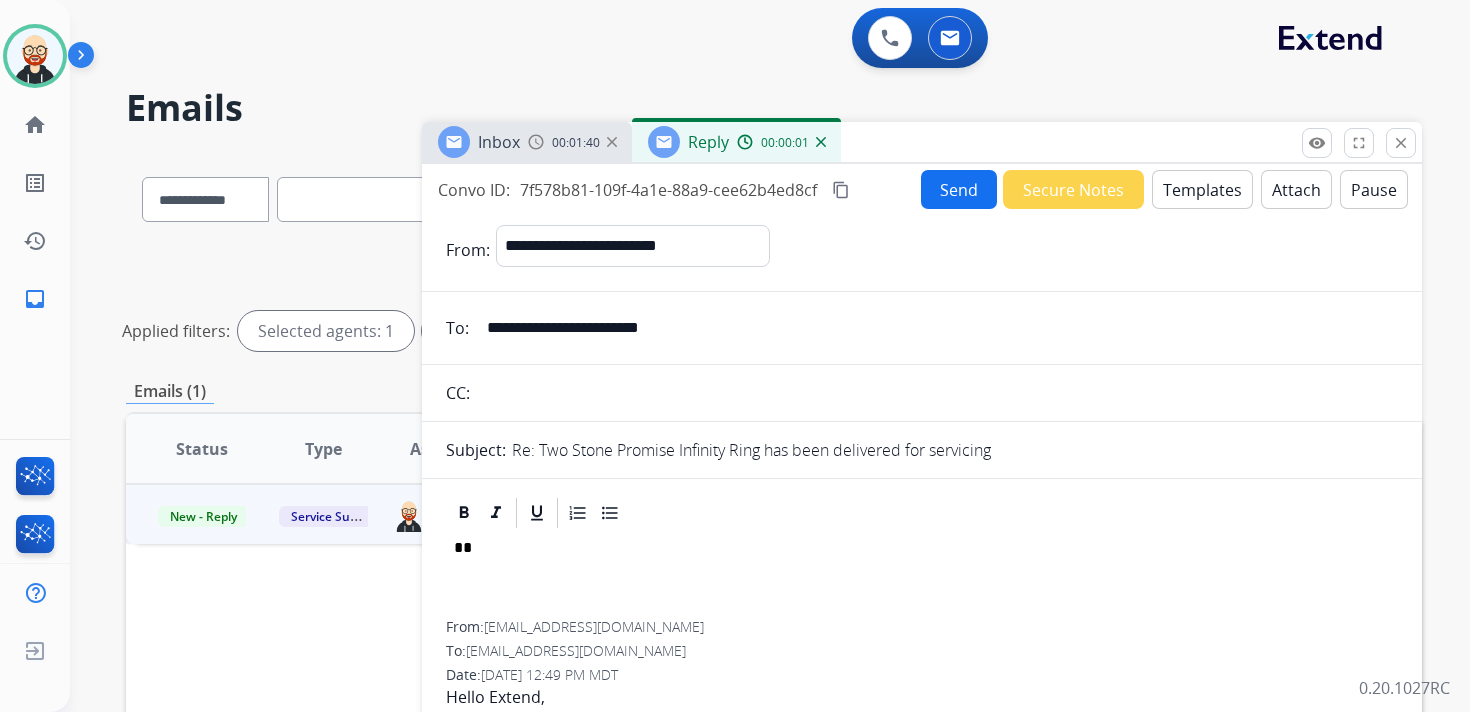 scroll, scrollTop: 5, scrollLeft: 0, axis: vertical 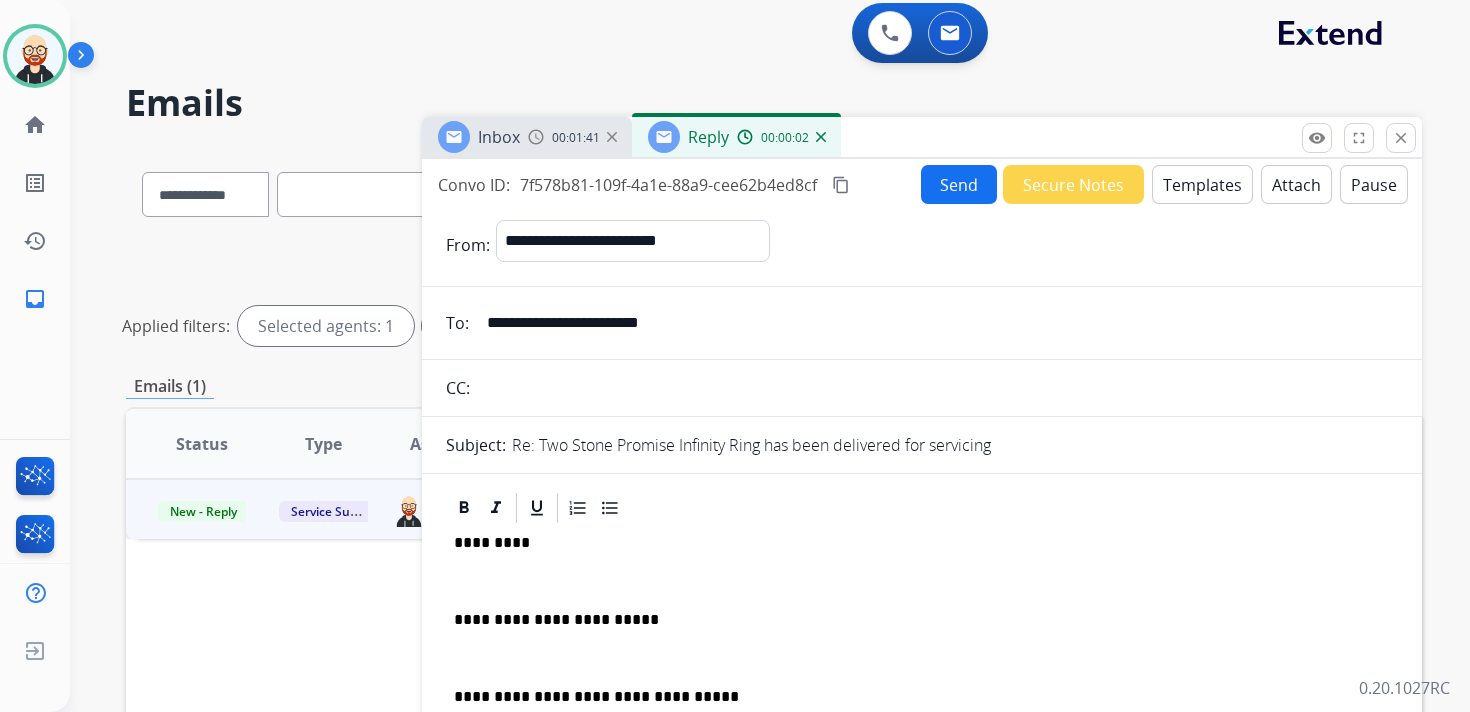 click at bounding box center [922, 581] 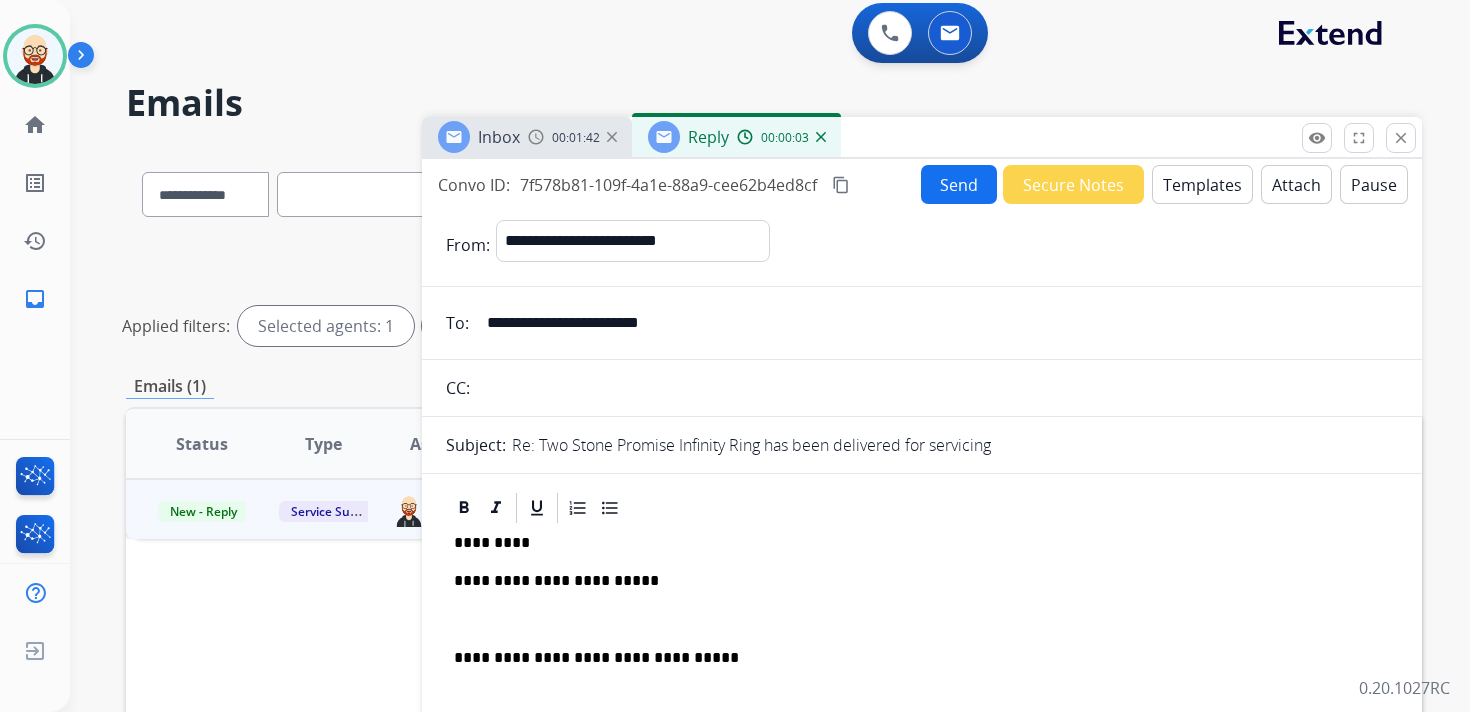 click on "**********" at bounding box center [922, 648] 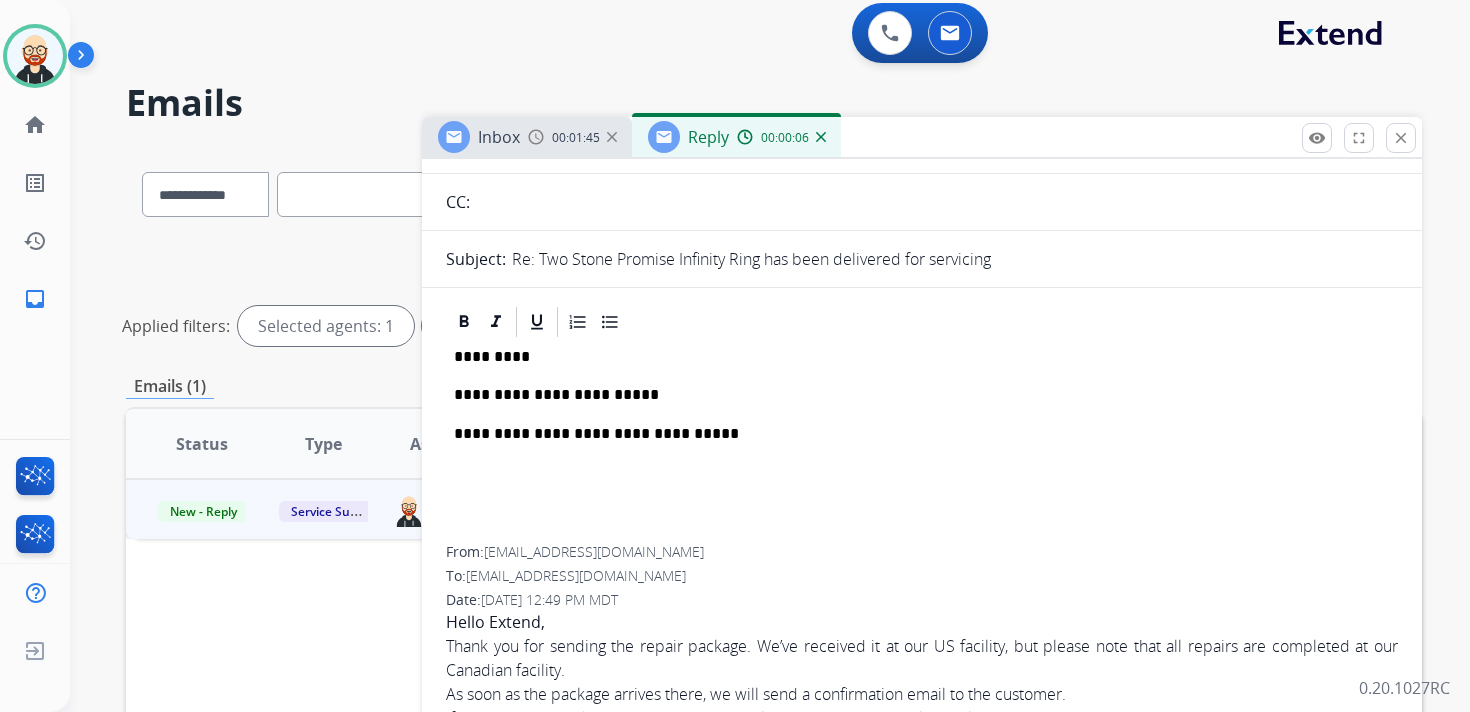 scroll, scrollTop: 151, scrollLeft: 0, axis: vertical 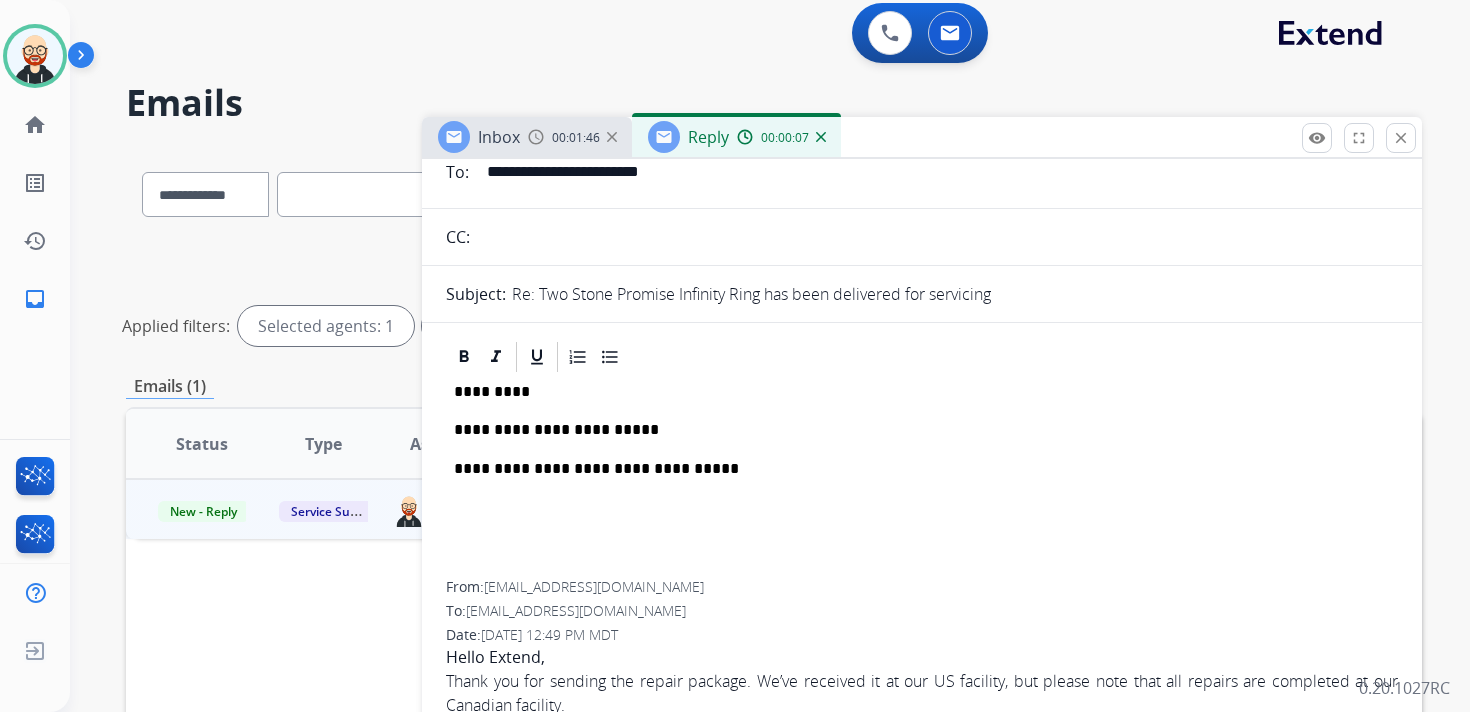 click on "*********" at bounding box center [914, 392] 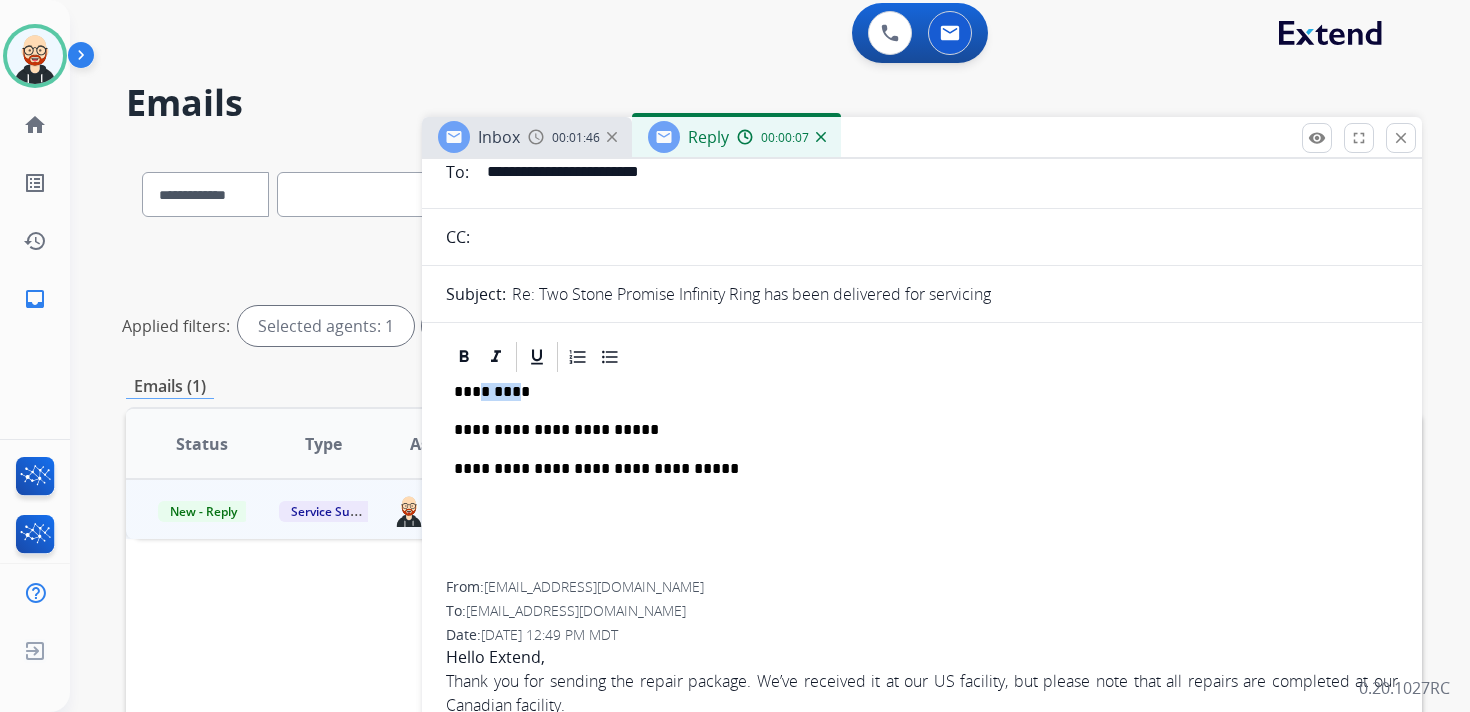 click on "*********" at bounding box center (914, 392) 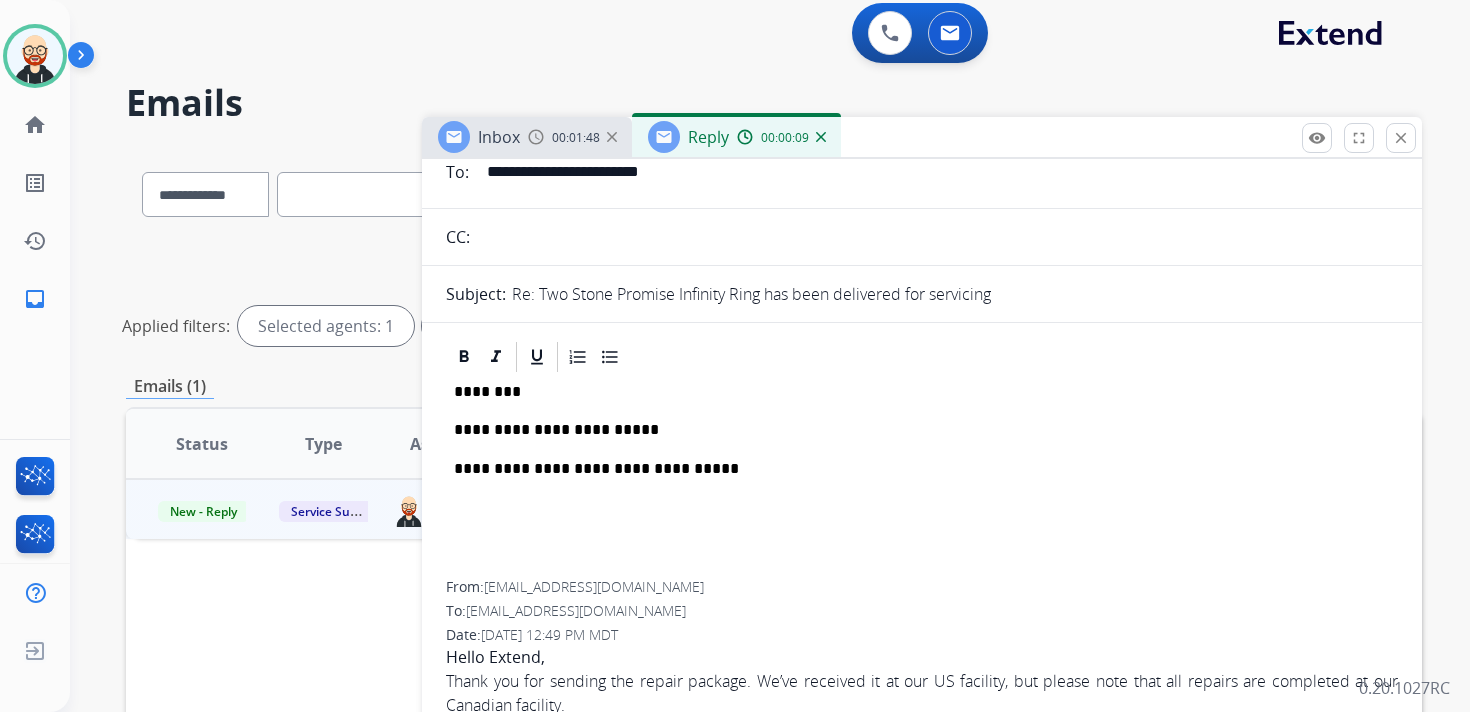 scroll, scrollTop: 0, scrollLeft: 0, axis: both 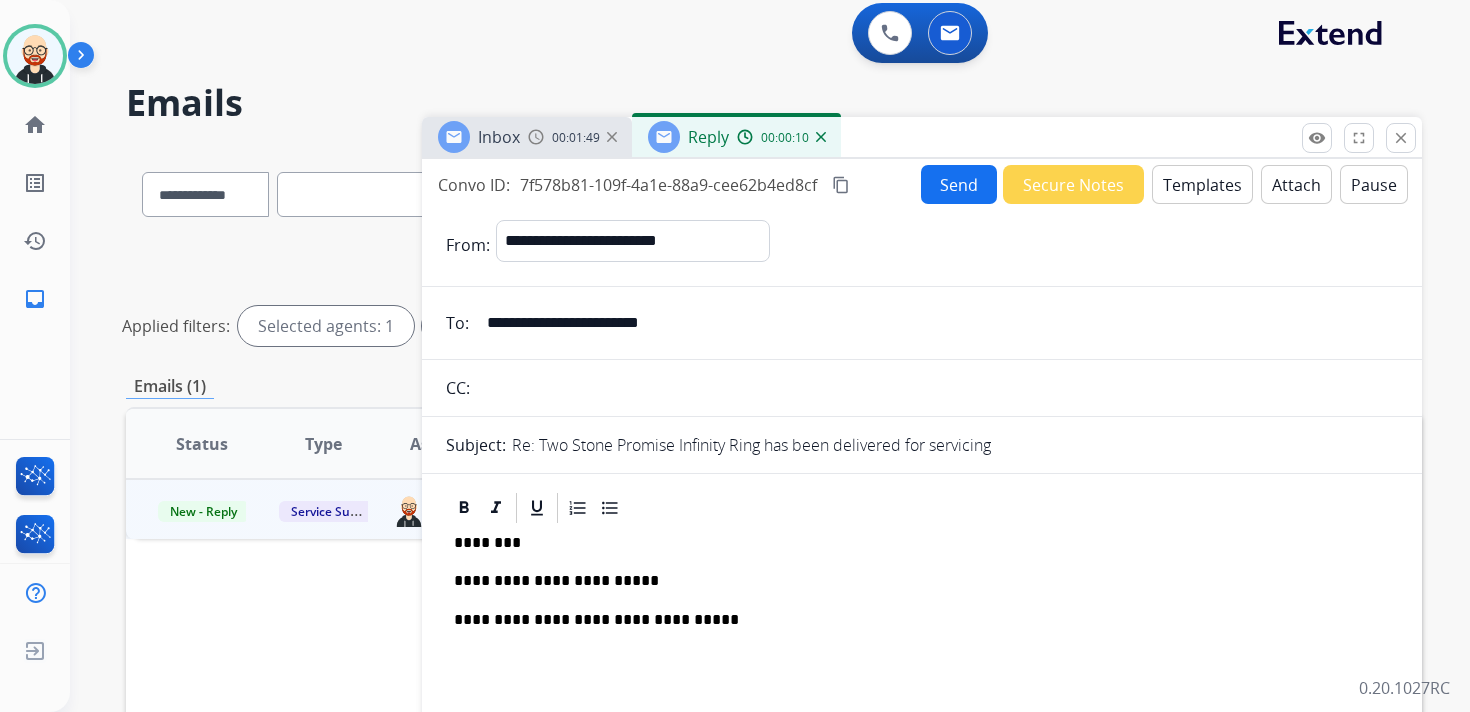 click on "Send" at bounding box center (959, 184) 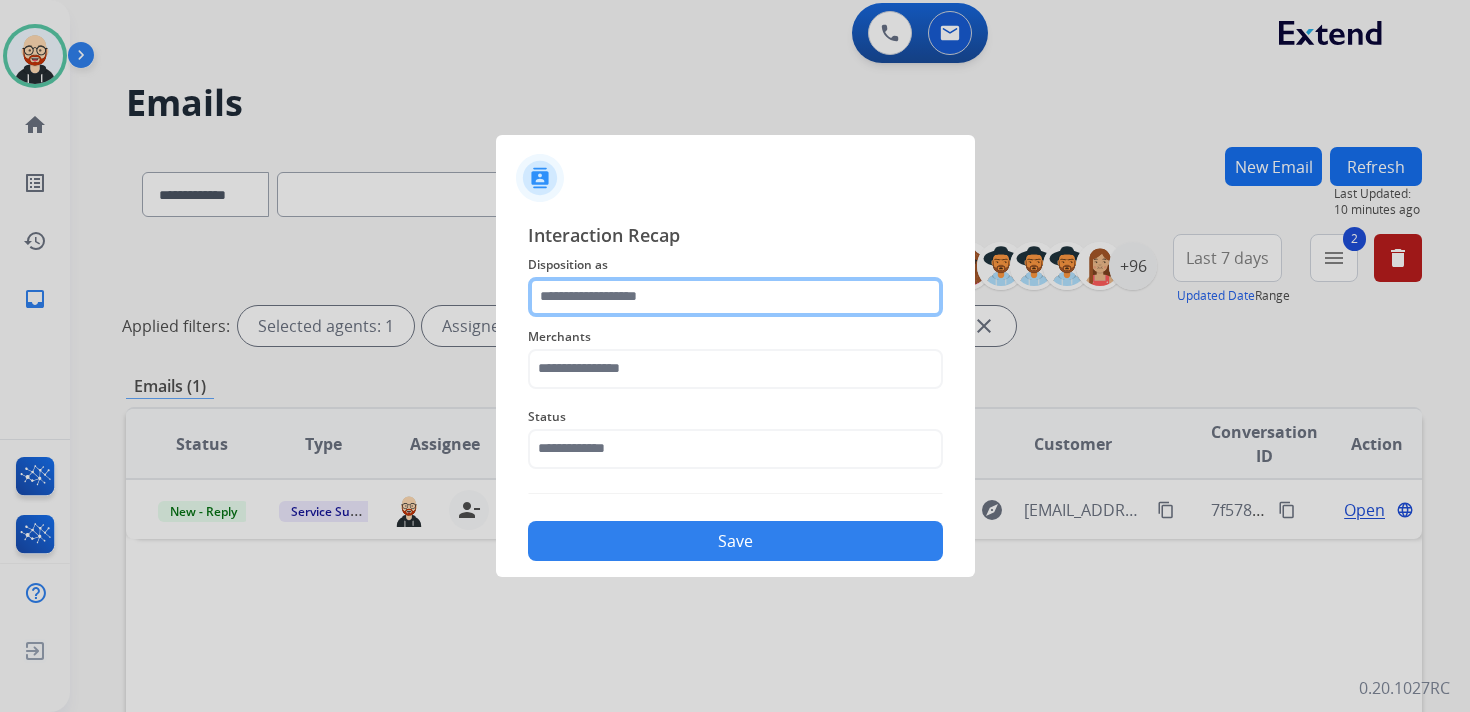 click 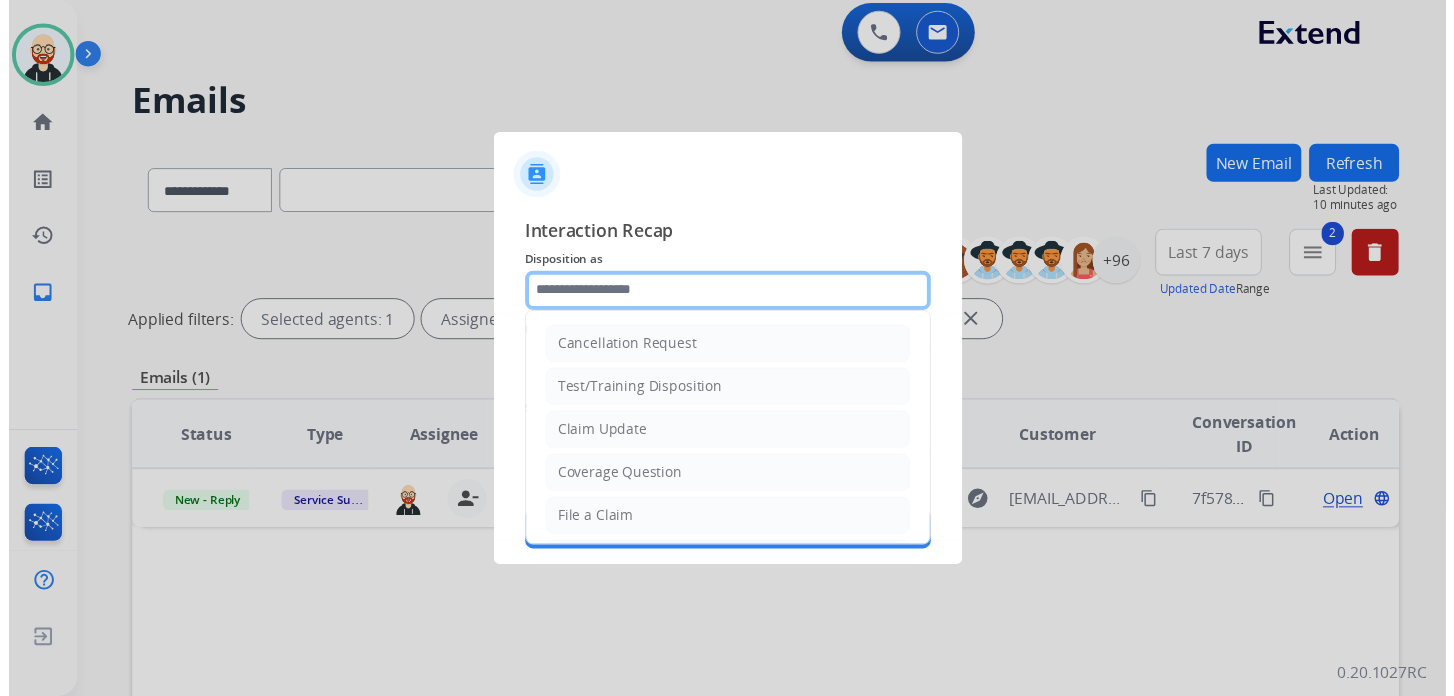 scroll, scrollTop: 300, scrollLeft: 0, axis: vertical 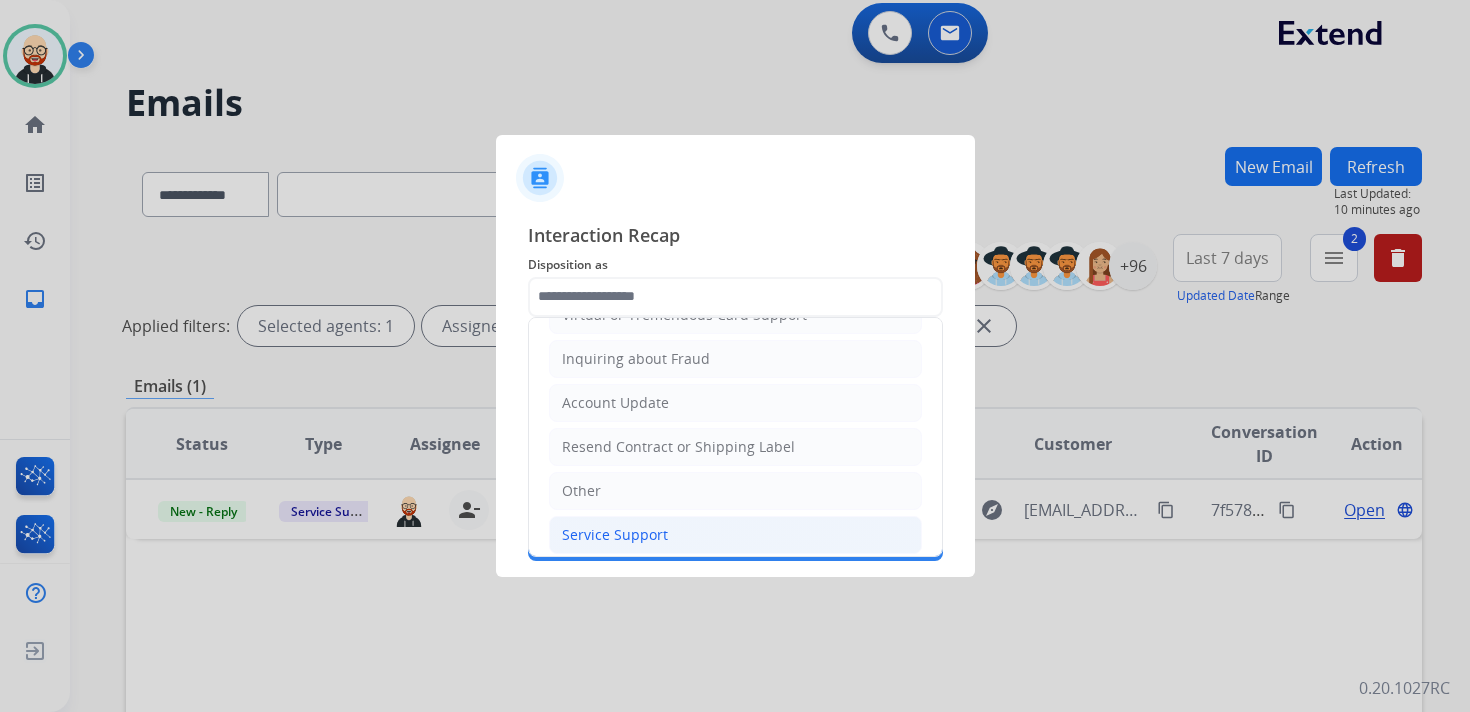 click on "Service Support" 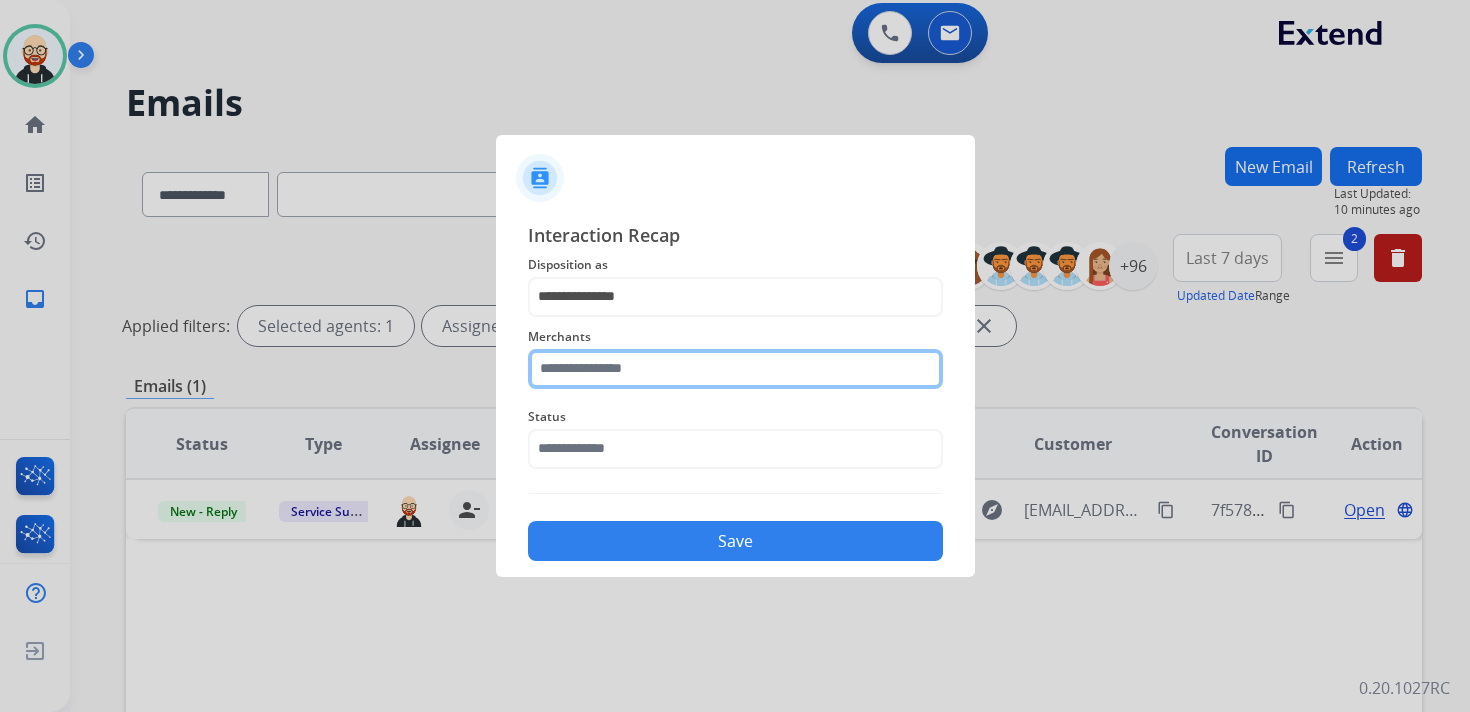 click 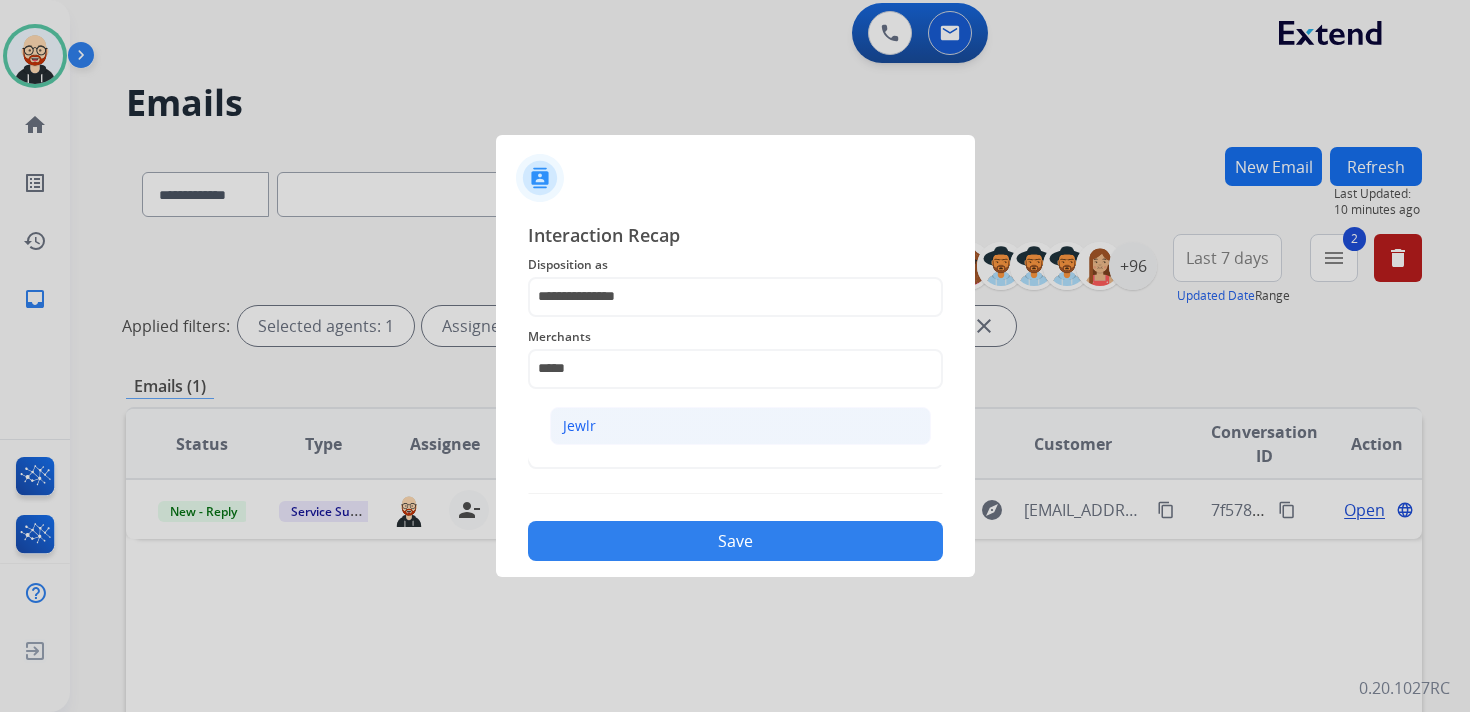 click on "Jewlr" 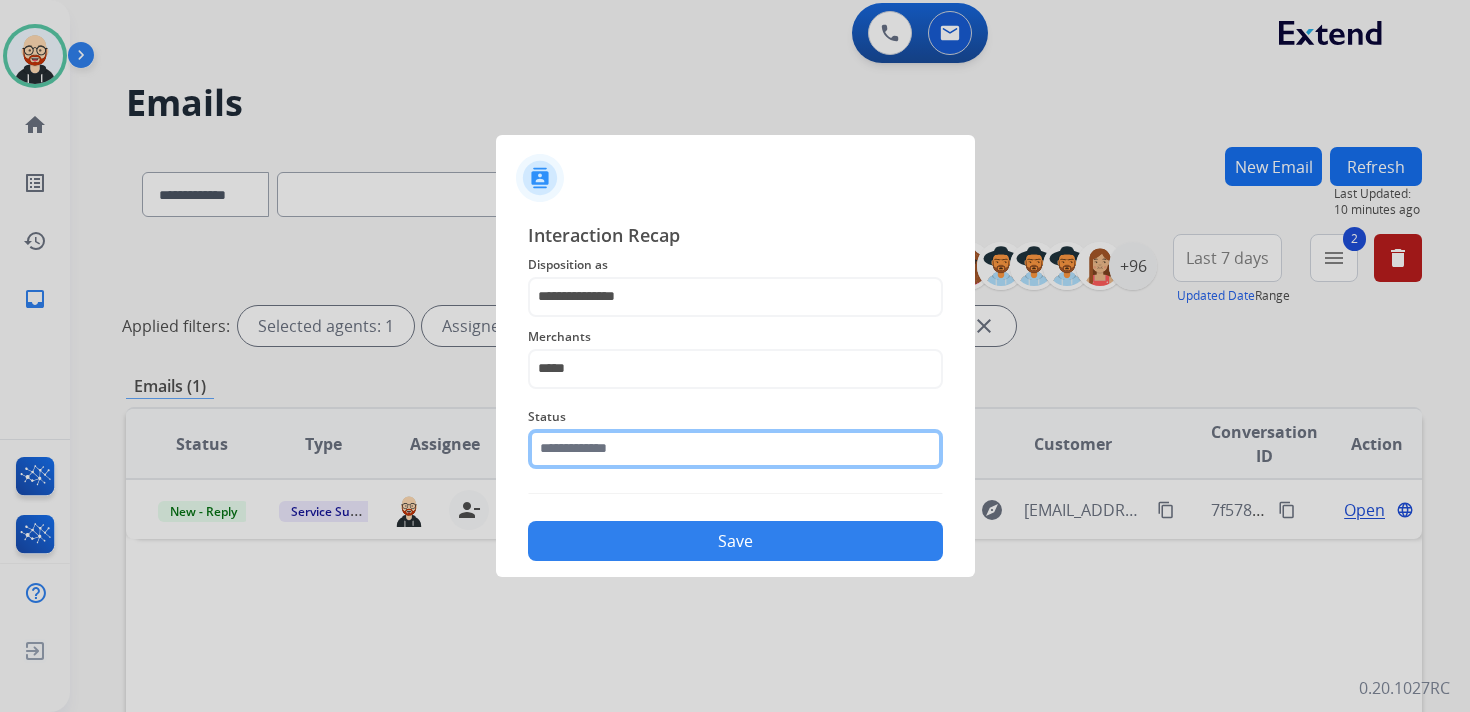 click 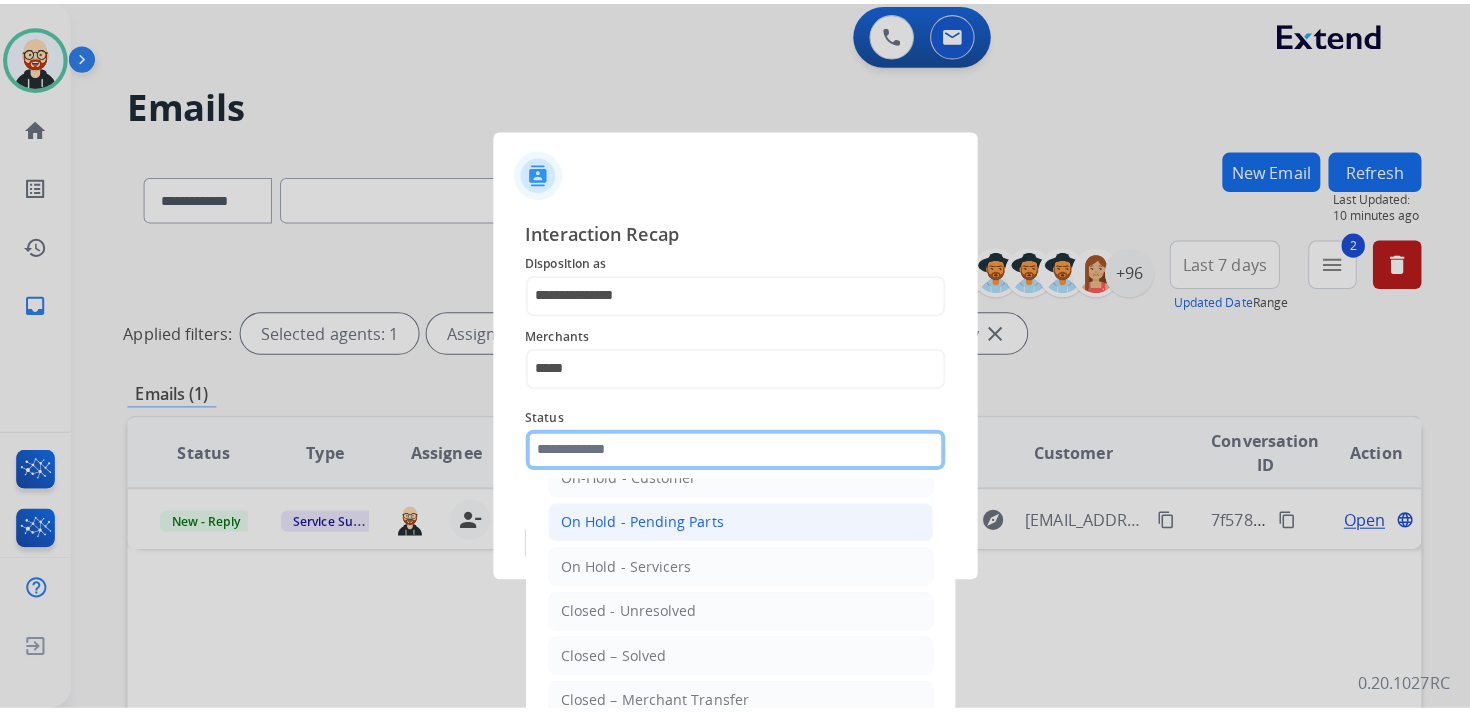 scroll, scrollTop: 76, scrollLeft: 0, axis: vertical 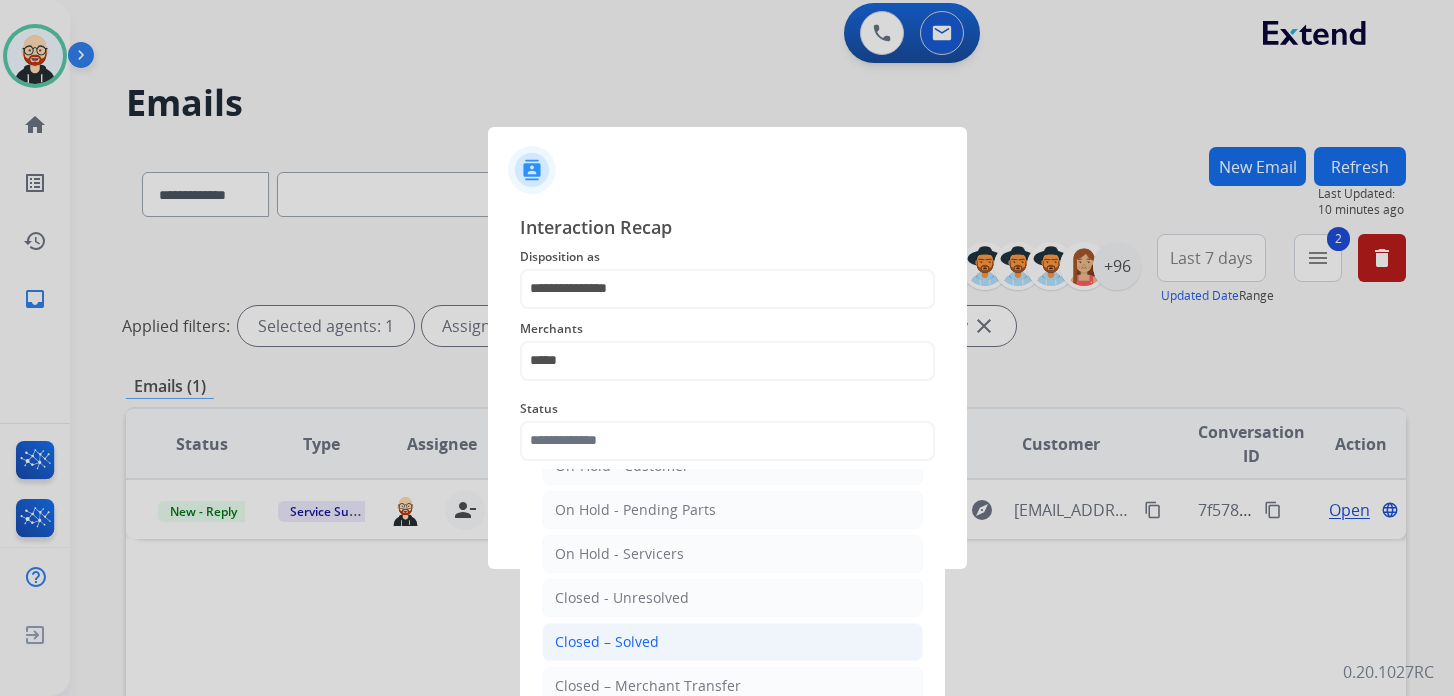 click on "Closed – Solved" 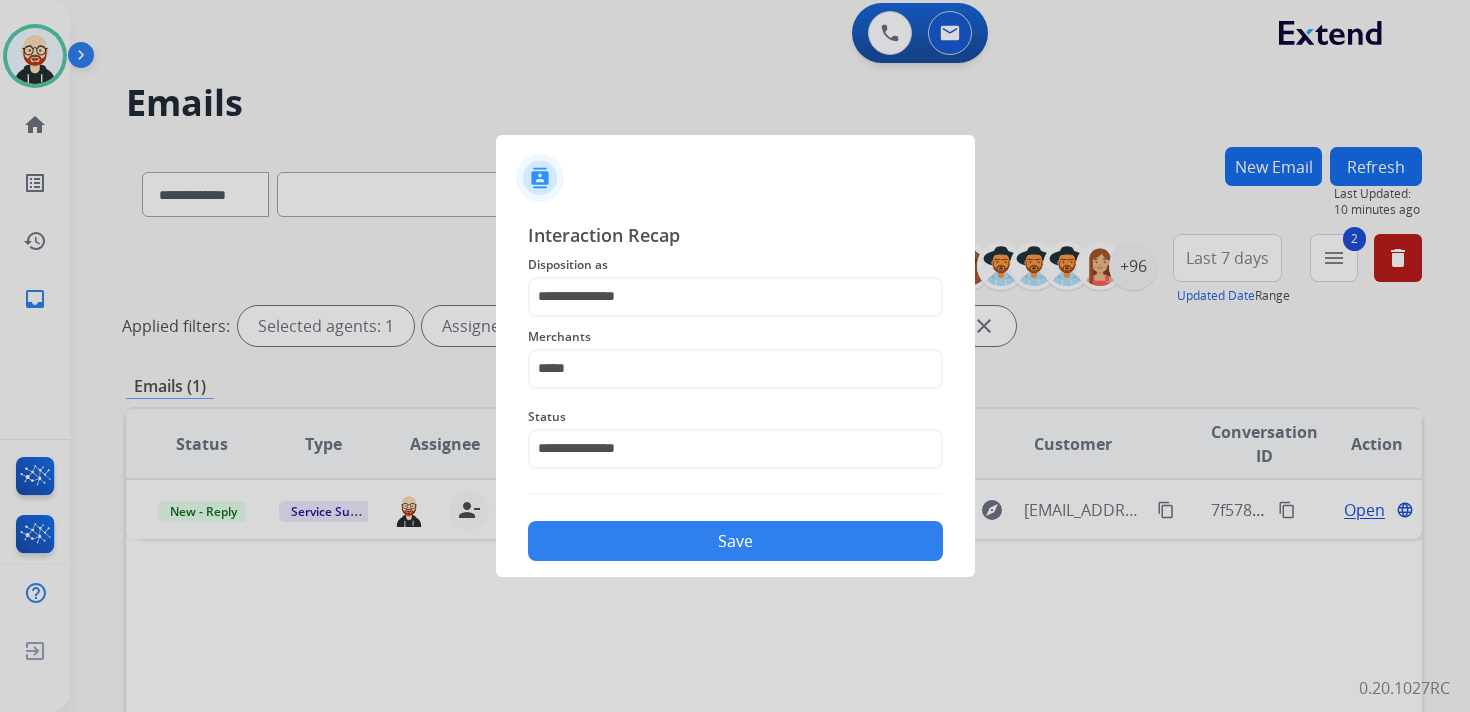 click on "Save" 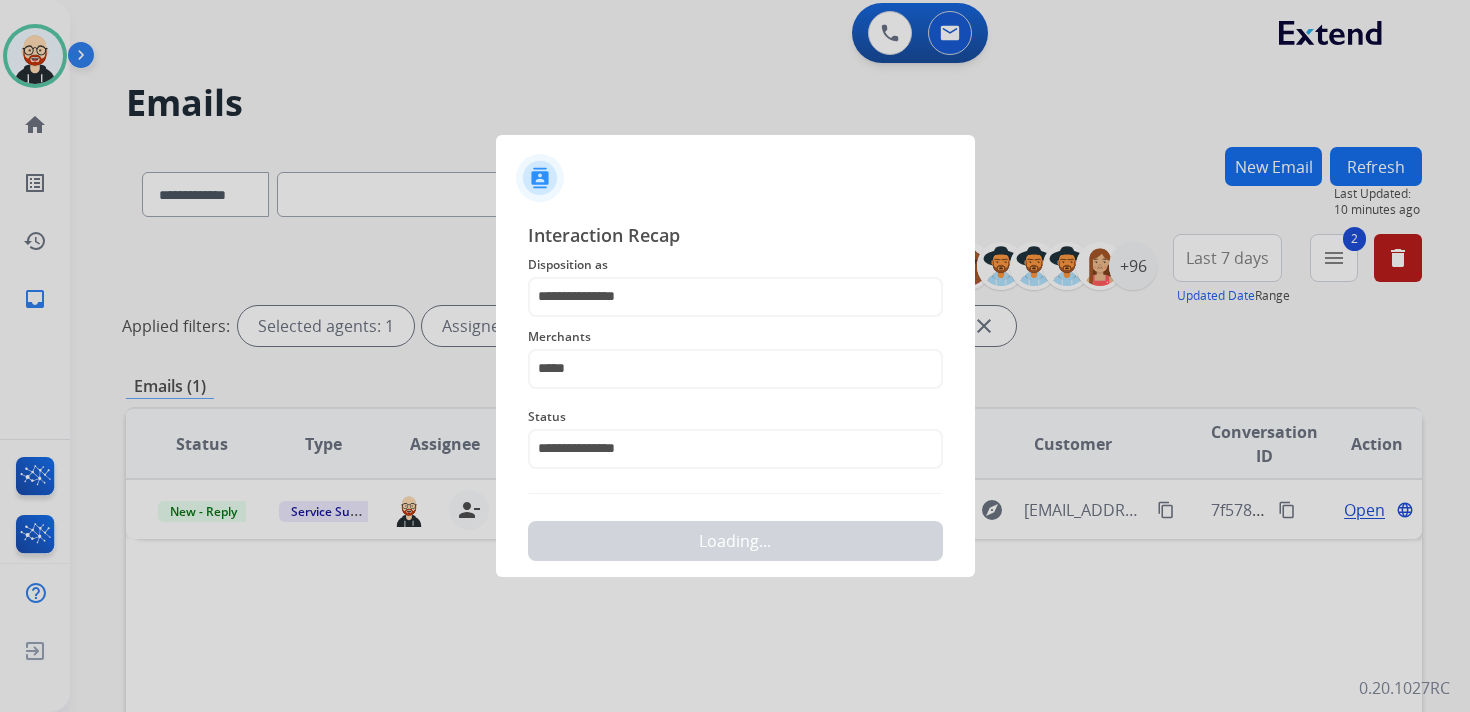 scroll, scrollTop: 0, scrollLeft: 0, axis: both 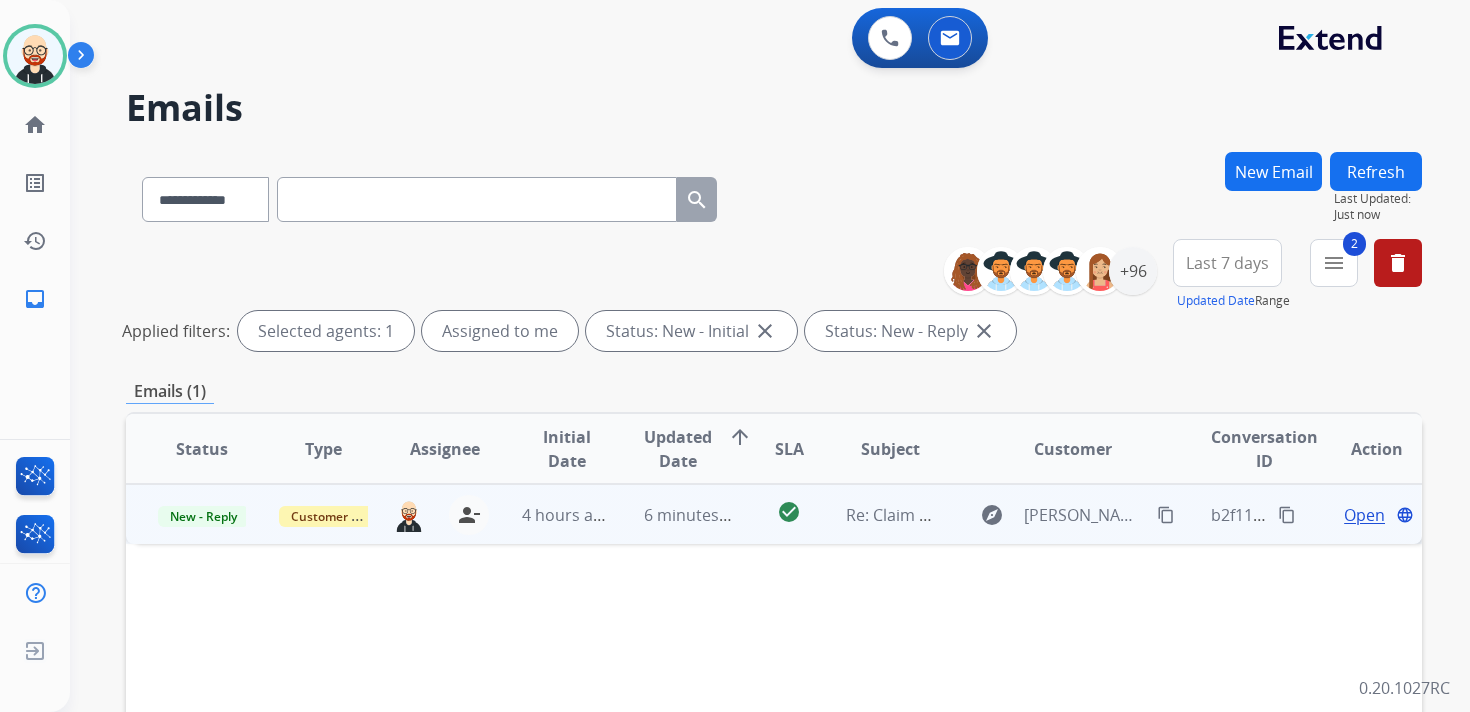 click on "Open" at bounding box center [1364, 515] 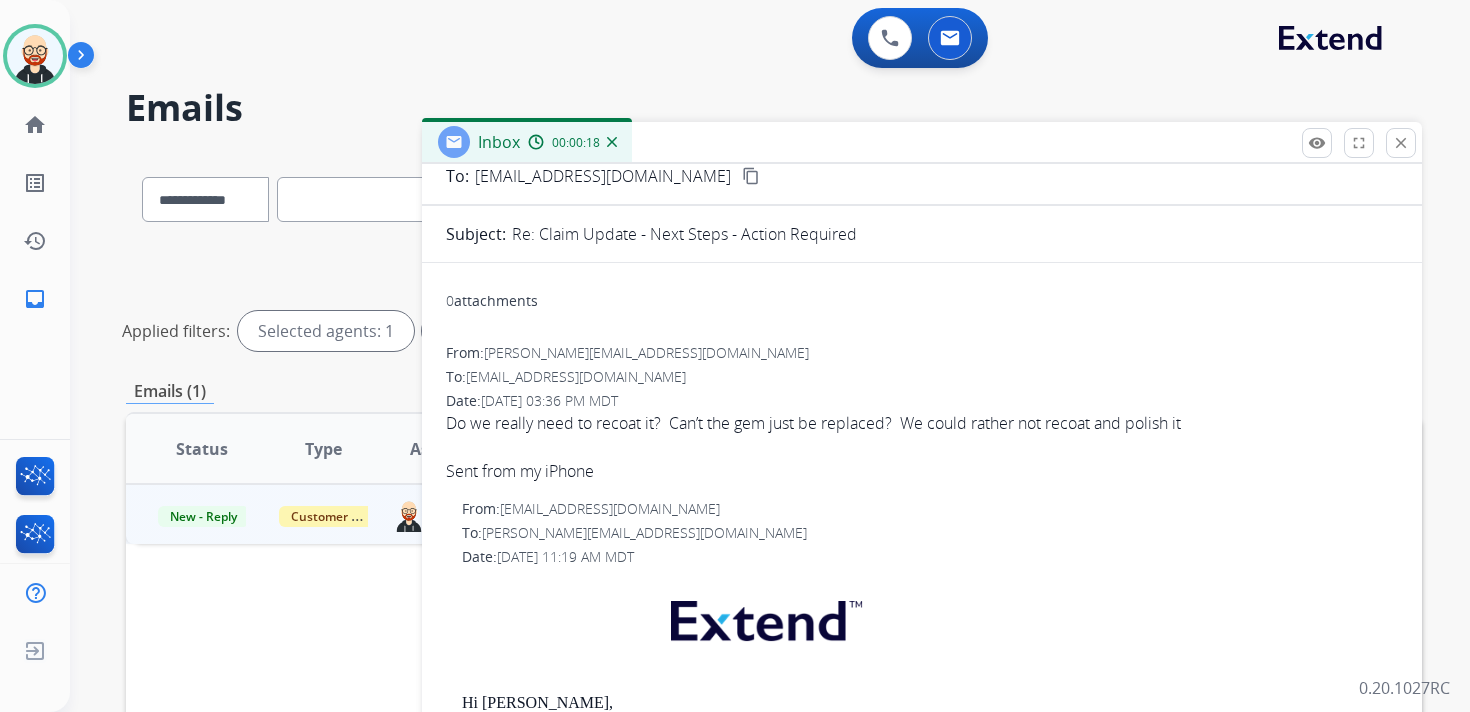 scroll, scrollTop: 0, scrollLeft: 0, axis: both 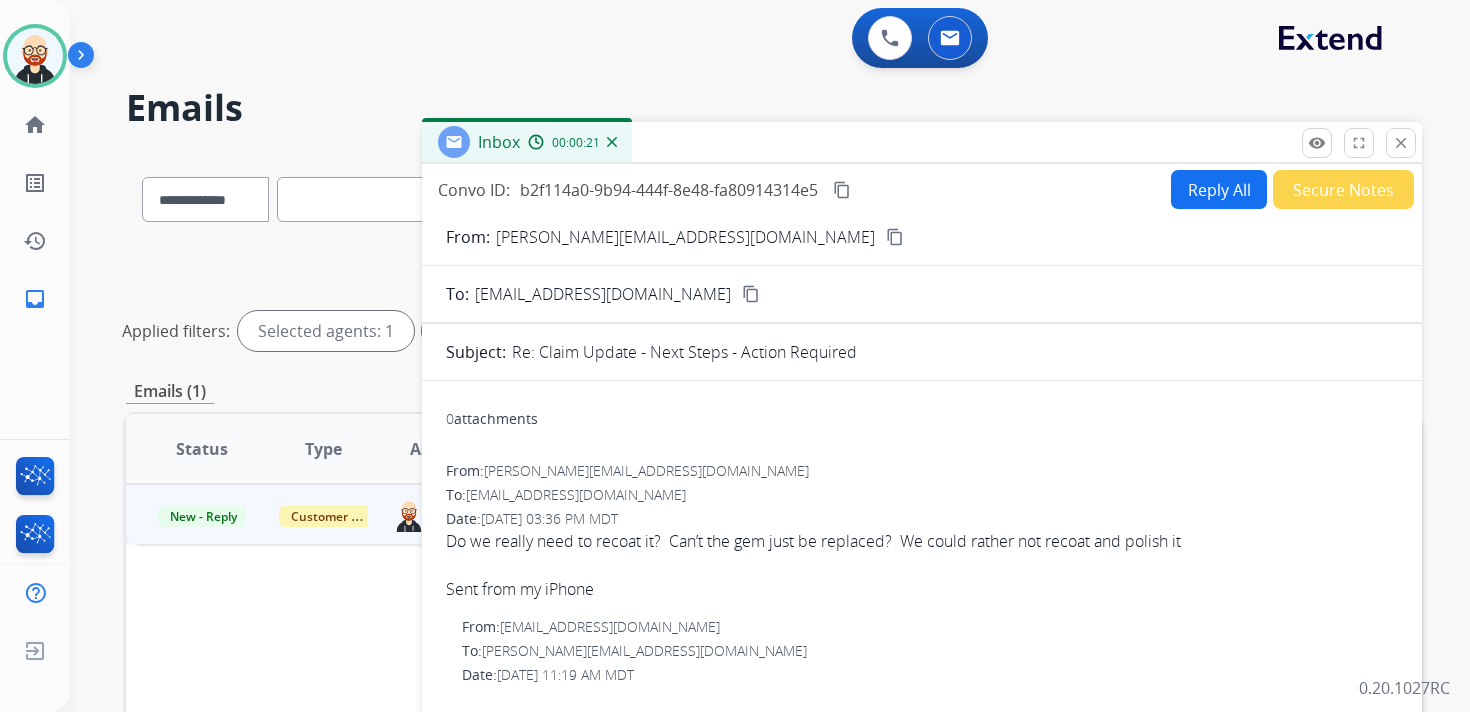 click on "content_copy" at bounding box center [895, 237] 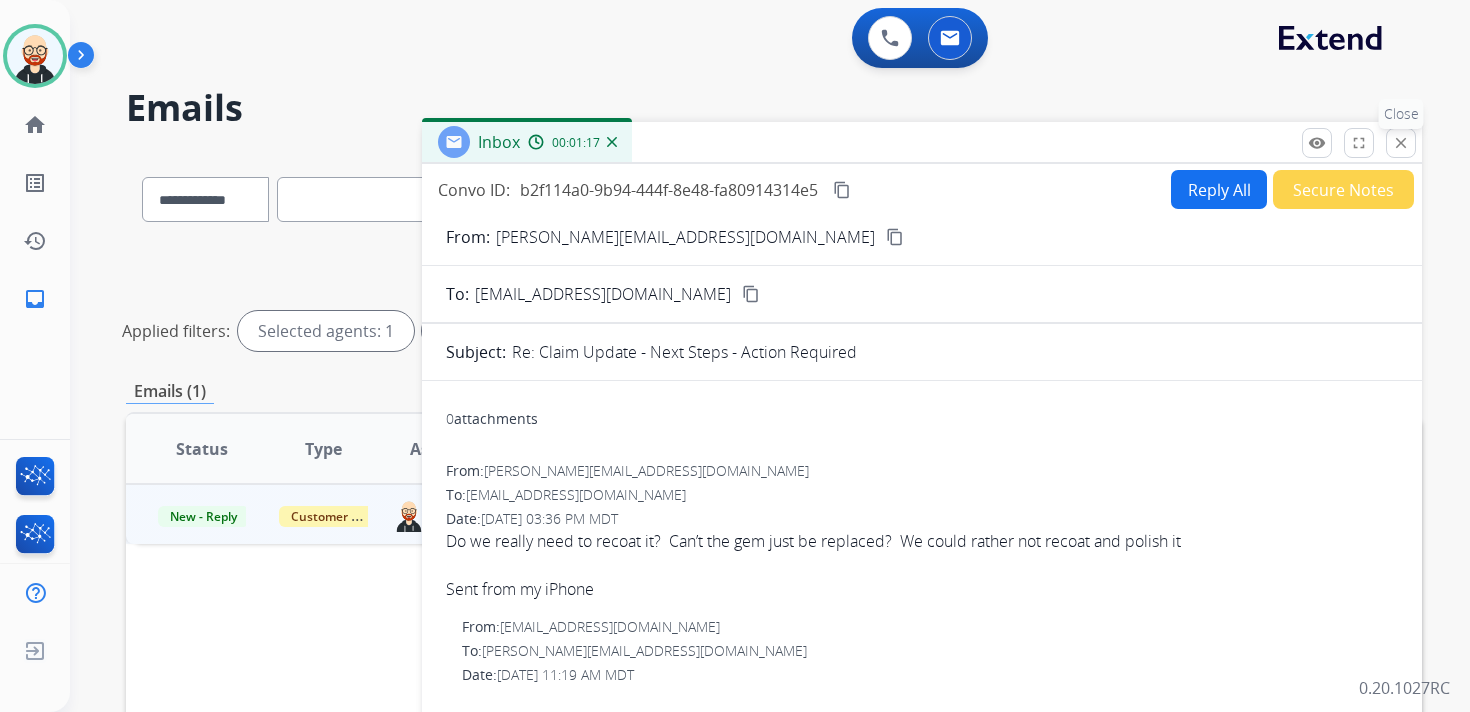click on "close" at bounding box center [1401, 143] 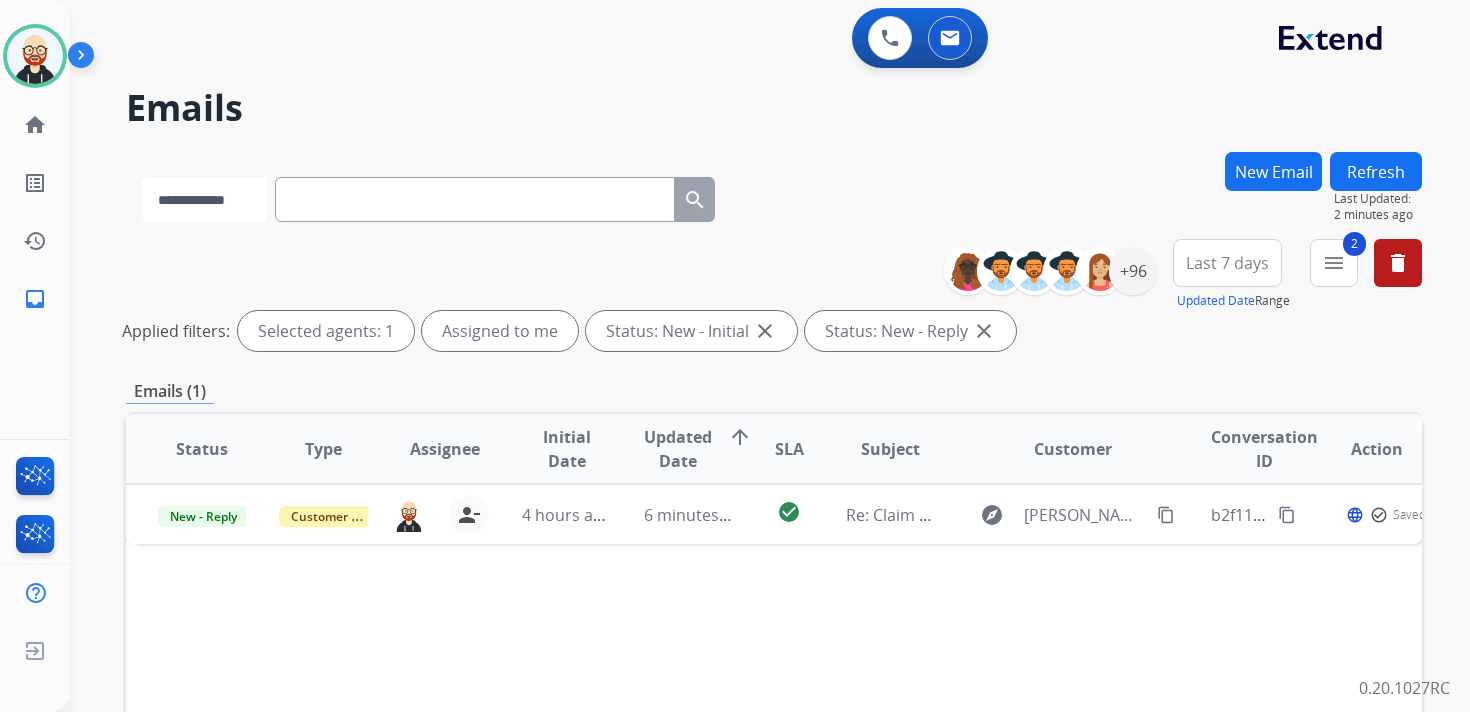 click on "**********" at bounding box center (204, 199) 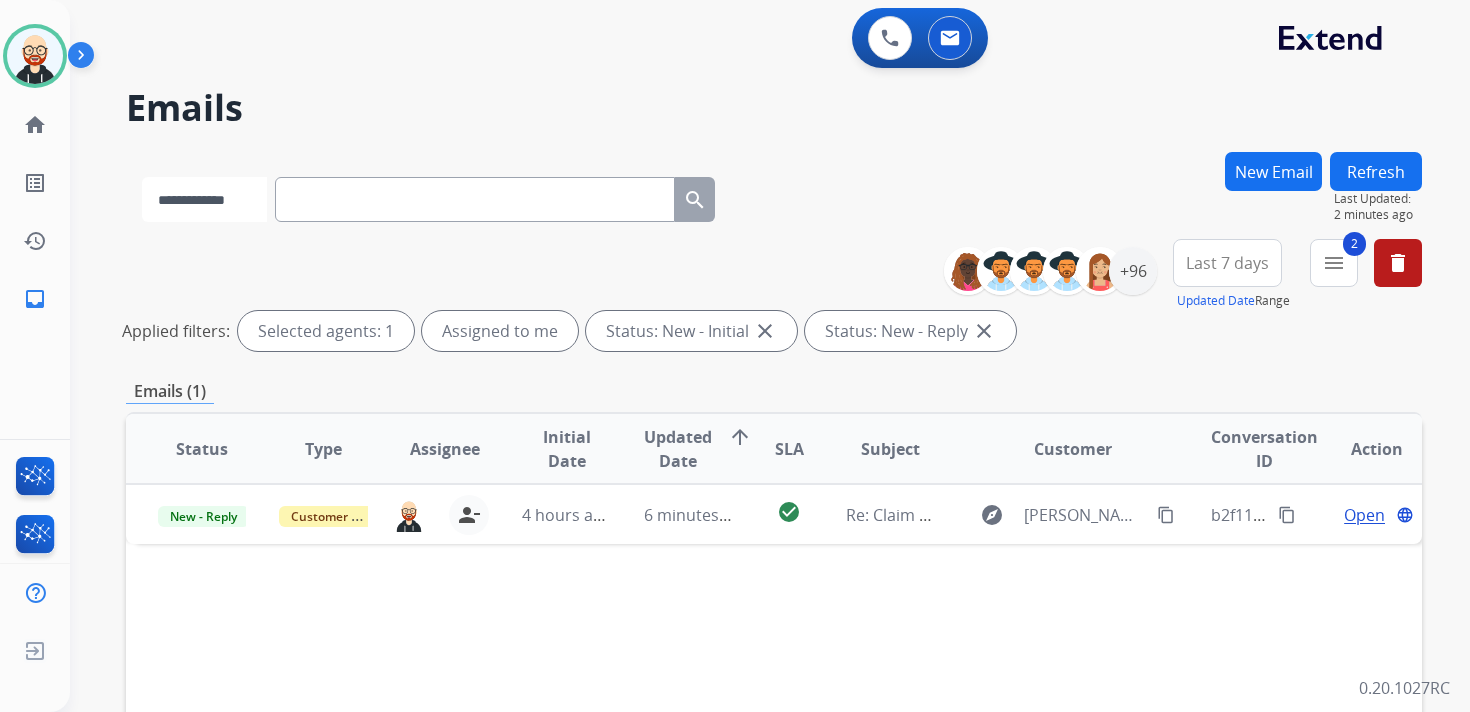 select on "**********" 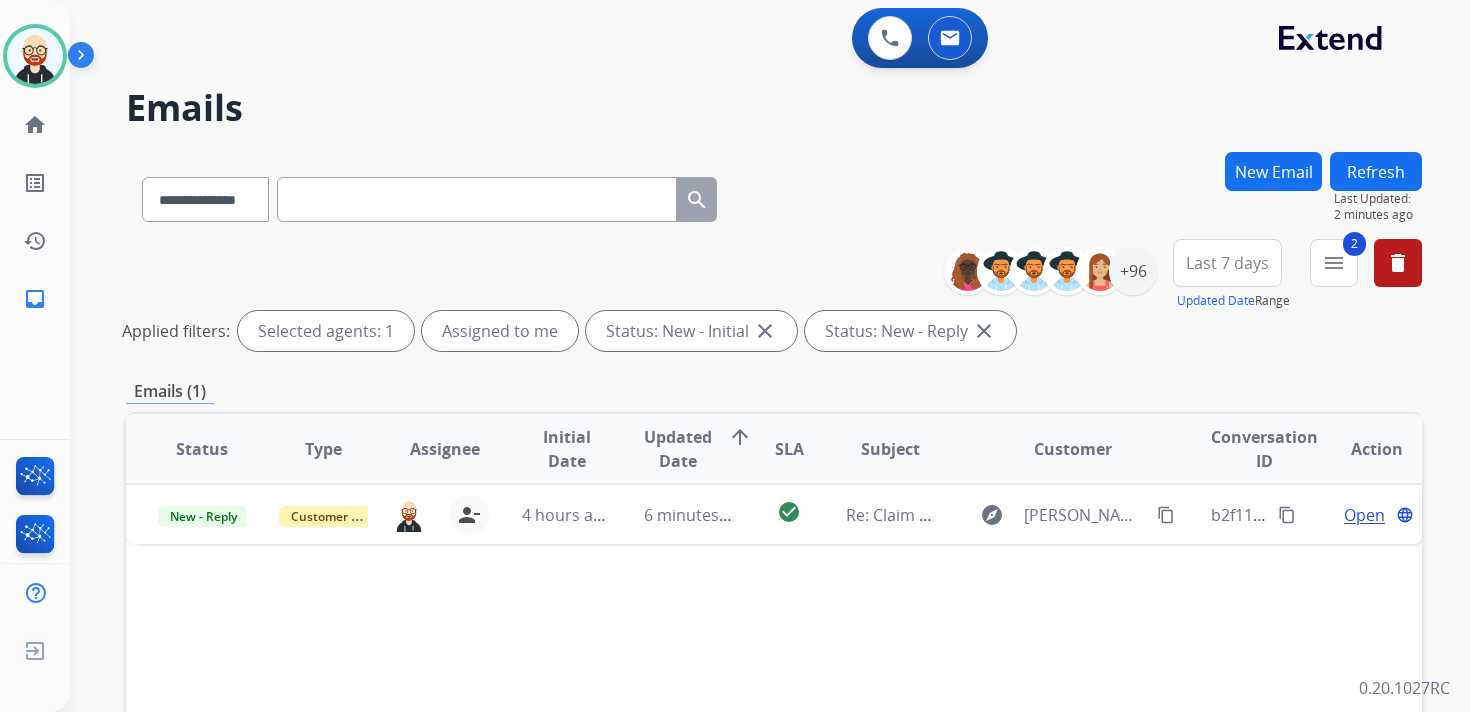 click at bounding box center (477, 199) 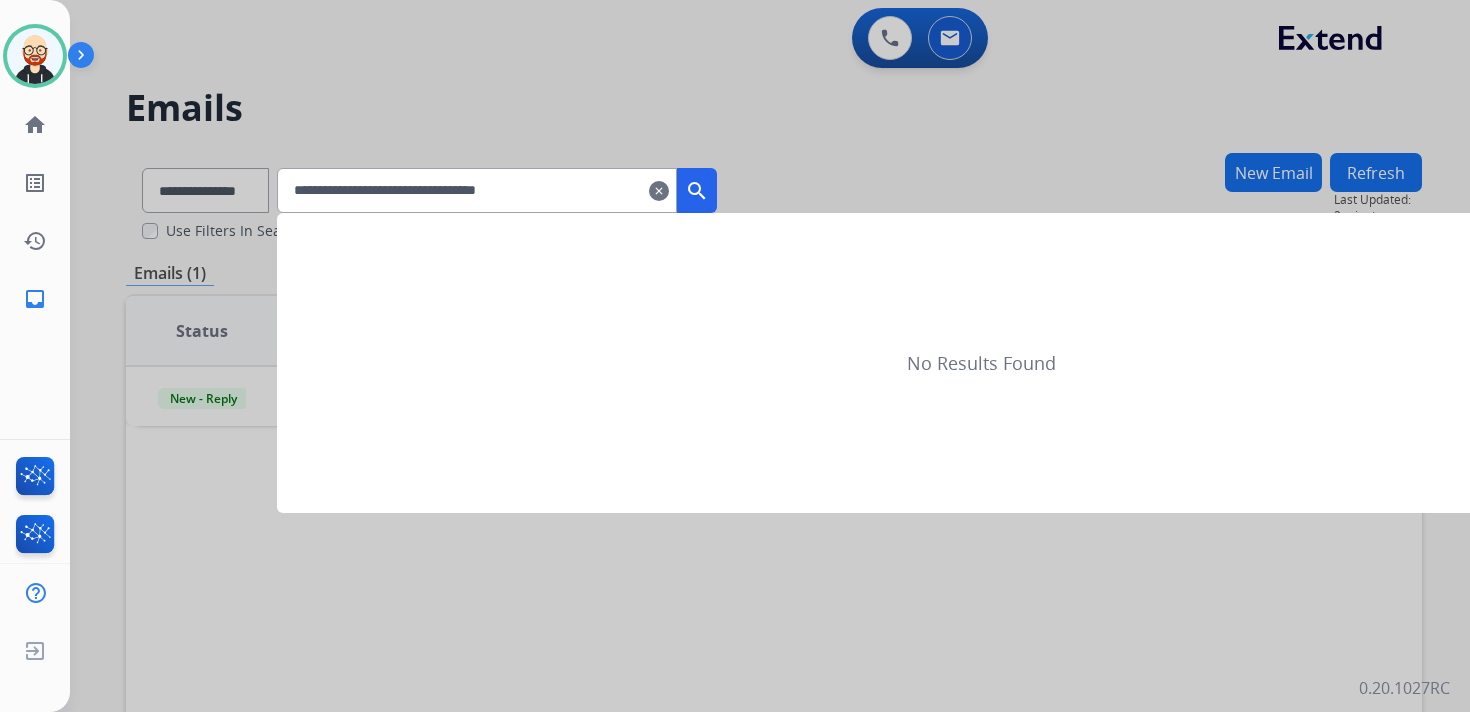 type on "**********" 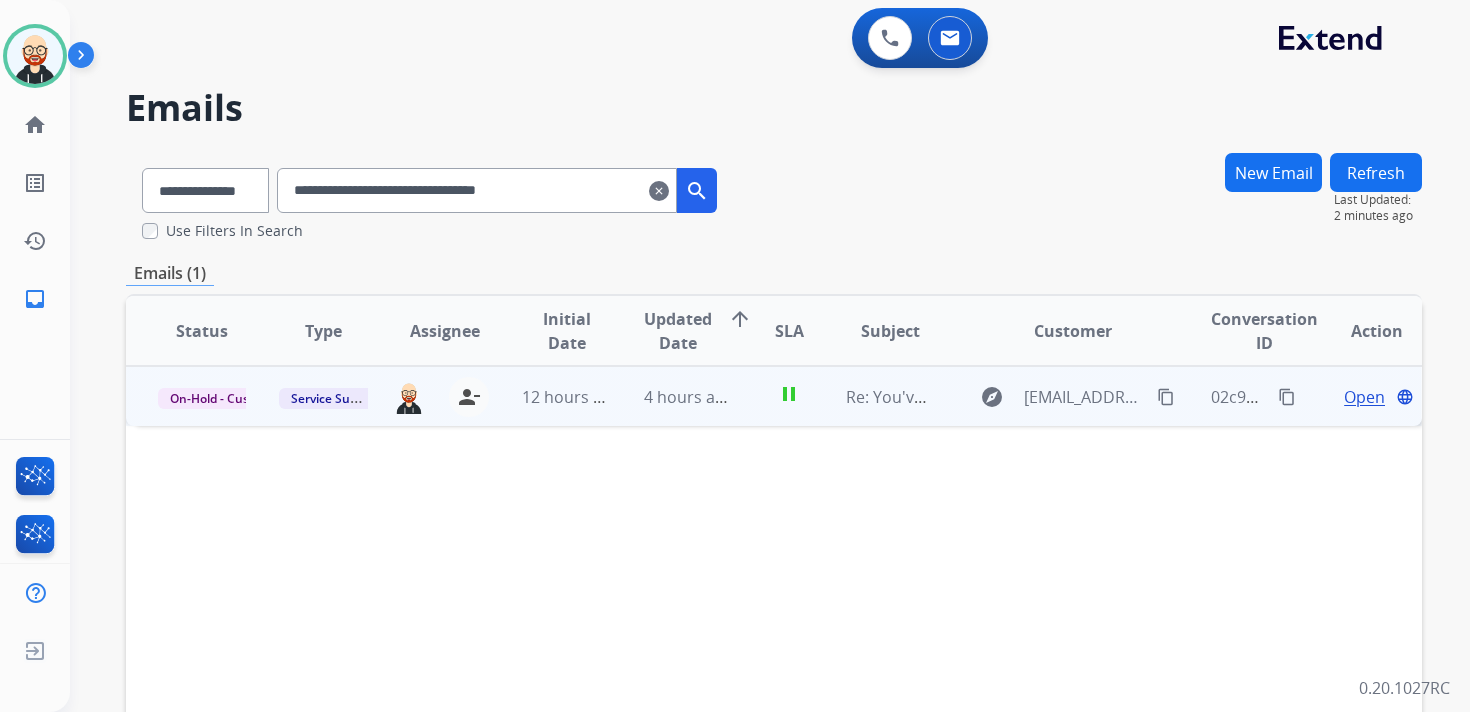 click on "Open" at bounding box center (1364, 397) 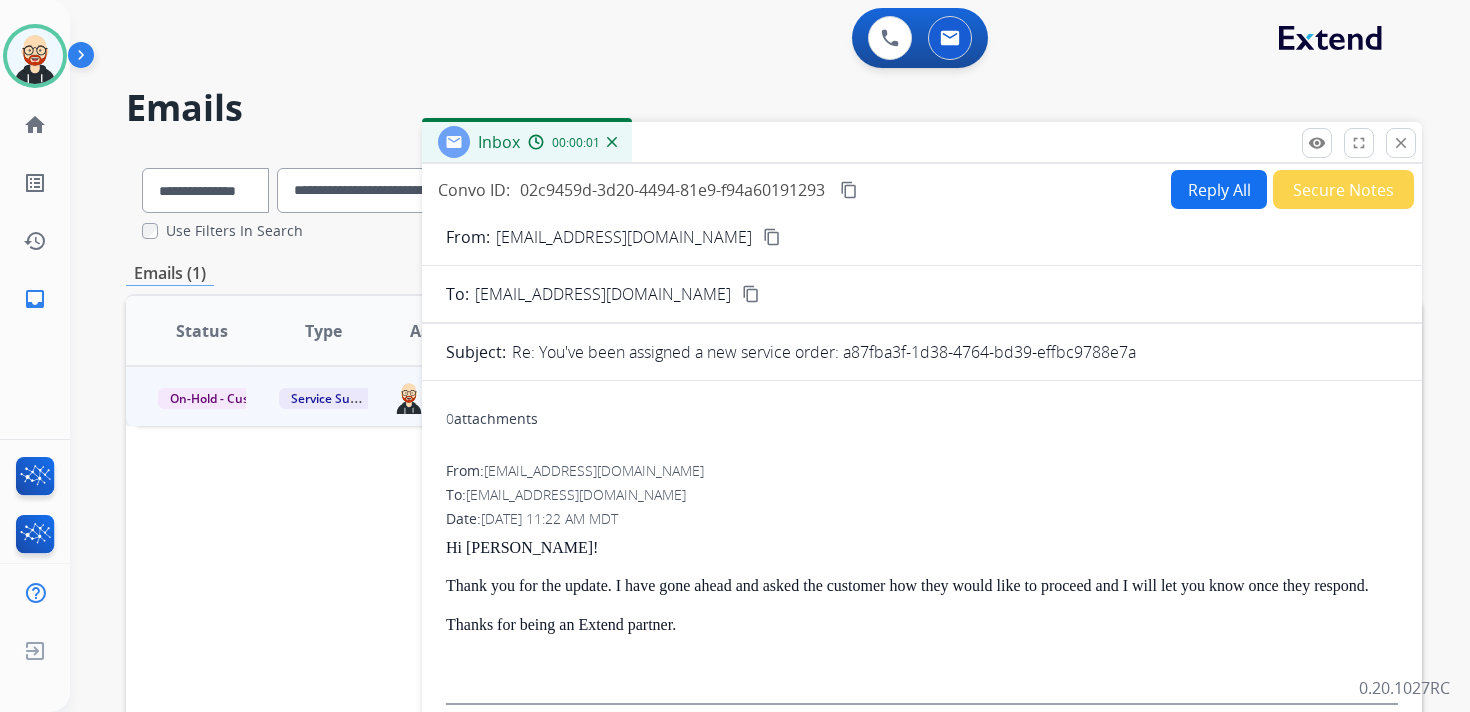 click on "Reply All" at bounding box center (1219, 189) 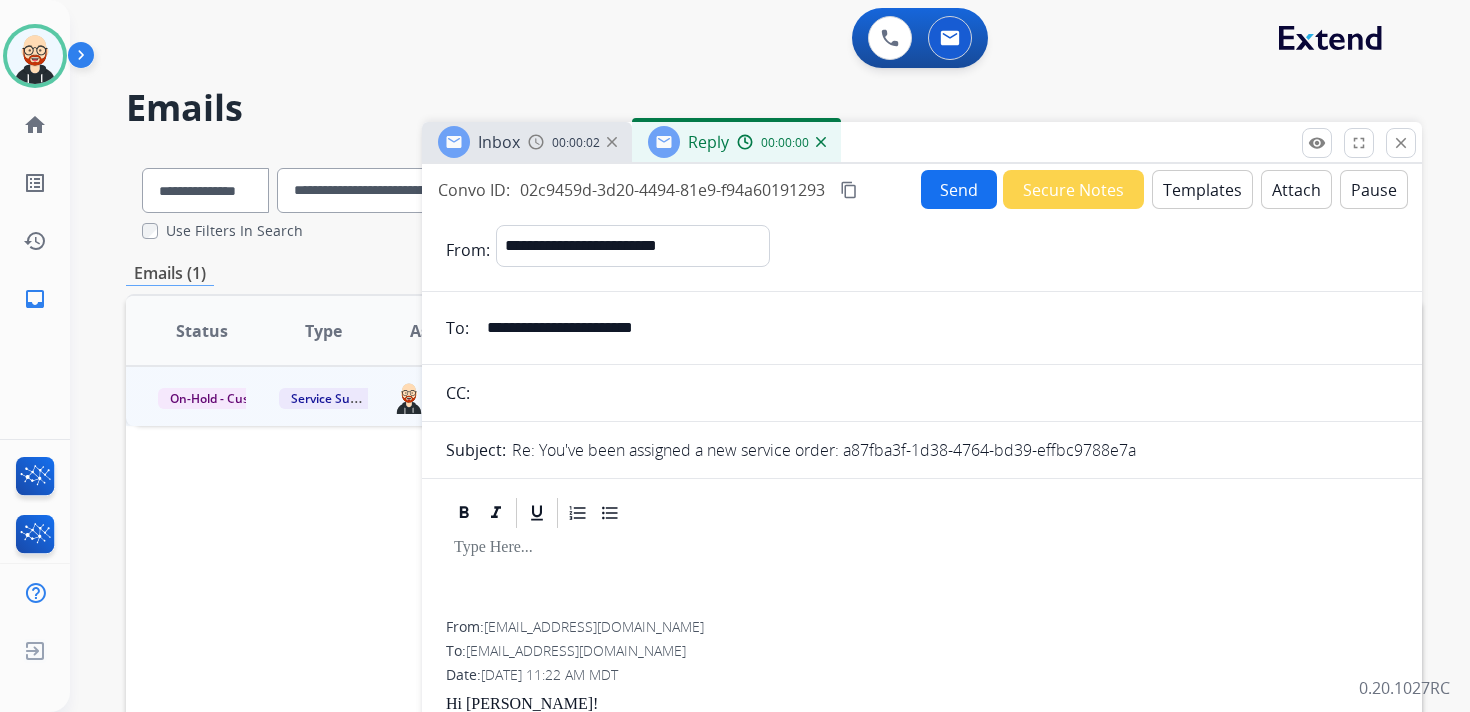 click at bounding box center (922, 576) 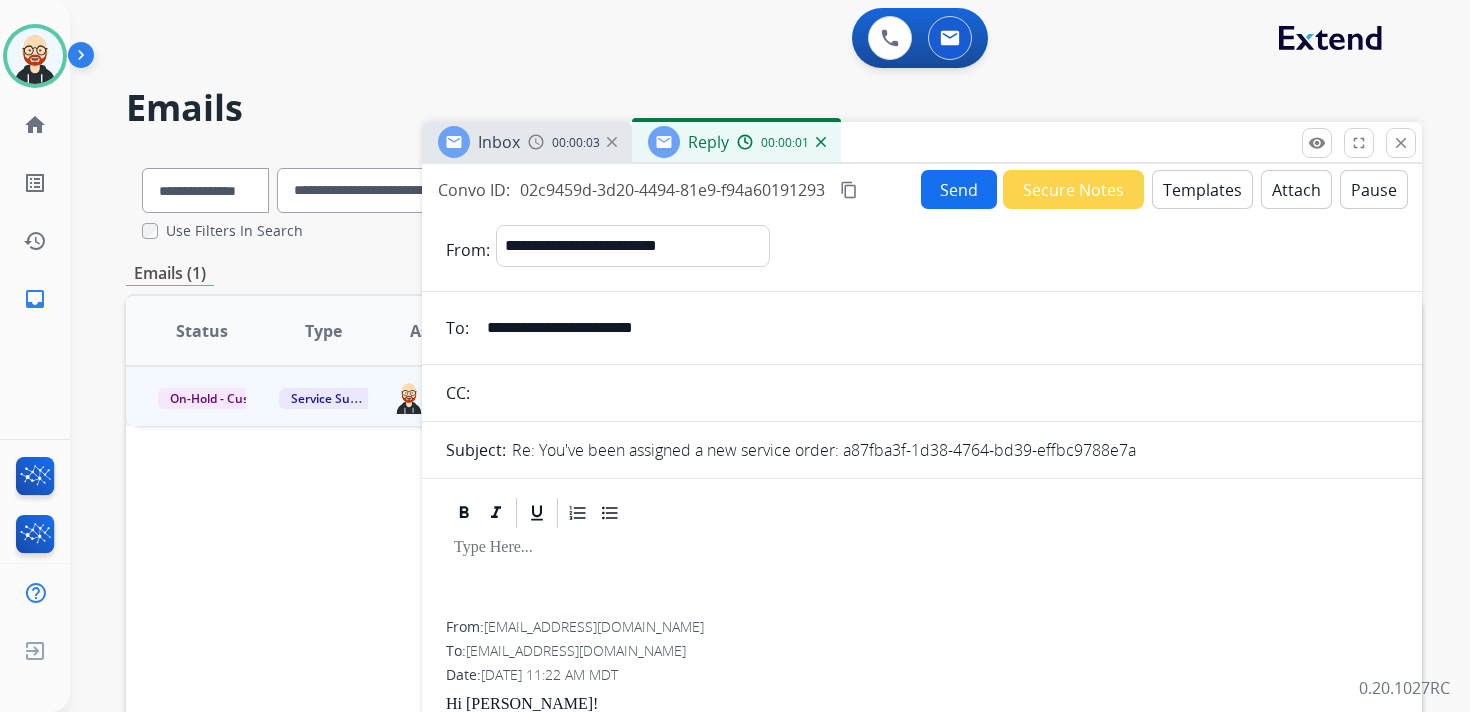type 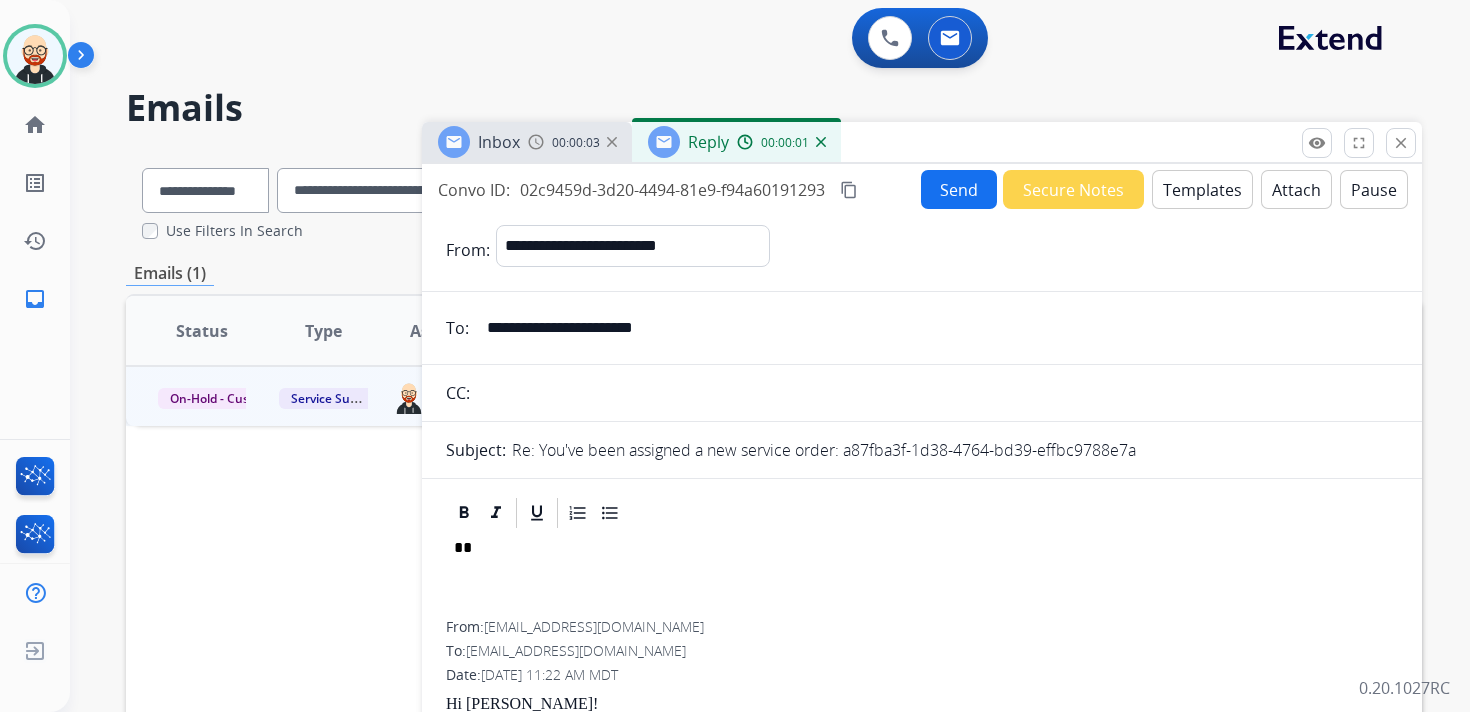scroll, scrollTop: 5, scrollLeft: 0, axis: vertical 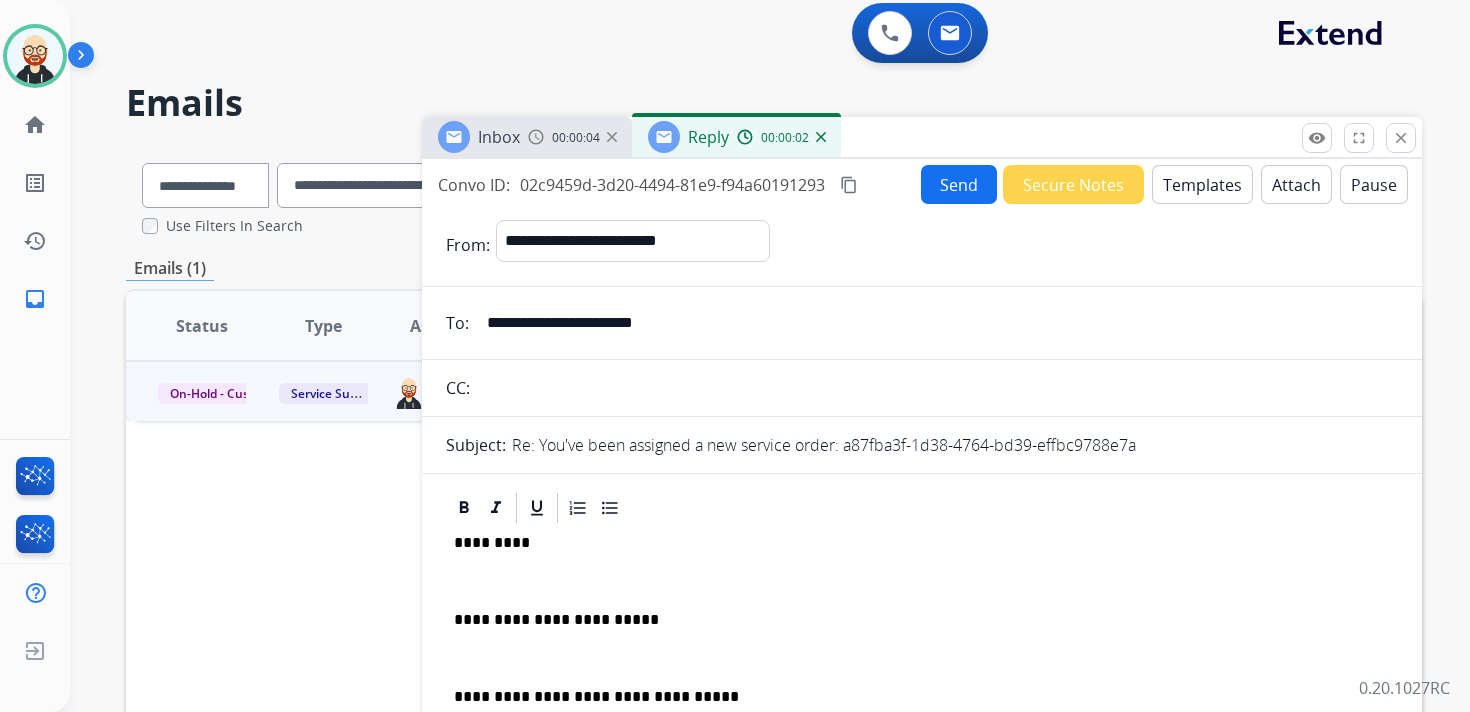 click at bounding box center (922, 581) 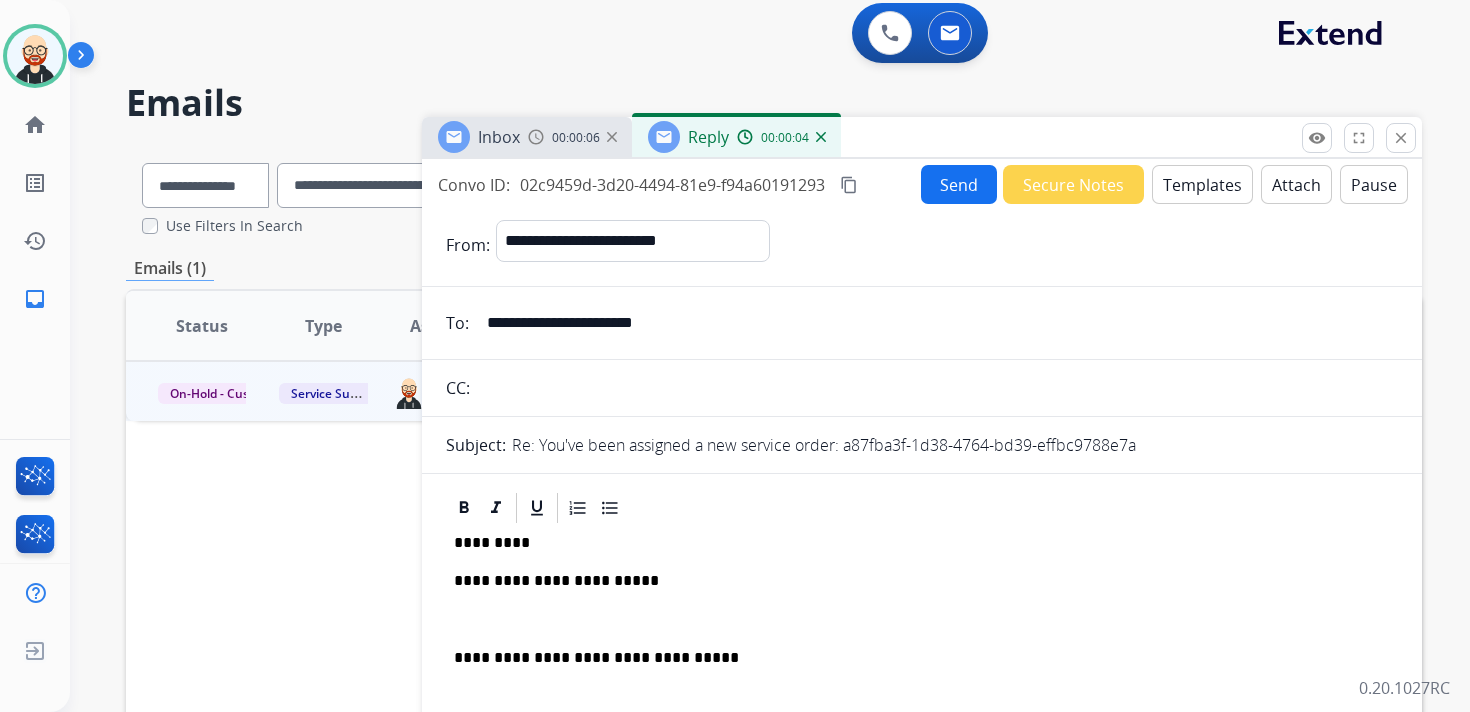 drag, startPoint x: 512, startPoint y: 616, endPoint x: 519, endPoint y: 577, distance: 39.623226 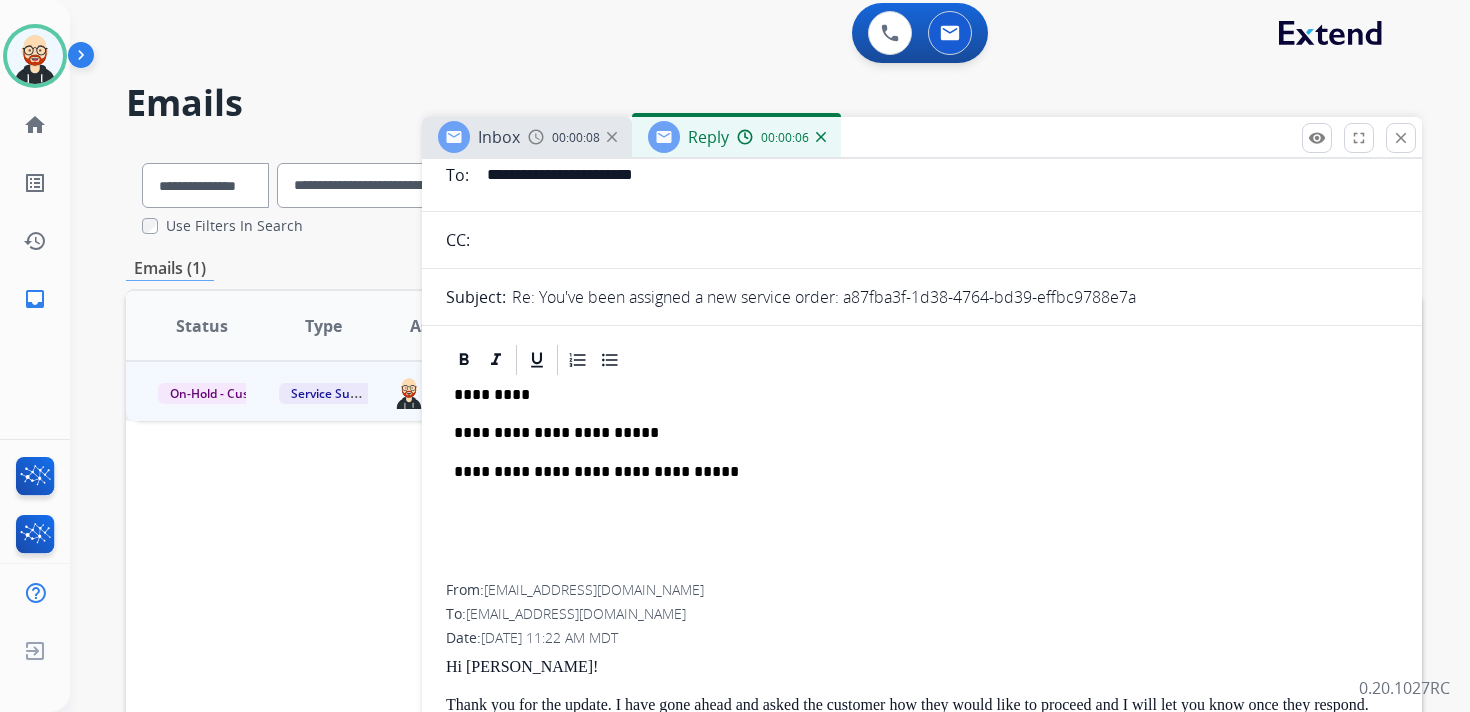 scroll, scrollTop: 145, scrollLeft: 0, axis: vertical 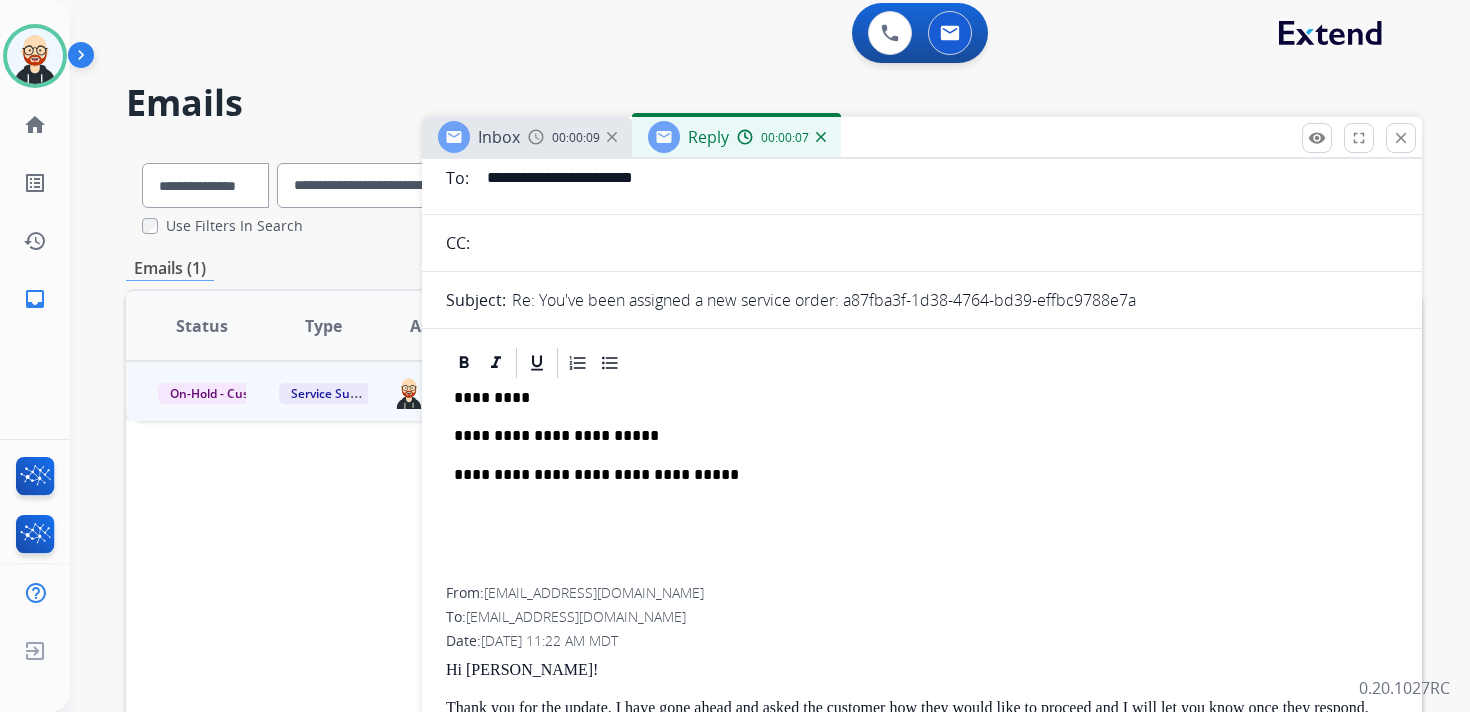 click on "Hi [PERSON_NAME]!" at bounding box center [922, 670] 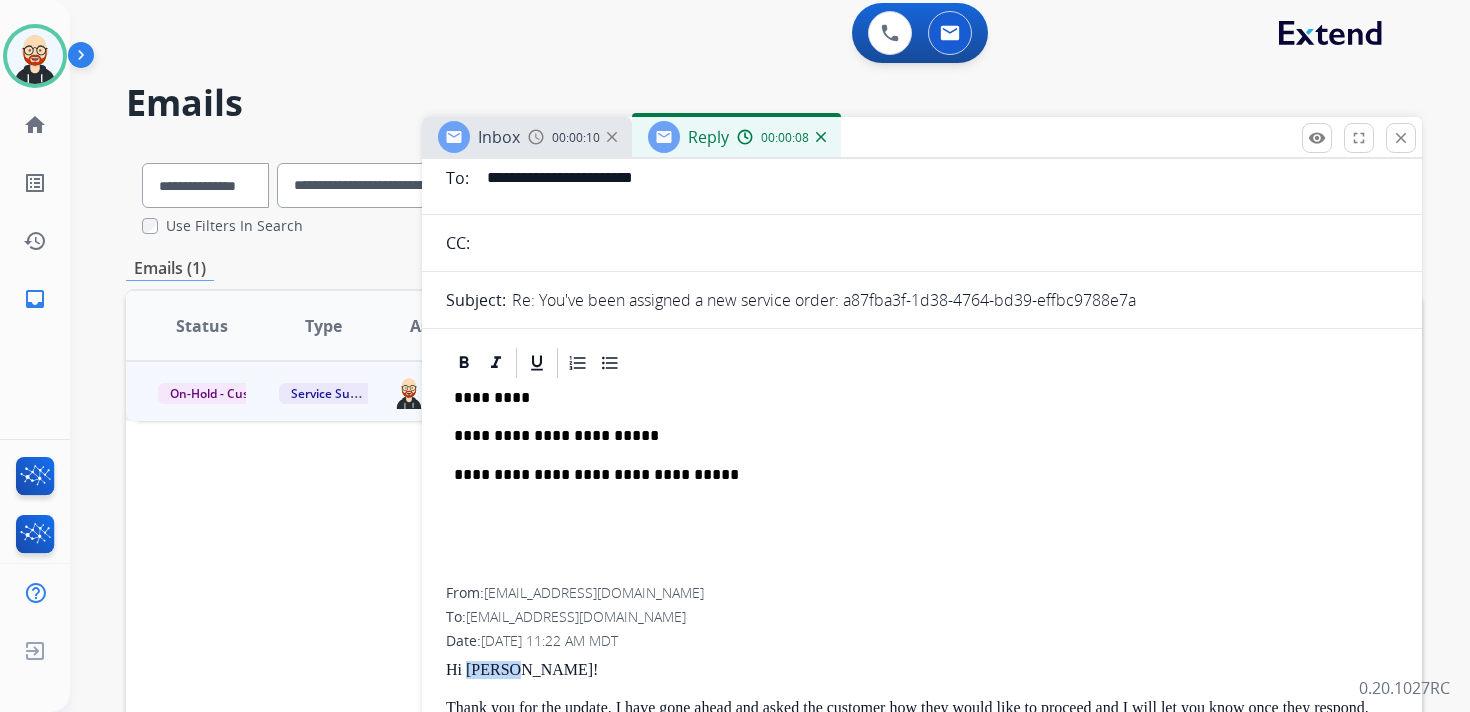 click on "Hi [PERSON_NAME]!" at bounding box center [922, 670] 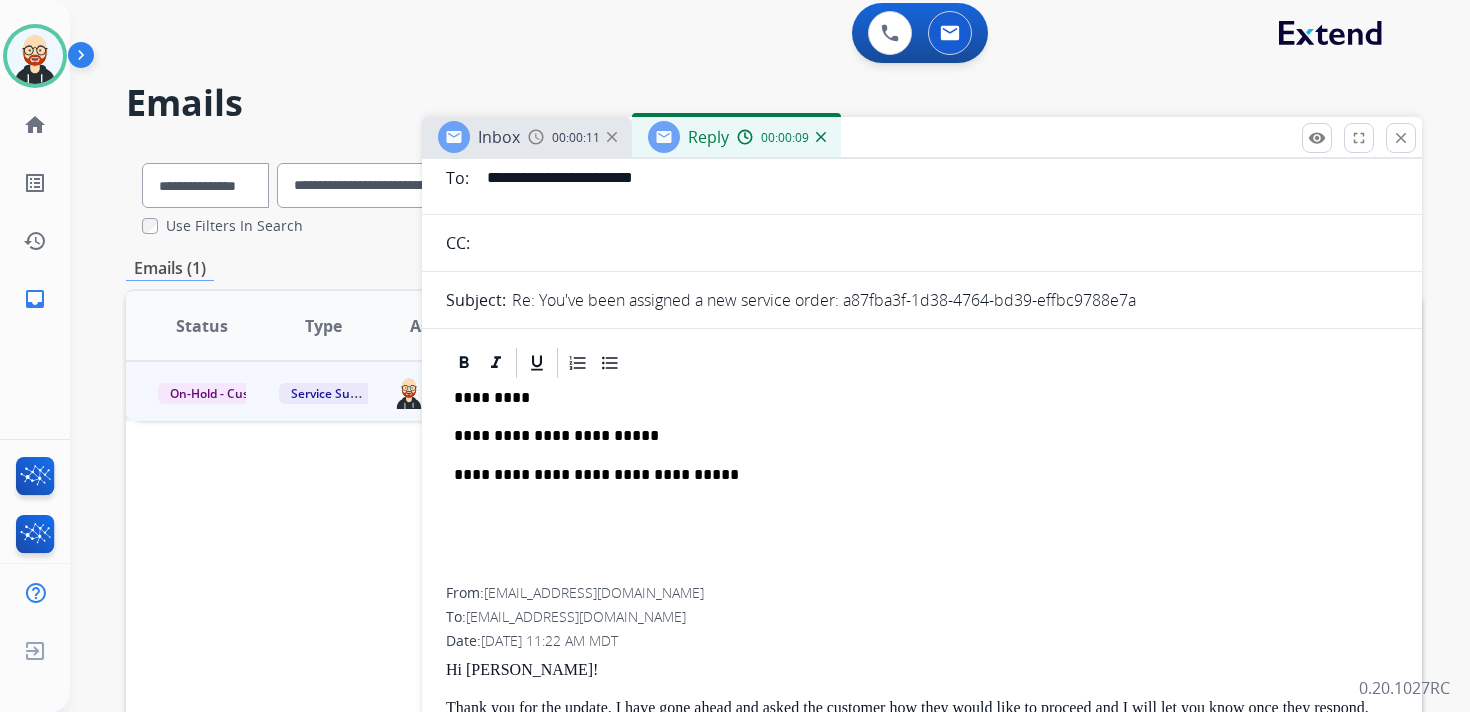 click on "*********" at bounding box center [914, 398] 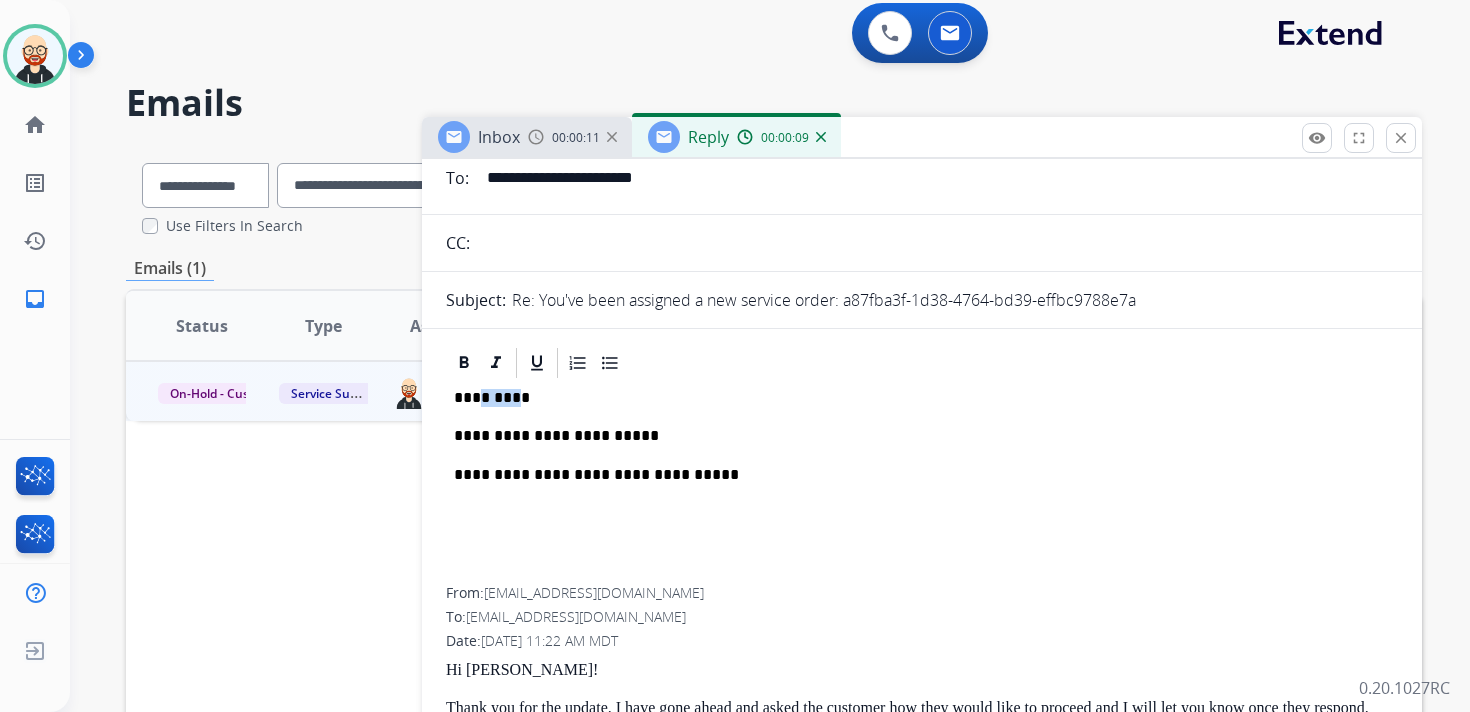 click on "*********" at bounding box center [914, 398] 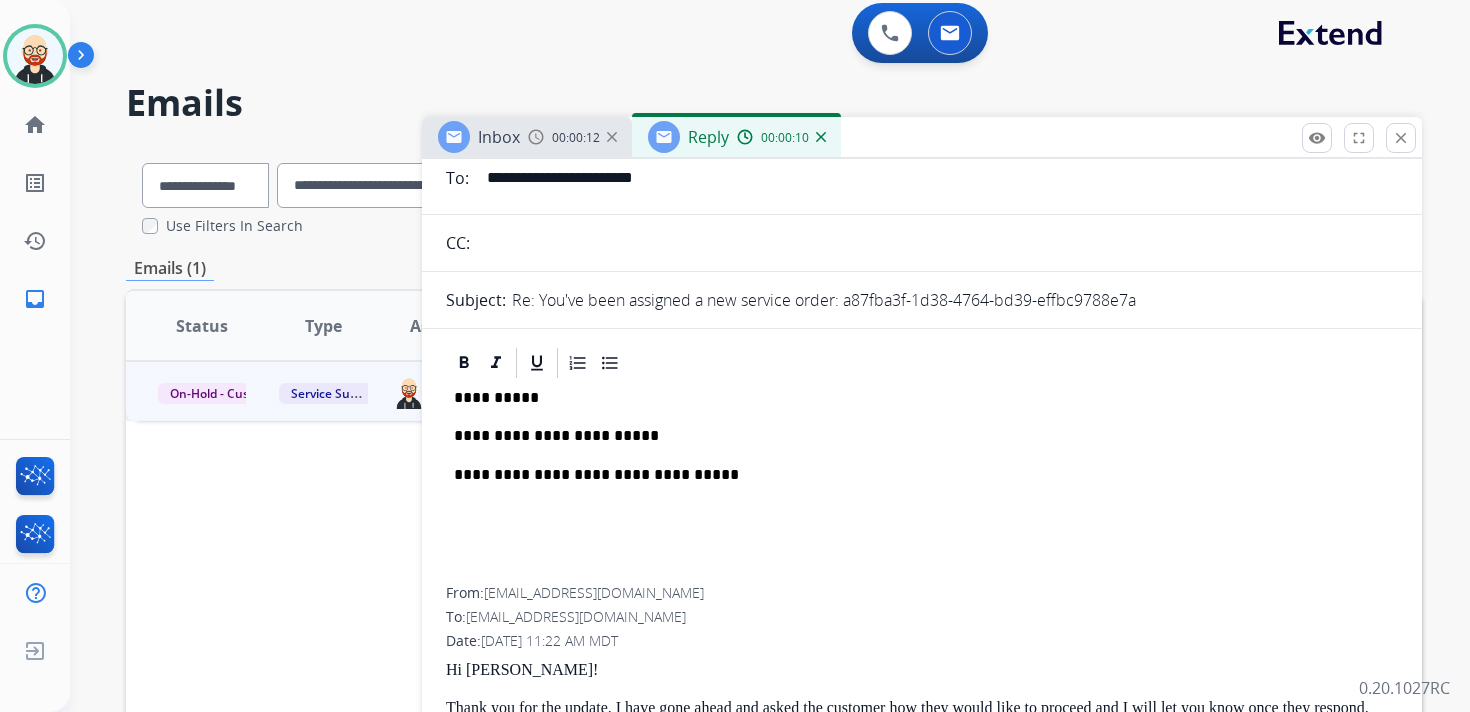click on "**********" at bounding box center [914, 436] 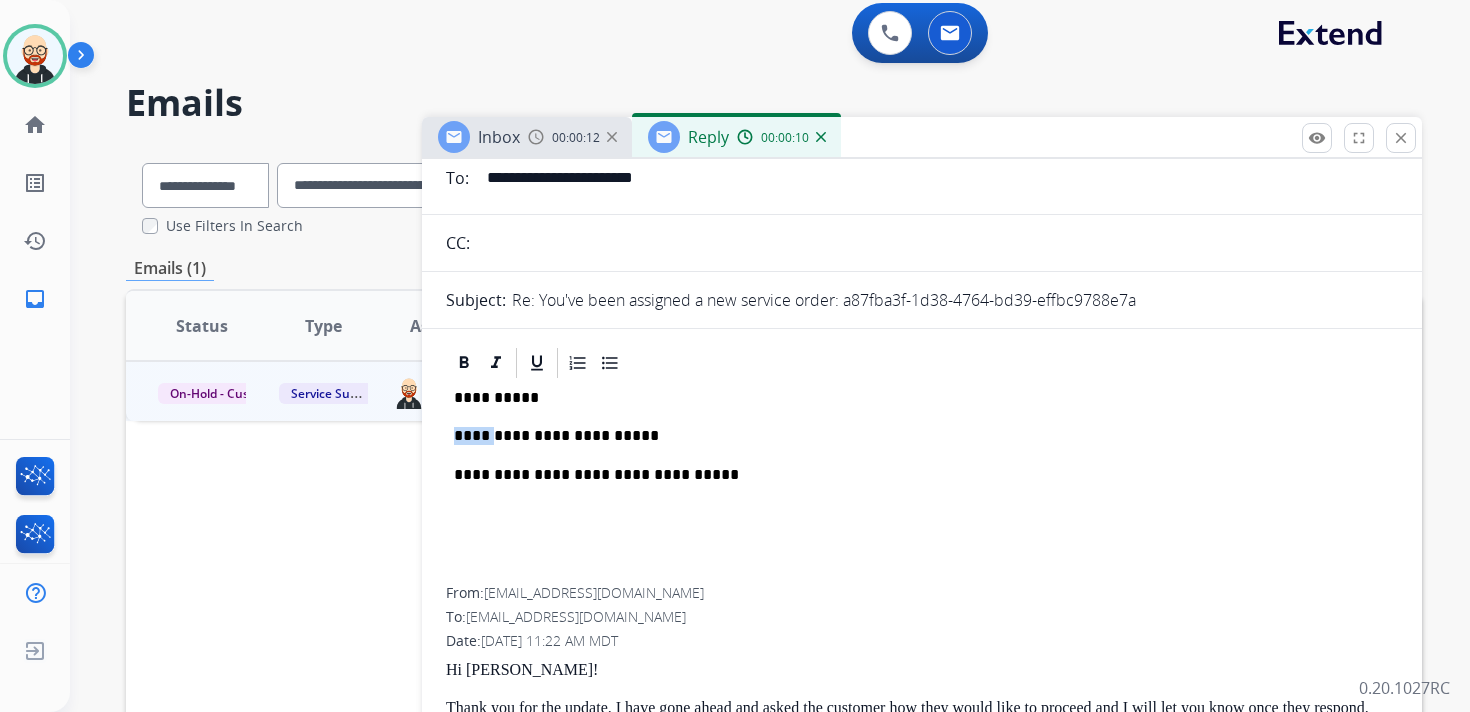 click on "**********" at bounding box center (914, 436) 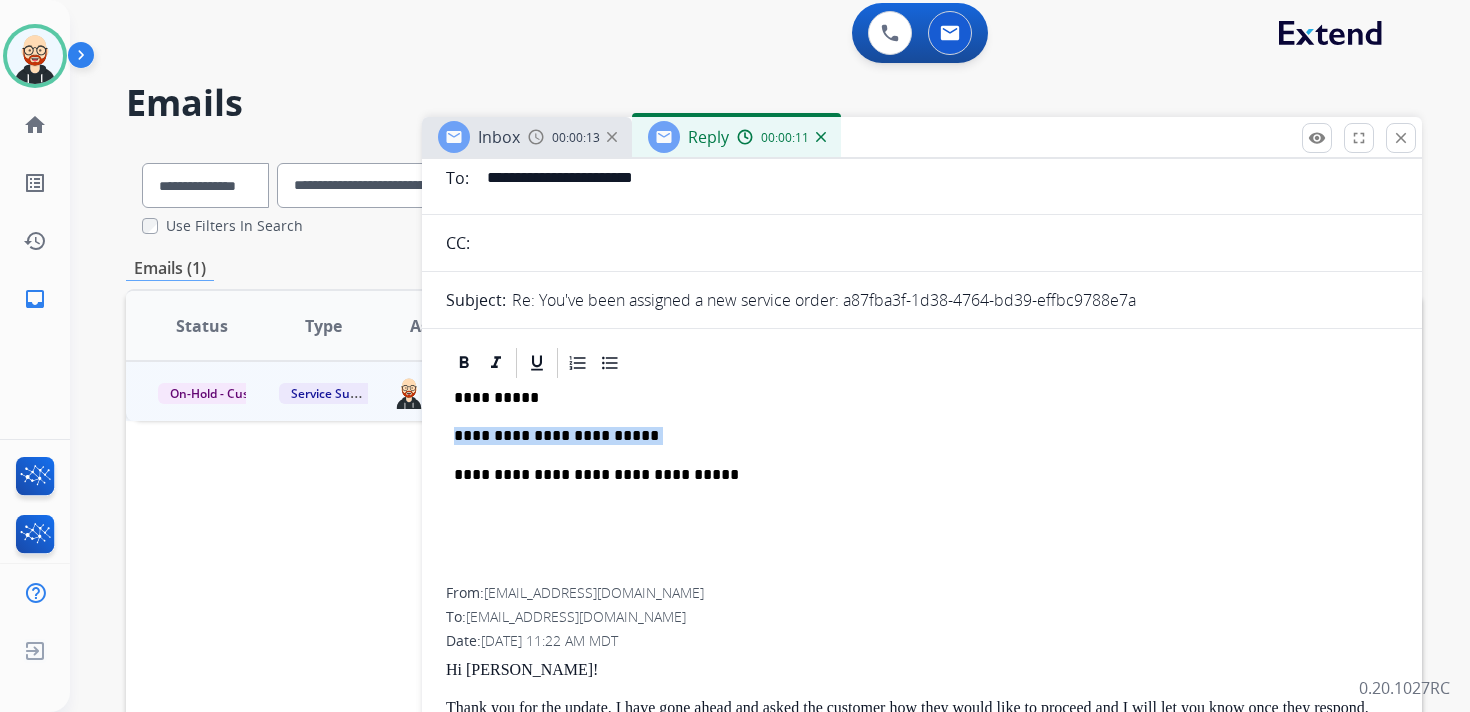click on "**********" at bounding box center [914, 436] 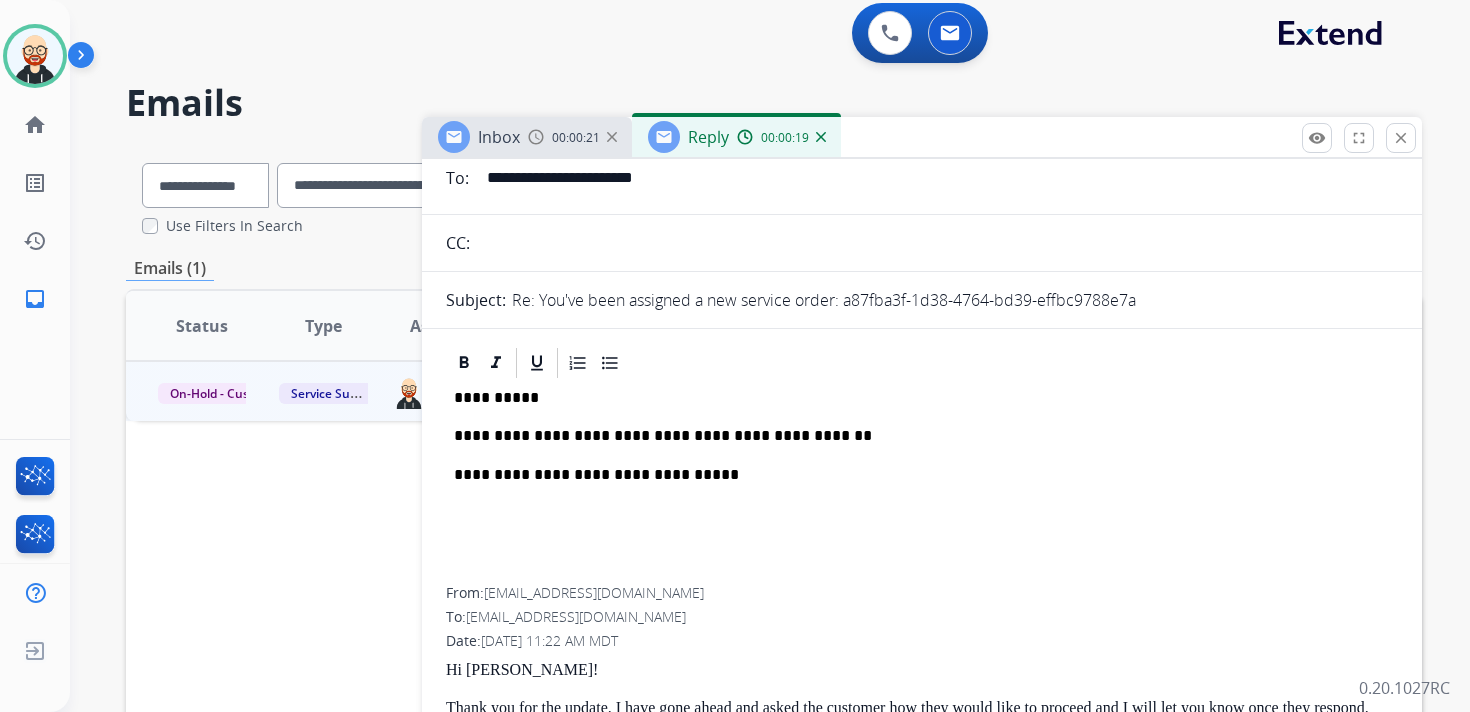click on "**********" at bounding box center [914, 436] 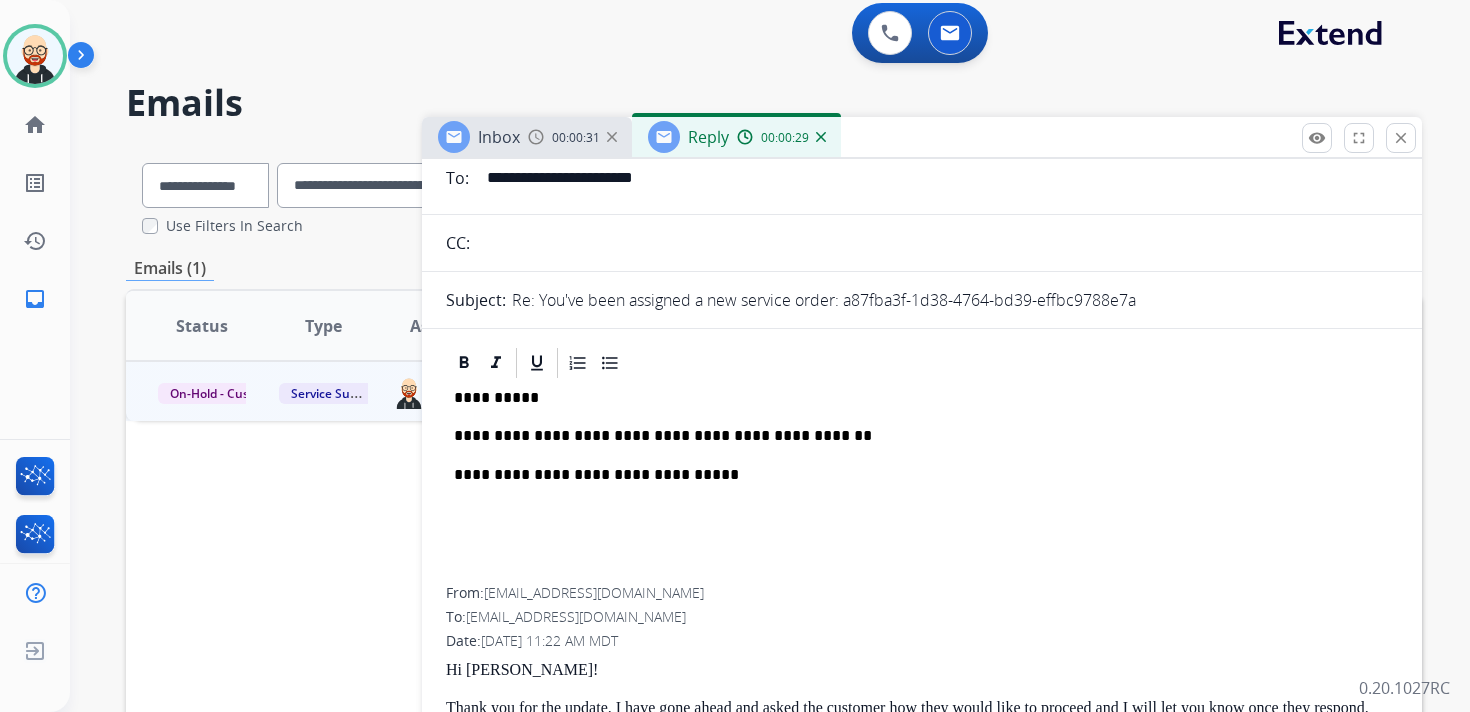 click on "**********" at bounding box center [914, 436] 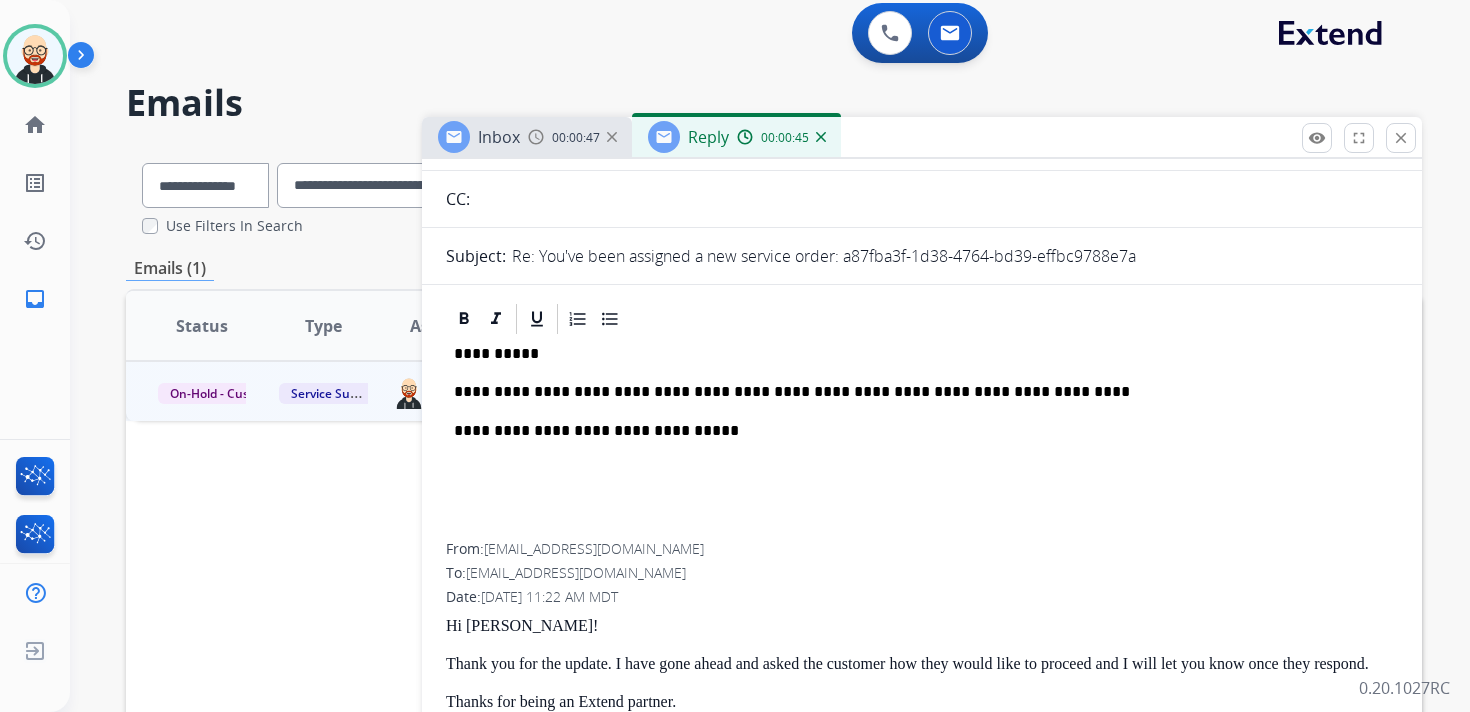 scroll, scrollTop: 185, scrollLeft: 0, axis: vertical 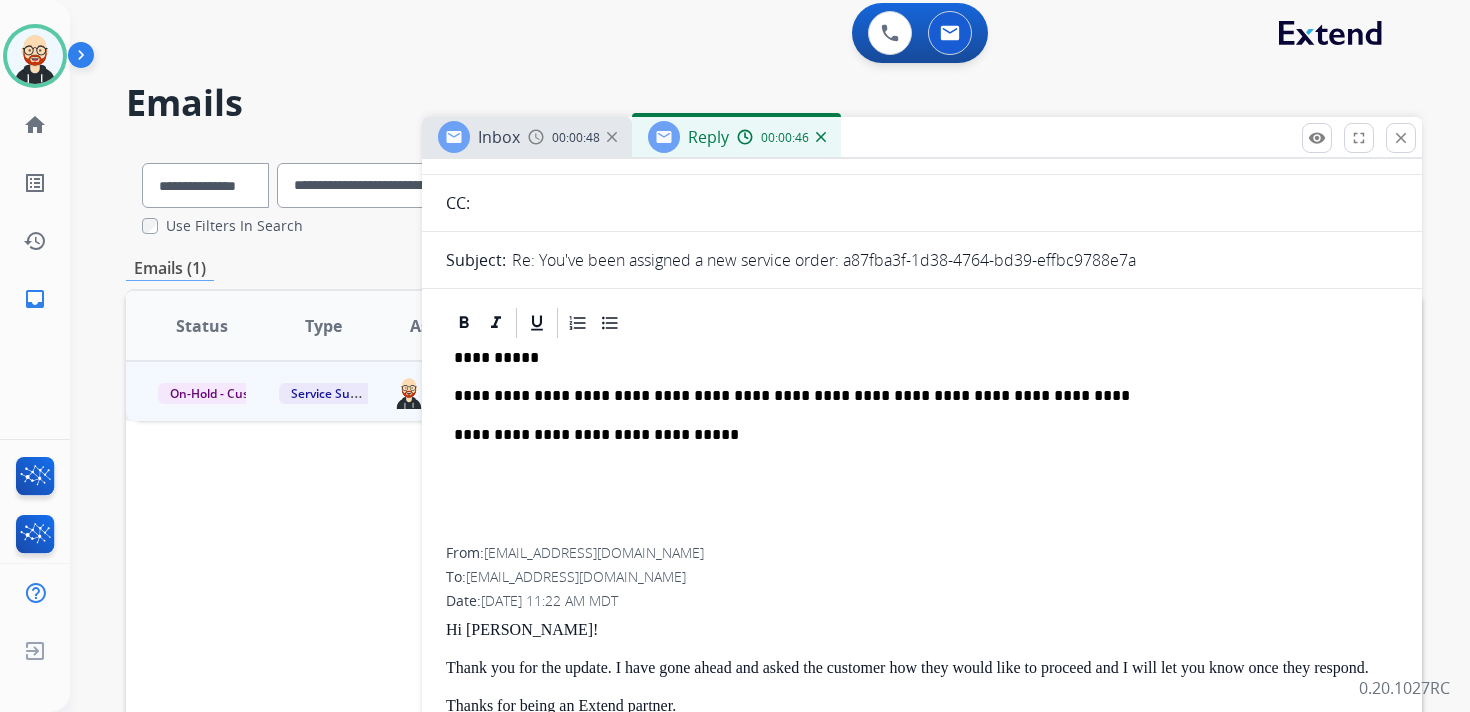 click on "**********" at bounding box center [914, 396] 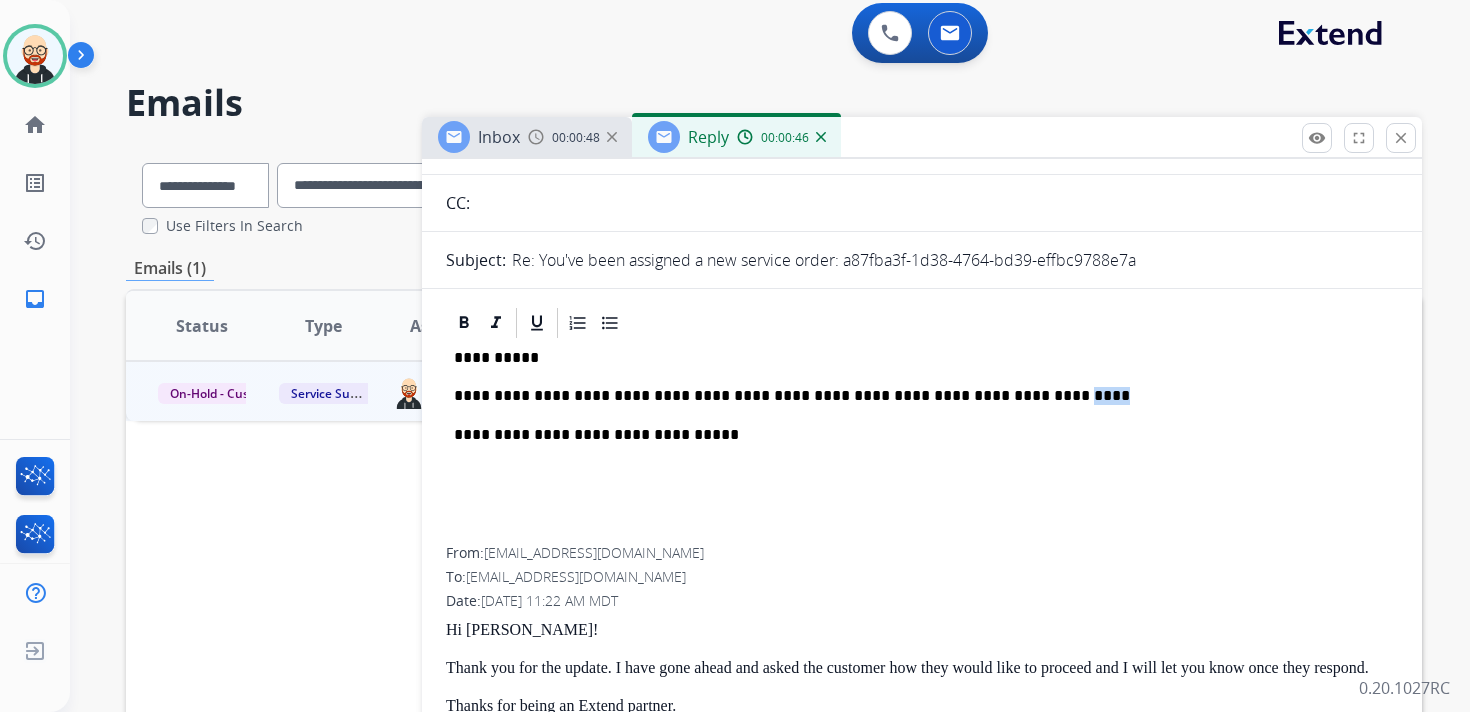 click on "**********" at bounding box center [914, 396] 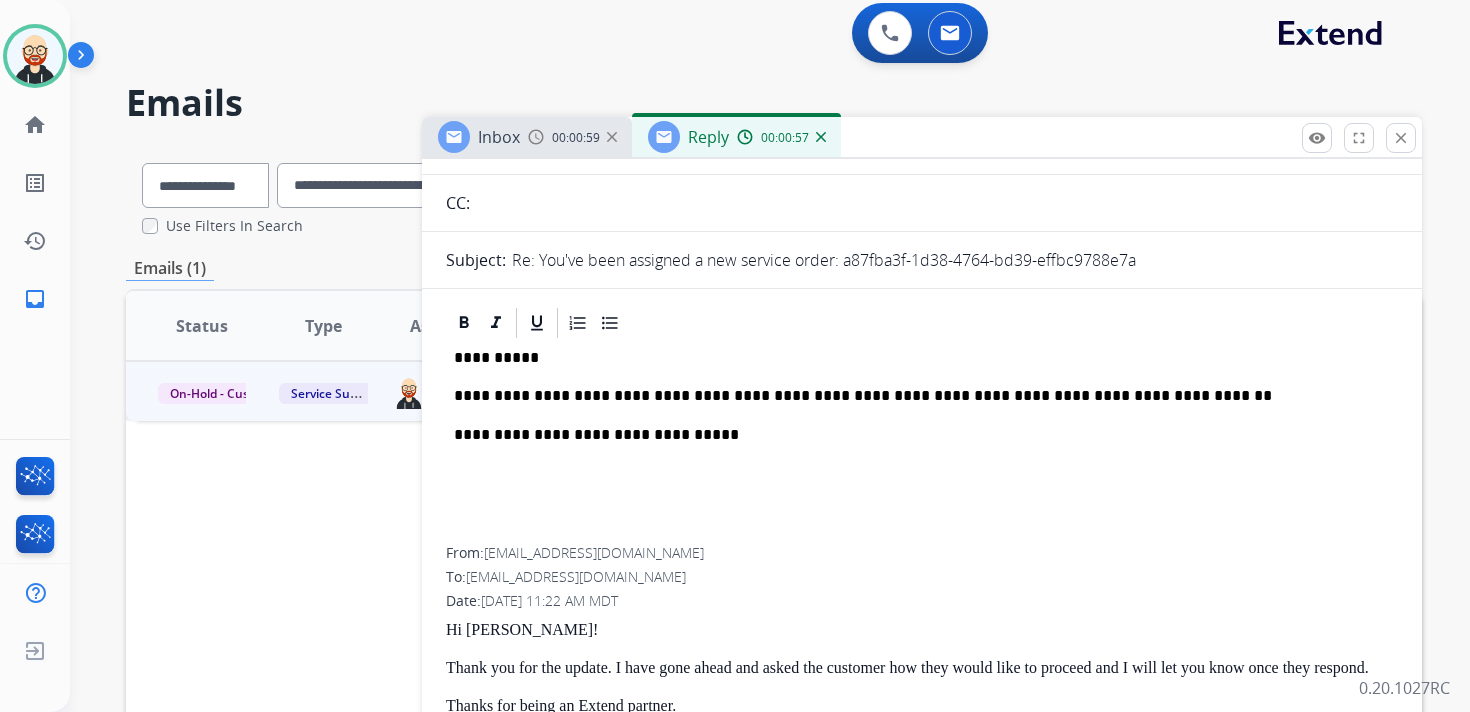 scroll, scrollTop: 0, scrollLeft: 0, axis: both 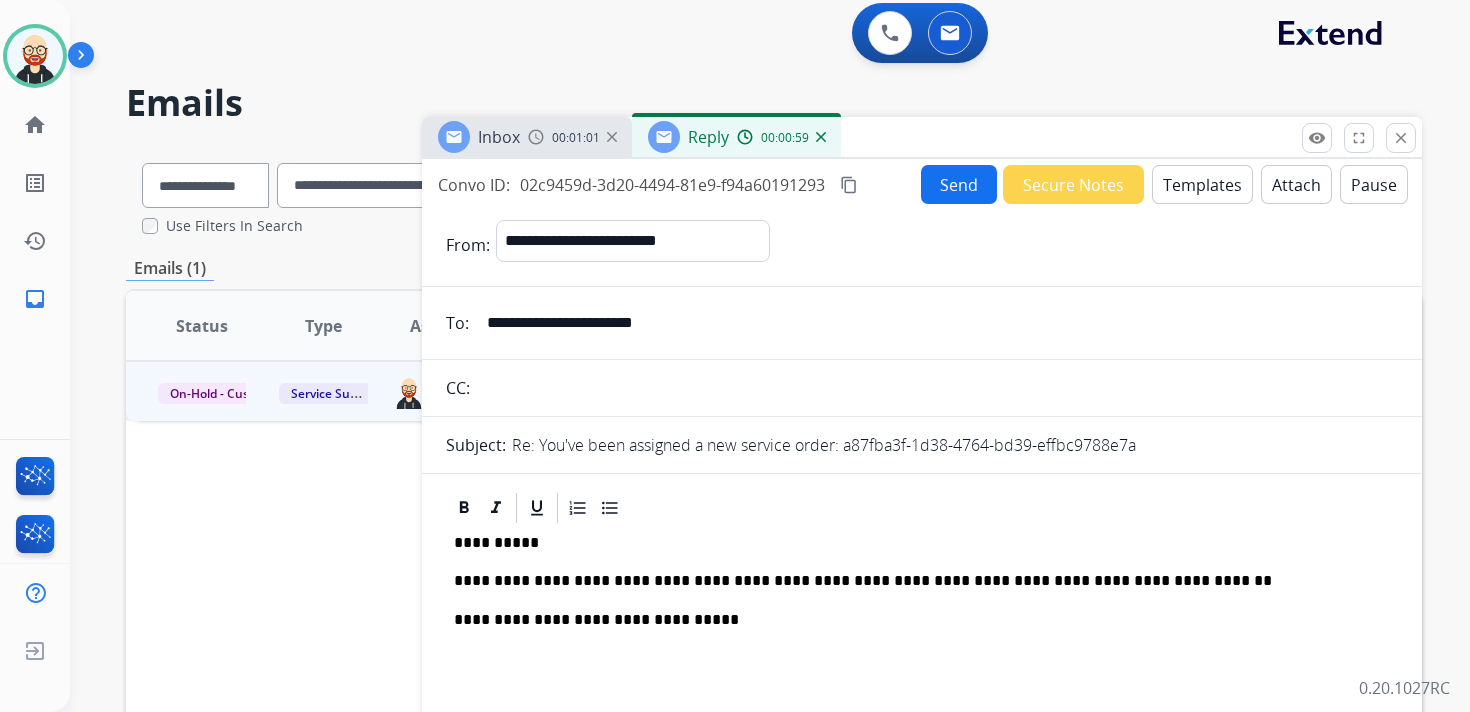 click on "Send" at bounding box center [959, 184] 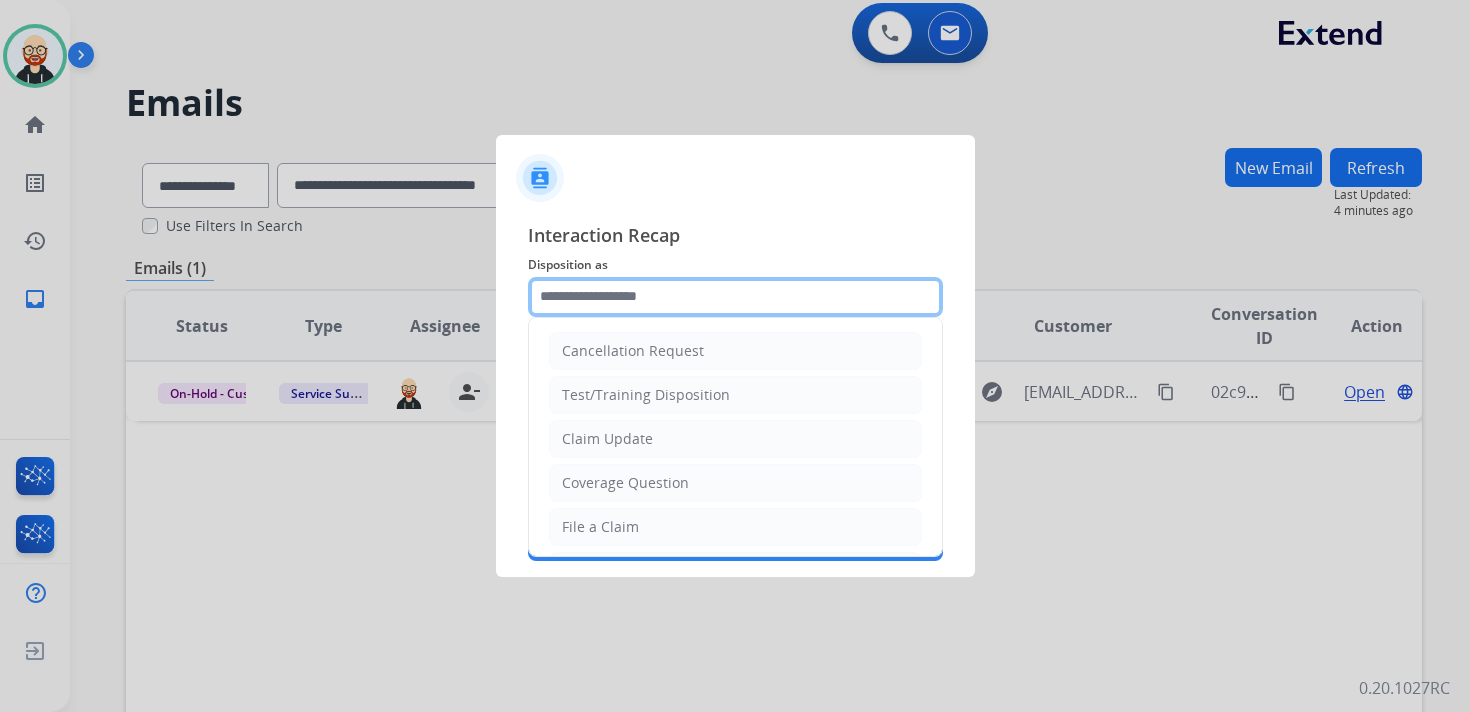 click 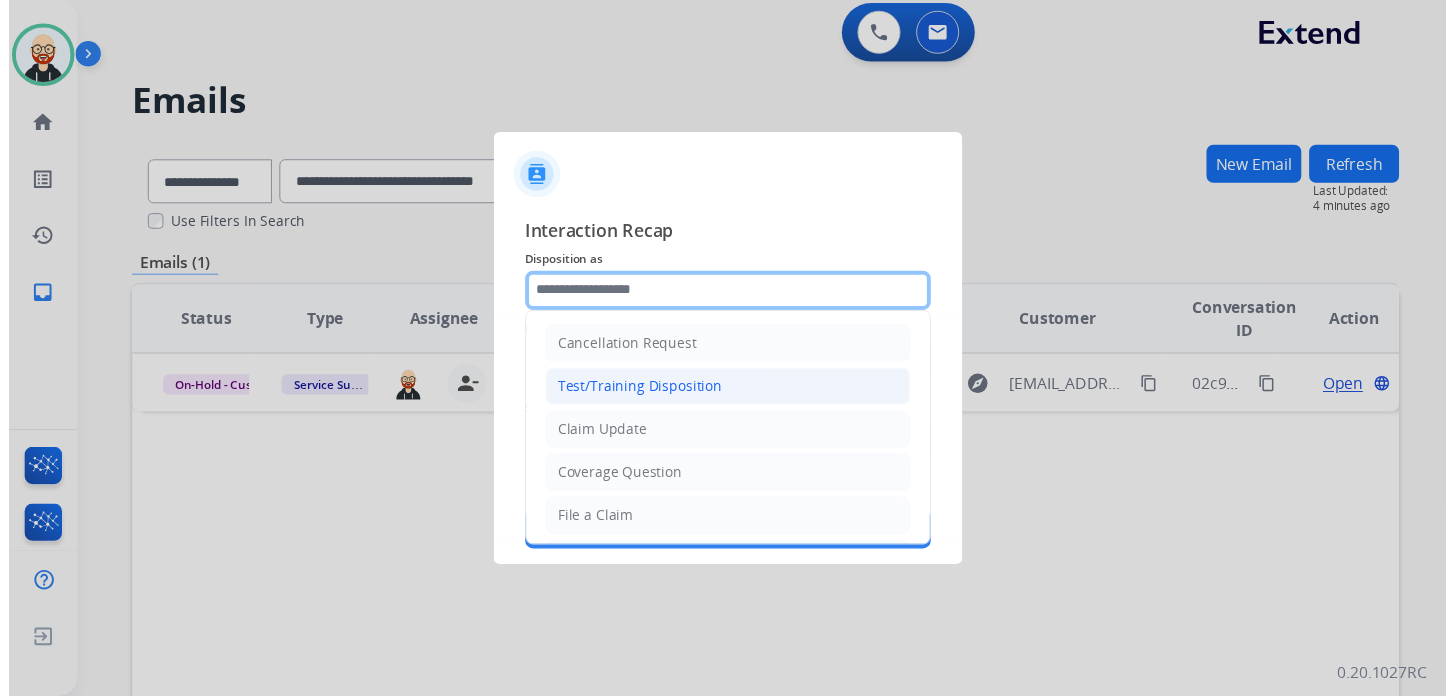 scroll, scrollTop: 300, scrollLeft: 0, axis: vertical 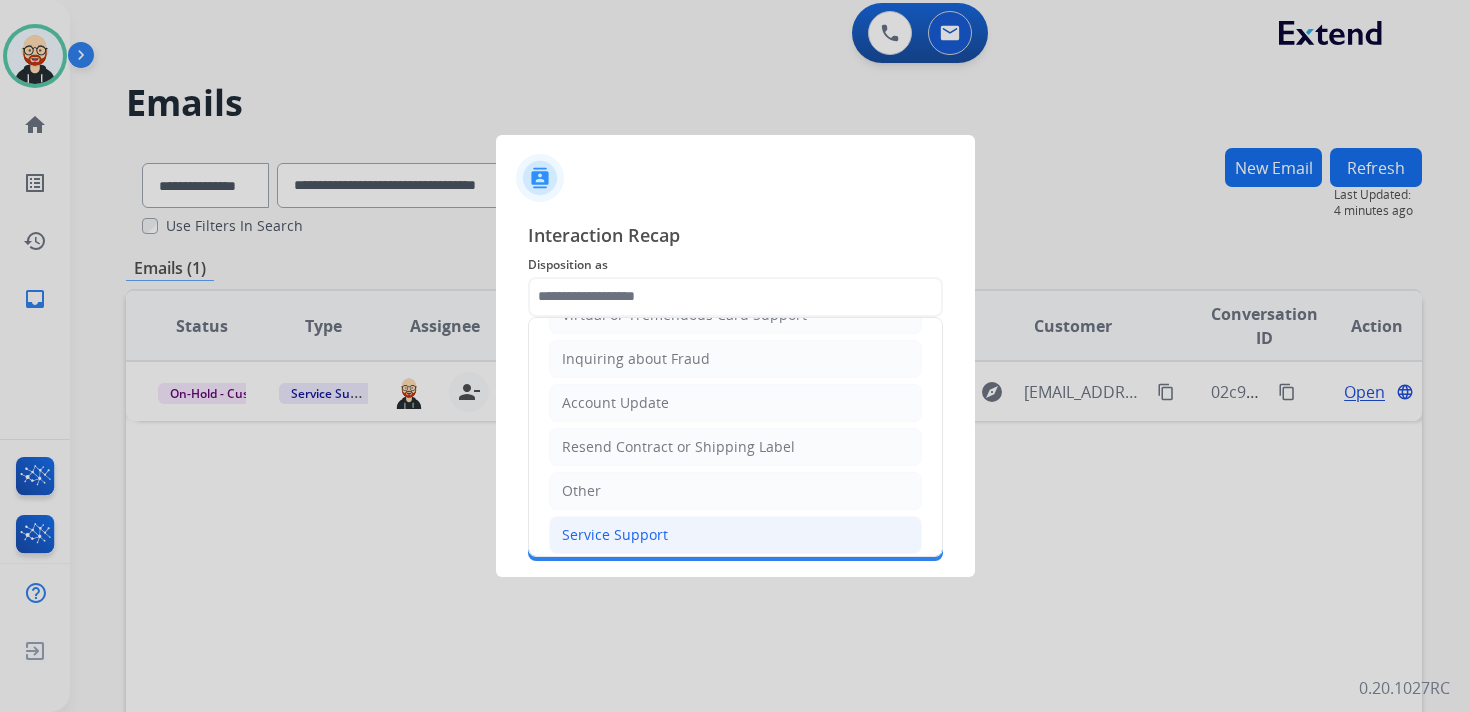click on "Service Support" 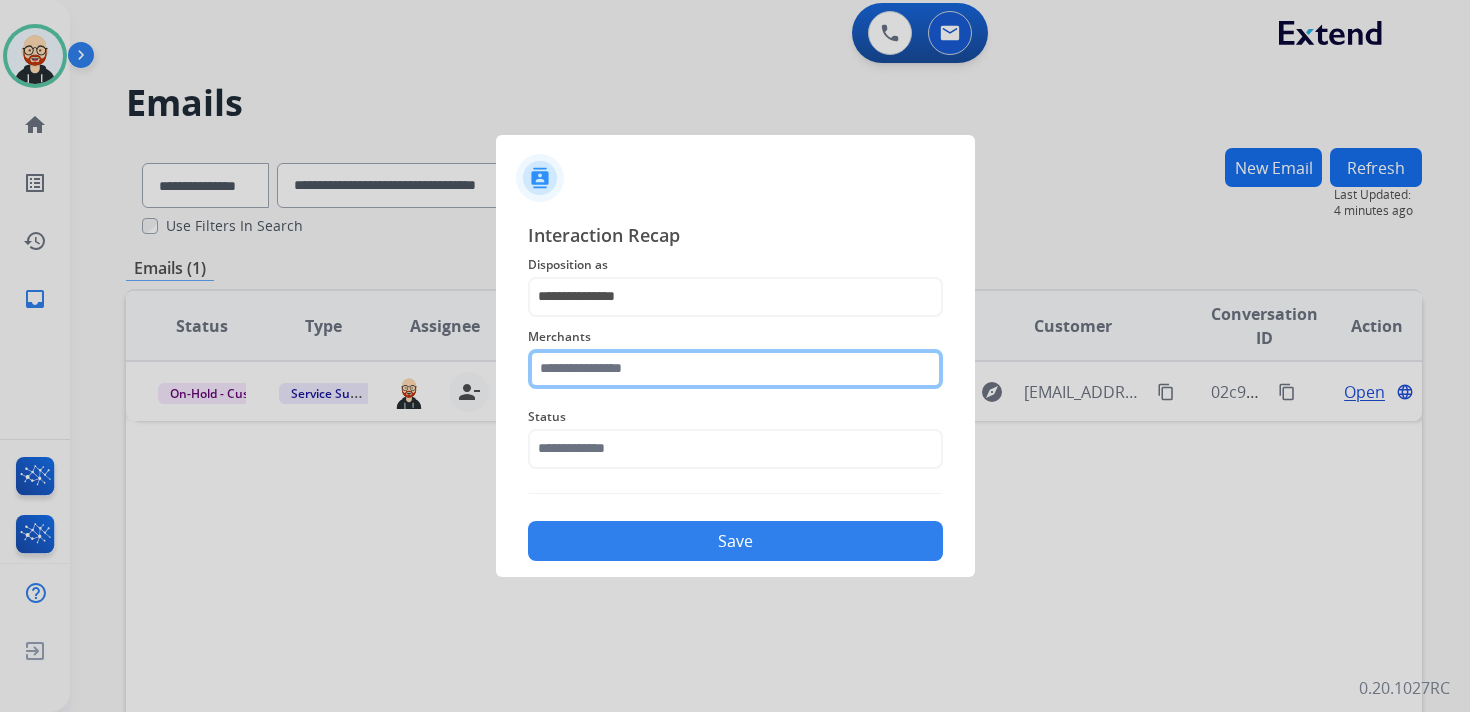 click 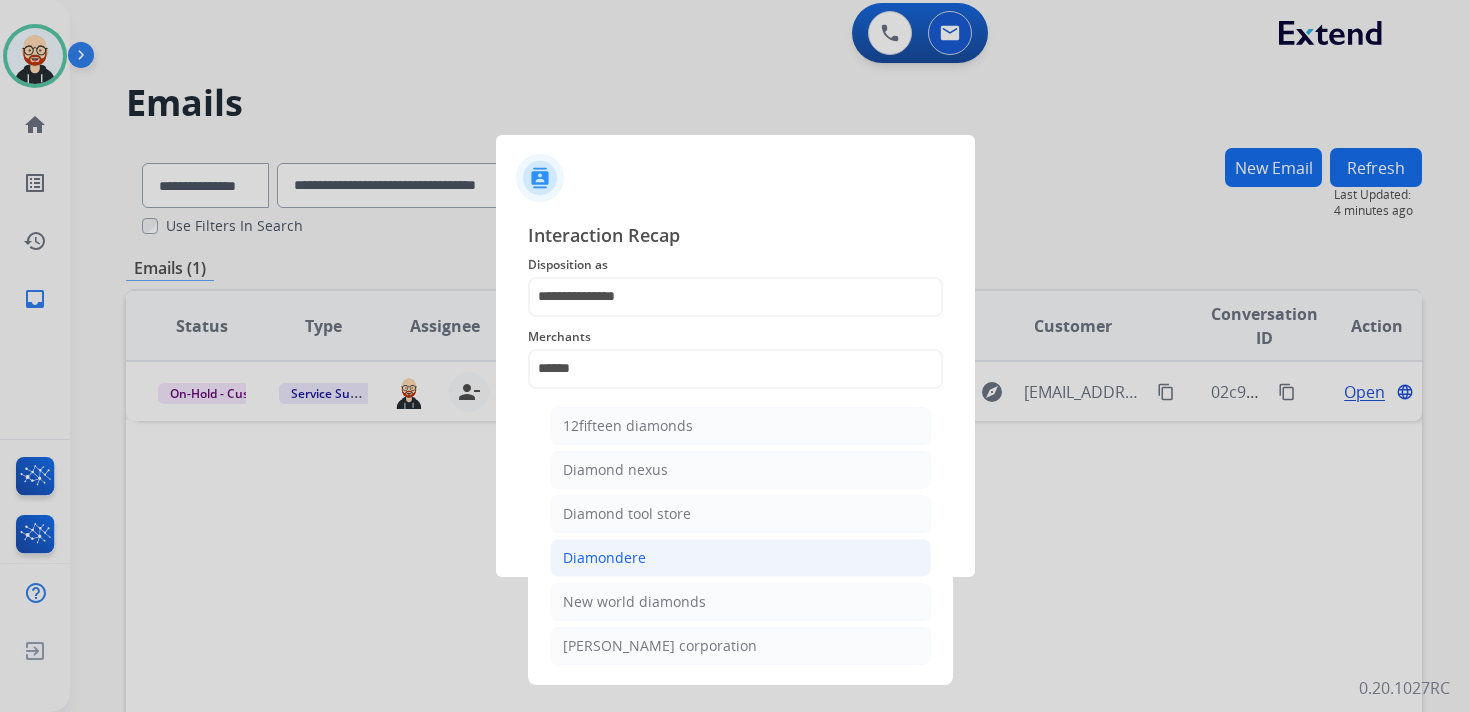 click on "Diamondere" 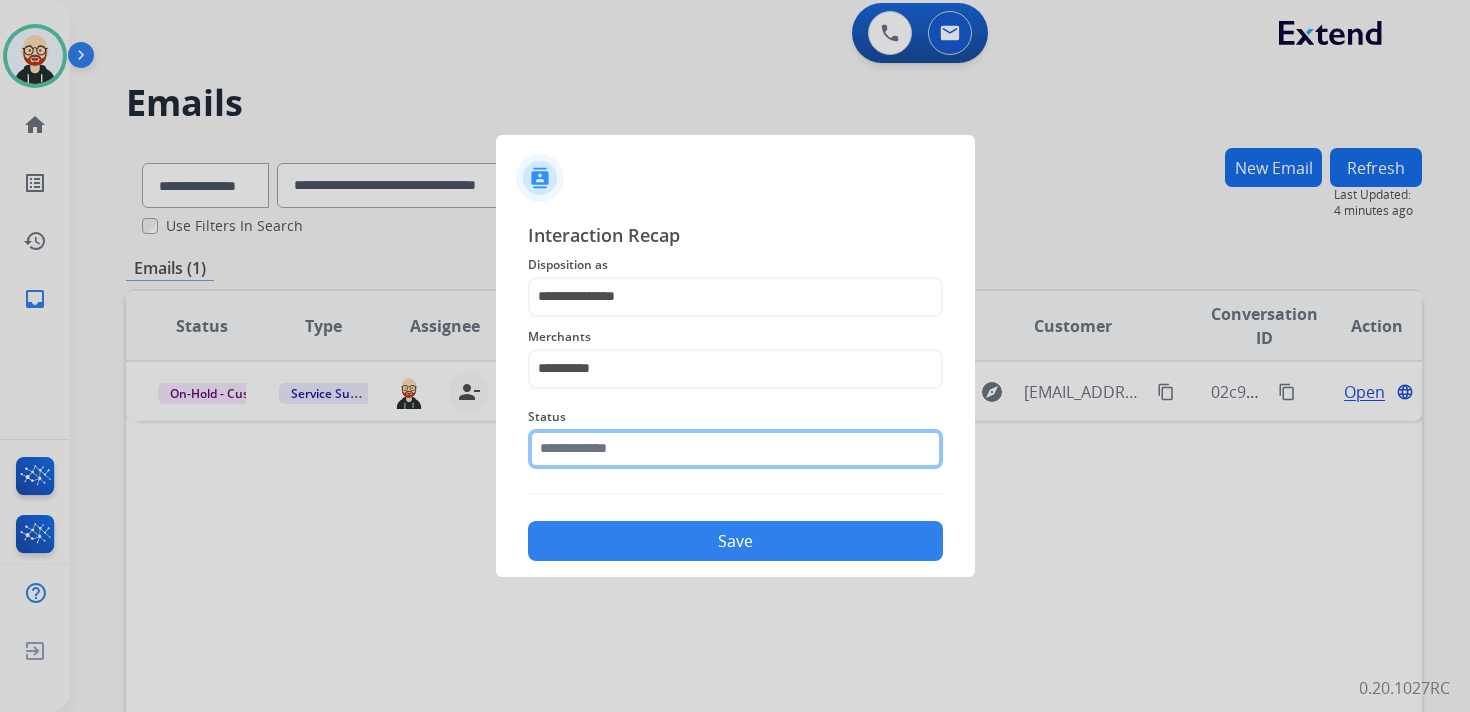 click 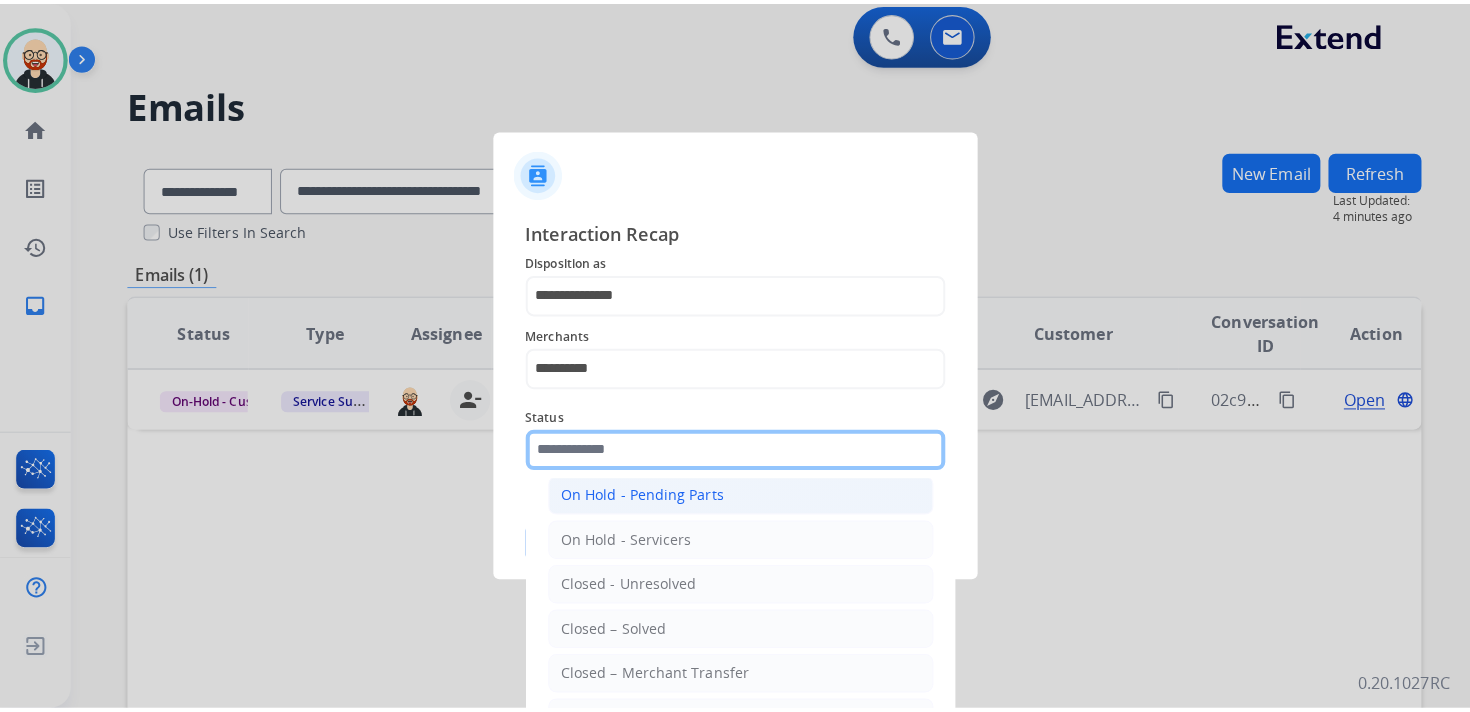 scroll, scrollTop: 106, scrollLeft: 0, axis: vertical 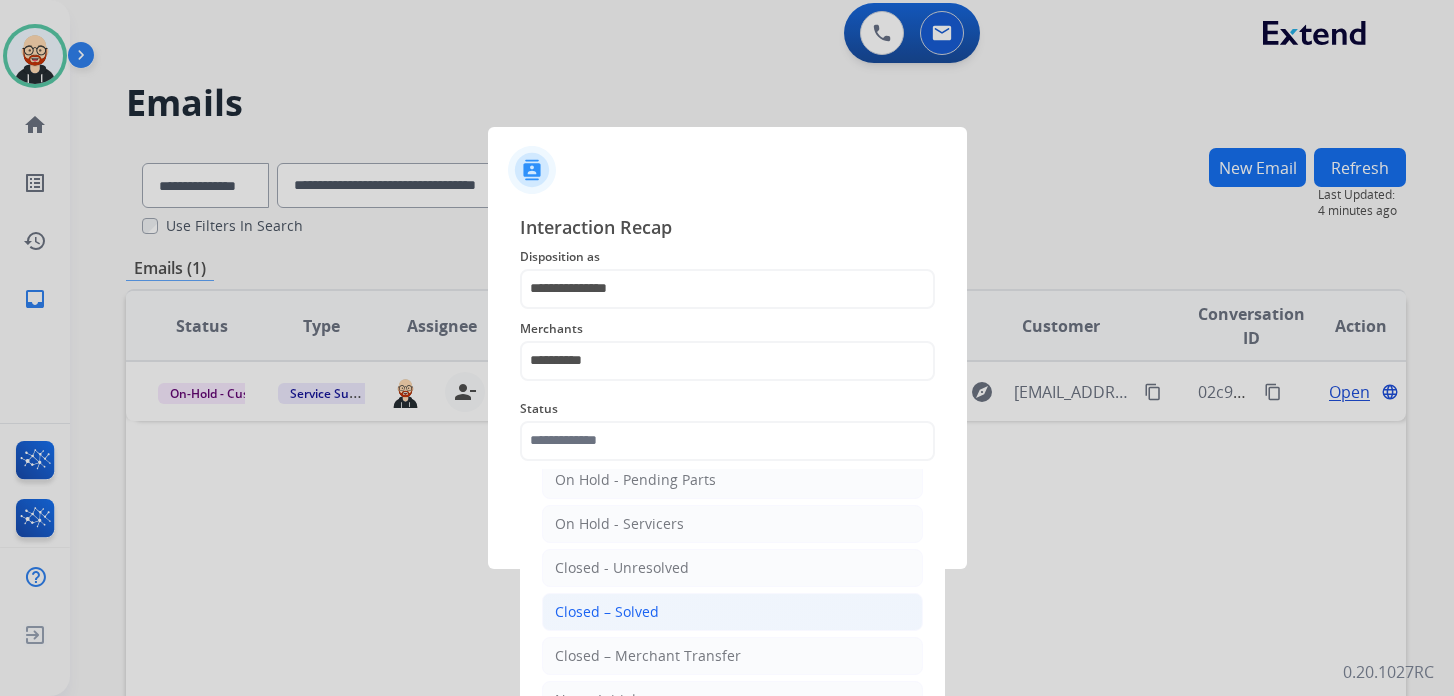 click on "Closed – Solved" 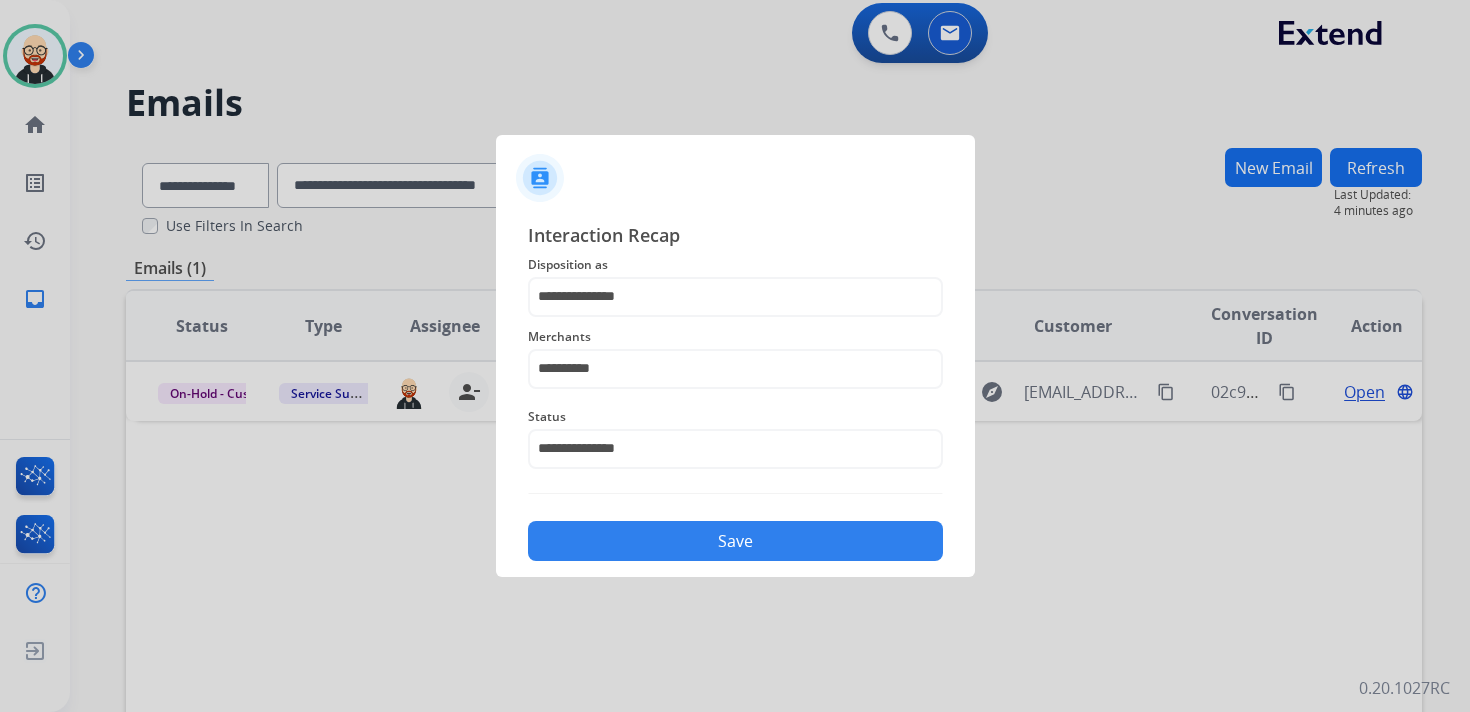 click on "Save" 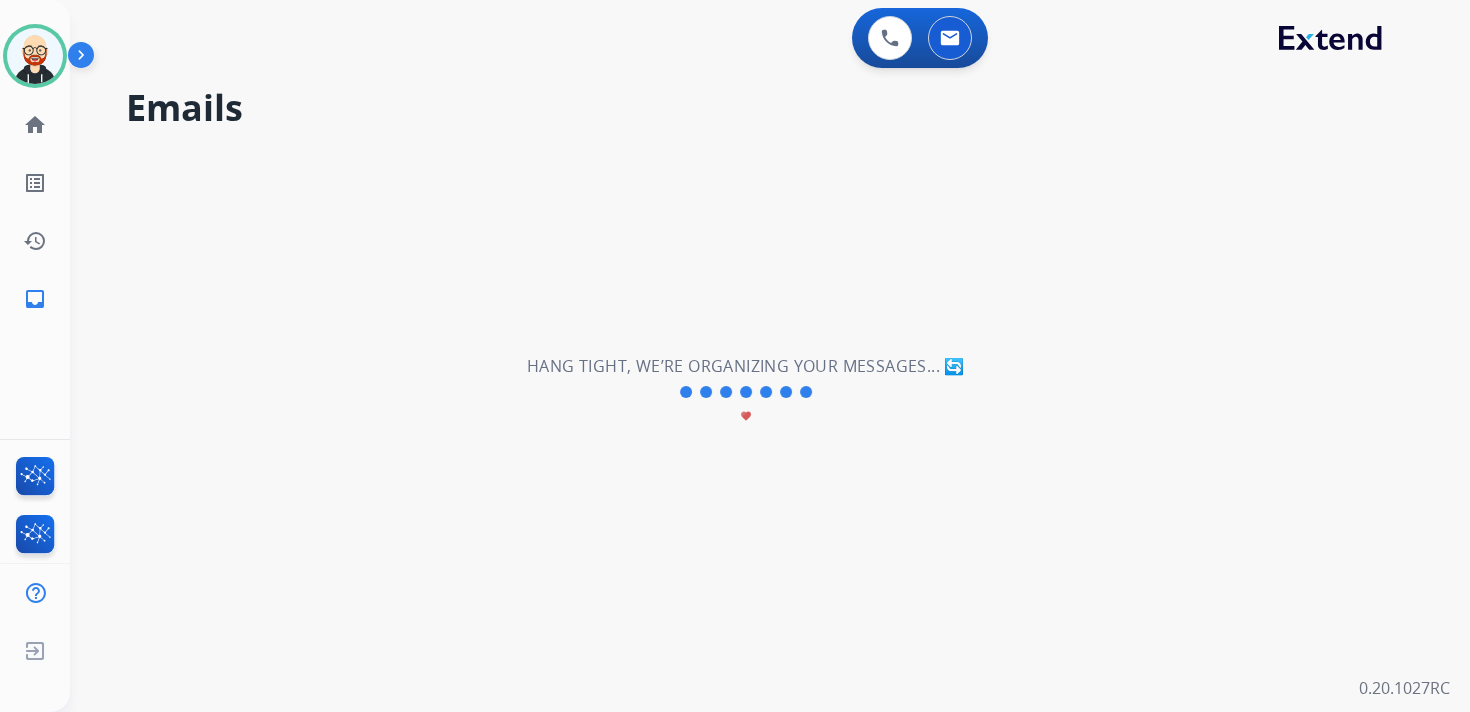 scroll, scrollTop: 0, scrollLeft: 0, axis: both 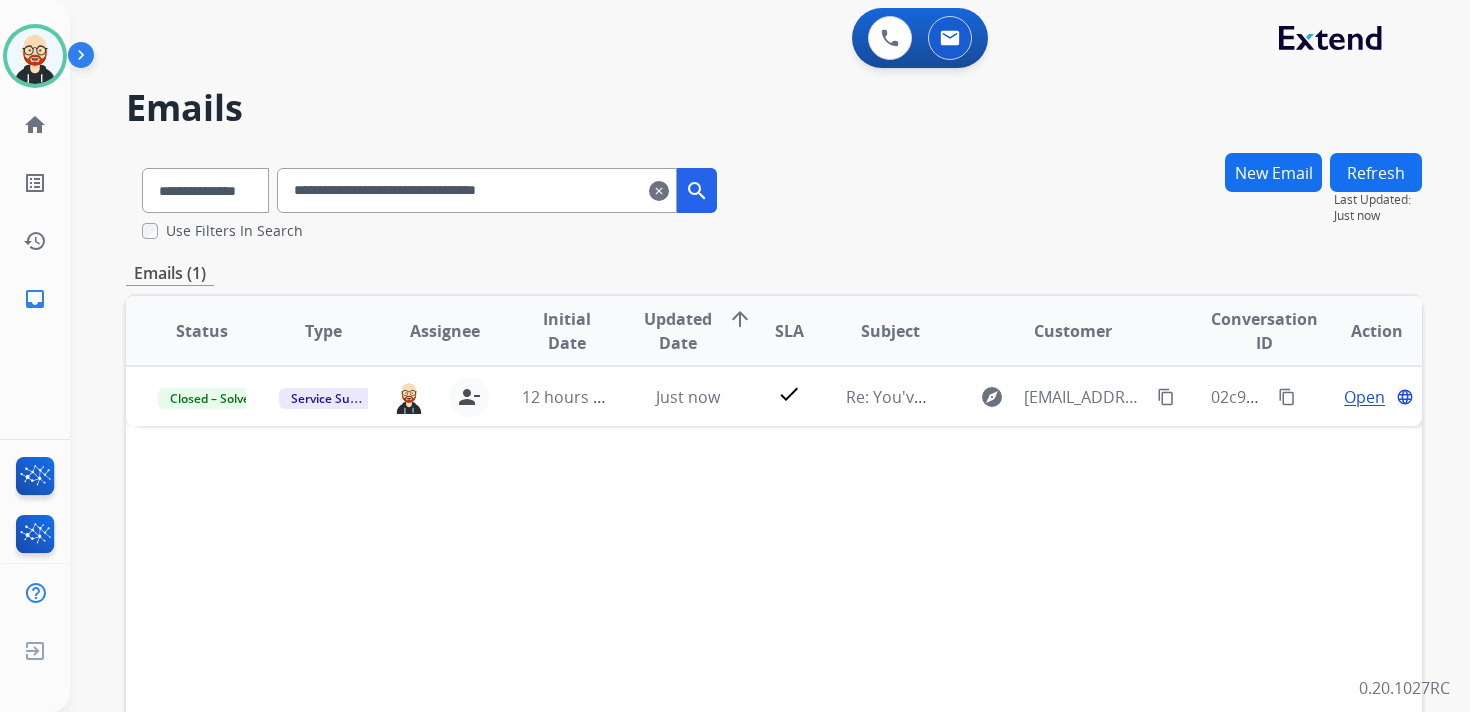 click on "clear" at bounding box center (659, 191) 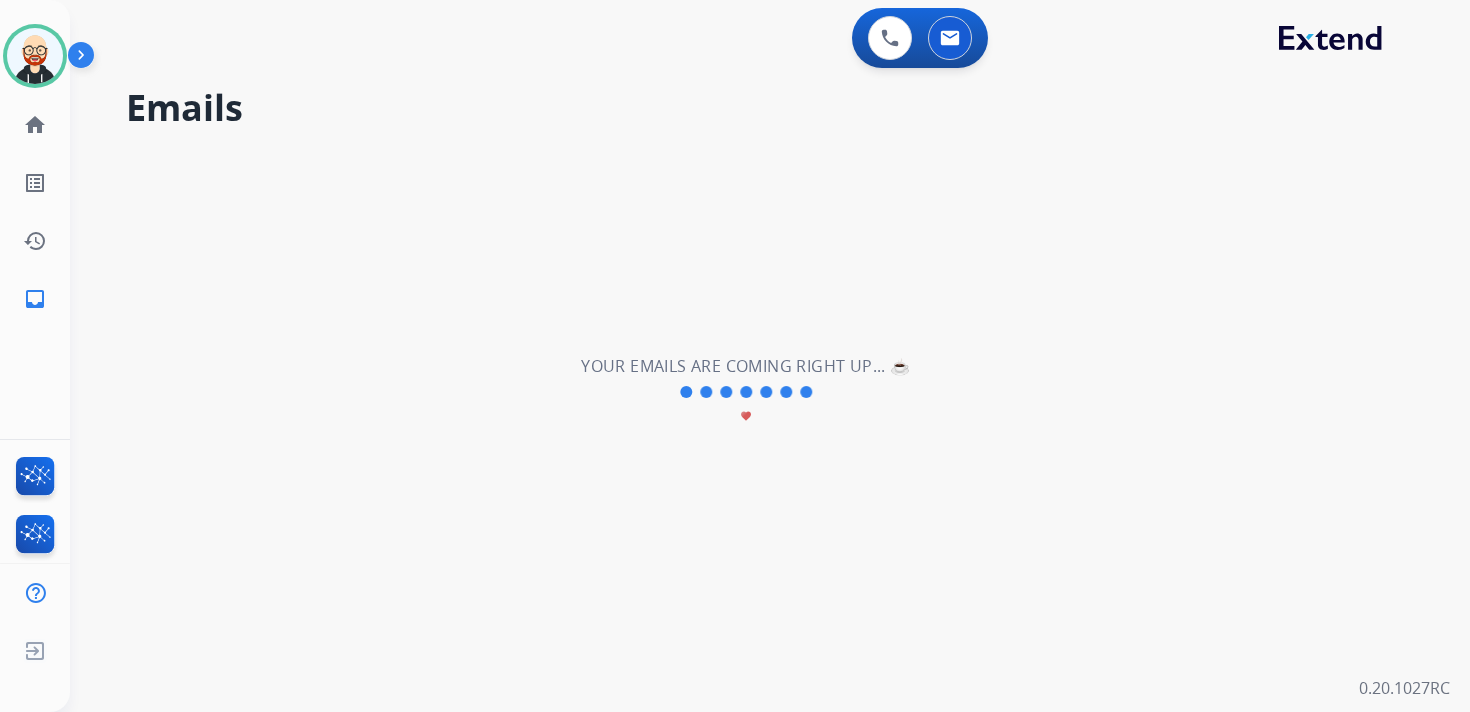 select on "**********" 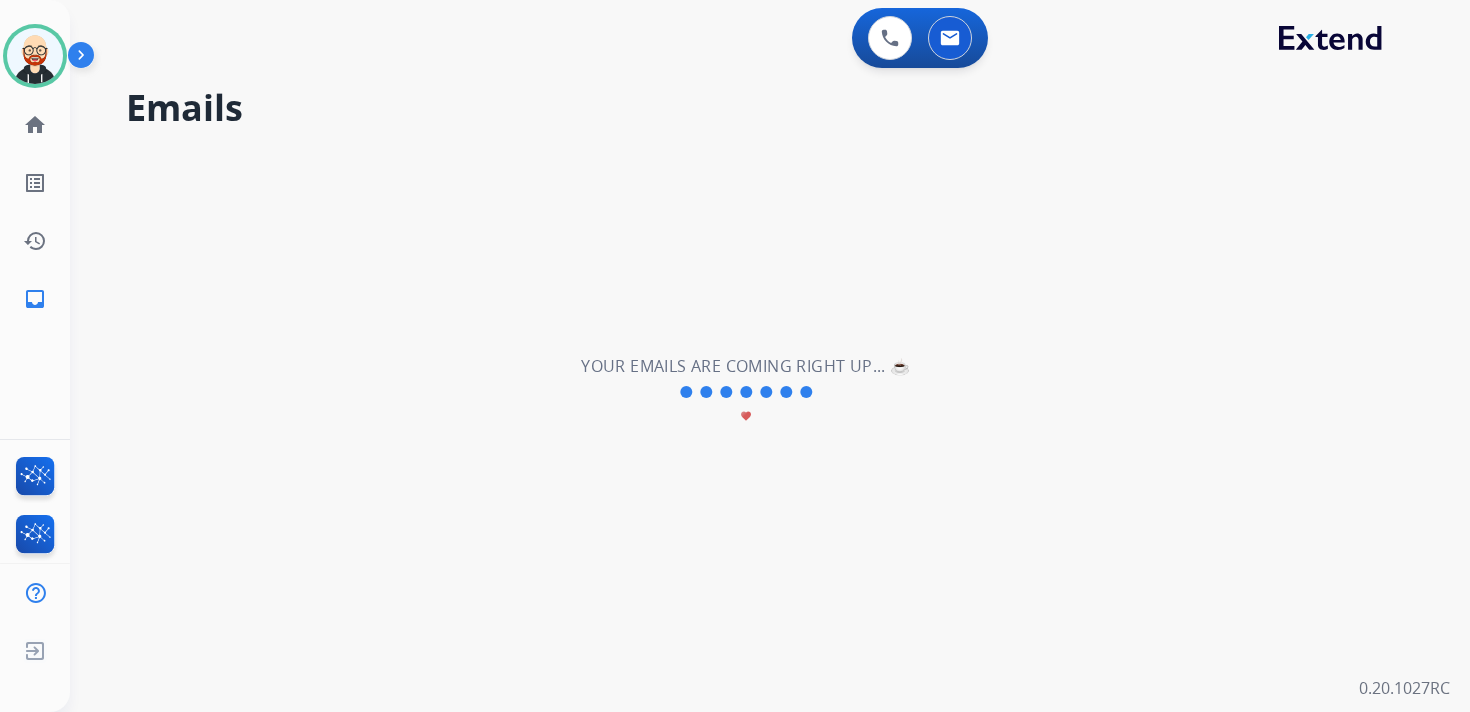 type 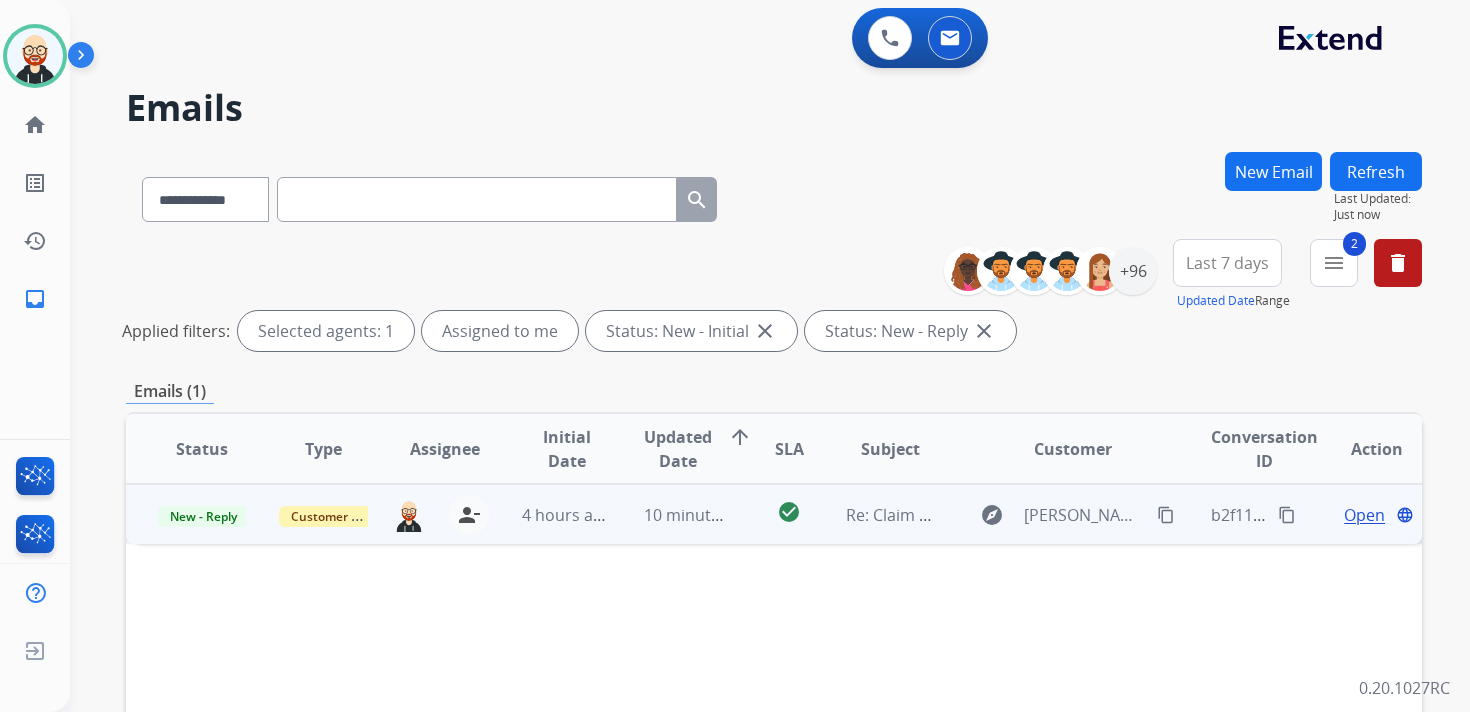 click on "Open" at bounding box center (1364, 515) 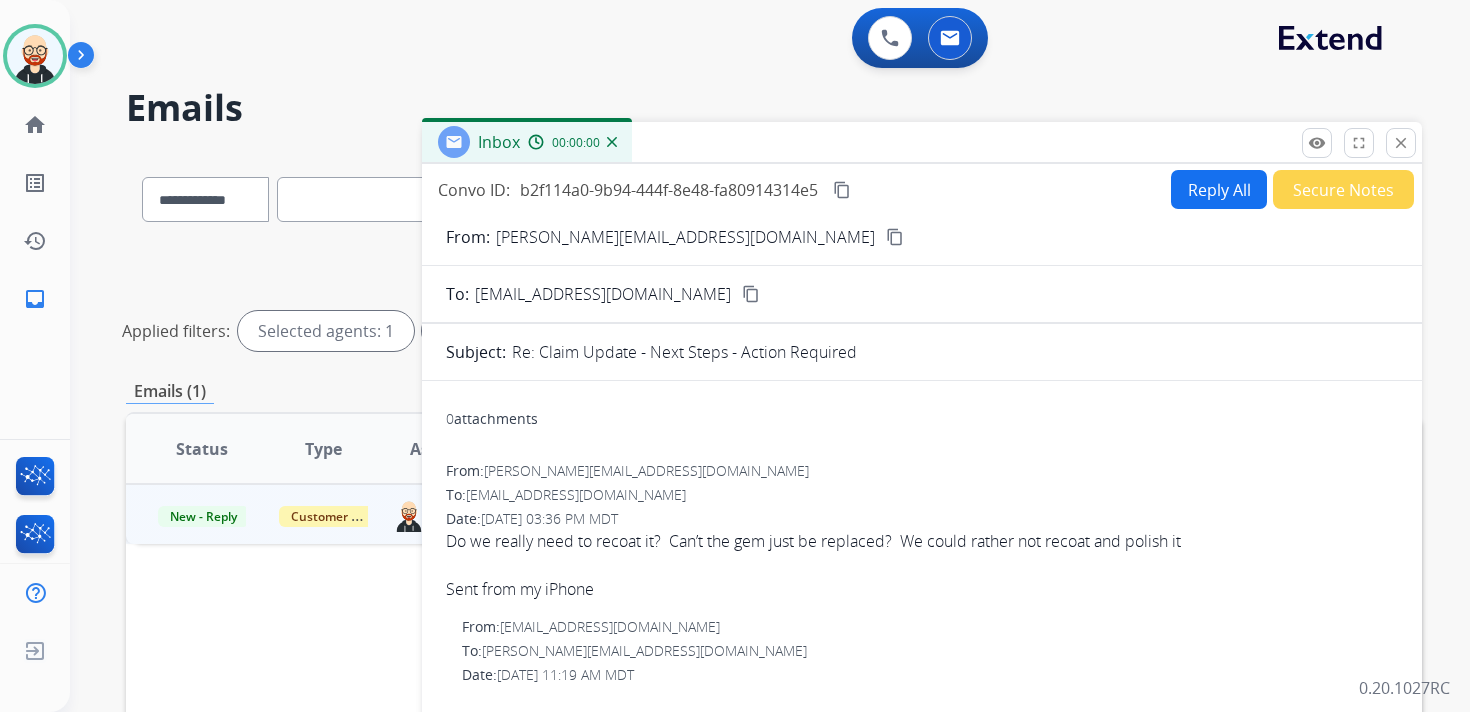 click on "Reply All" at bounding box center [1219, 189] 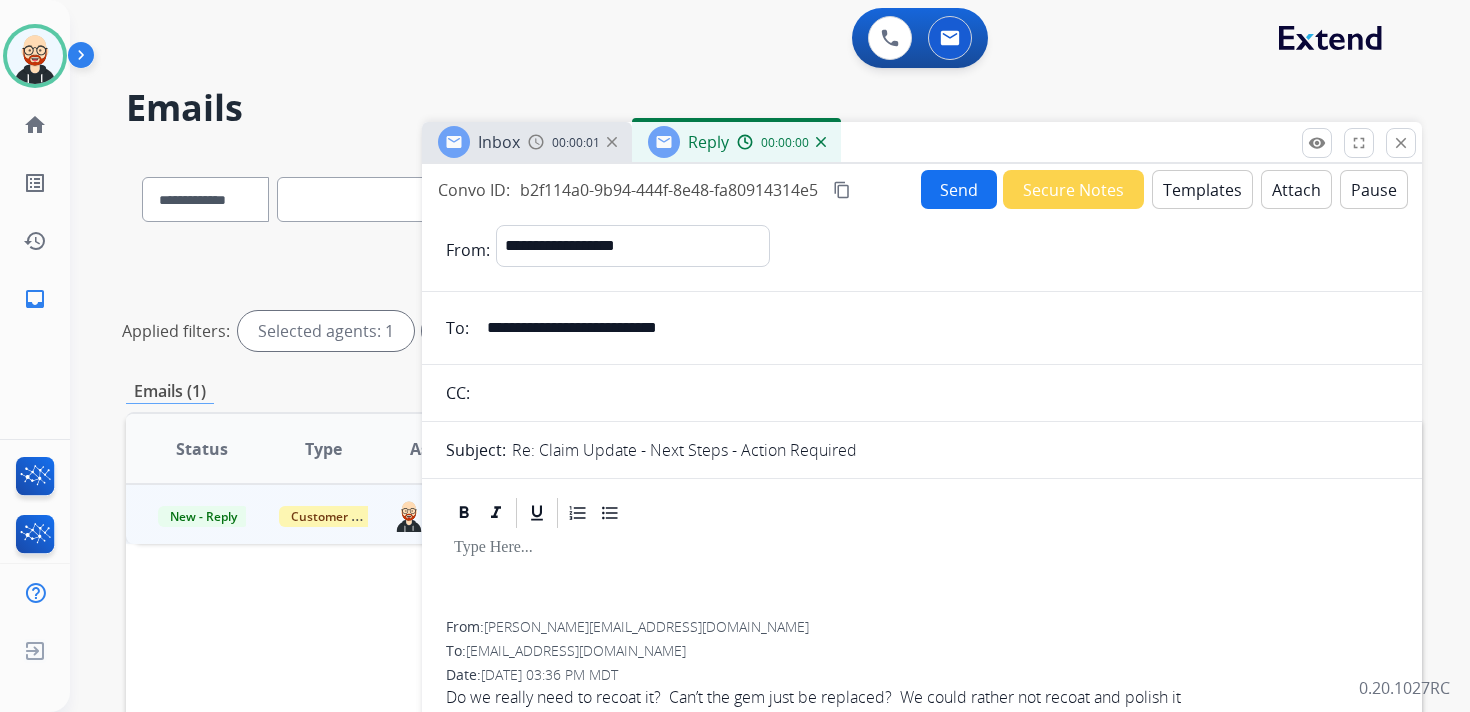 click at bounding box center (922, 576) 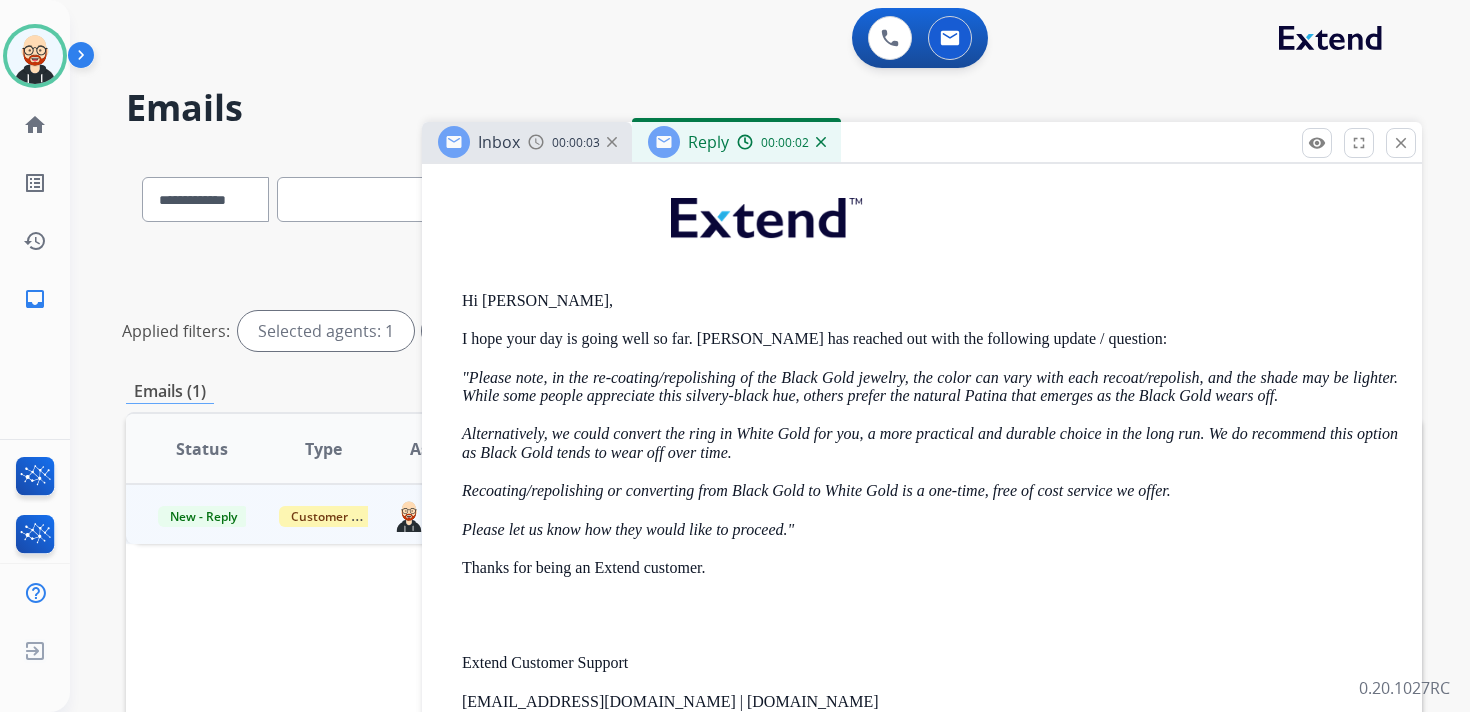 scroll, scrollTop: 696, scrollLeft: 0, axis: vertical 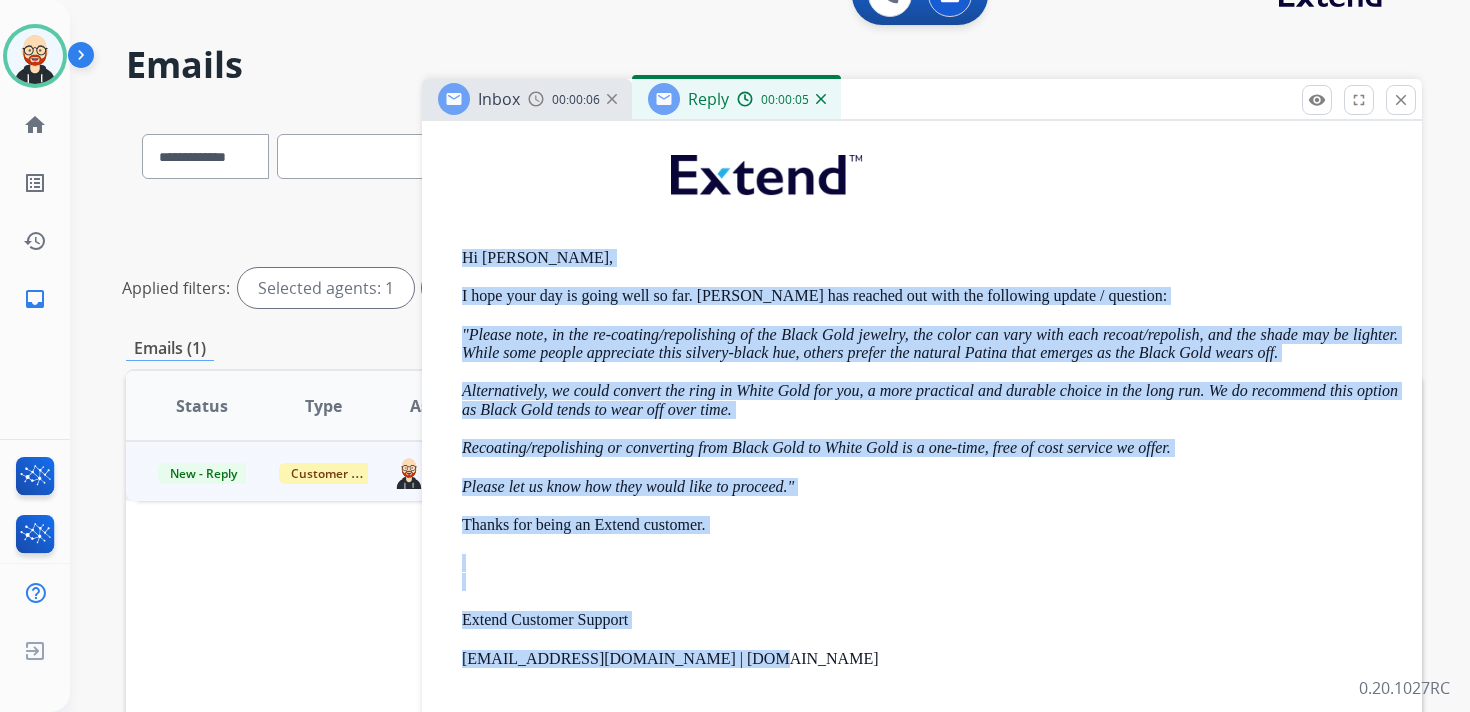 drag, startPoint x: 758, startPoint y: 651, endPoint x: 453, endPoint y: 233, distance: 517.4447 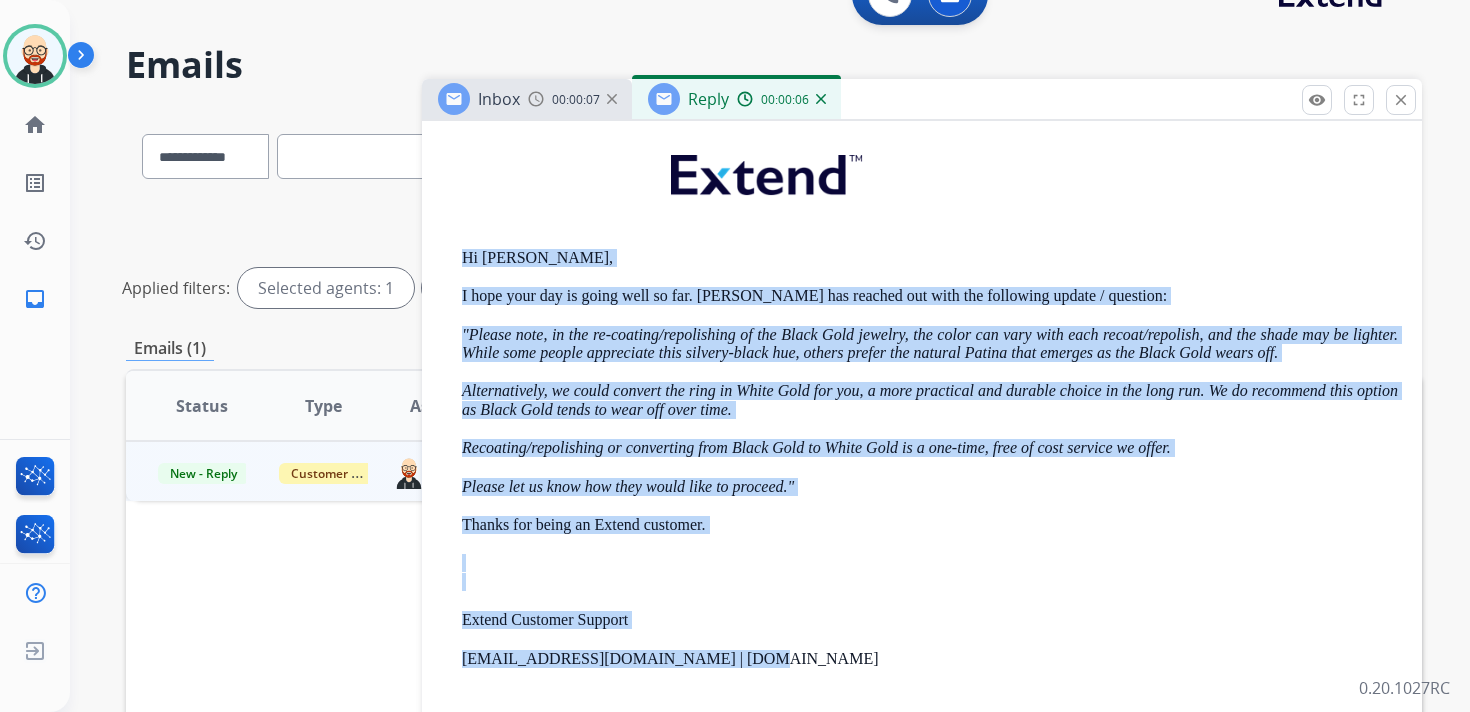 copy on "Hi [PERSON_NAME], I hope your day is going well so far.  [PERSON_NAME] has reached out with the following update / question: "Please note, in the re-coating/repolishing of the Black Gold jewelry, the color can vary with each recoat/repolish, and the shade may be lighter. While some people appreciate this silvery-black hue, others prefer the natural Patina that emerges as the Black Gold wears off. Alternatively, we could convert the ring in White Gold for you, a more practical and durable choice in the long run. We do recommend this option as Black Gold tends to wear off over time. Recoating/repolishing or converting from Black Gold to White Gold is a one-time, free of cost service we offer. Please let us know how they would like to proceed." Thanks for being an Extend customer. Extend Customer Support [EMAIL_ADDRESS][DOMAIN_NAME] | [DOMAIN_NAME]" 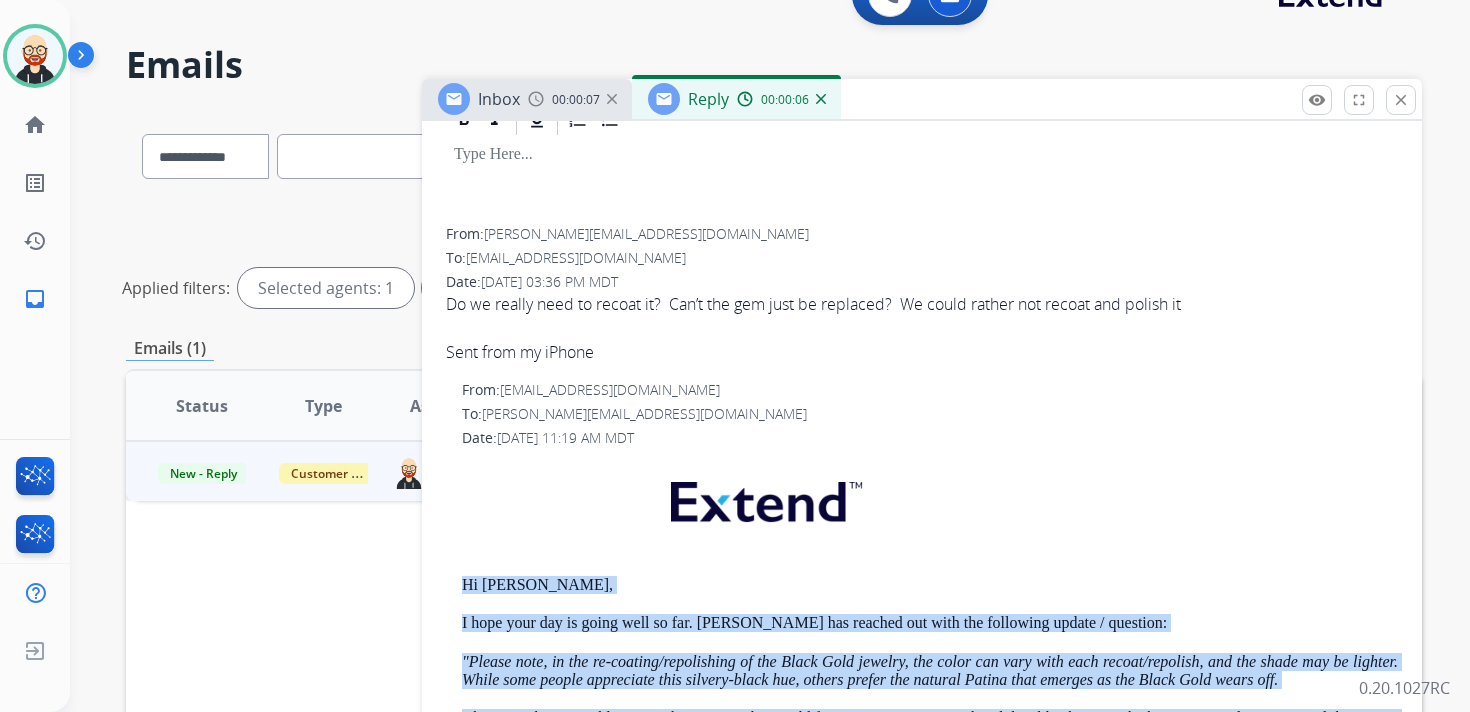 scroll, scrollTop: 0, scrollLeft: 0, axis: both 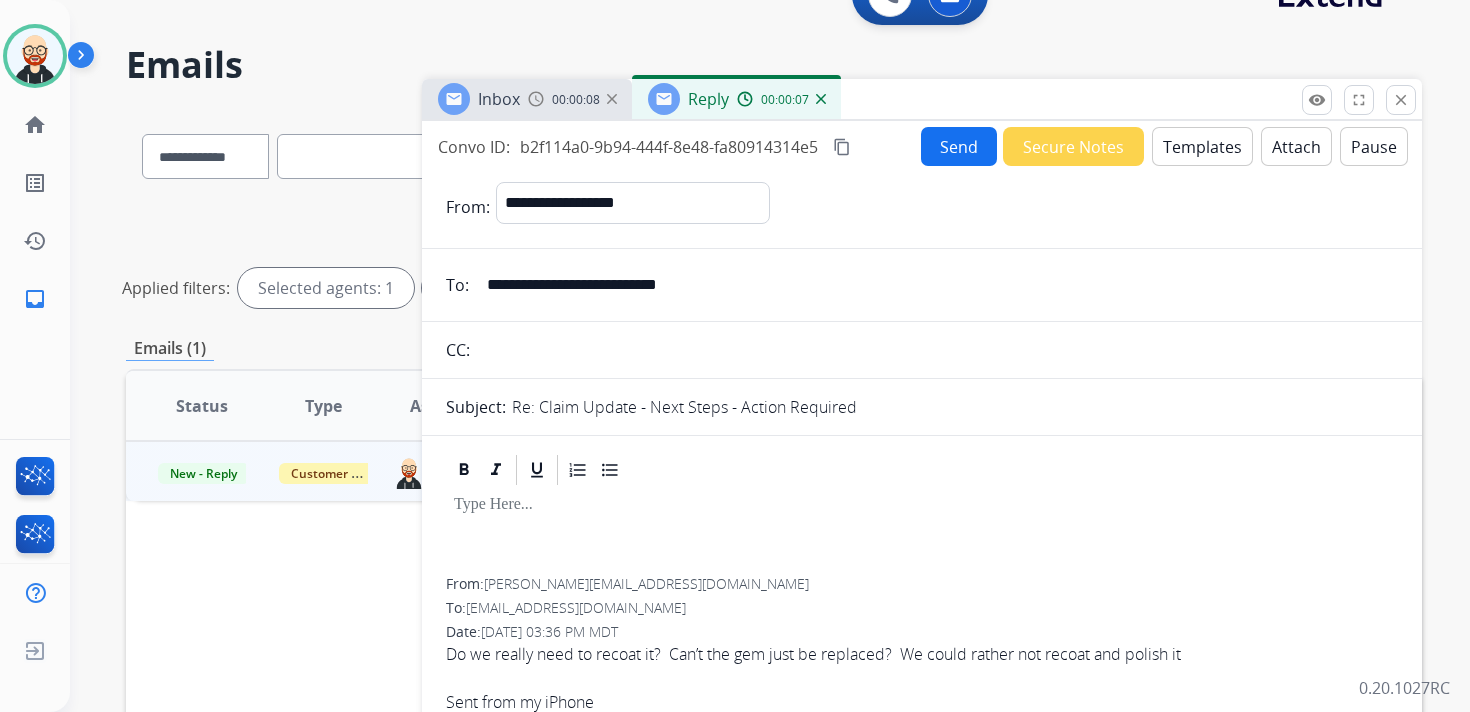 click at bounding box center (922, 505) 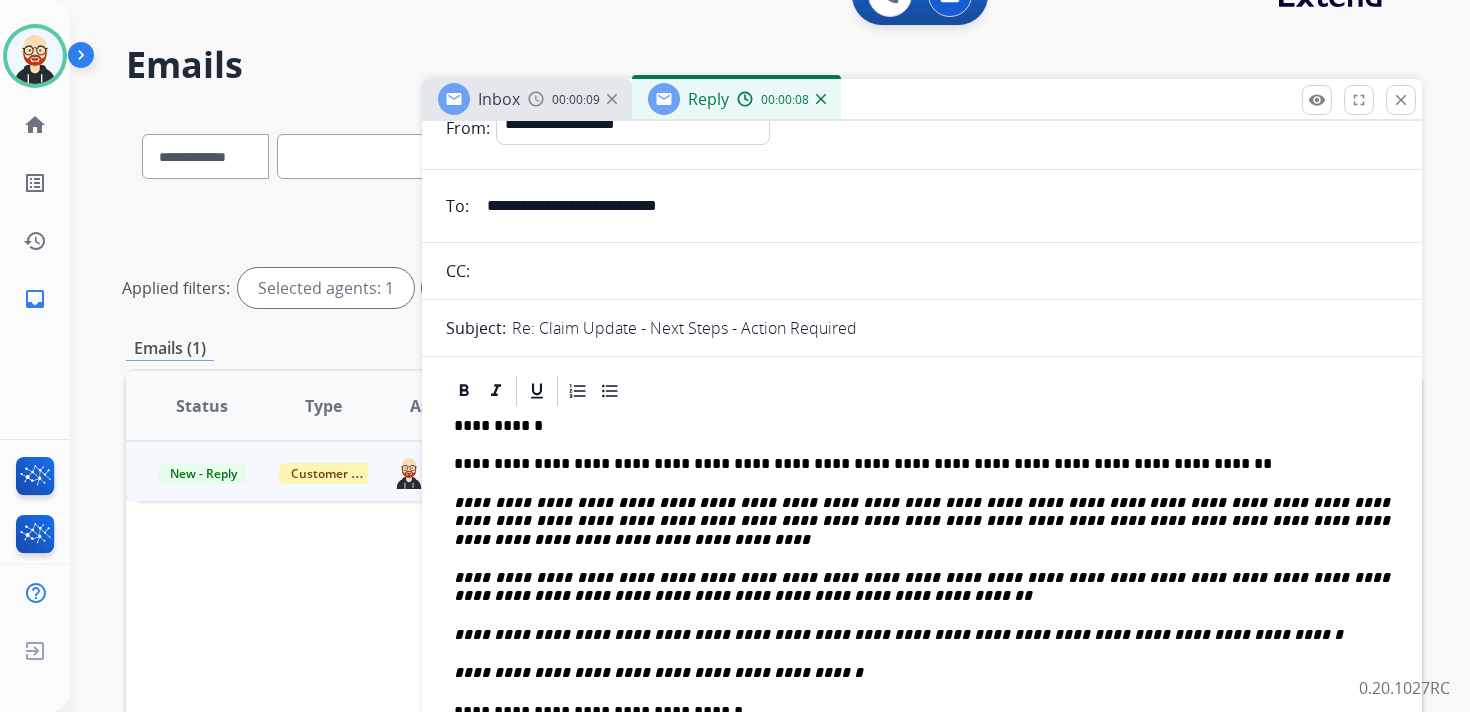 scroll, scrollTop: 80, scrollLeft: 0, axis: vertical 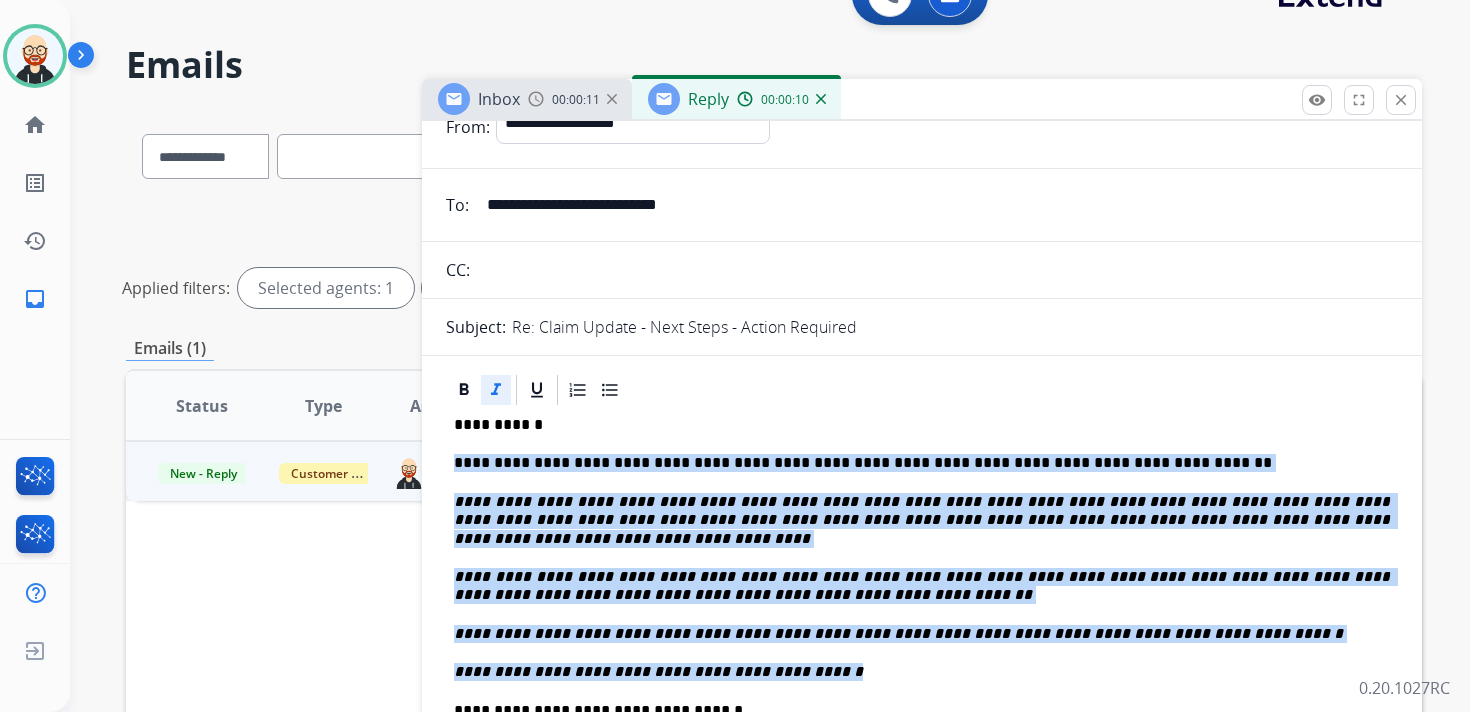 drag, startPoint x: 840, startPoint y: 667, endPoint x: 453, endPoint y: 466, distance: 436.08487 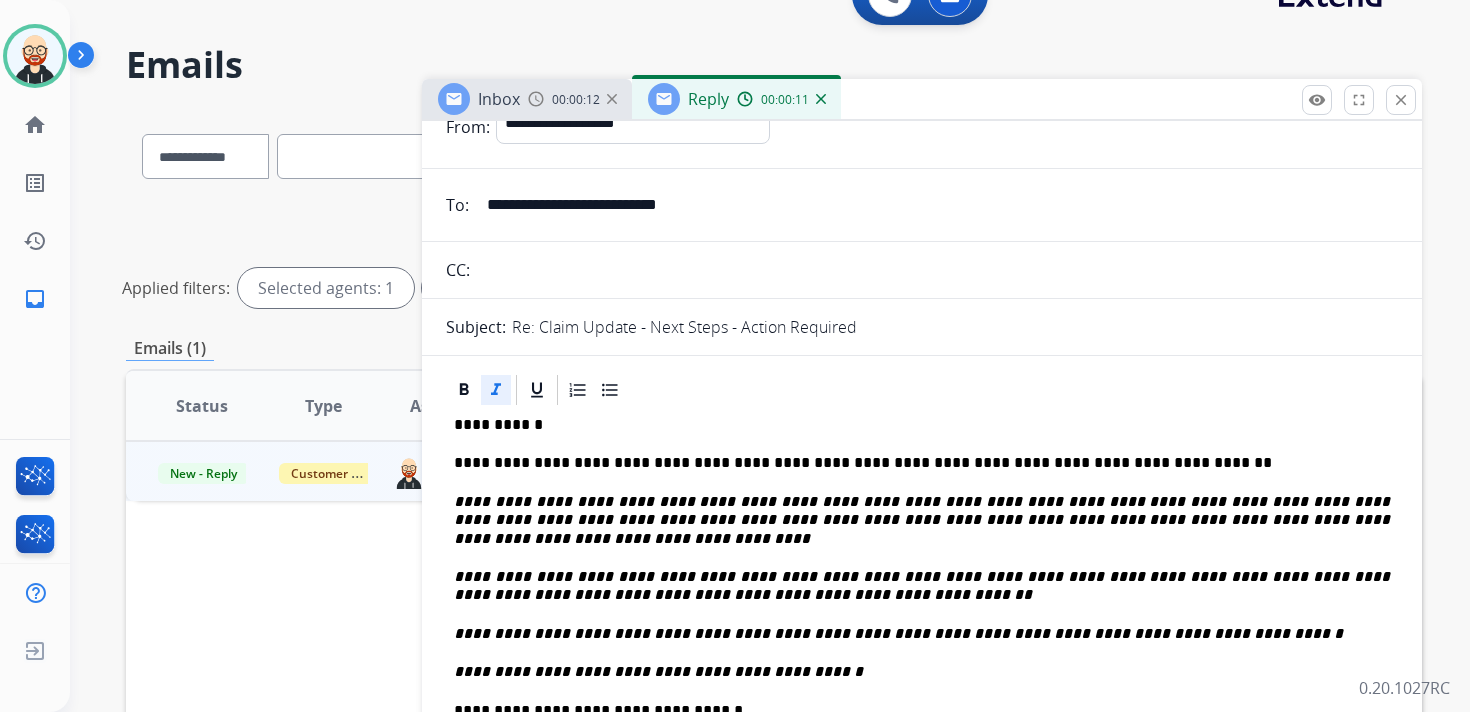type 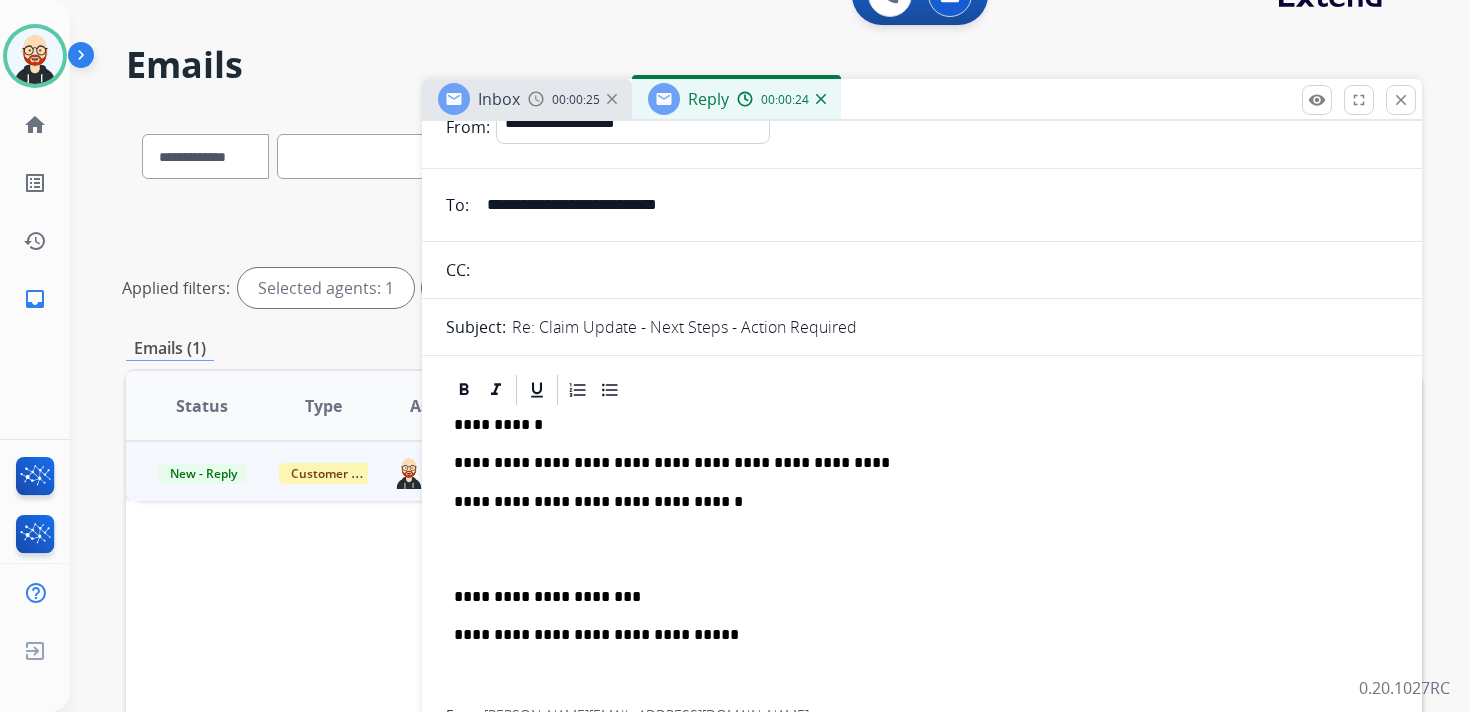 scroll, scrollTop: 0, scrollLeft: 0, axis: both 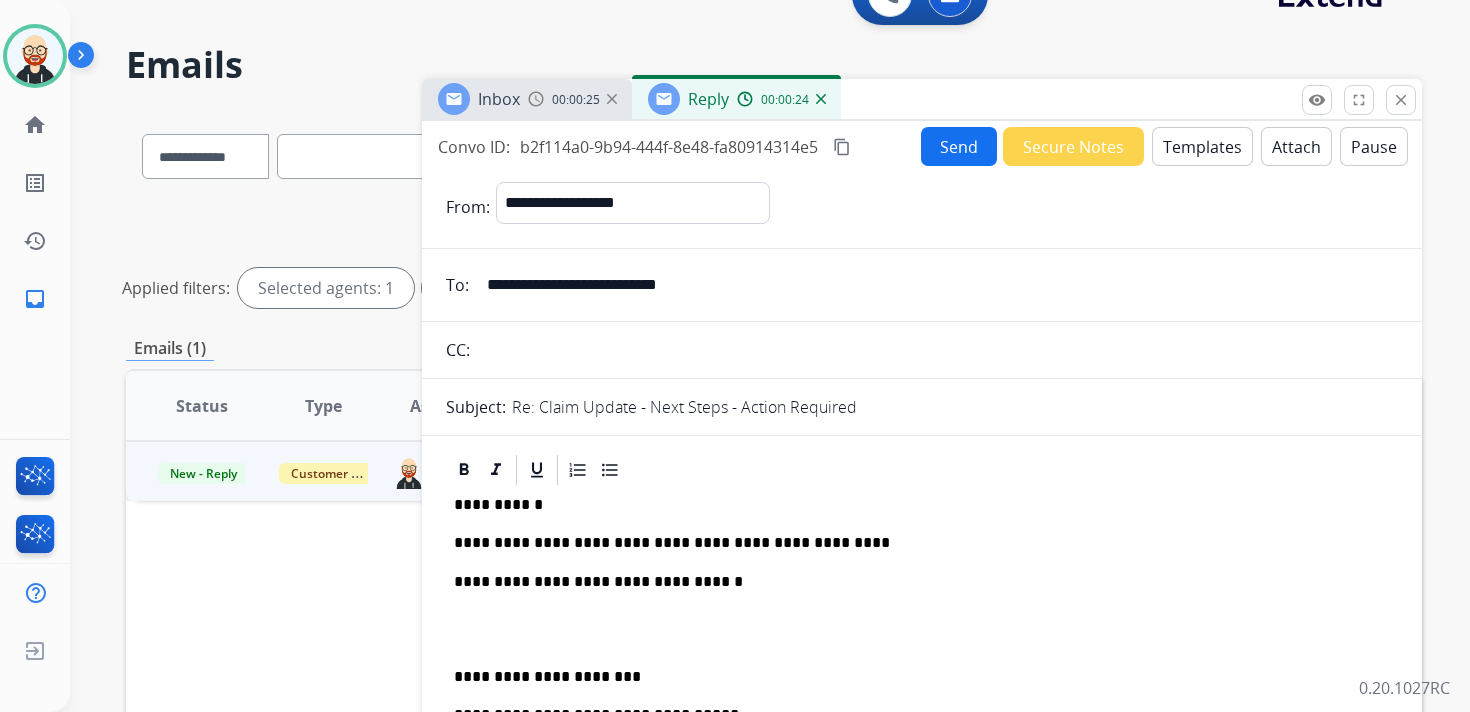 click on "Send" at bounding box center [959, 146] 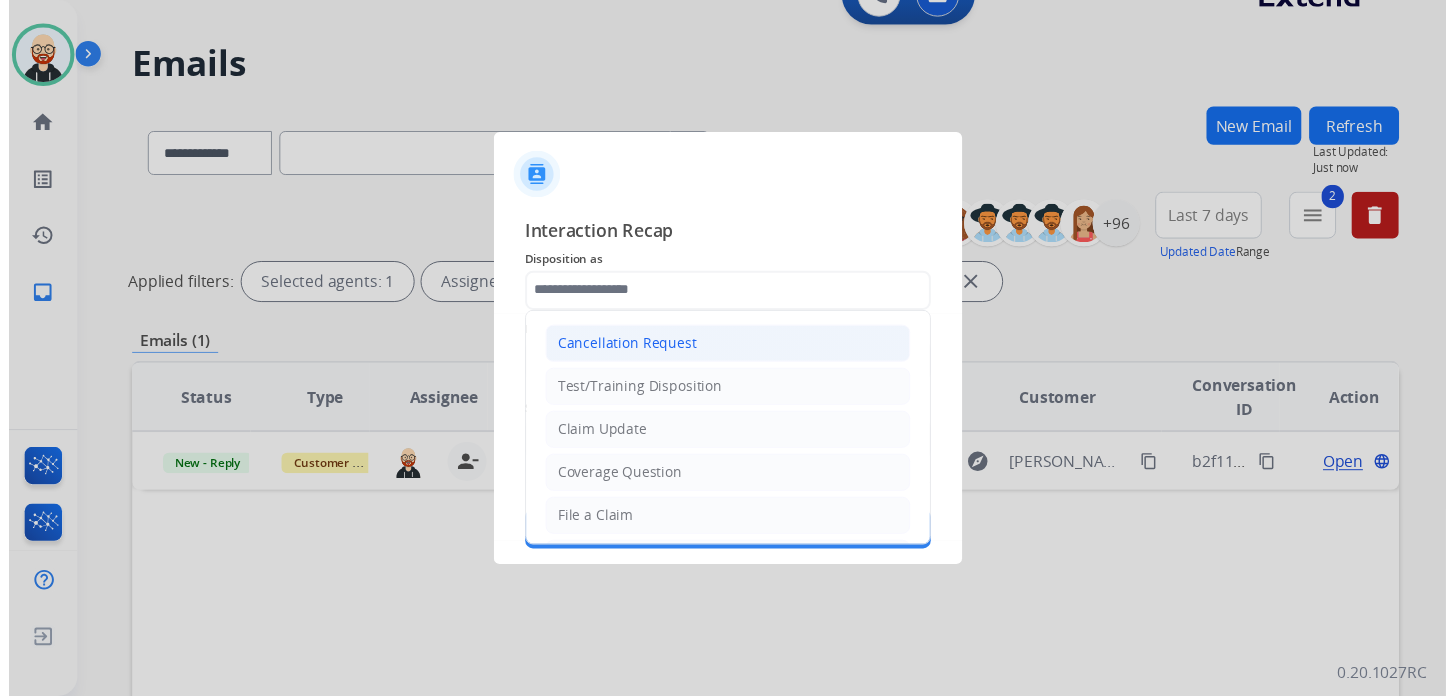 scroll, scrollTop: 300, scrollLeft: 0, axis: vertical 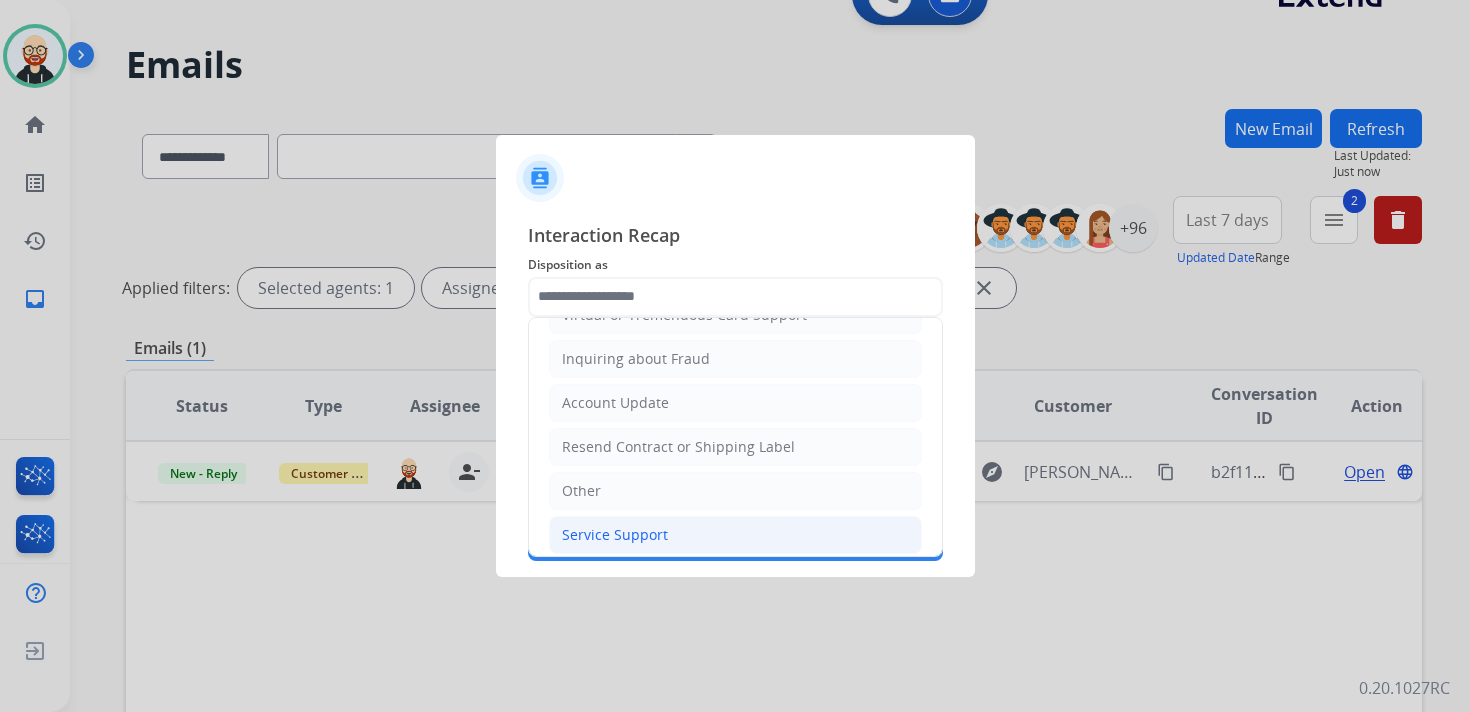 click on "Service Support" 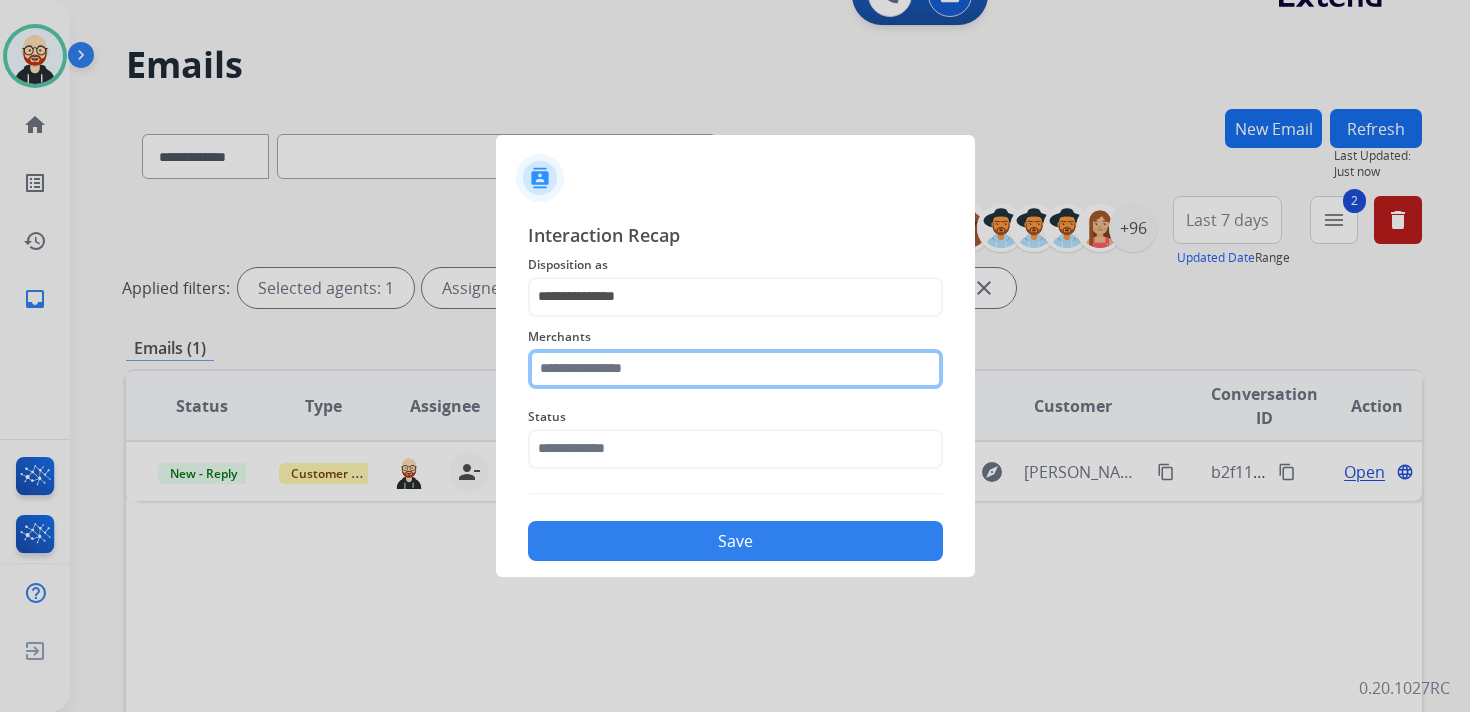 click 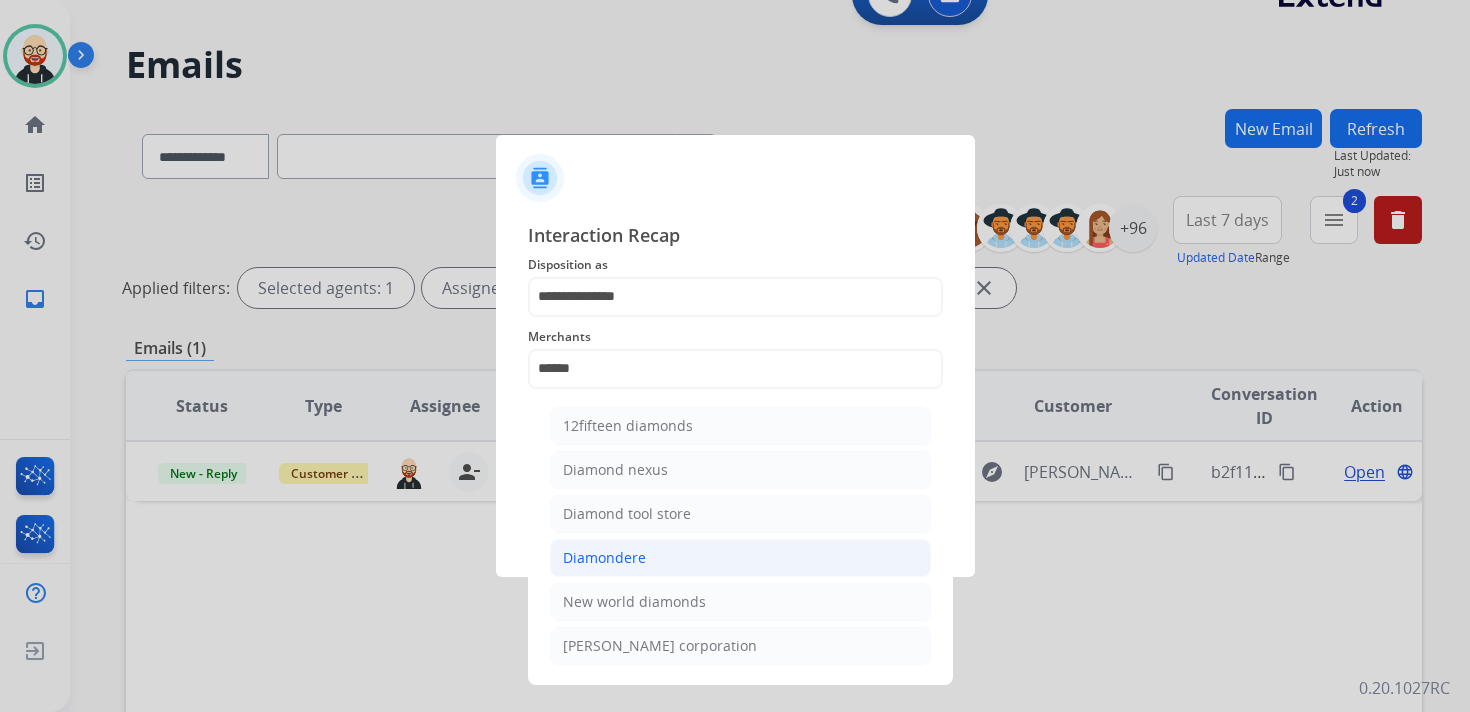 click on "Diamondere" 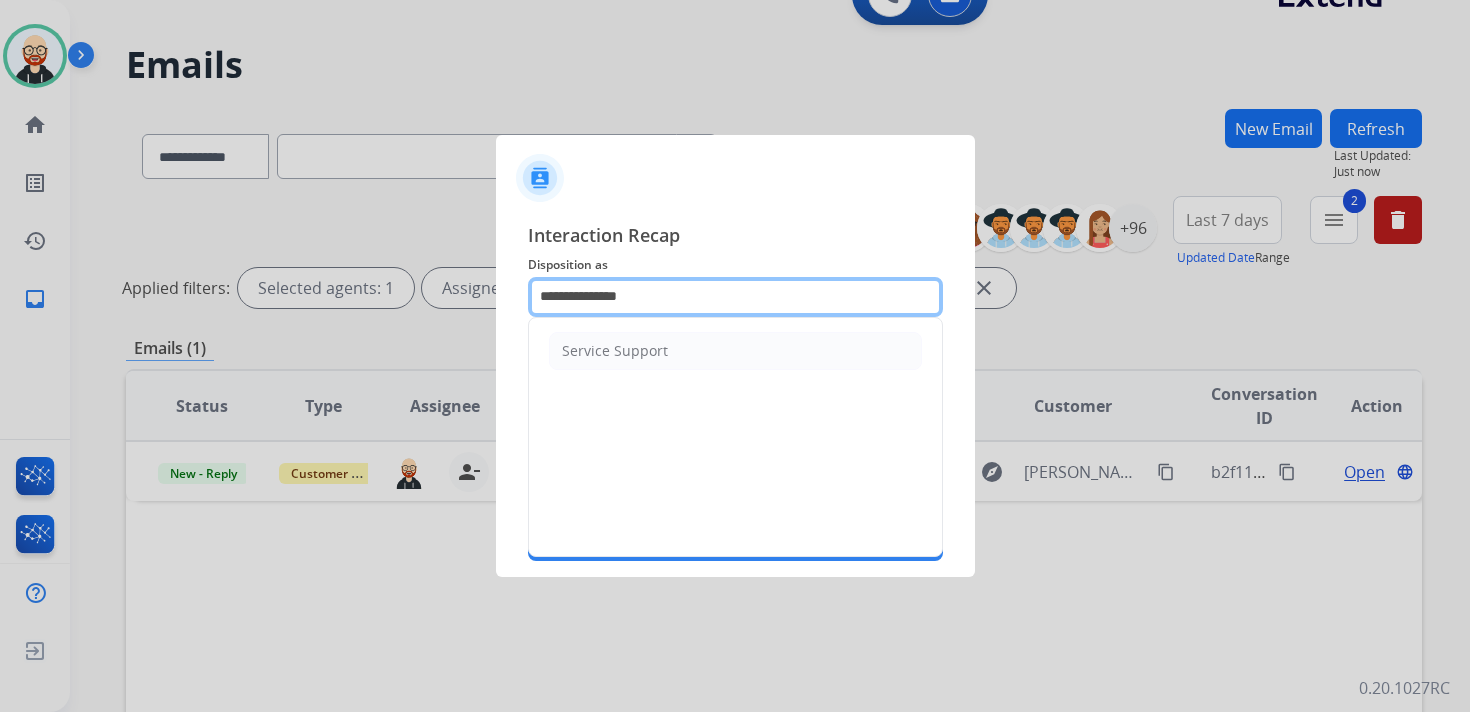 click on "**********" 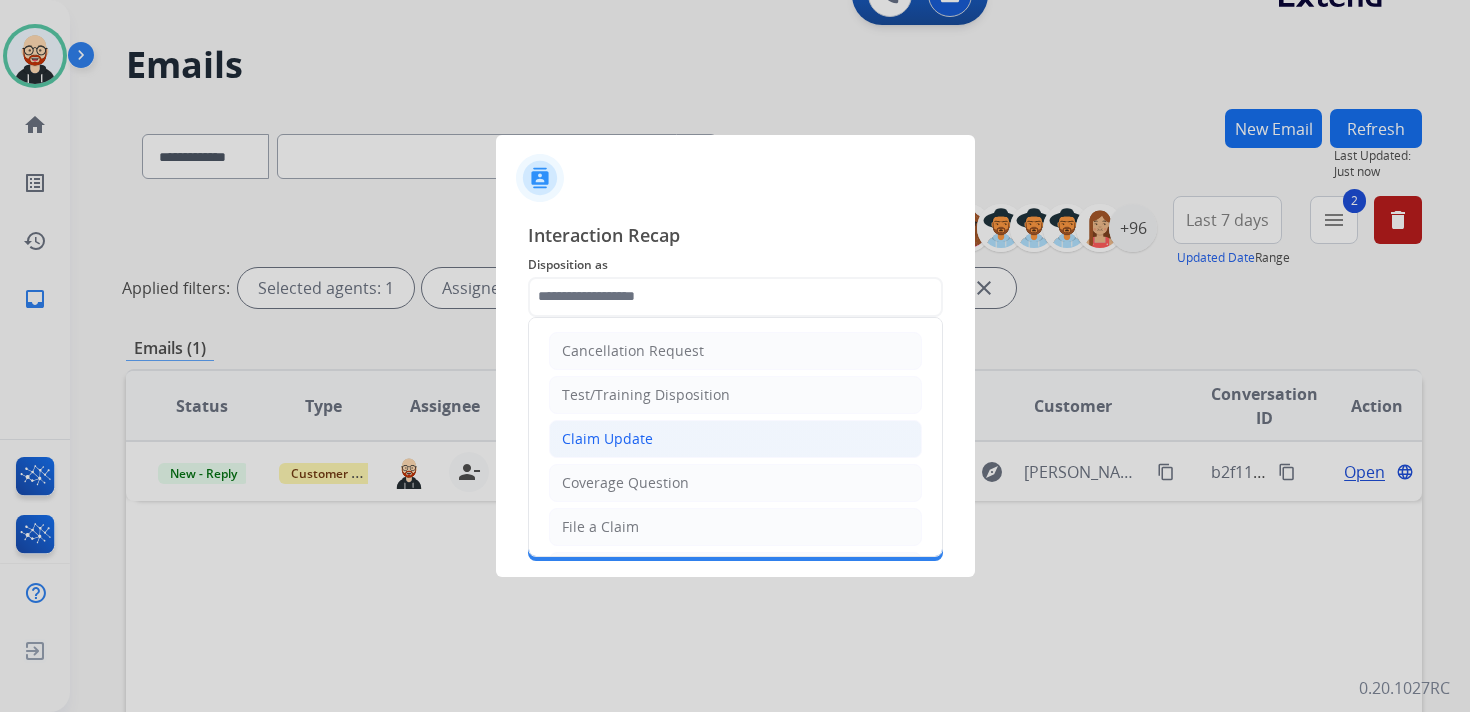 click on "Claim Update" 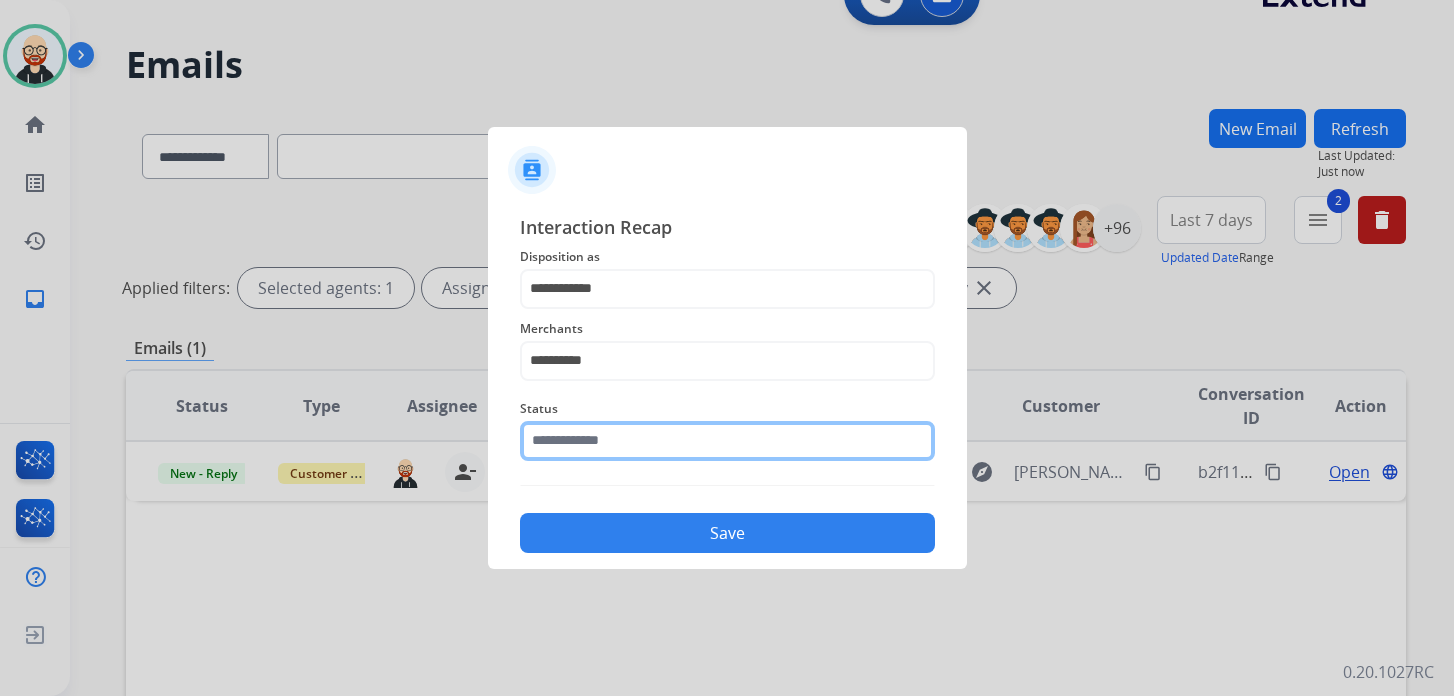 click 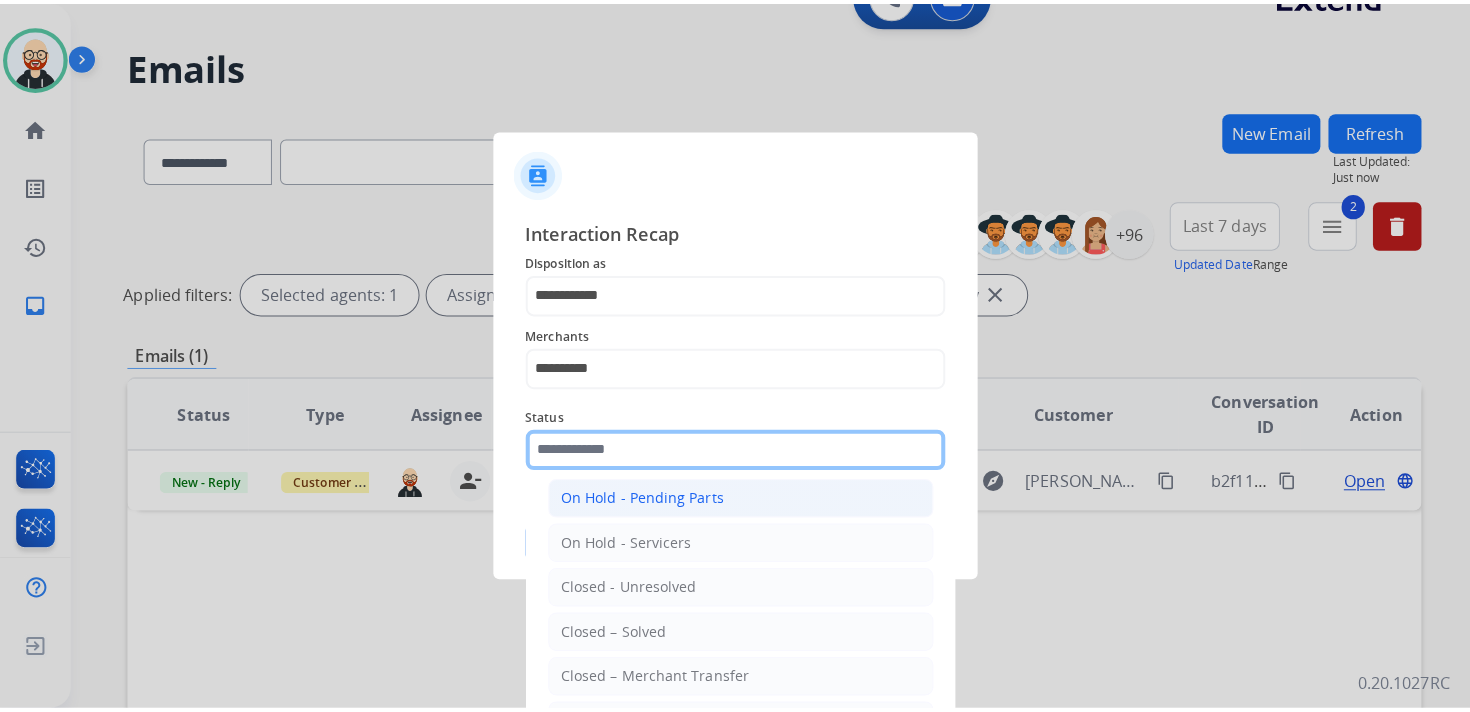 scroll, scrollTop: 111, scrollLeft: 0, axis: vertical 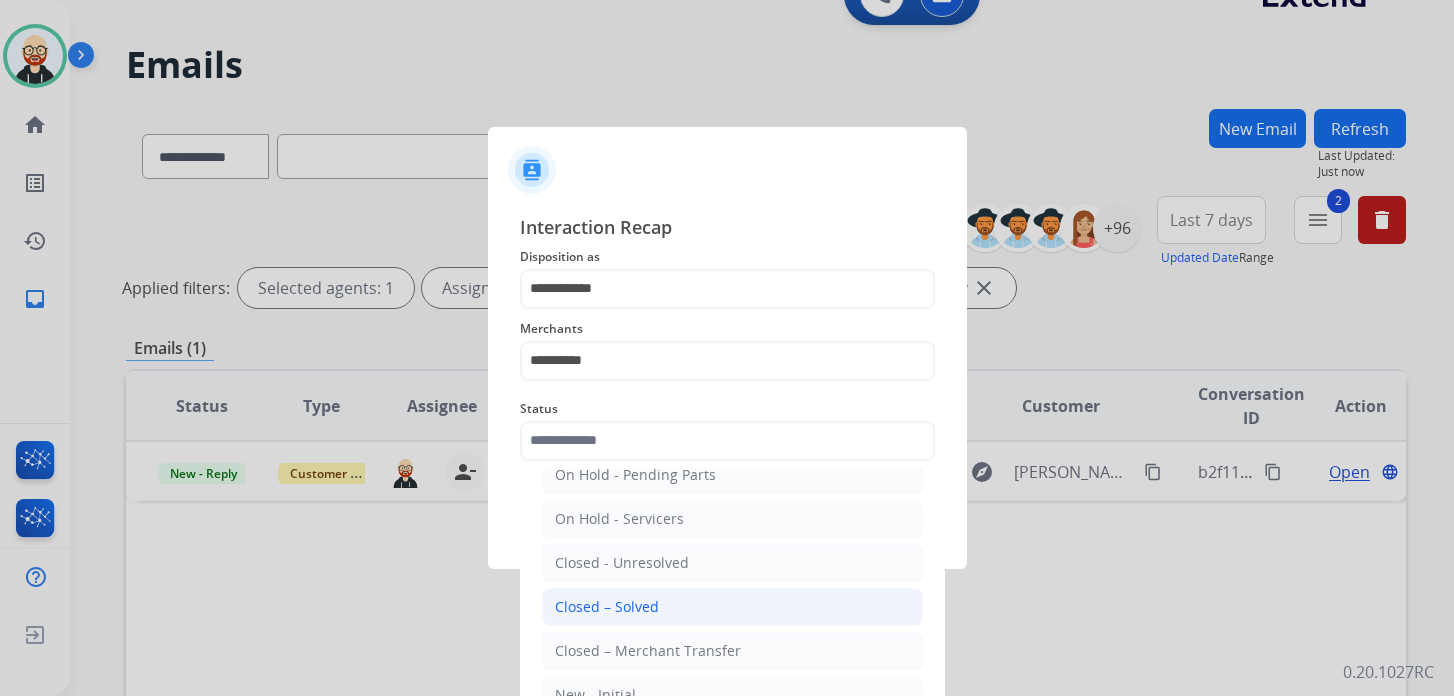 click on "Closed – Solved" 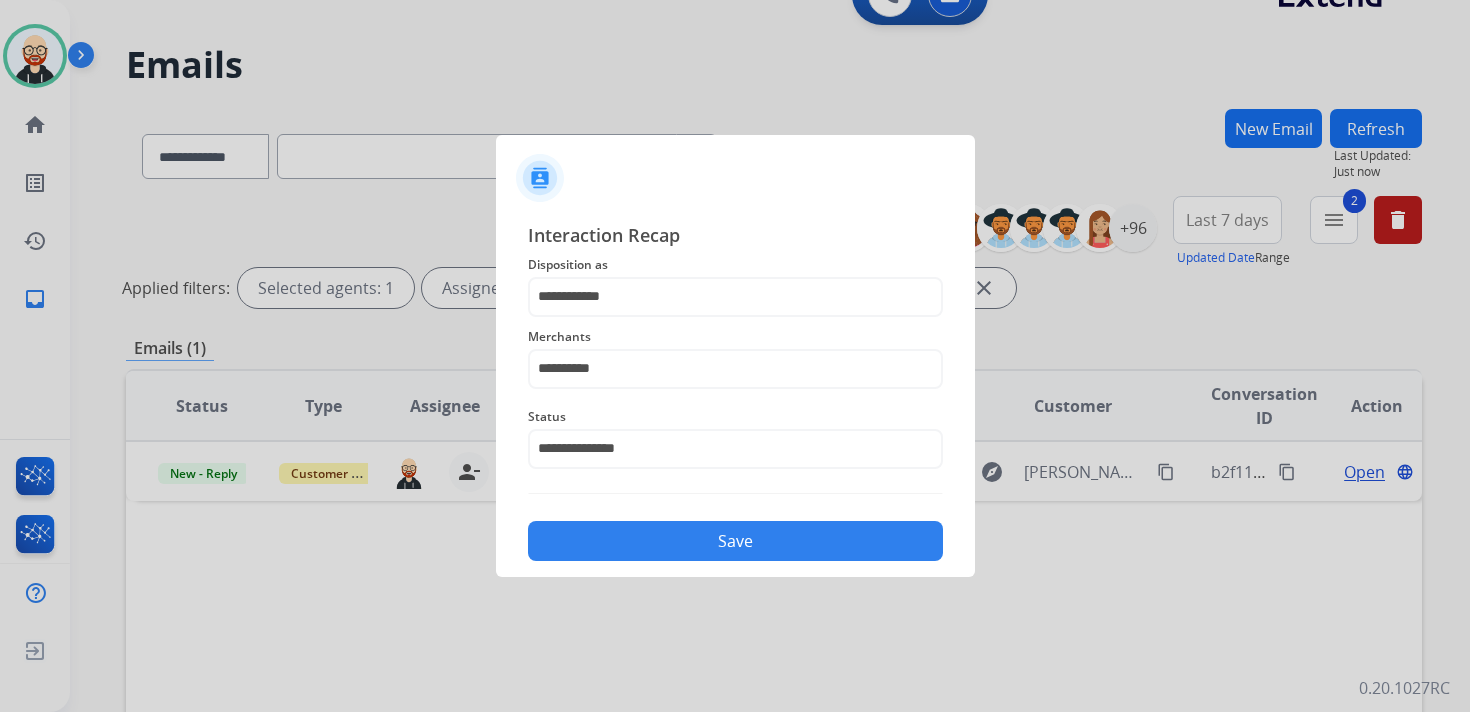 click on "Save" 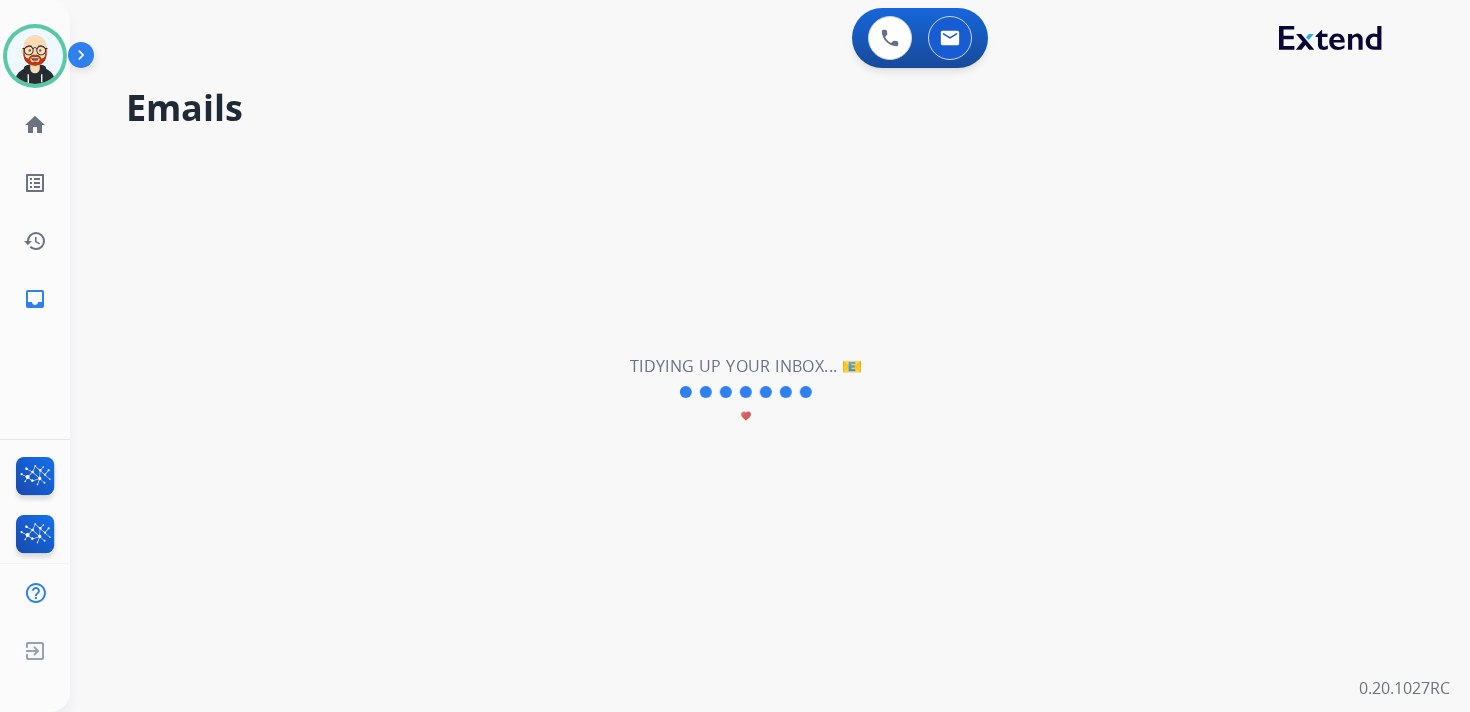 scroll, scrollTop: 0, scrollLeft: 0, axis: both 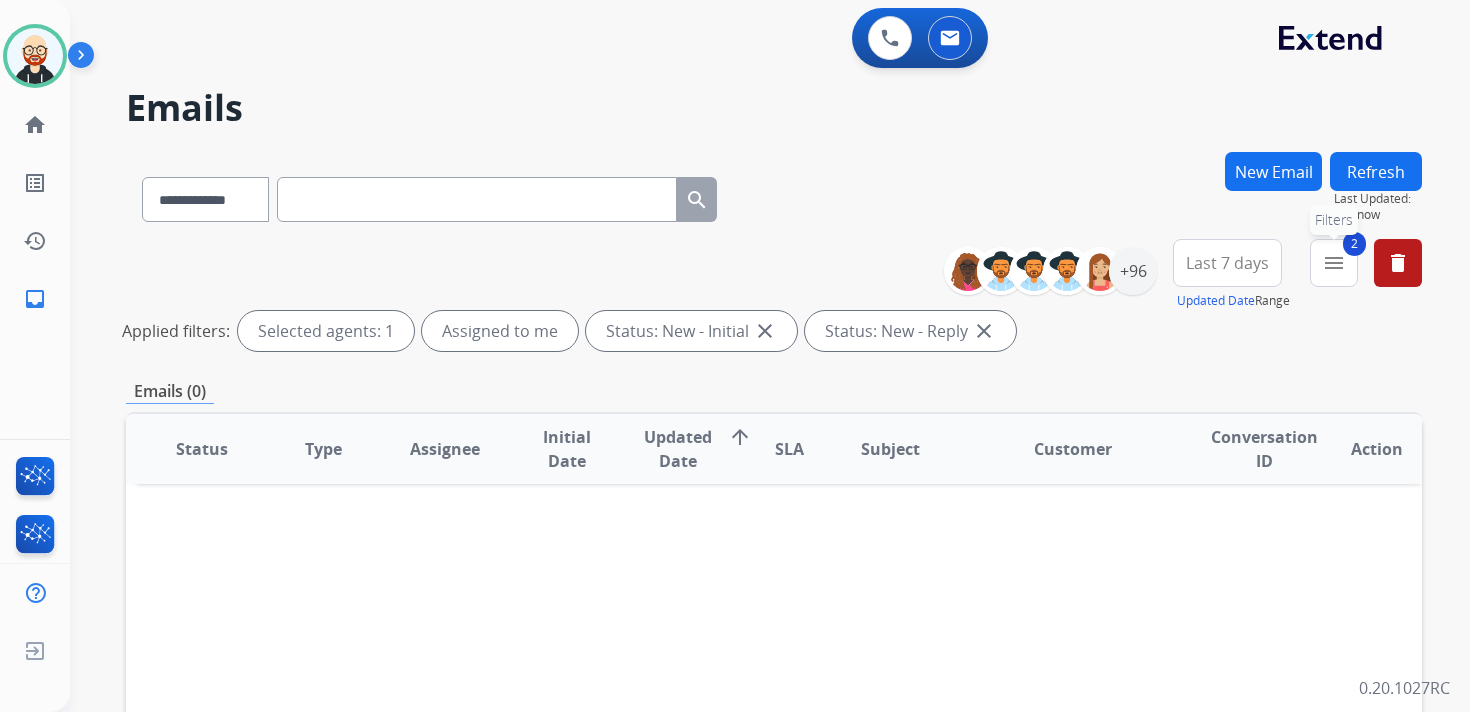 click on "2 menu  Filters" at bounding box center [1334, 263] 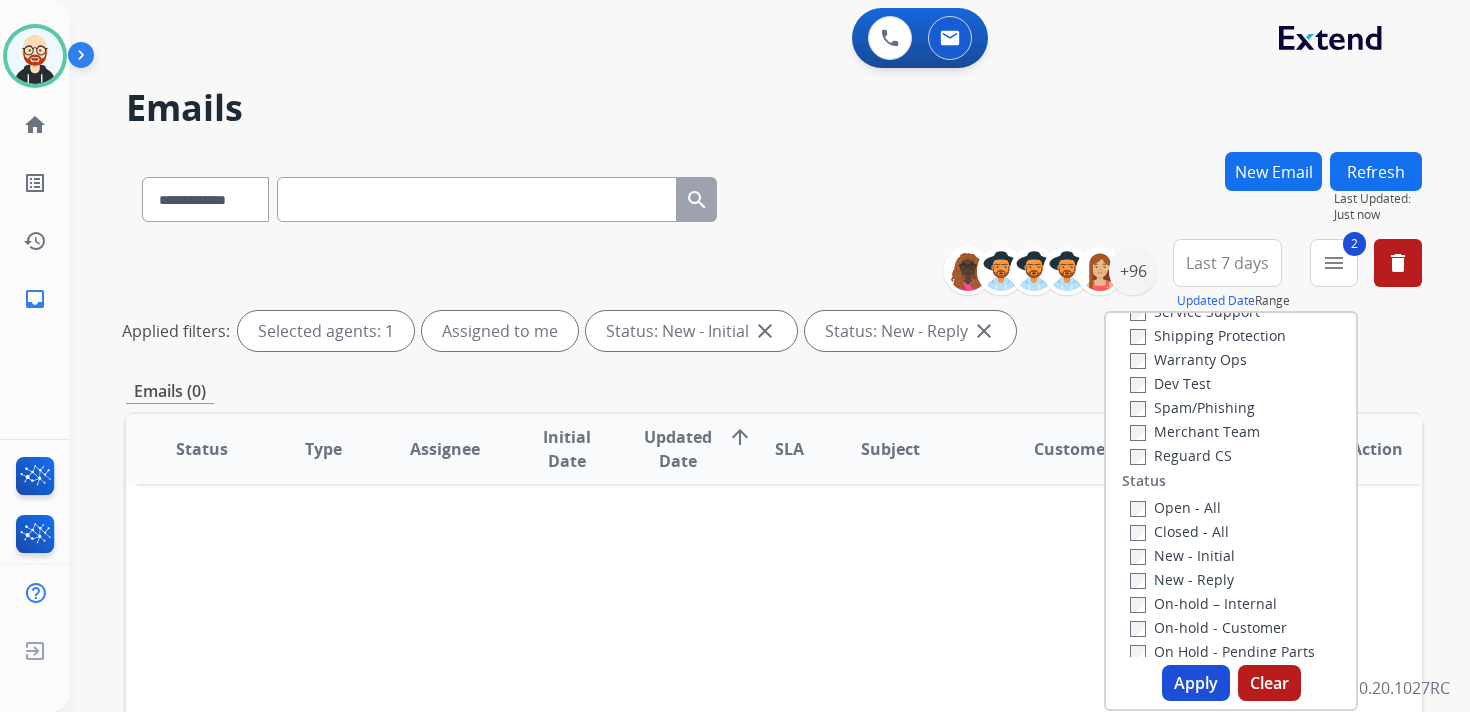 click on "Open - All" at bounding box center [1235, 507] 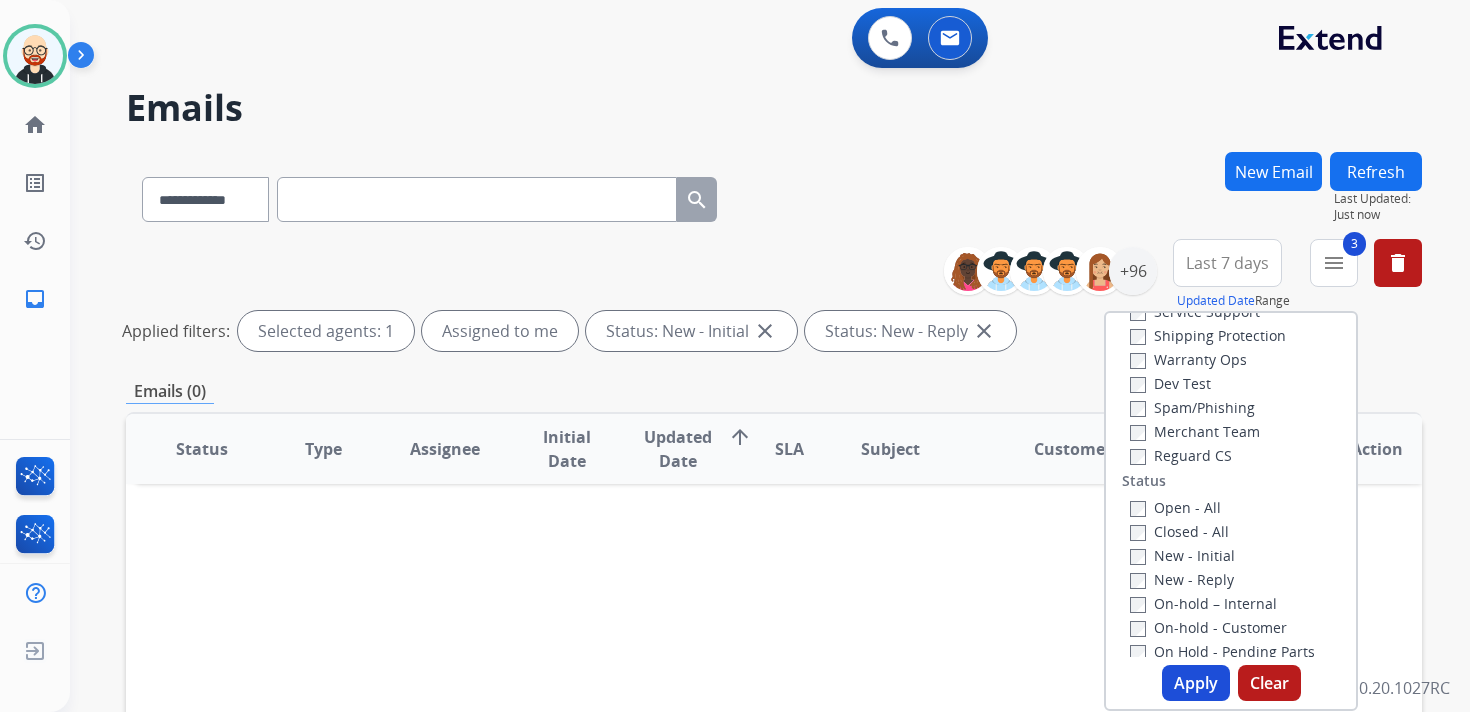 click on "Apply" at bounding box center [1196, 683] 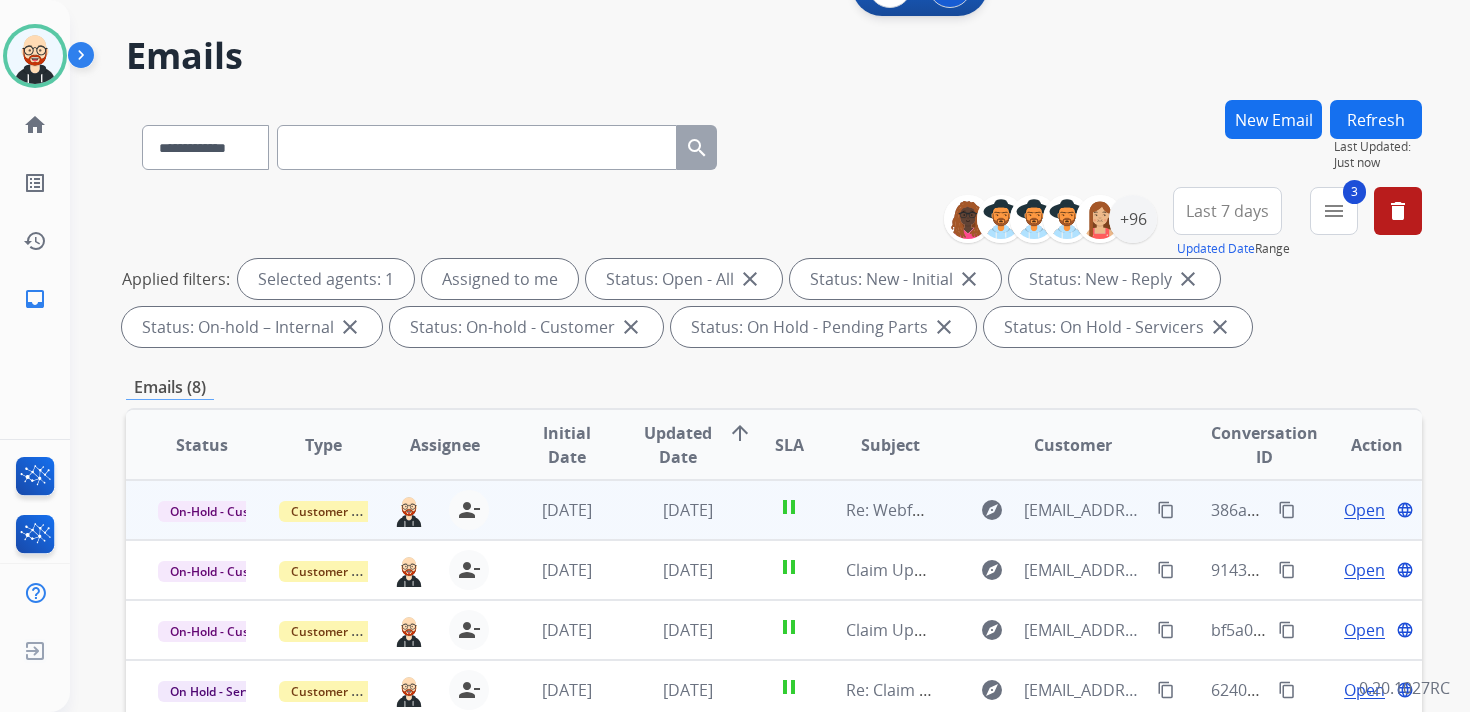 scroll, scrollTop: 66, scrollLeft: 0, axis: vertical 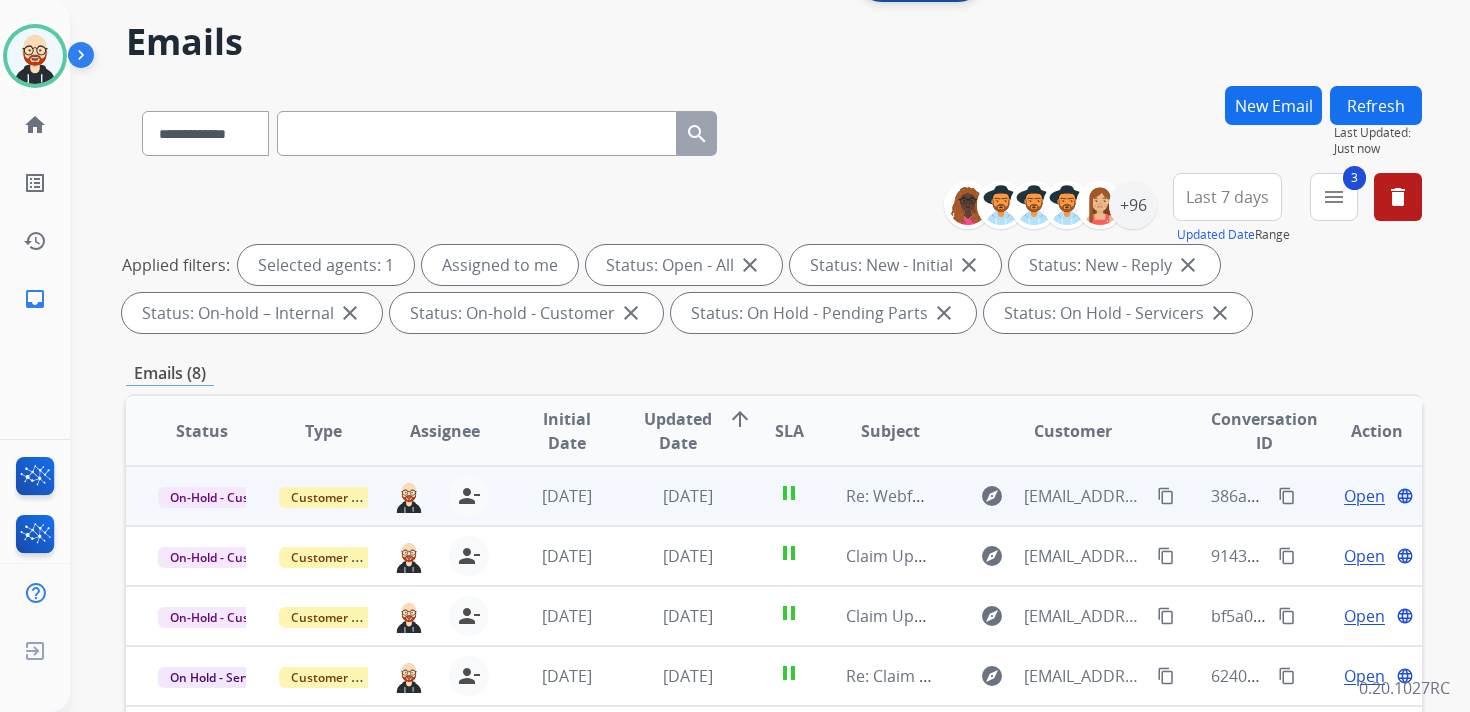 click on "Open language" at bounding box center (1376, 496) 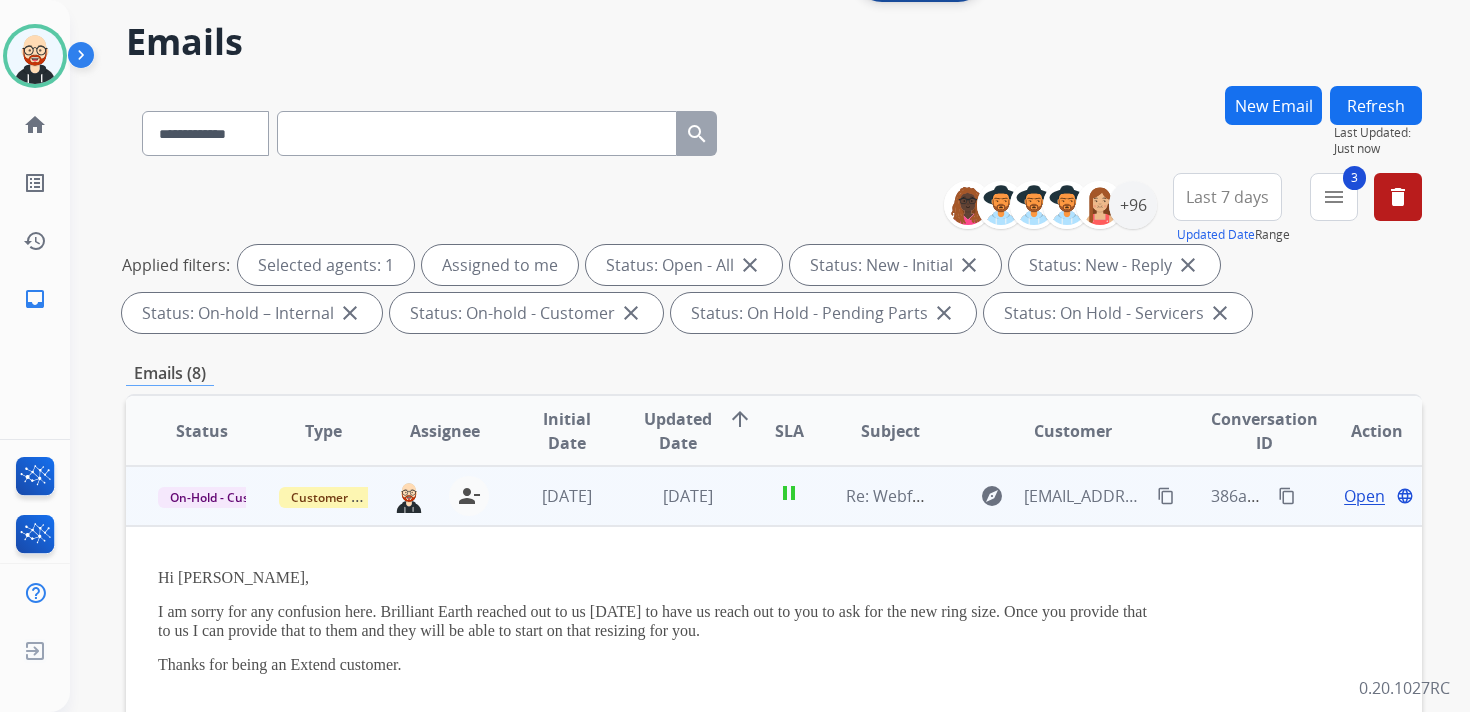 click on "Open language" at bounding box center [1361, 496] 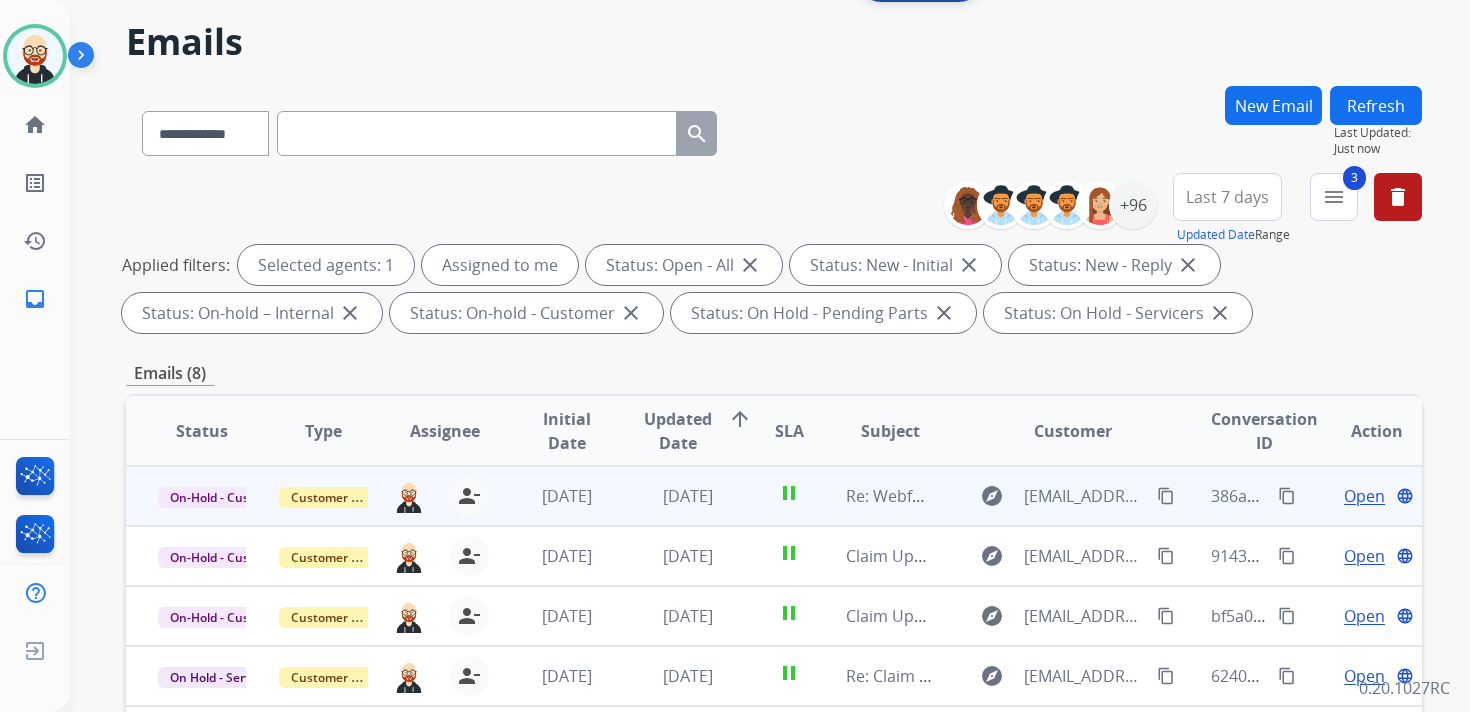 click on "Open" at bounding box center [1364, 496] 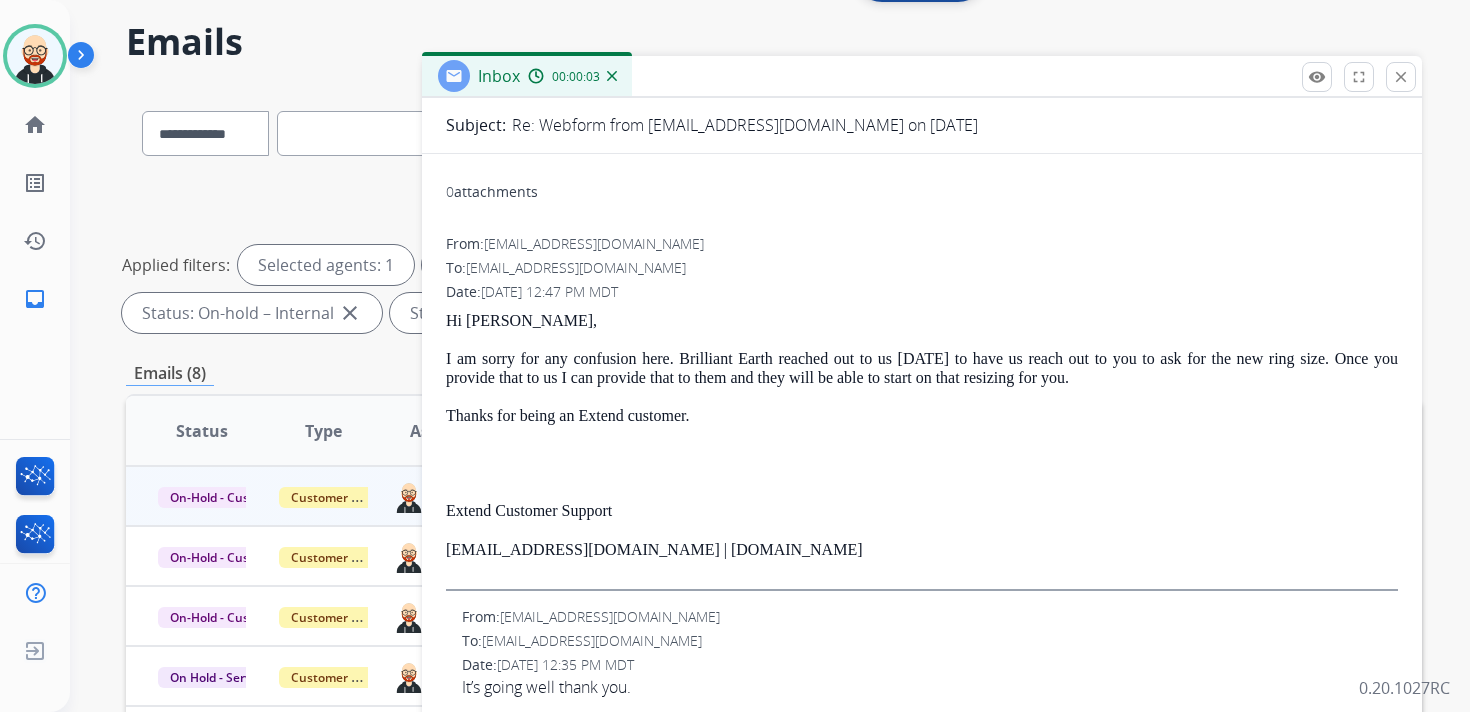 scroll, scrollTop: 163, scrollLeft: 0, axis: vertical 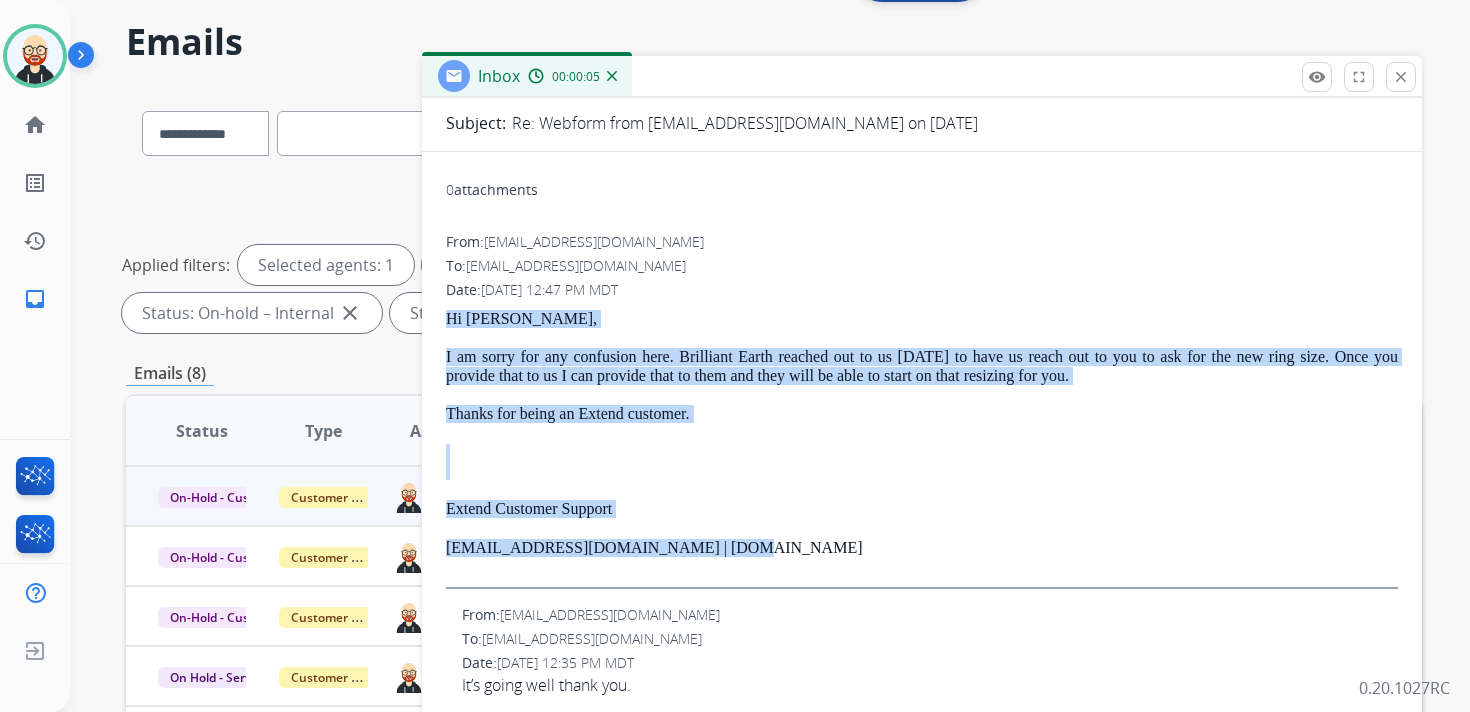 drag, startPoint x: 758, startPoint y: 548, endPoint x: 440, endPoint y: 315, distance: 394.22455 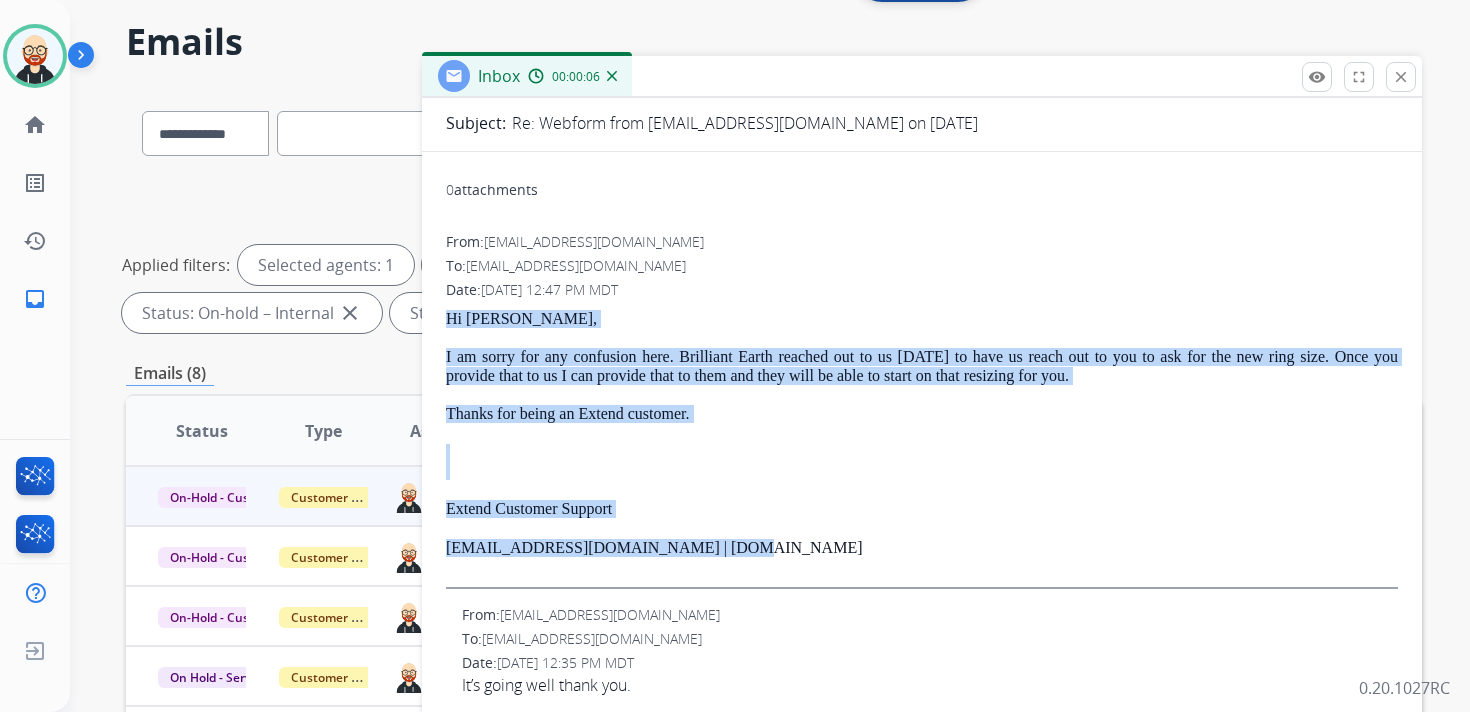 copy on "Hi [PERSON_NAME], I am sorry for any confusion here. Brilliant Earth reached out to us [DATE] to have us reach out to you to ask for the new ring size. Once you provide that to us I can provide that to them and they will be able to start on that resizing for you. Thanks for being an Extend customer. Extend Customer Support [EMAIL_ADDRESS][DOMAIN_NAME] | [DOMAIN_NAME]" 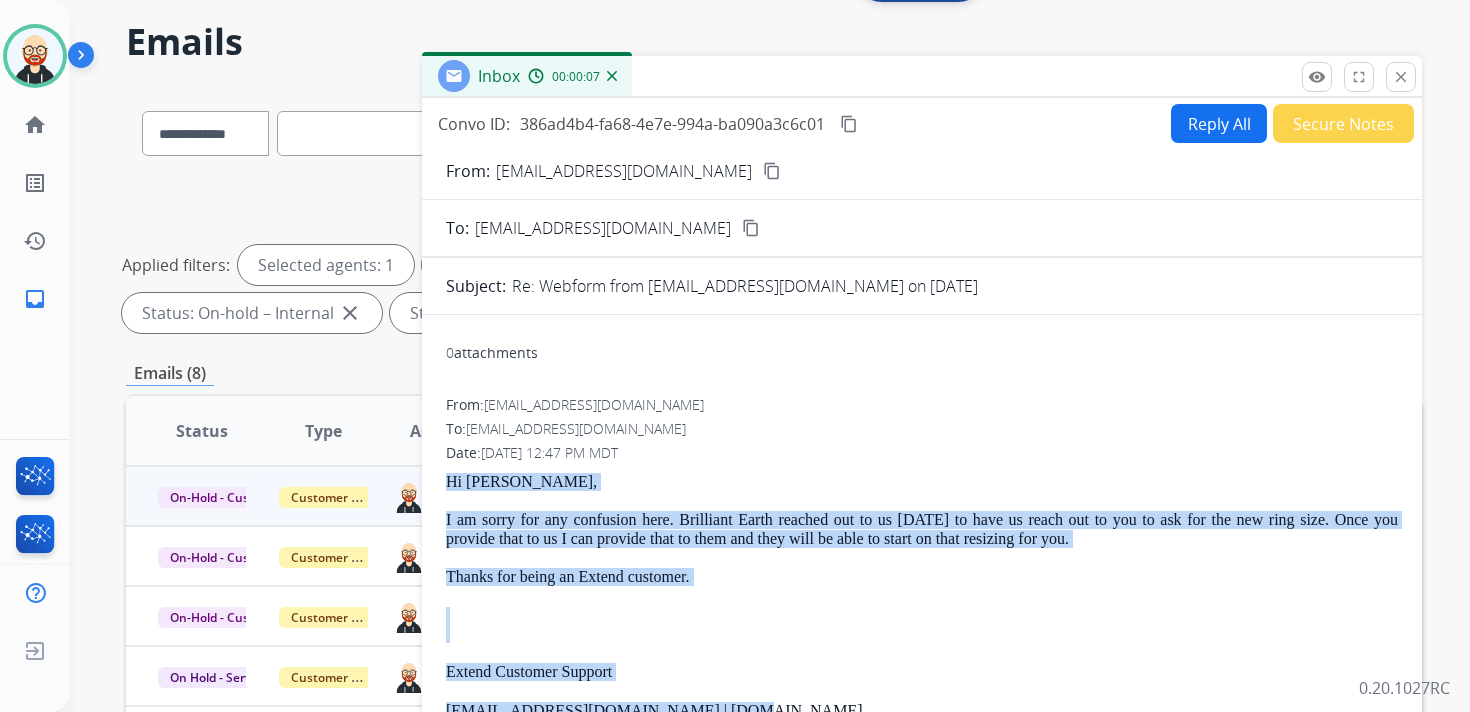 click on "Reply All" at bounding box center [1219, 123] 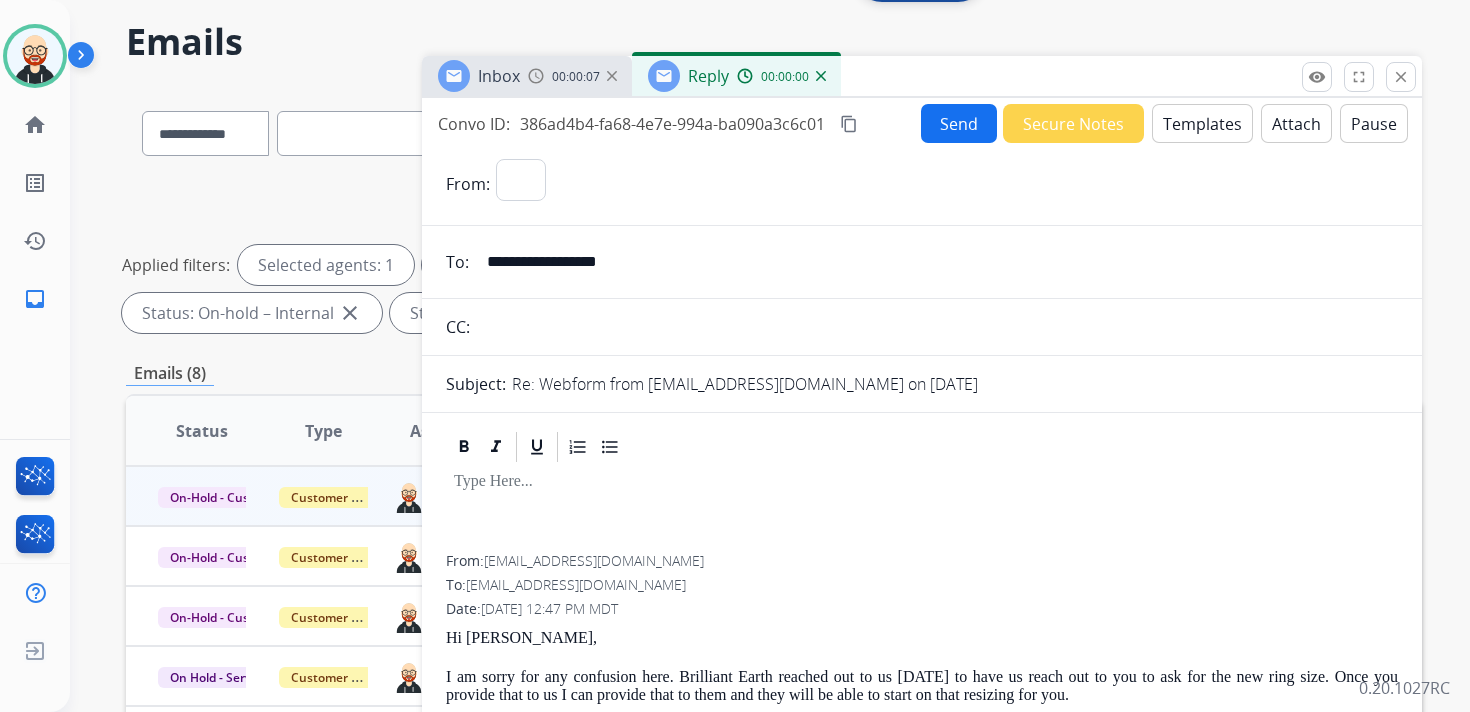 select on "**********" 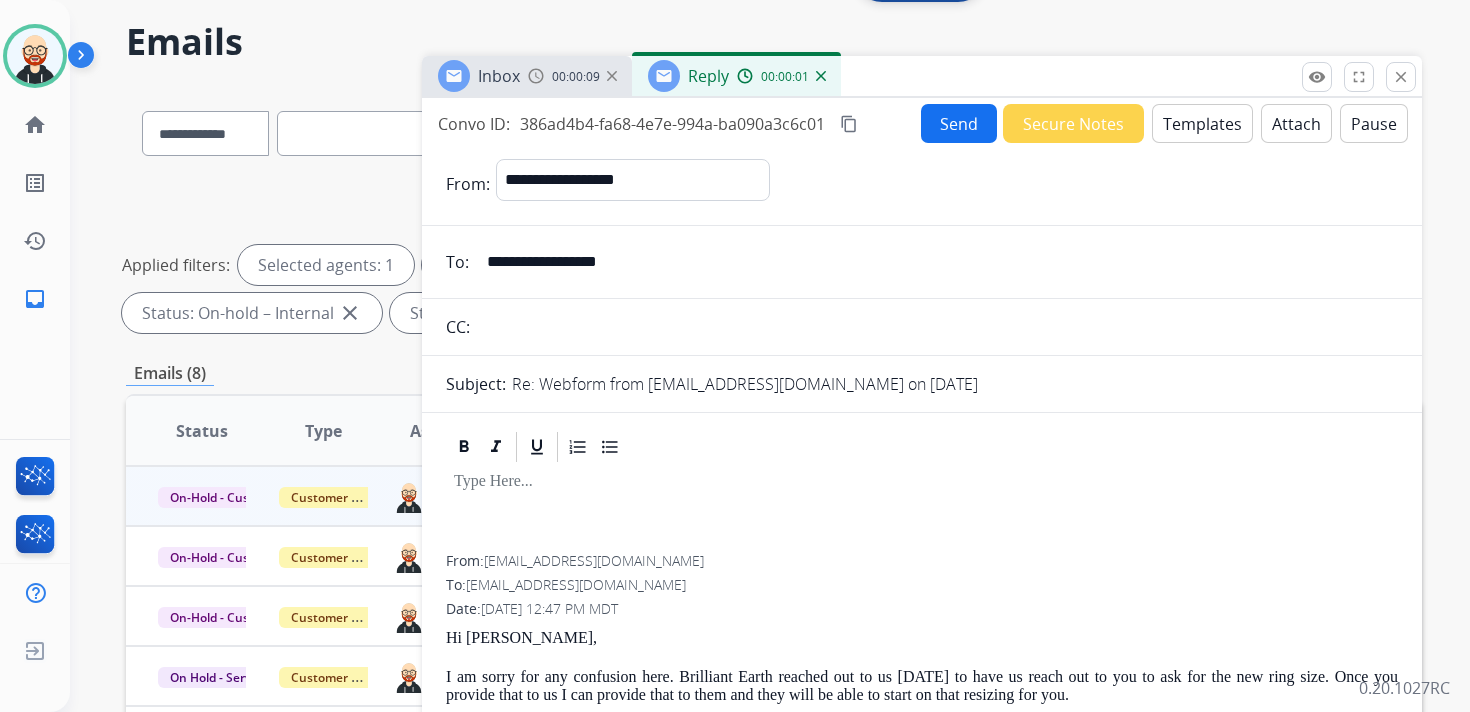 click at bounding box center [922, 510] 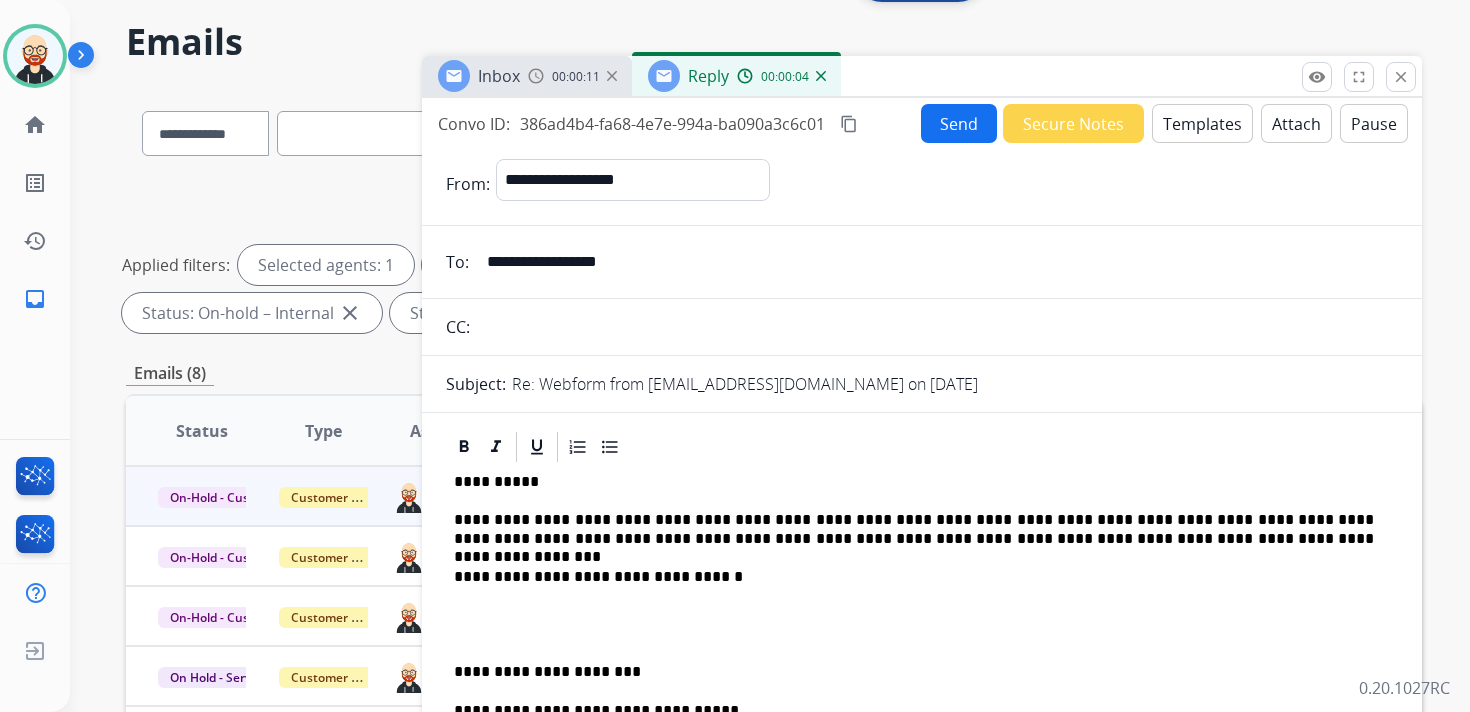 click on "Send" at bounding box center [959, 123] 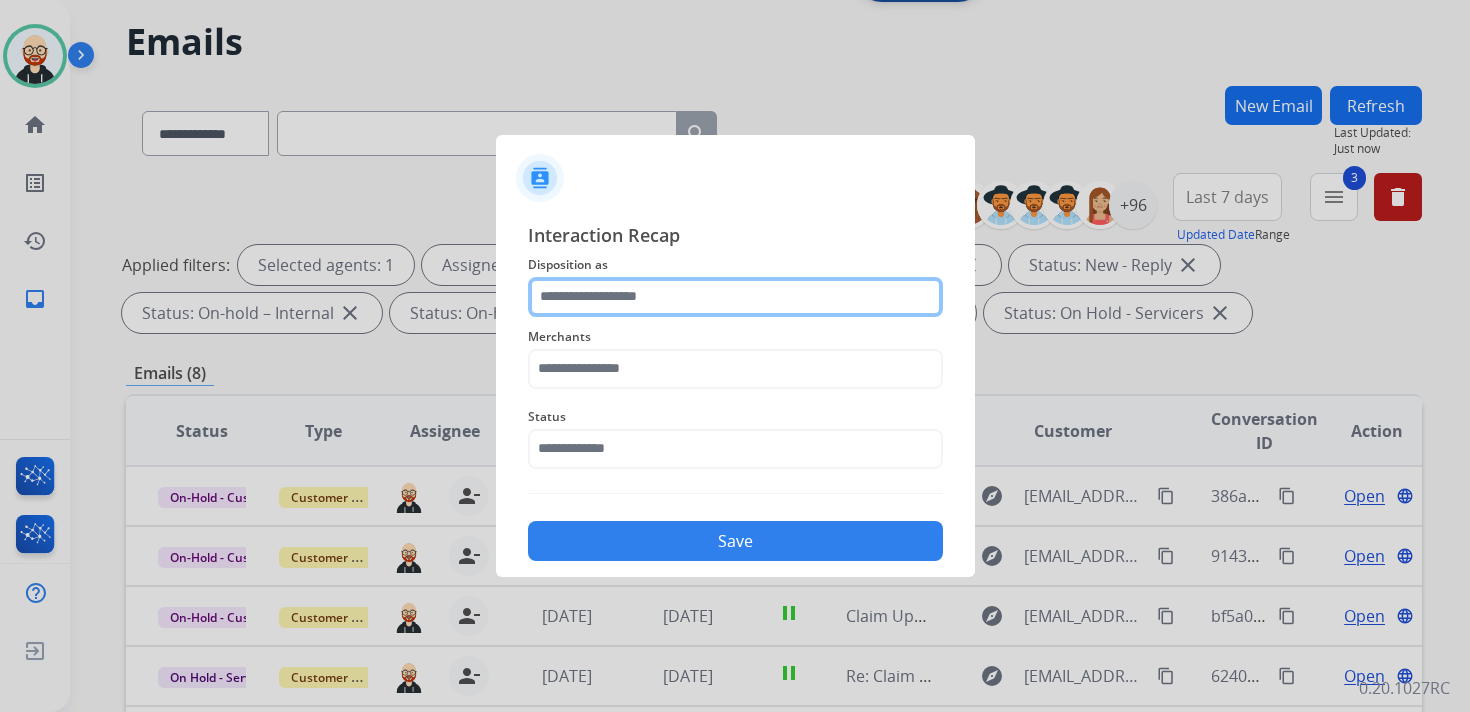 click 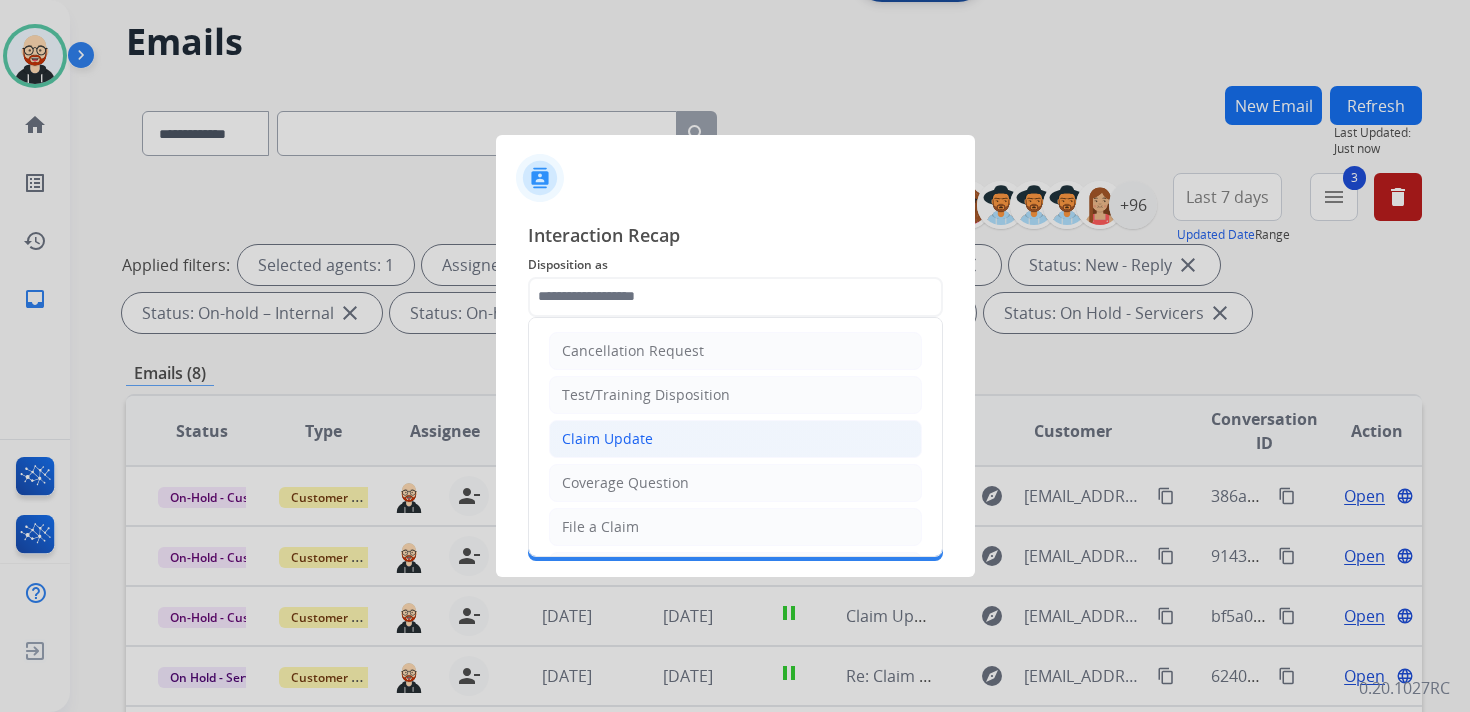 click on "Claim Update" 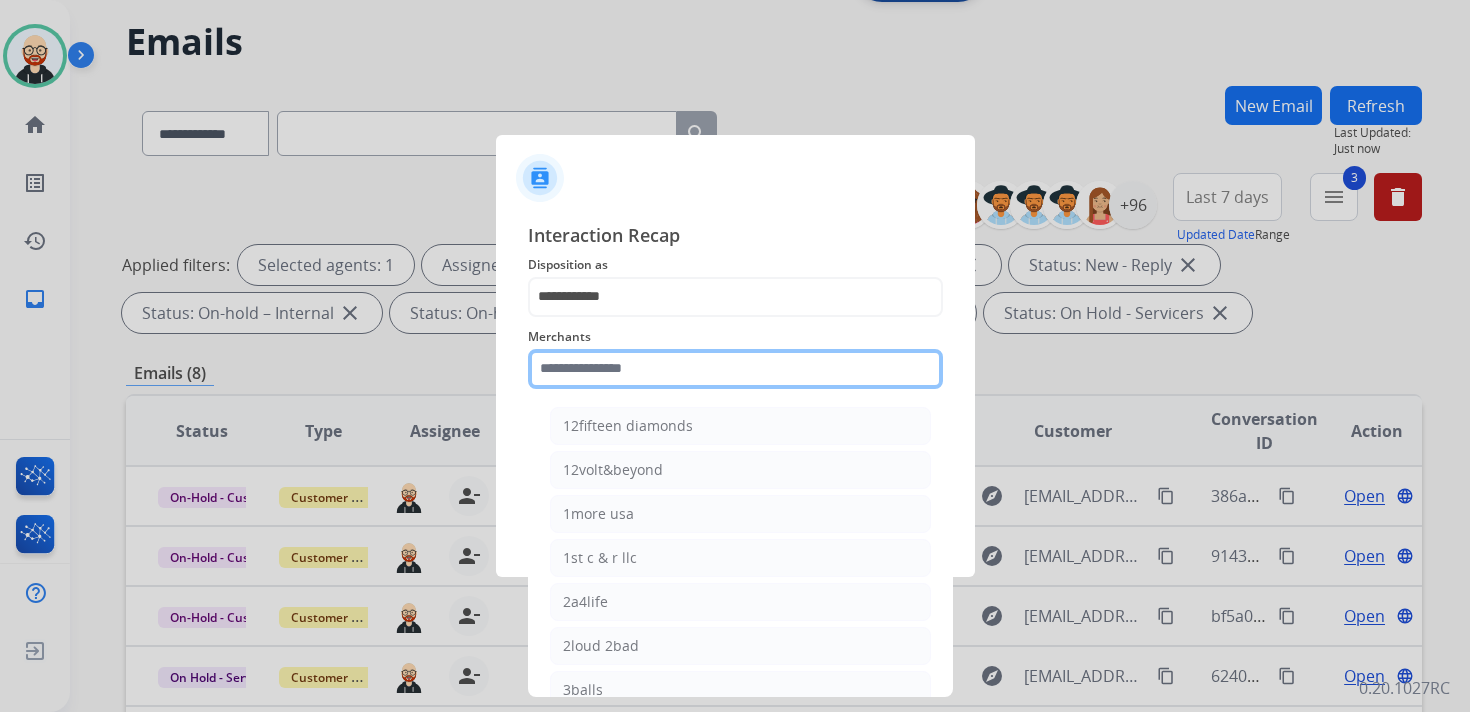 click 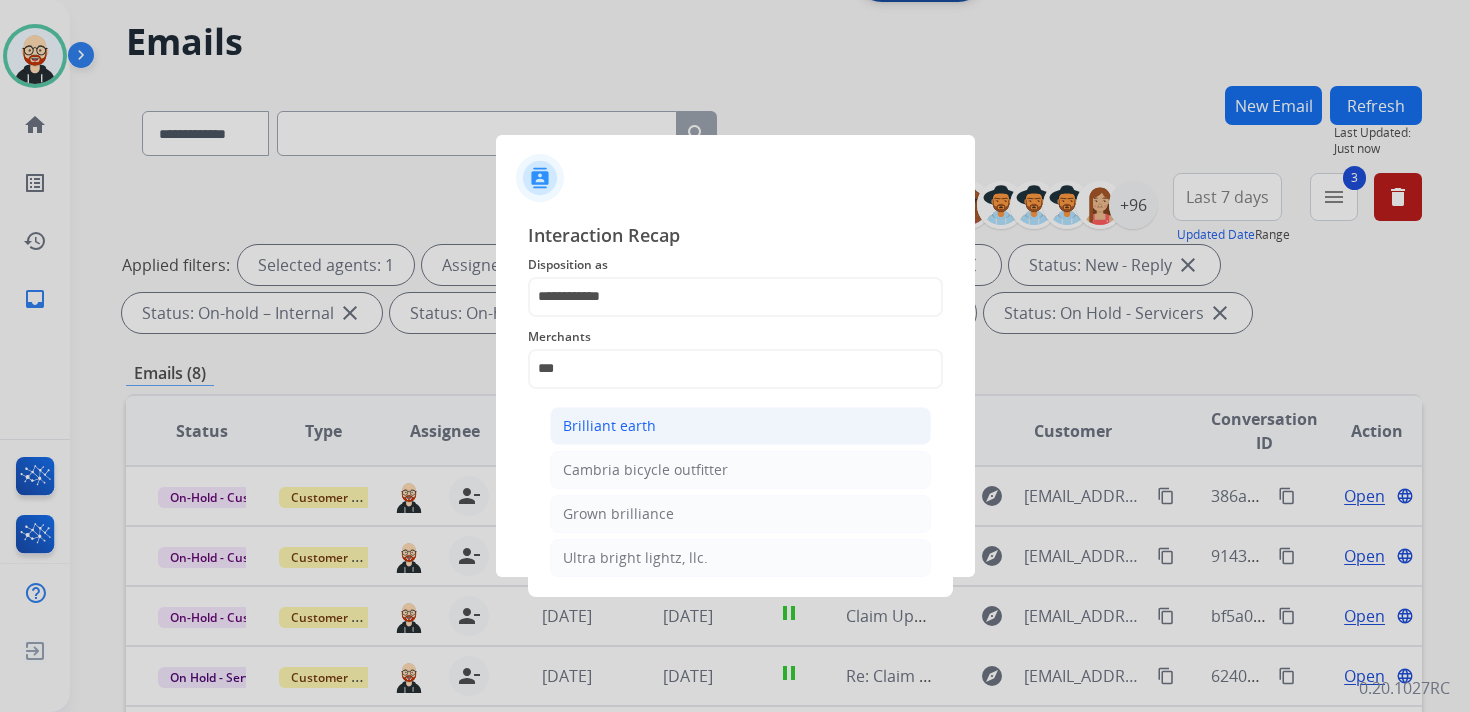 click on "Brilliant earth" 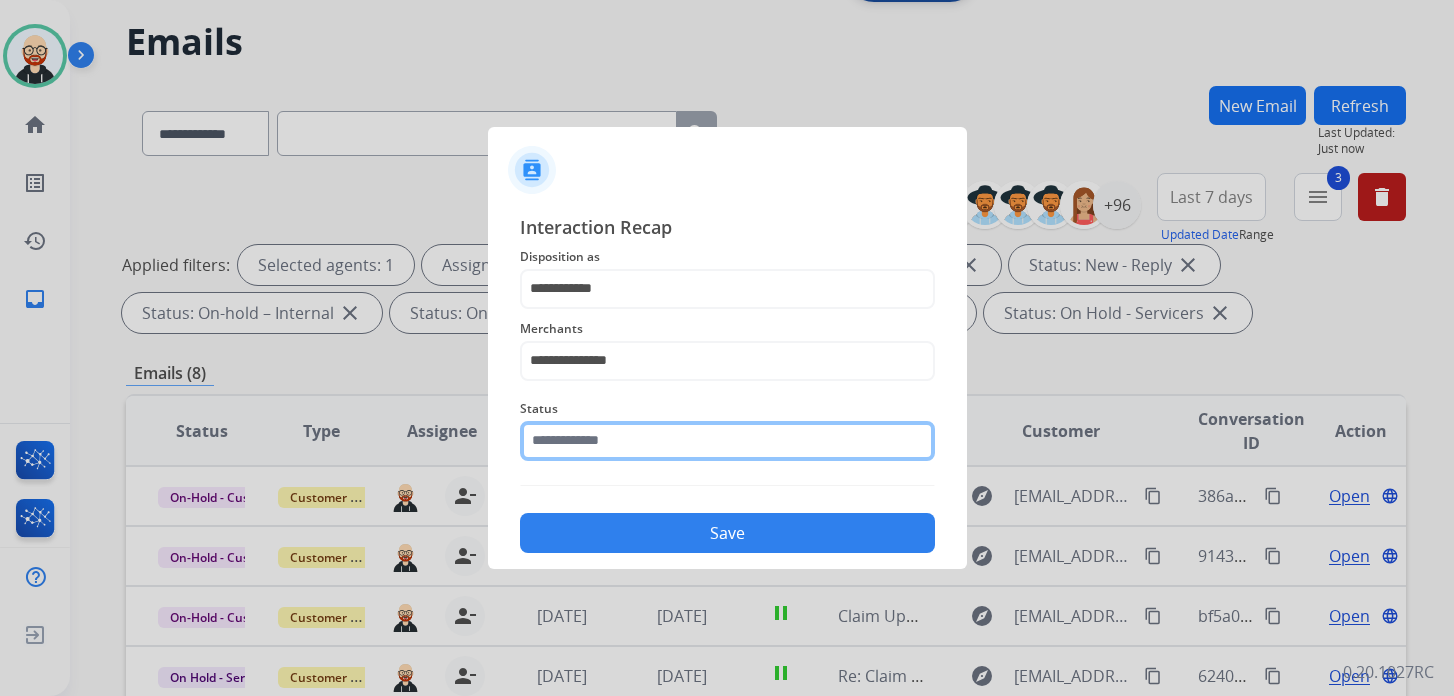 click 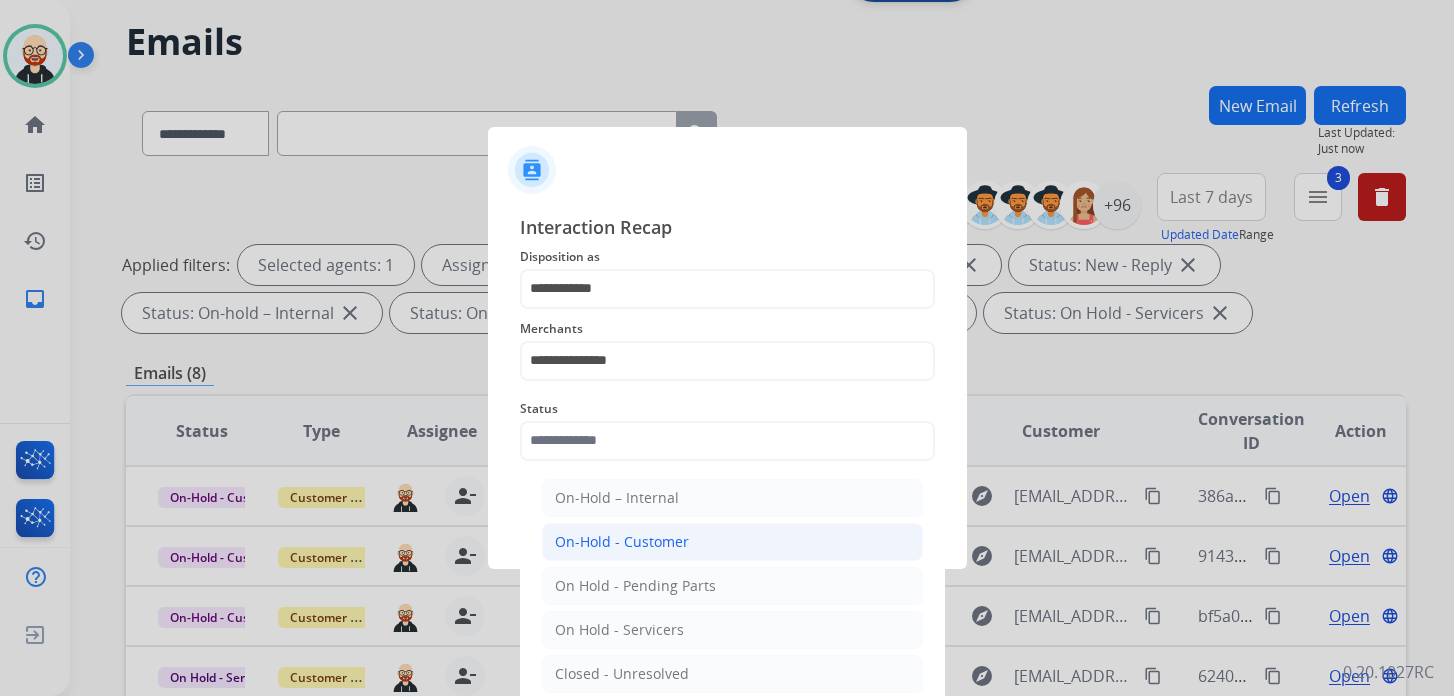 click on "On-Hold - Customer" 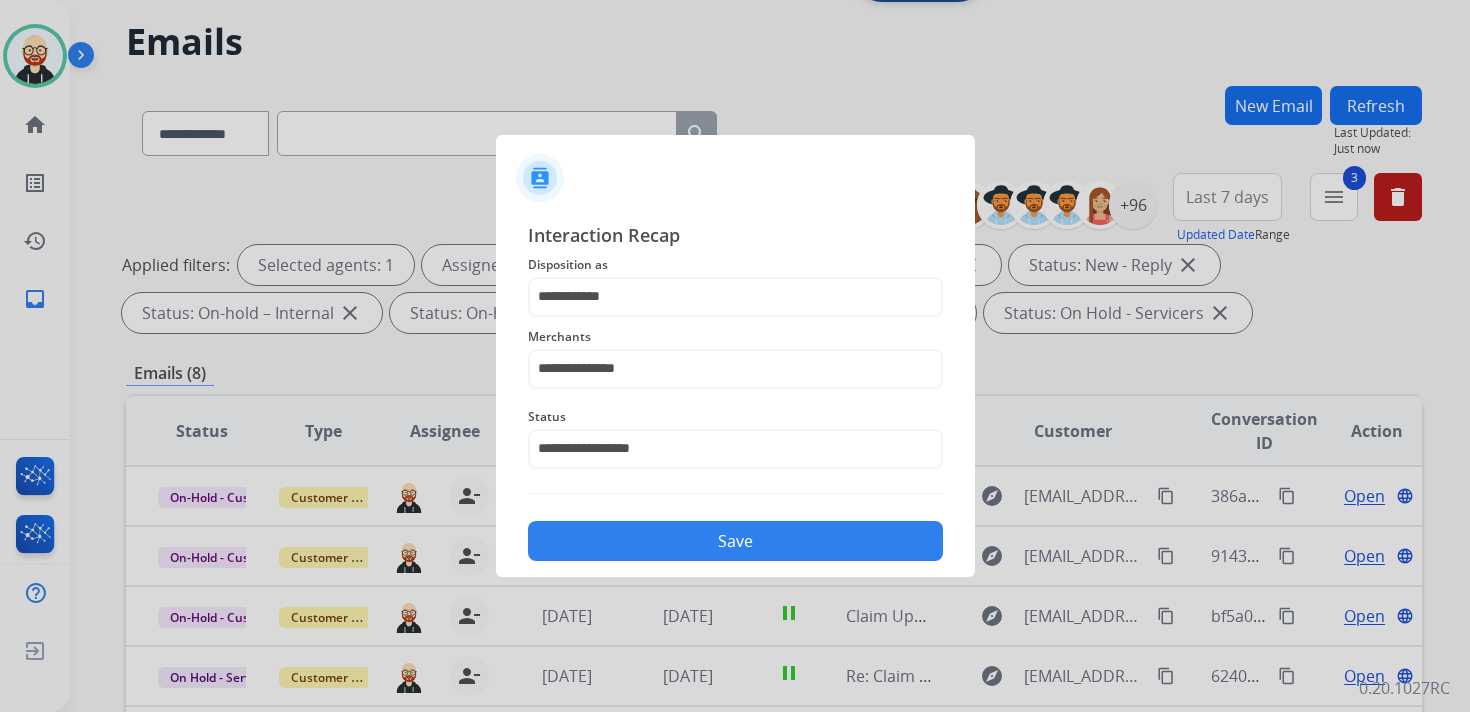 click on "Save" 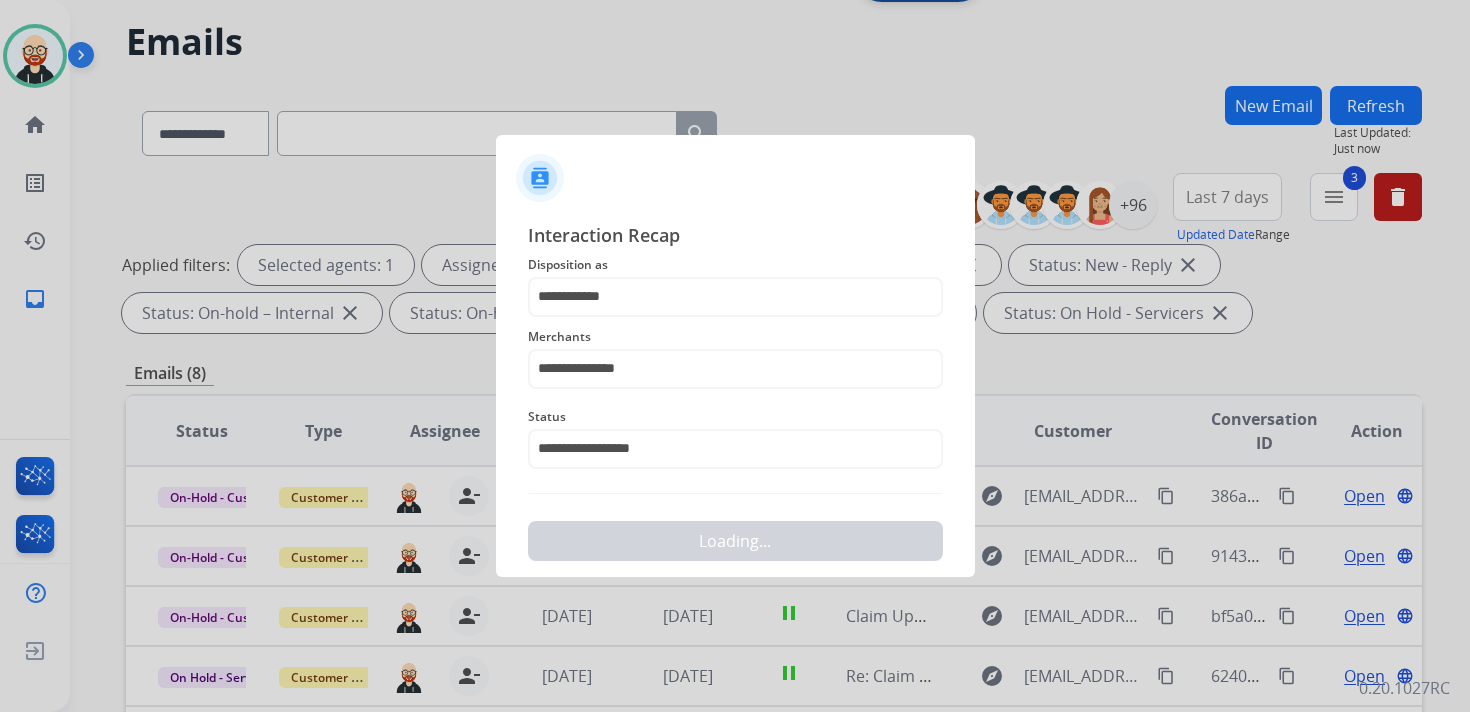scroll, scrollTop: 0, scrollLeft: 0, axis: both 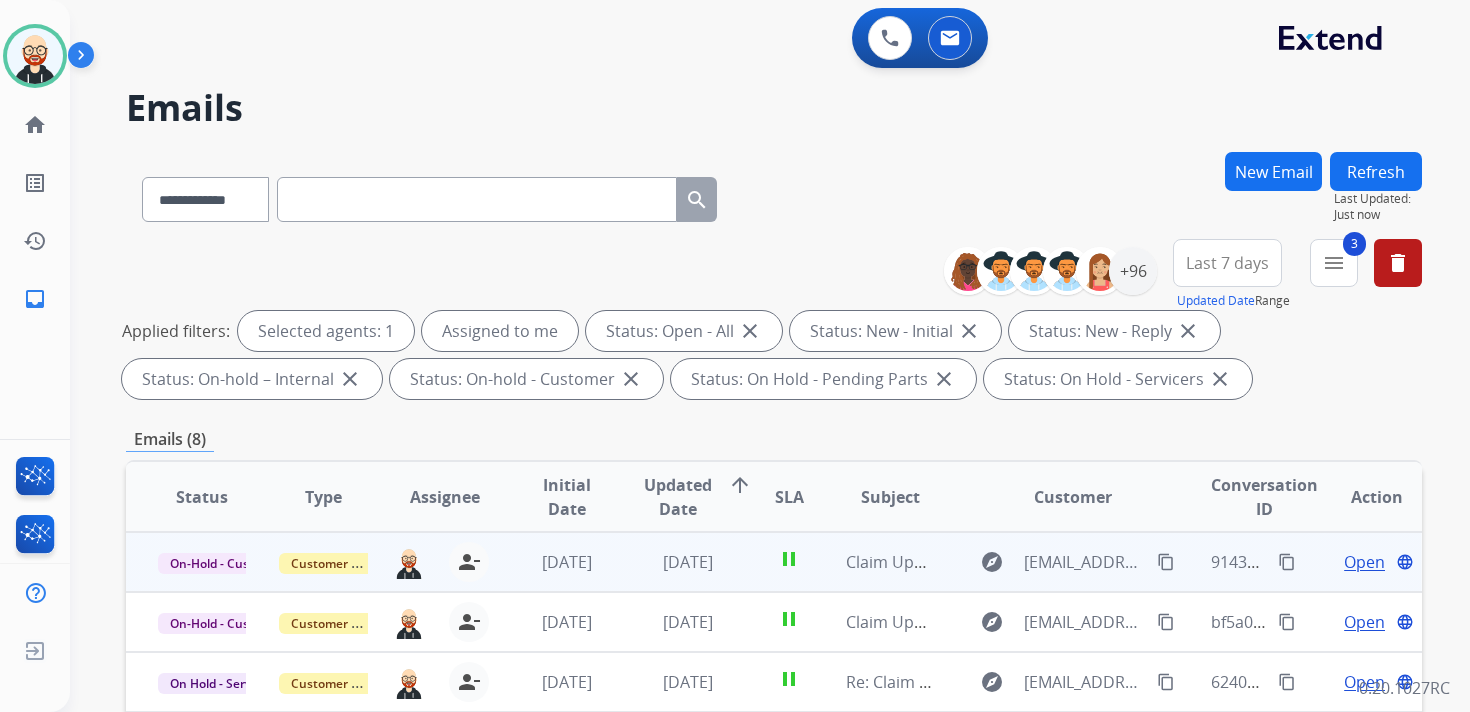 click on "Open" at bounding box center (1364, 562) 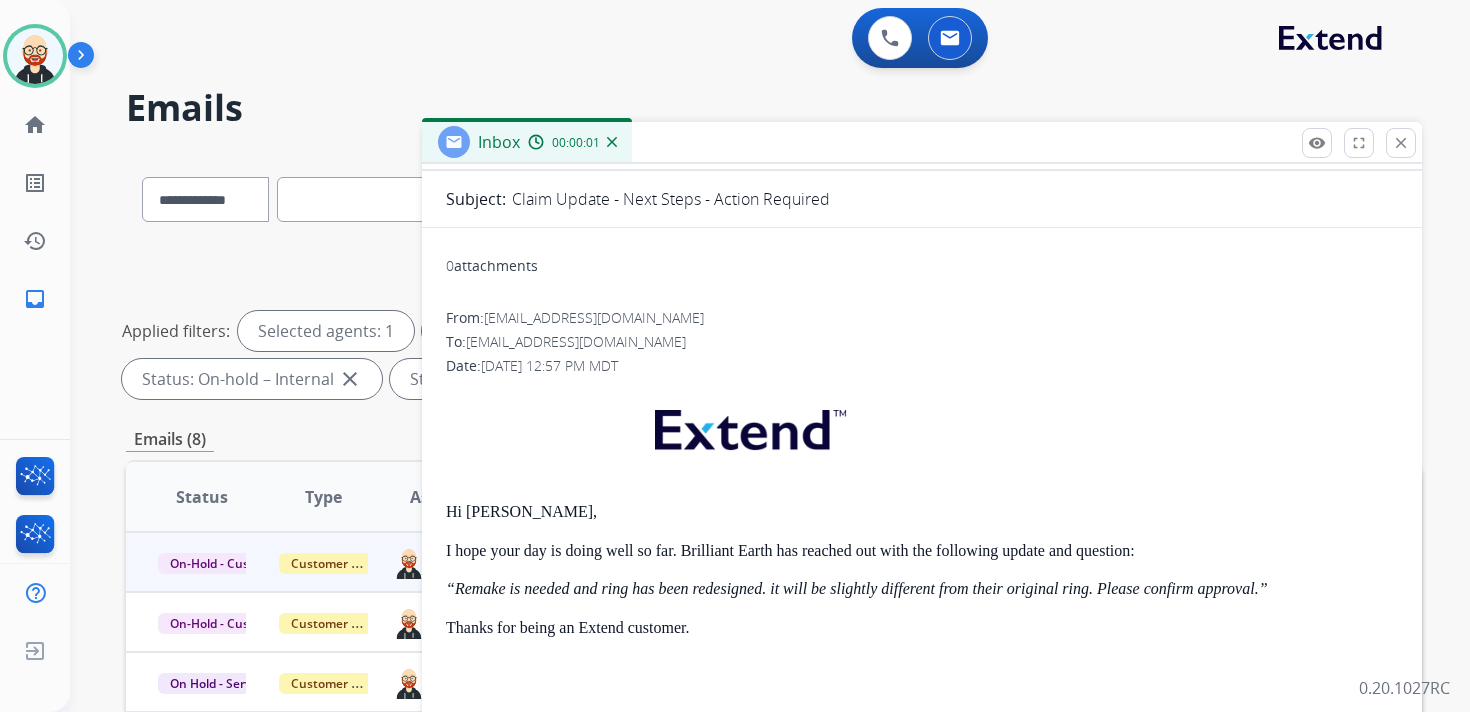 scroll, scrollTop: 175, scrollLeft: 0, axis: vertical 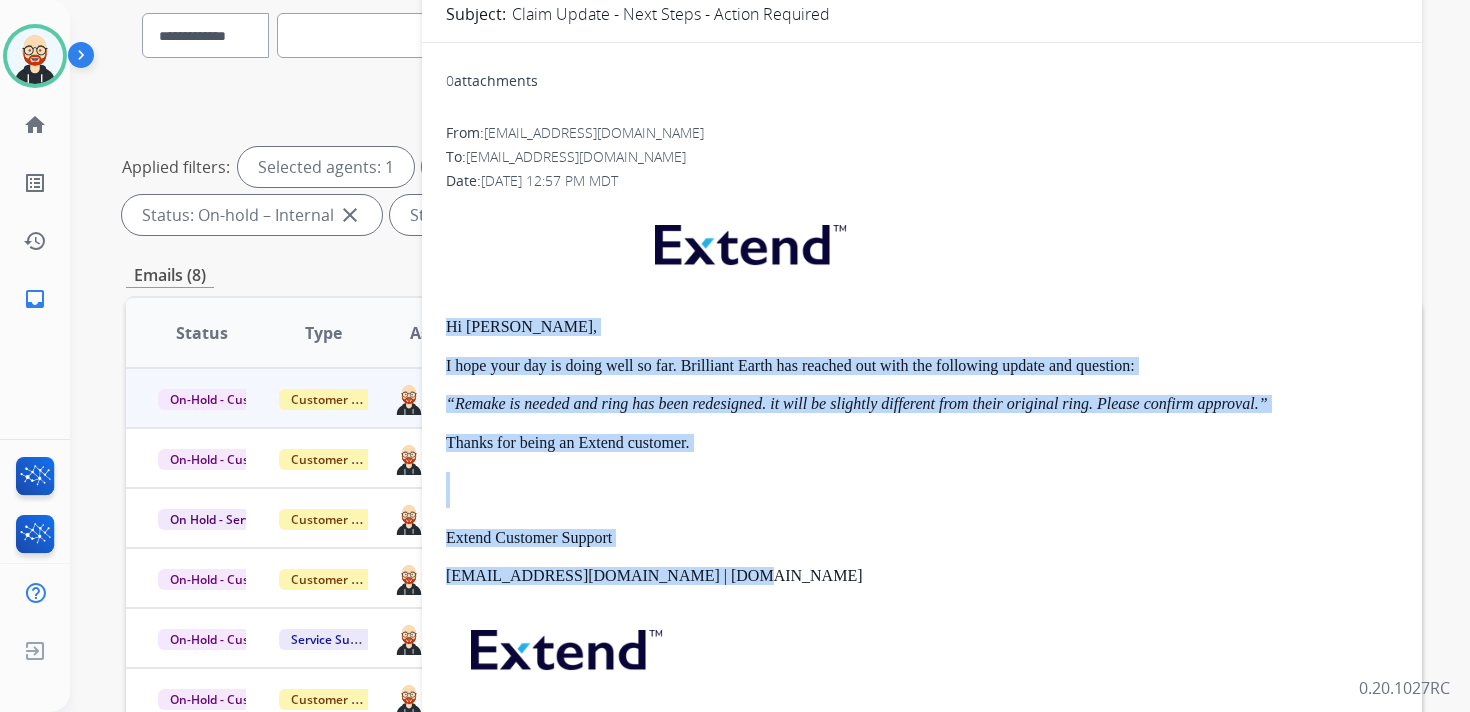 drag, startPoint x: 774, startPoint y: 582, endPoint x: 442, endPoint y: 326, distance: 419.2374 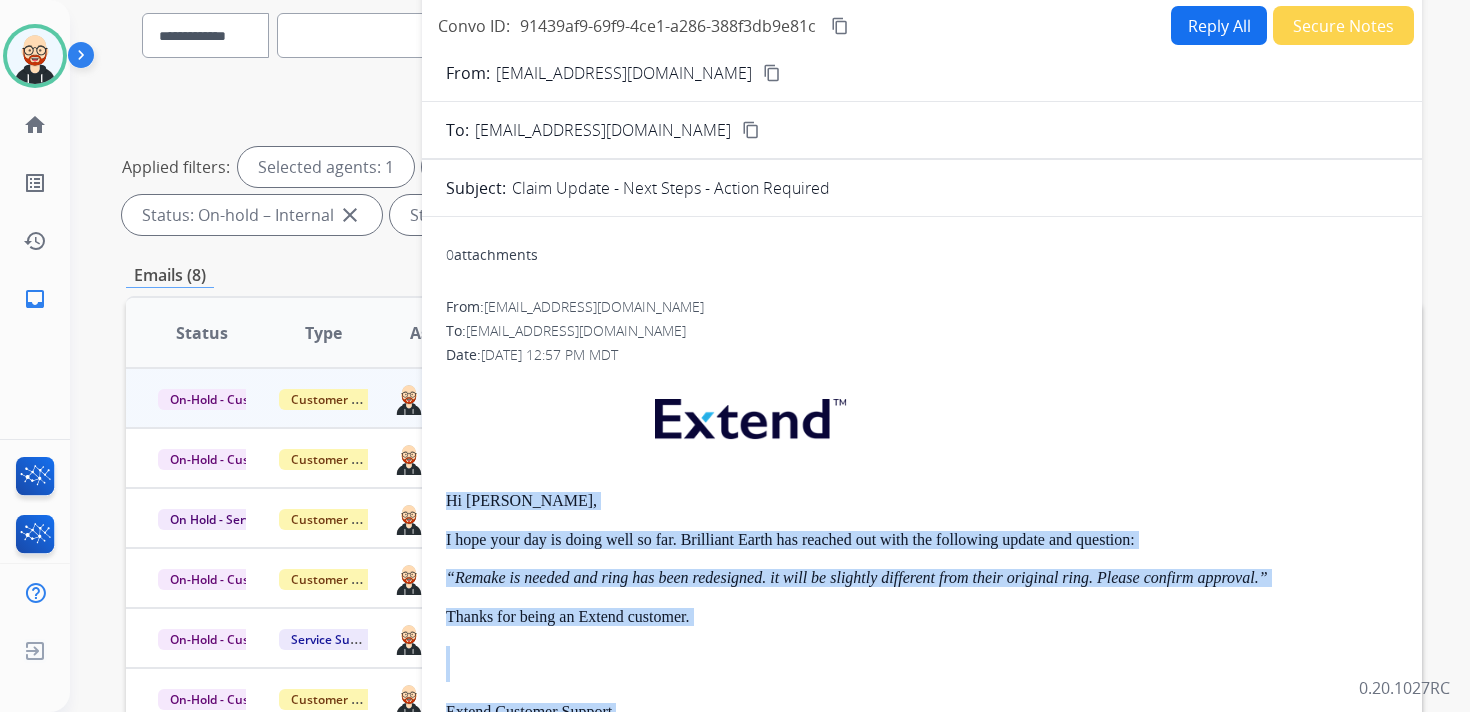 click on "Reply All" at bounding box center [1219, 25] 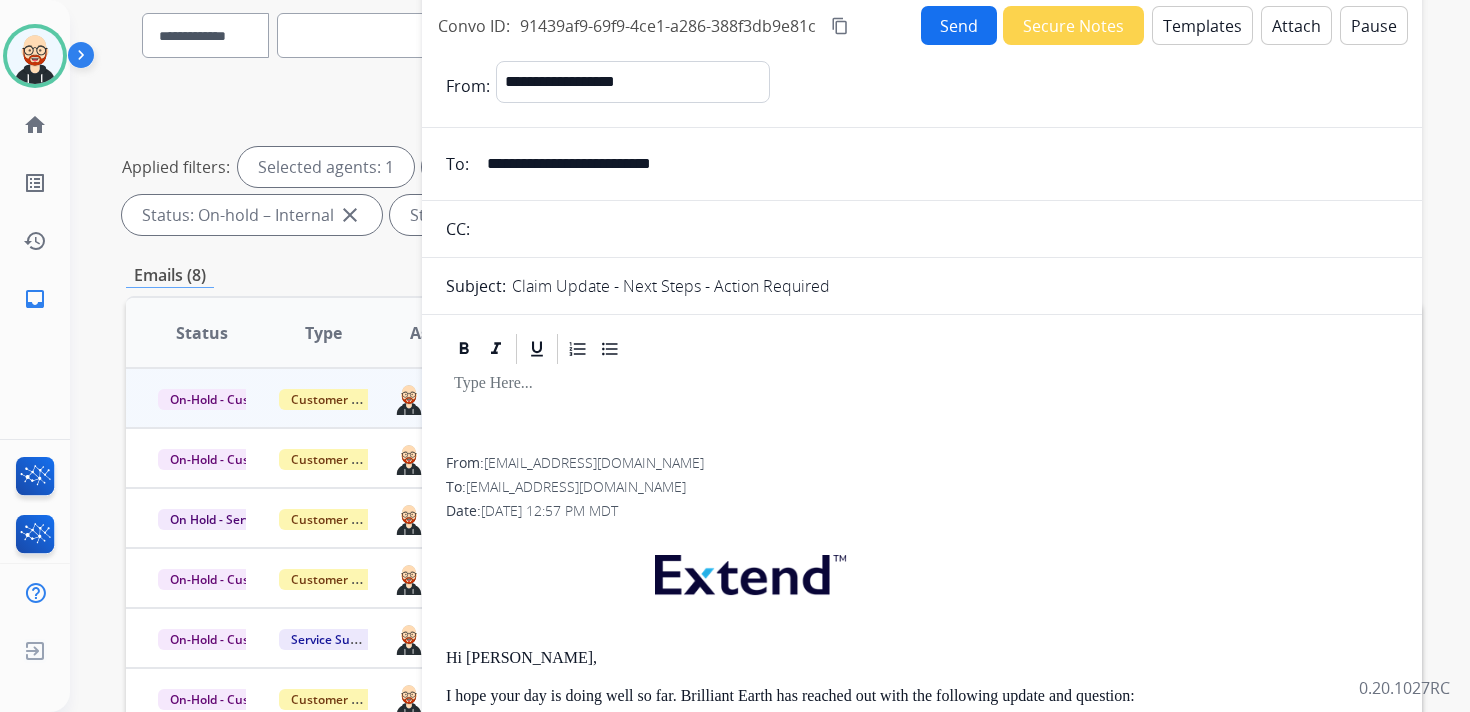 click at bounding box center (922, 412) 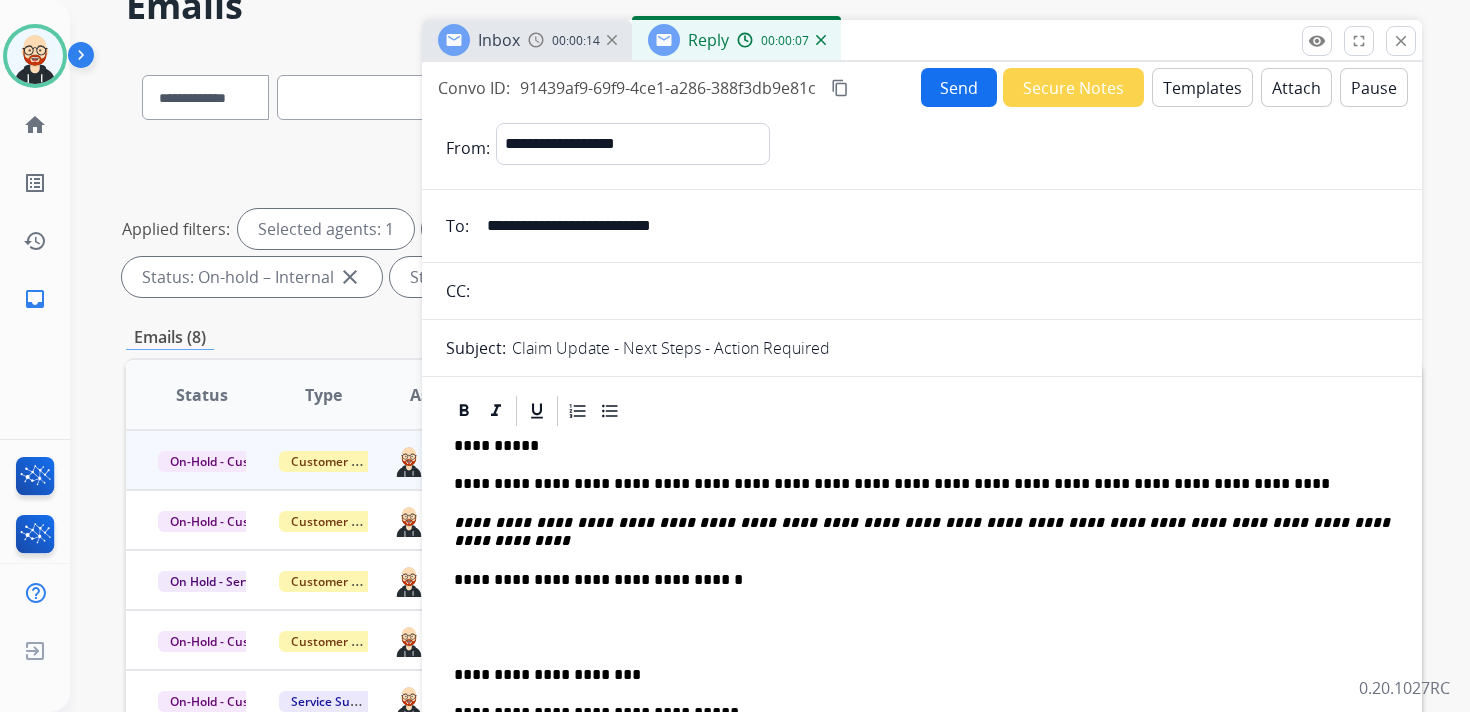 scroll, scrollTop: 0, scrollLeft: 0, axis: both 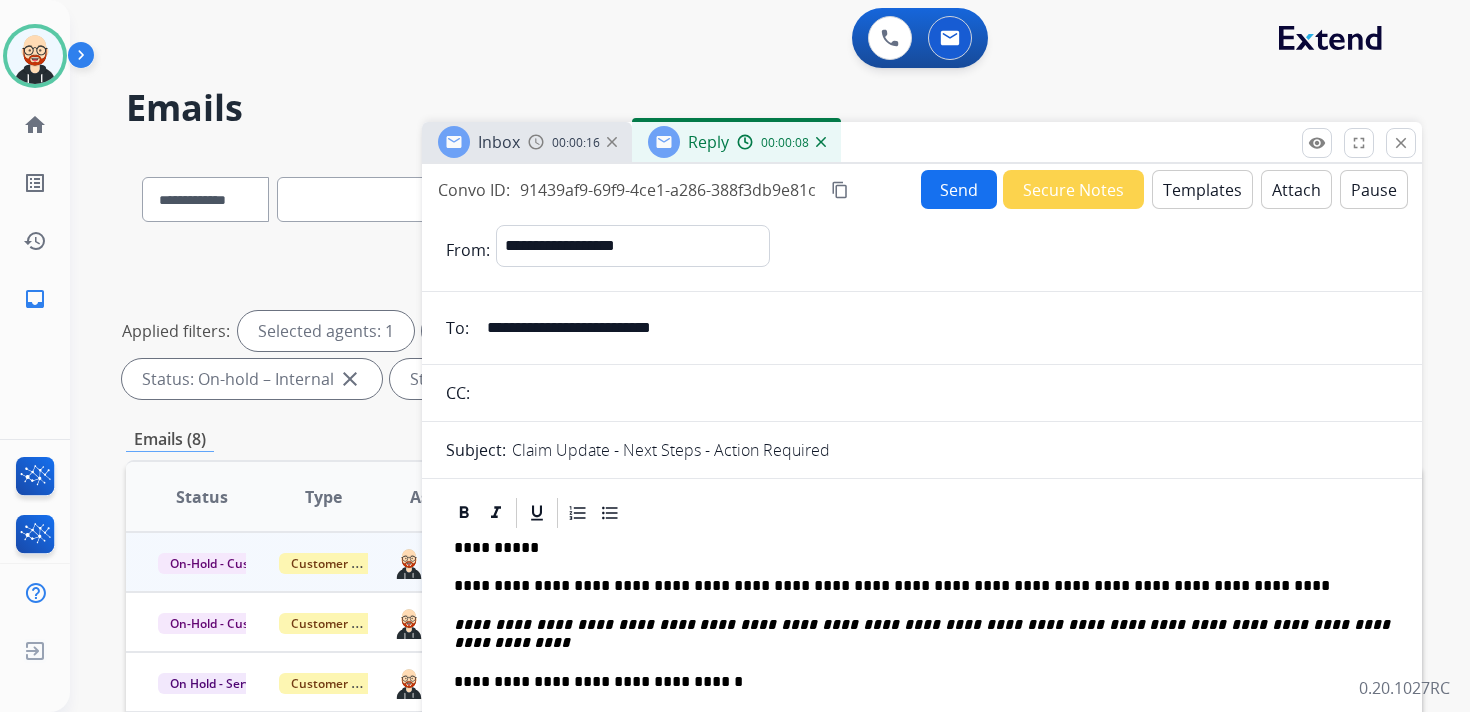 click on "Send" at bounding box center [959, 189] 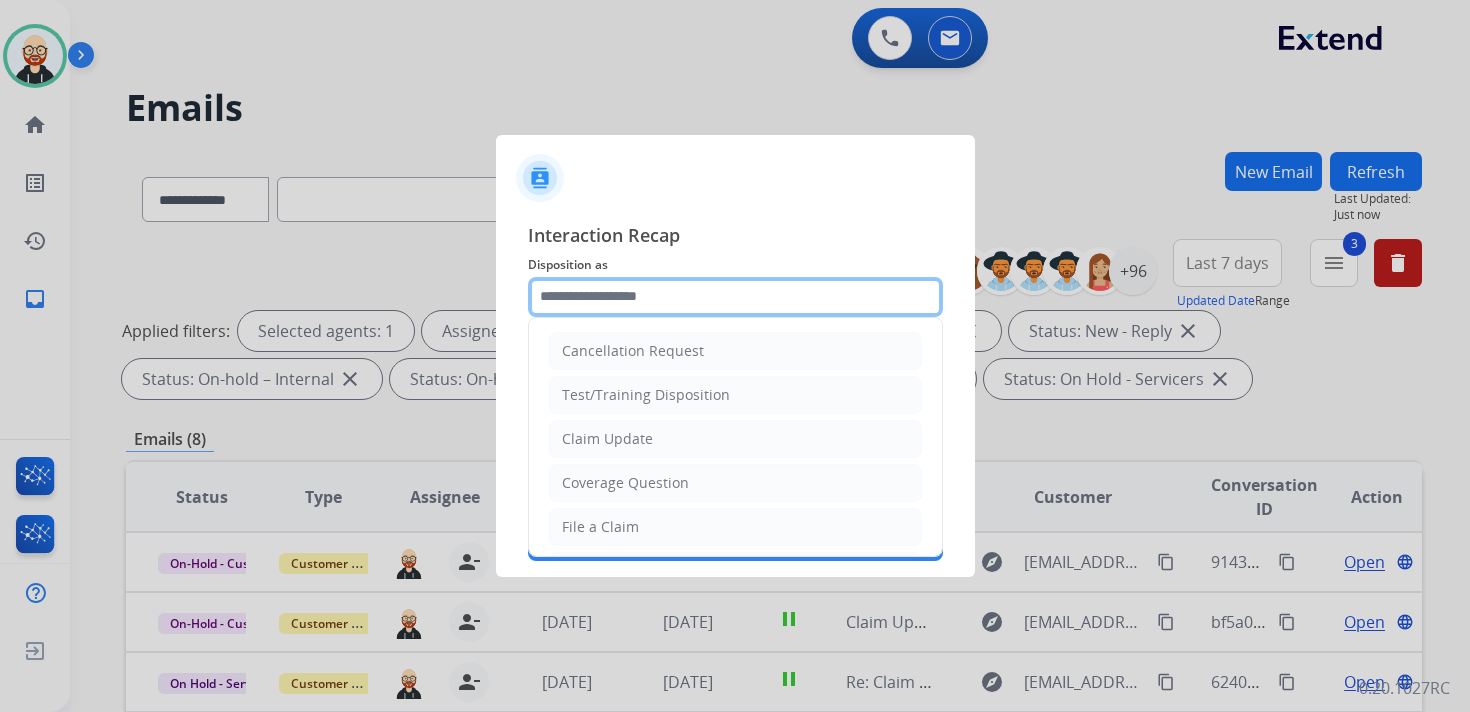 click 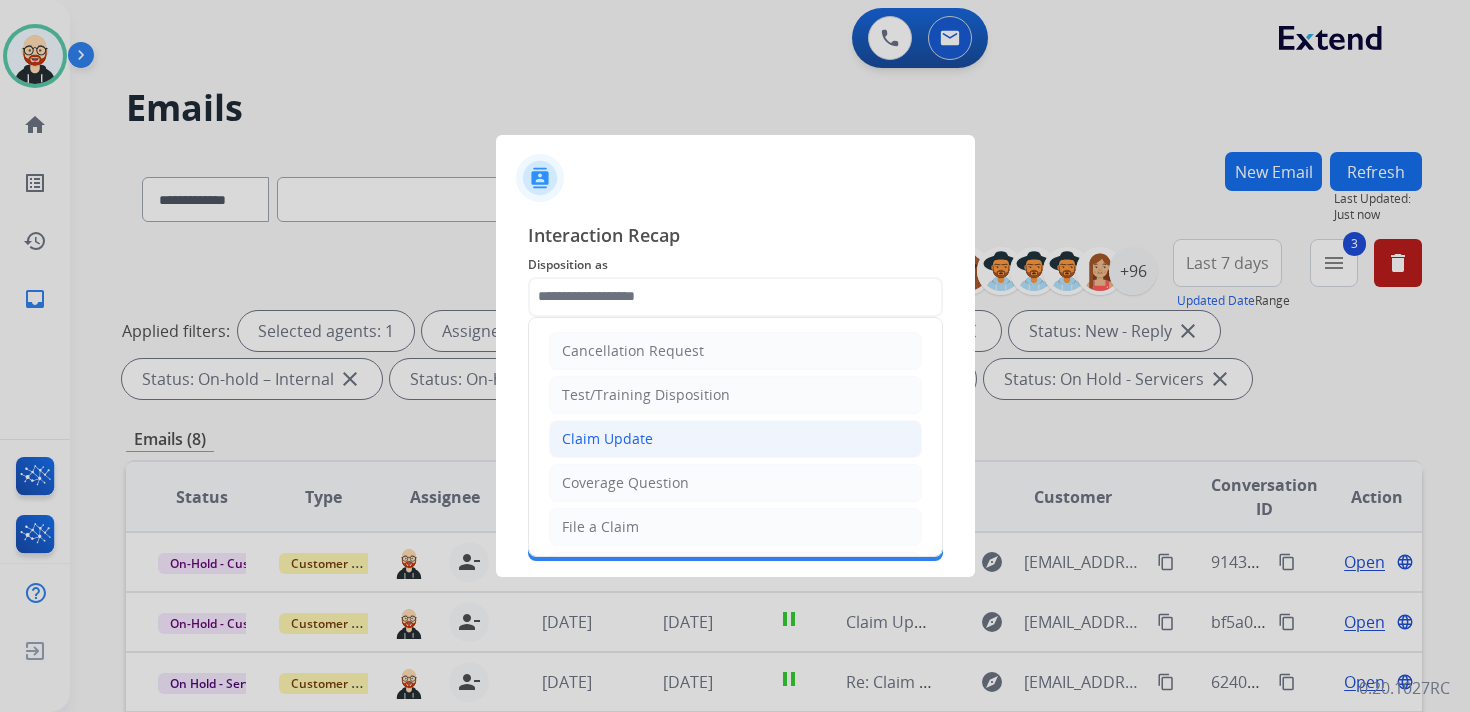 click on "Claim Update" 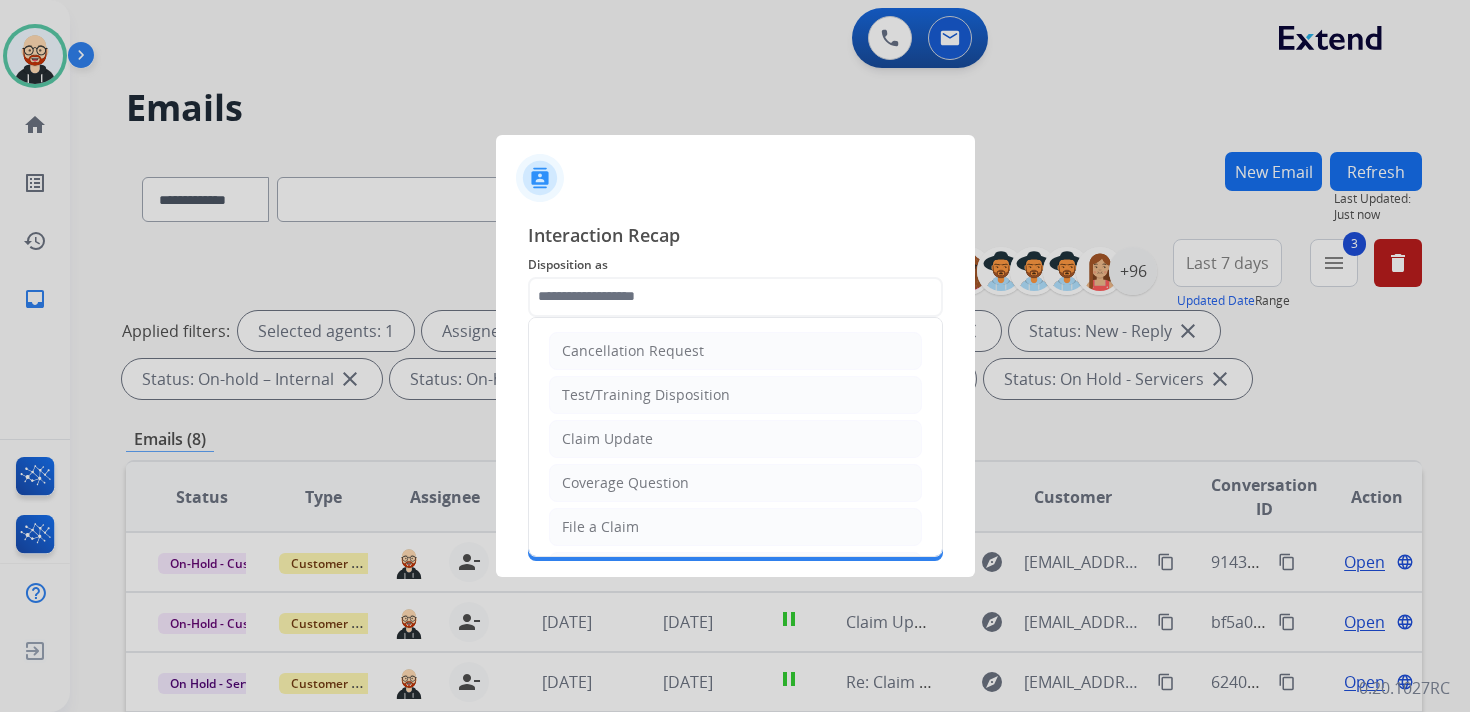 type on "**********" 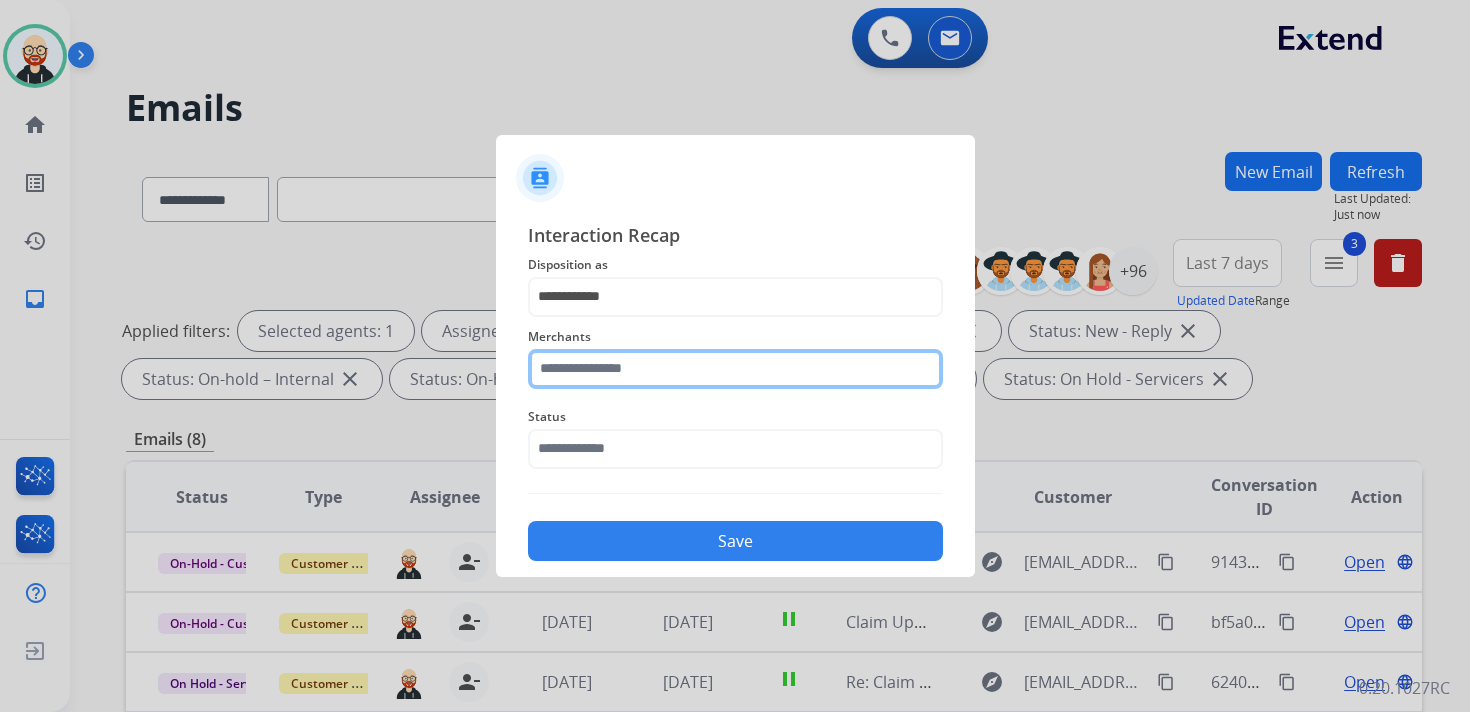 click 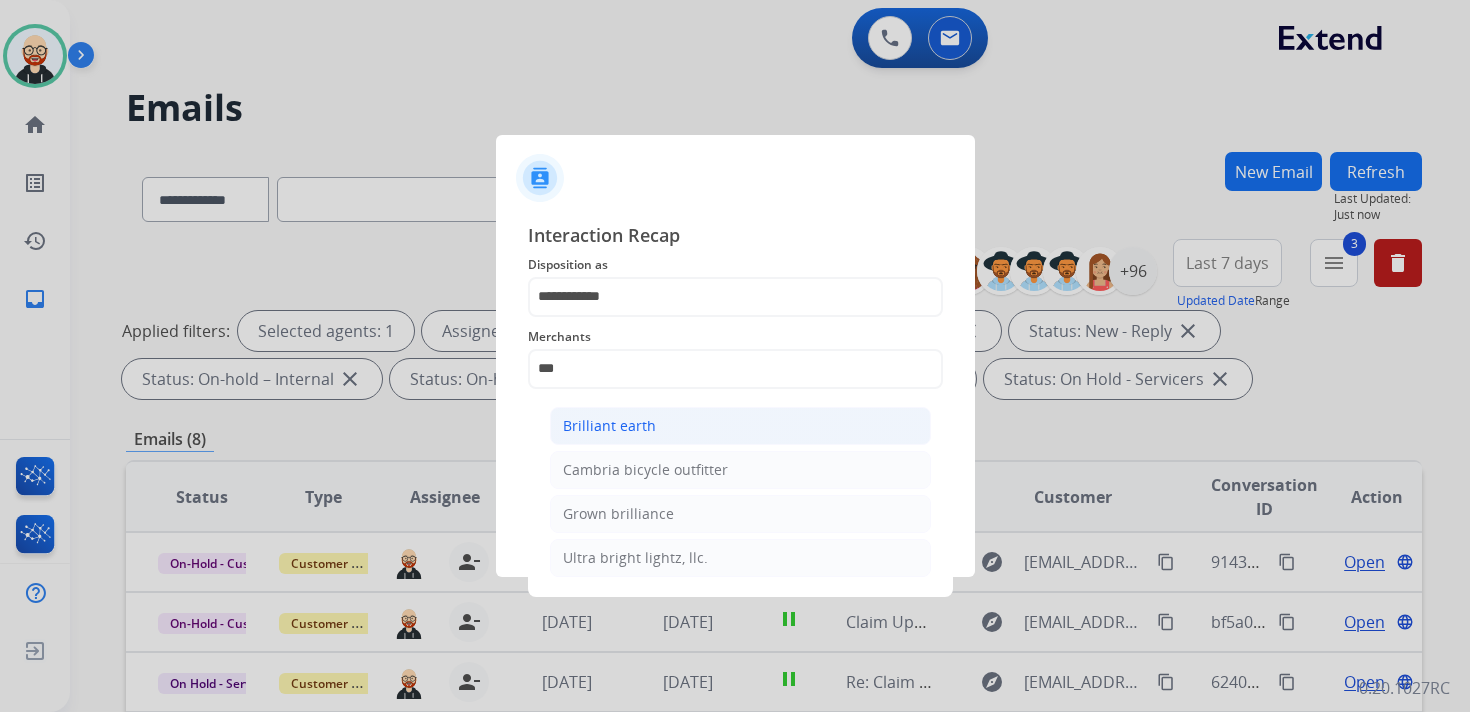 click on "Brilliant earth" 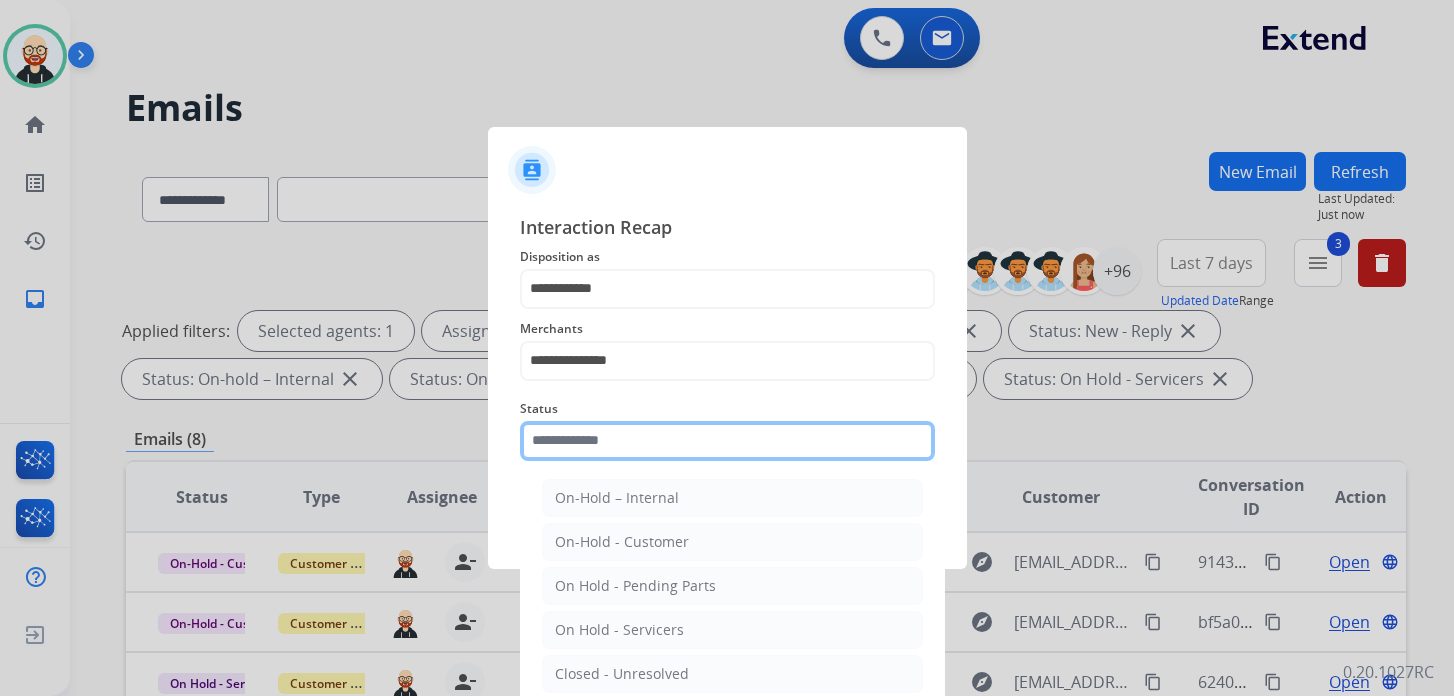 click 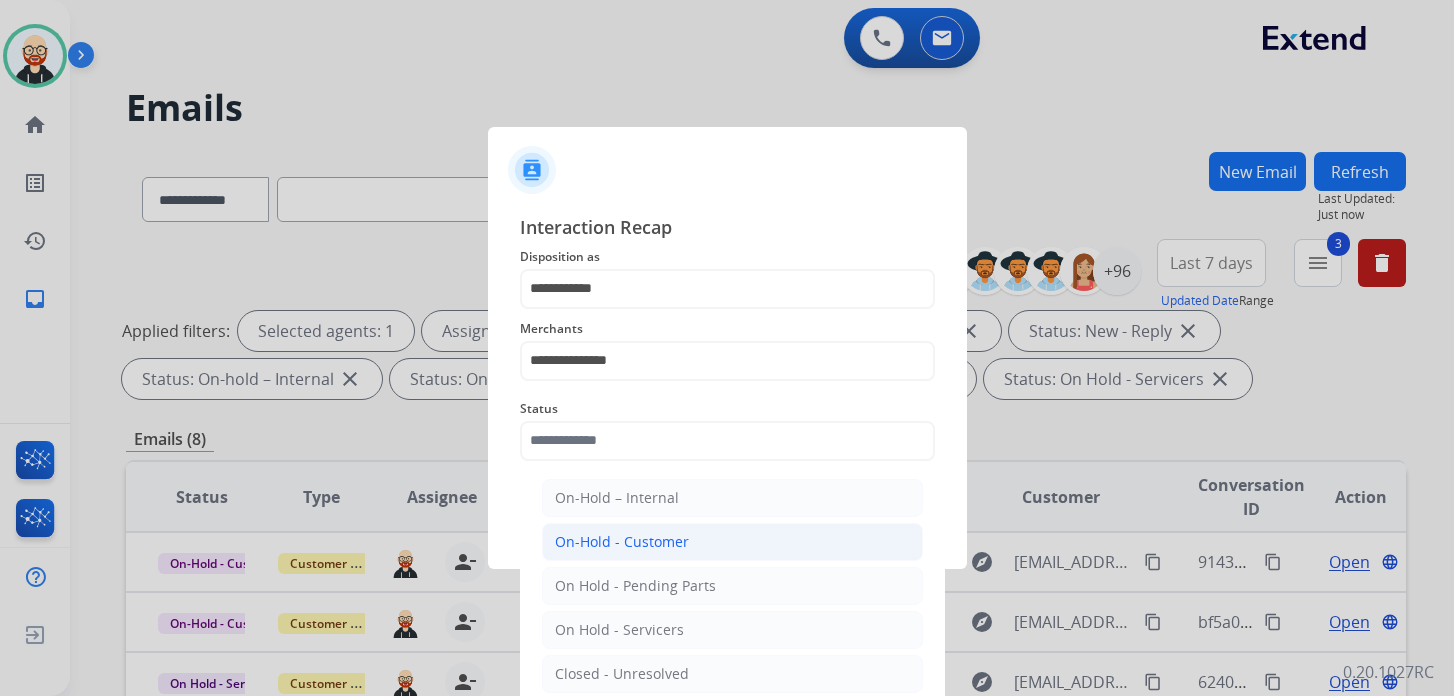 click on "On-Hold - Customer" 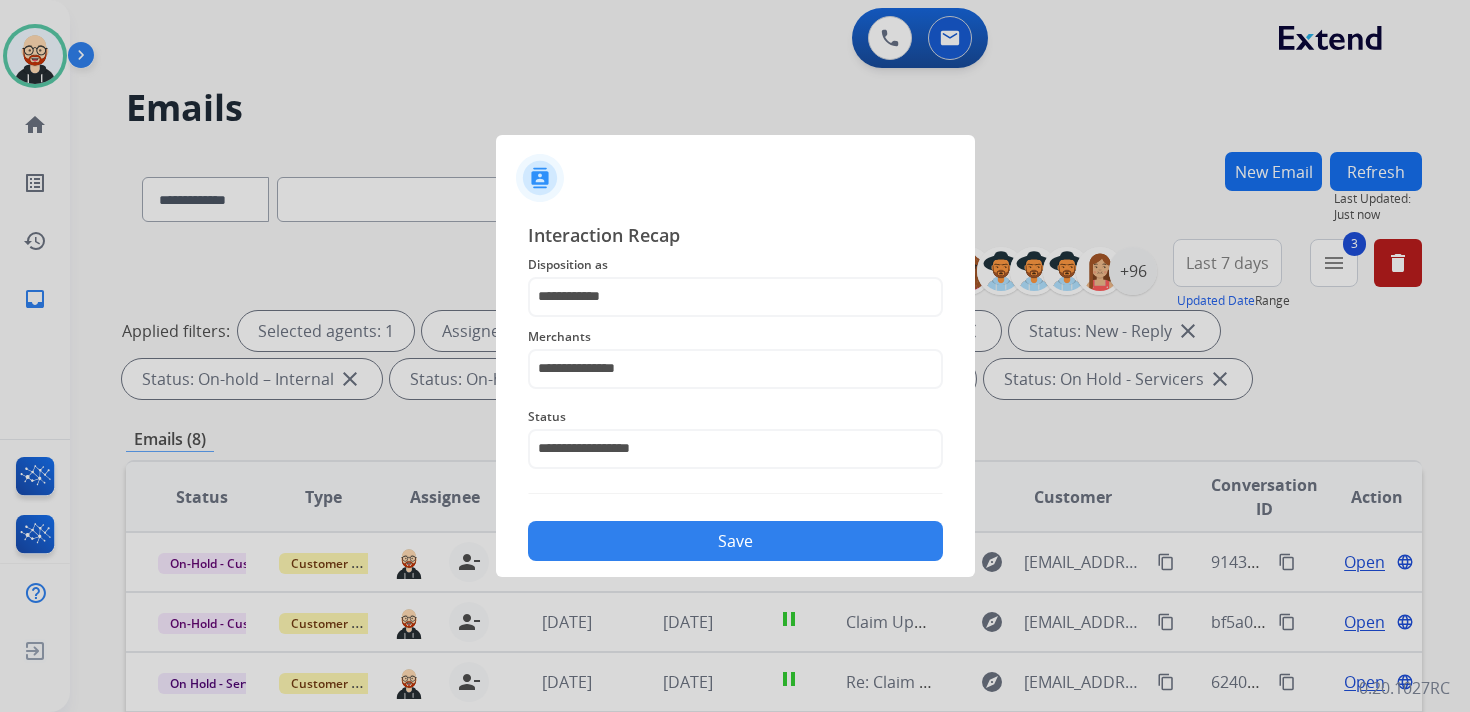 click on "Save" 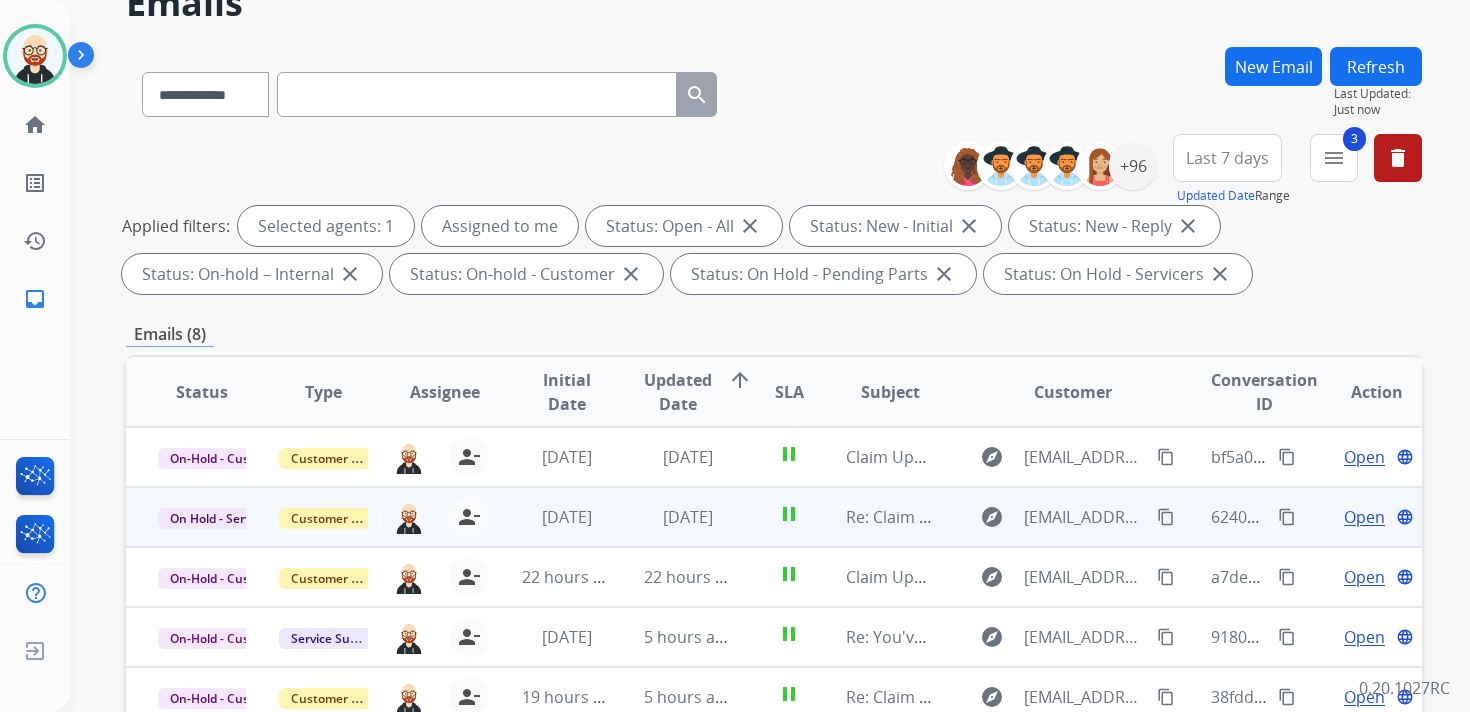 scroll, scrollTop: 116, scrollLeft: 0, axis: vertical 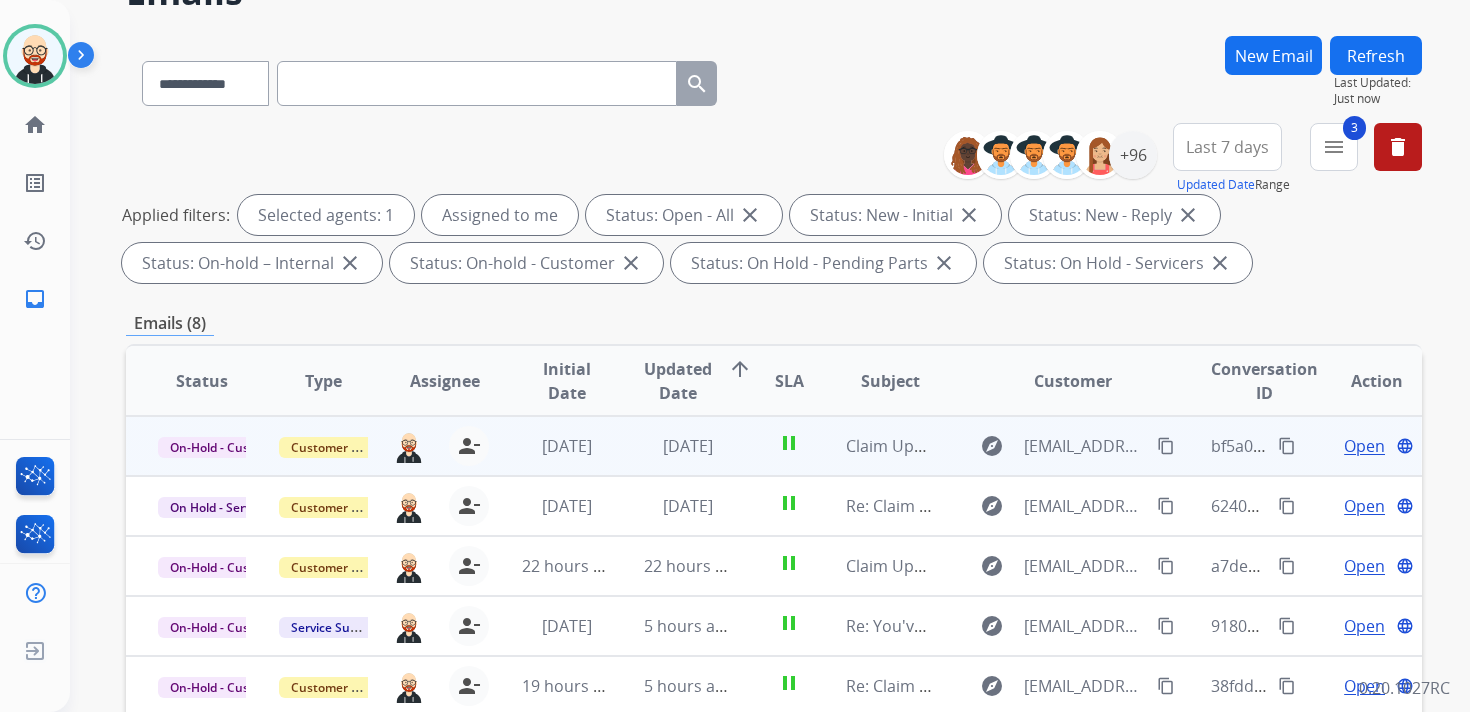 click on "Open" at bounding box center [1364, 446] 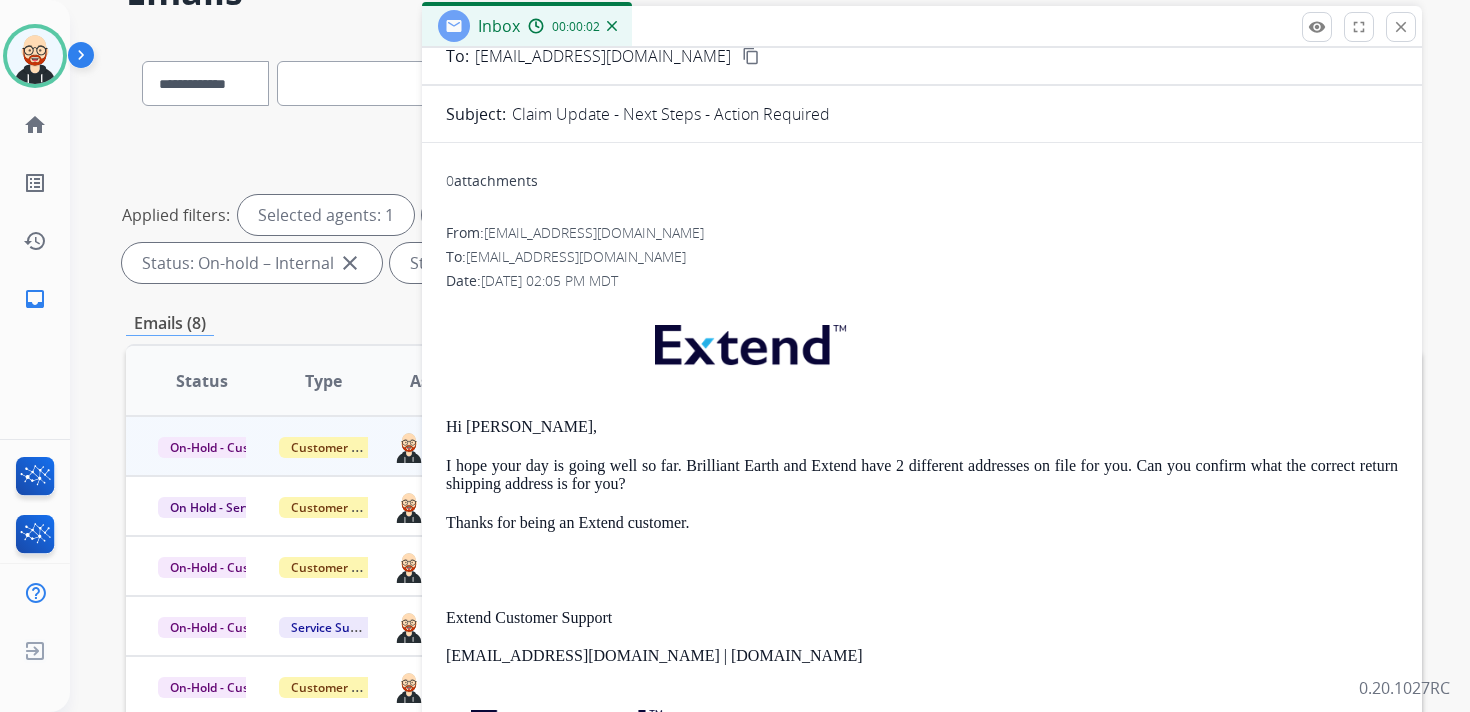 scroll, scrollTop: 155, scrollLeft: 0, axis: vertical 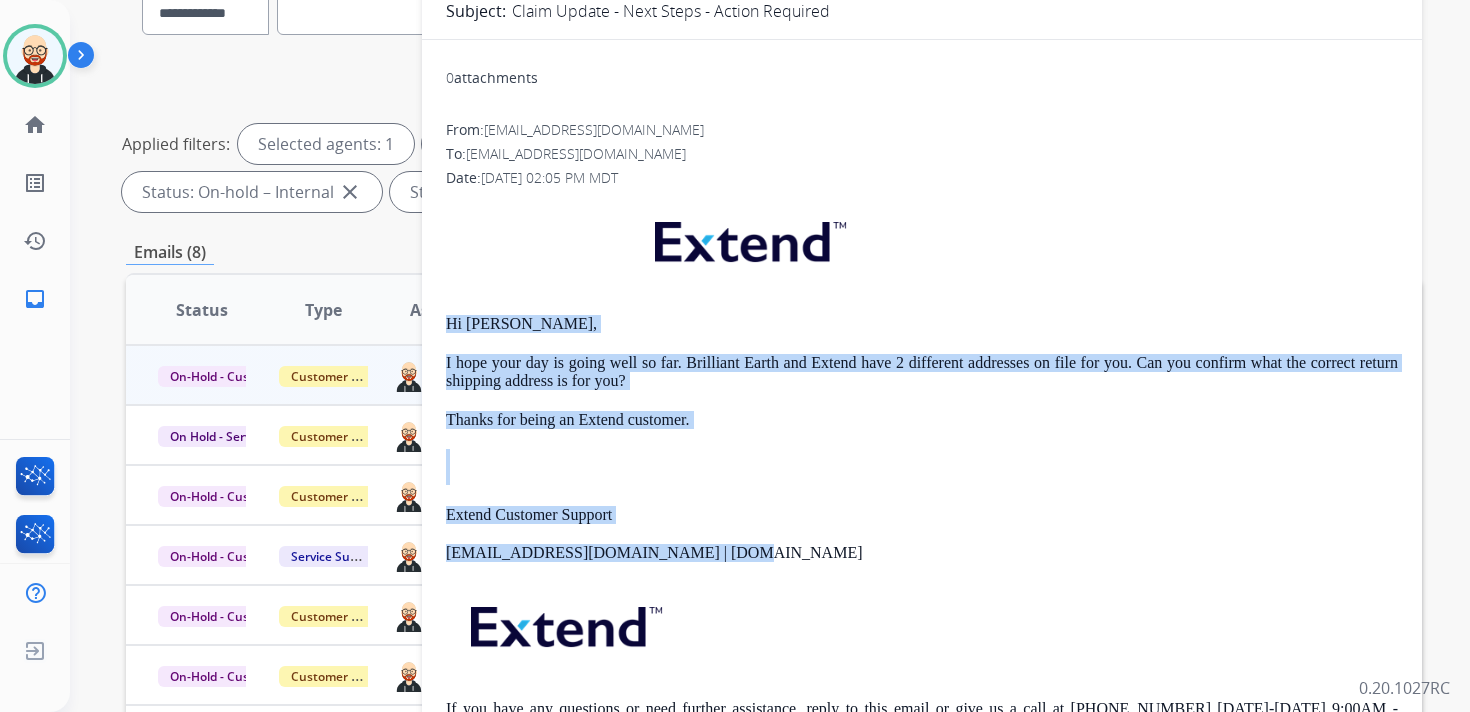 drag, startPoint x: 752, startPoint y: 551, endPoint x: 437, endPoint y: 321, distance: 390.03204 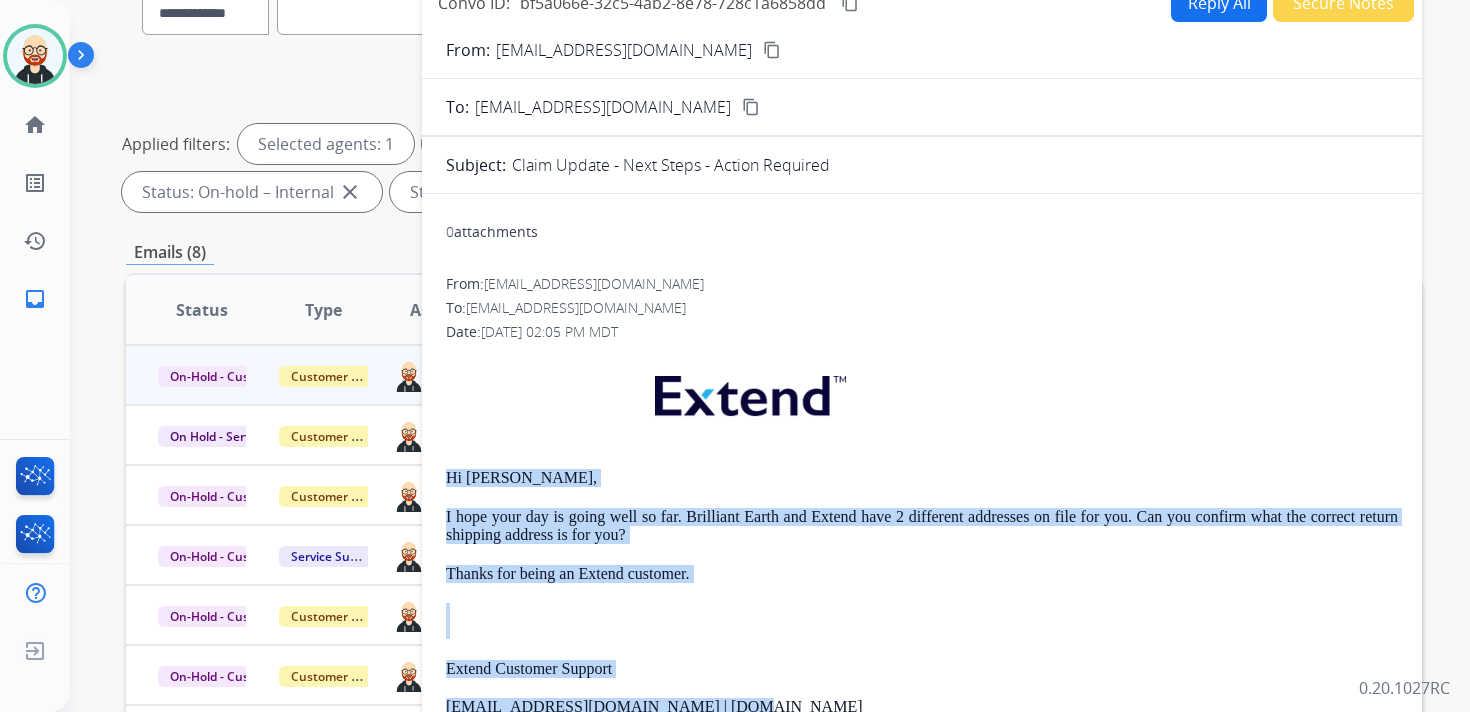 click on "Reply All" at bounding box center [1219, 2] 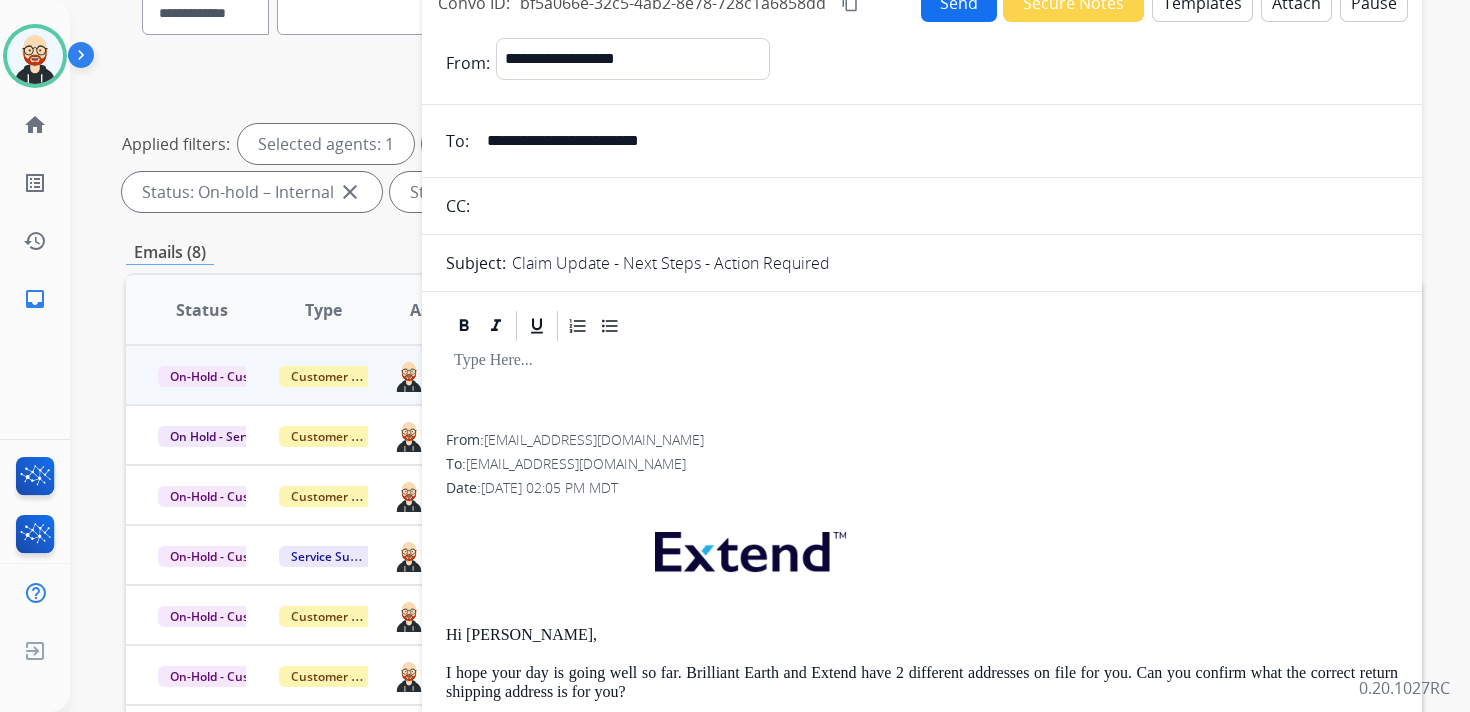 click at bounding box center [922, 361] 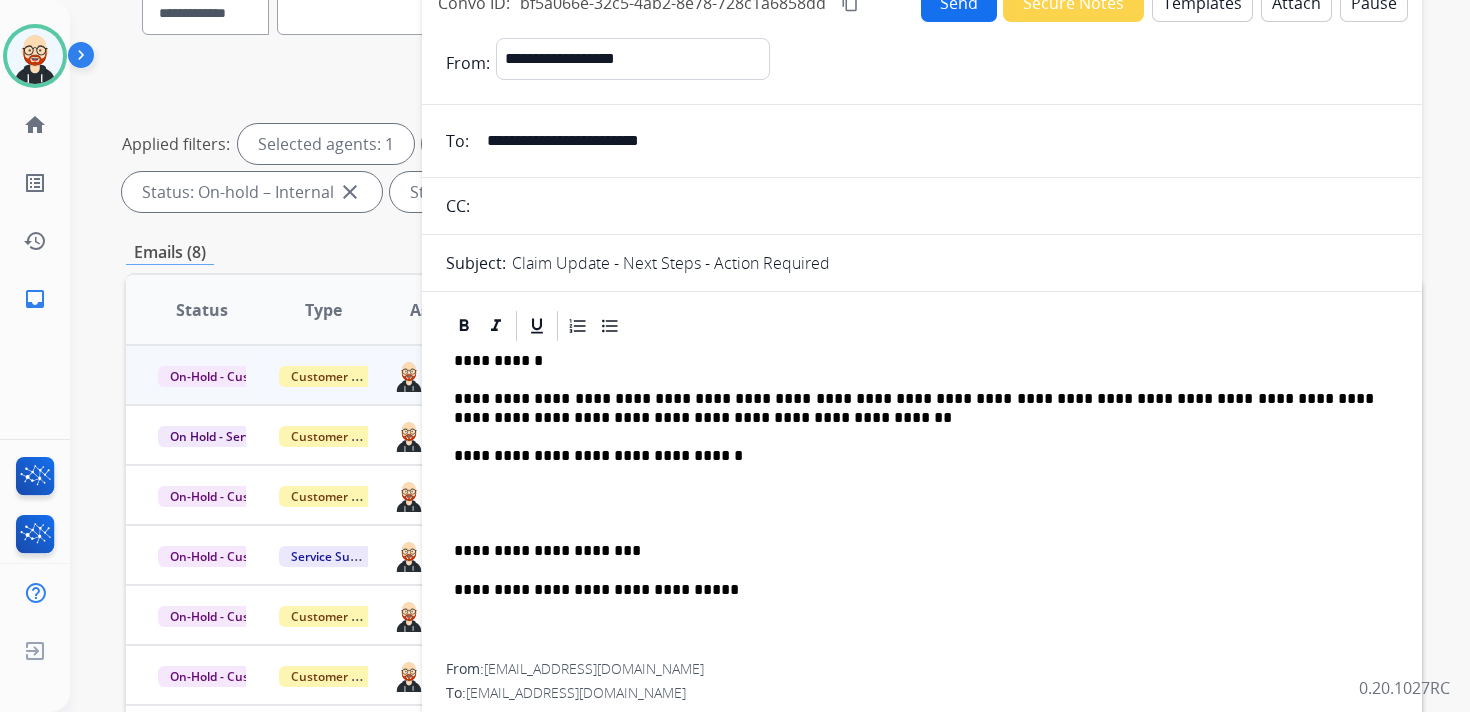 scroll, scrollTop: 0, scrollLeft: 0, axis: both 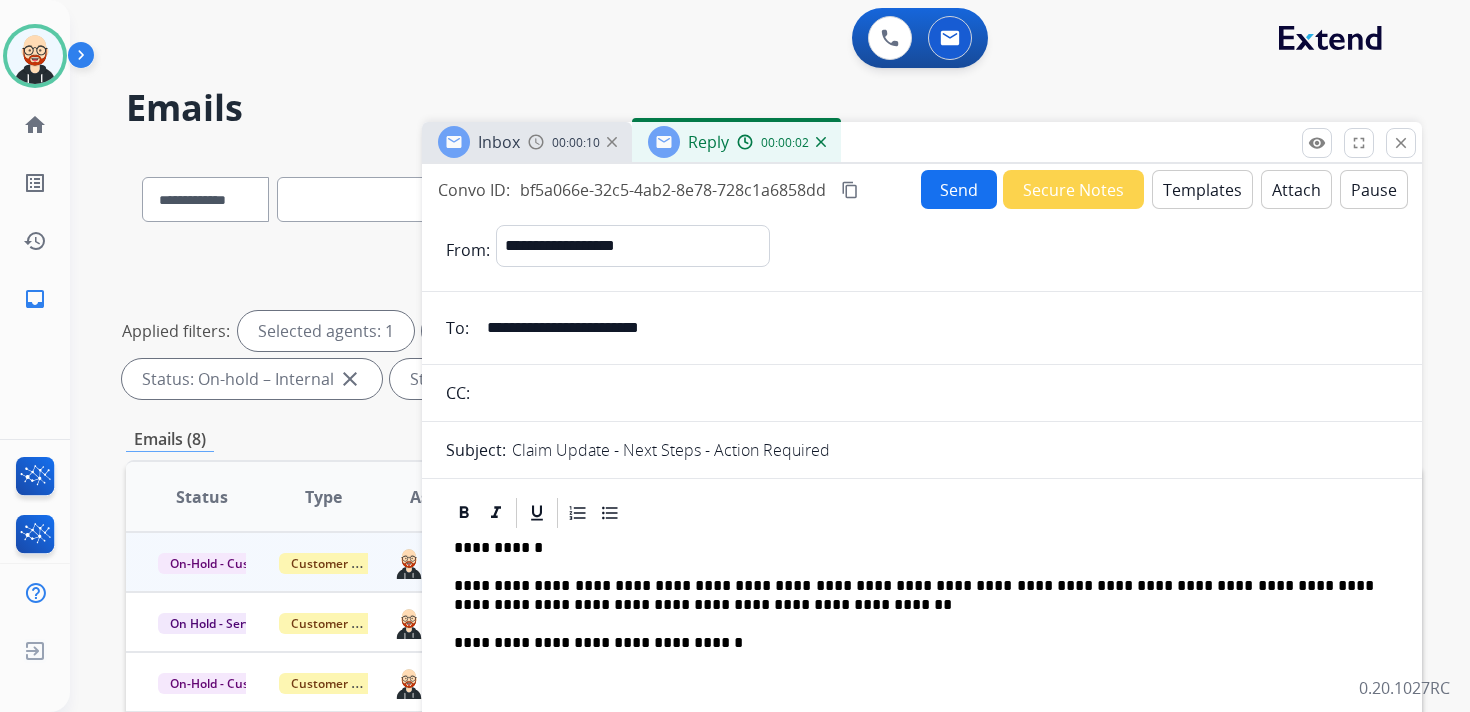 click on "Send" at bounding box center [959, 189] 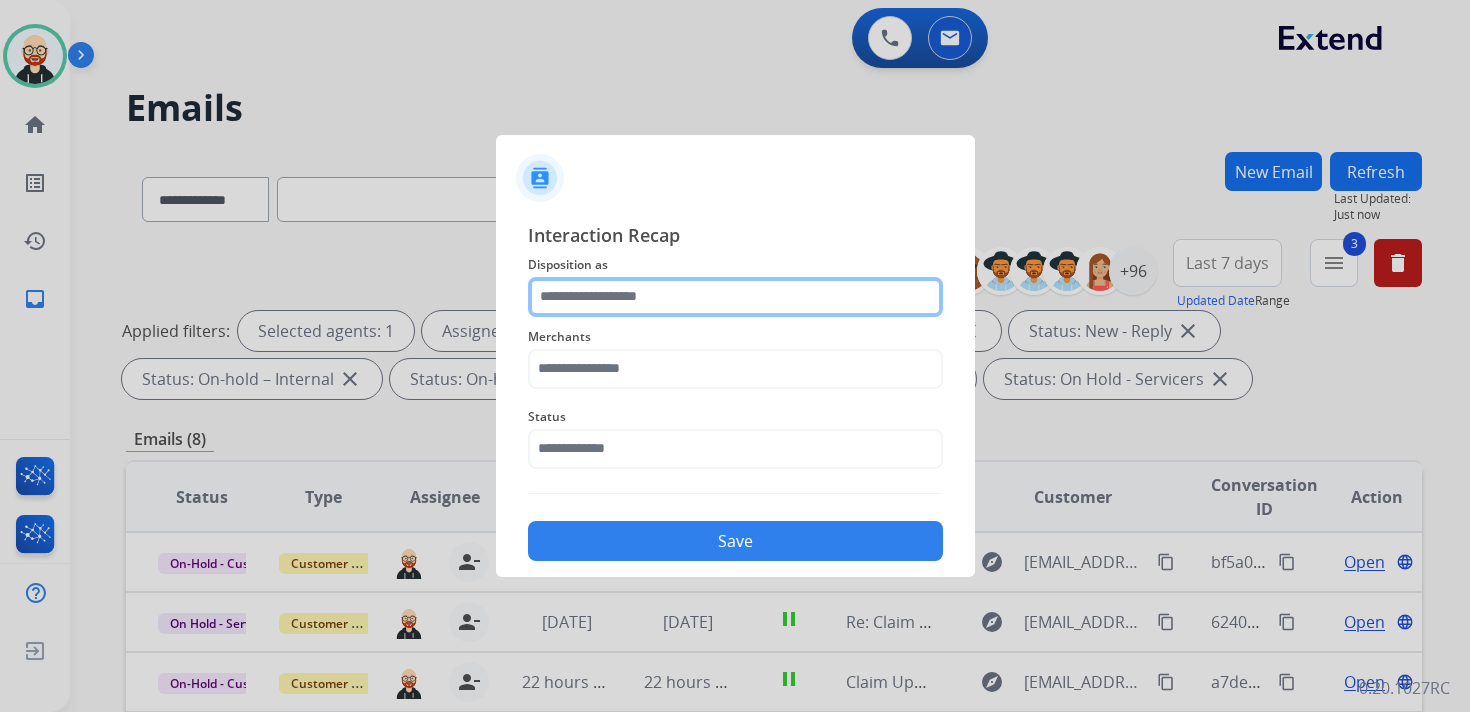 click 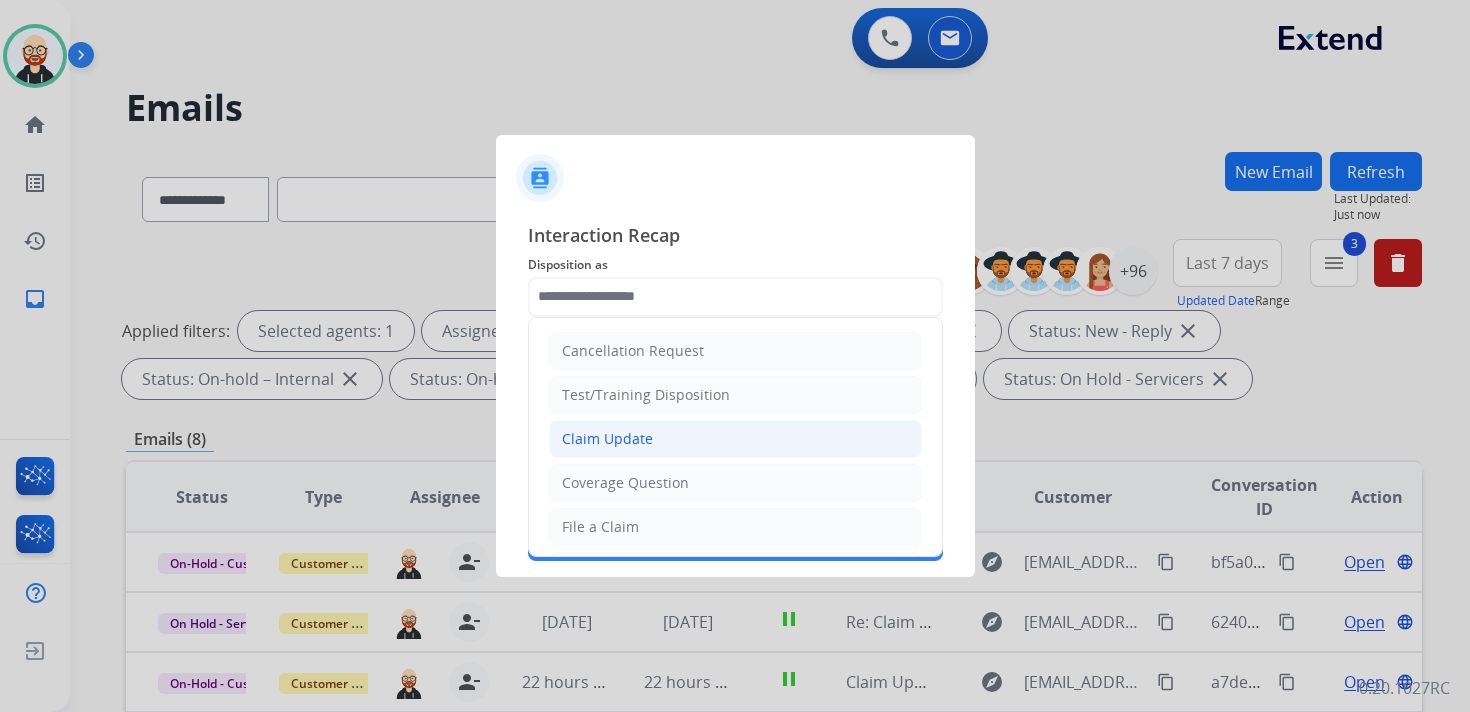 click on "Claim Update" 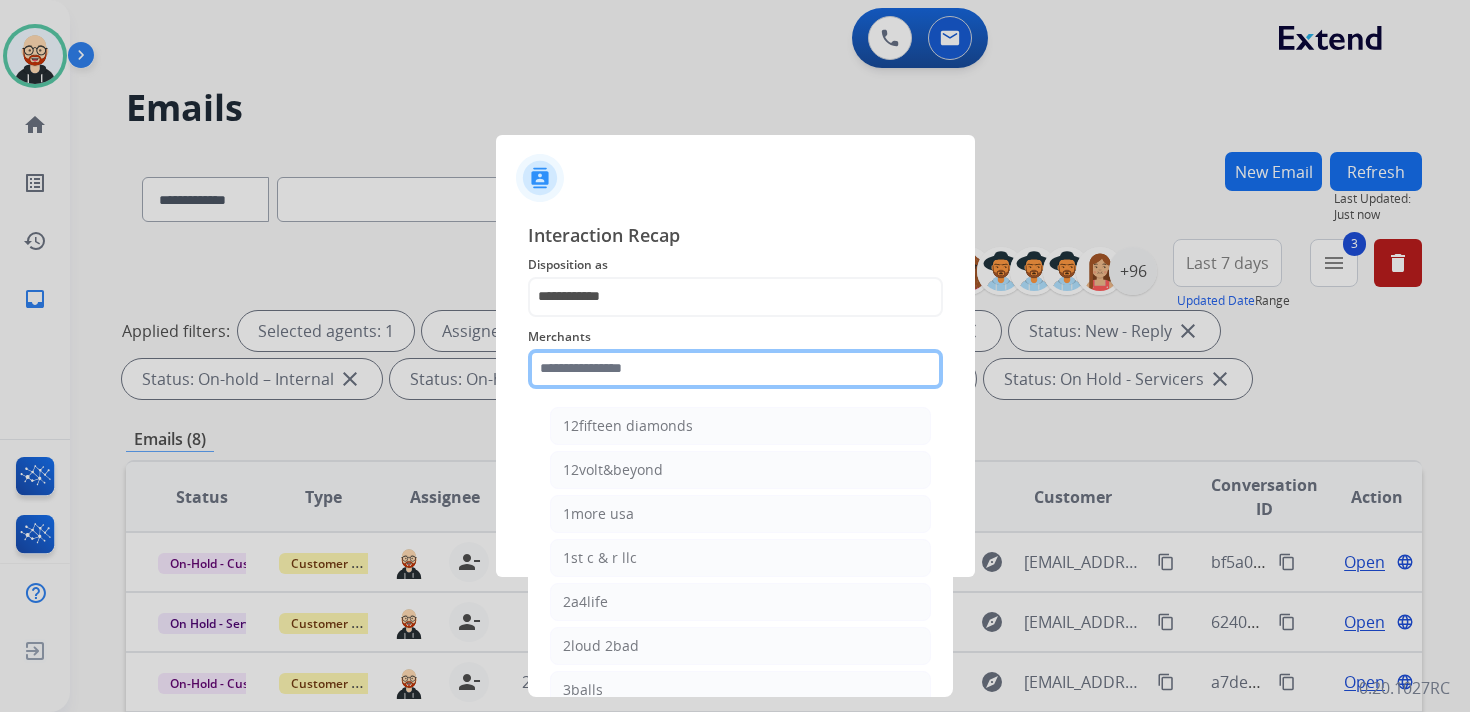 click 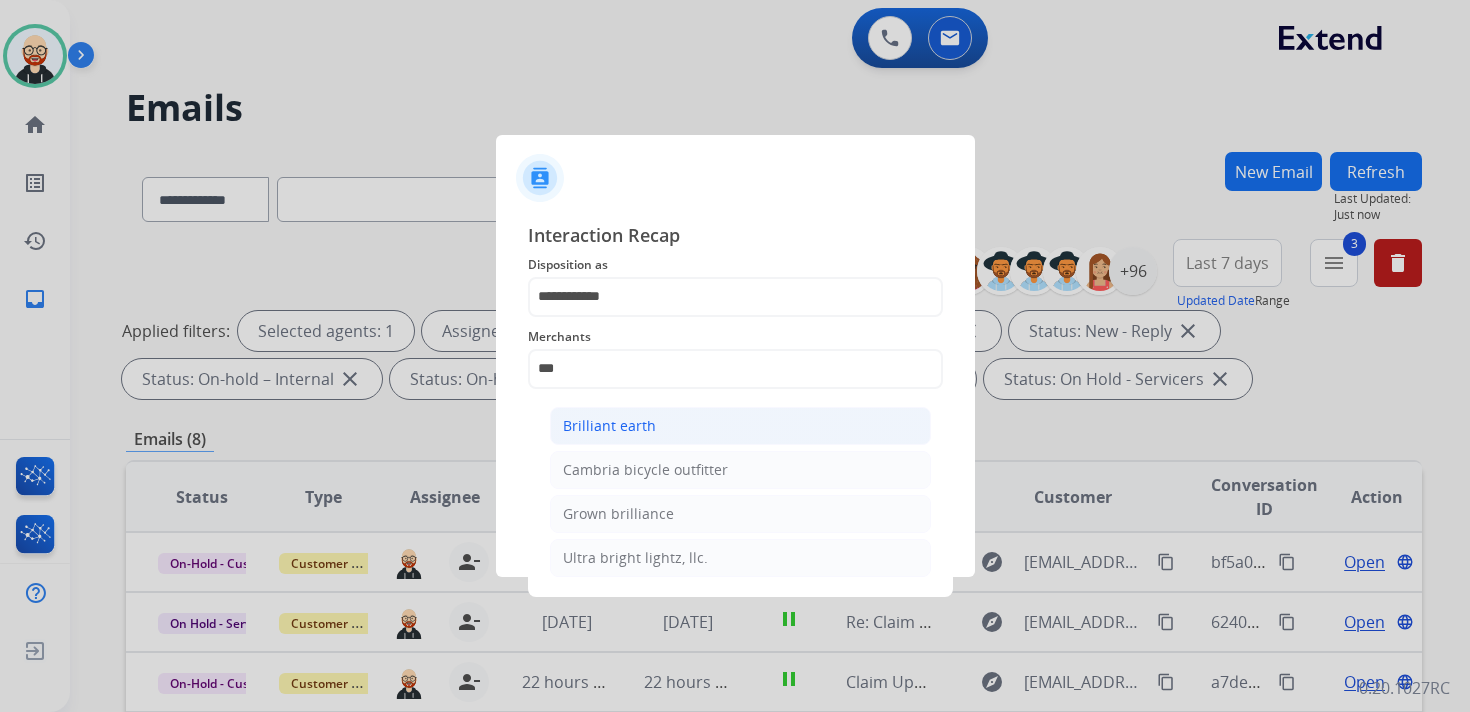 click on "Brilliant earth" 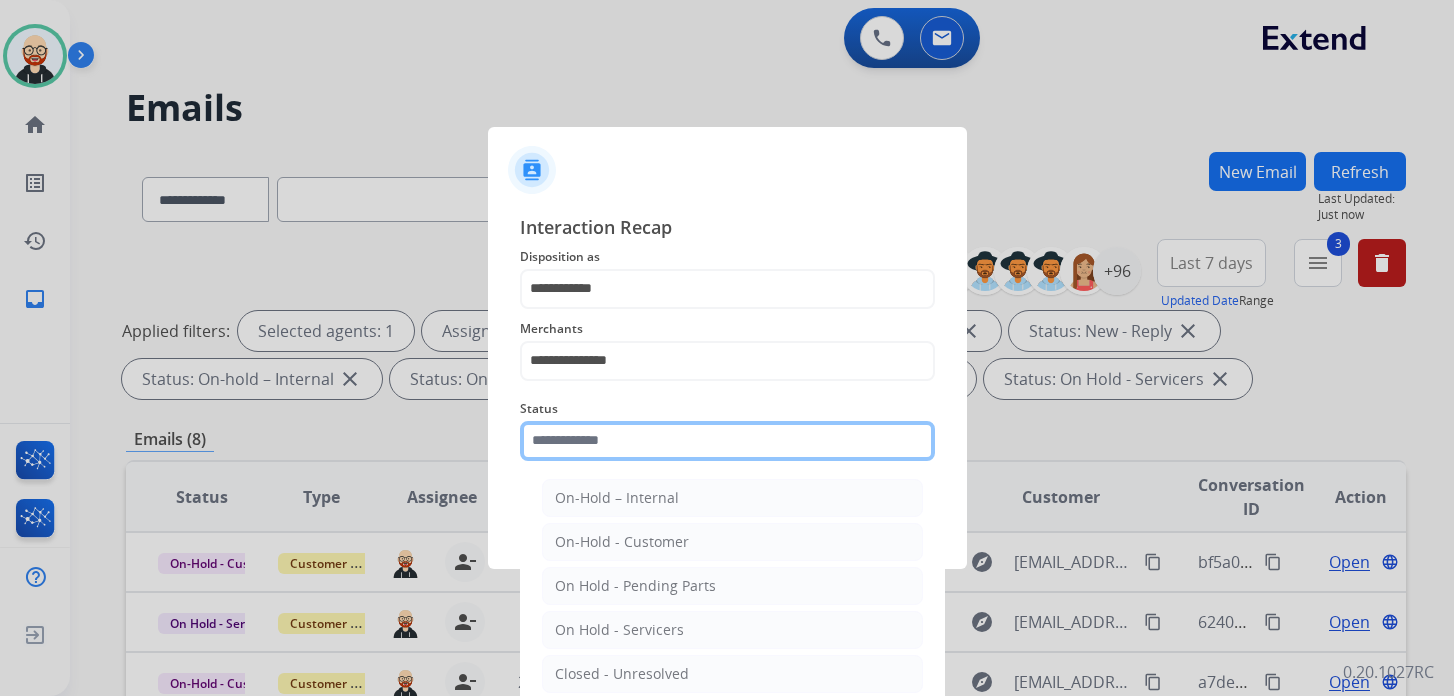 click 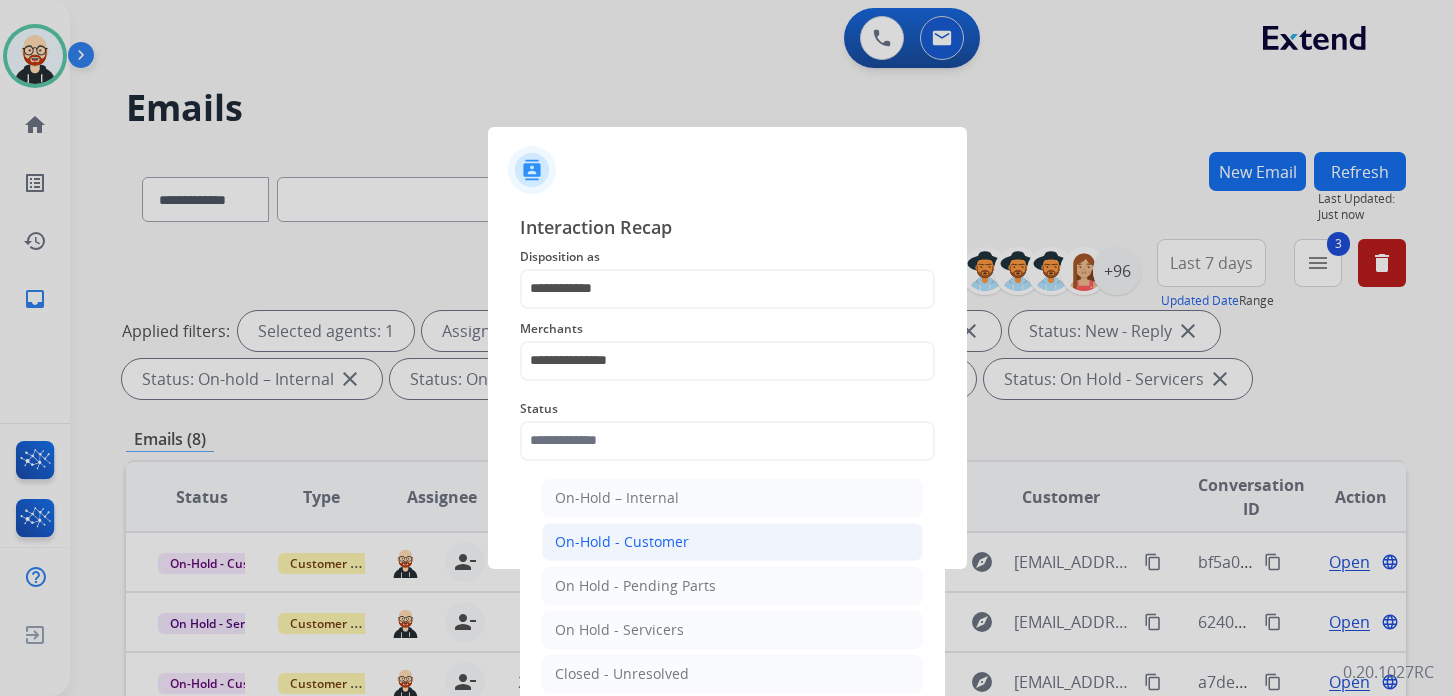 click on "On-Hold - Customer" 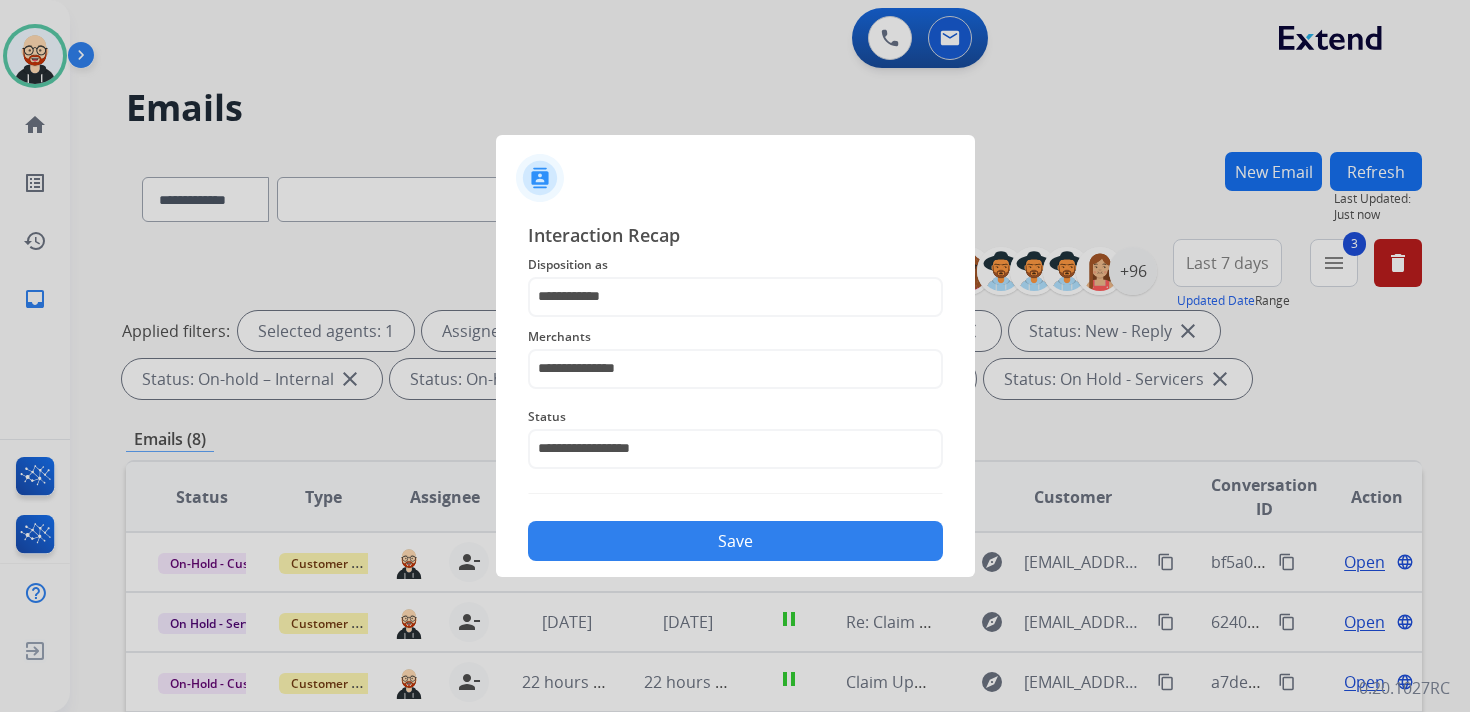 click on "Save" 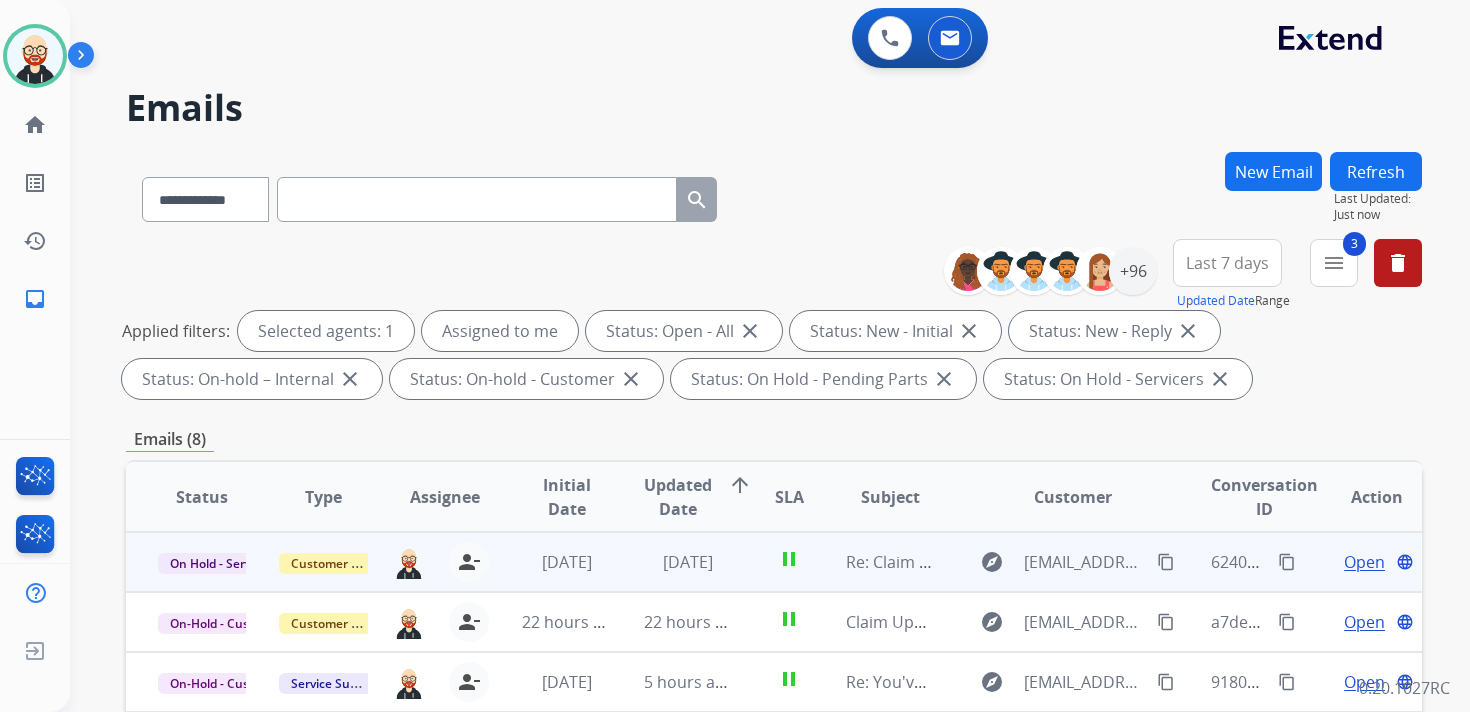 click on "Open" at bounding box center [1364, 562] 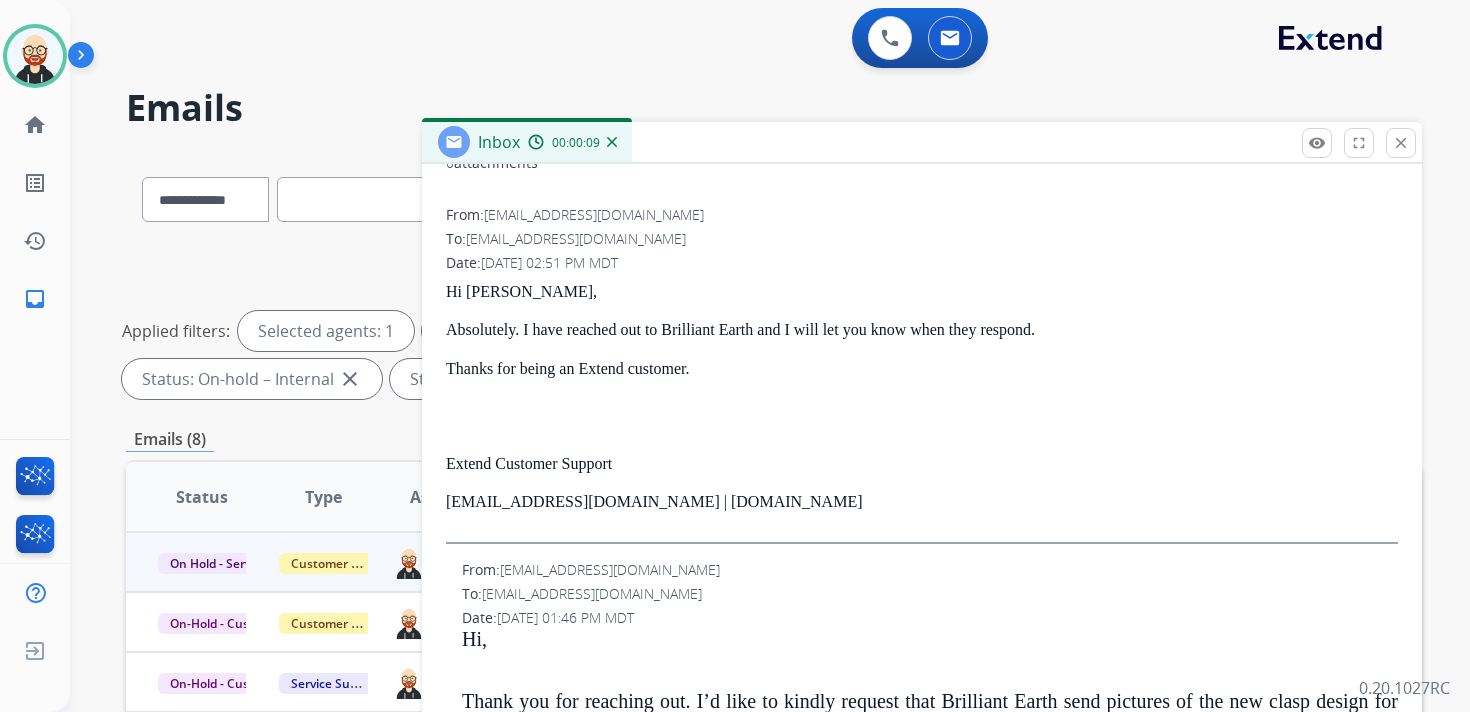 scroll, scrollTop: 0, scrollLeft: 0, axis: both 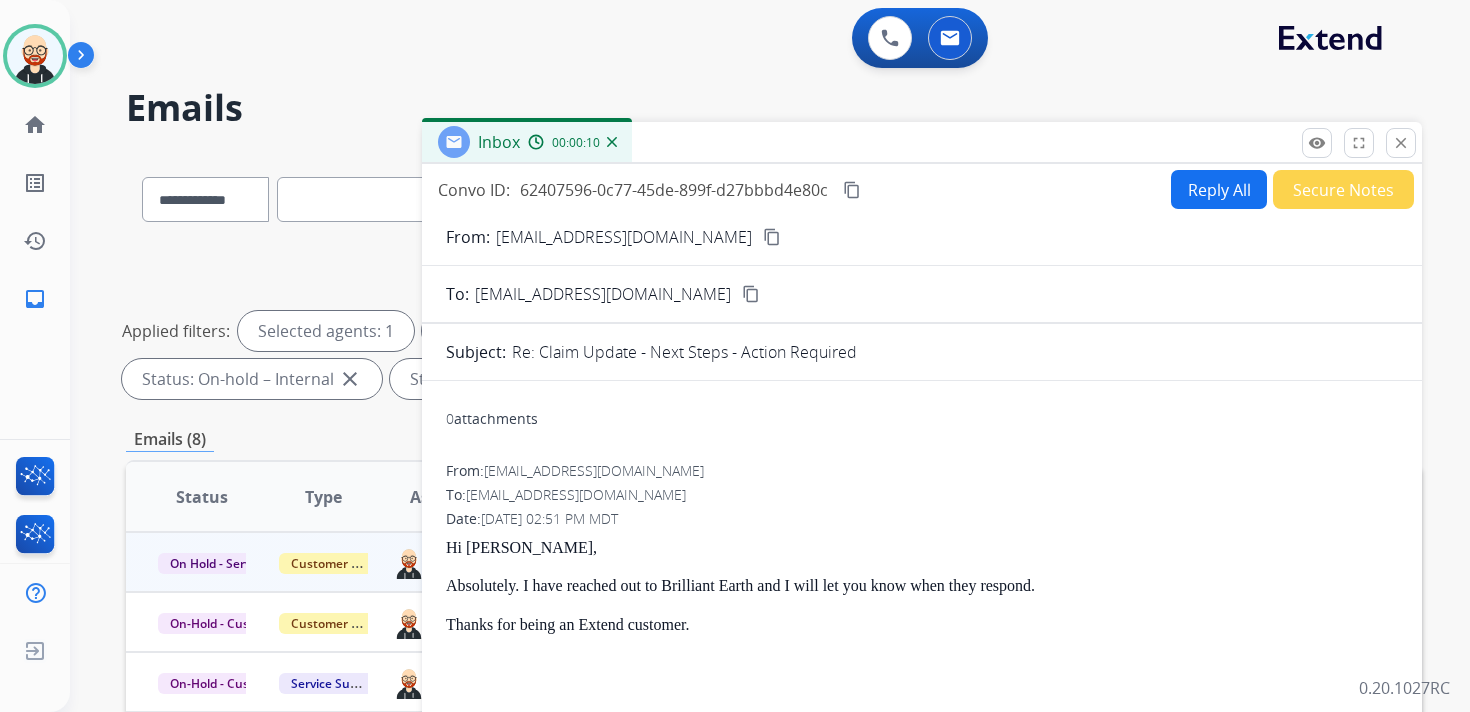 click on "content_copy" at bounding box center [751, 294] 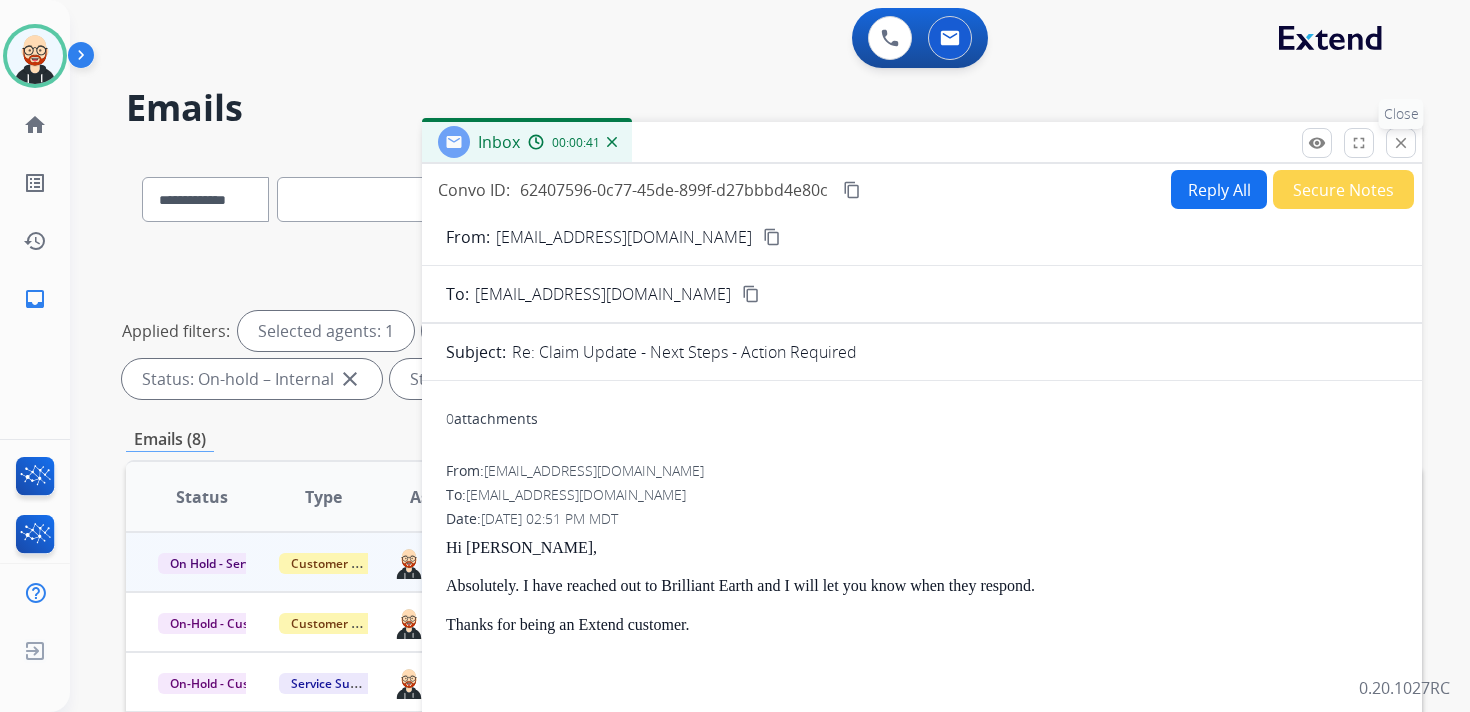 click on "close" at bounding box center [1401, 143] 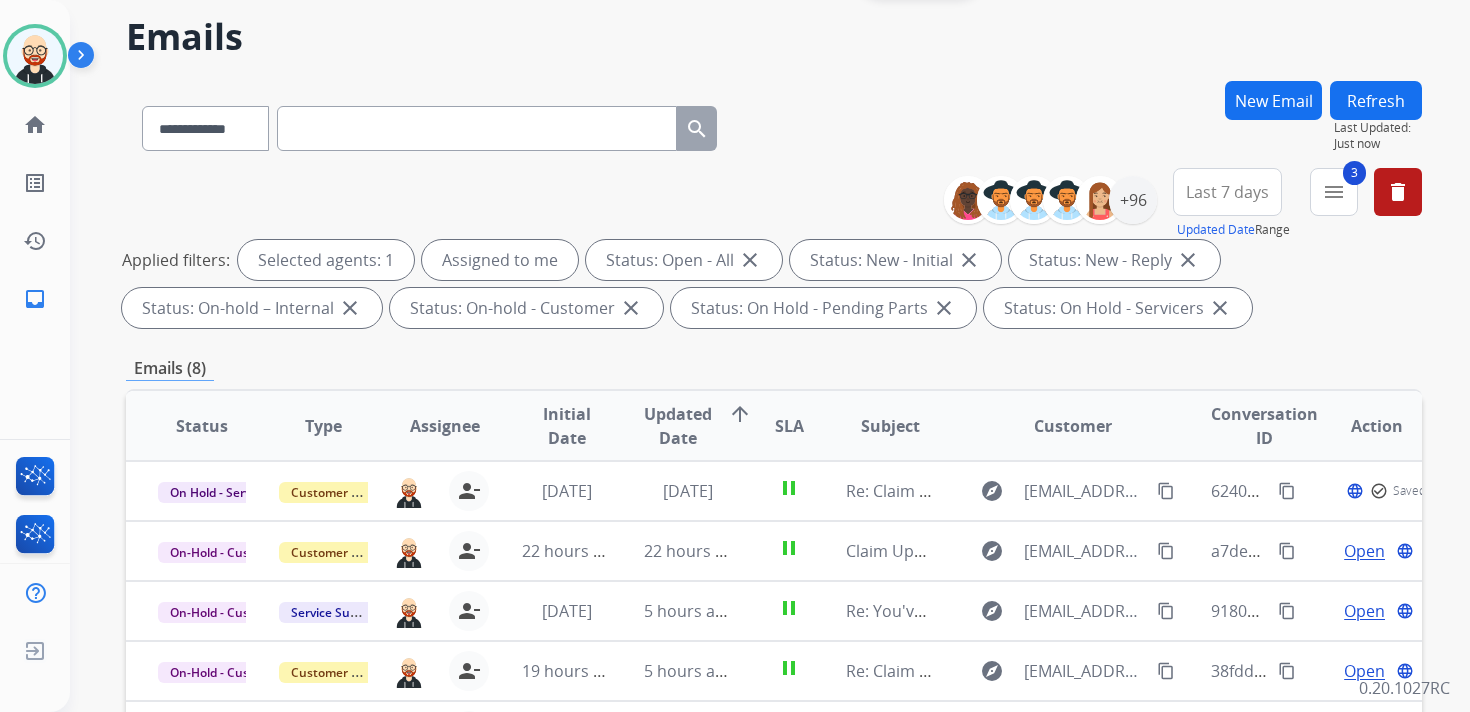 scroll, scrollTop: 75, scrollLeft: 0, axis: vertical 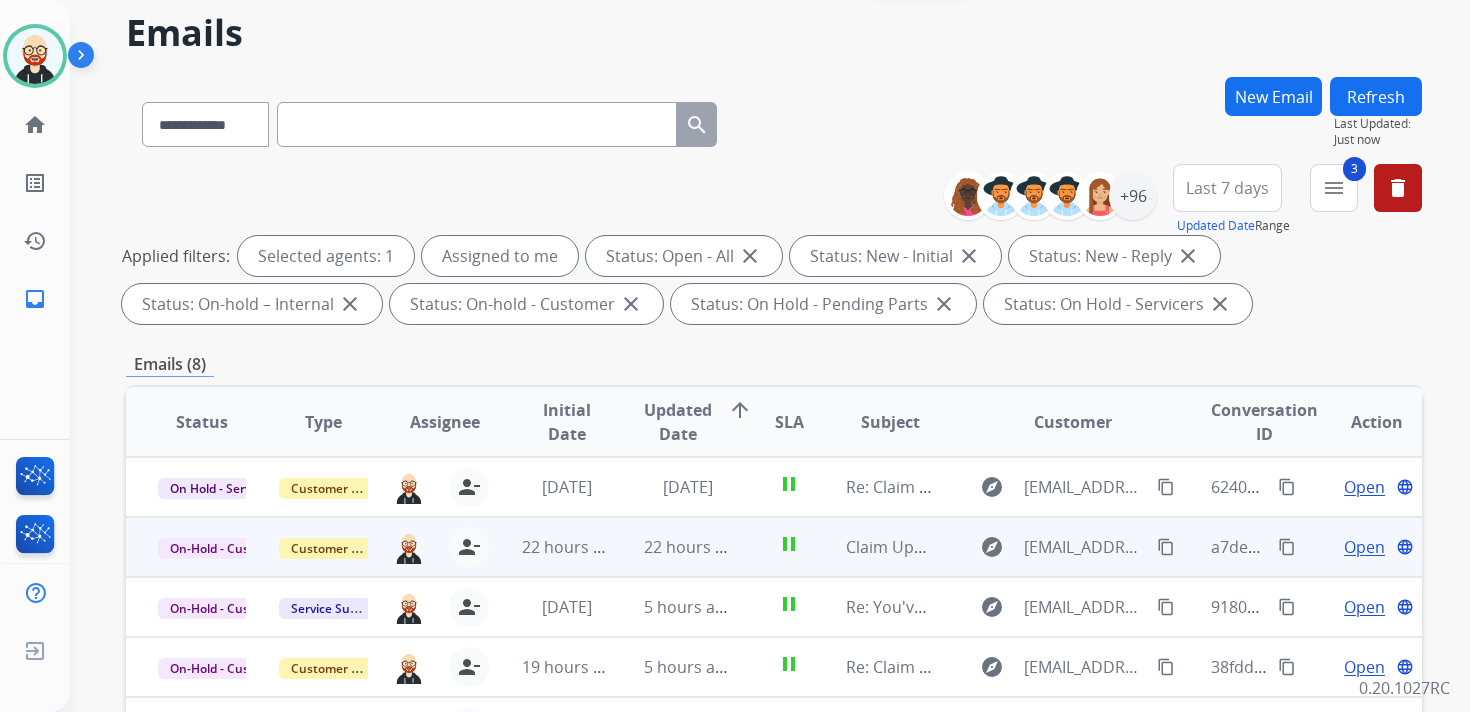 click on "Open" at bounding box center [1364, 547] 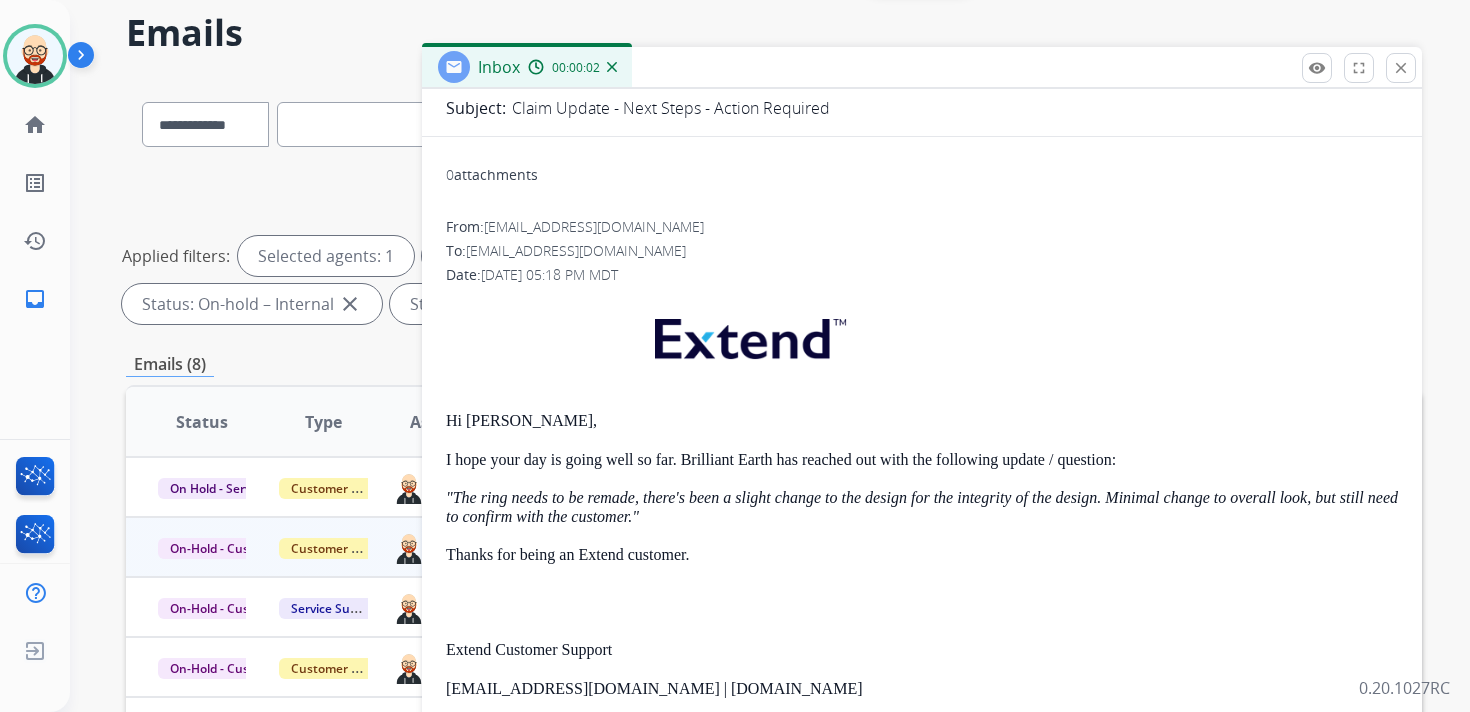scroll, scrollTop: 193, scrollLeft: 0, axis: vertical 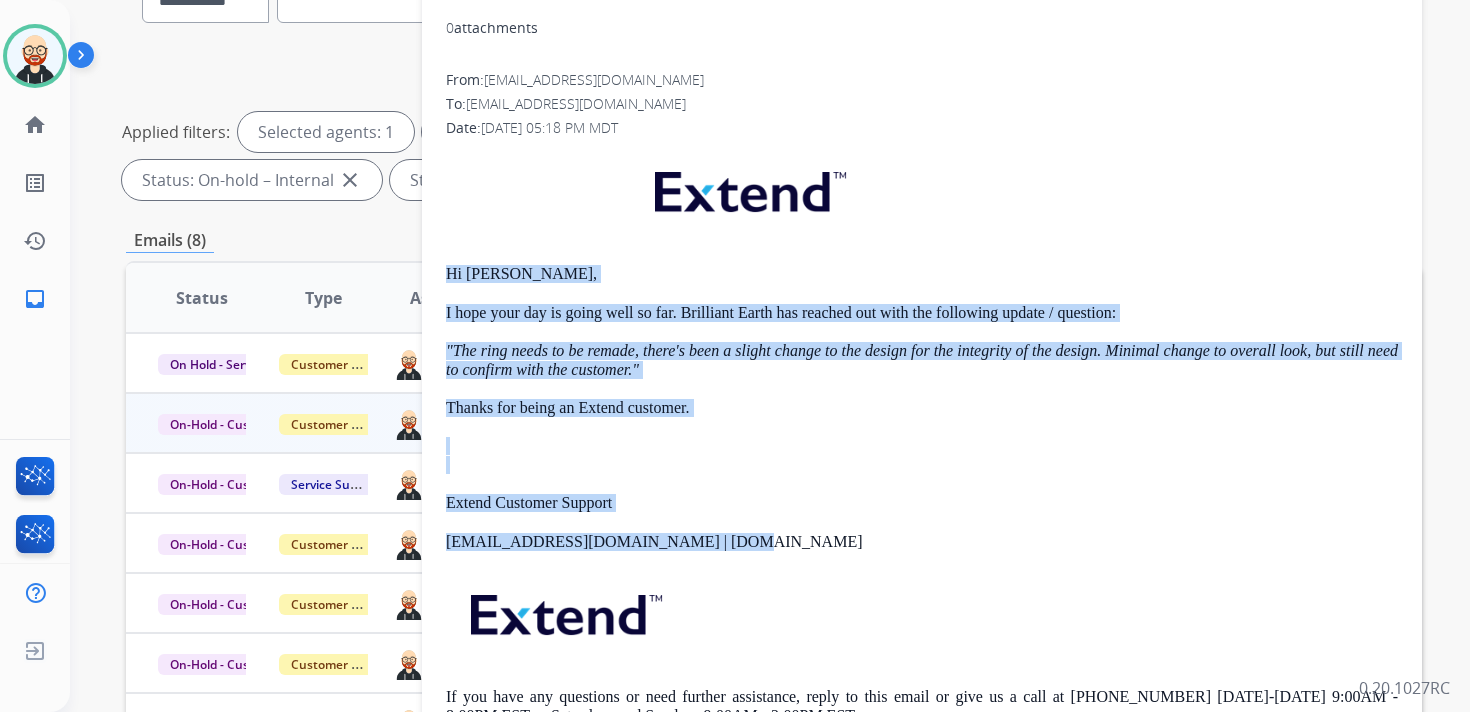 drag, startPoint x: 750, startPoint y: 539, endPoint x: 422, endPoint y: 275, distance: 421.04633 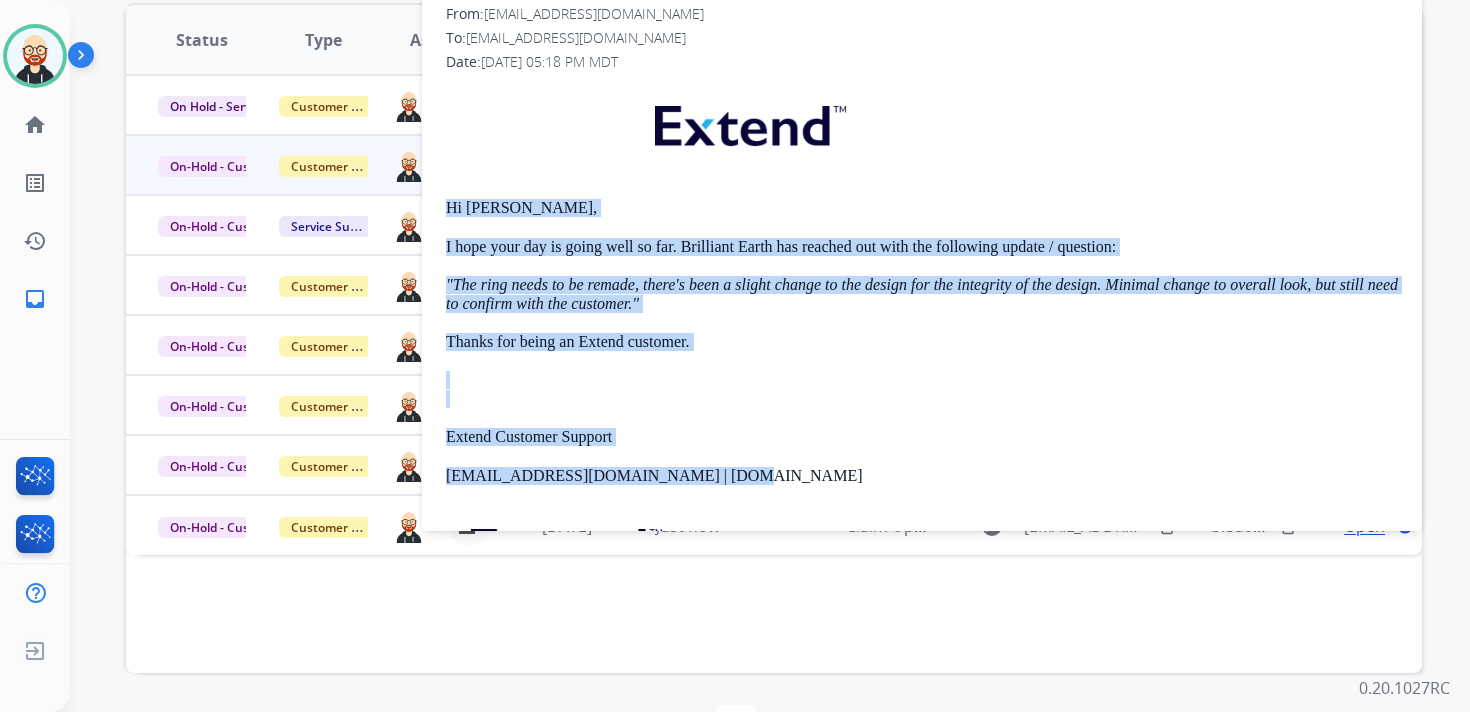 scroll, scrollTop: 460, scrollLeft: 0, axis: vertical 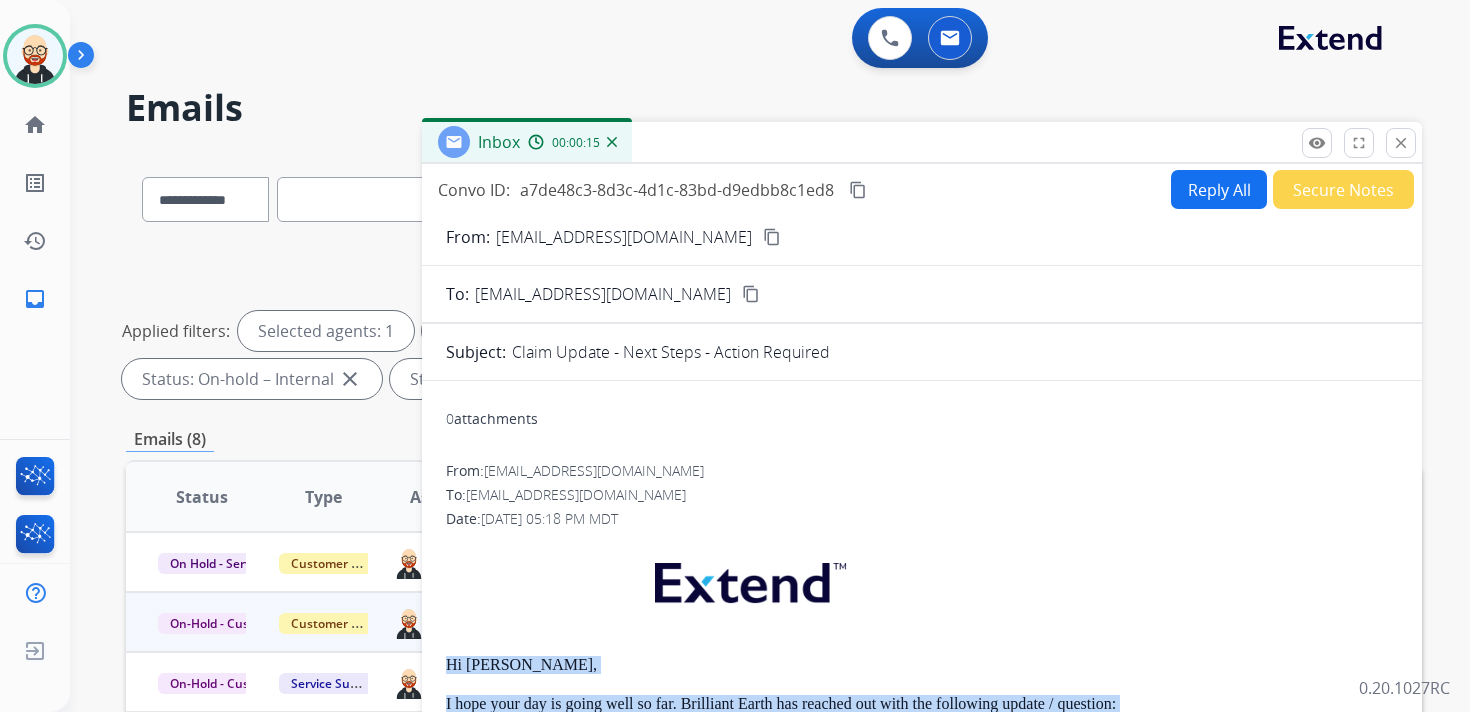 click on "Reply All" at bounding box center [1219, 189] 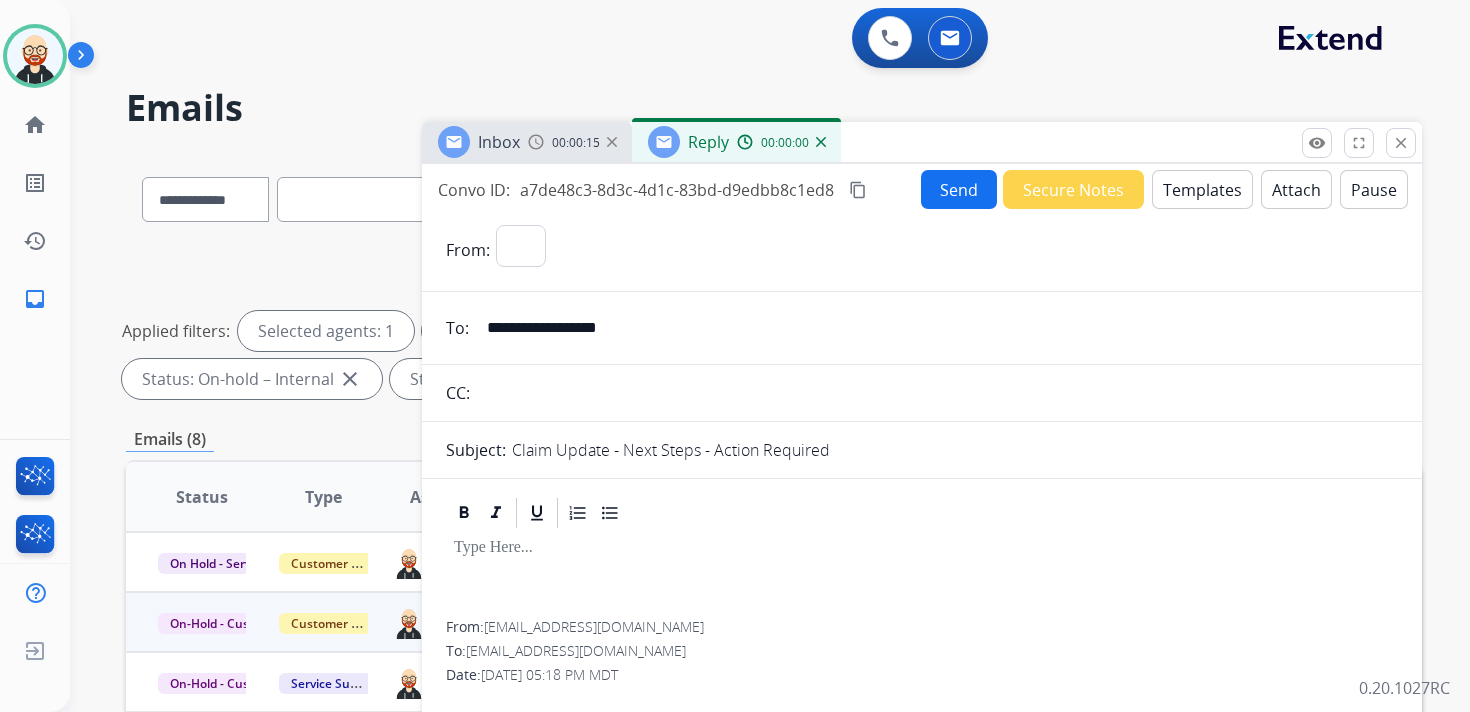 select on "**********" 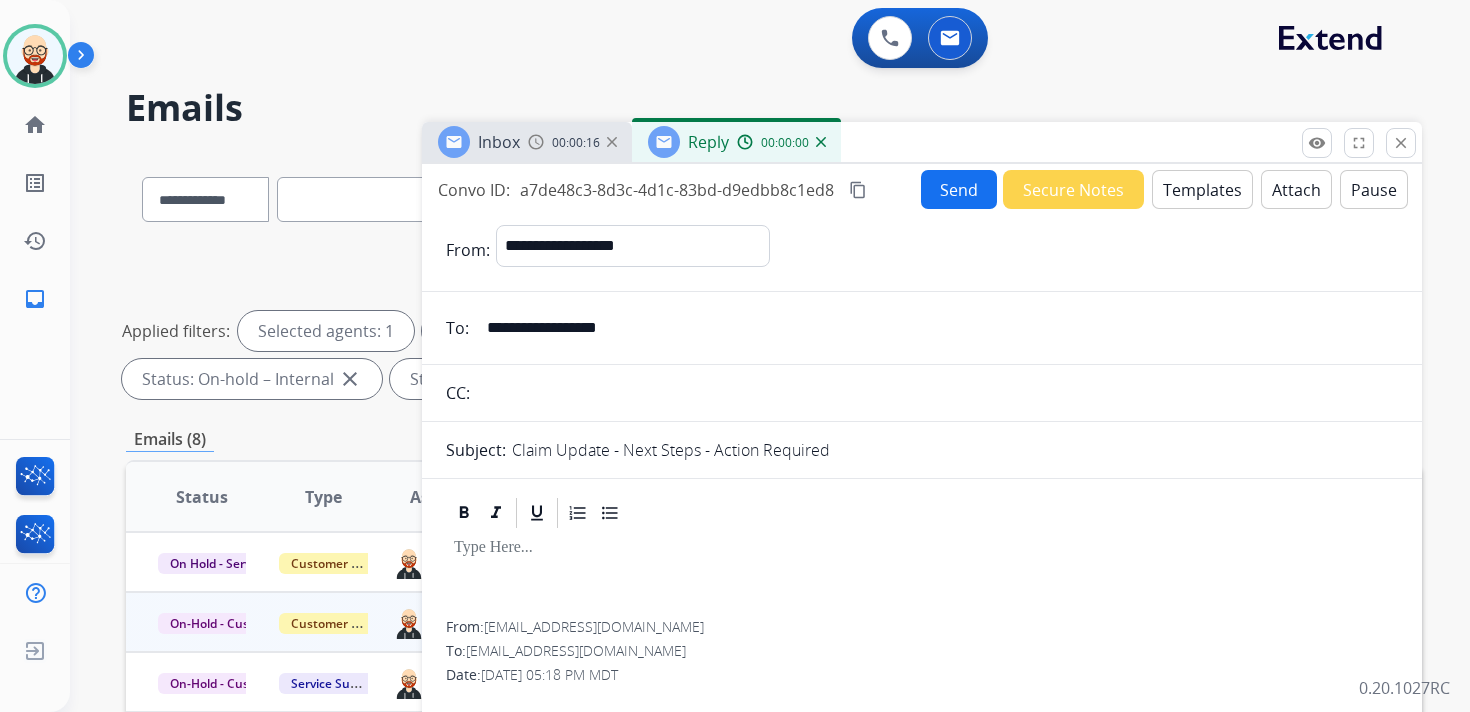 click at bounding box center [922, 576] 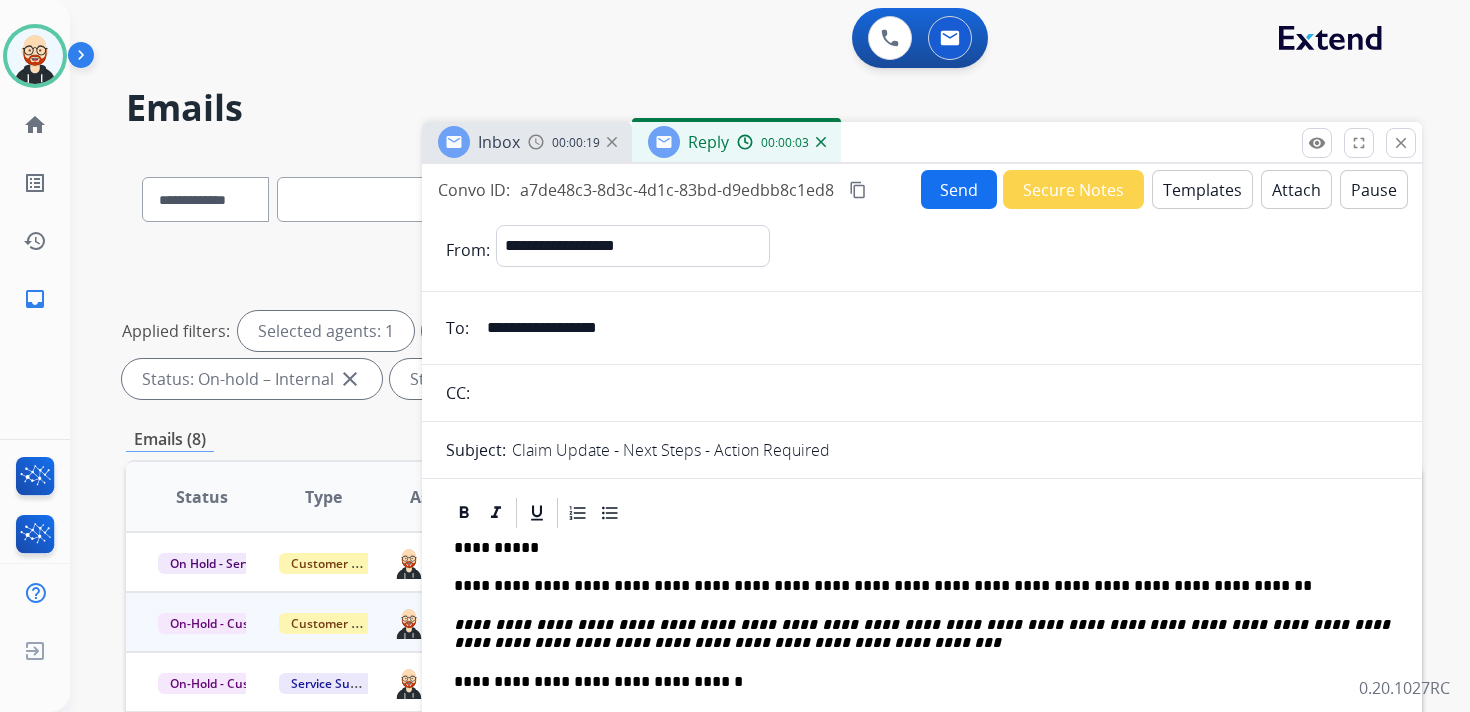 click on "Send" at bounding box center [959, 189] 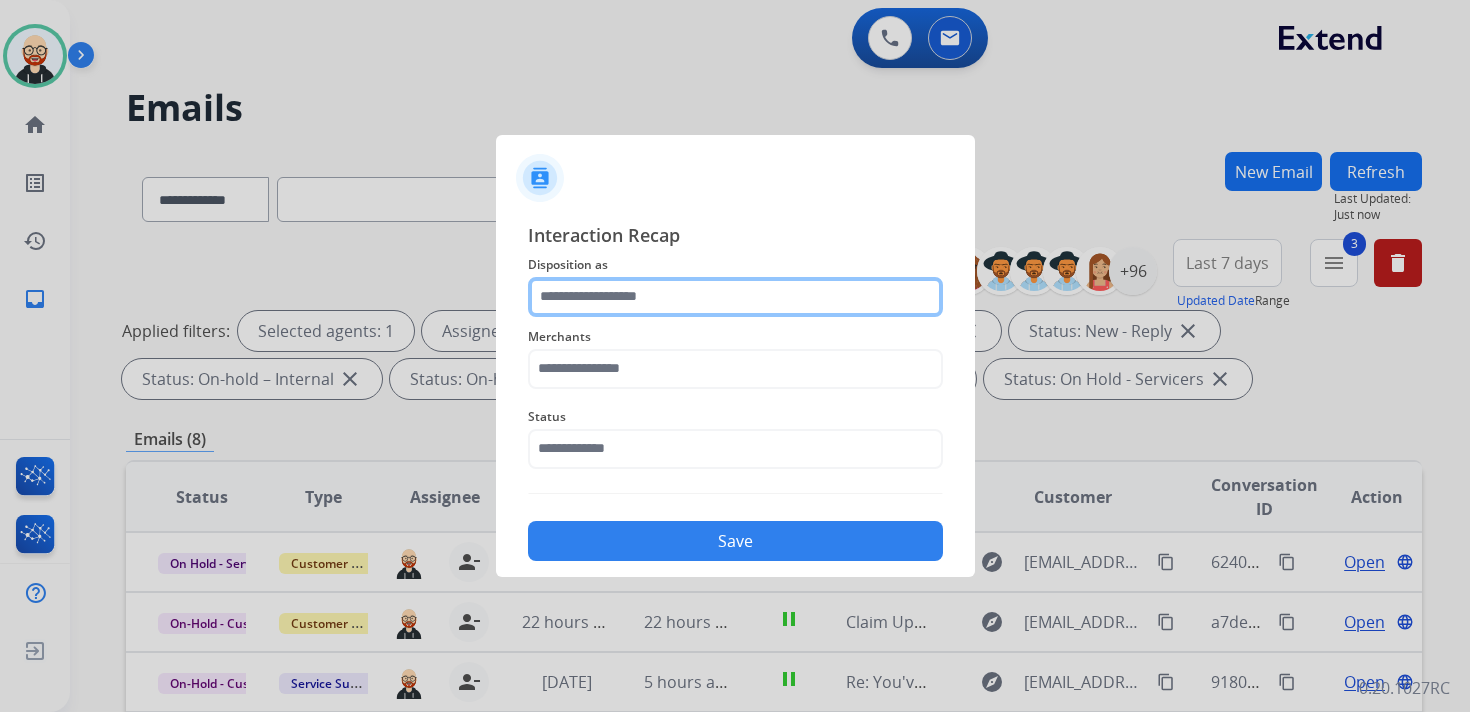 click 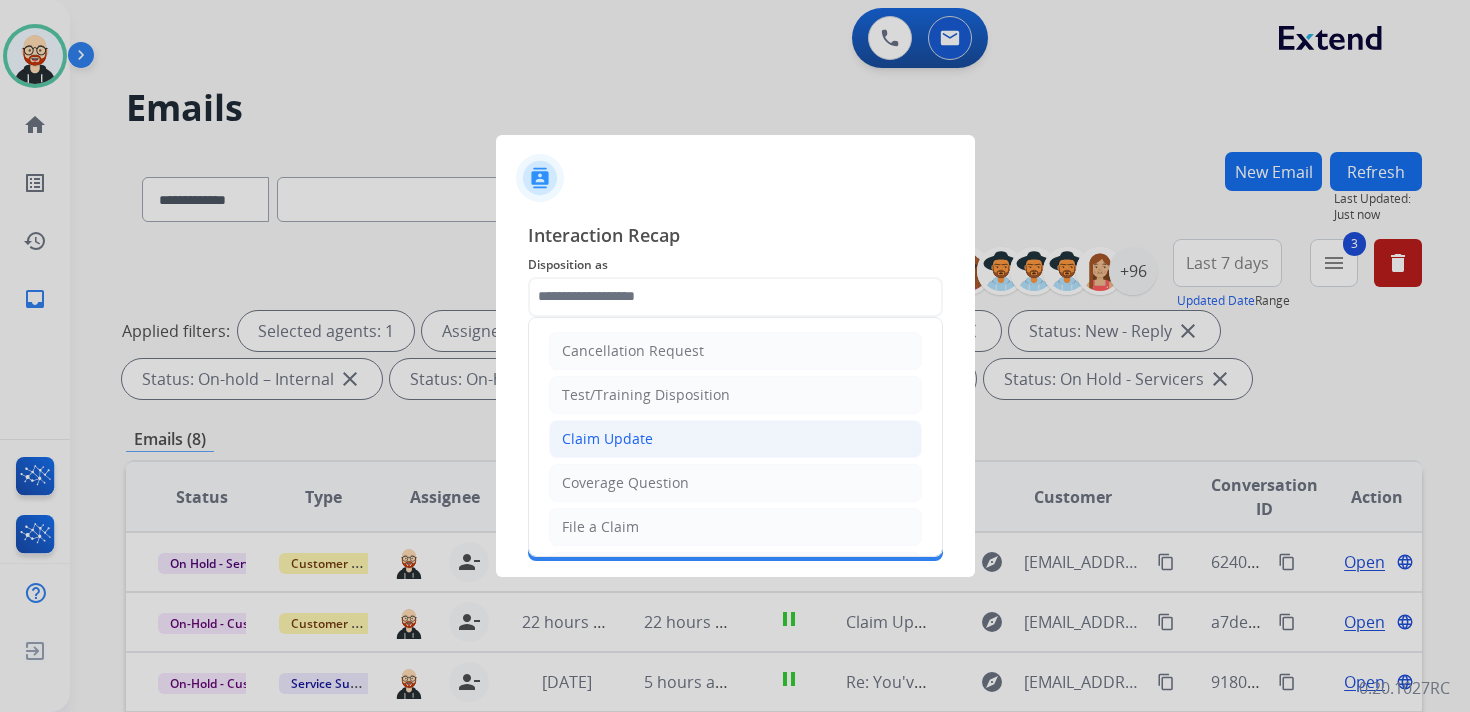 click on "Claim Update" 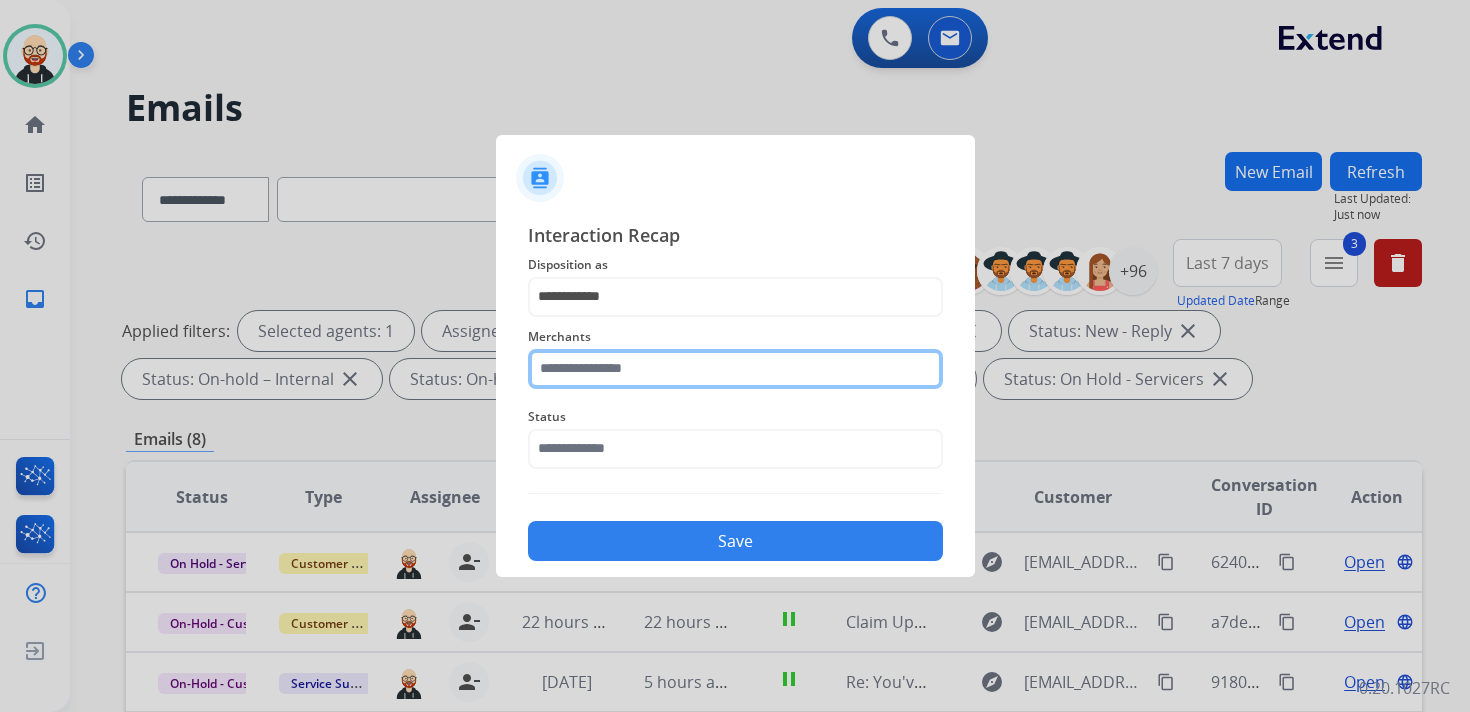 click 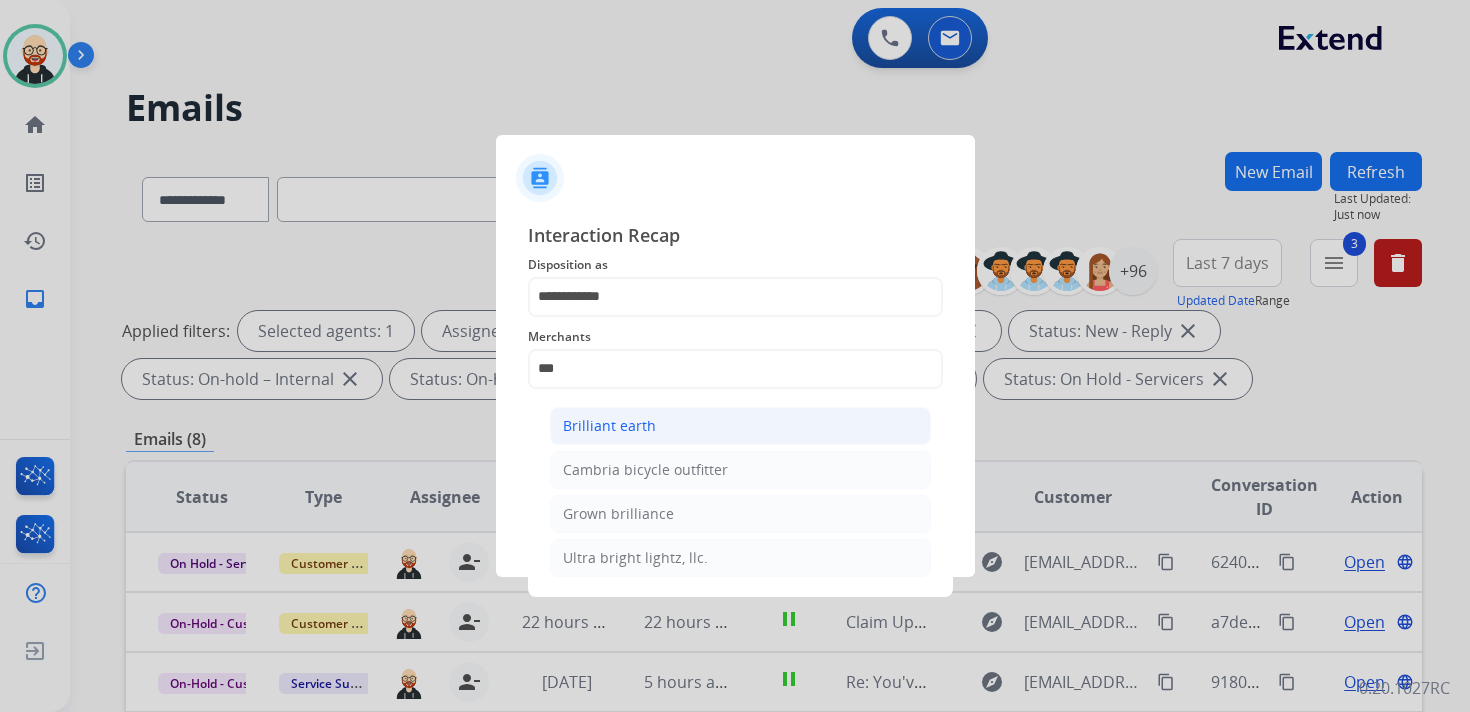 click on "Brilliant earth" 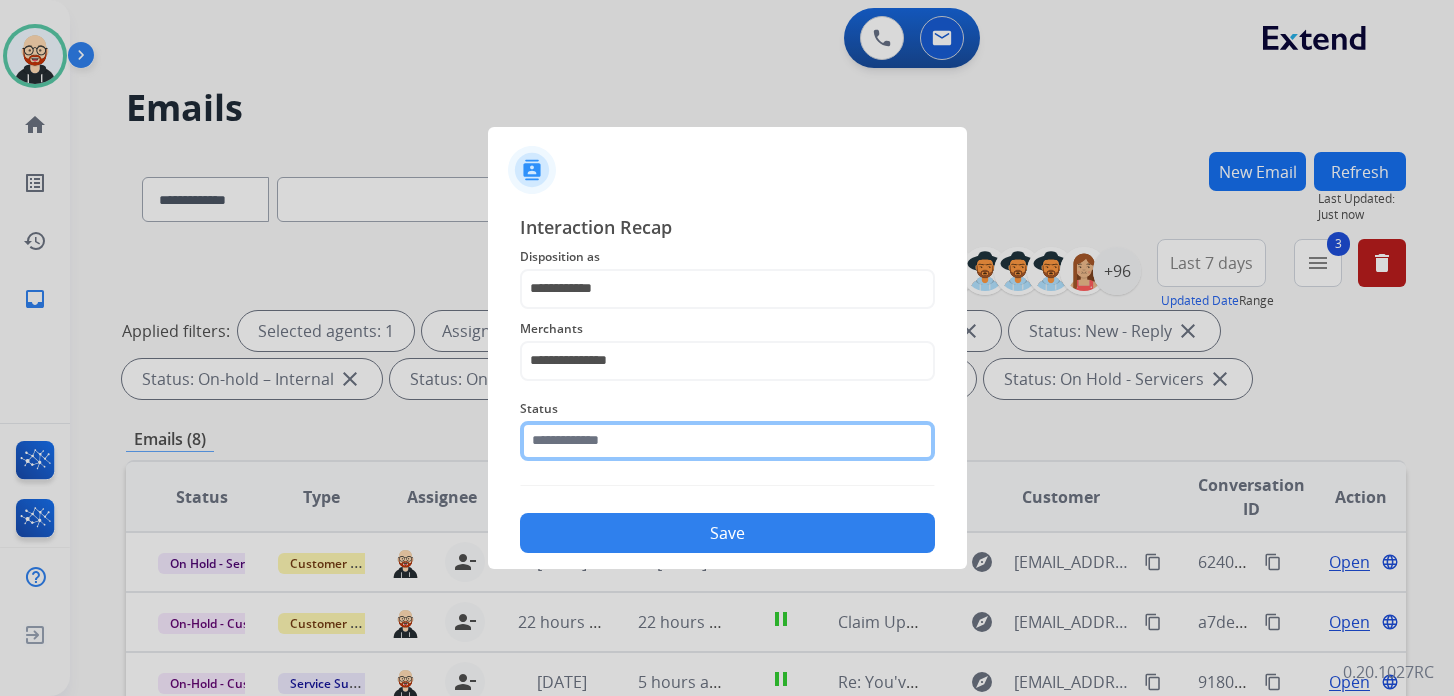 click 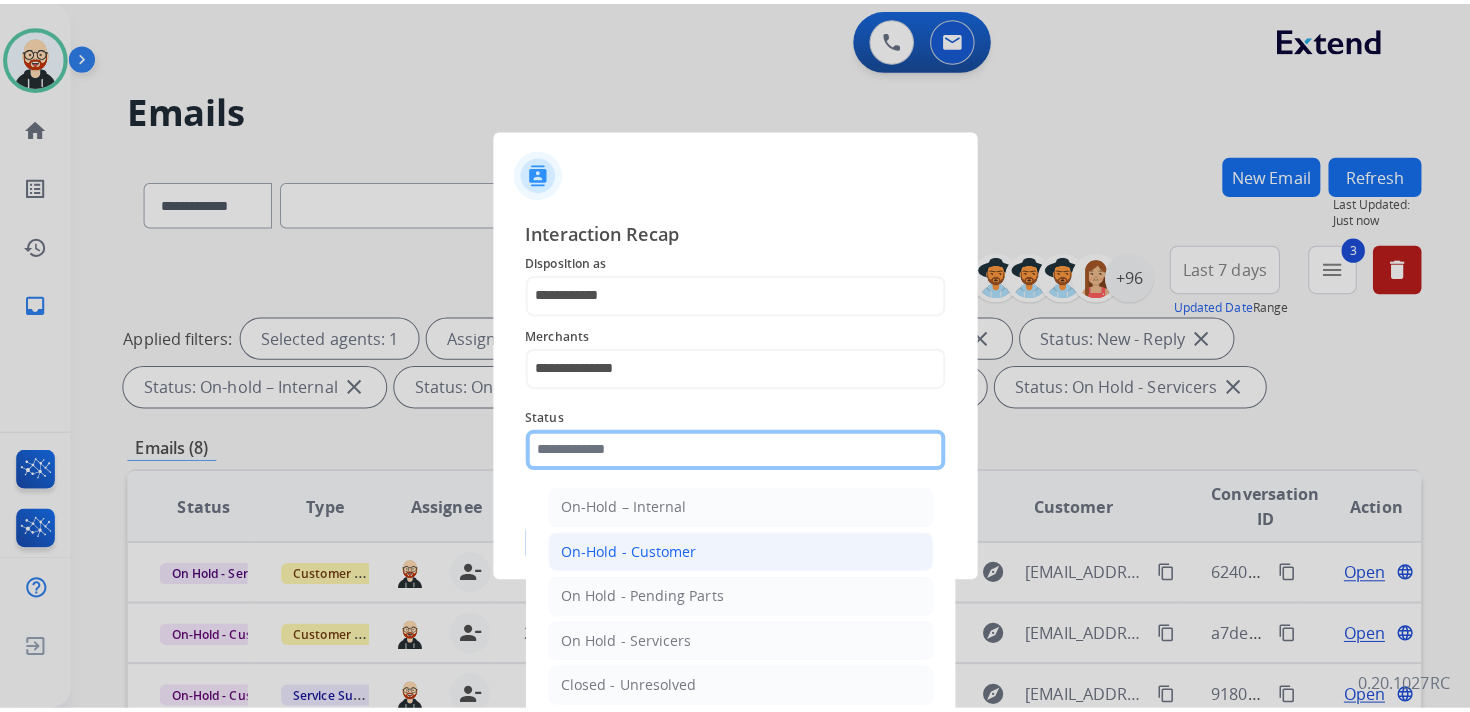 scroll, scrollTop: 1, scrollLeft: 0, axis: vertical 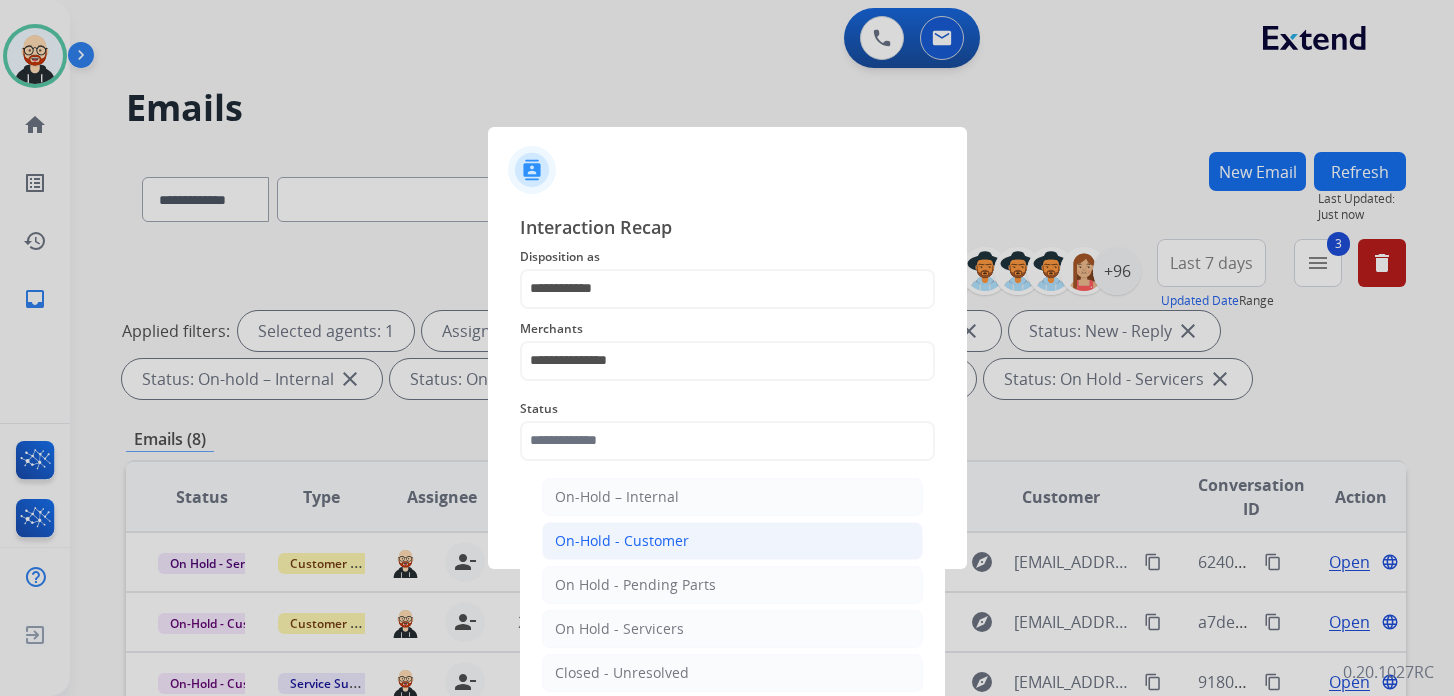 click on "On-Hold - Customer" 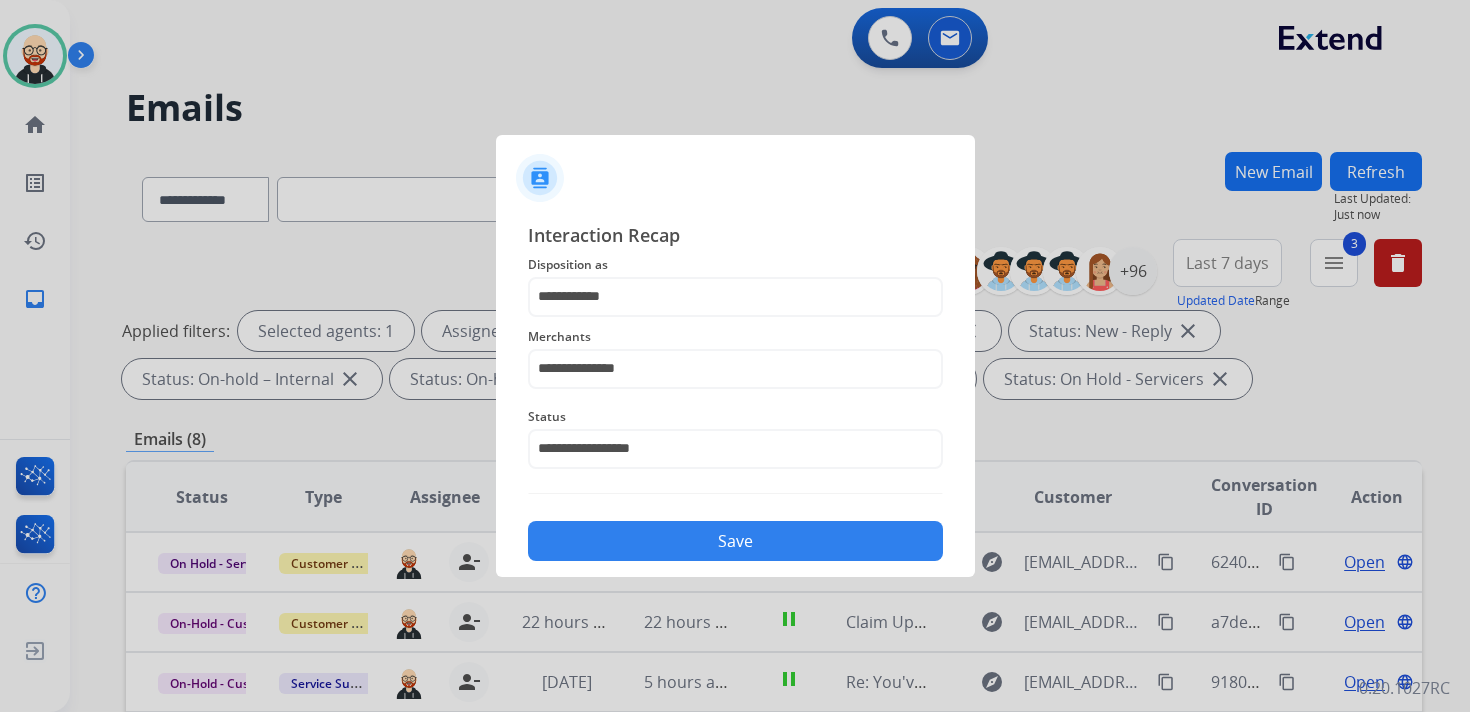 click on "Save" 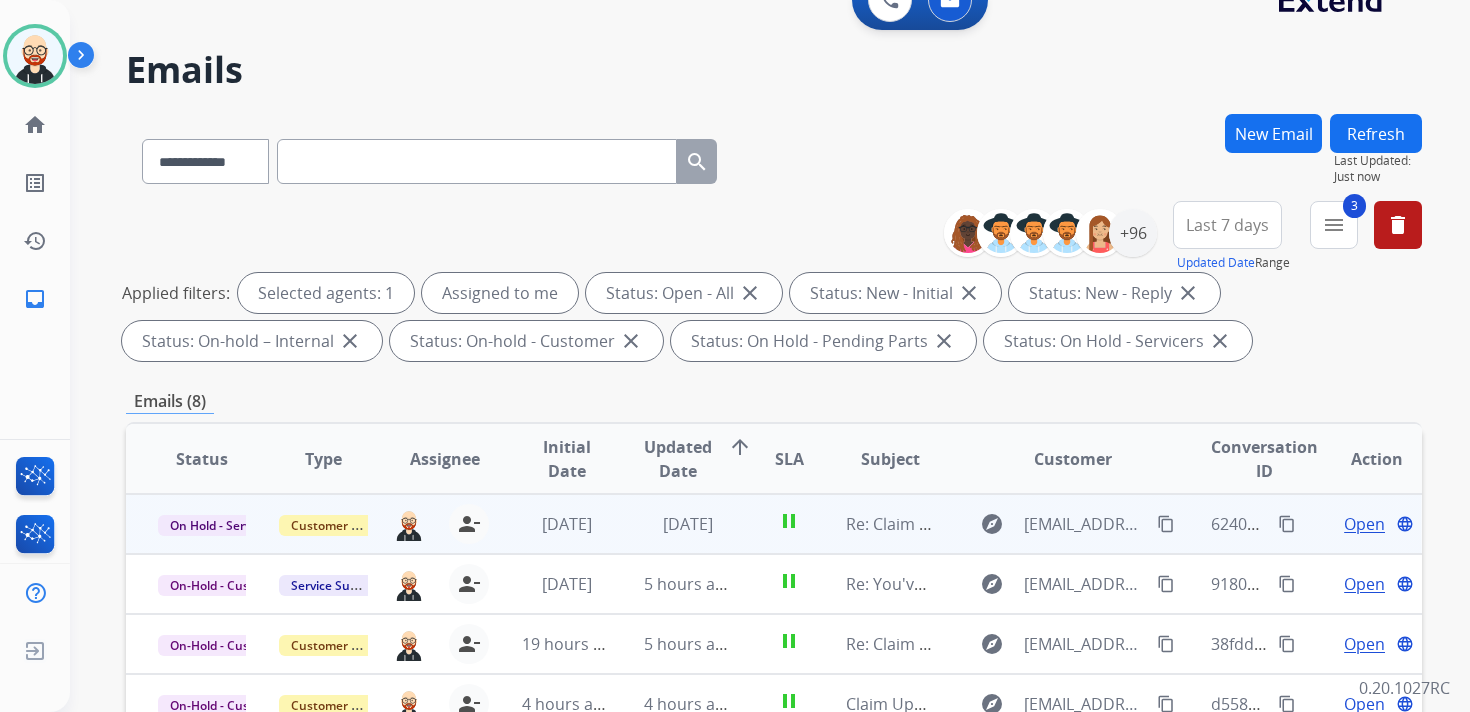 scroll, scrollTop: 0, scrollLeft: 0, axis: both 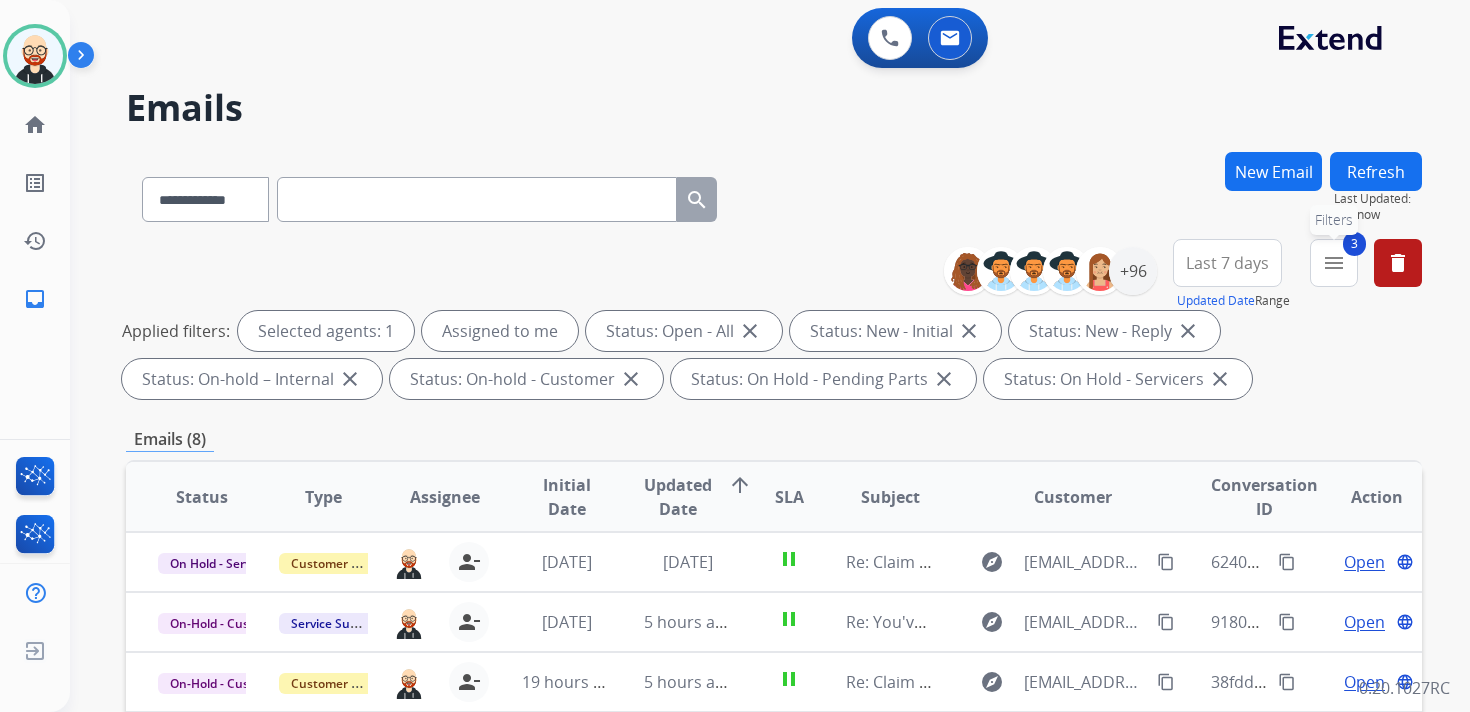 click on "menu" at bounding box center (1334, 263) 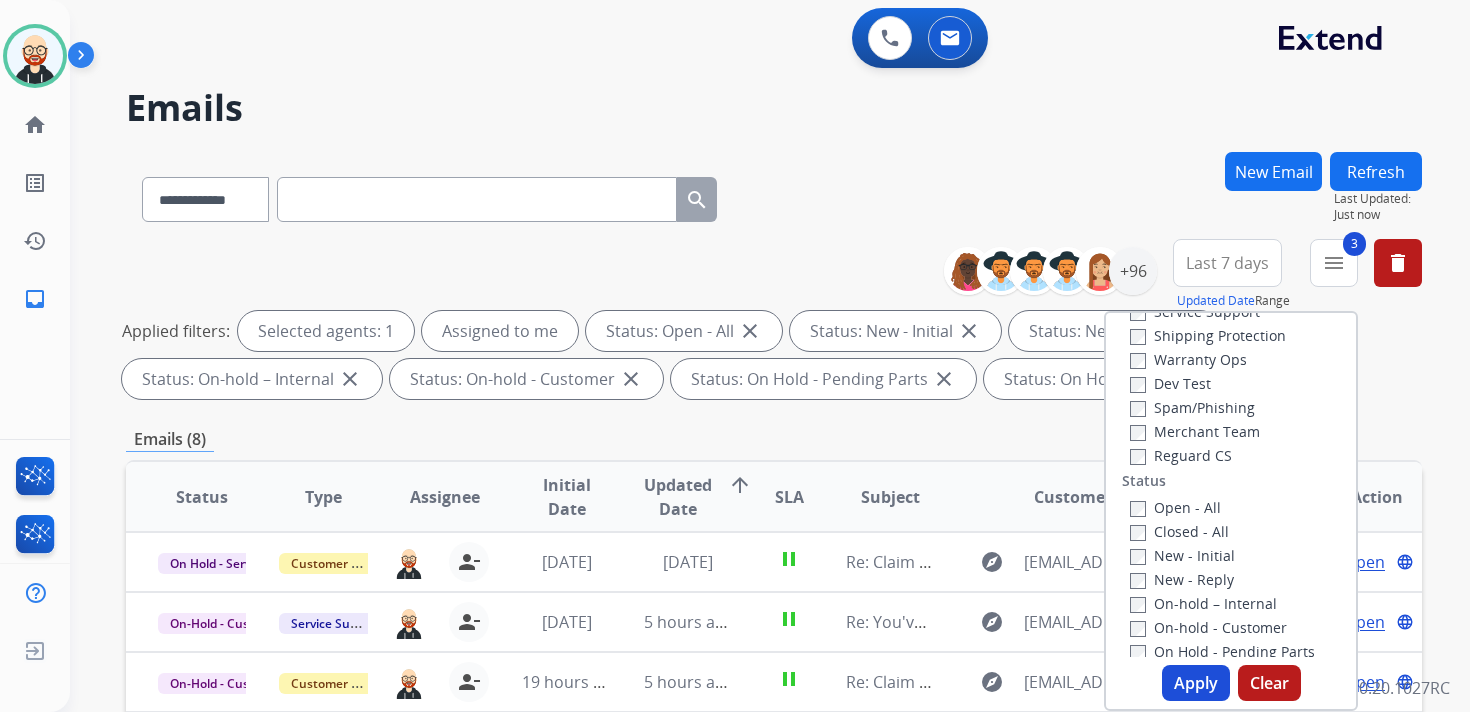 click on "Open - All" at bounding box center [1175, 507] 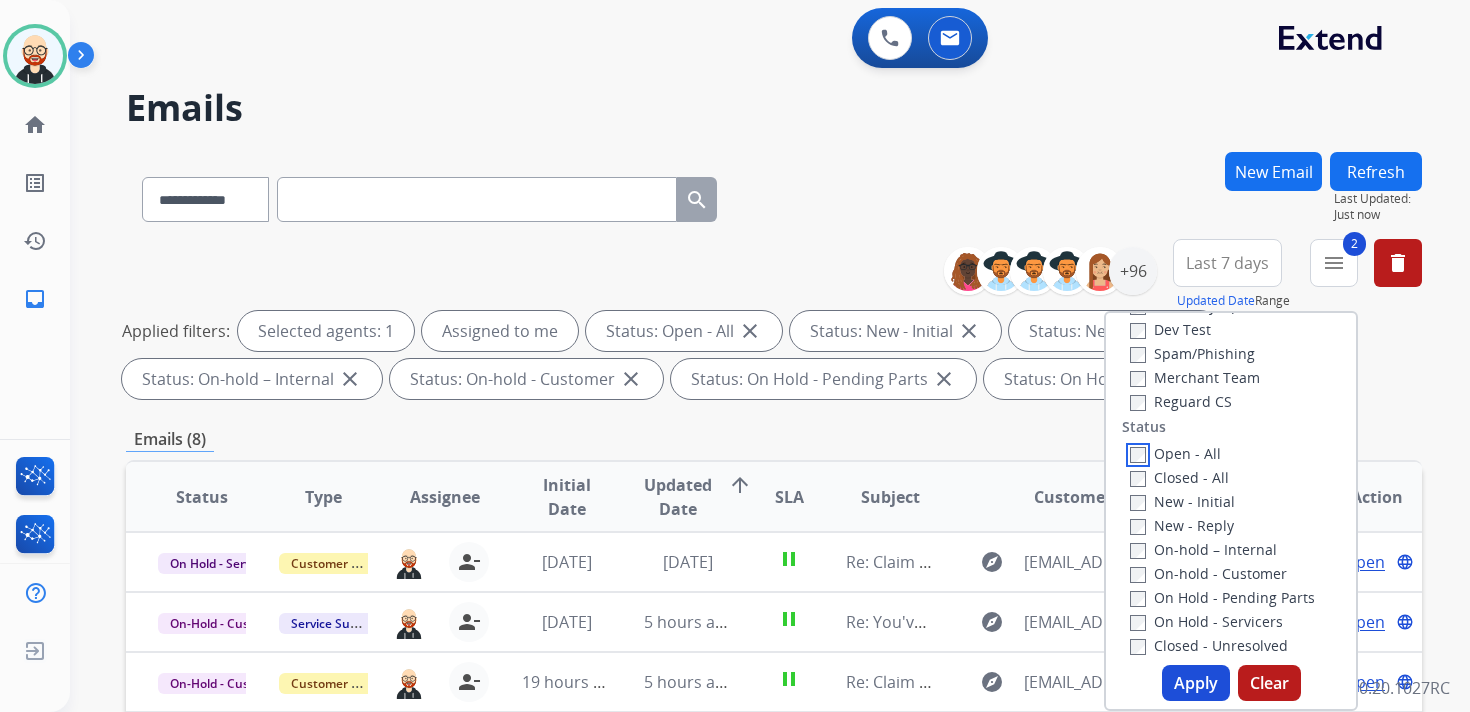 scroll, scrollTop: 184, scrollLeft: 0, axis: vertical 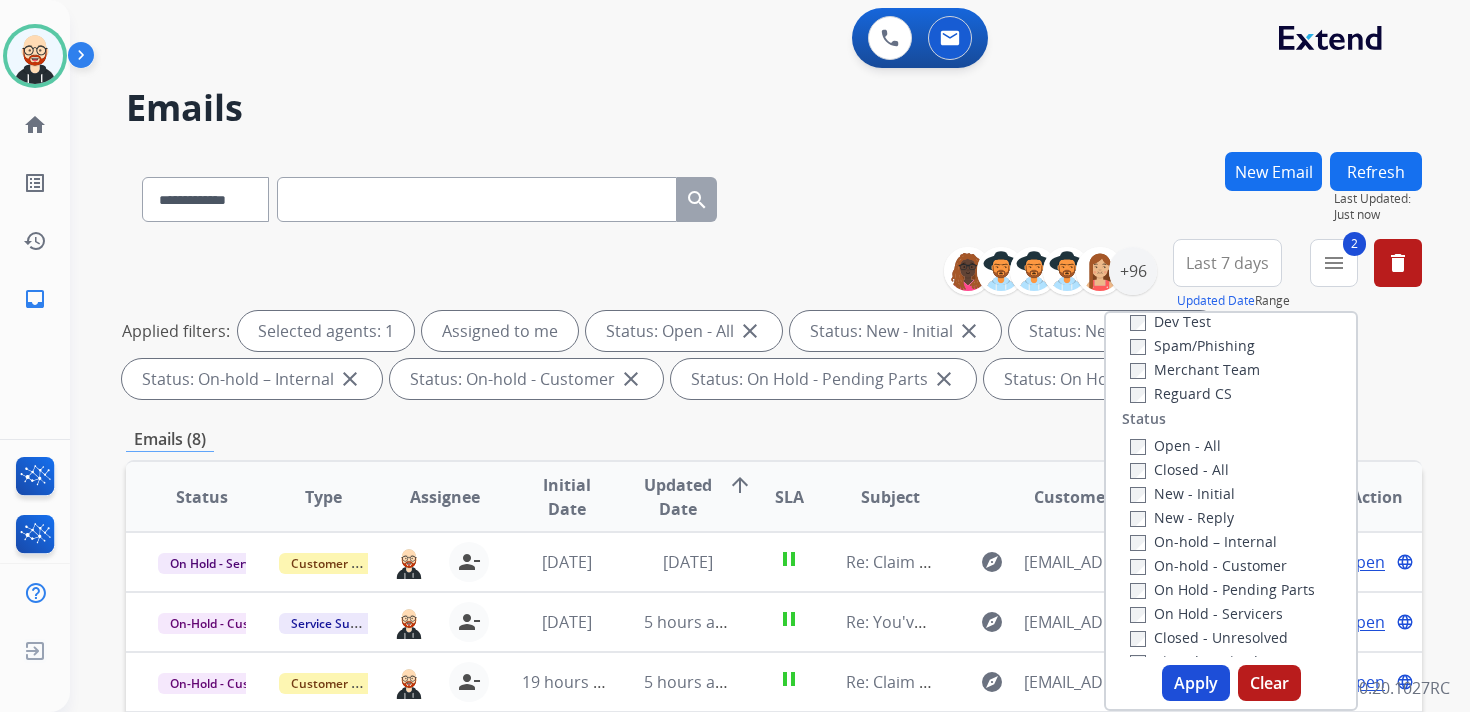 click on "New - Initial" at bounding box center [1182, 493] 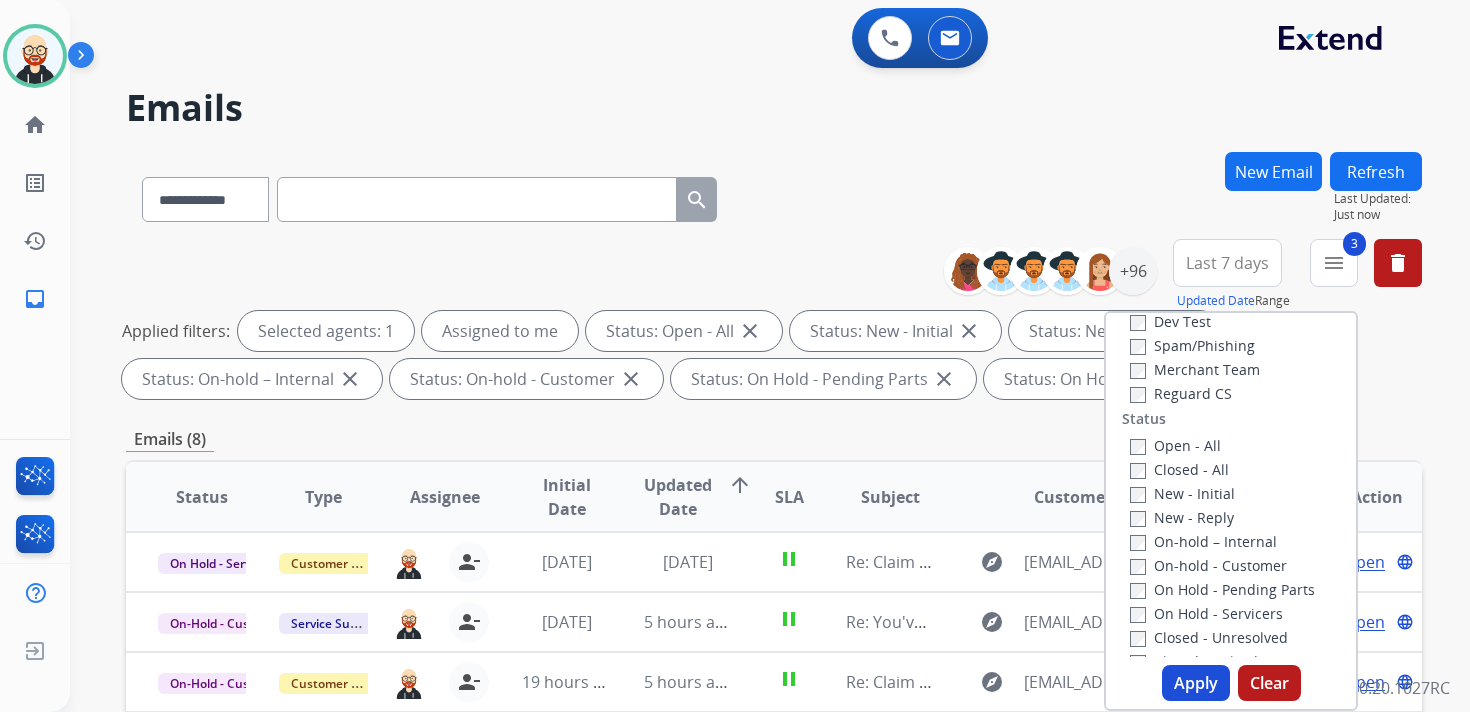 click on "New - Reply" at bounding box center [1182, 517] 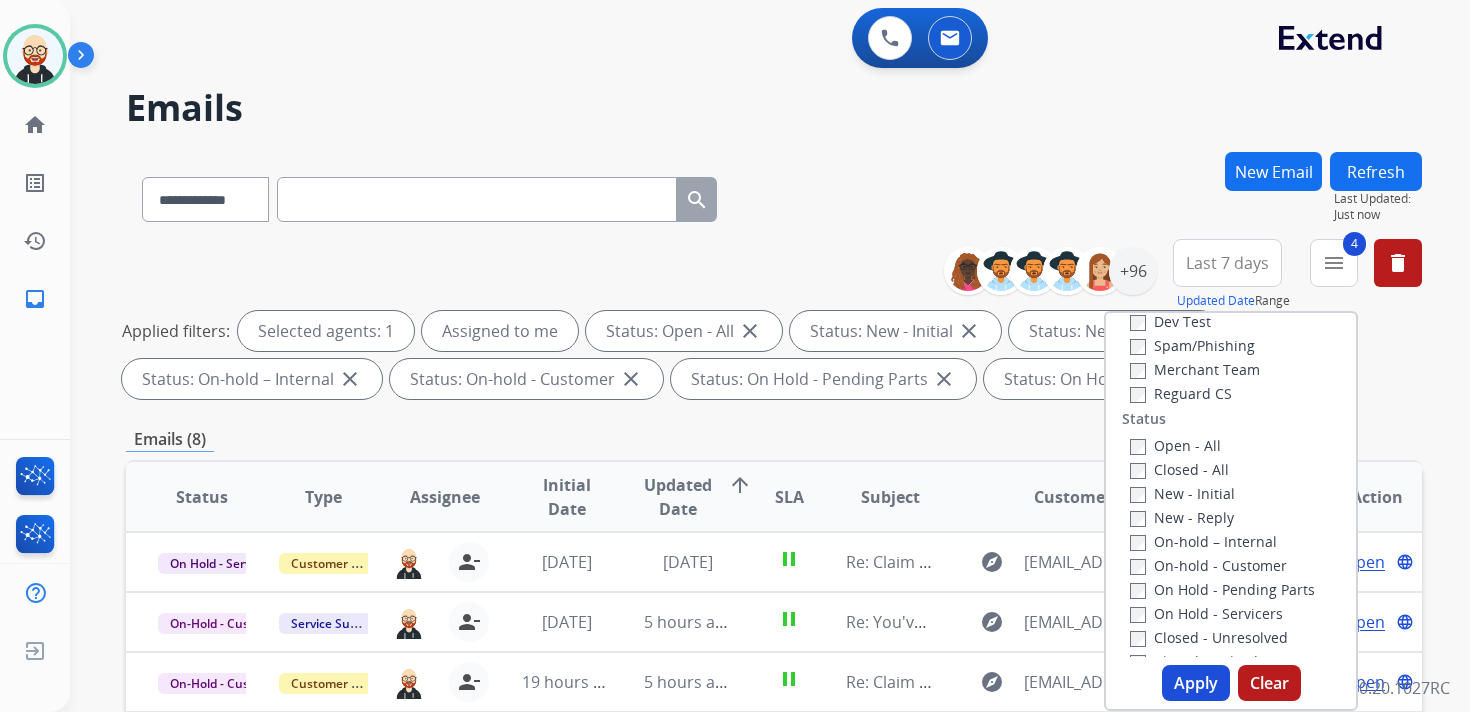 click on "Apply" at bounding box center (1196, 683) 